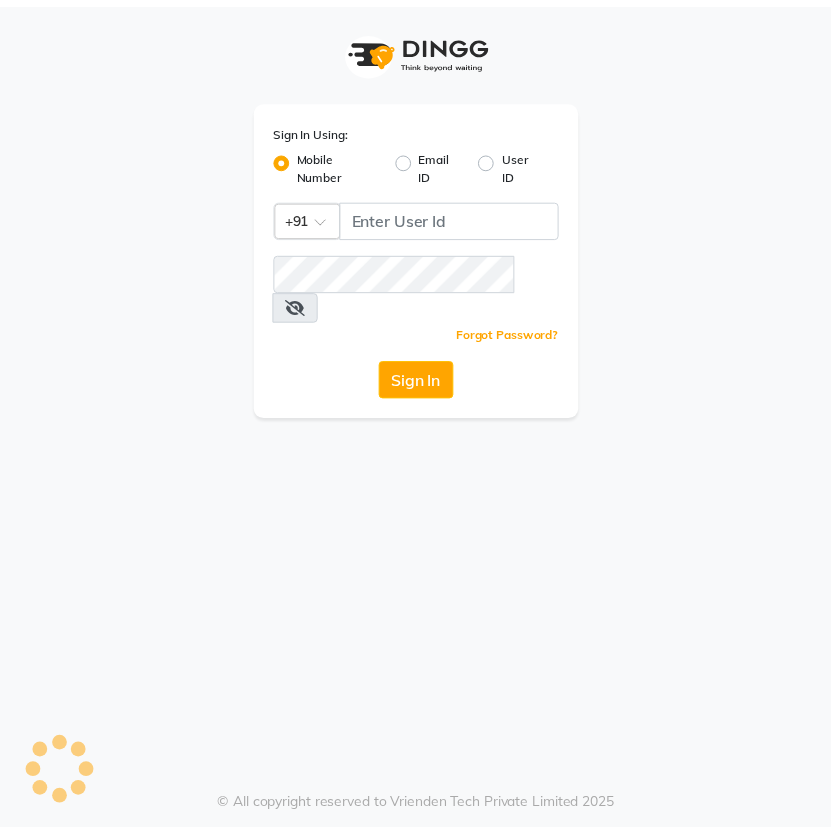 scroll, scrollTop: 0, scrollLeft: 0, axis: both 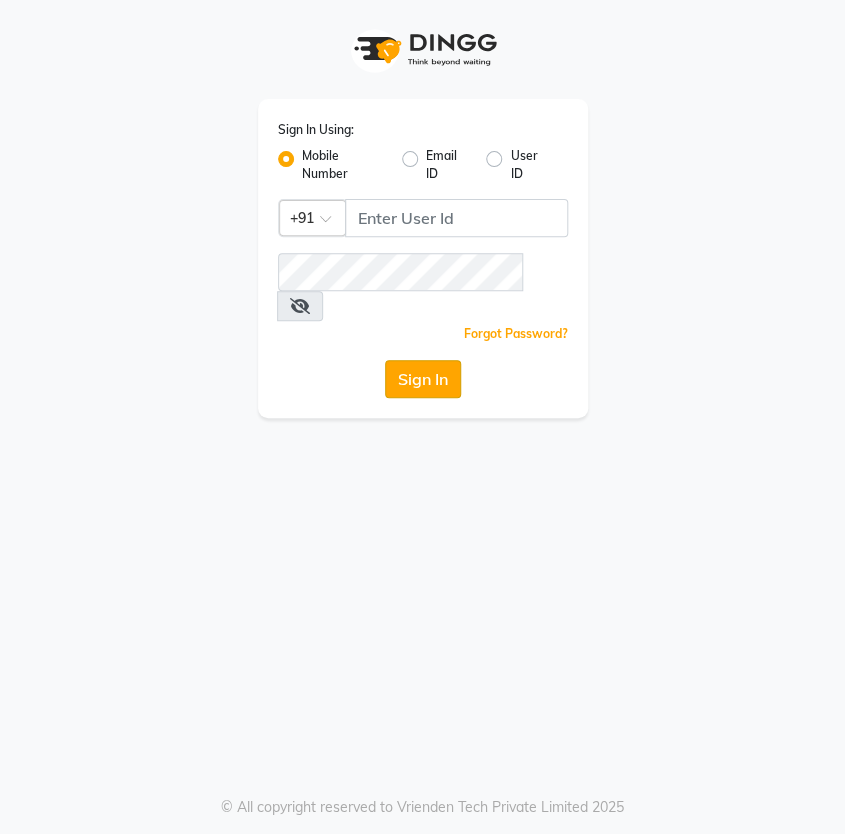 click on "Sign In" 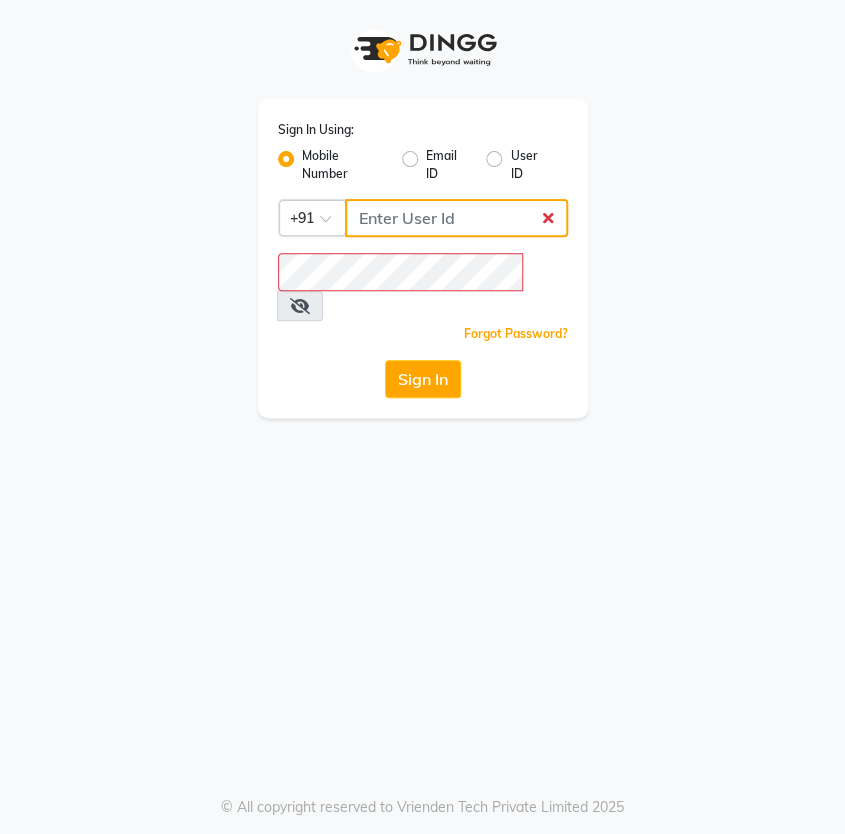 click 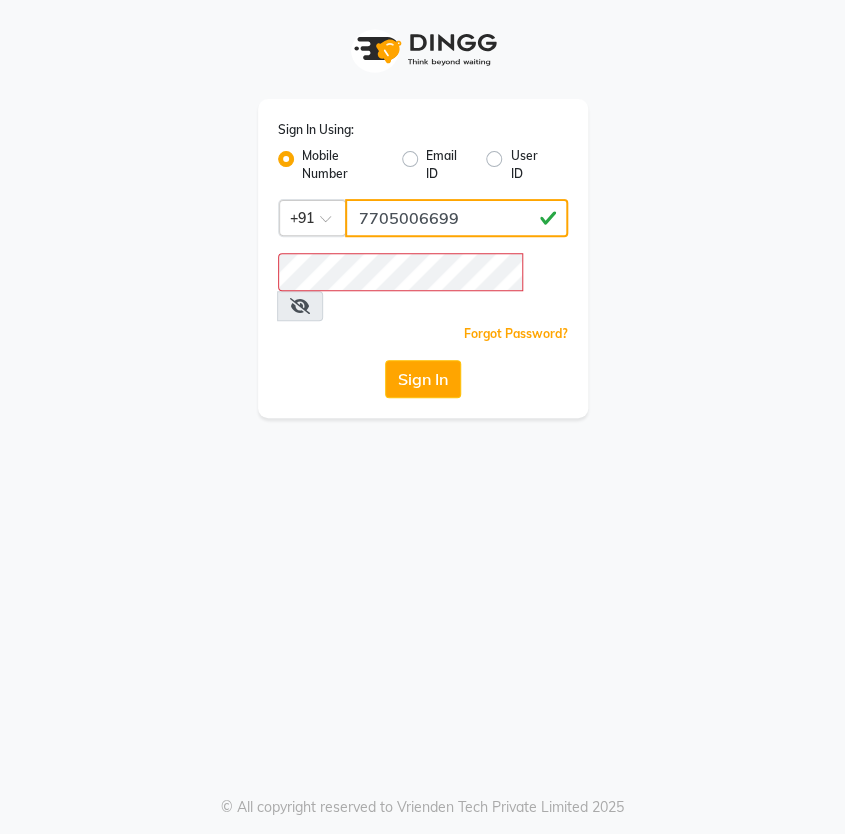 type on "7705006699" 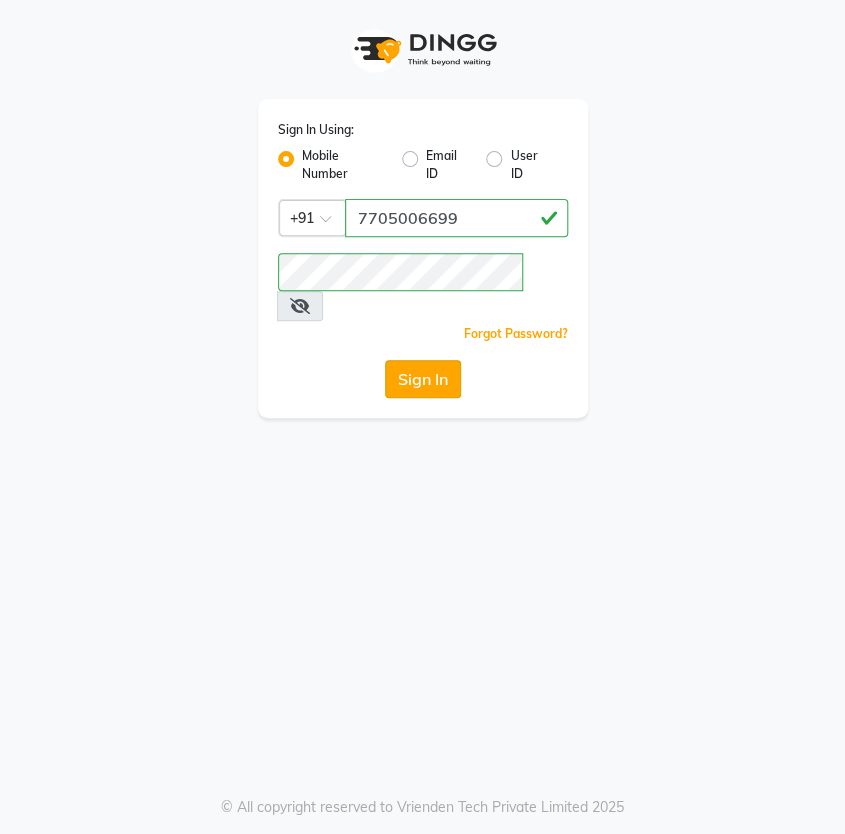 click on "Sign In" 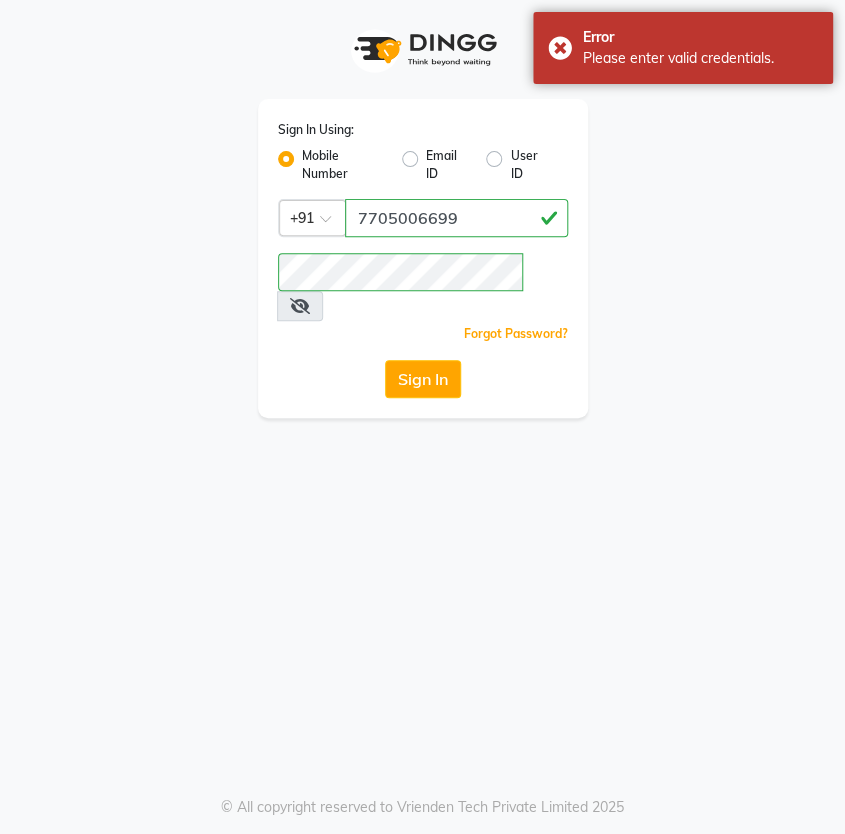 click at bounding box center [300, 306] 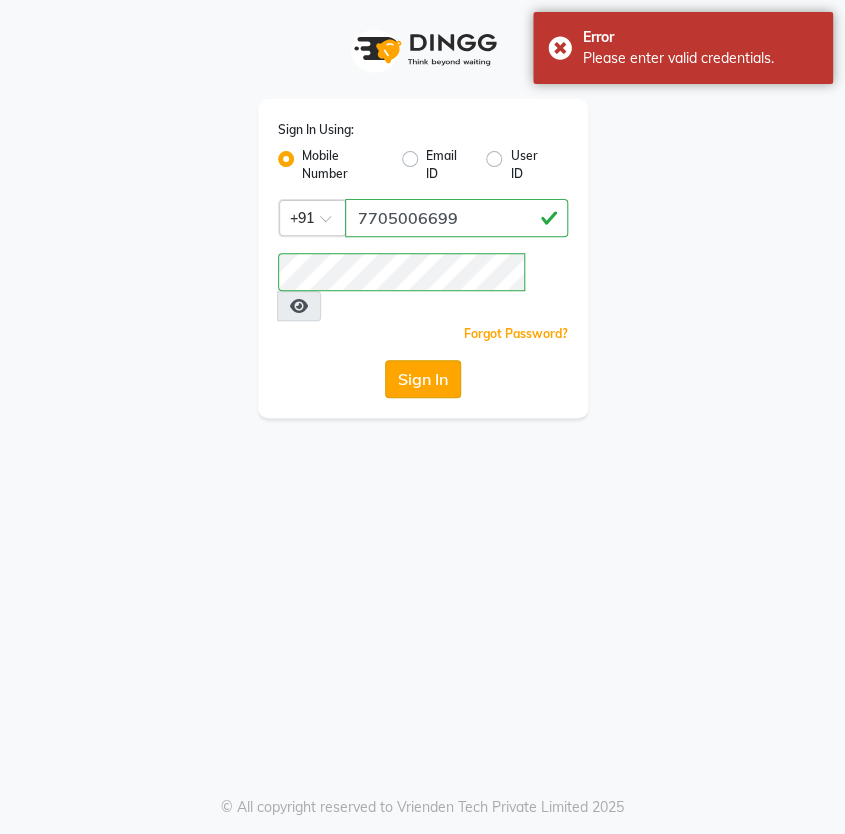 click on "Sign In" 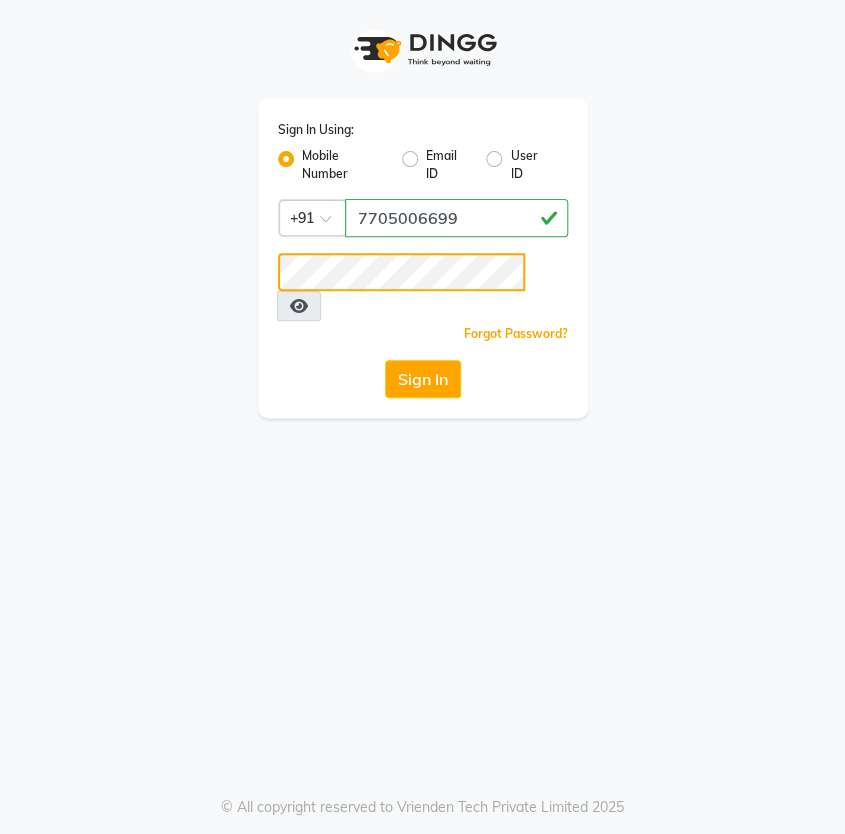 click on "Sign In" 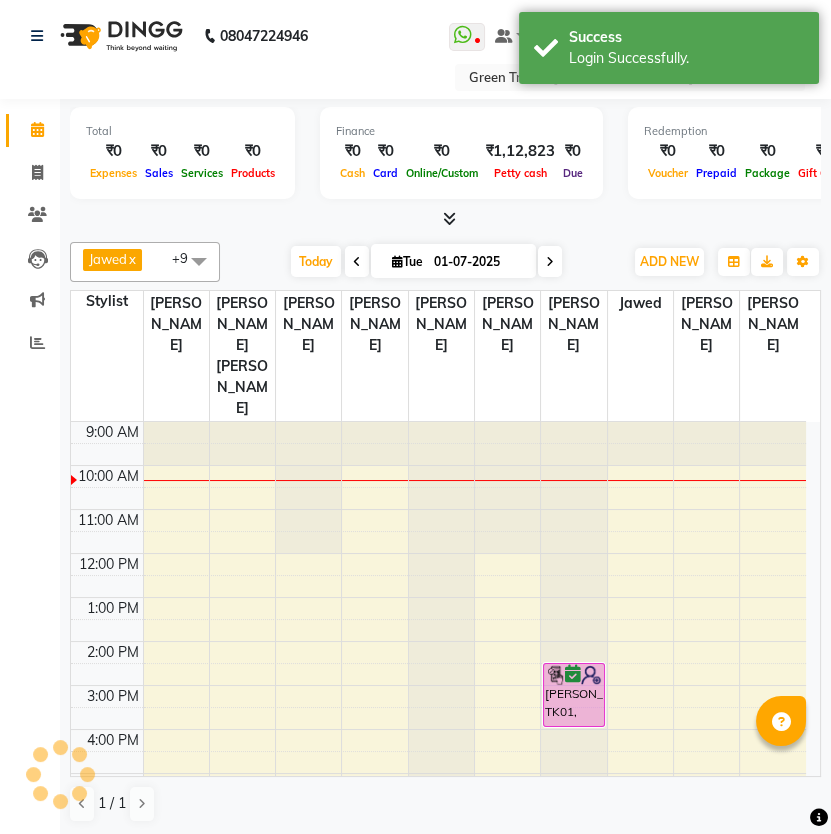 scroll, scrollTop: 45, scrollLeft: 0, axis: vertical 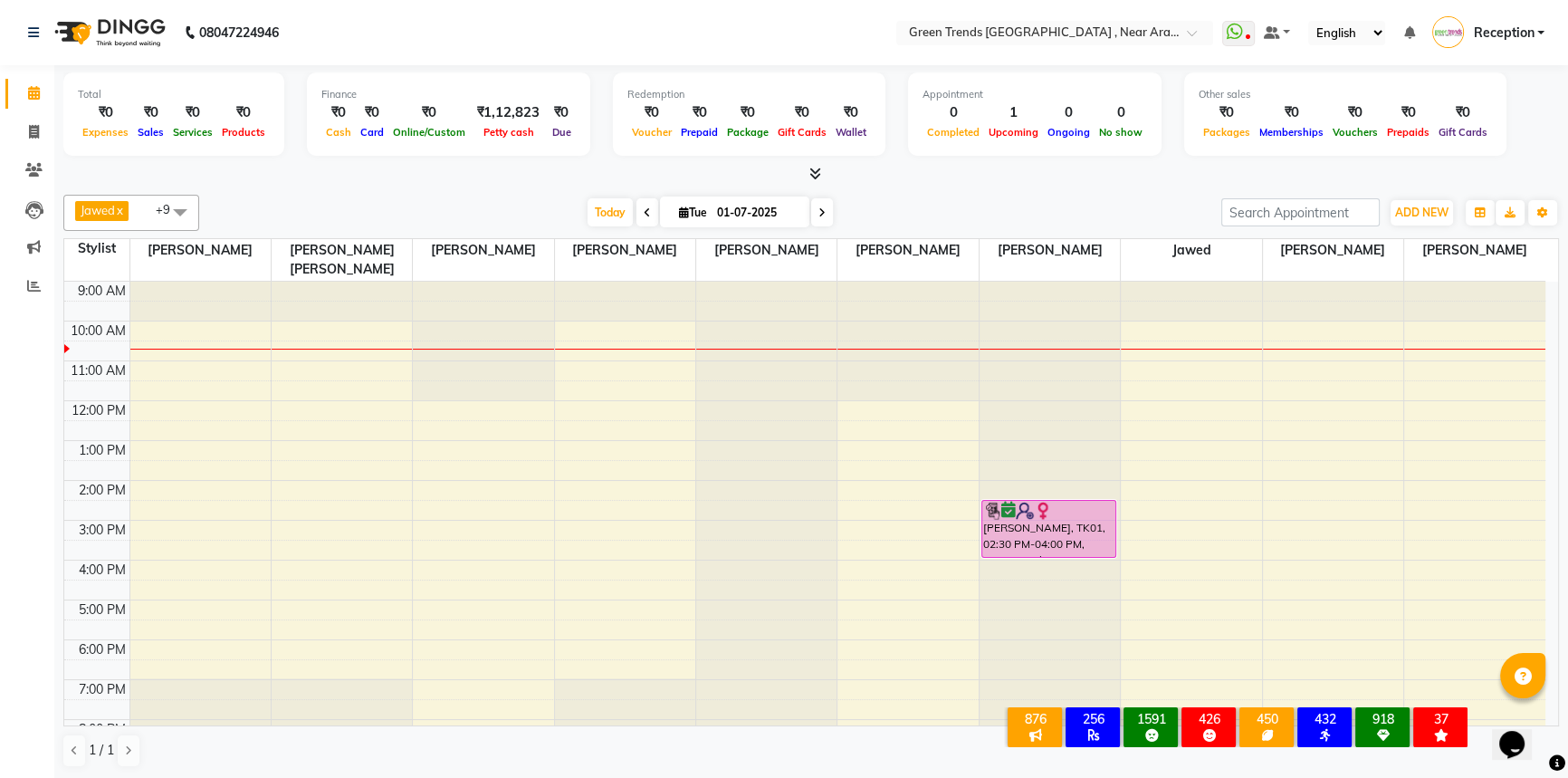 click at bounding box center [647, 213] 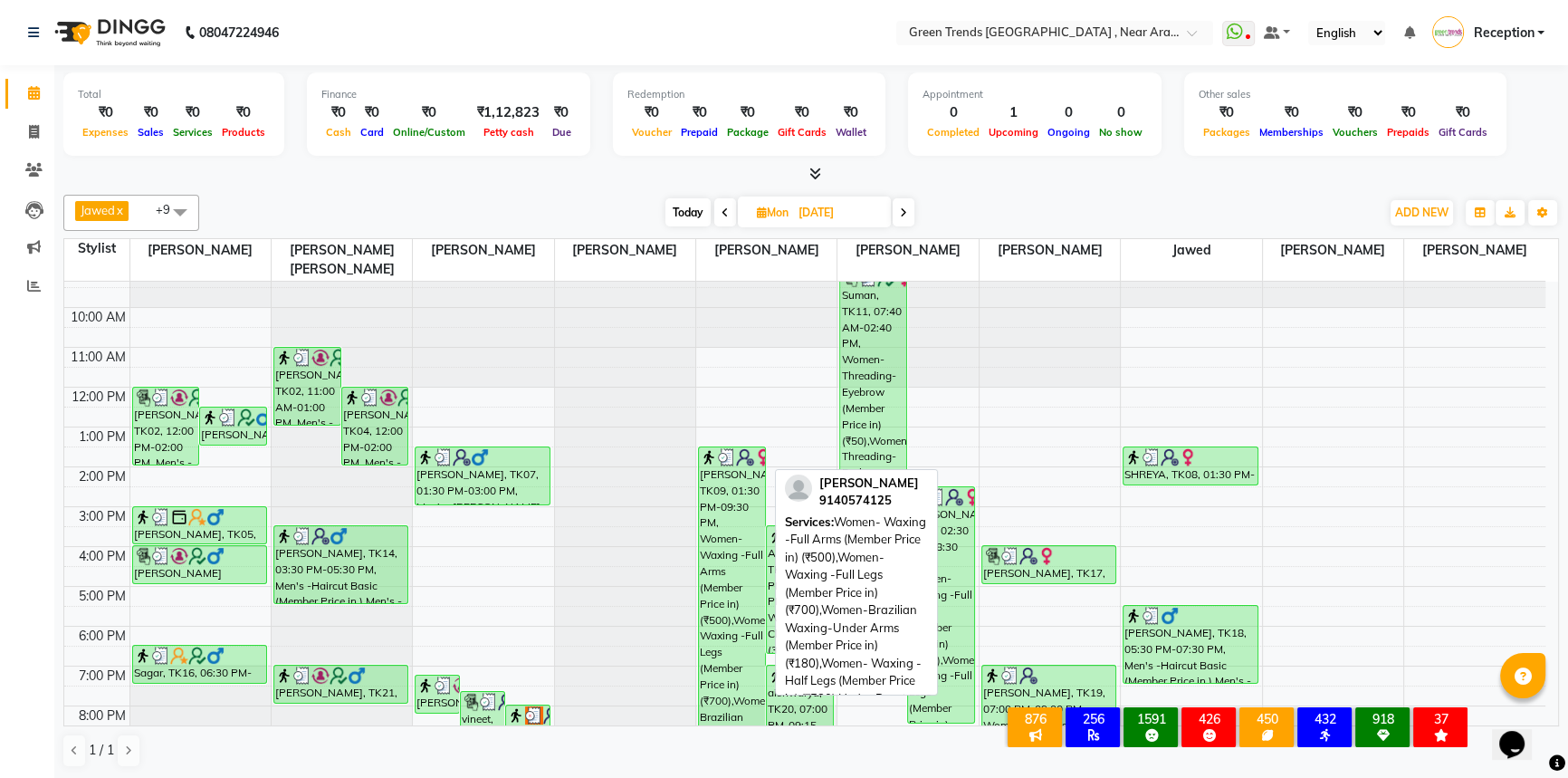 scroll, scrollTop: 0, scrollLeft: 0, axis: both 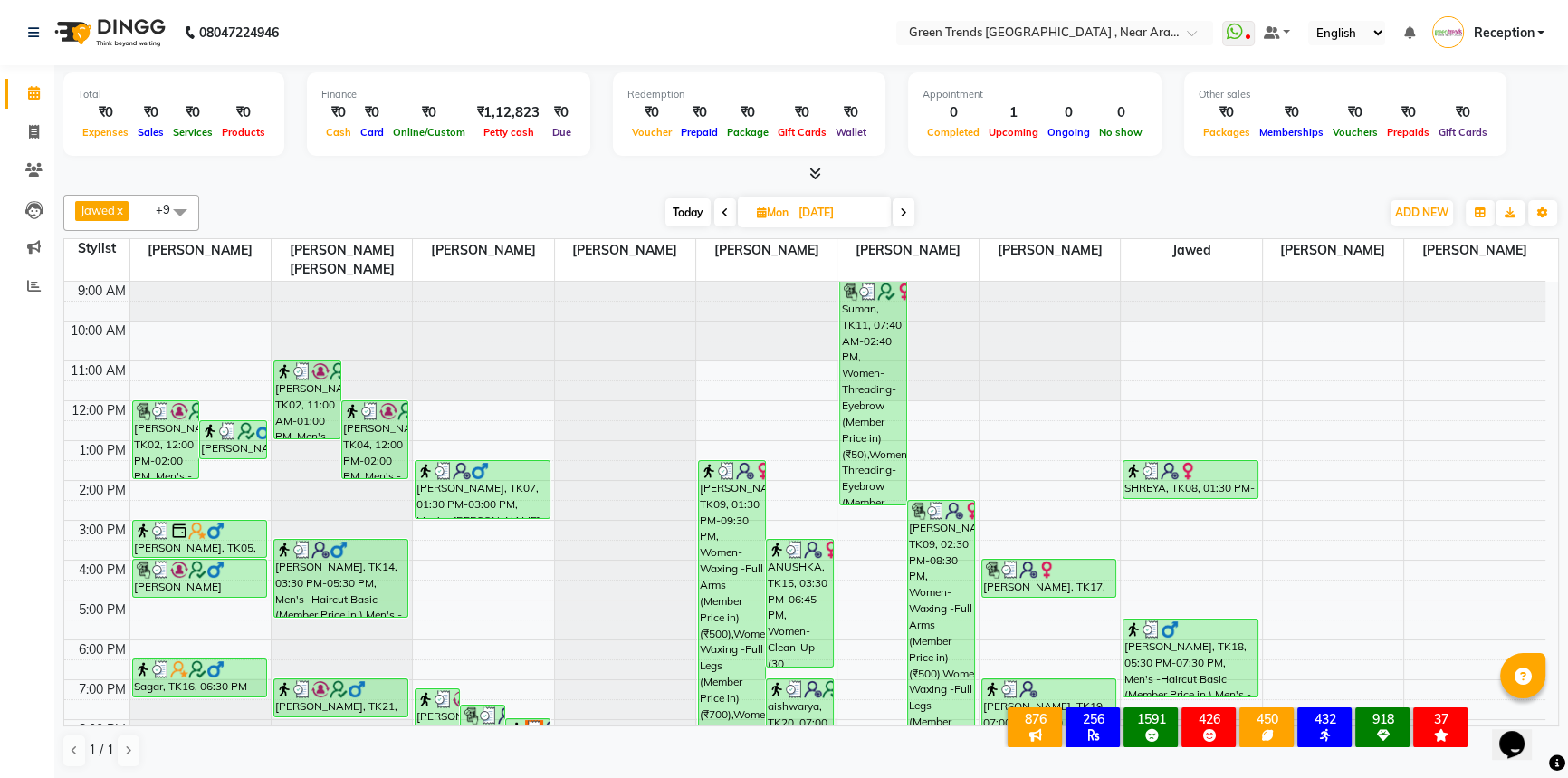 click at bounding box center (904, 212) 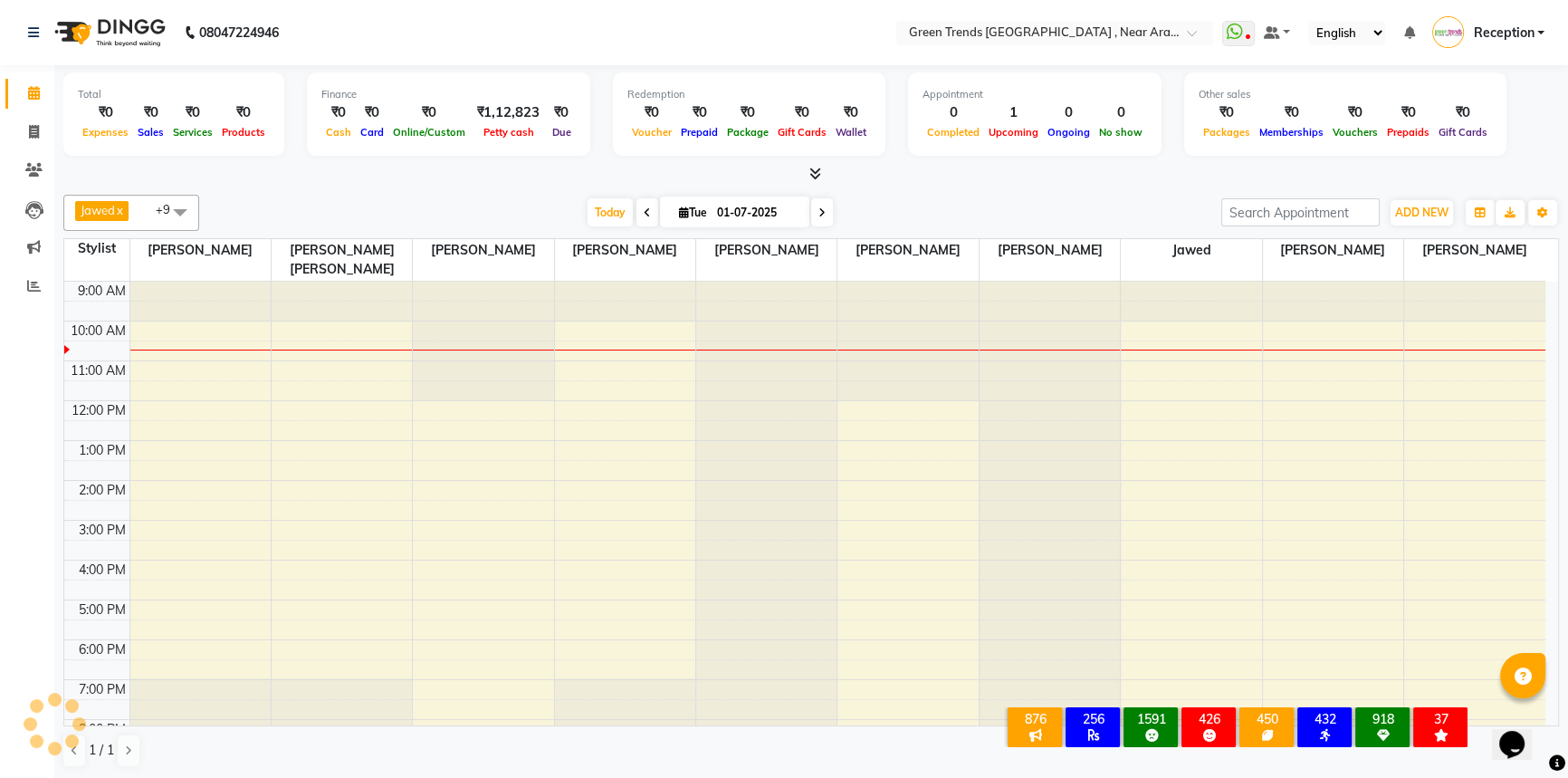 scroll, scrollTop: 41, scrollLeft: 0, axis: vertical 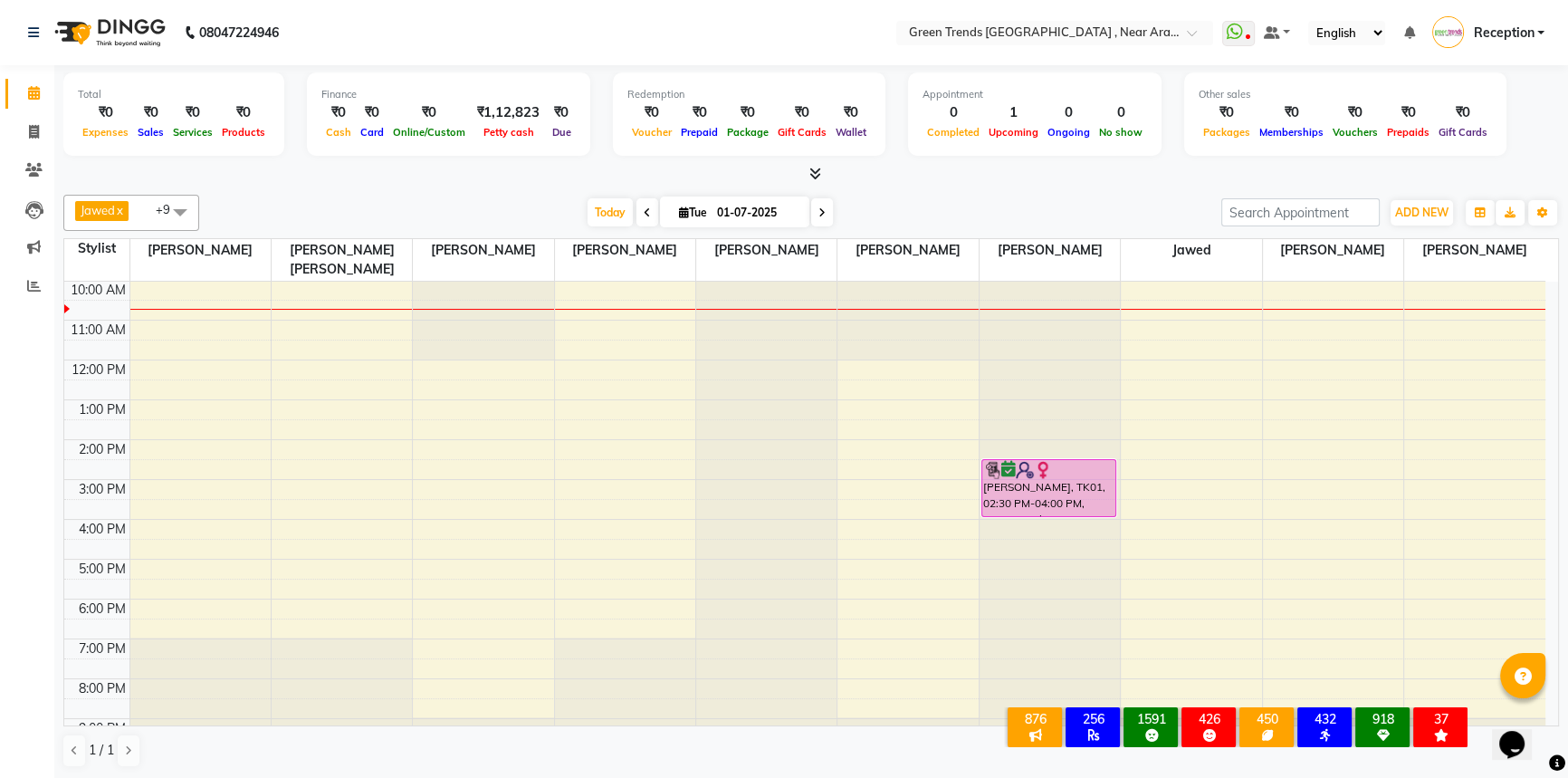 click at bounding box center [647, 213] 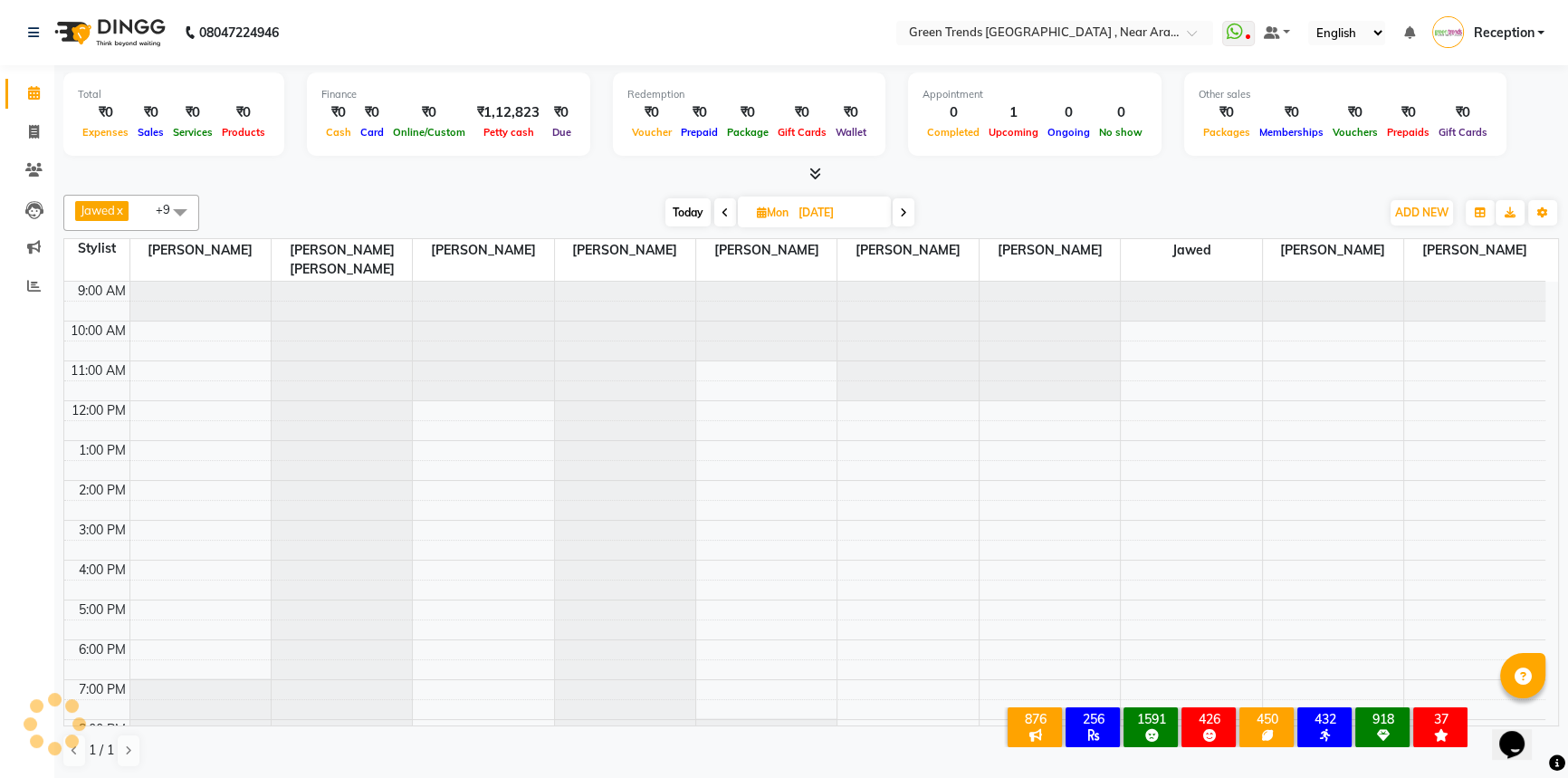 scroll, scrollTop: 41, scrollLeft: 0, axis: vertical 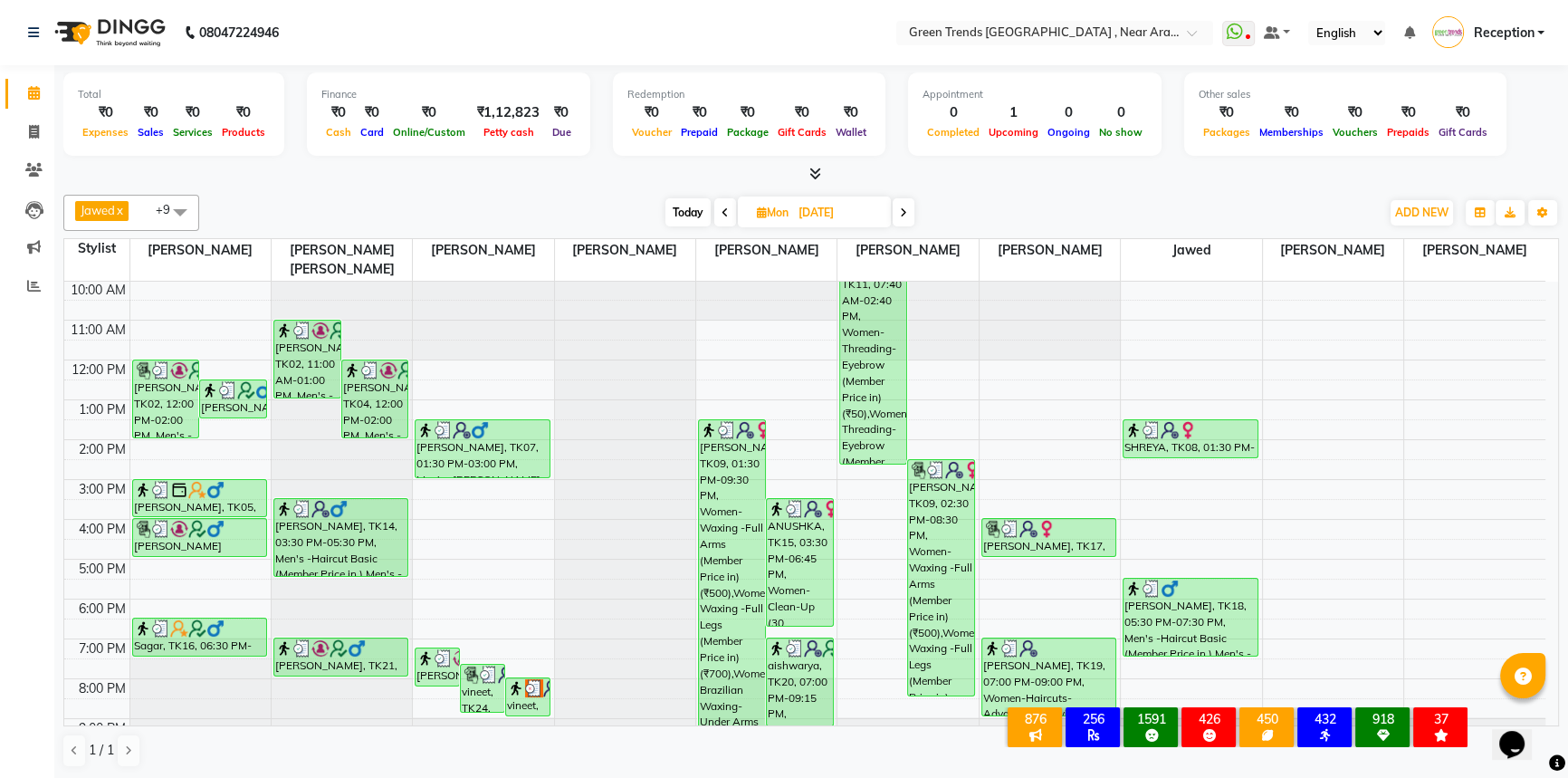 click on "Today  Mon 30-06-2025" at bounding box center [789, 213] 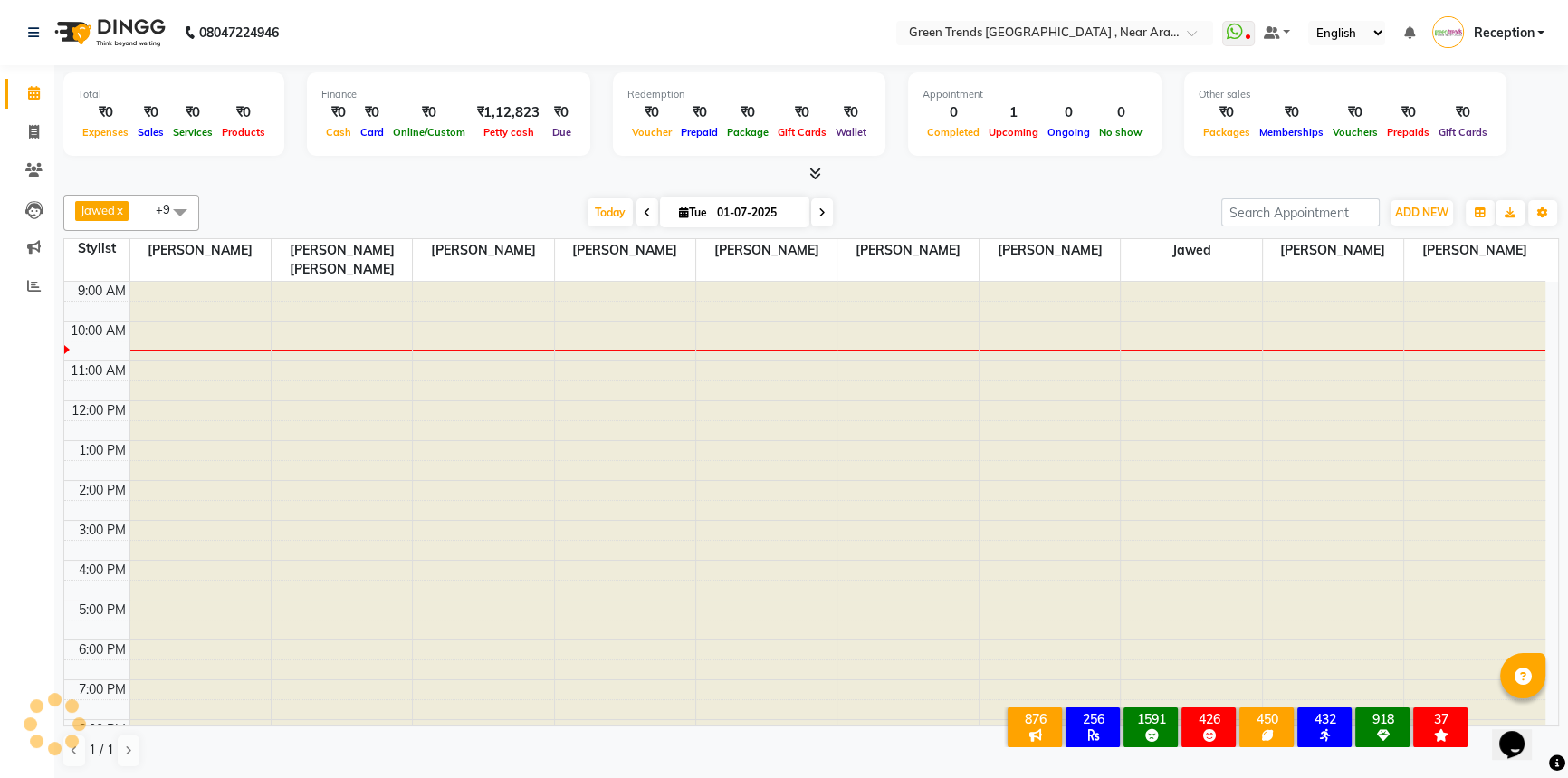 scroll, scrollTop: 41, scrollLeft: 0, axis: vertical 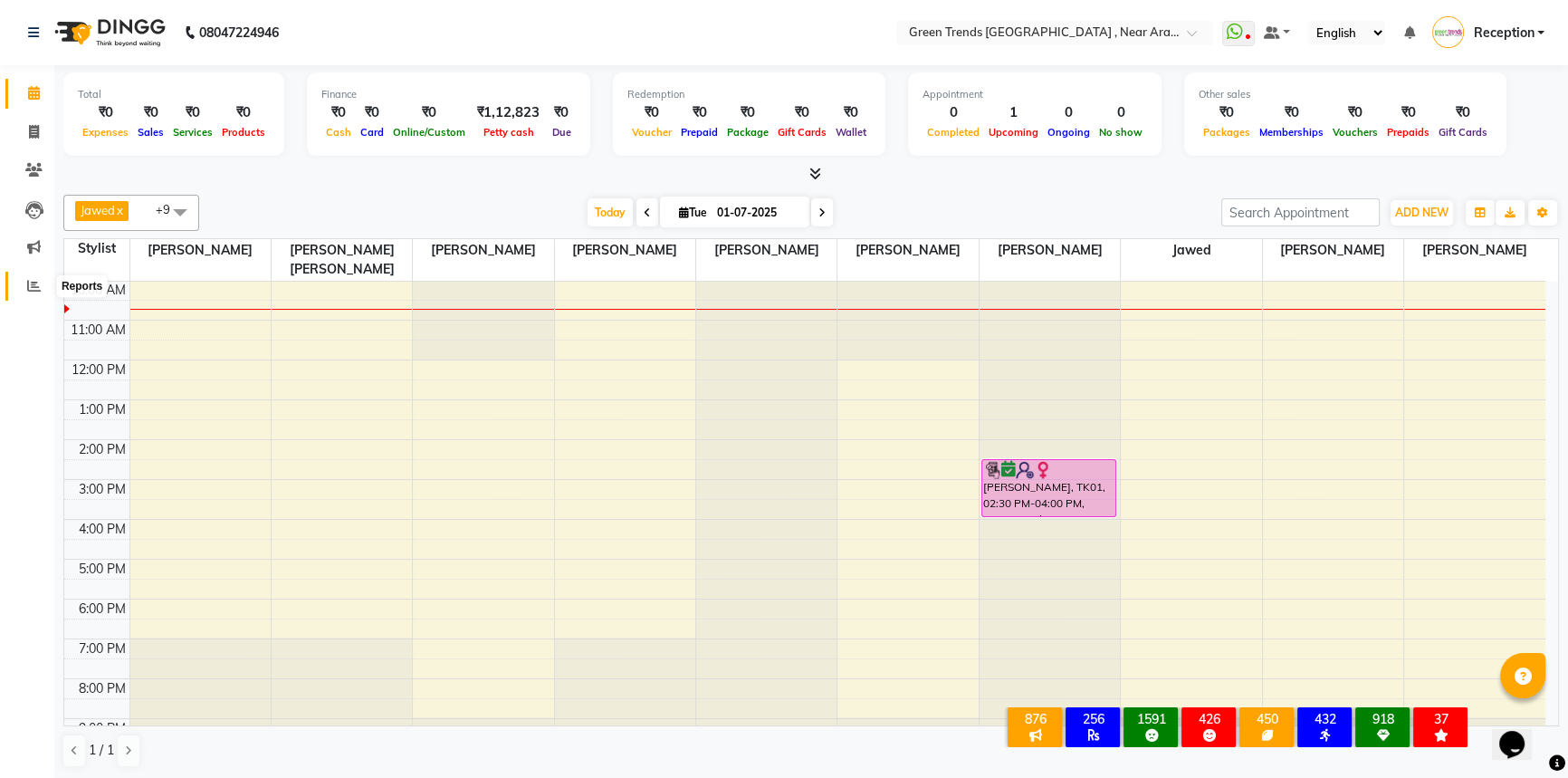 click 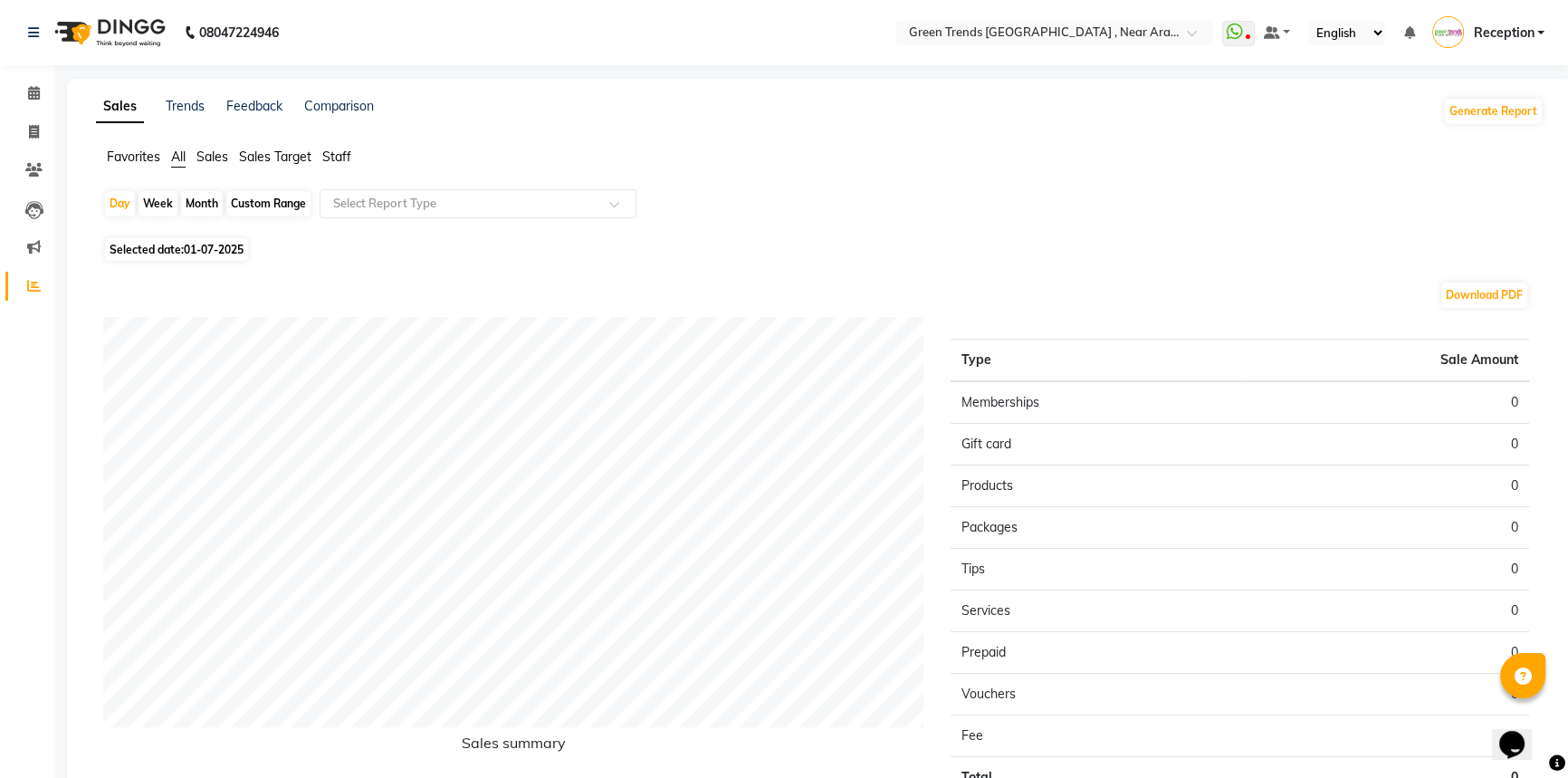 click on "Staff" 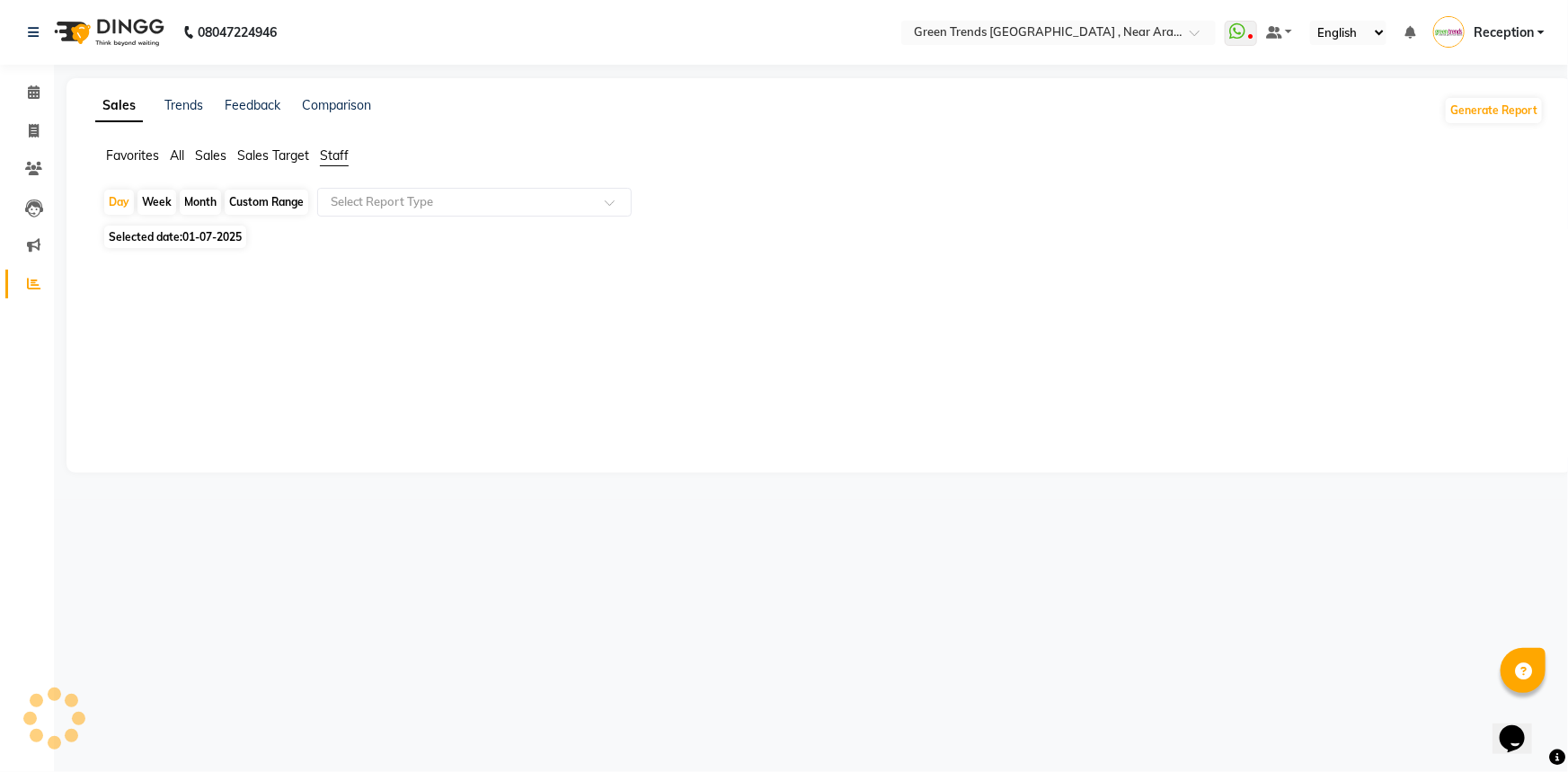 click on "Month" 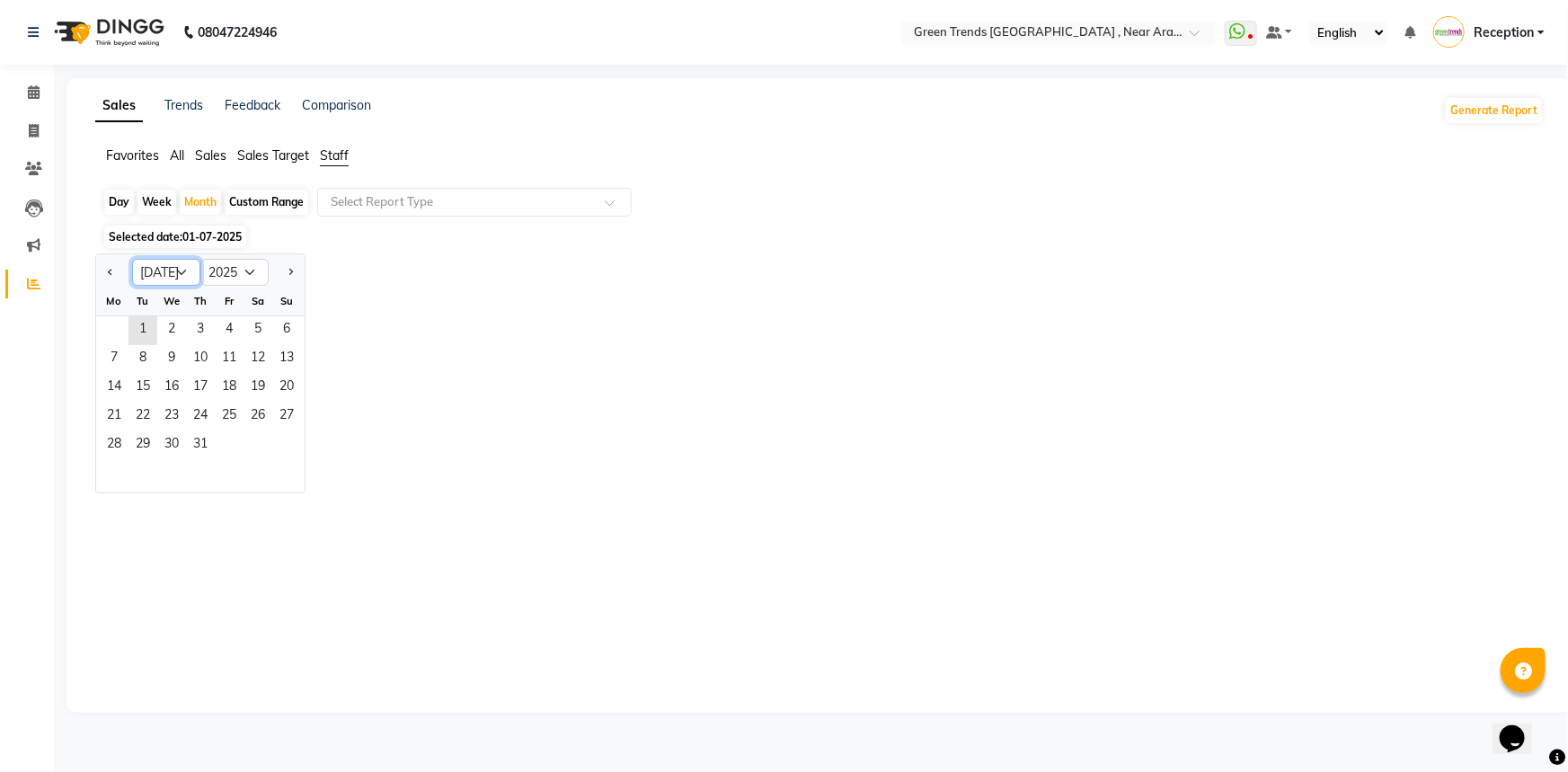 click on "Jan Feb Mar Apr May Jun Jul Aug Sep Oct Nov Dec" 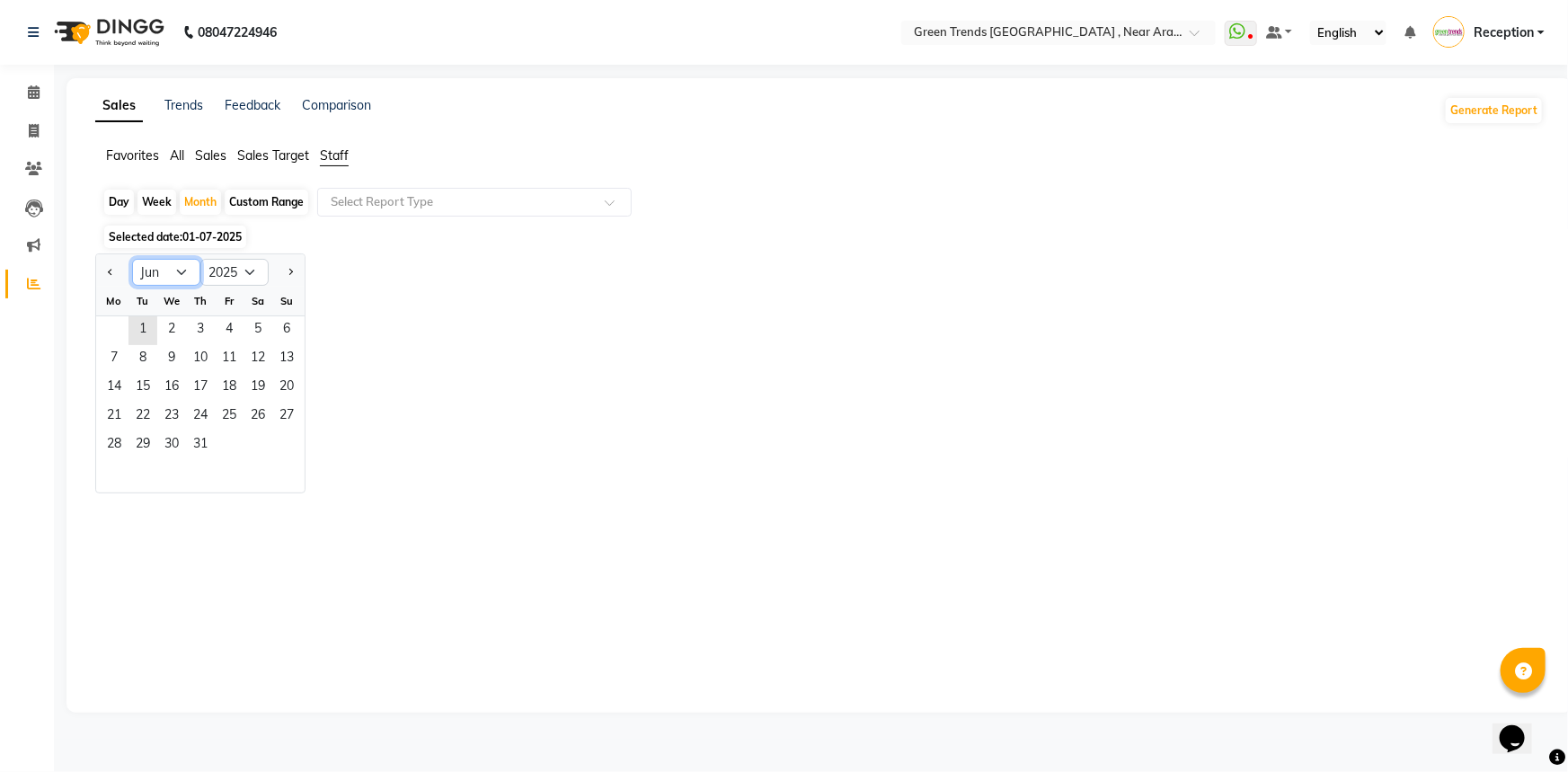 click on "Jan Feb Mar Apr May Jun Jul Aug Sep Oct Nov Dec" 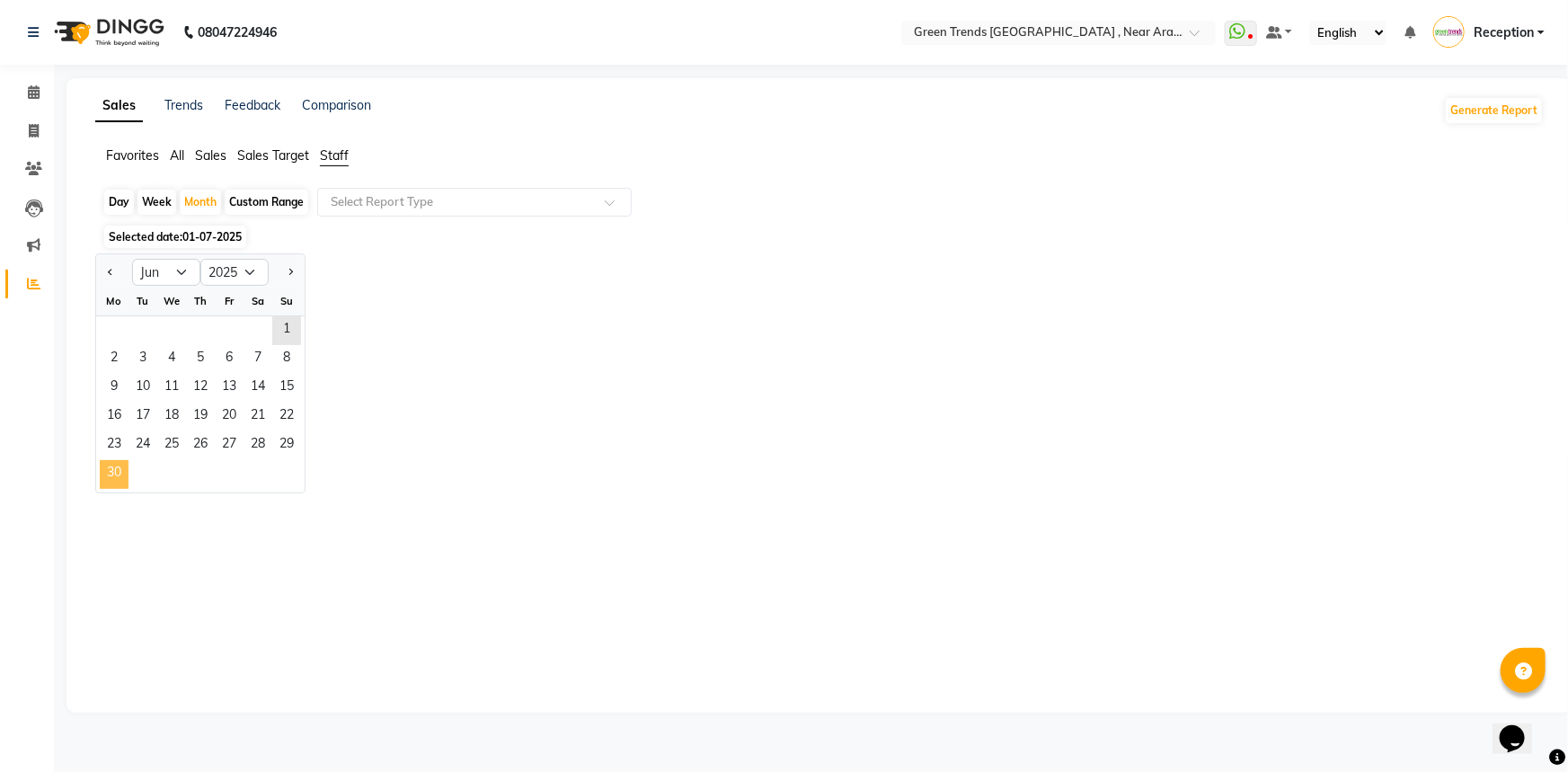click on "30" 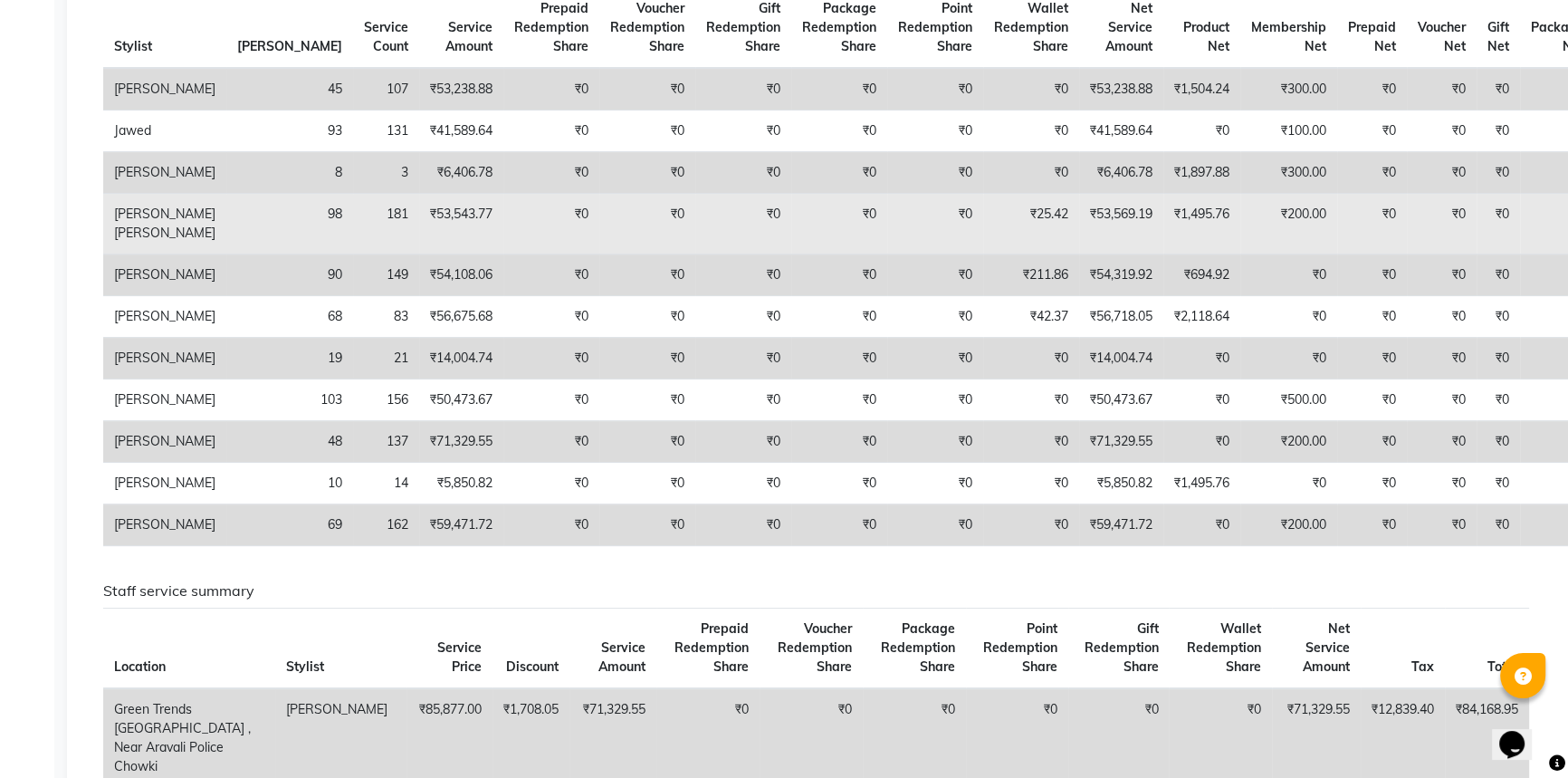 scroll, scrollTop: 0, scrollLeft: 0, axis: both 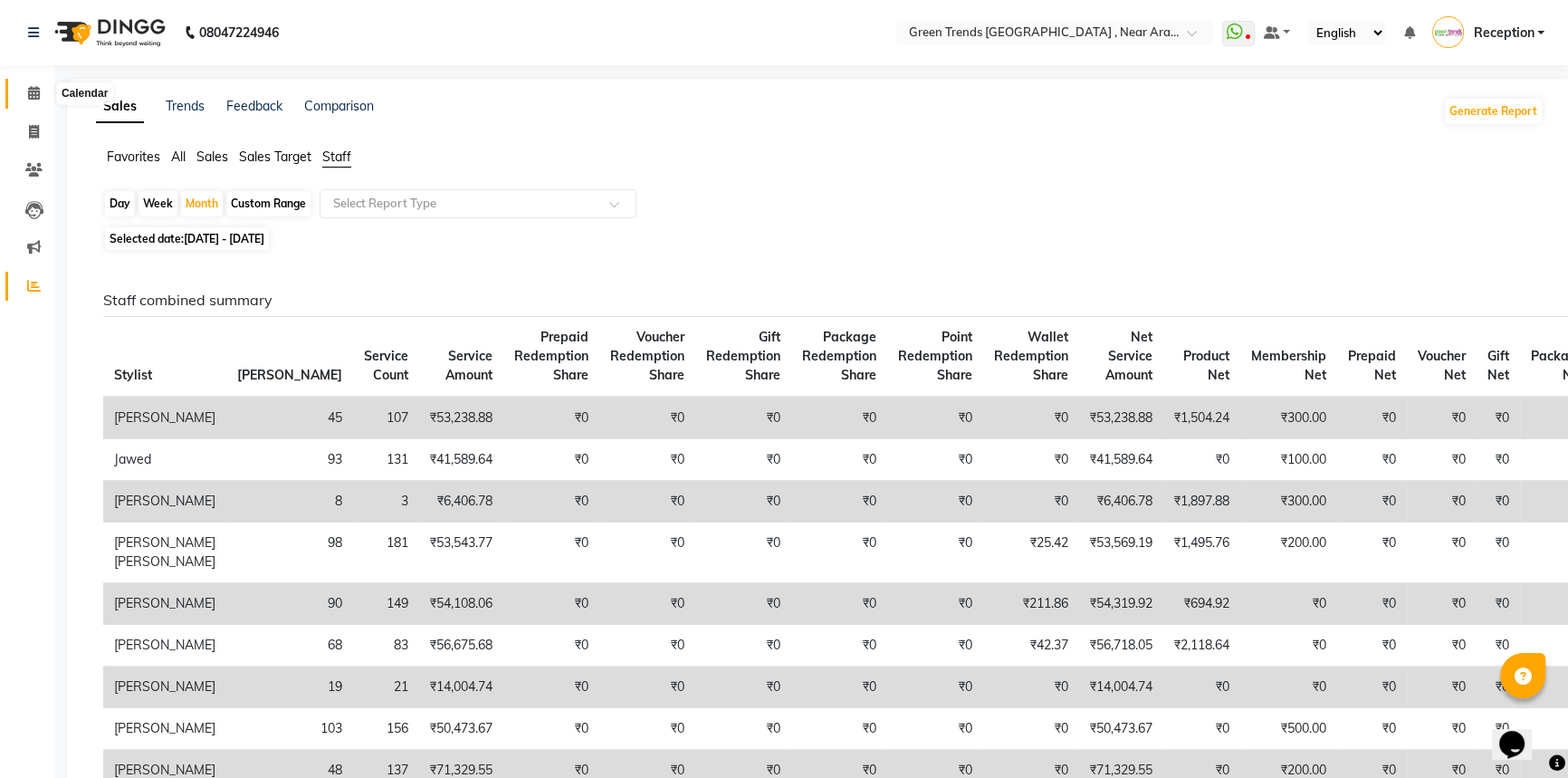 click 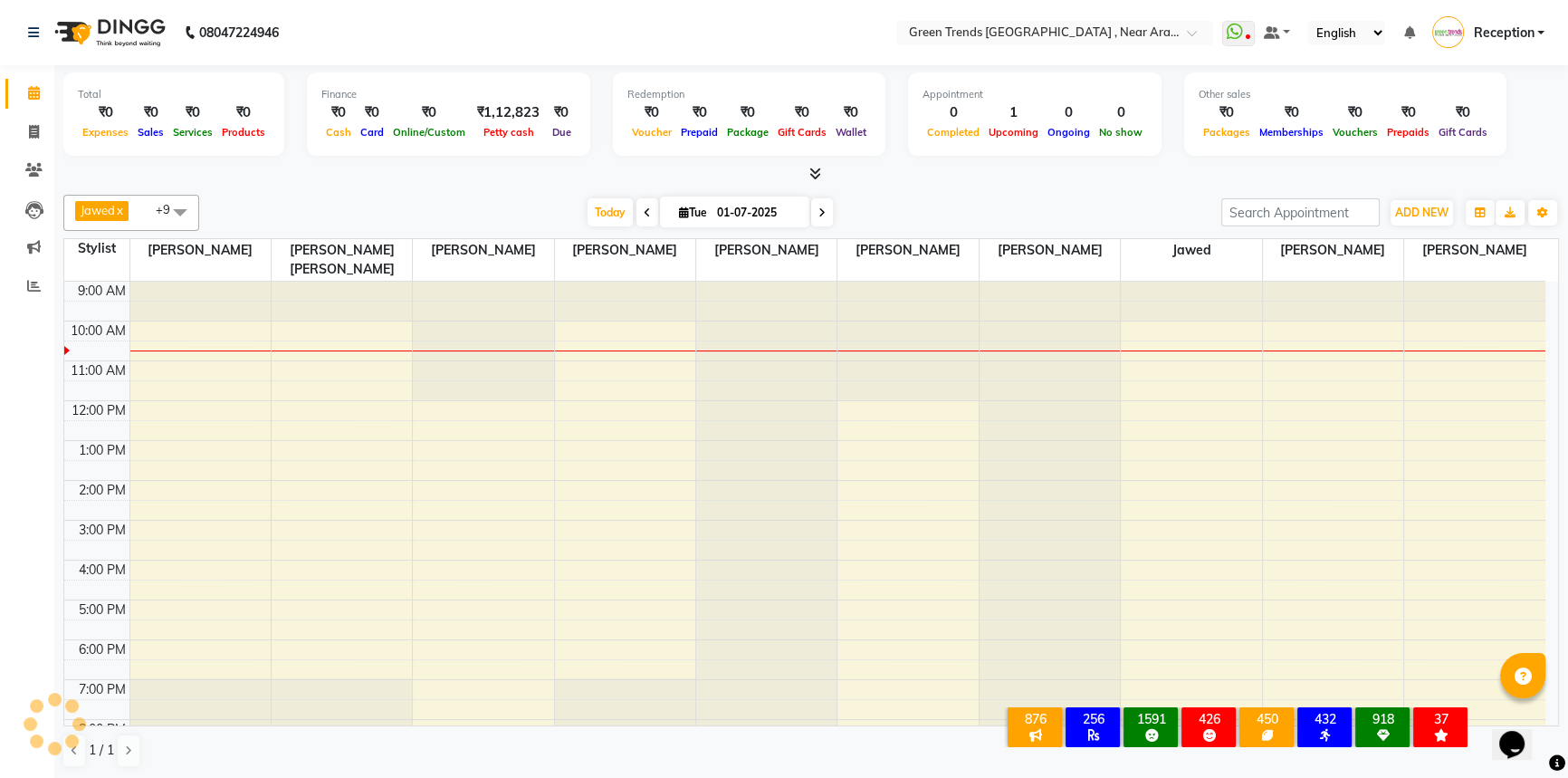 scroll, scrollTop: 0, scrollLeft: 0, axis: both 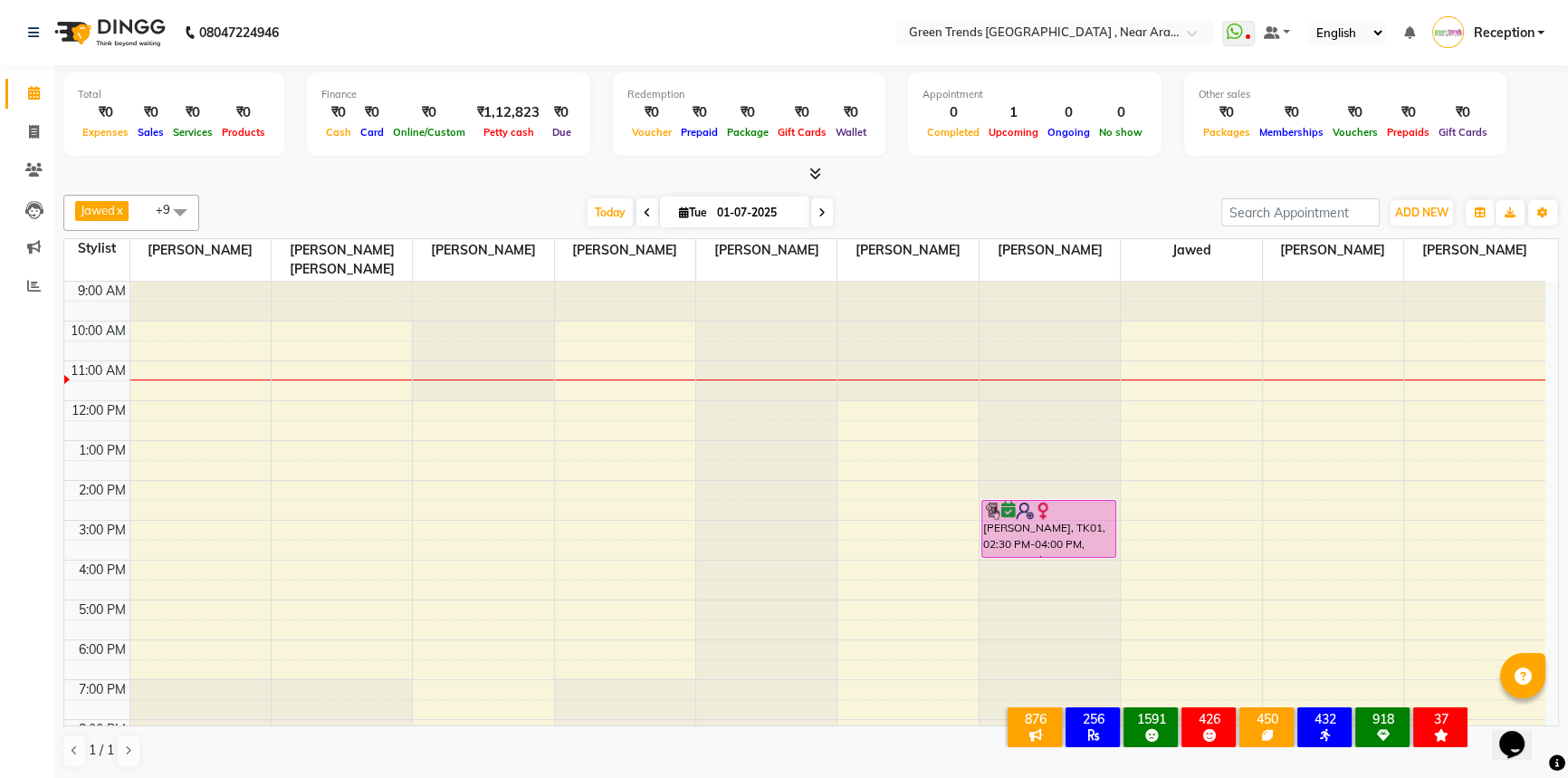 click at bounding box center [647, 213] 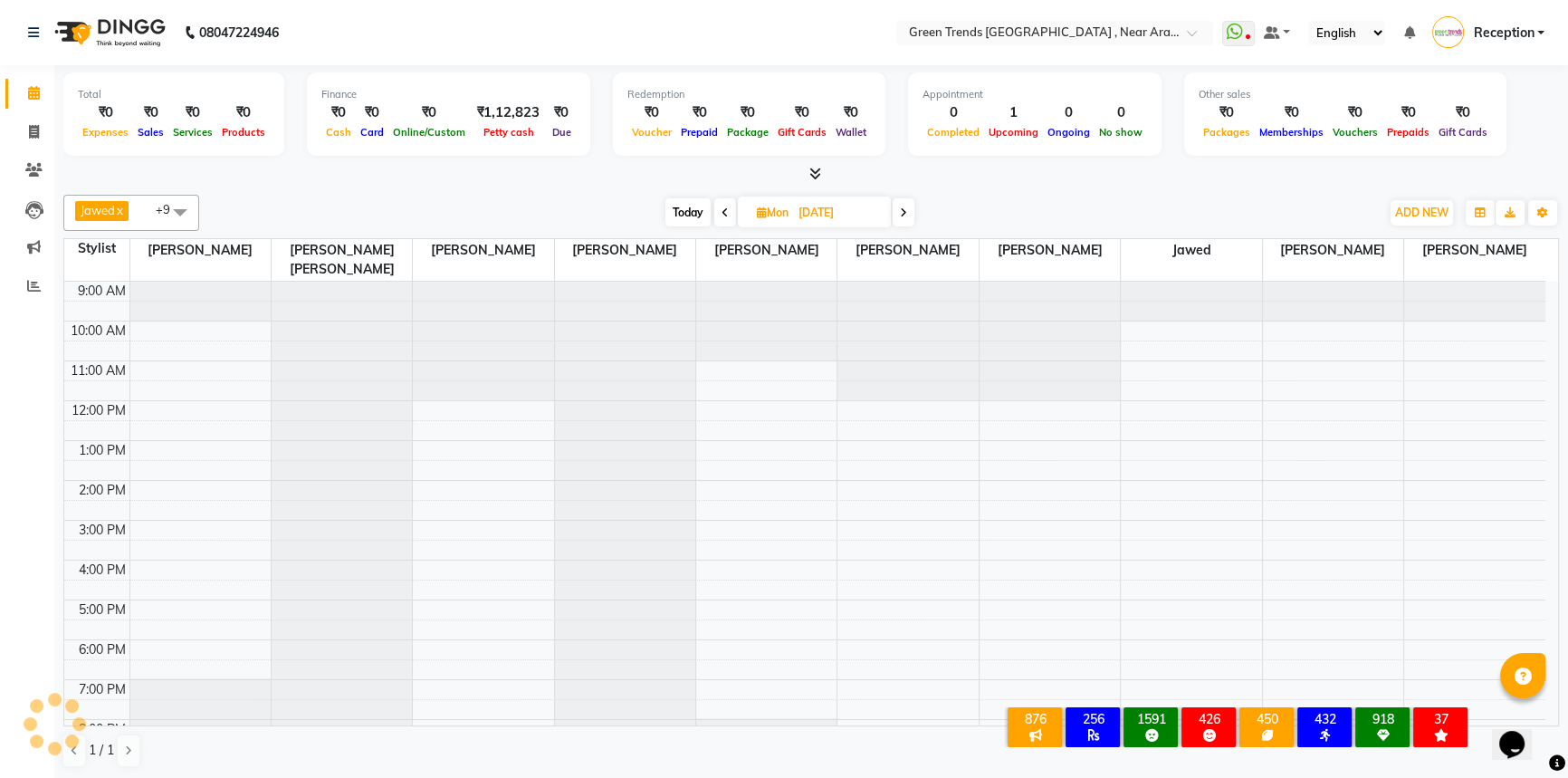 scroll, scrollTop: 53, scrollLeft: 0, axis: vertical 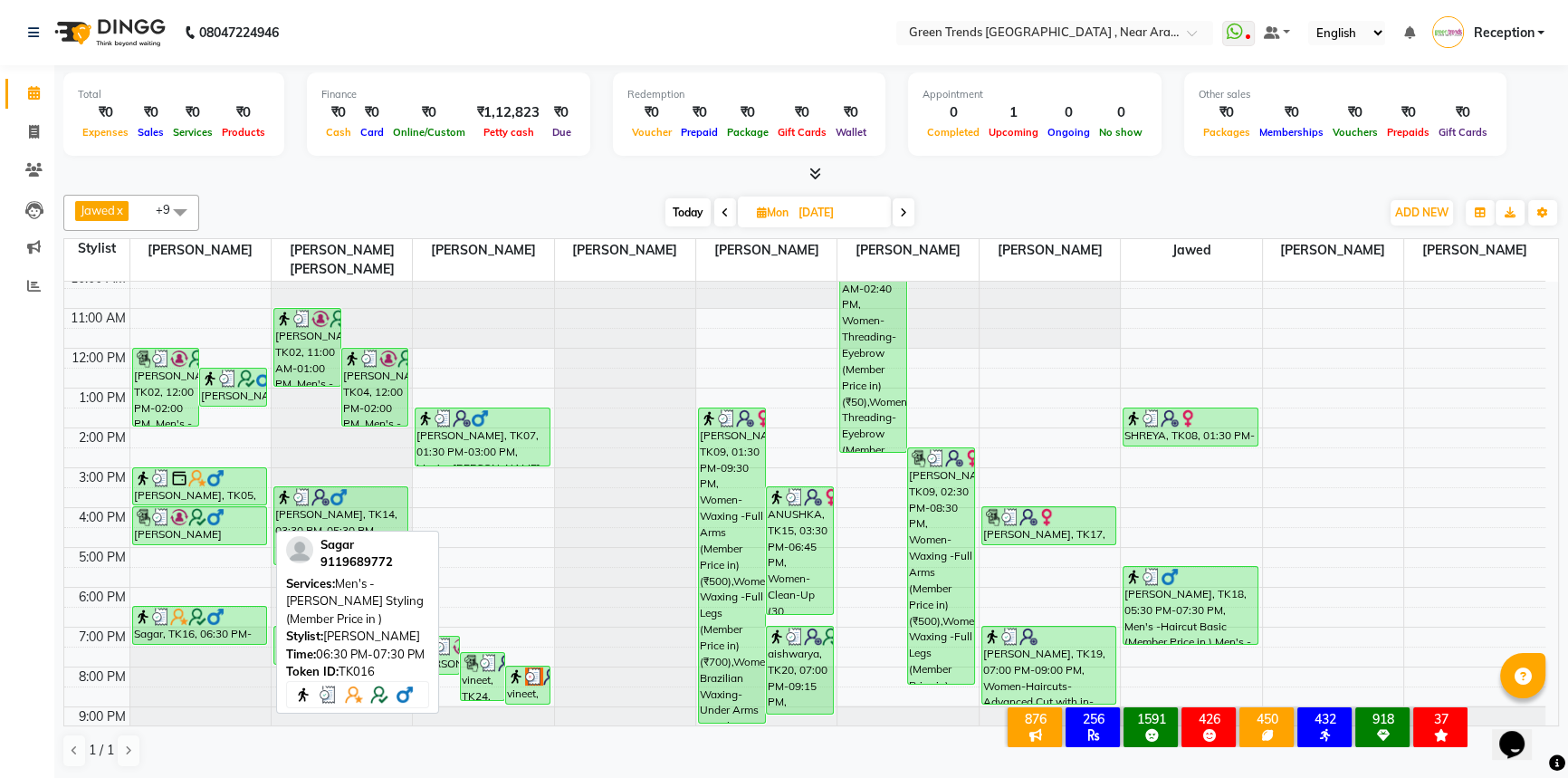 click on "Sagar, TK16, 06:30 PM-07:30 PM, Men's -Beard Styling (Member Price in )" at bounding box center [200, 625] 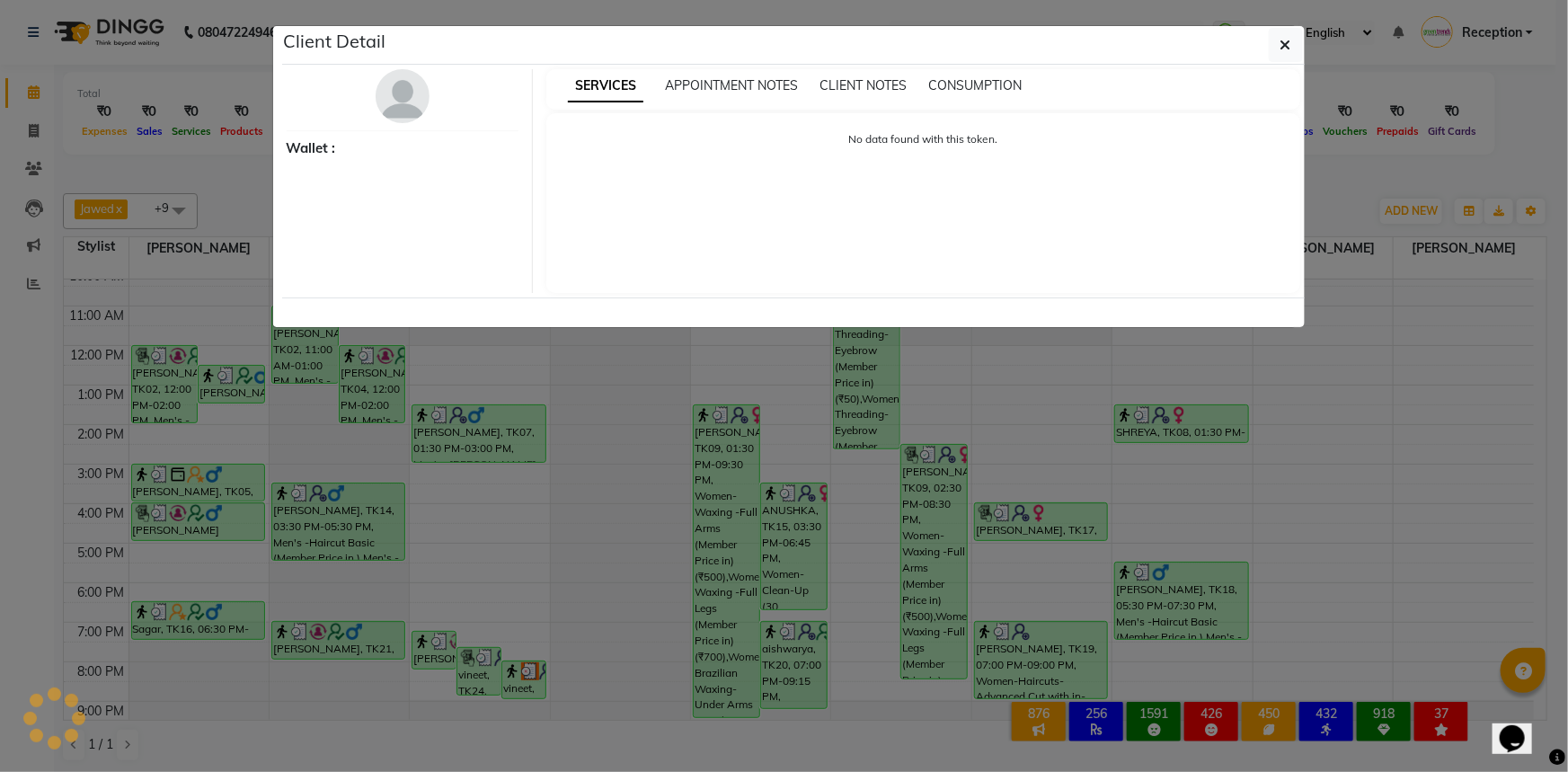 select on "3" 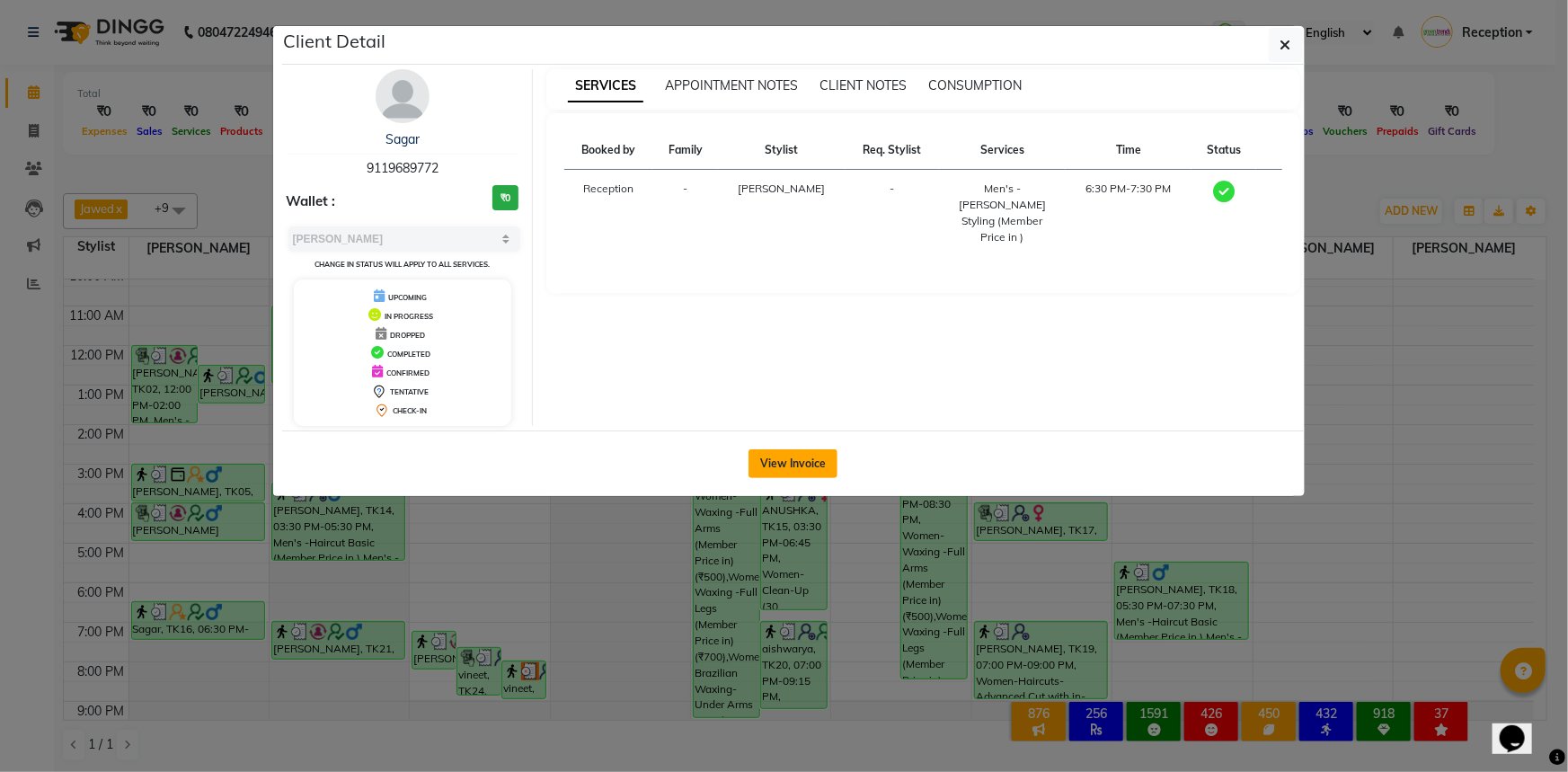 click on "View Invoice" 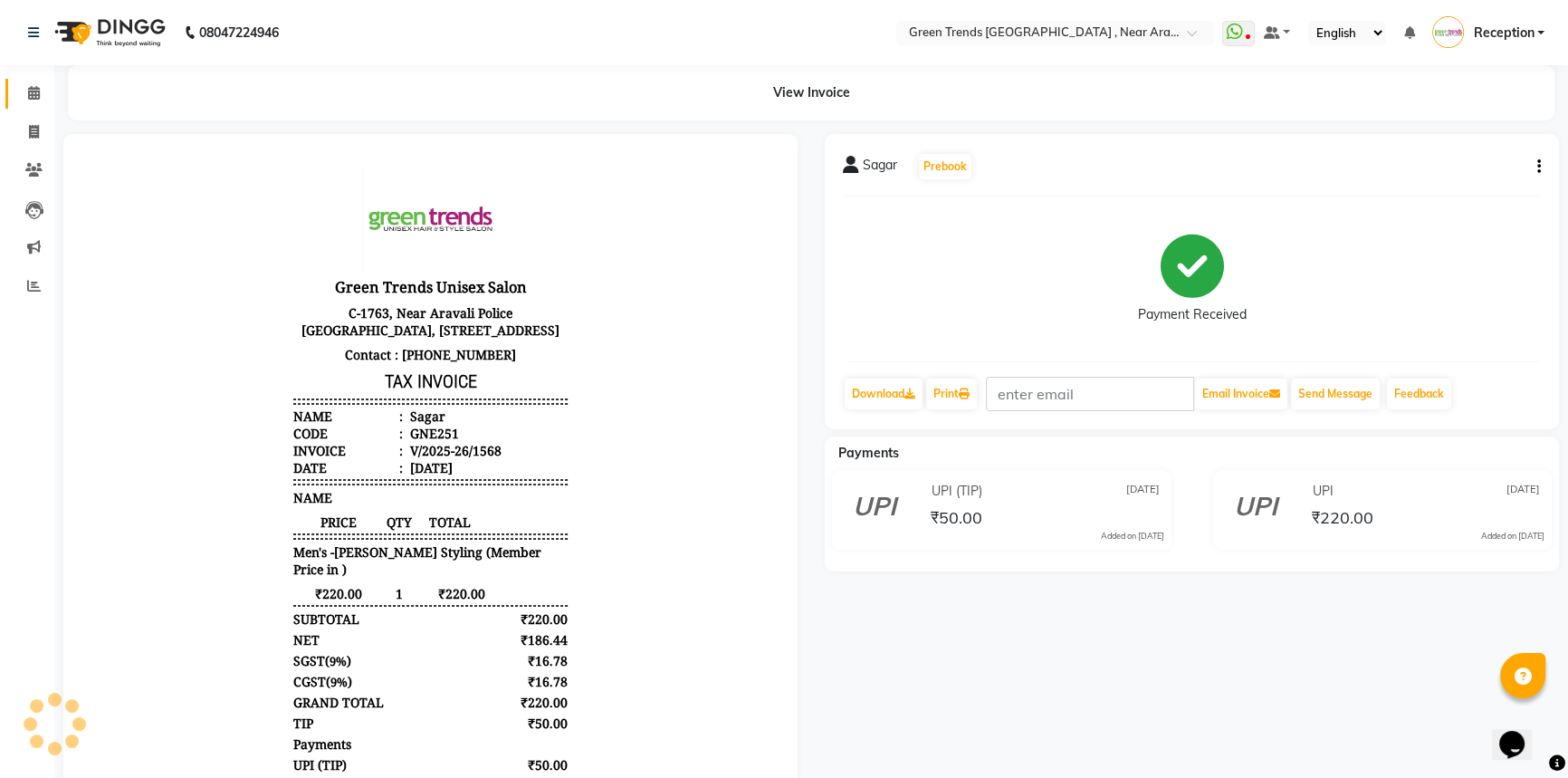 scroll, scrollTop: 0, scrollLeft: 0, axis: both 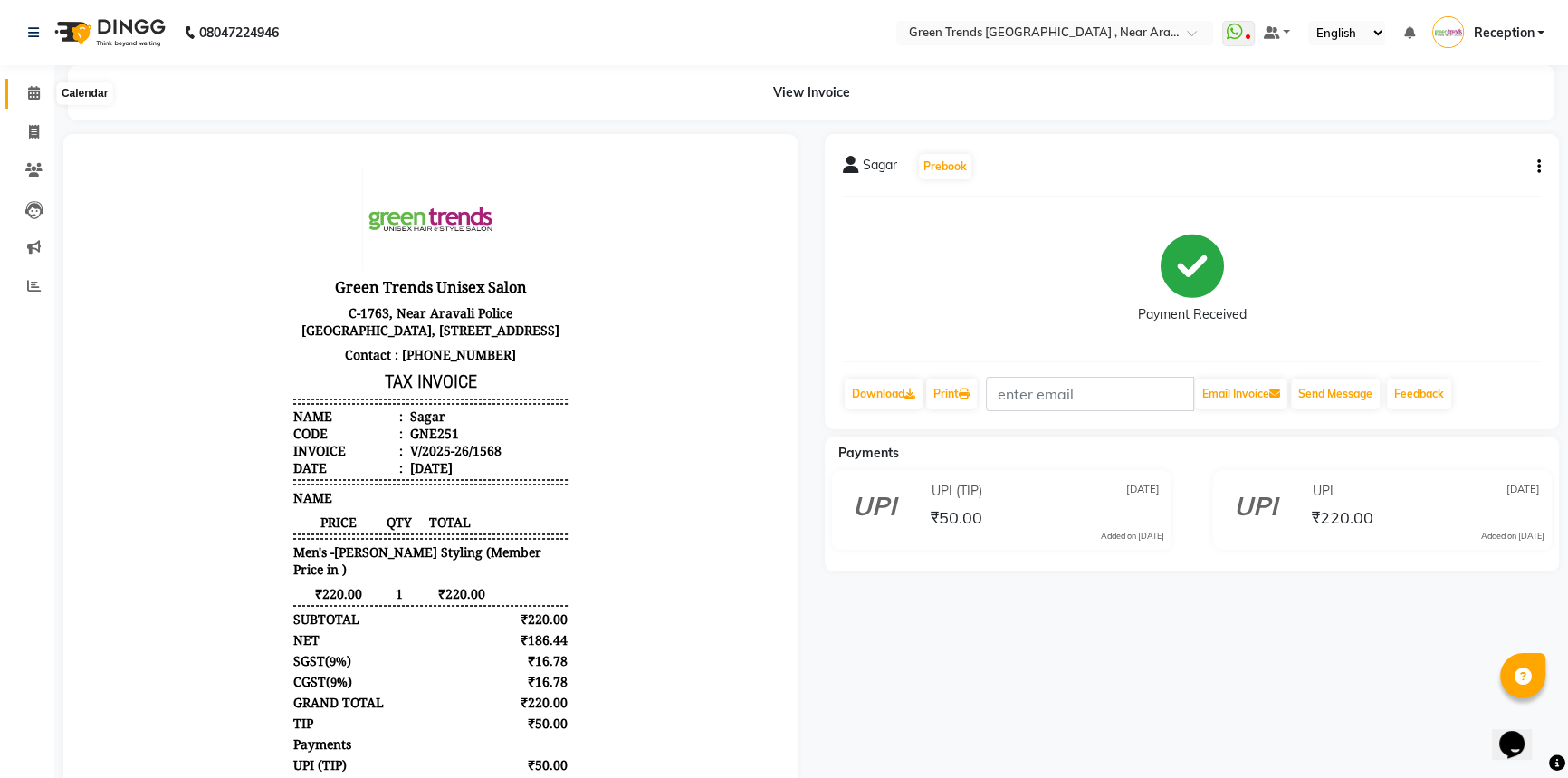 click 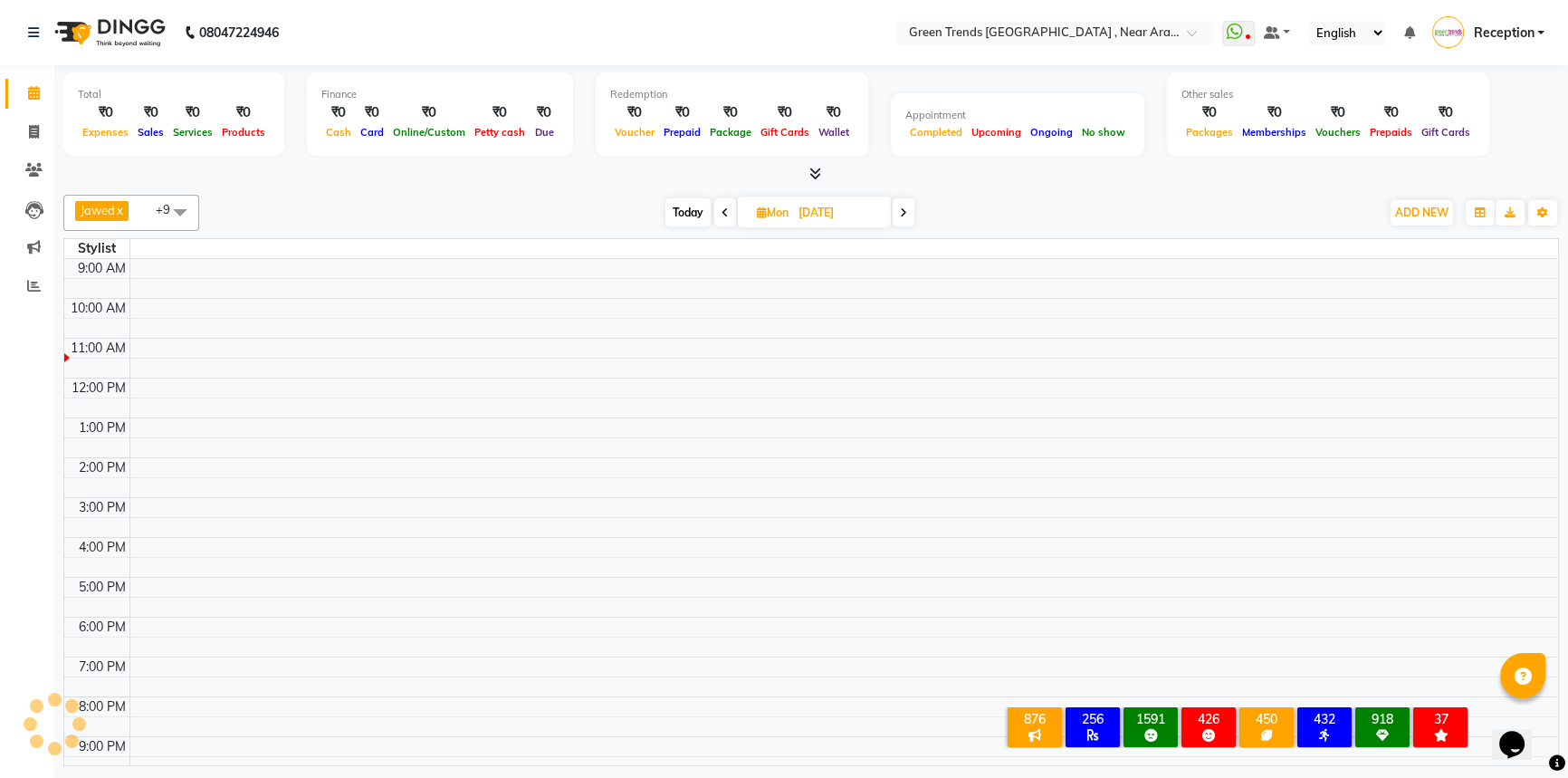scroll, scrollTop: 0, scrollLeft: 0, axis: both 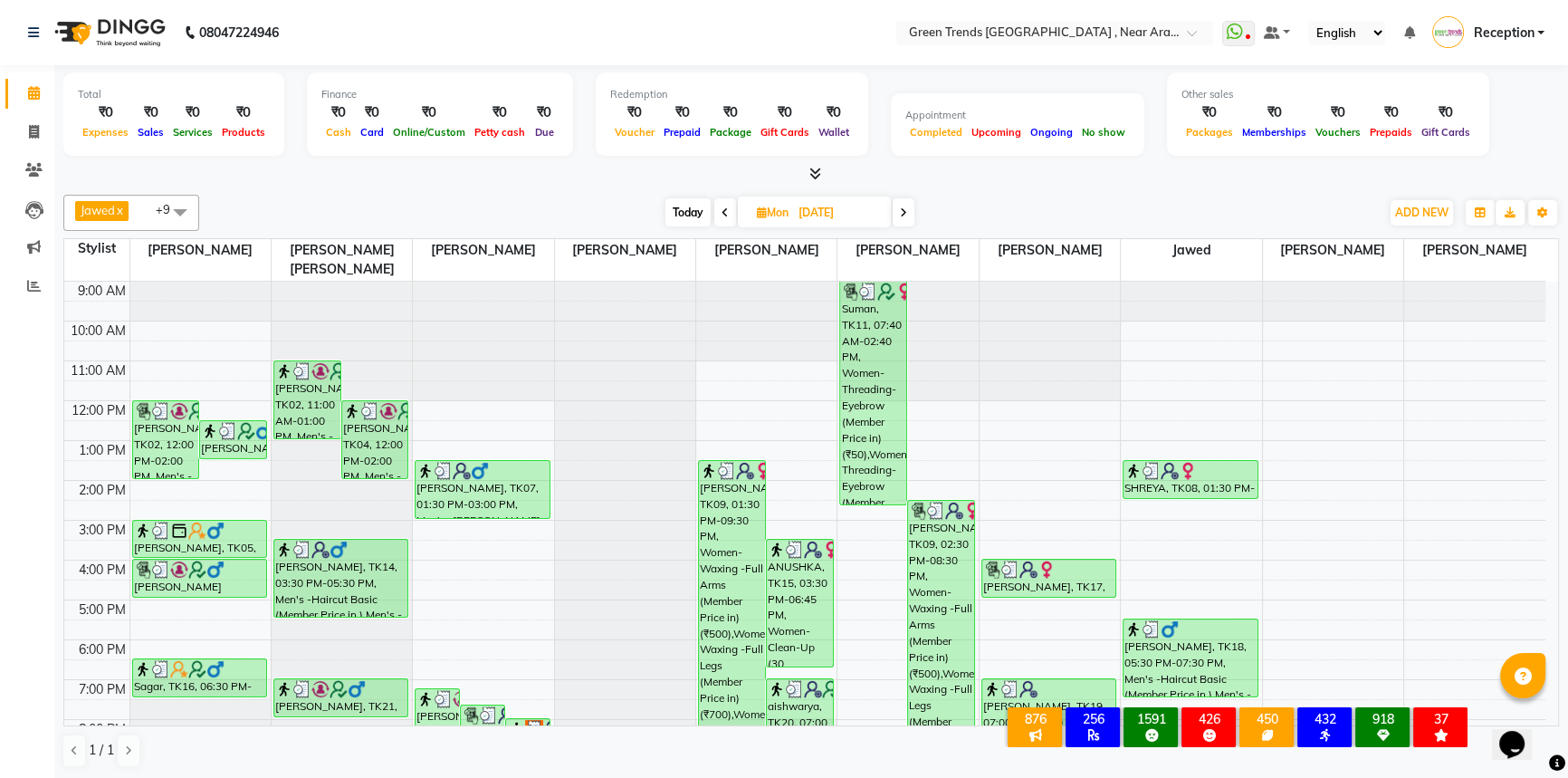 click on "Today" at bounding box center [688, 212] 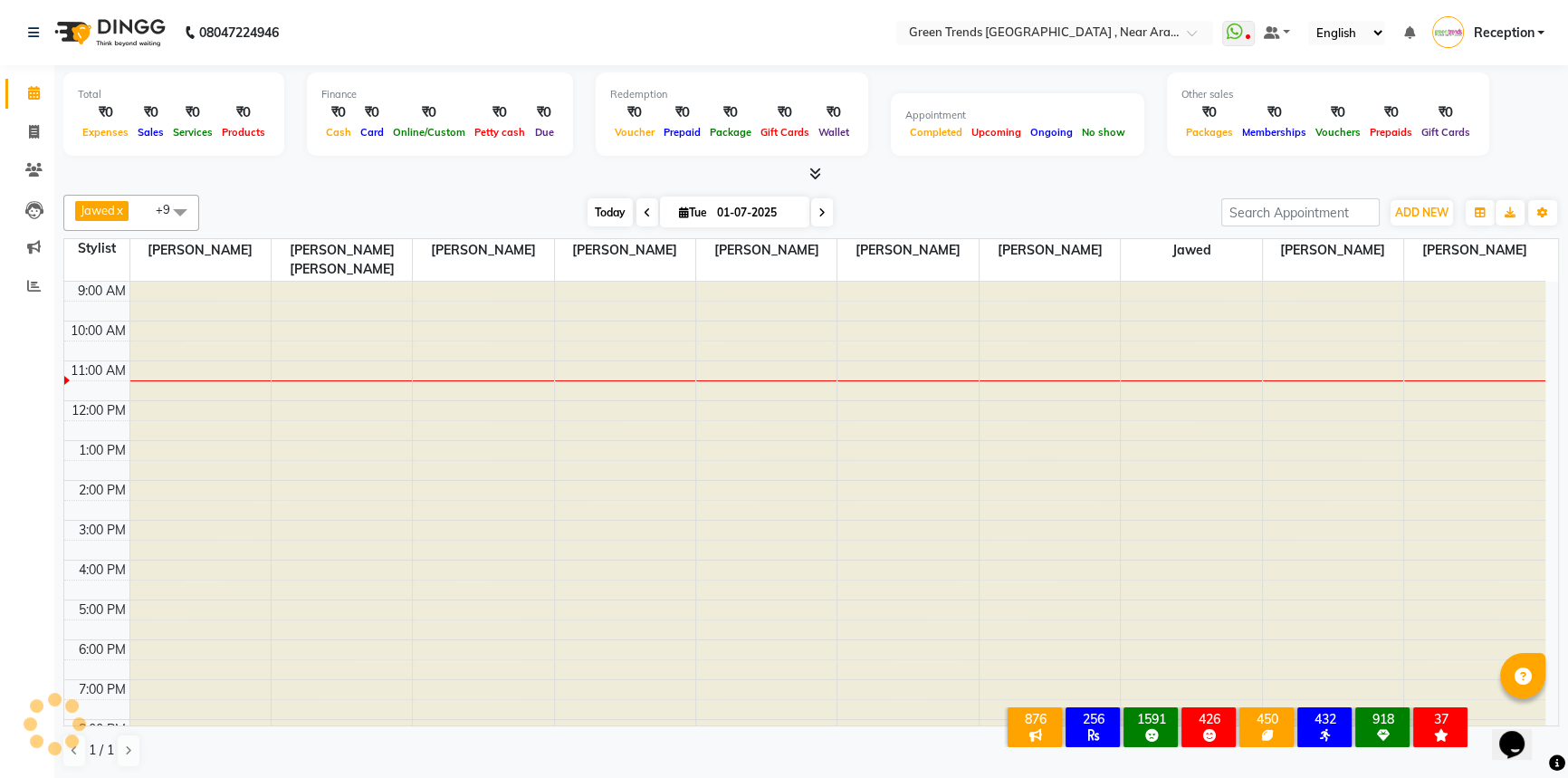 scroll, scrollTop: 53, scrollLeft: 0, axis: vertical 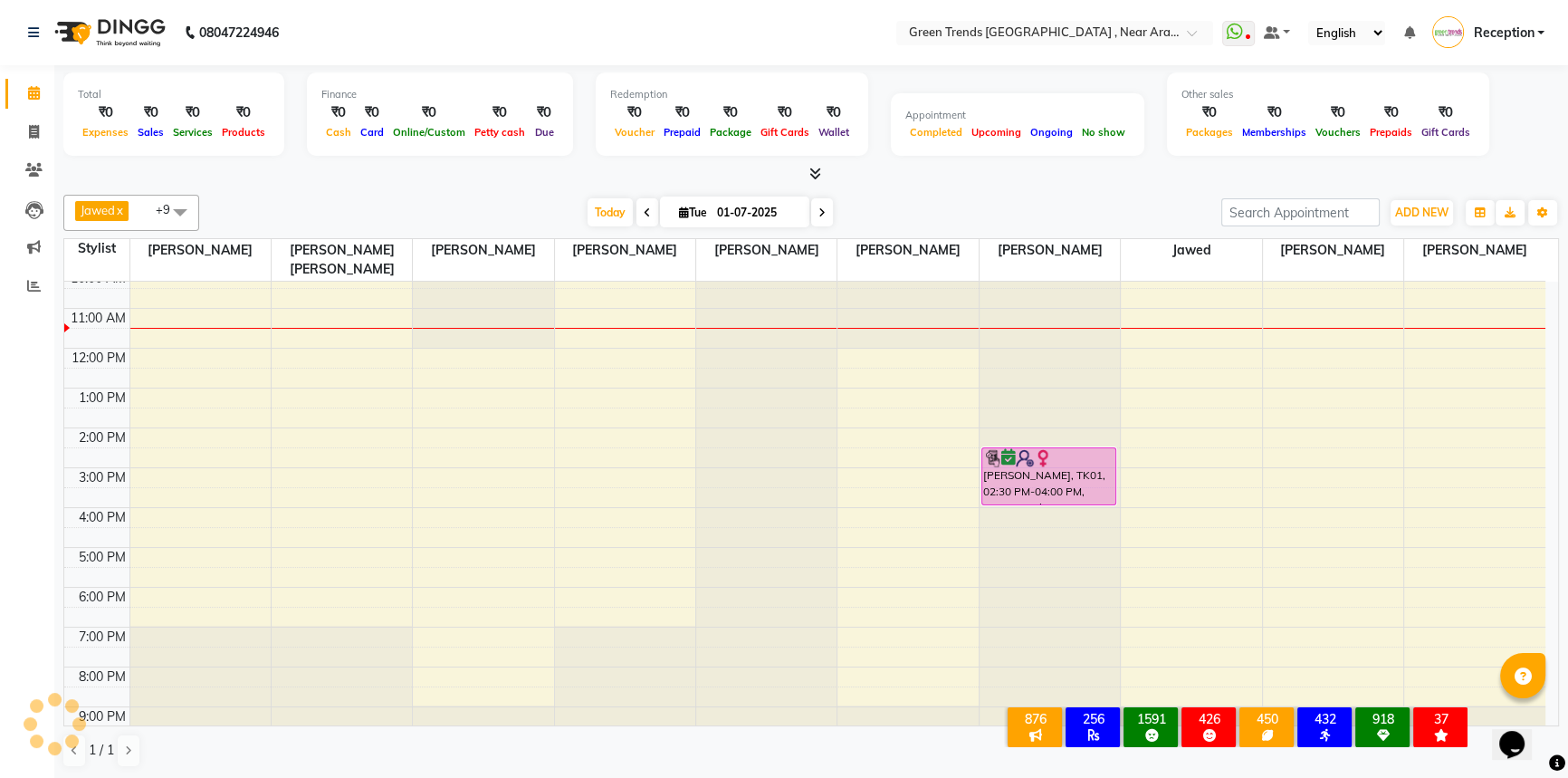 click on "08047224946 Select Location × Green Trends Indira Nagar , Near Aravali Police Chowki  WhatsApp Status  ✕ Status:  Disconnected Most Recent Message: 06-06-2025     09:52 PM Recent Service Activity: 06-06-2025     10:00 PM  08047224946 Whatsapp Settings Default Panel My Panel English ENGLISH Español العربية मराठी हिंदी ગુજરાતી தமிழ் 中文 Notifications nothing to show Reception Manage Profile Change Password Sign out  Version:3.14.0  ☀ Green Trends Indira Nagar , Near Aravali Police Chowki  Calendar  Invoice  Clients  Leads   Marketing  Reports Completed InProgress Upcoming Dropped Tentative Check-In Confirm Bookings Generate Report Segments Page Builder Total  ₹0  Expenses ₹0  Sales ₹0  Services ₹0  Products Finance  ₹0  Cash ₹0  Card ₹0  Online/Custom ₹0 Petty cash ₹0 Due  Redemption  ₹0 Voucher ₹0 Prepaid ₹0 Package ₹0  Gift Cards ₹0  Wallet  Appointment  Completed Upcoming Ongoing No show  Other sales  ₹0" at bounding box center (784, 389) 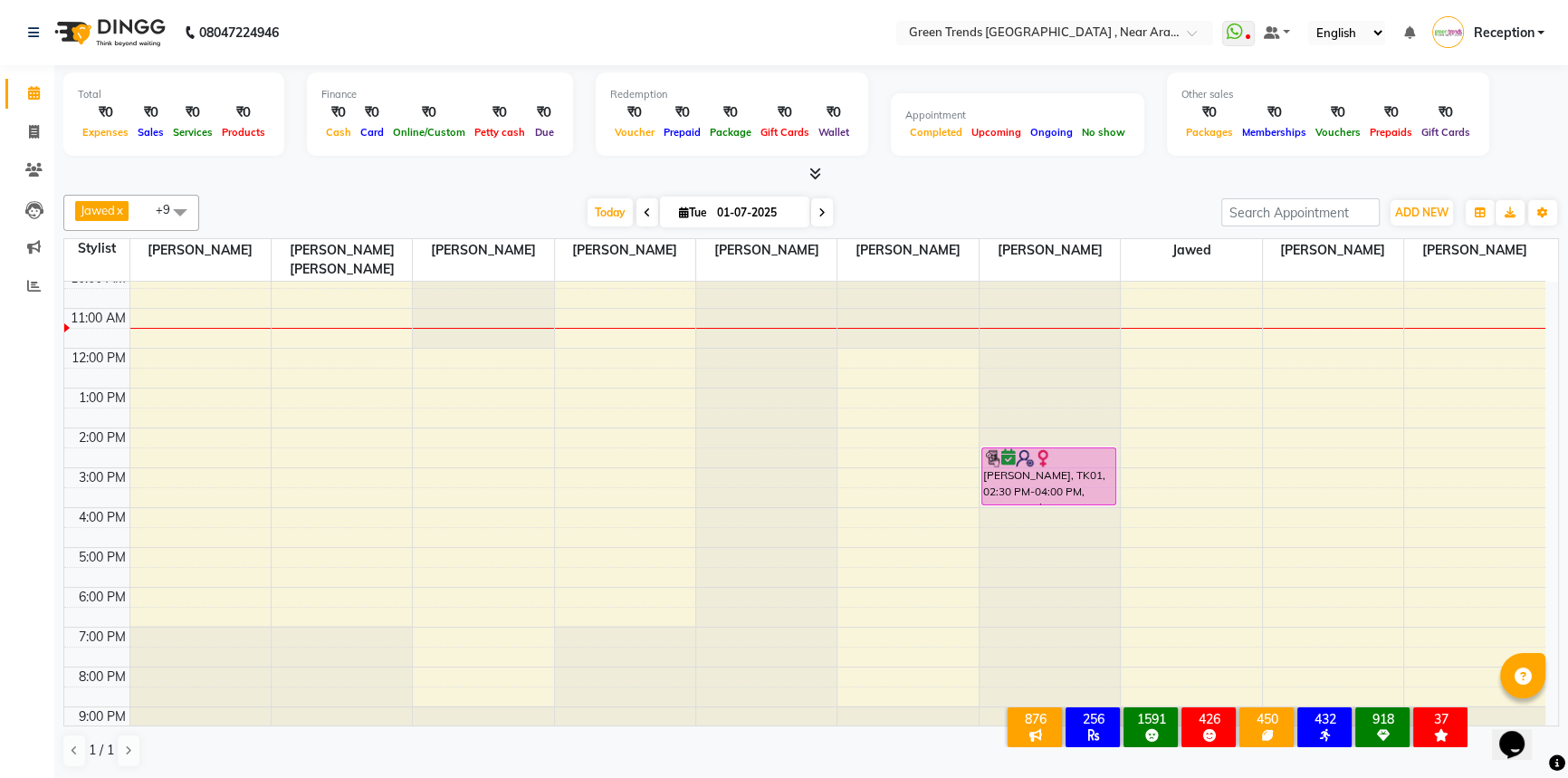 click at bounding box center [766, 229] 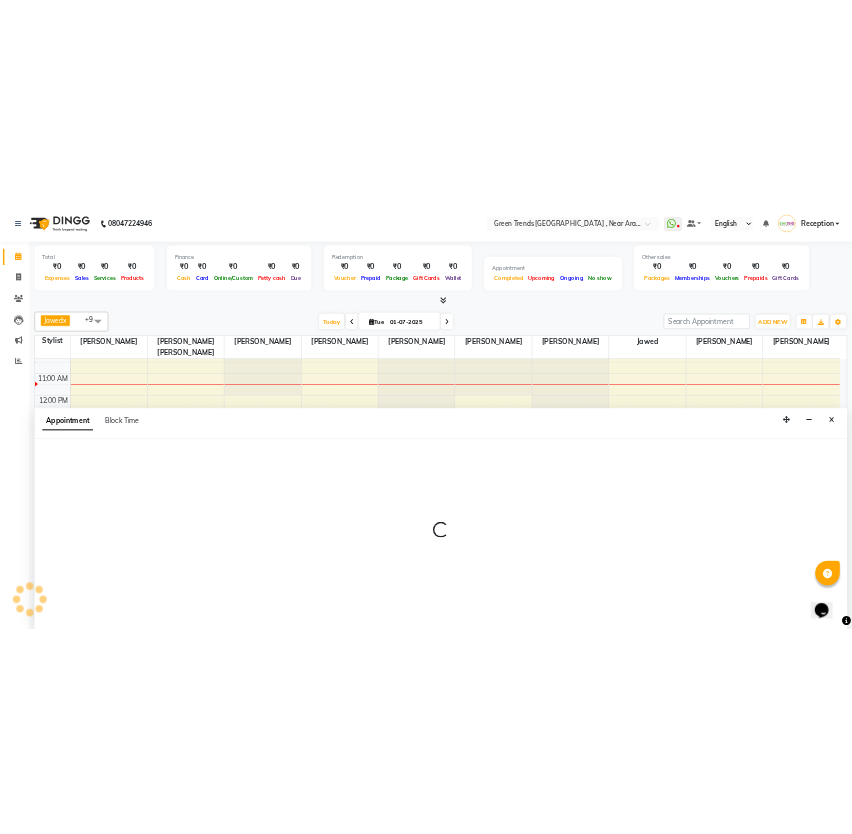 scroll, scrollTop: 0, scrollLeft: 0, axis: both 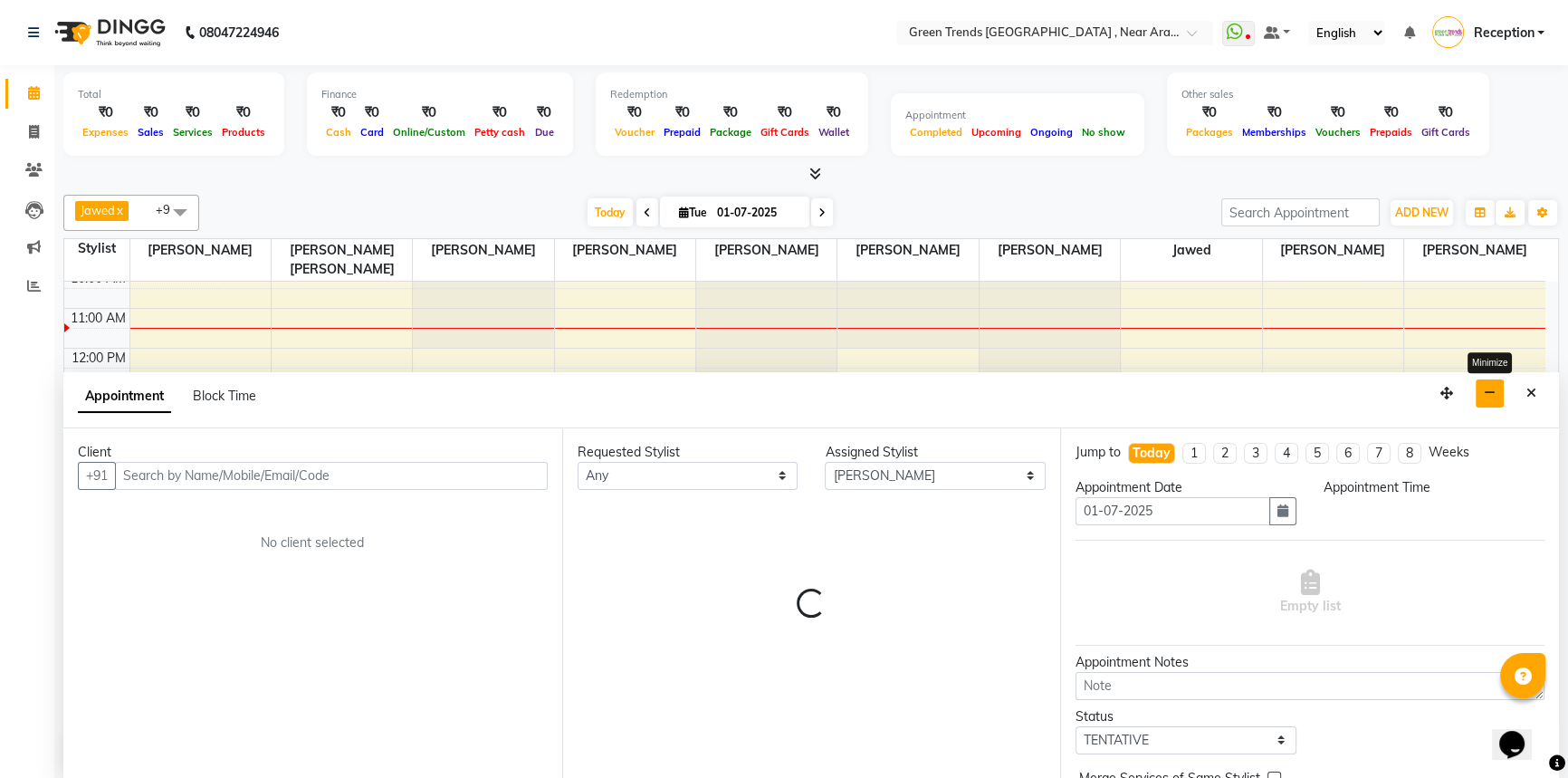 click at bounding box center (1489, 393) 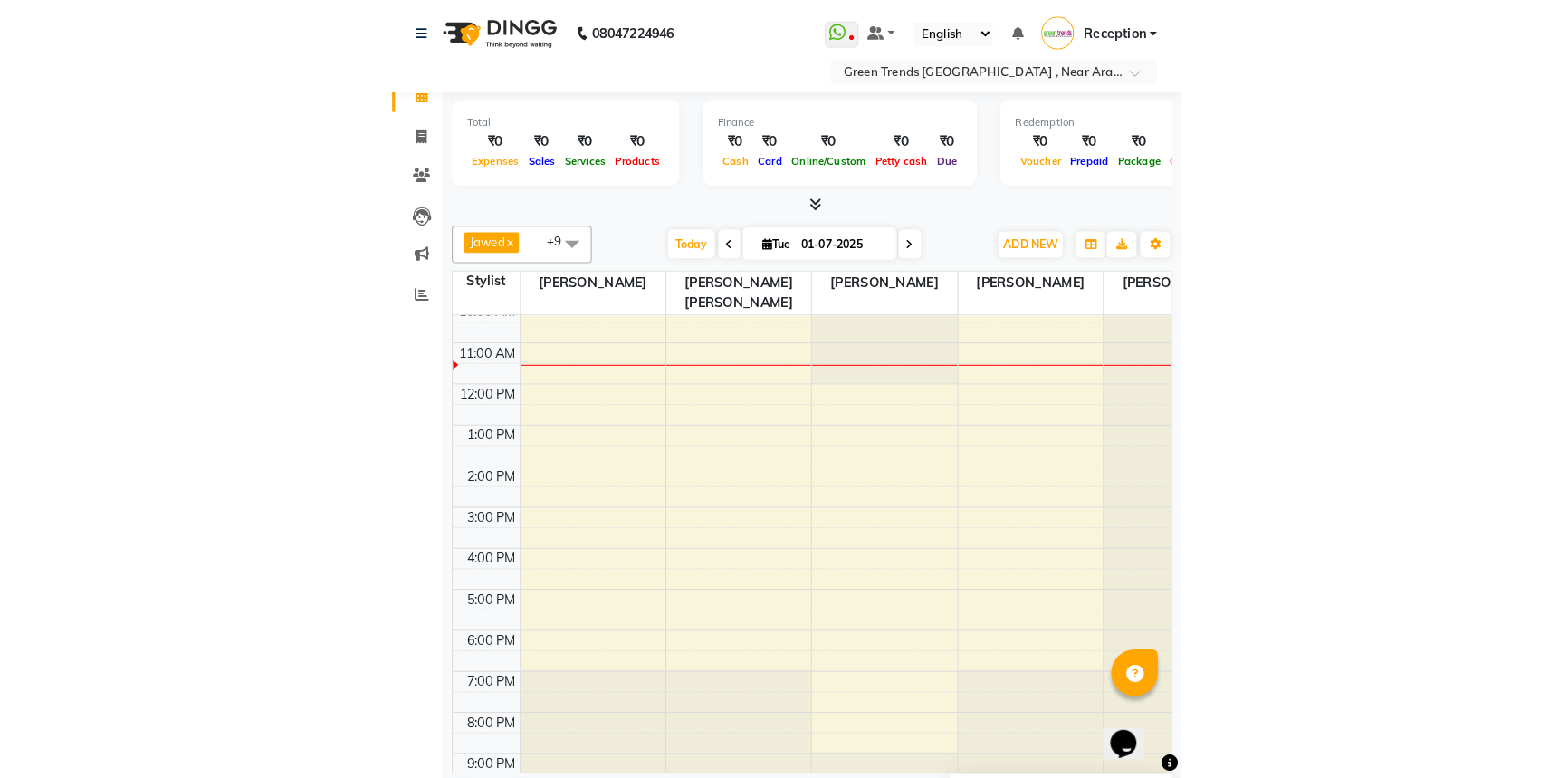 scroll, scrollTop: 0, scrollLeft: 0, axis: both 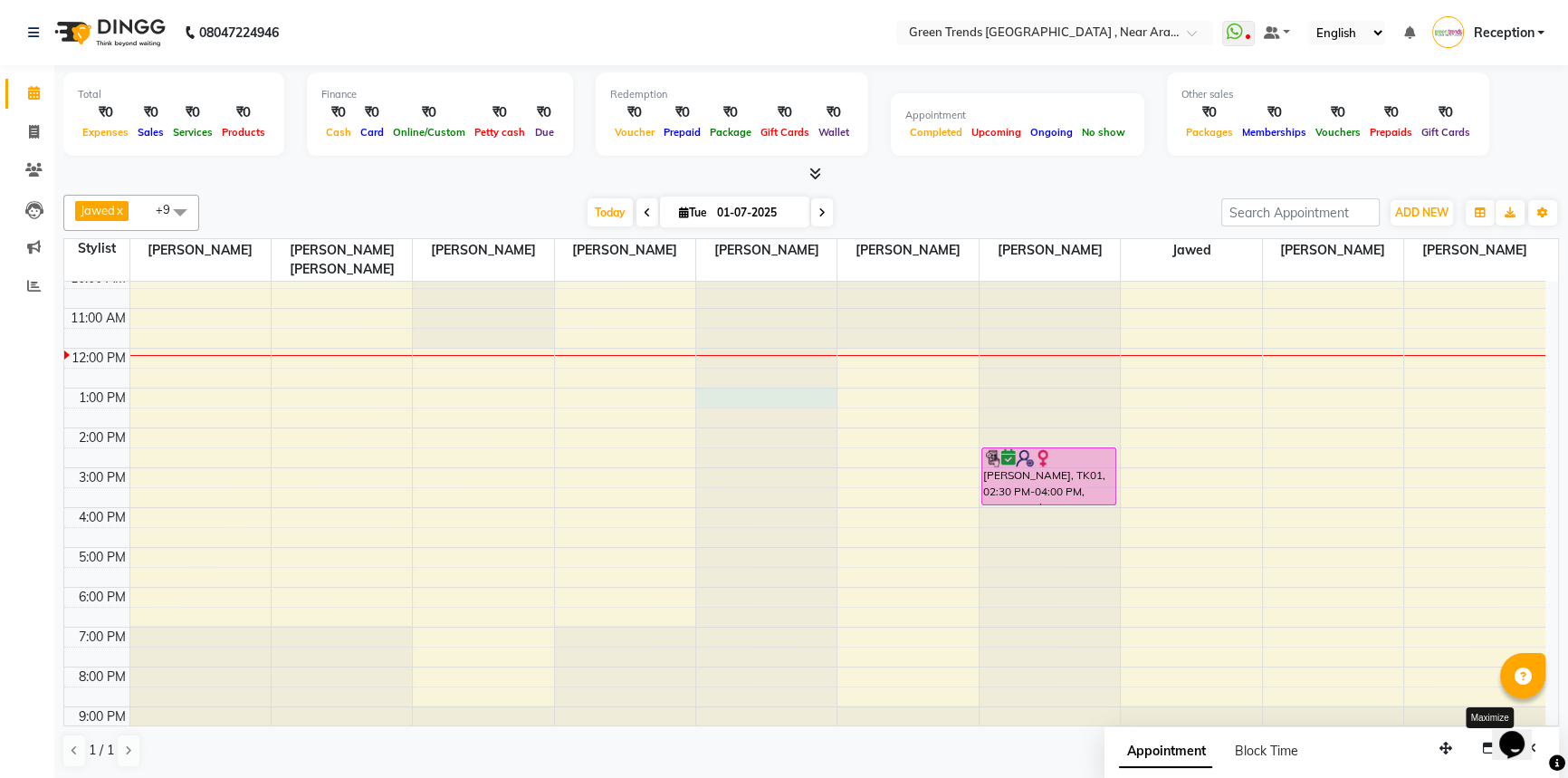 click at bounding box center (766, 229) 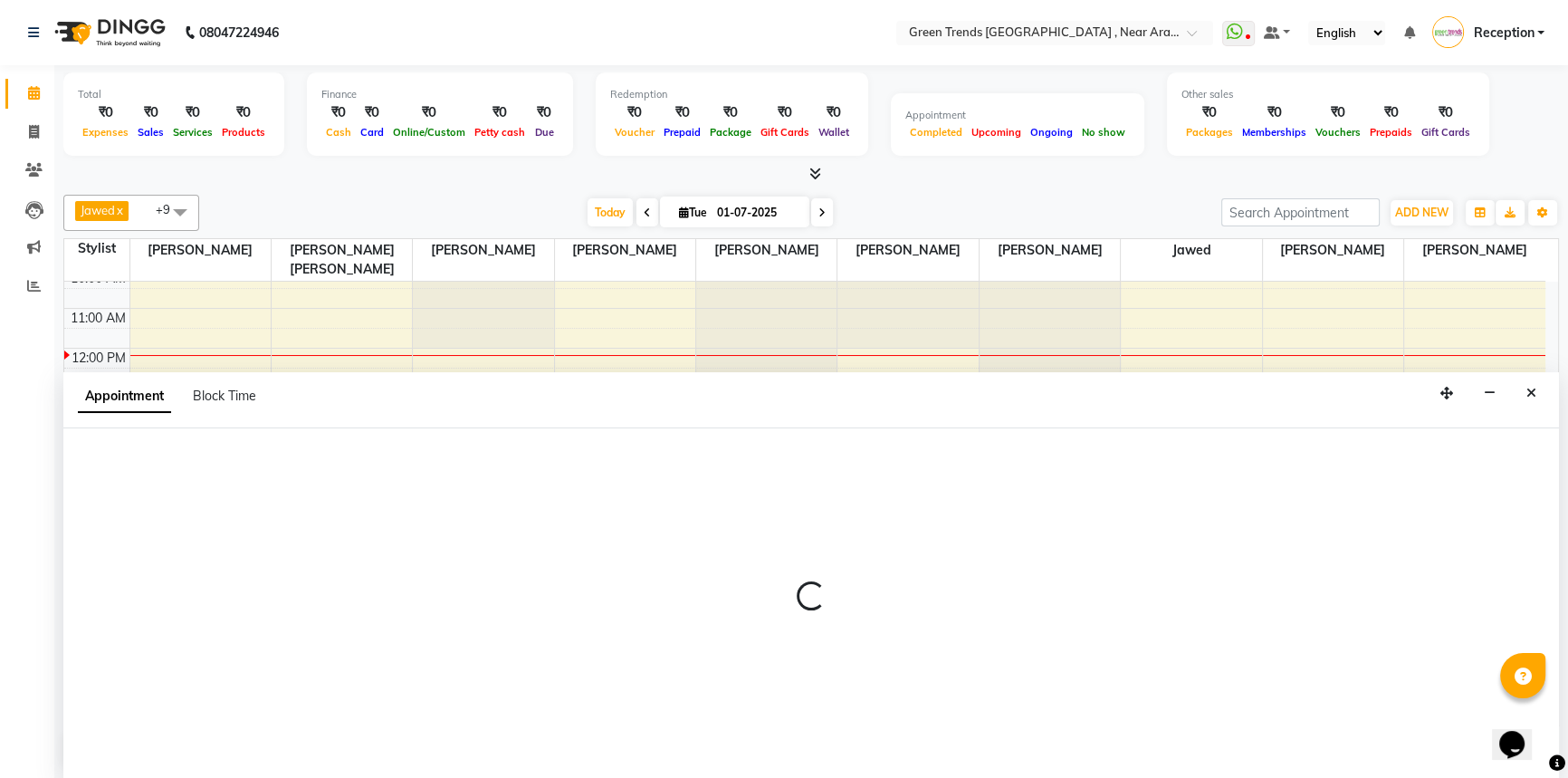 scroll, scrollTop: 0, scrollLeft: 0, axis: both 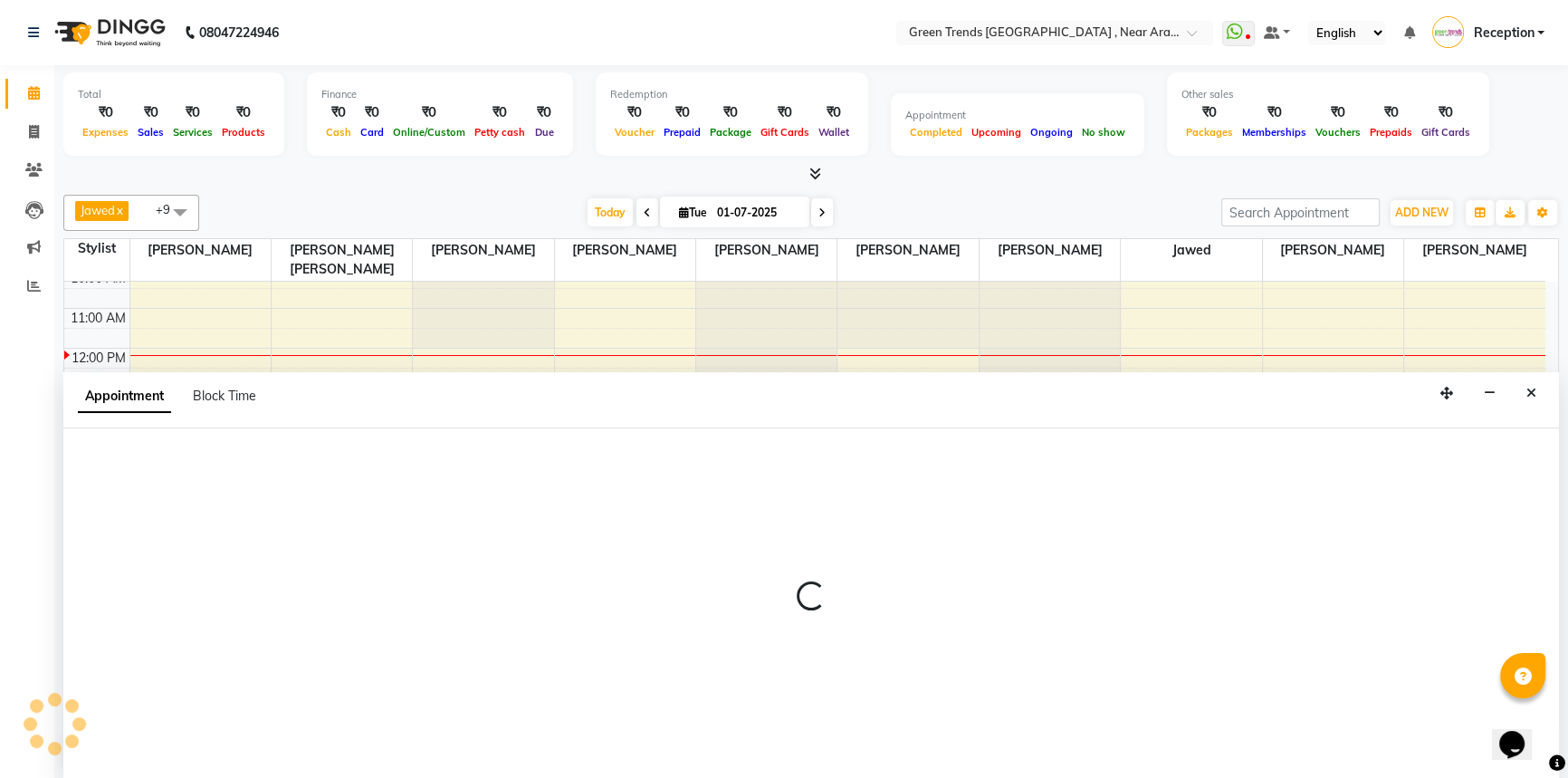 select on "57706" 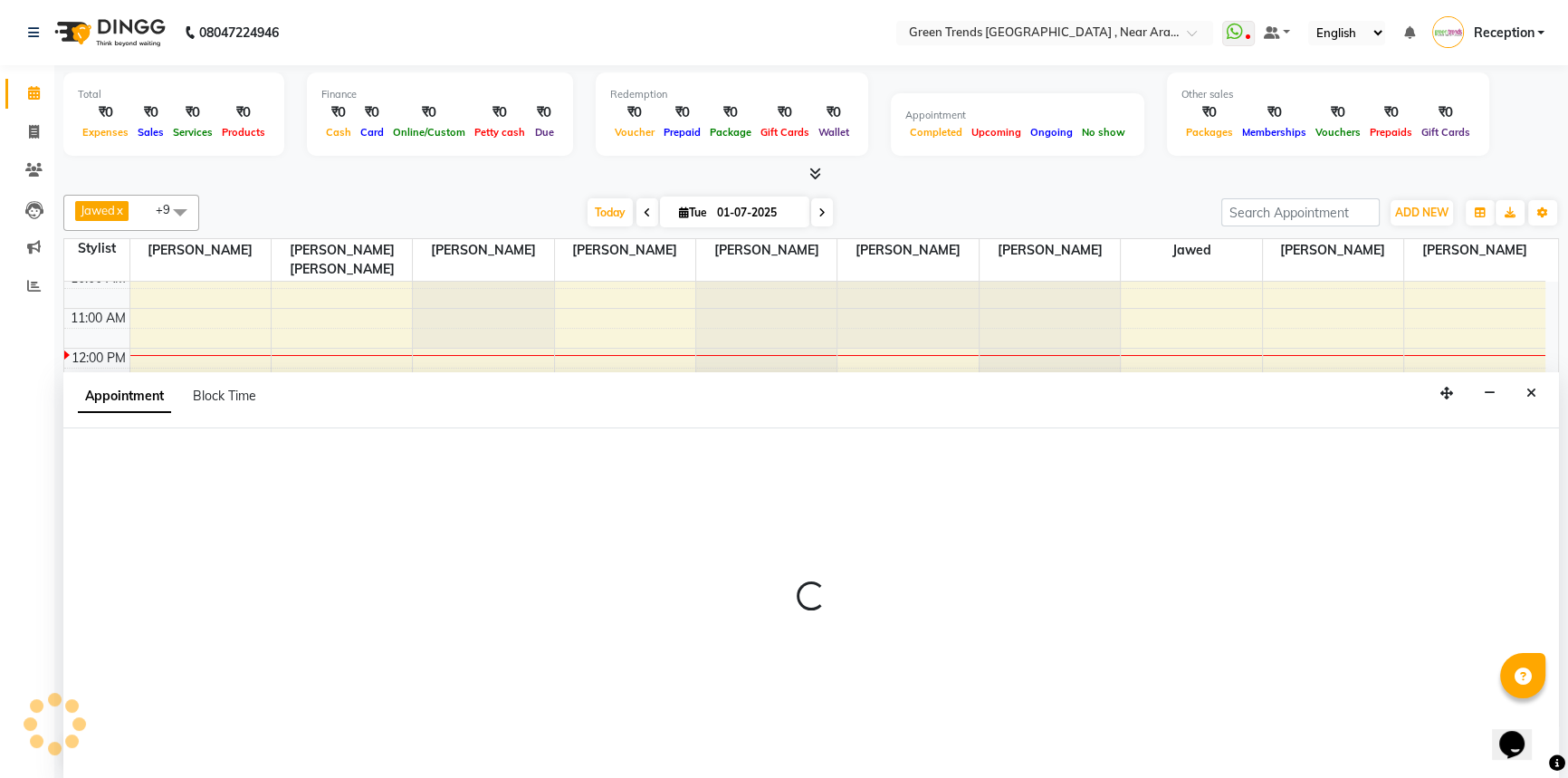 select on "780" 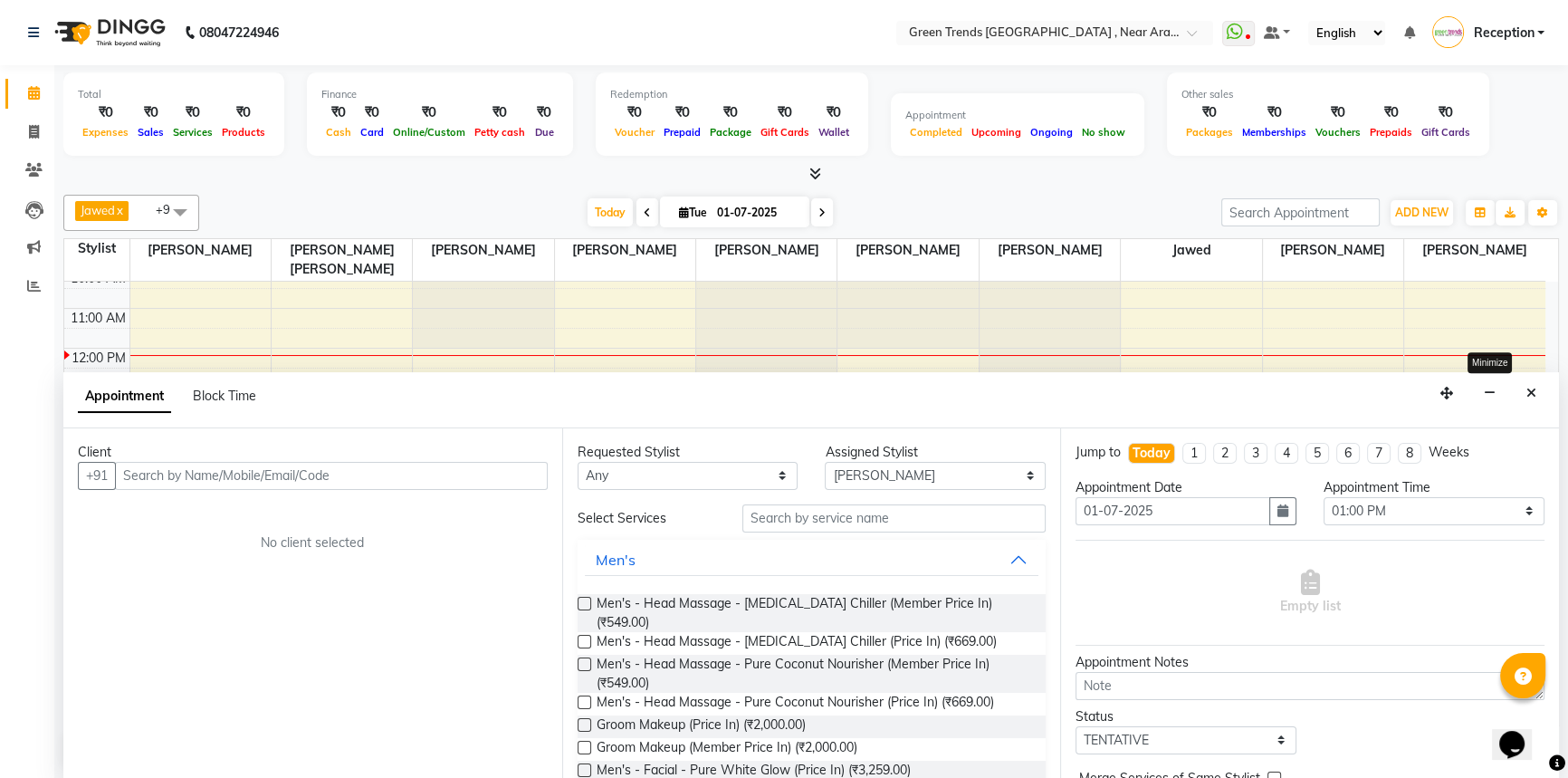 click at bounding box center (1489, 393) 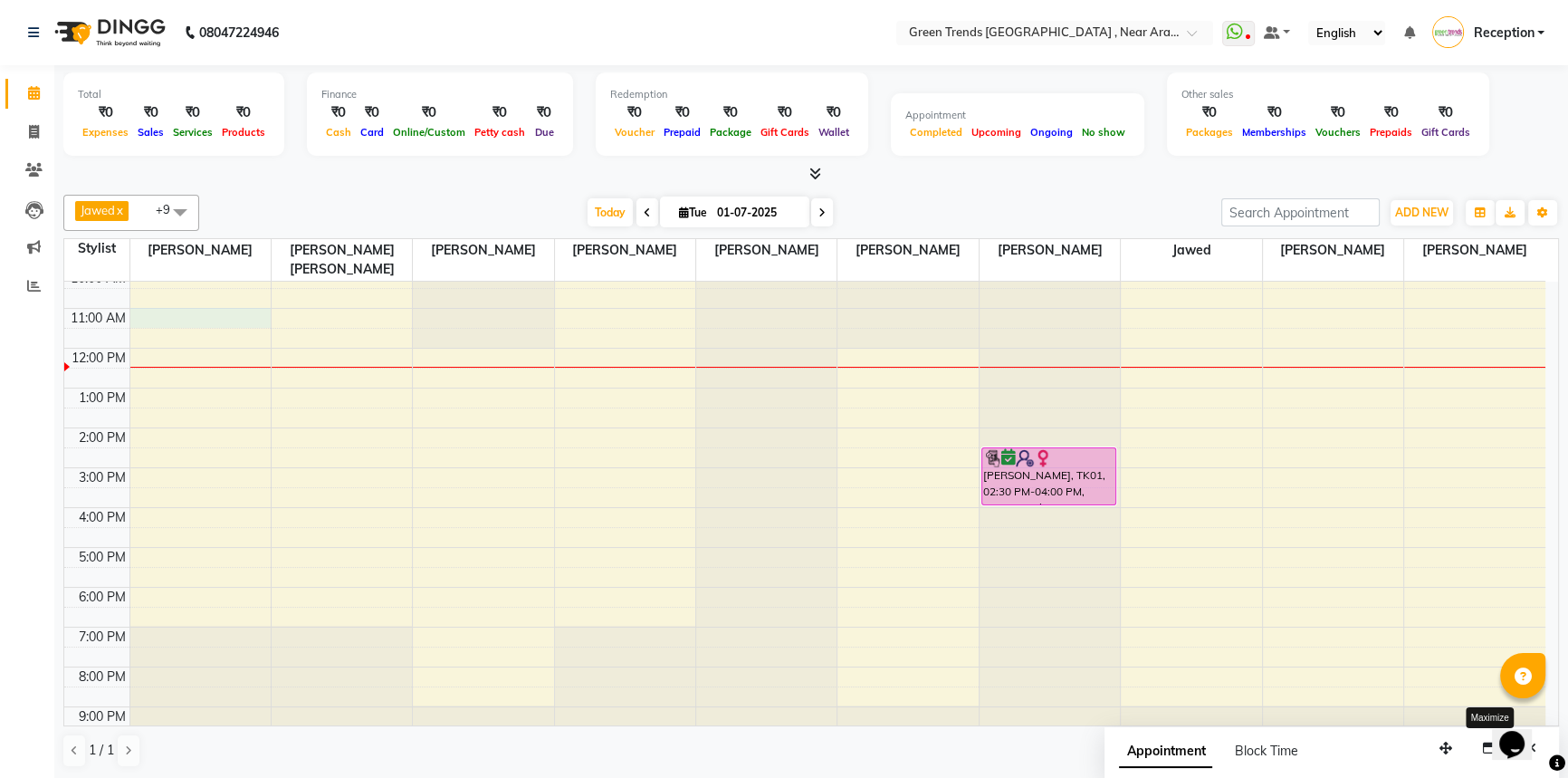 click on "9:00 AM 10:00 AM 11:00 AM 12:00 PM 1:00 PM 2:00 PM 3:00 PM 4:00 PM 5:00 PM 6:00 PM 7:00 PM 8:00 PM 9:00 PM     BHAVYA, TK01, 02:30 PM-04:00 PM, Women-Colouring - Hair-Global Colouring-Medium - Ammonia Free (Member price in)" at bounding box center [805, 487] 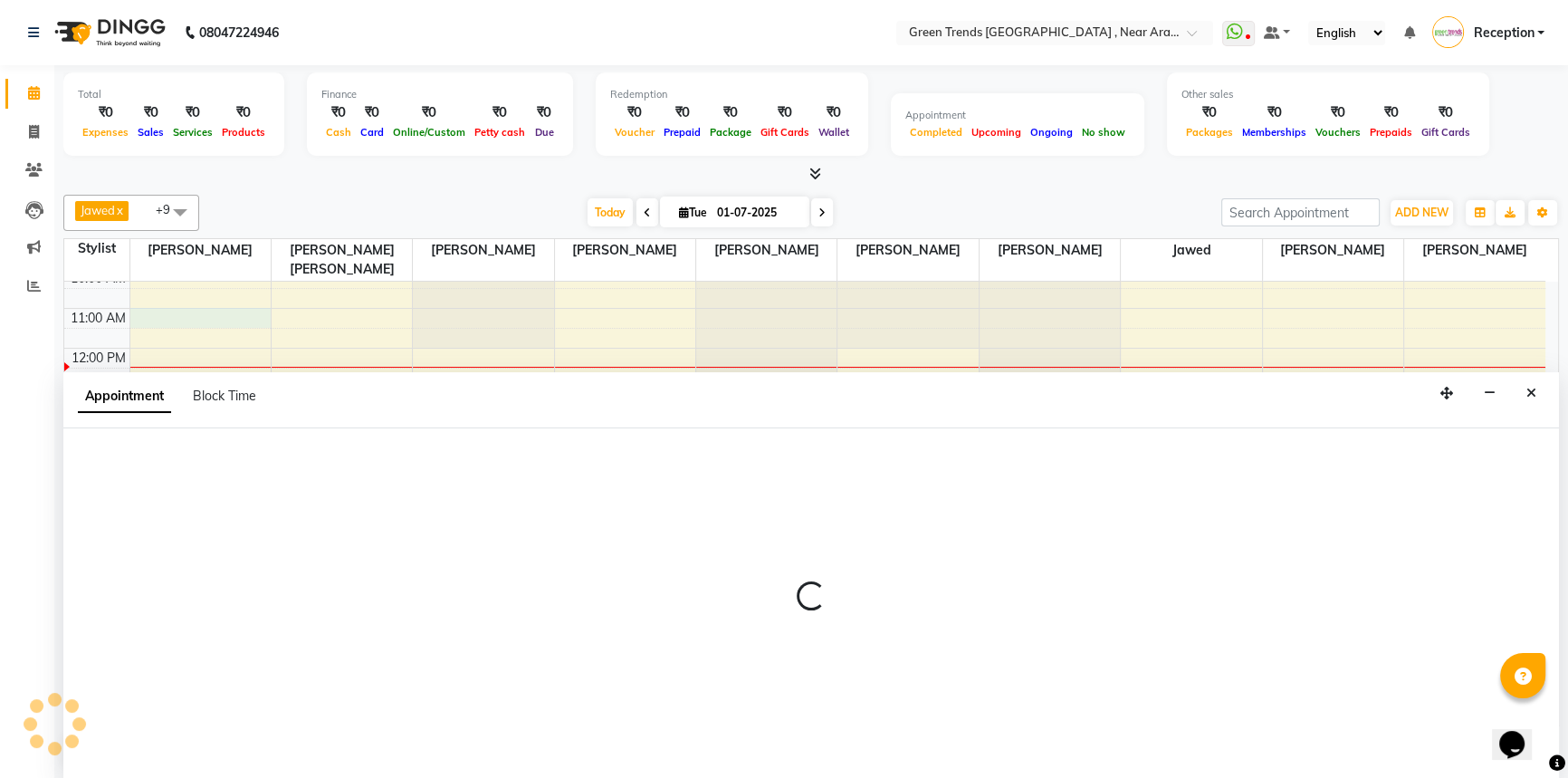 select on "57687" 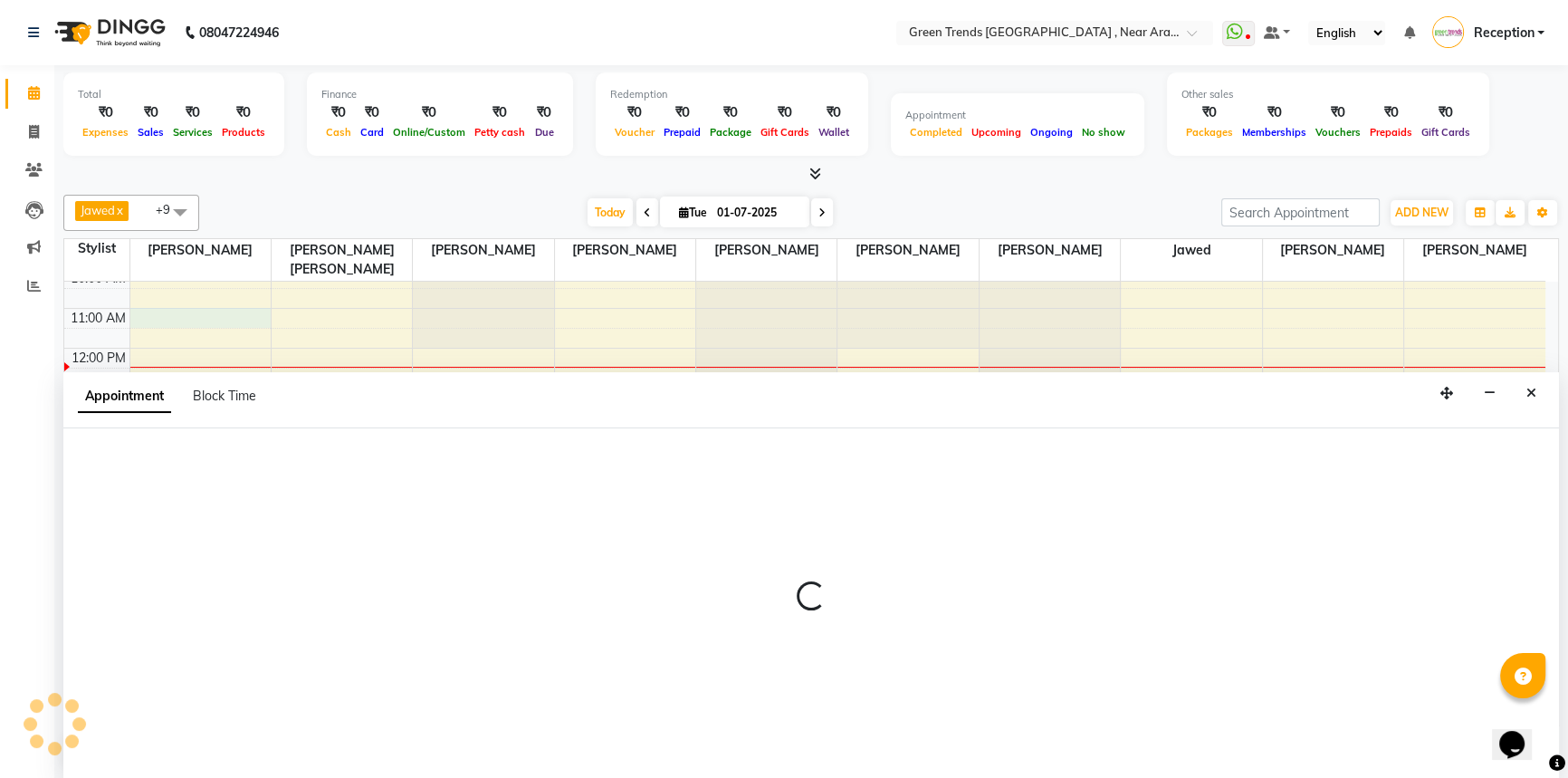 select on "660" 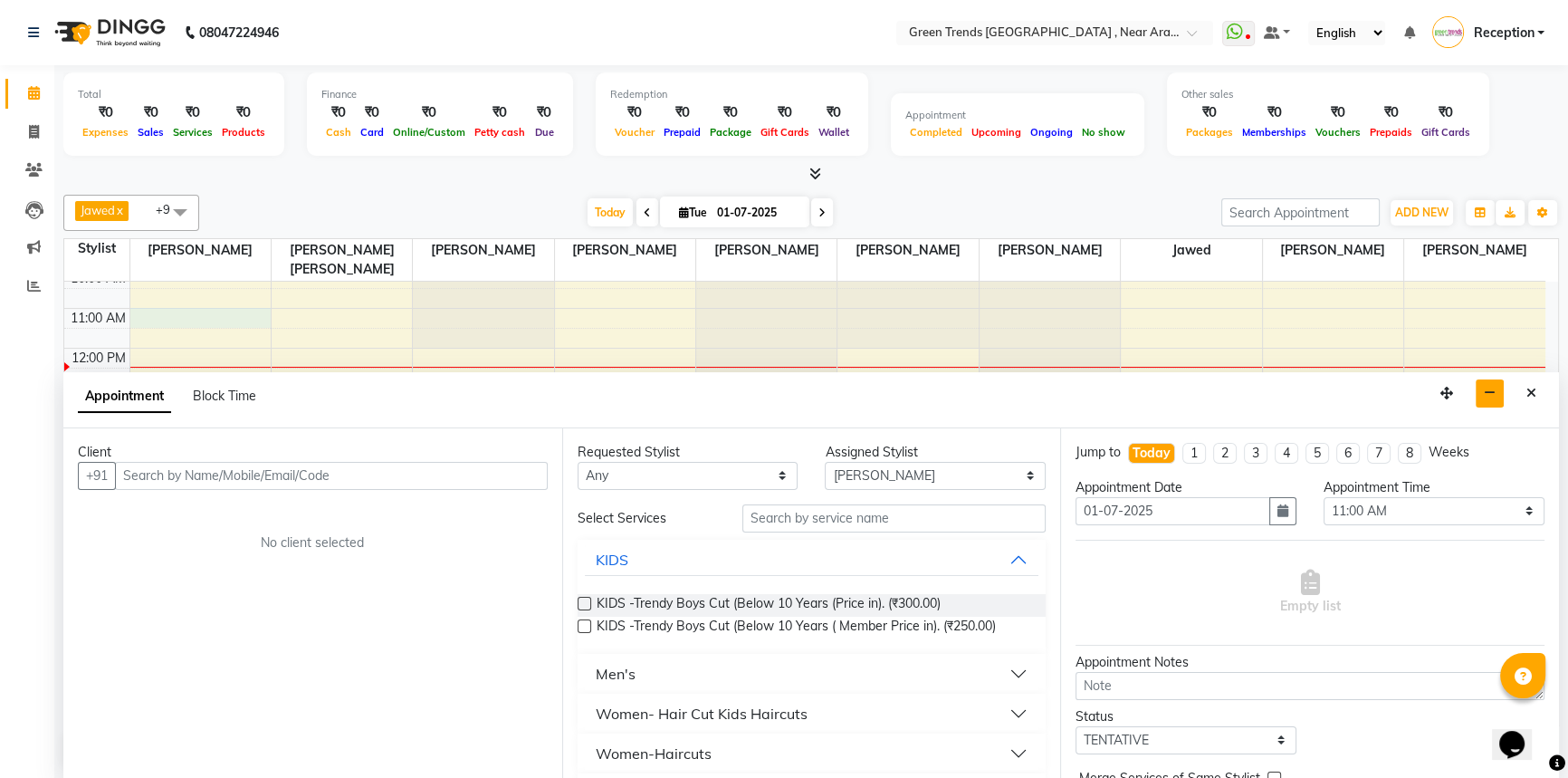 click at bounding box center [1489, 393] 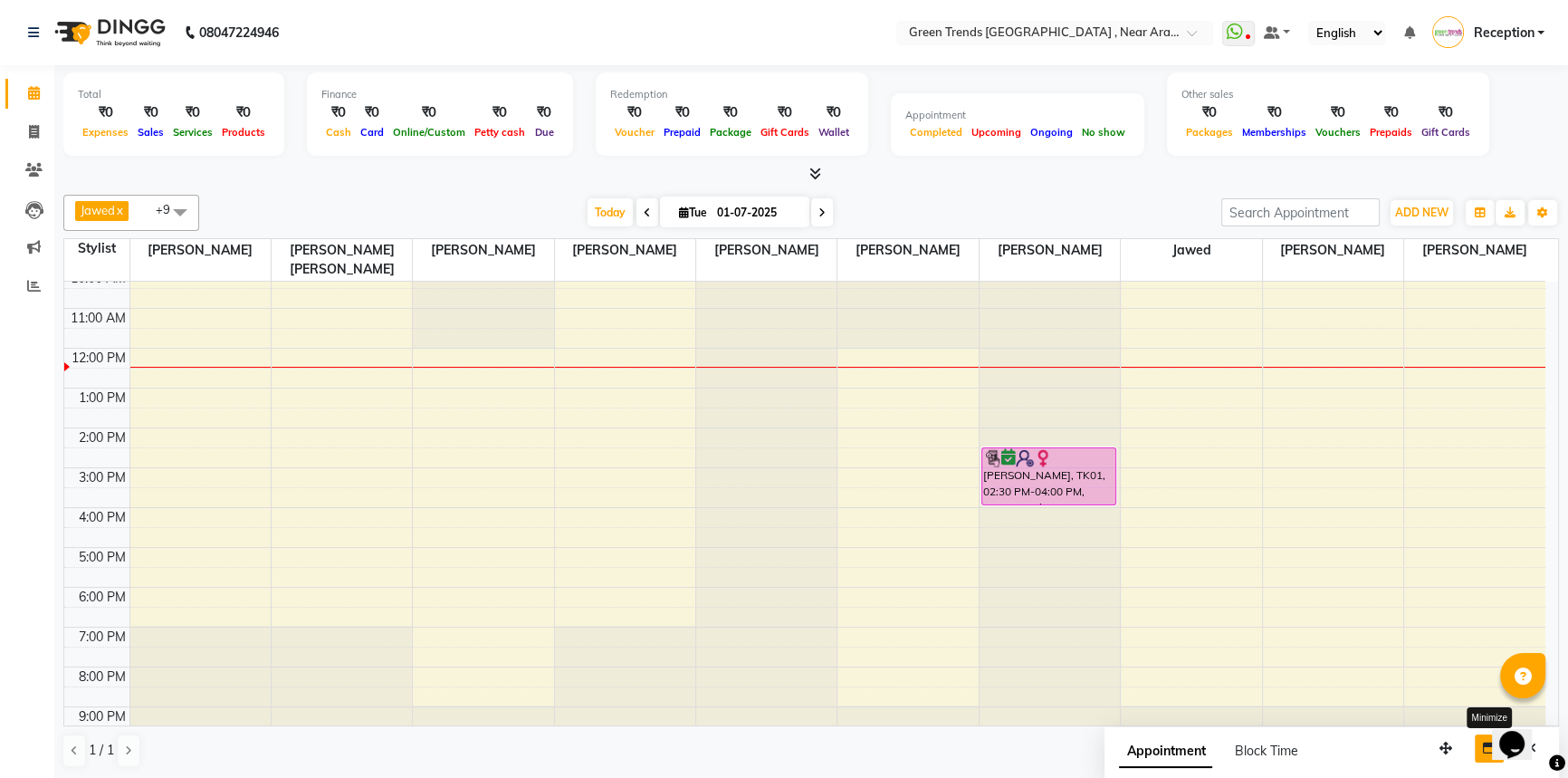 click on "9:00 AM 10:00 AM 11:00 AM 12:00 PM 1:00 PM 2:00 PM 3:00 PM 4:00 PM 5:00 PM 6:00 PM 7:00 PM 8:00 PM 9:00 PM     BHAVYA, TK01, 02:30 PM-04:00 PM, Women-Colouring - Hair-Global Colouring-Medium - Ammonia Free (Member price in)" at bounding box center [805, 487] 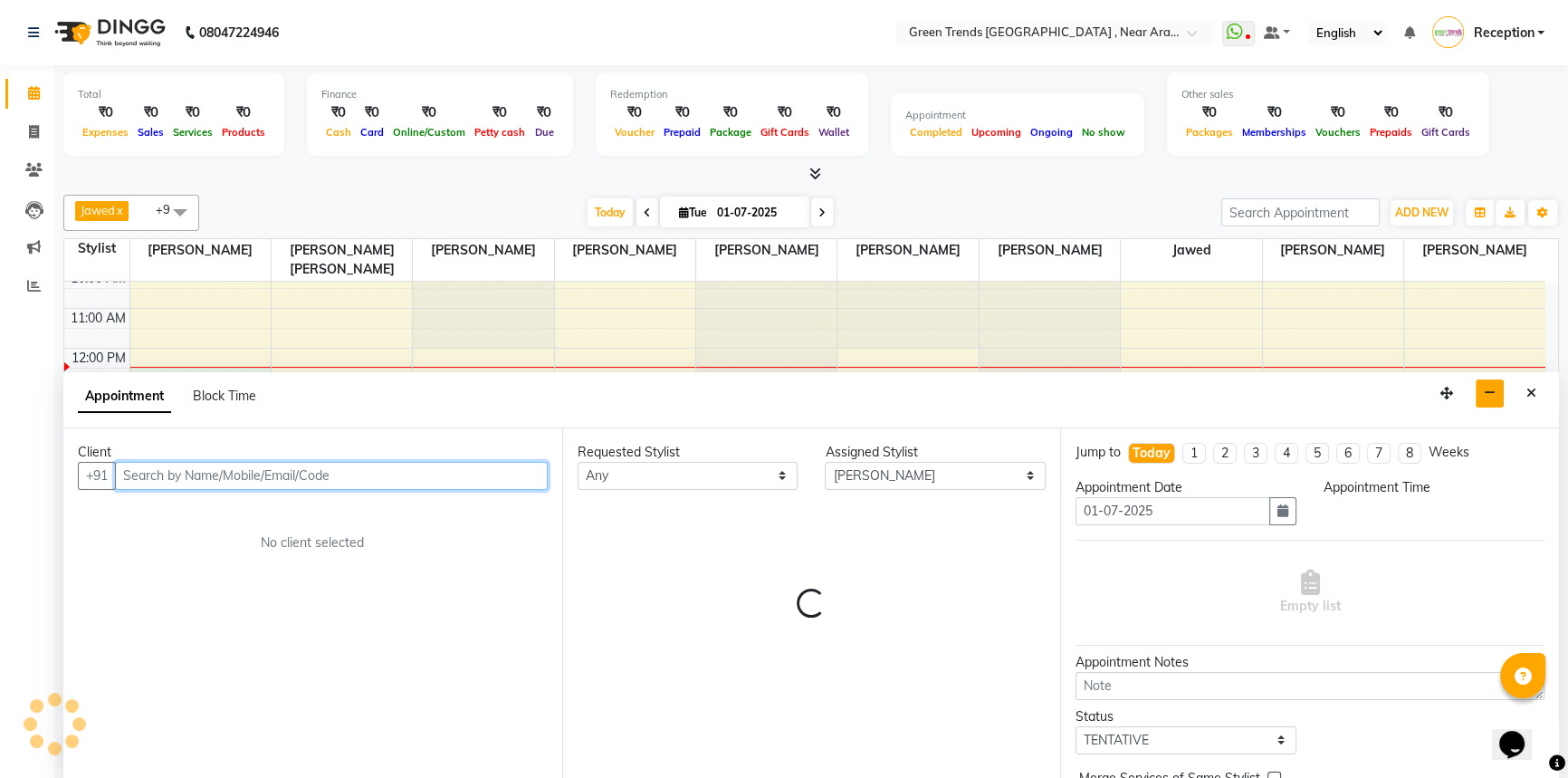 select on "750" 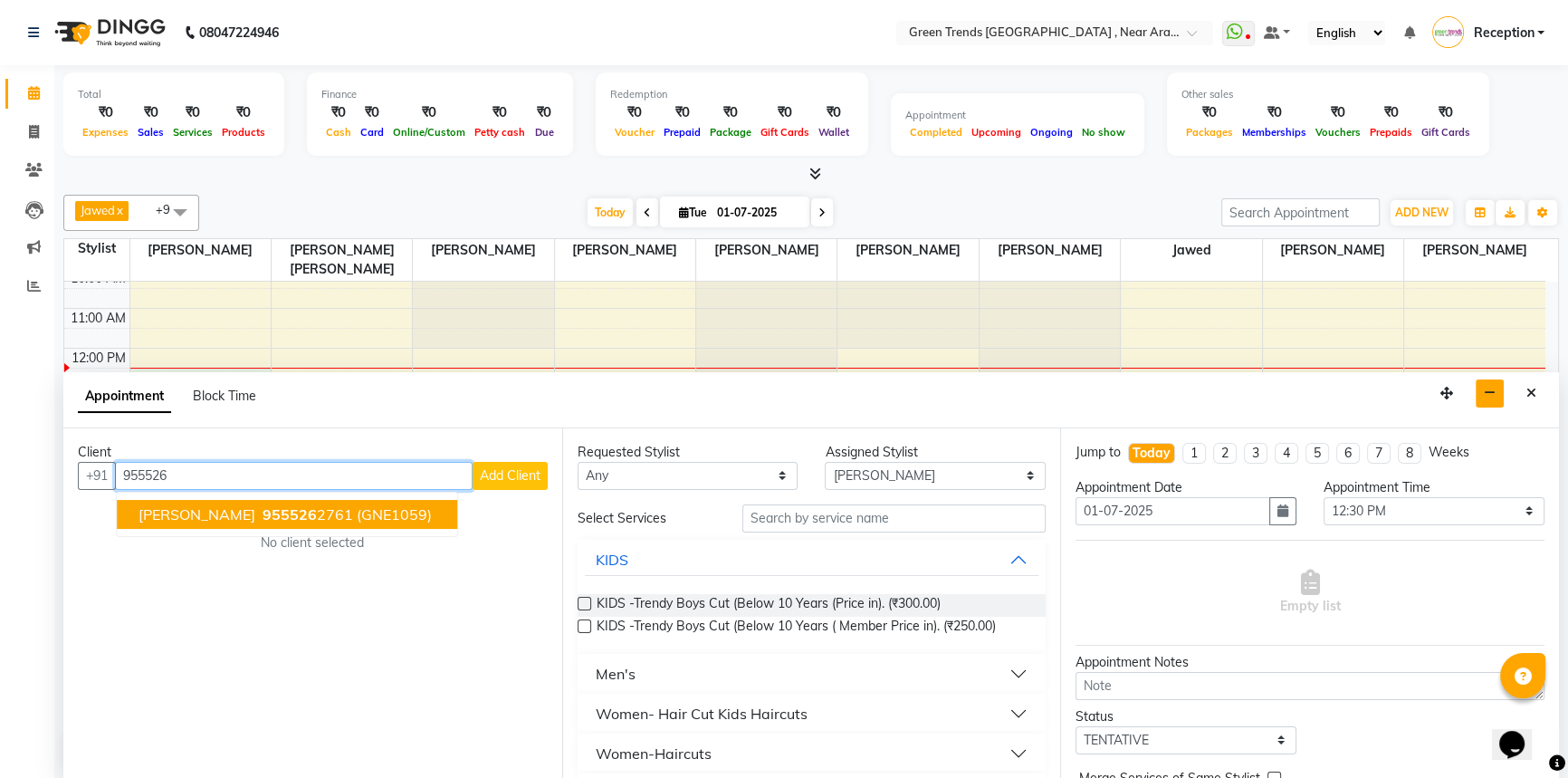 click on "955526" at bounding box center [290, 514] 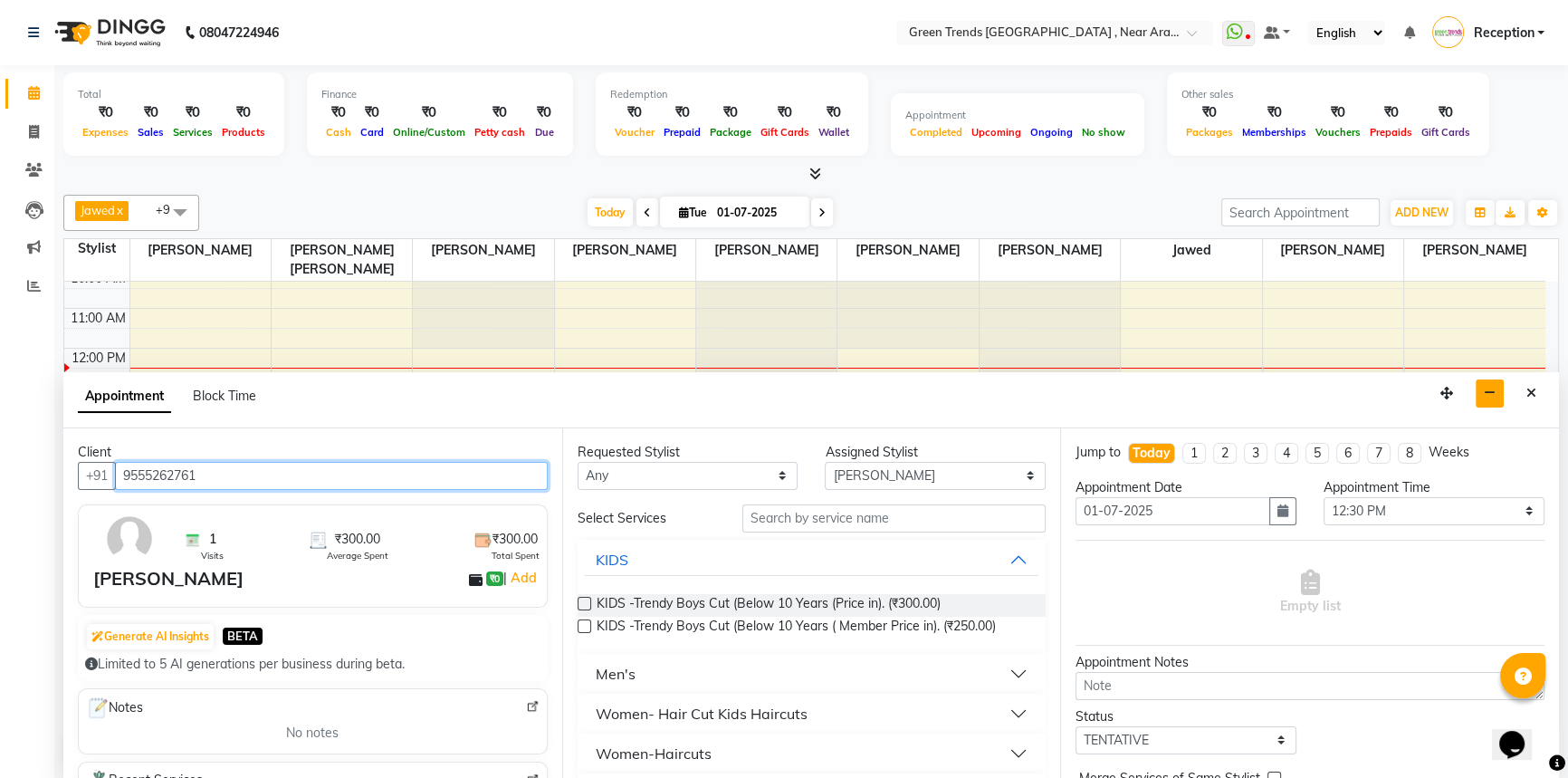 type on "9555262761" 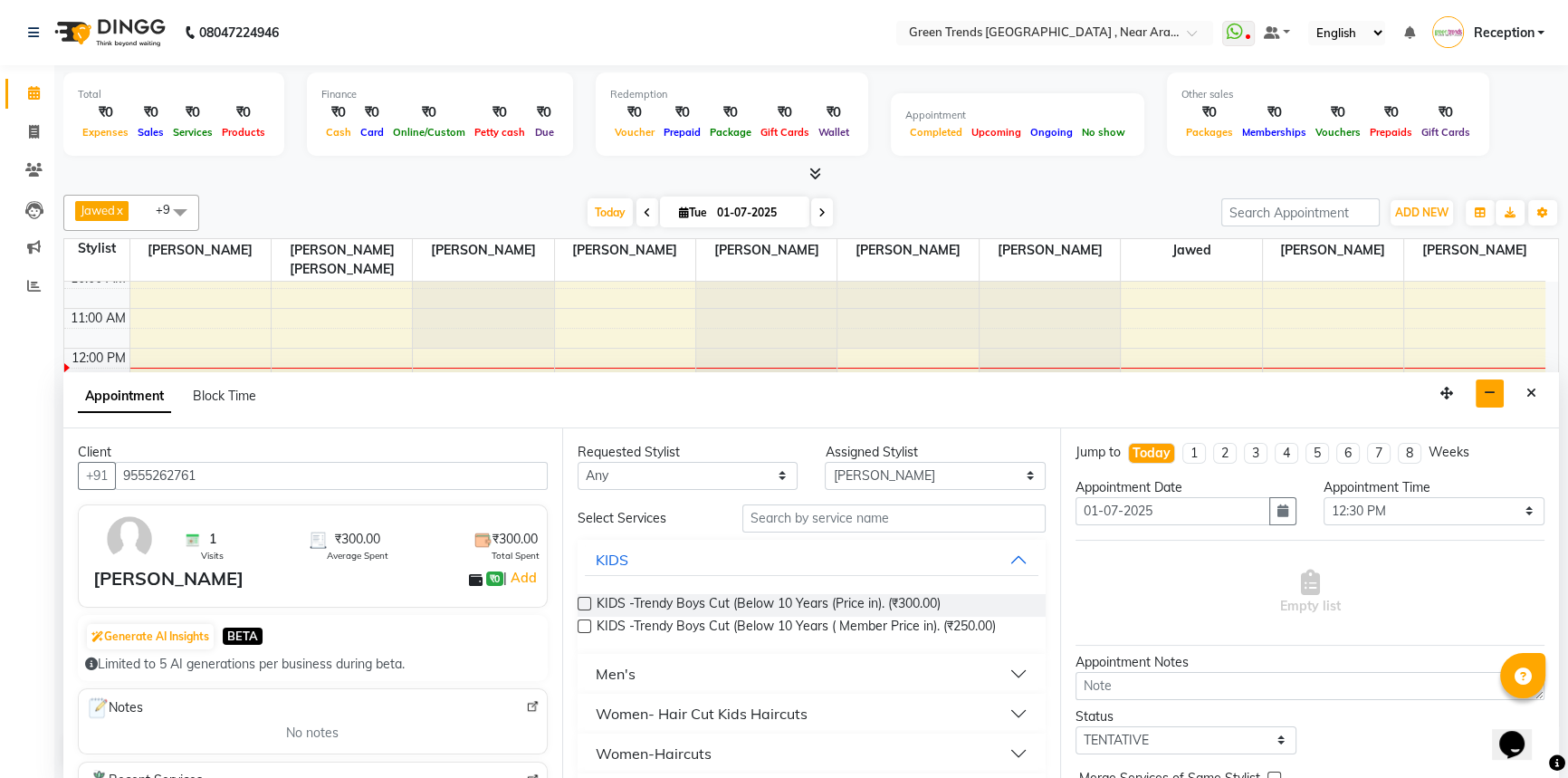 click at bounding box center (532, 706) 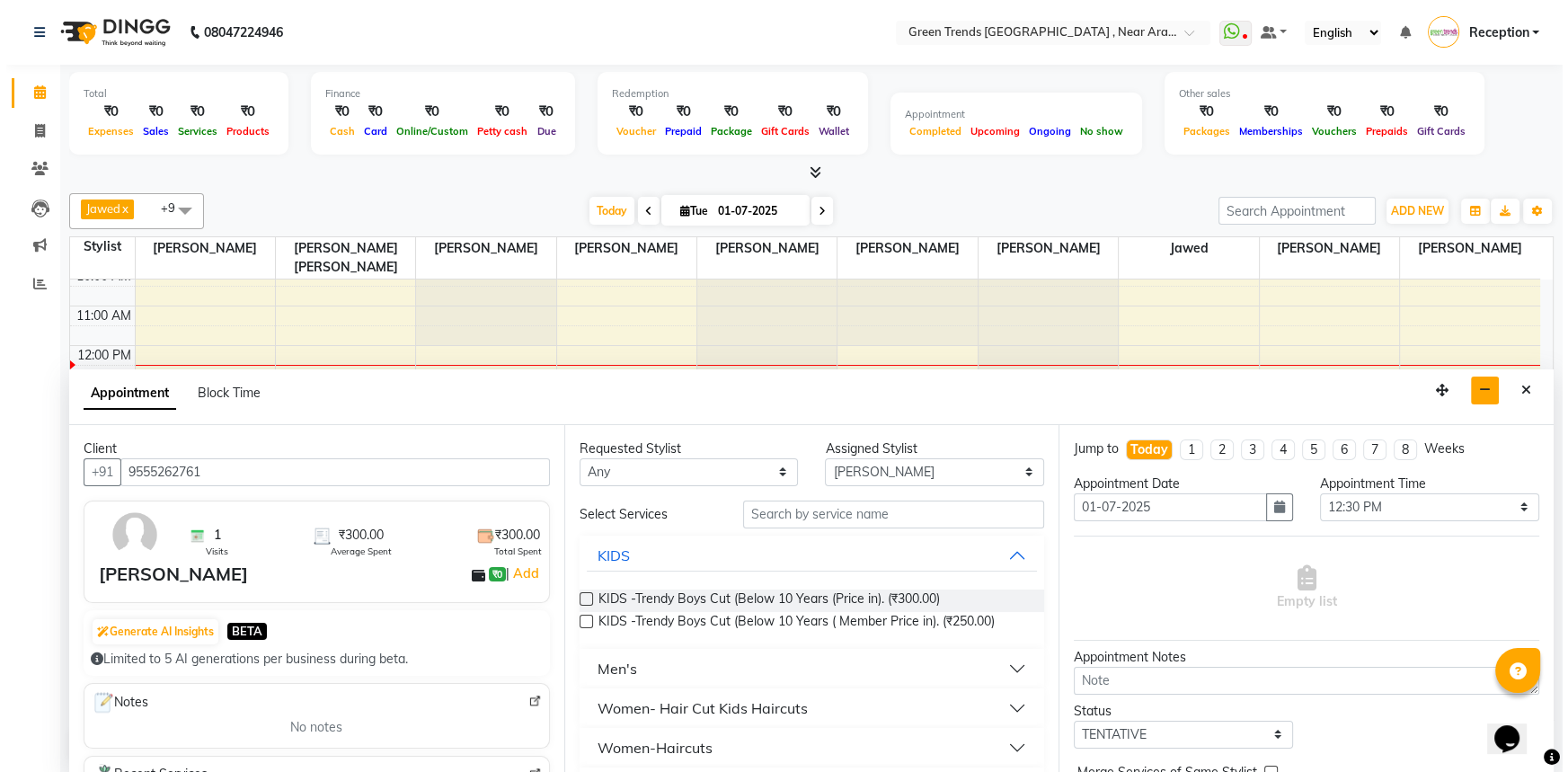 scroll, scrollTop: 0, scrollLeft: 0, axis: both 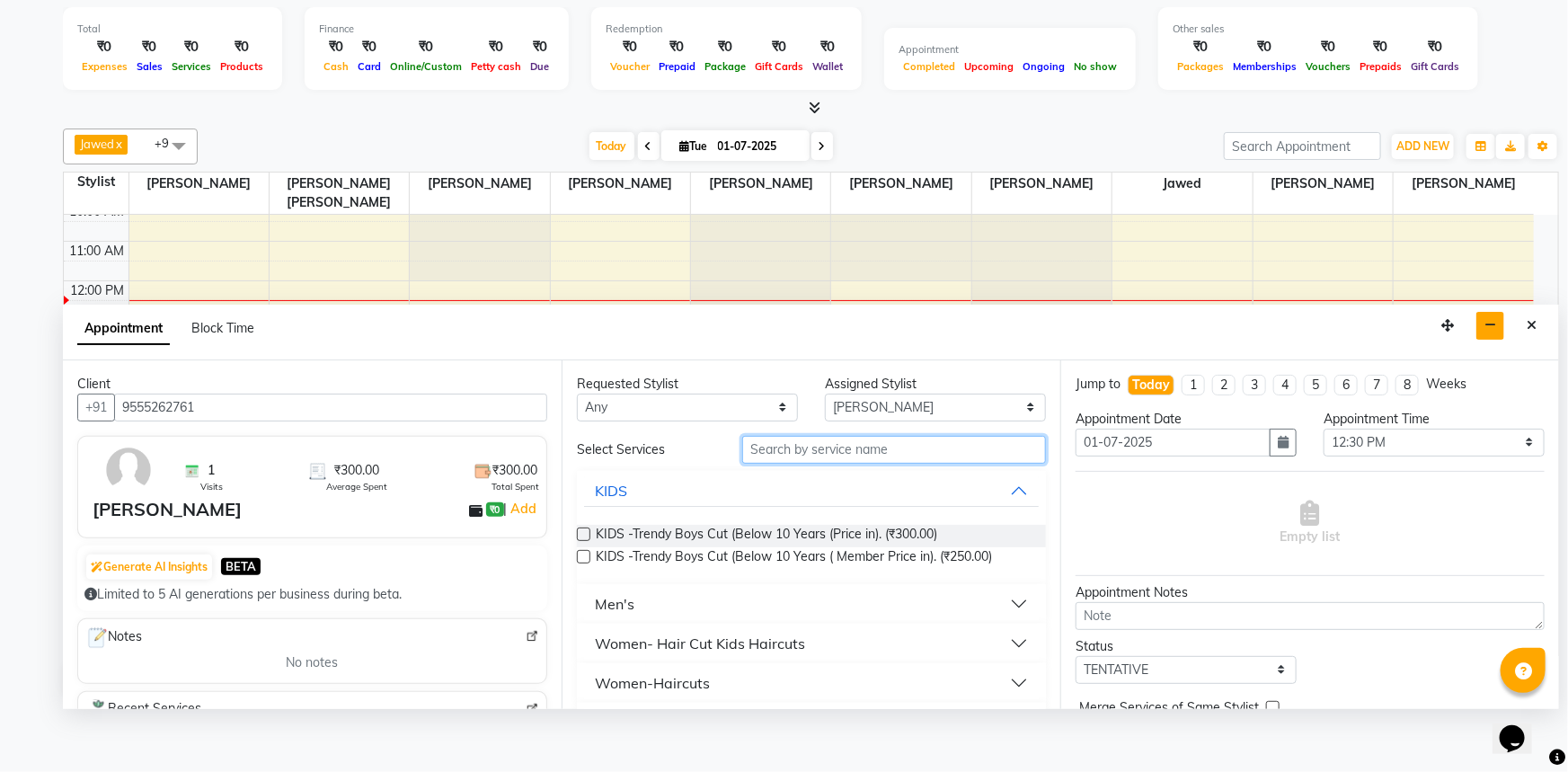 click at bounding box center [894, 449] 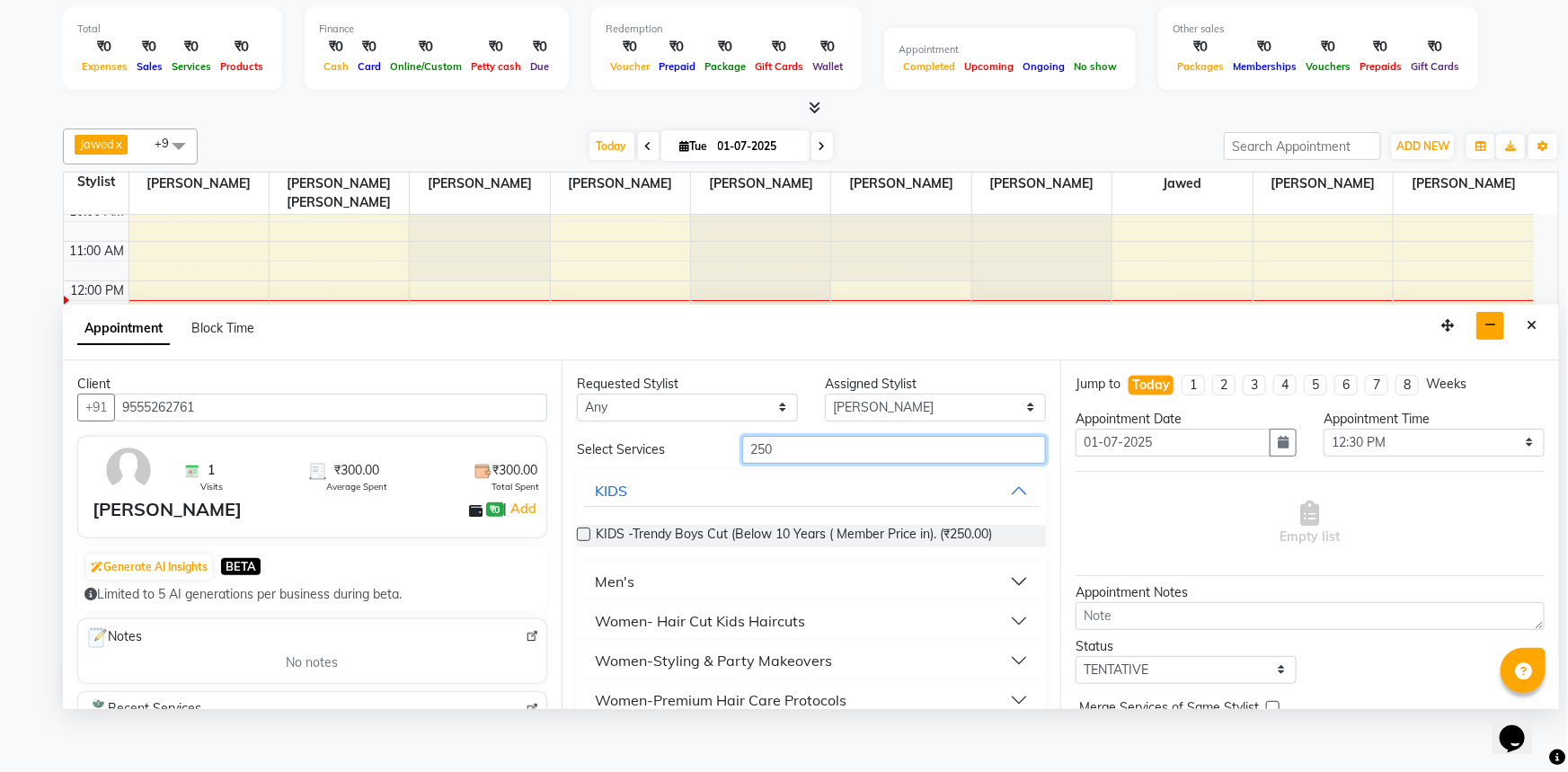 type on "250" 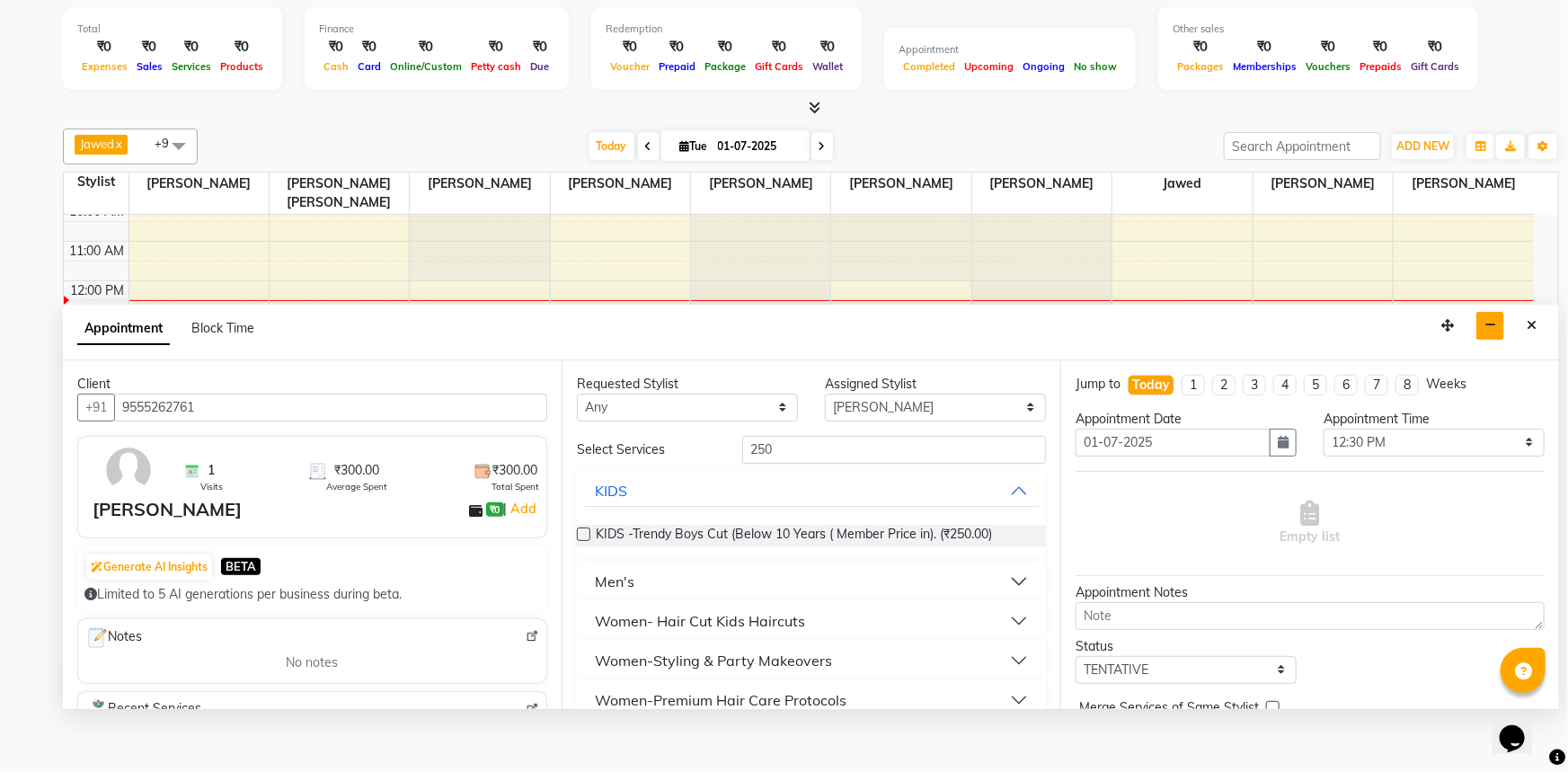 click on "Men's" at bounding box center (811, 581) 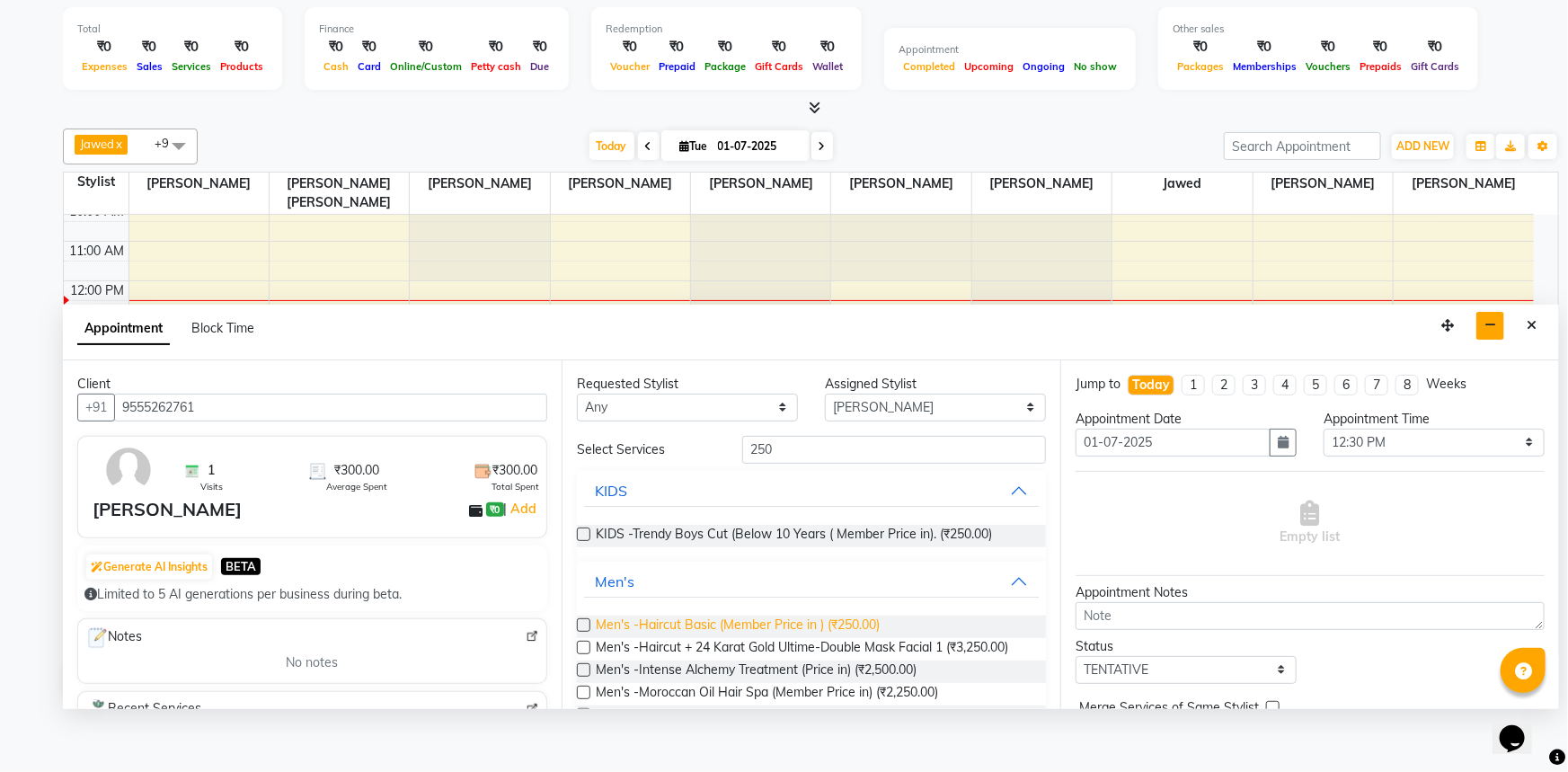 click on "Men's -Haircut Basic (Member Price in ) (₹250.00)" at bounding box center [738, 626] 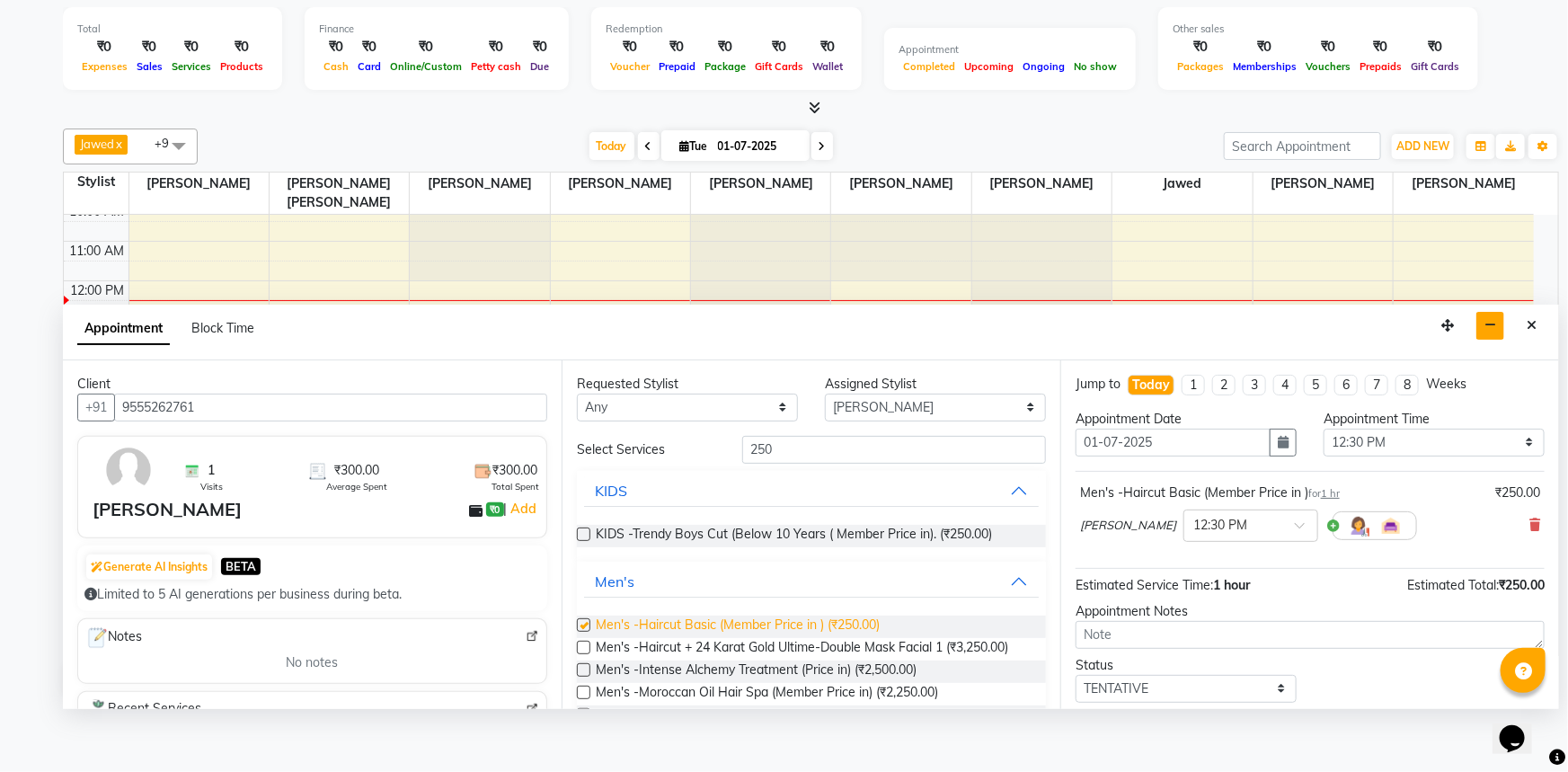 checkbox on "false" 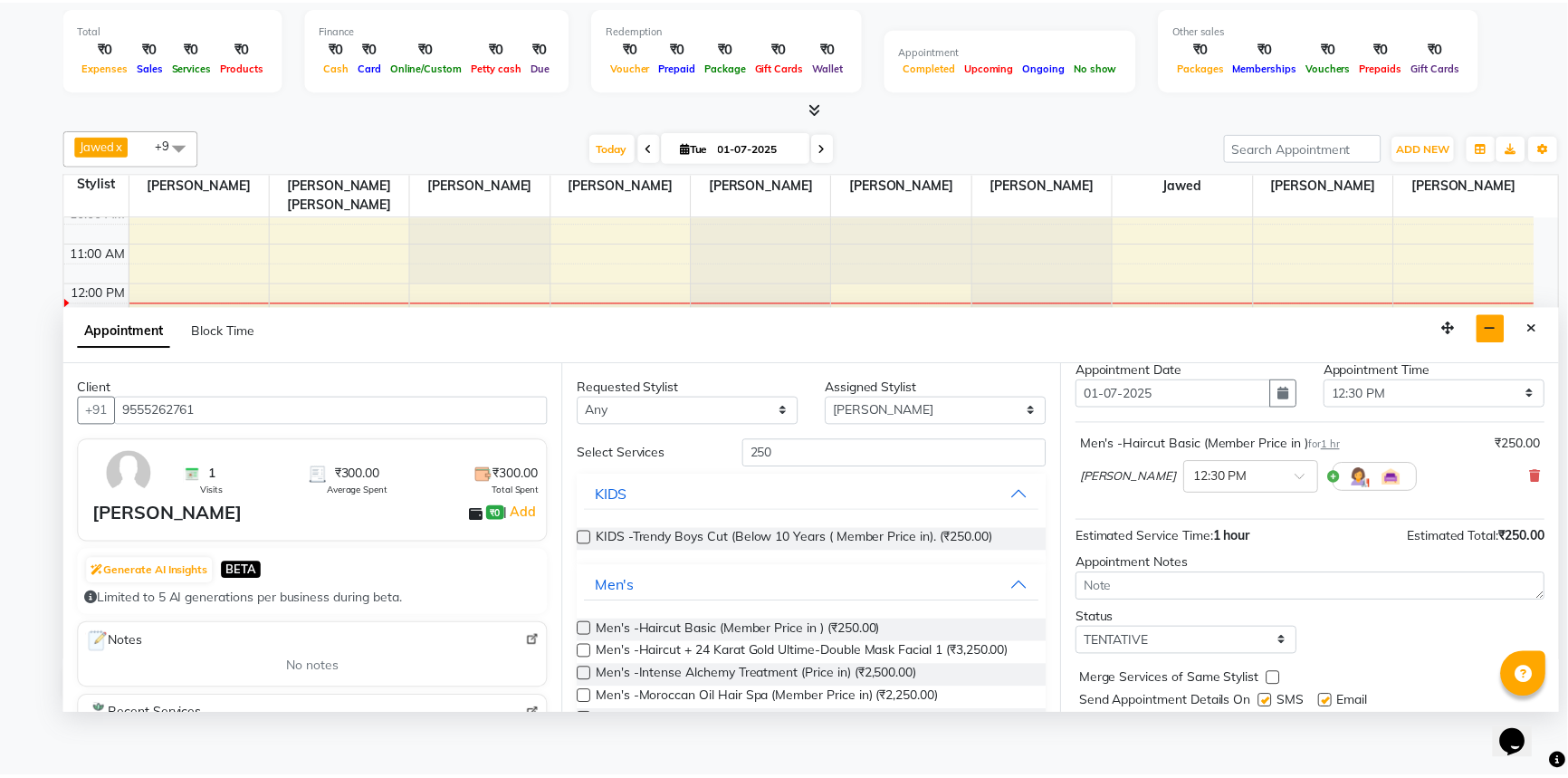 scroll, scrollTop: 107, scrollLeft: 0, axis: vertical 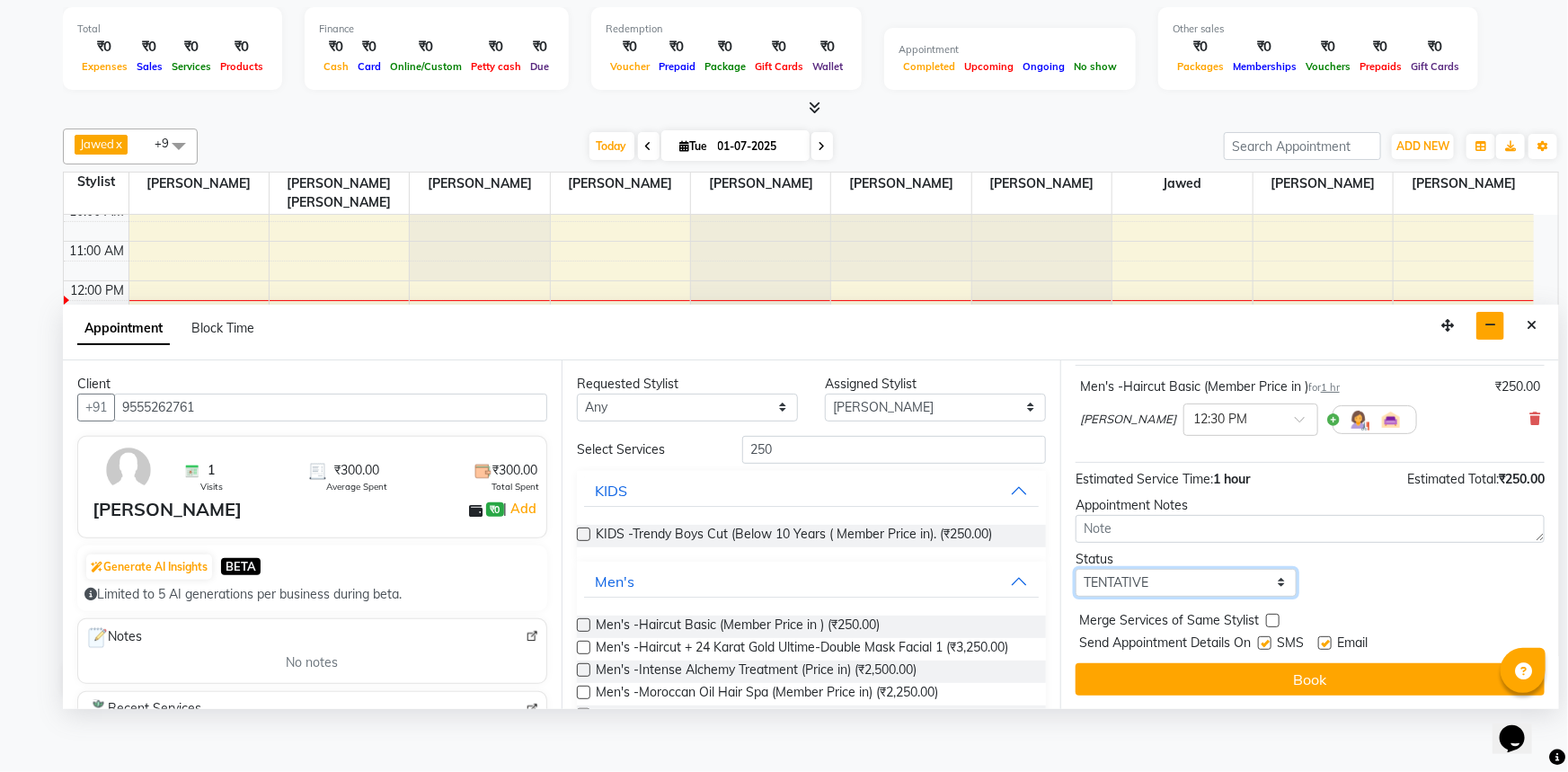 click on "Select TENTATIVE CONFIRM CHECK-IN UPCOMING" at bounding box center (1186, 582) 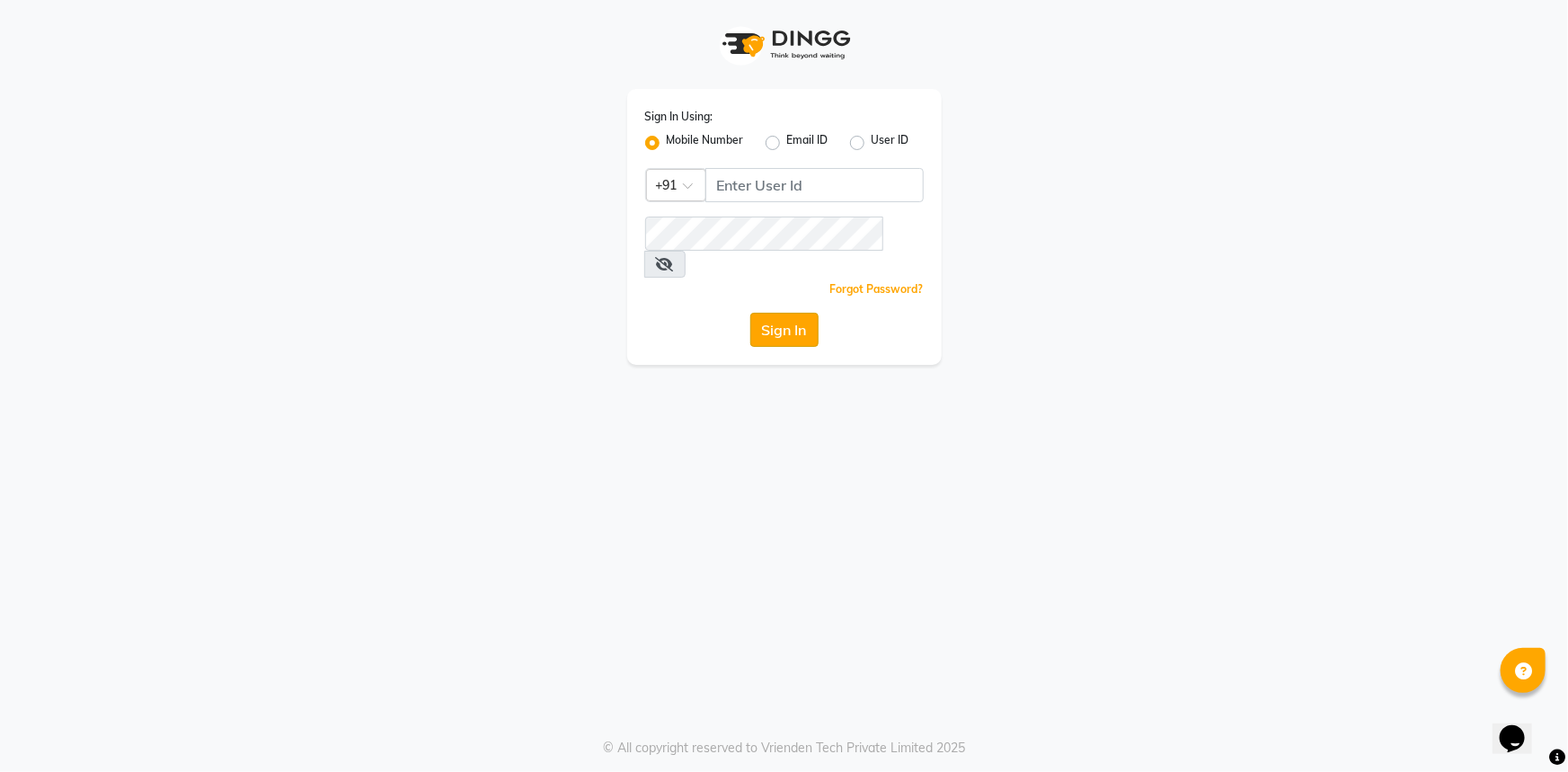 click on "Sign In" 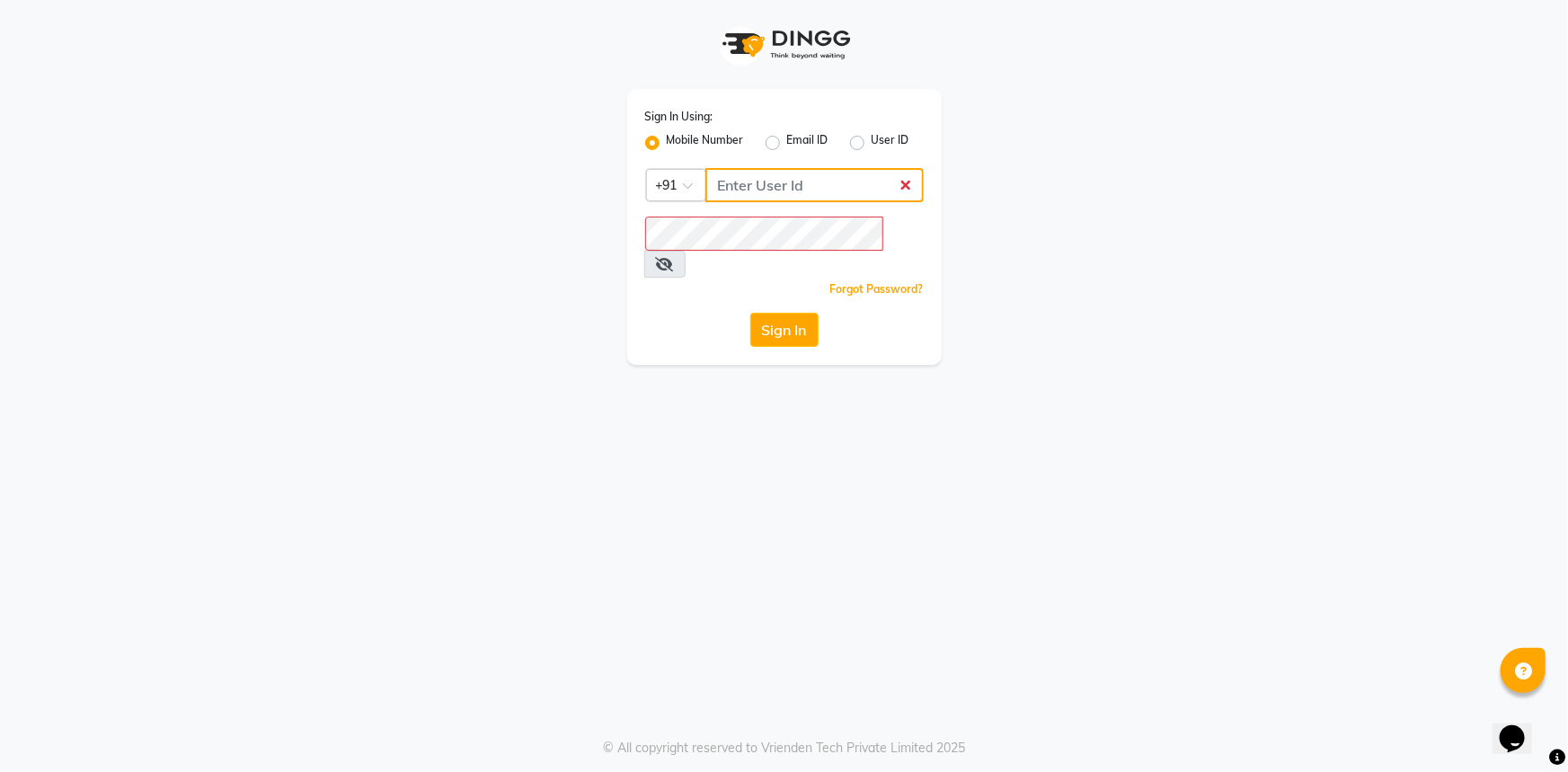 click 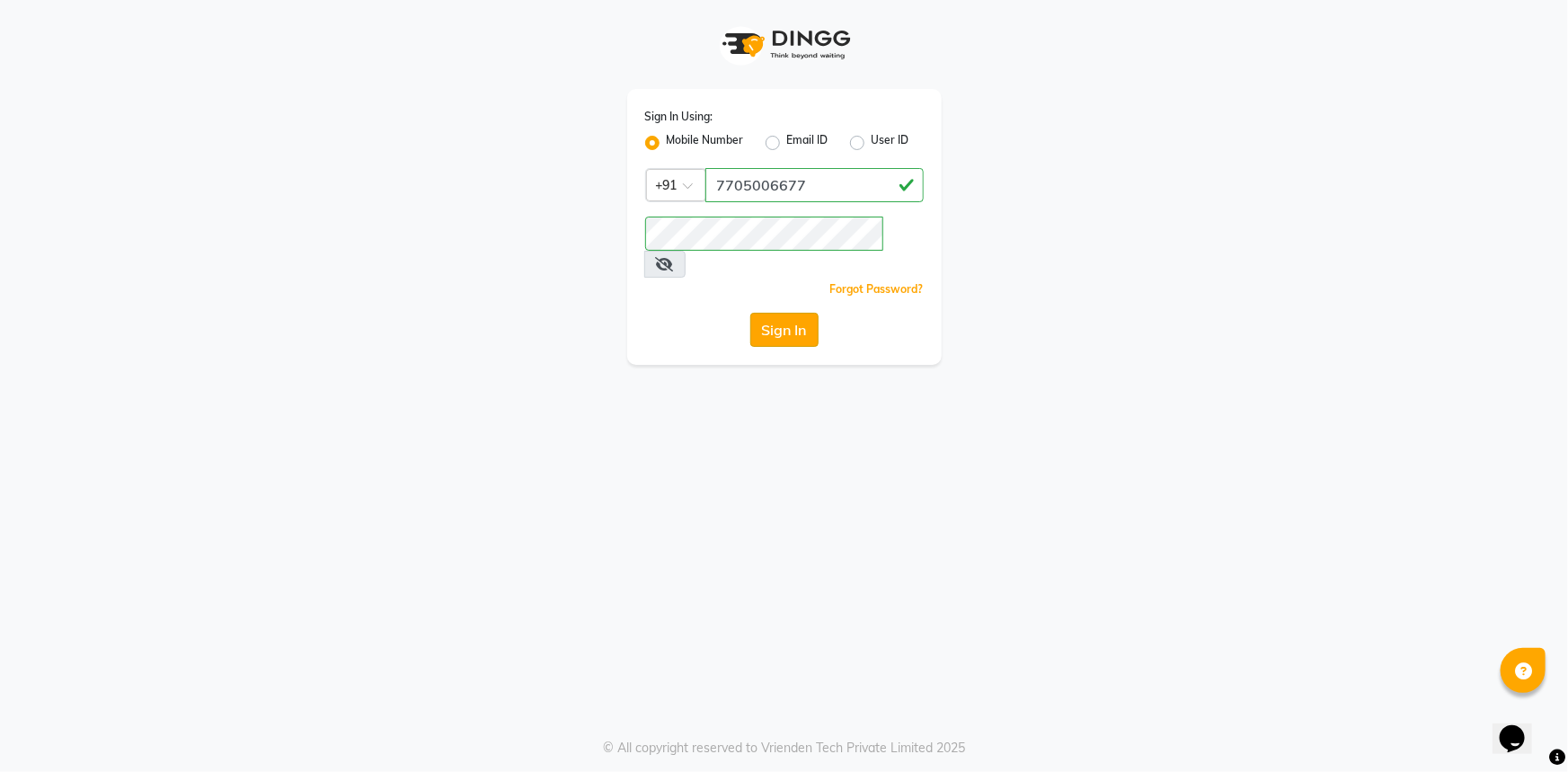 click on "Sign In" 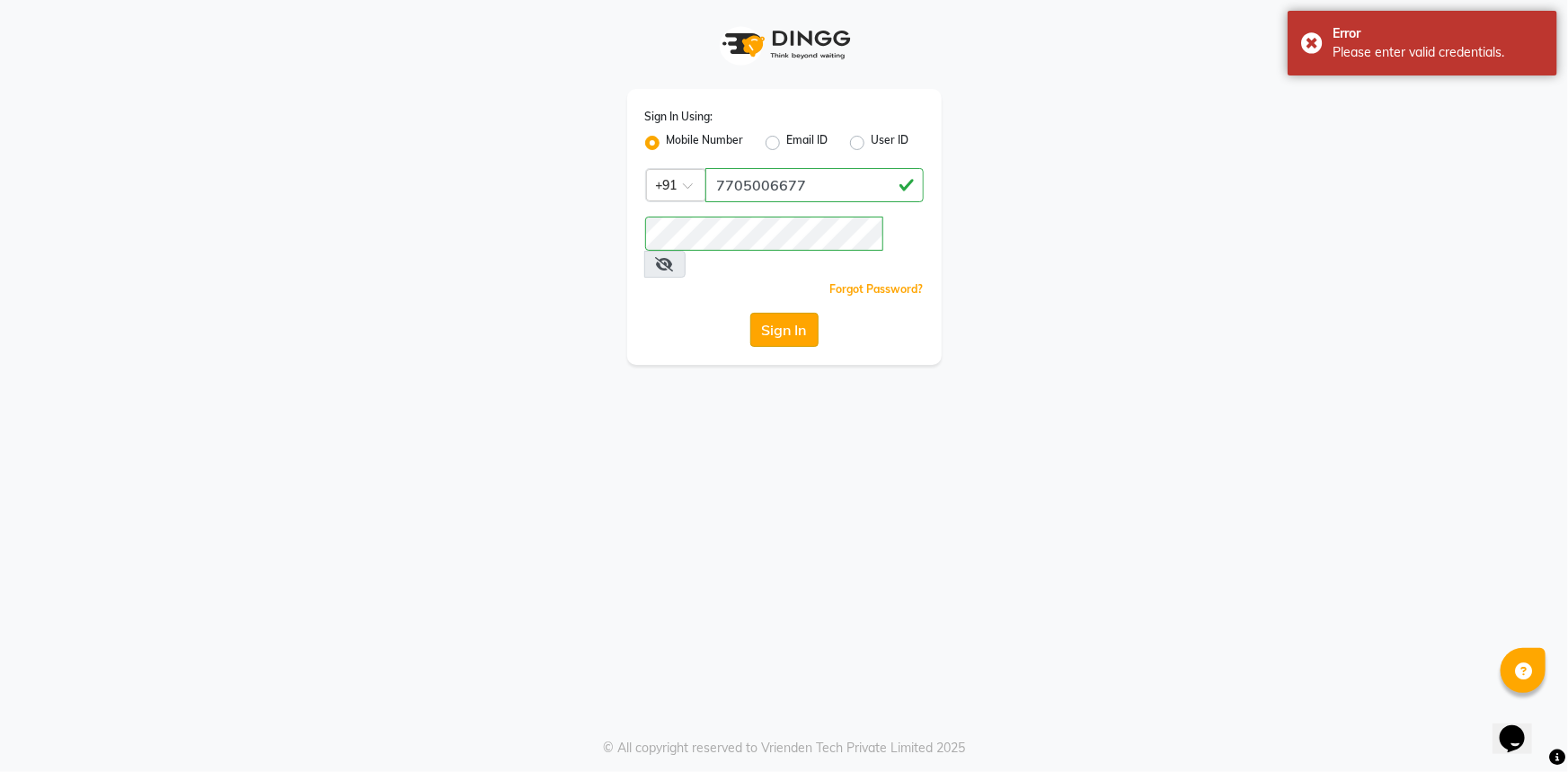 click on "Sign In" 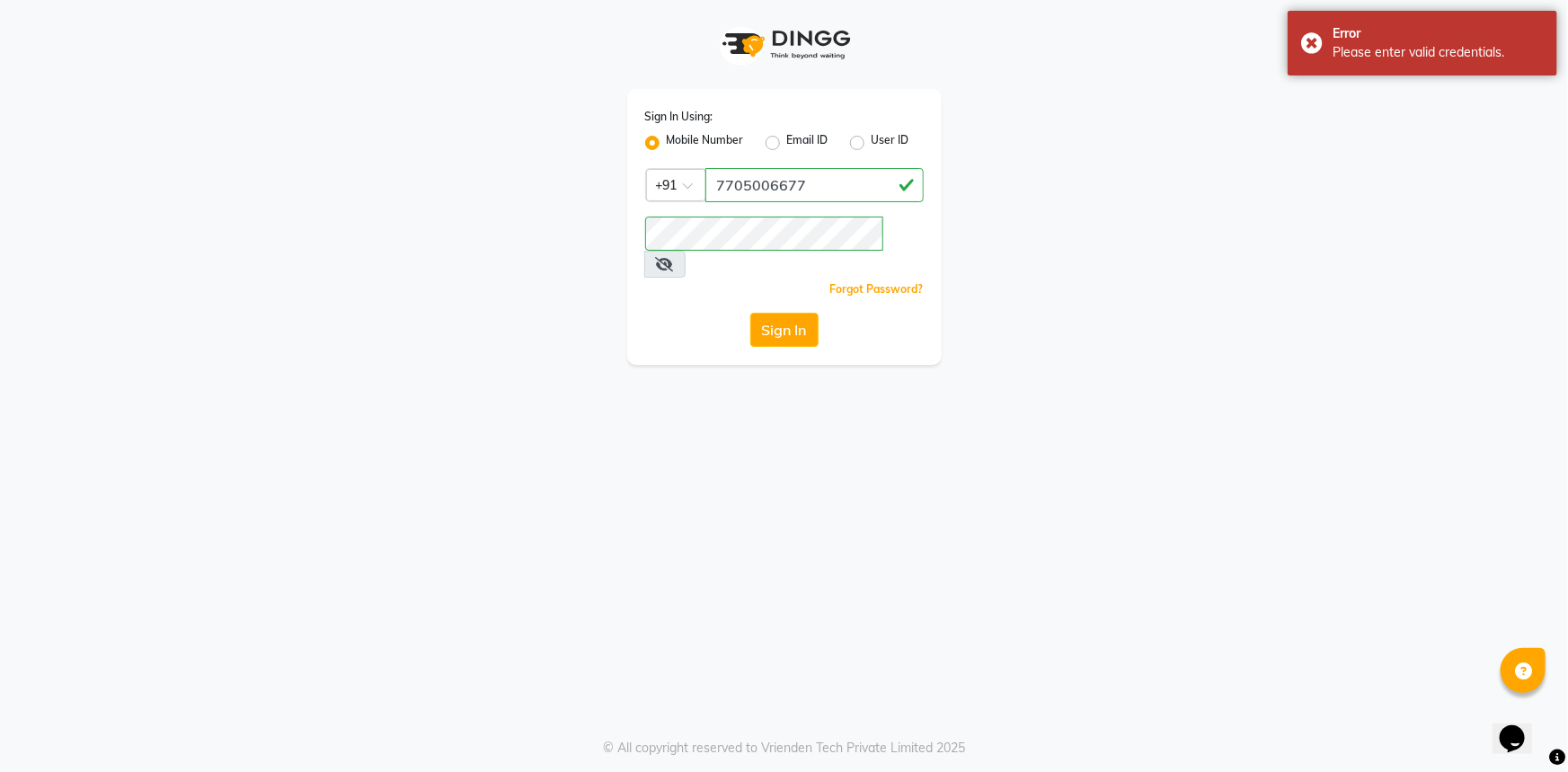 click at bounding box center (665, 264) 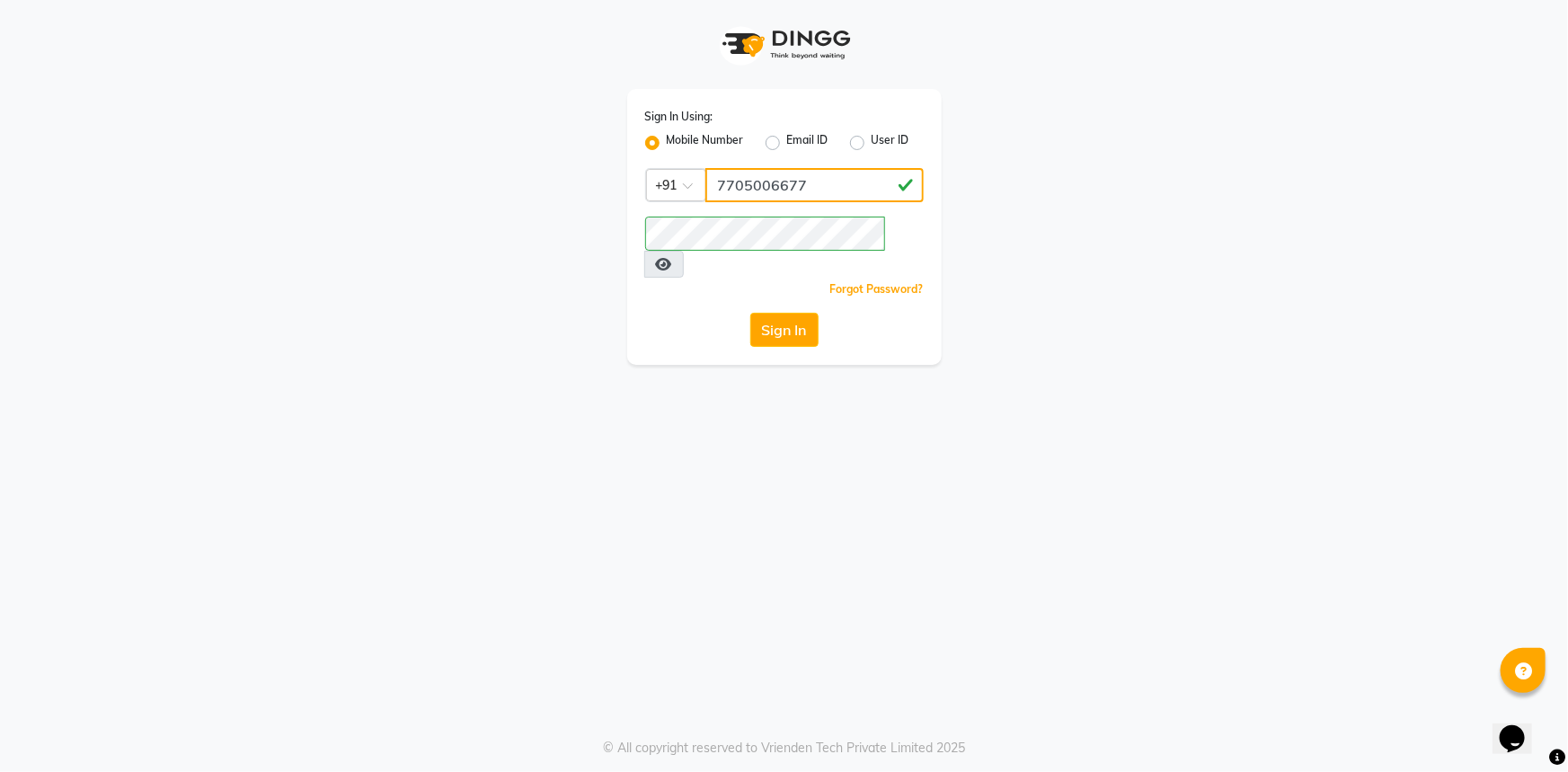 click on "7705006677" 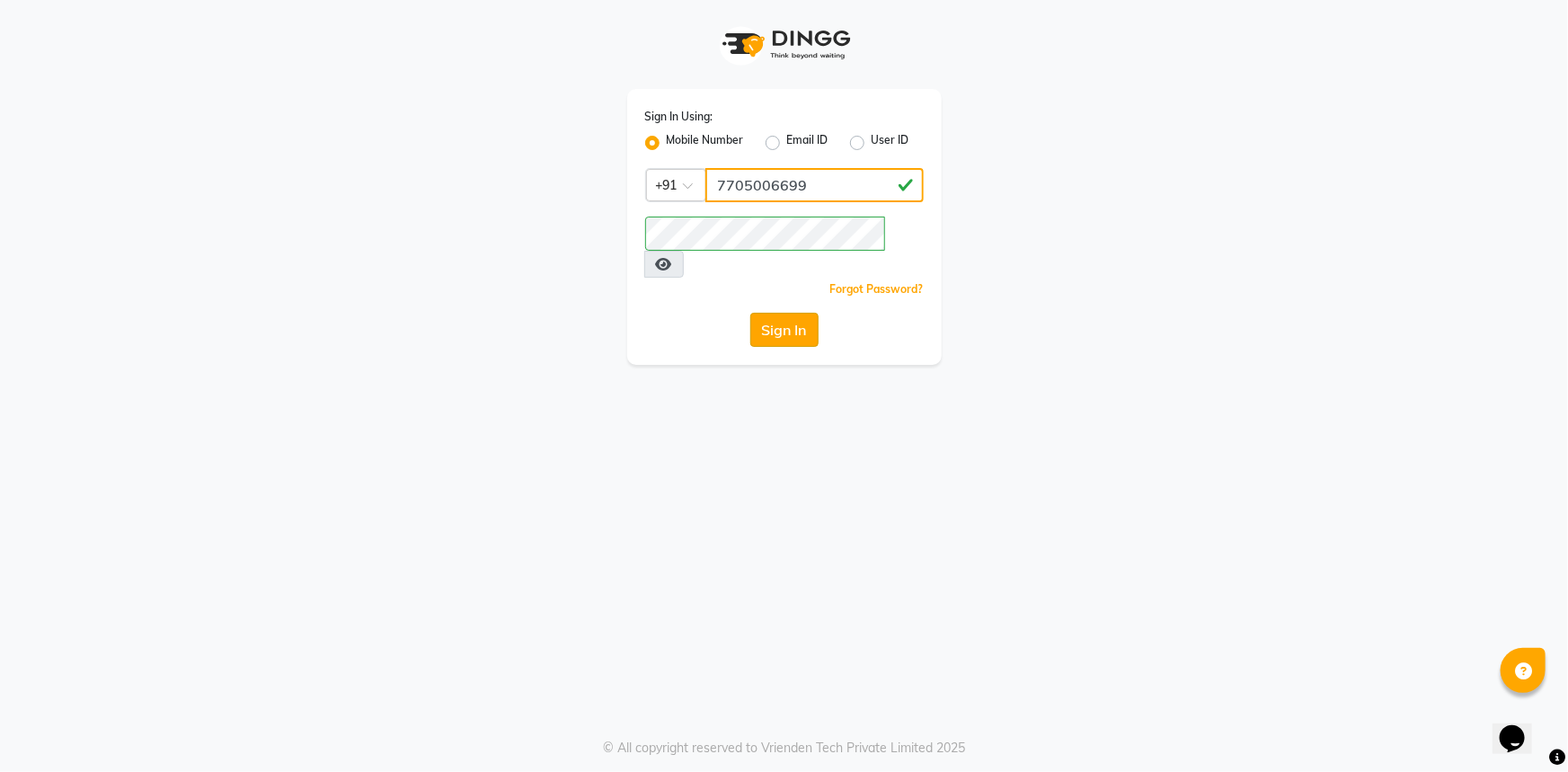 type on "7705006699" 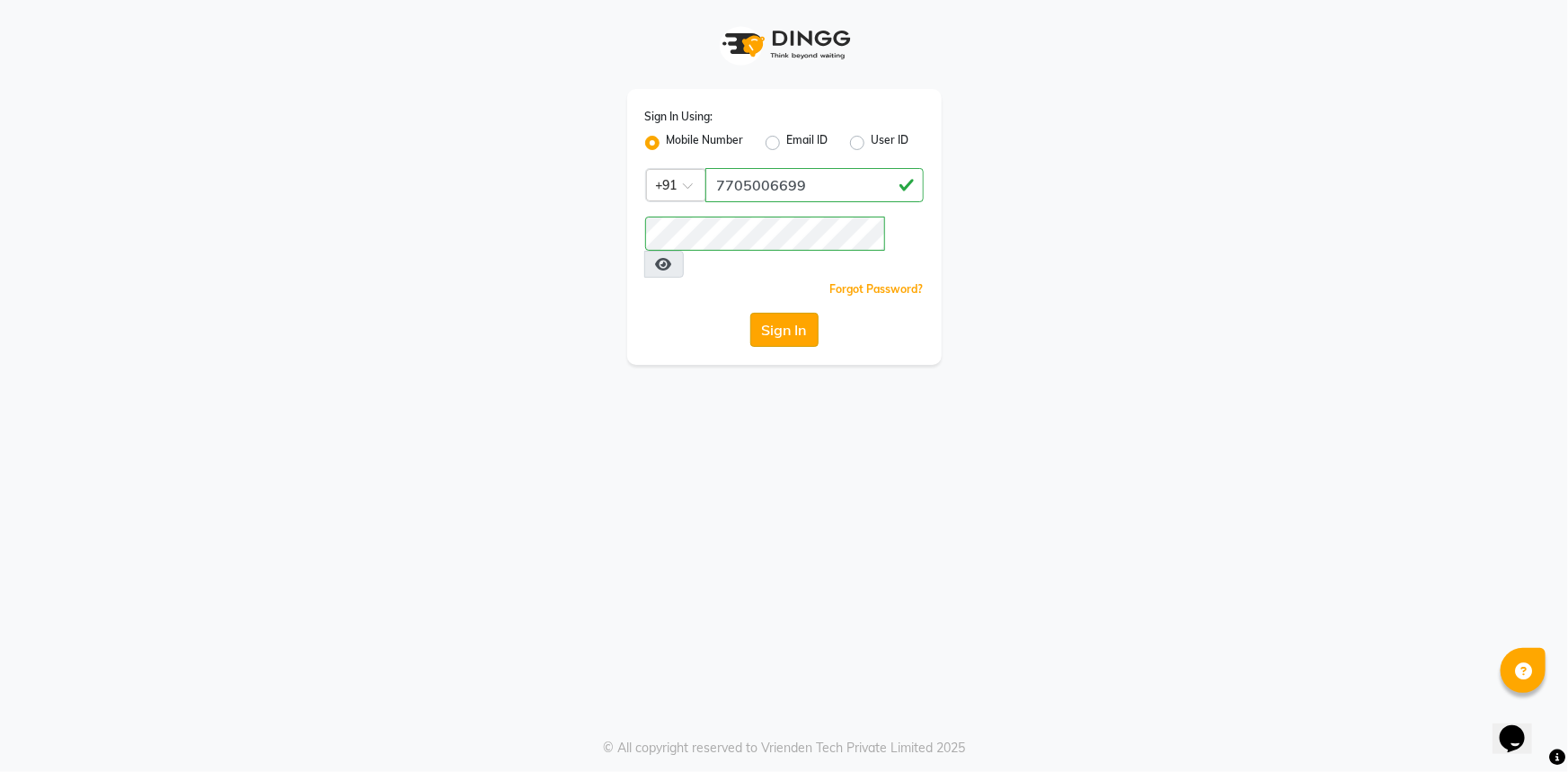 click on "Sign In" 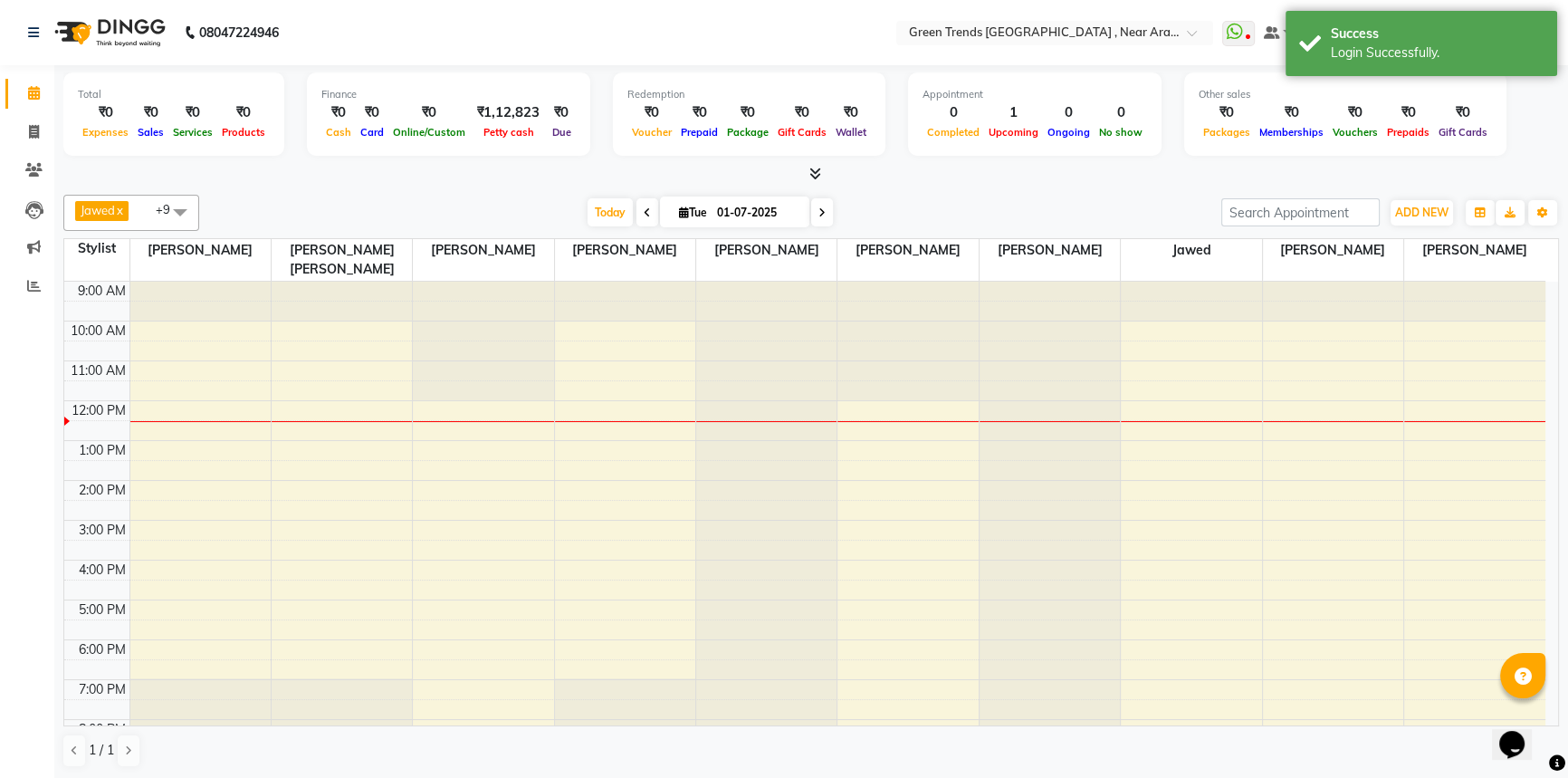 scroll, scrollTop: 0, scrollLeft: 0, axis: both 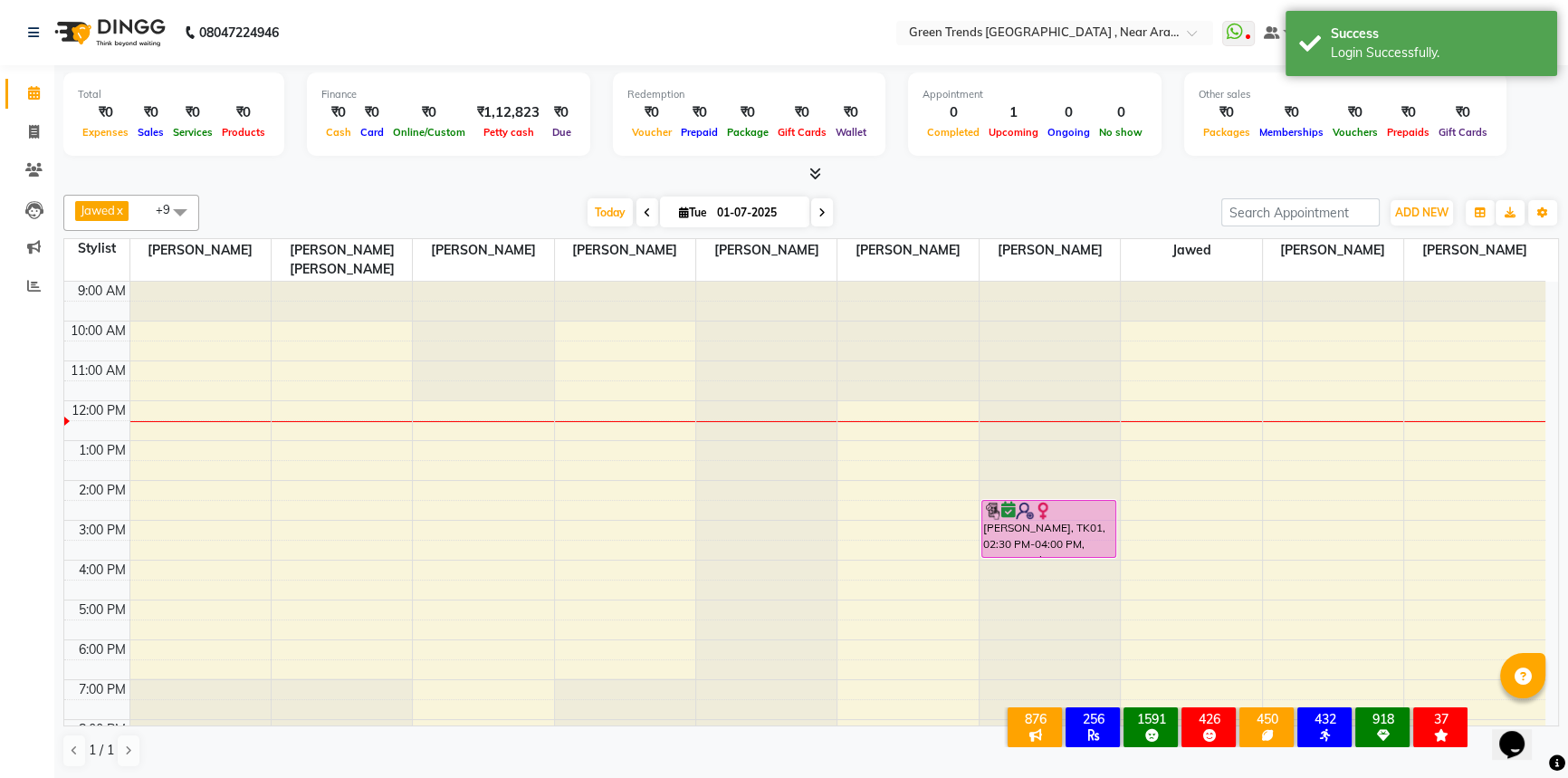 click on "9:00 AM 10:00 AM 11:00 AM 12:00 PM 1:00 PM 2:00 PM 3:00 PM 4:00 PM 5:00 PM 6:00 PM 7:00 PM 8:00 PM 9:00 PM     BHAVYA, TK01, 02:30 PM-04:00 PM, Women-Colouring - Hair-Global Colouring-Medium - Ammonia Free (Member price in)" at bounding box center [805, 540] 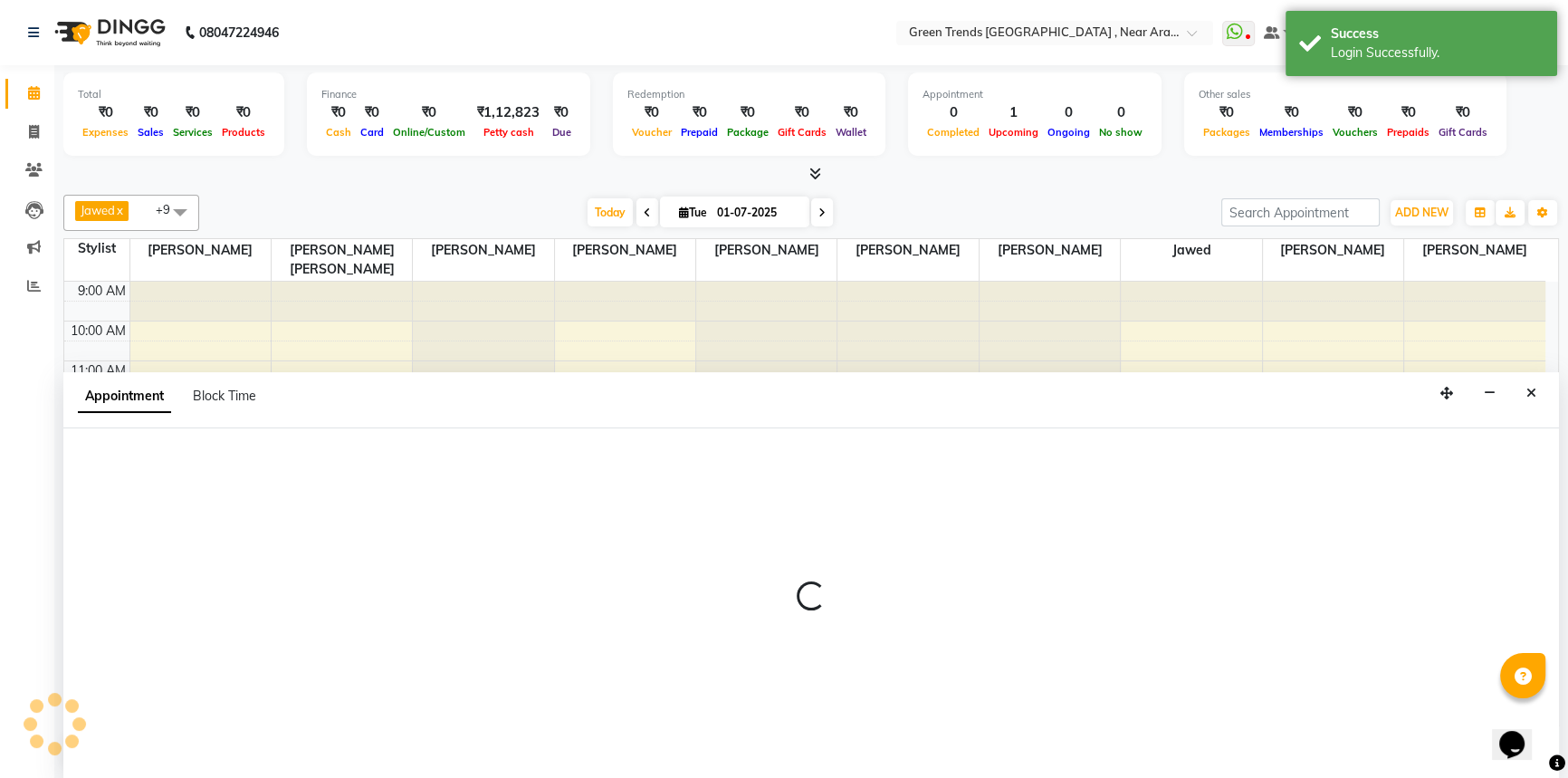 scroll, scrollTop: 0, scrollLeft: 0, axis: both 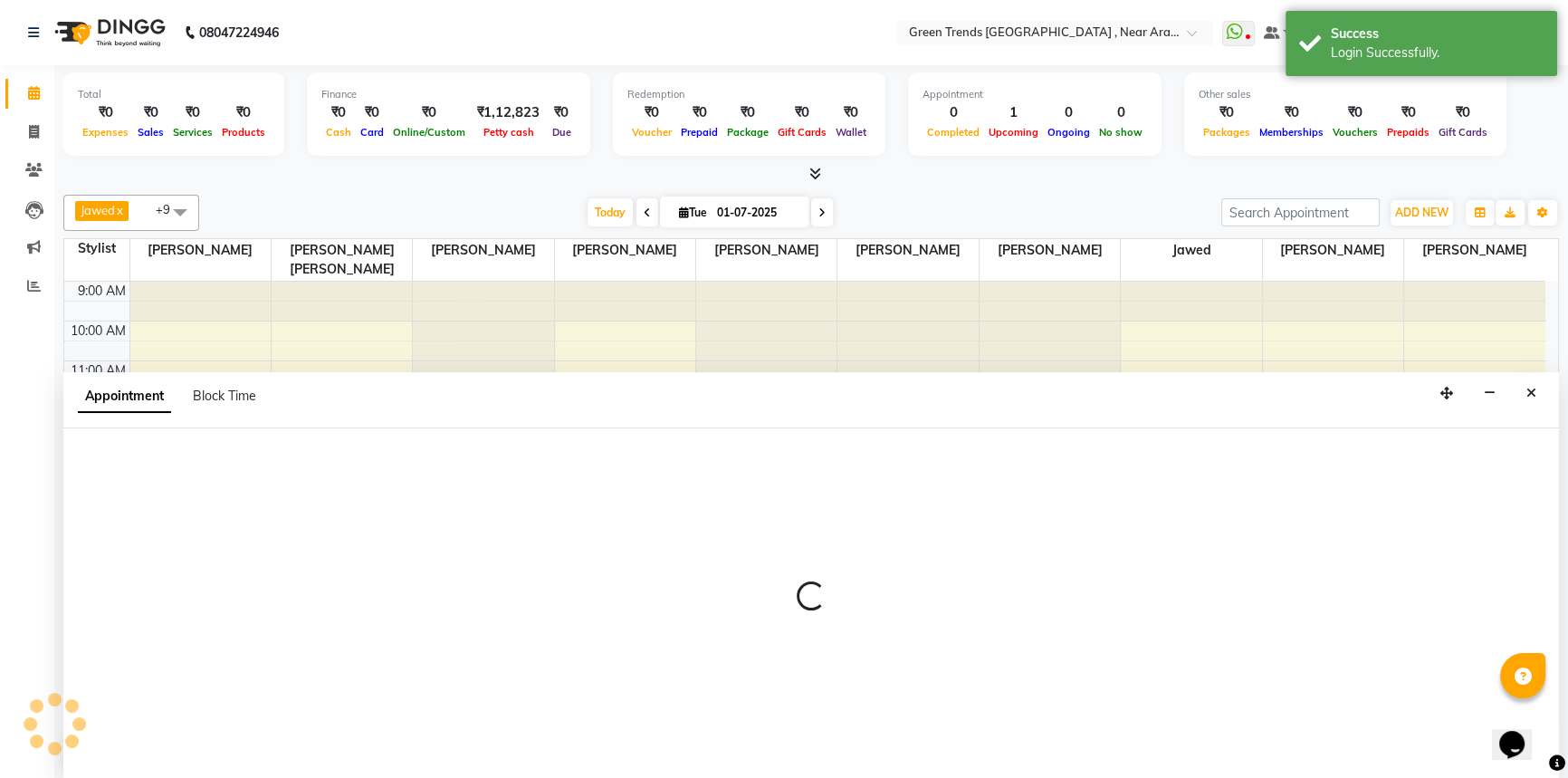 select on "57687" 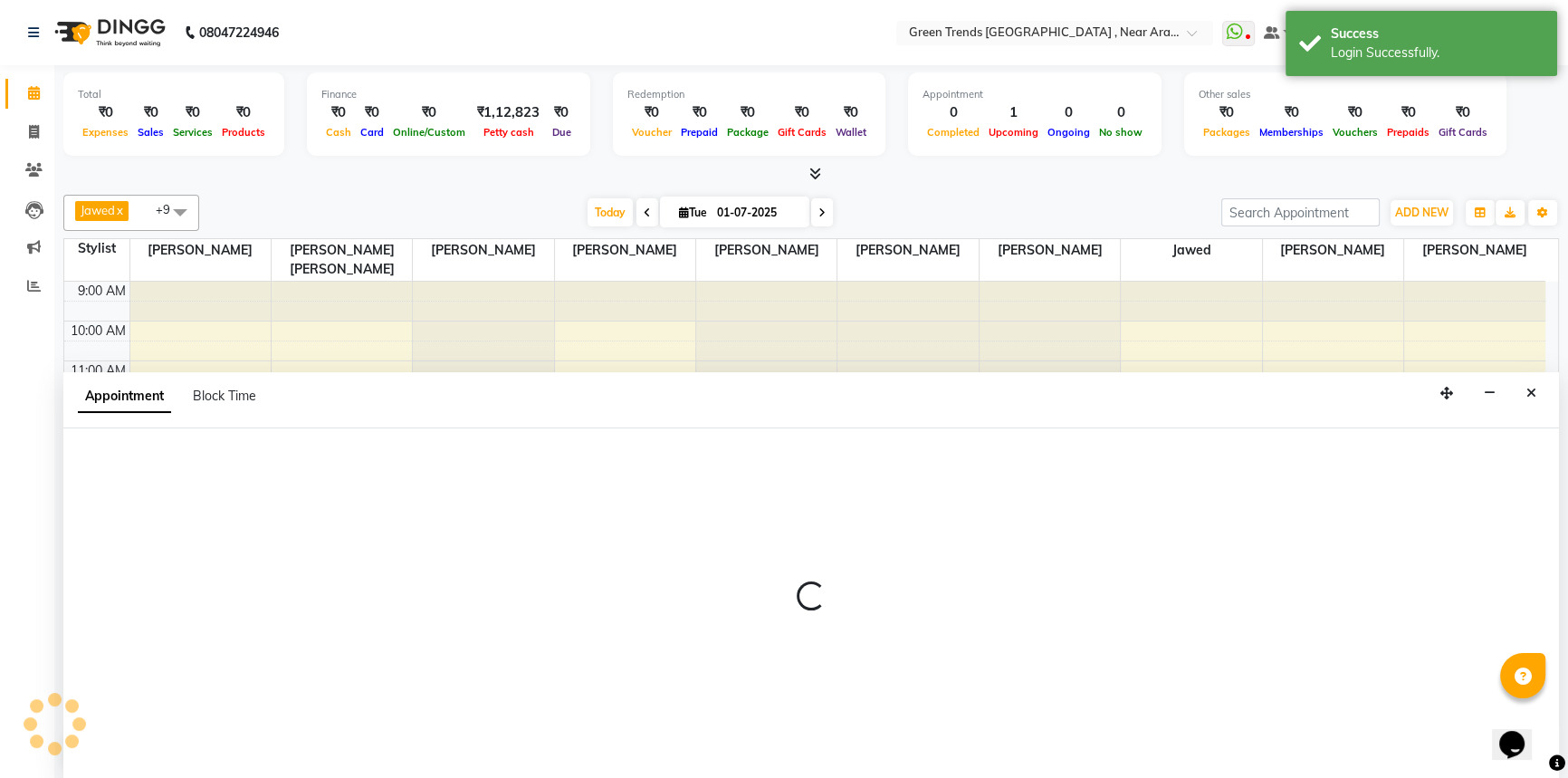 select on "tentative" 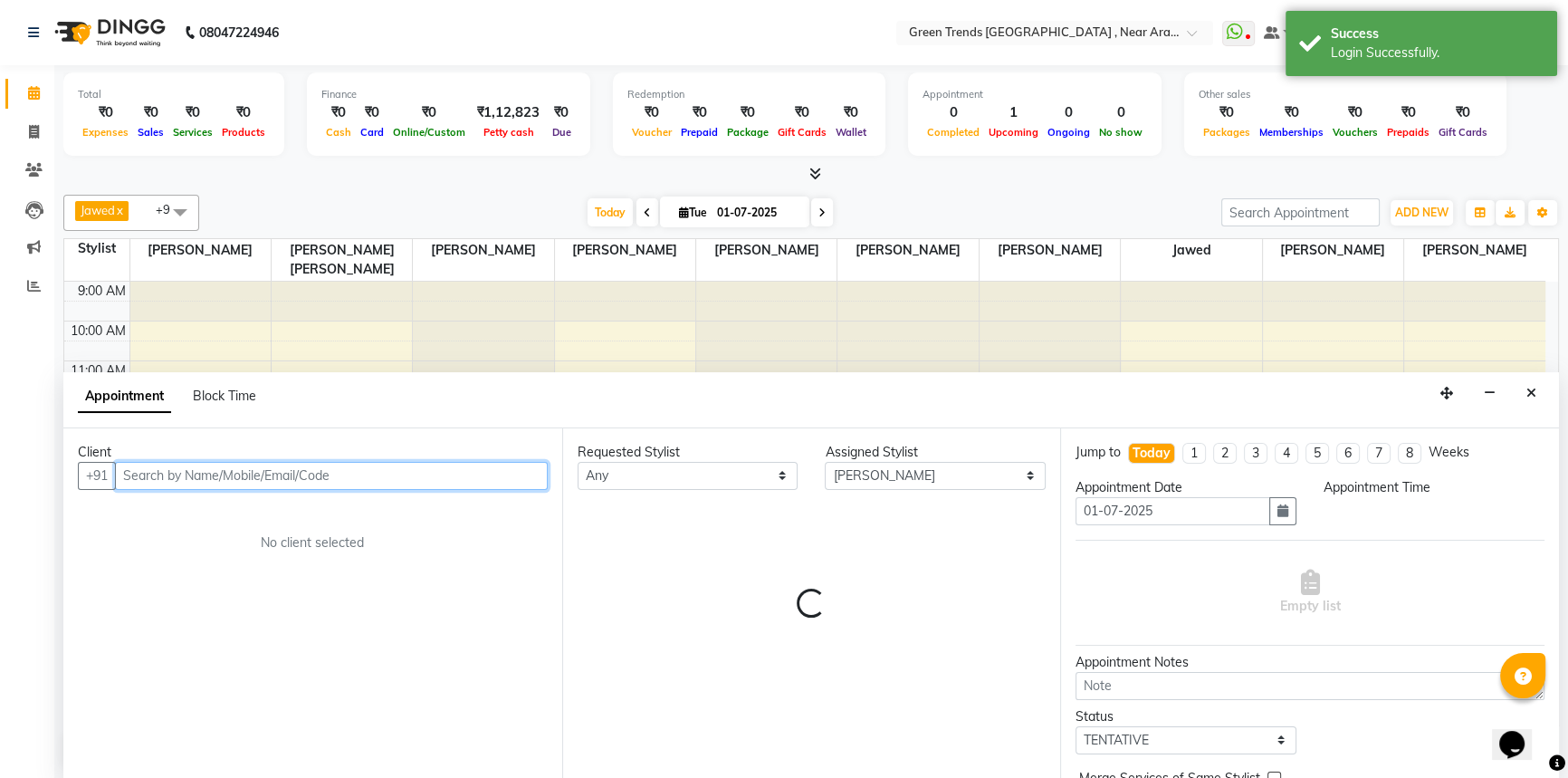 select on "750" 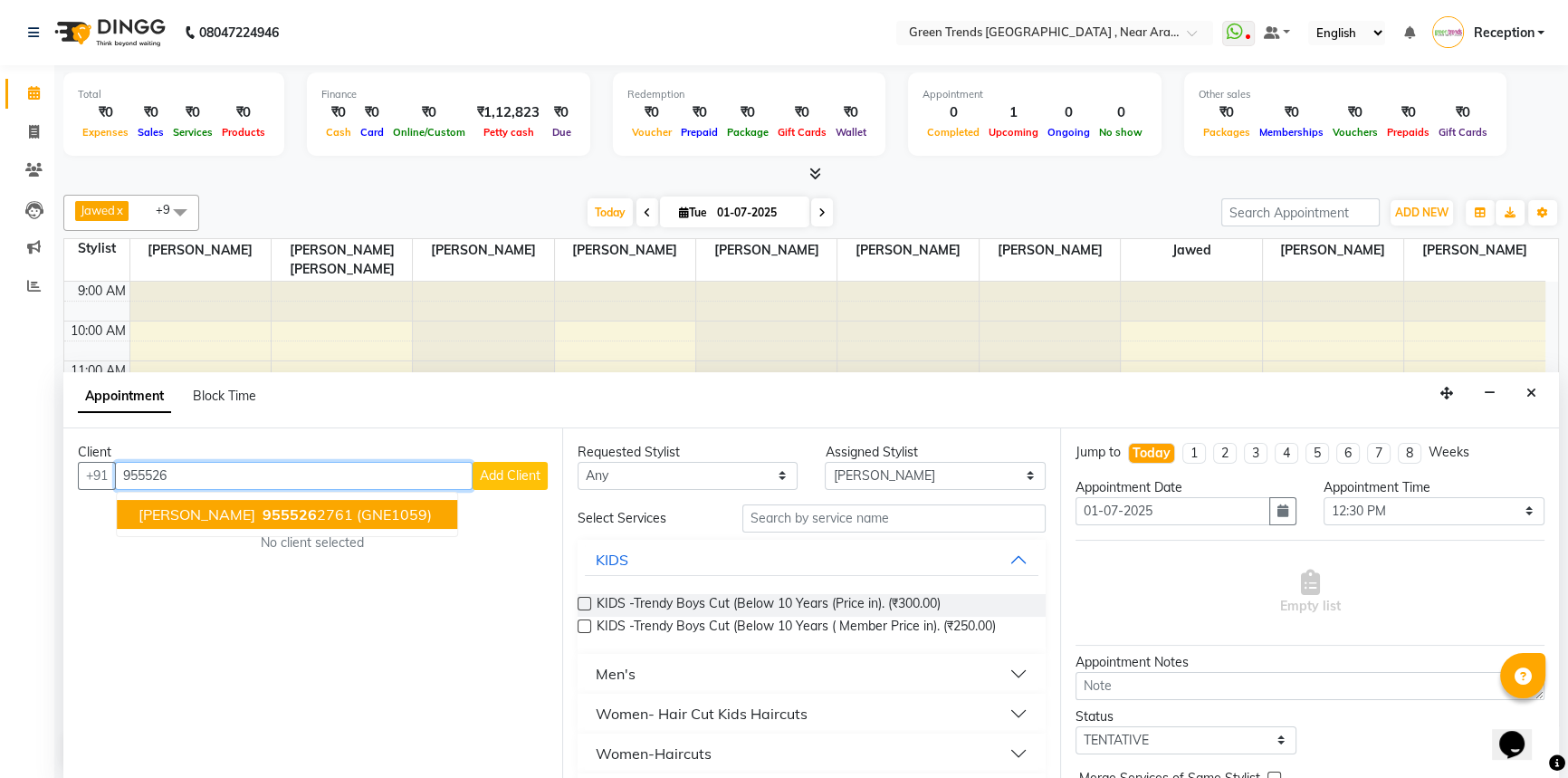 click on "sashwat singh" at bounding box center (196, 514) 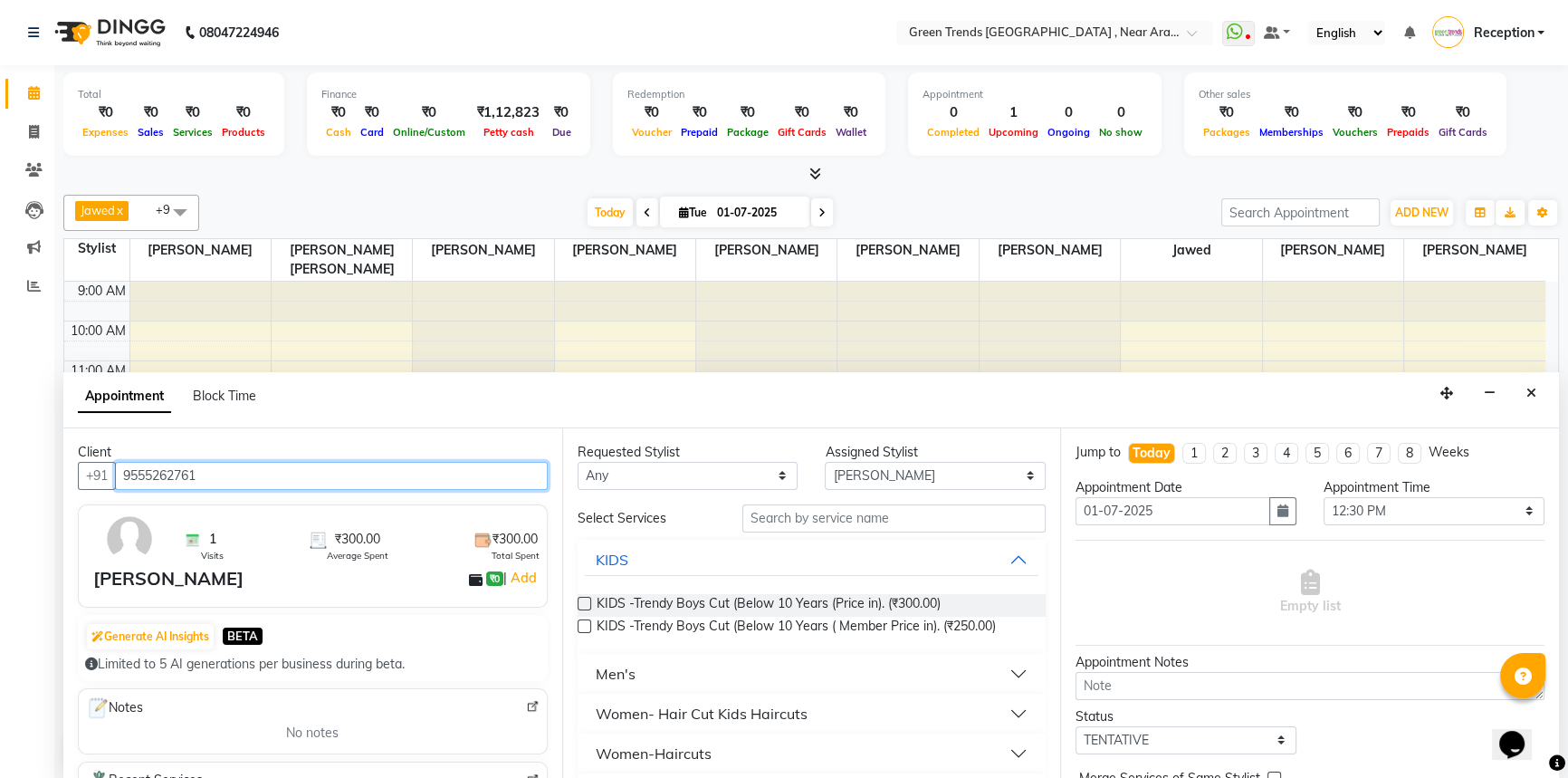 type on "9555262761" 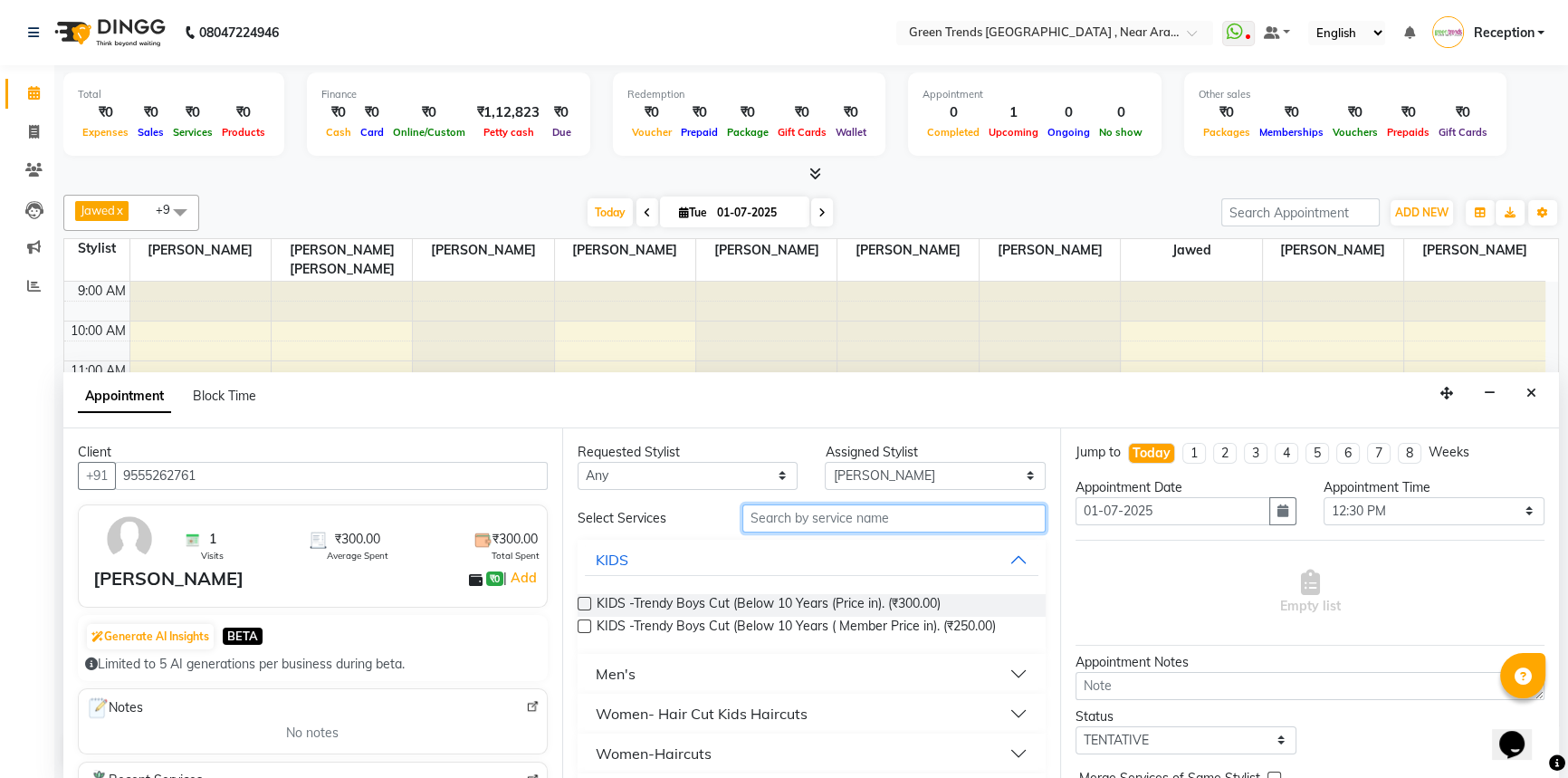 click at bounding box center (894, 518) 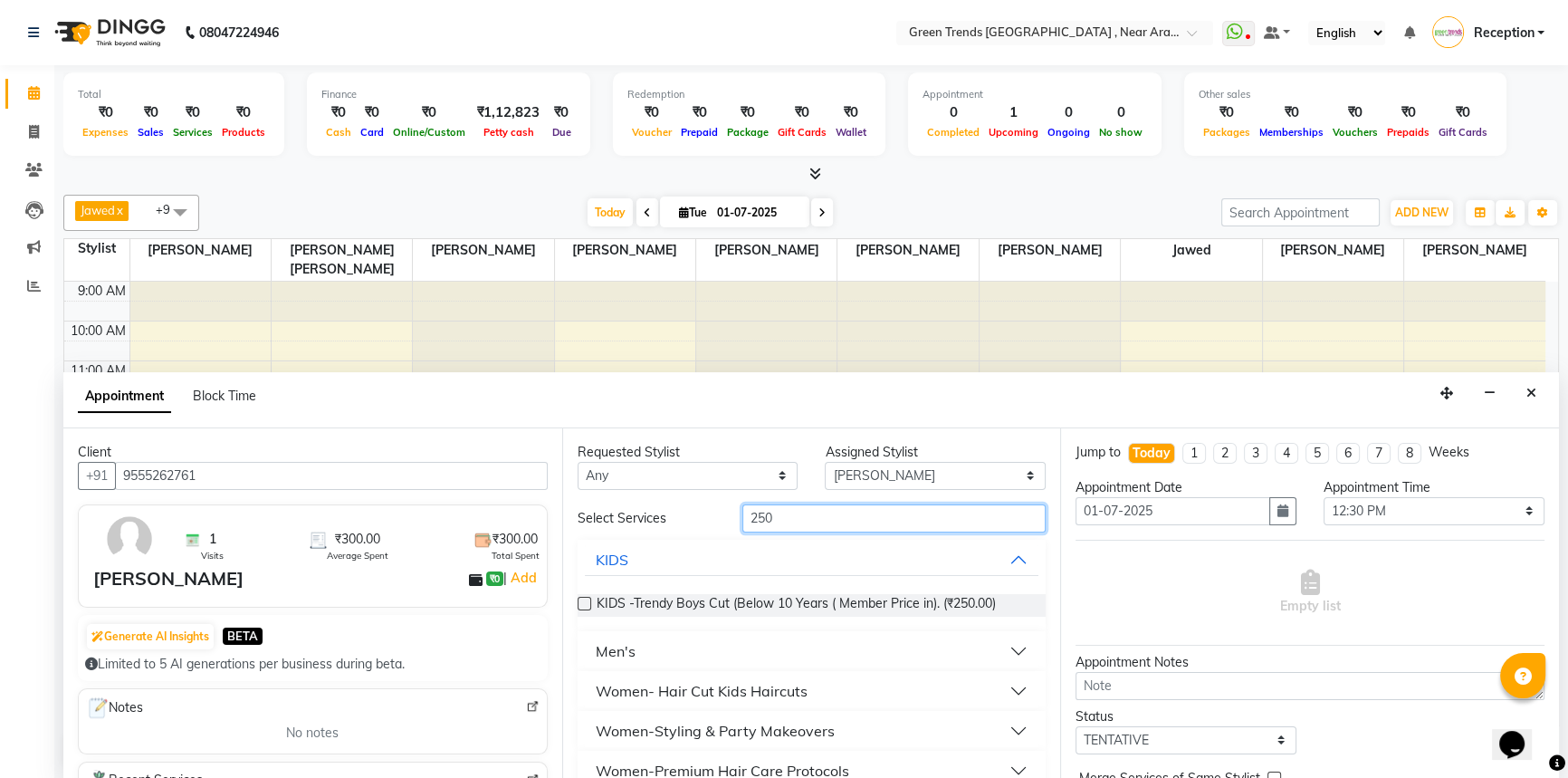 type on "250" 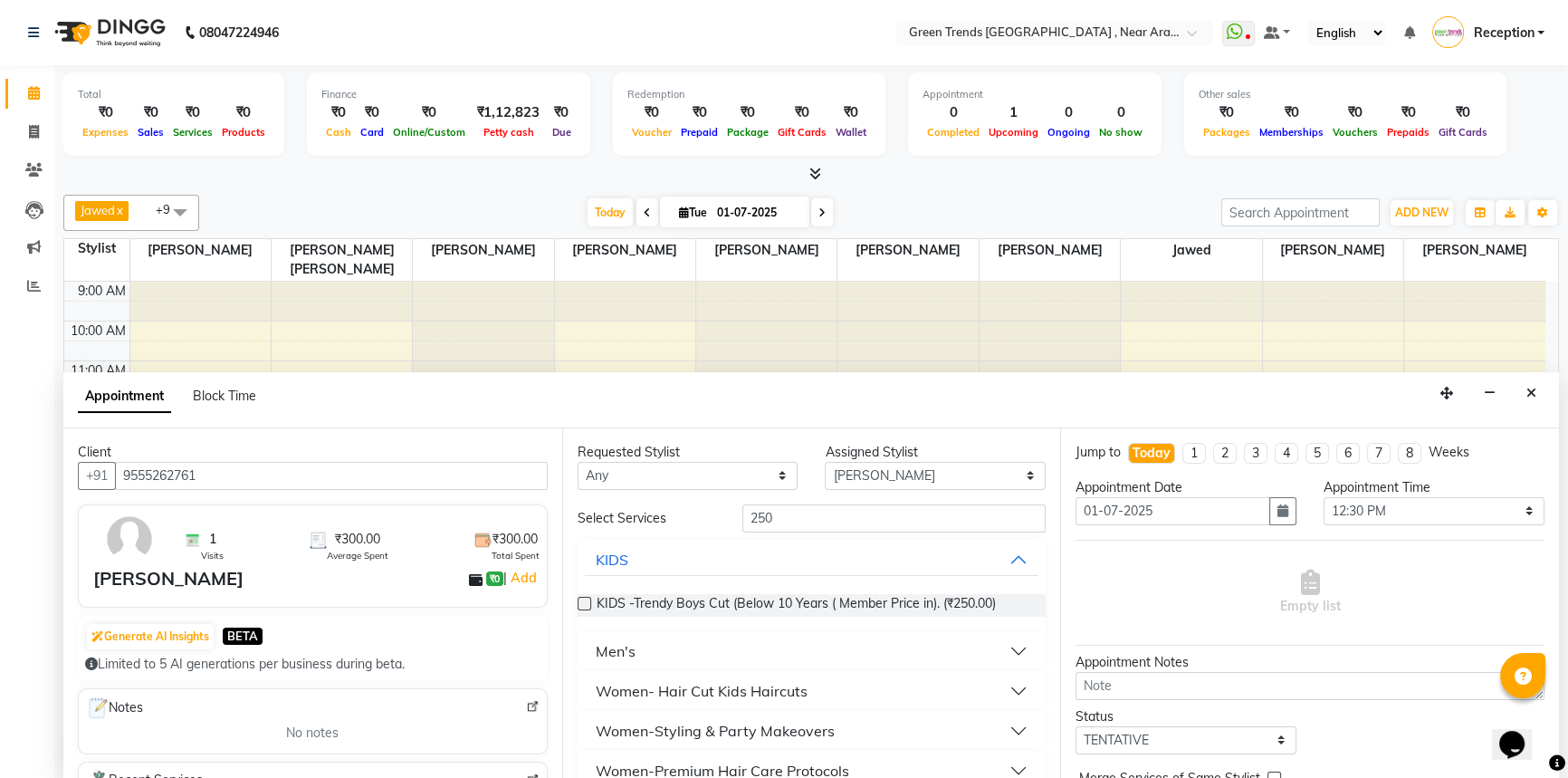 click on "Men's" at bounding box center (812, 651) 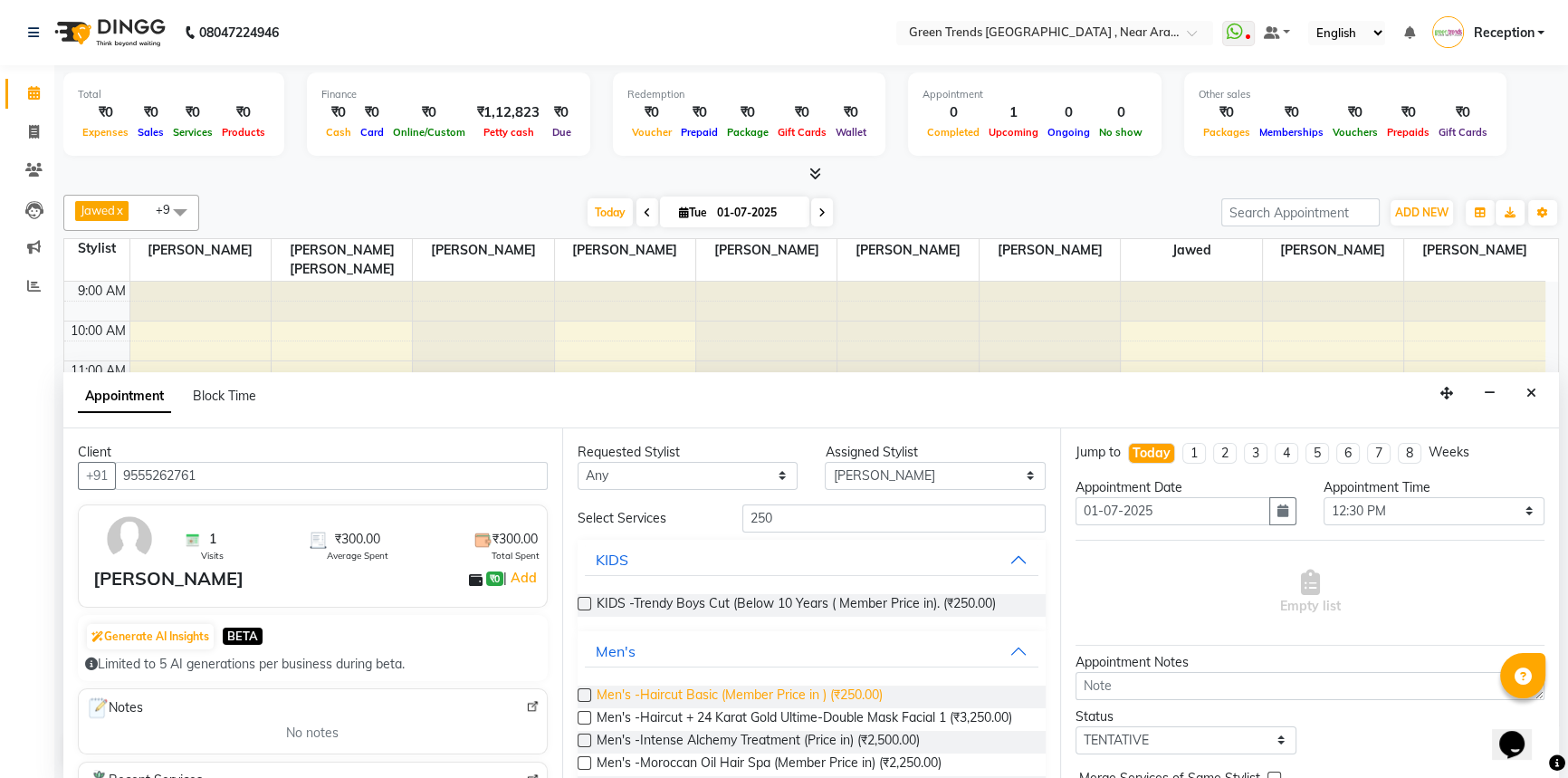 click on "Men's -Haircut Basic (Member Price in ) (₹250.00)" at bounding box center [740, 696] 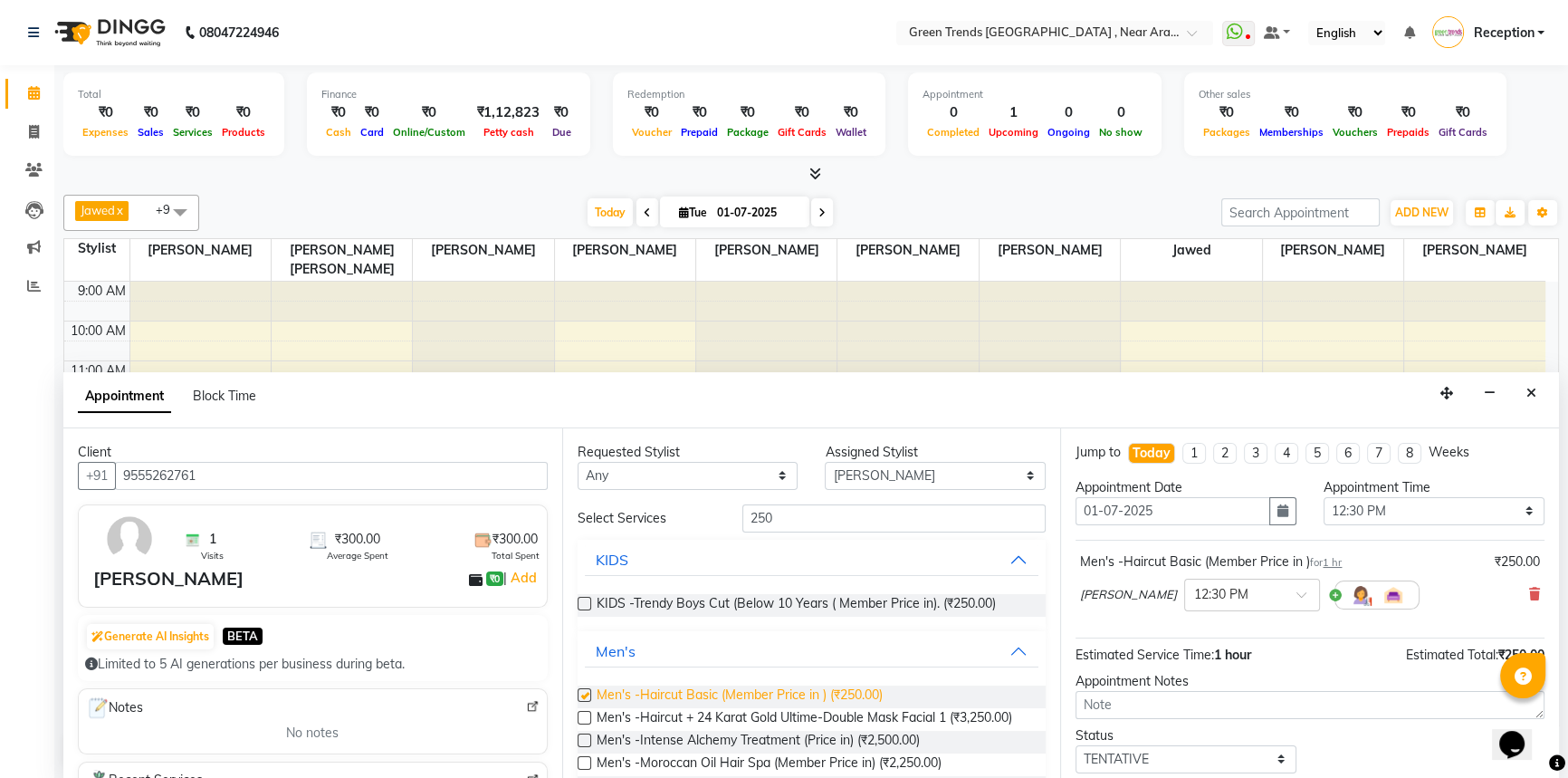 checkbox on "false" 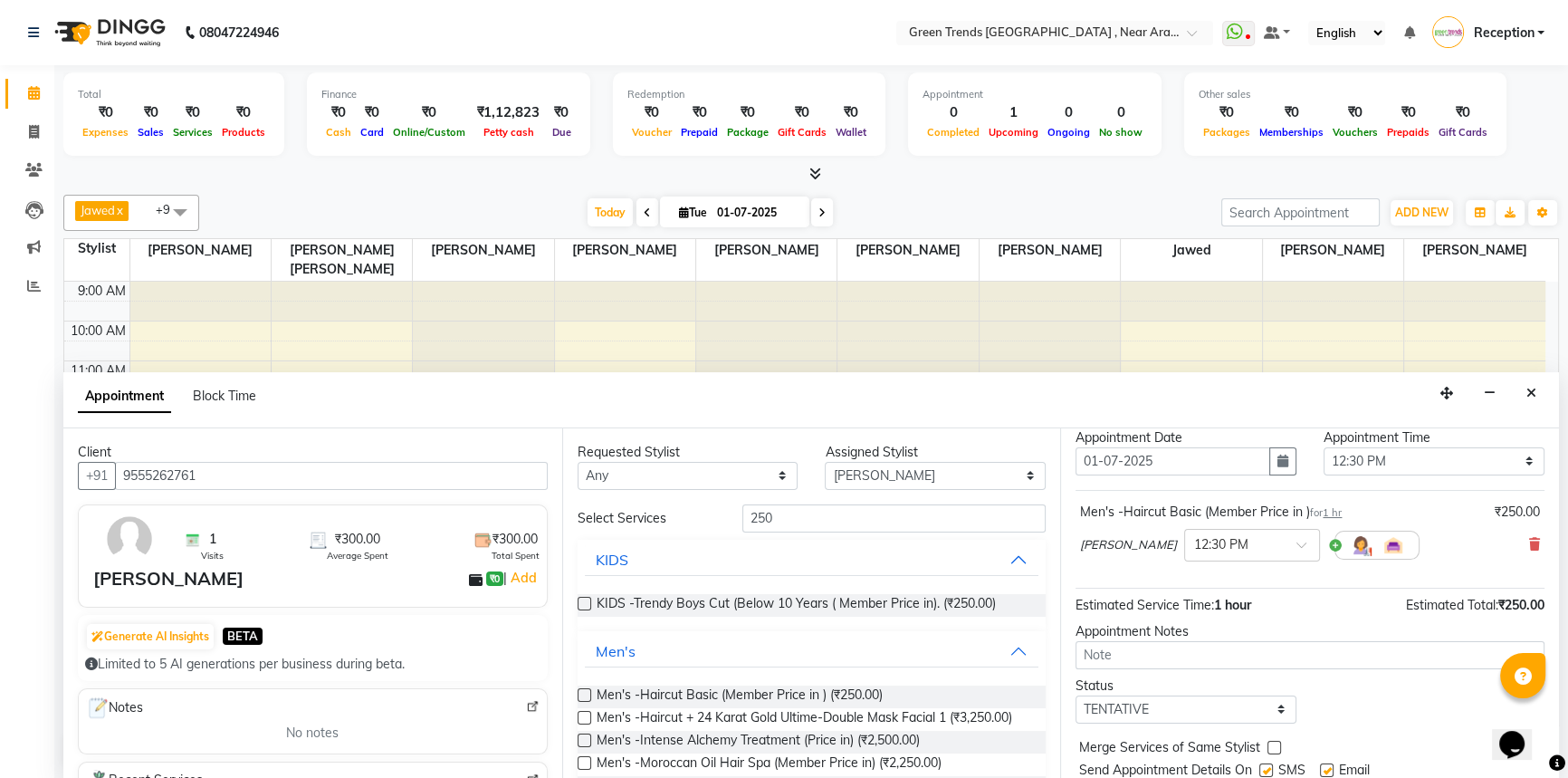 scroll, scrollTop: 107, scrollLeft: 0, axis: vertical 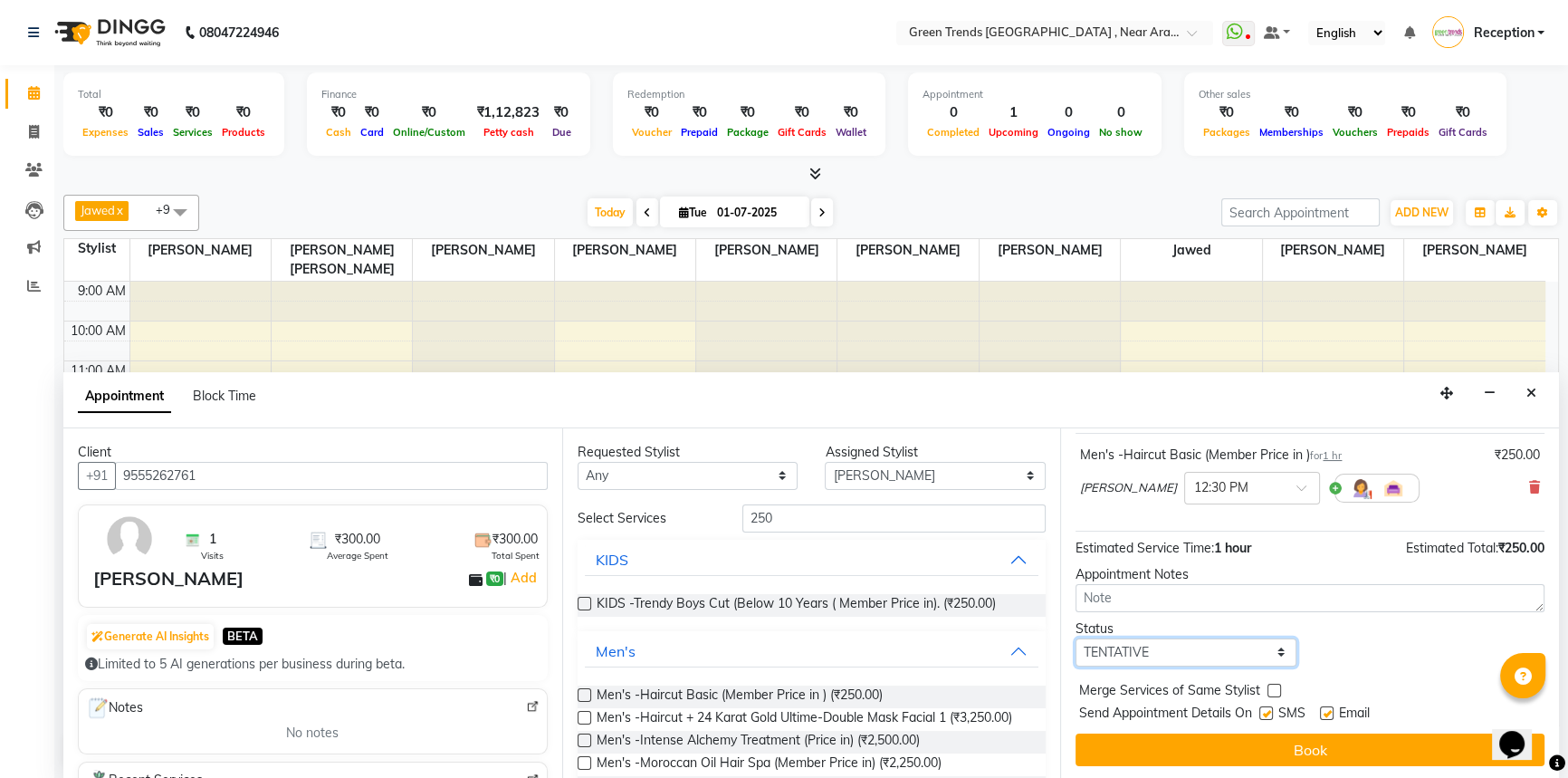 click on "Select TENTATIVE CONFIRM CHECK-IN UPCOMING" at bounding box center (1186, 652) 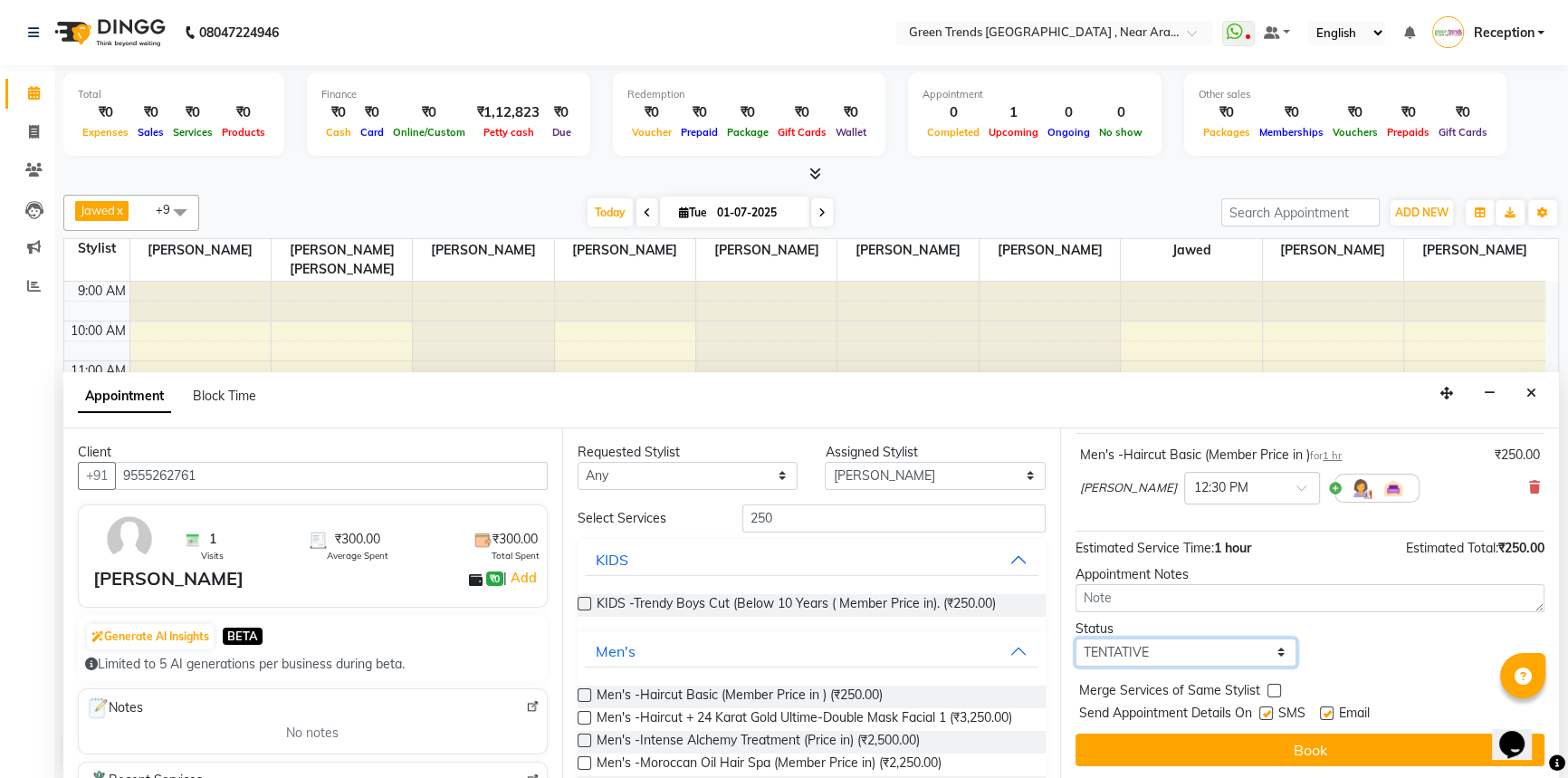 select on "confirm booking" 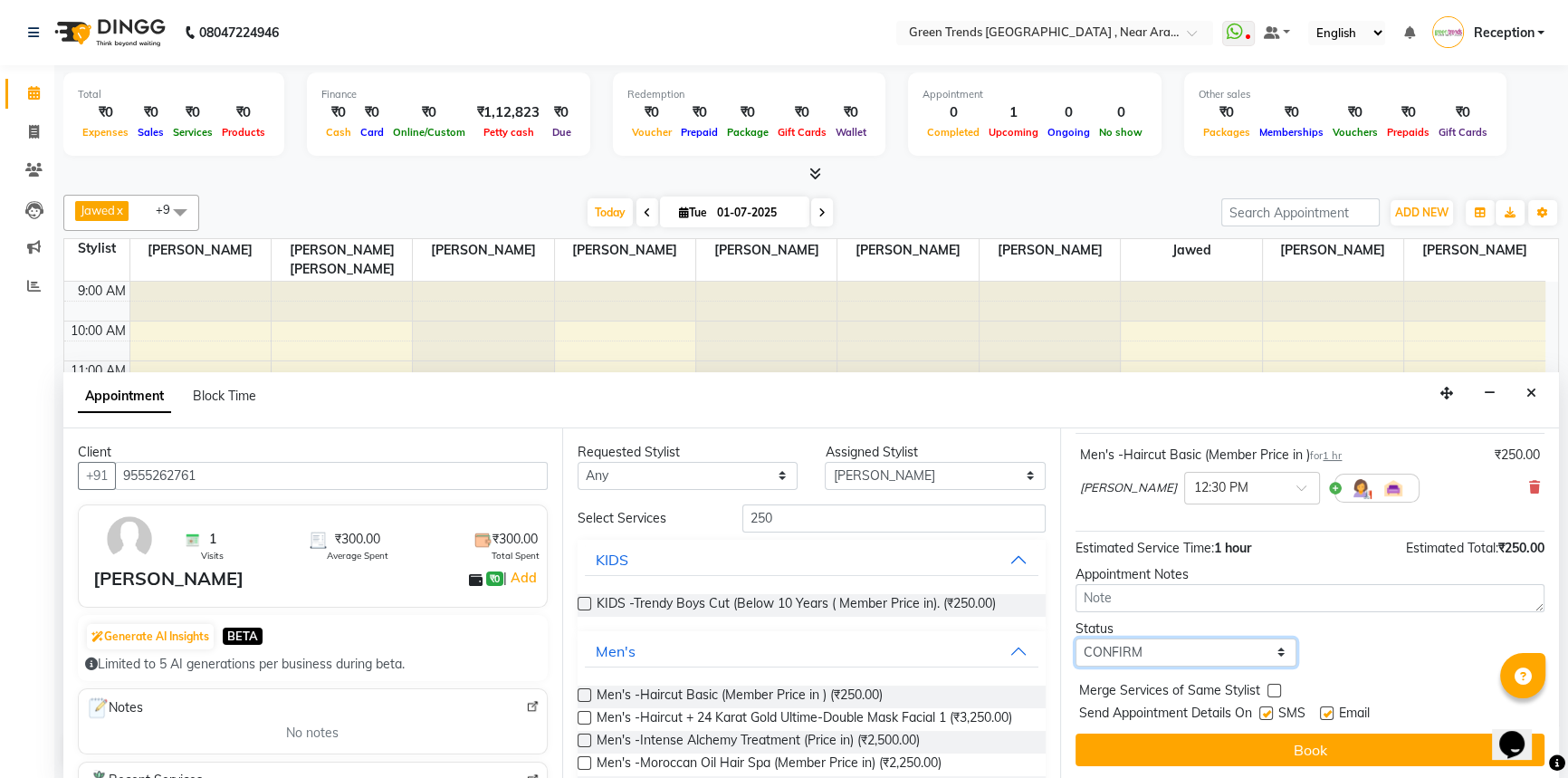 click on "Select TENTATIVE CONFIRM CHECK-IN UPCOMING" at bounding box center [1186, 652] 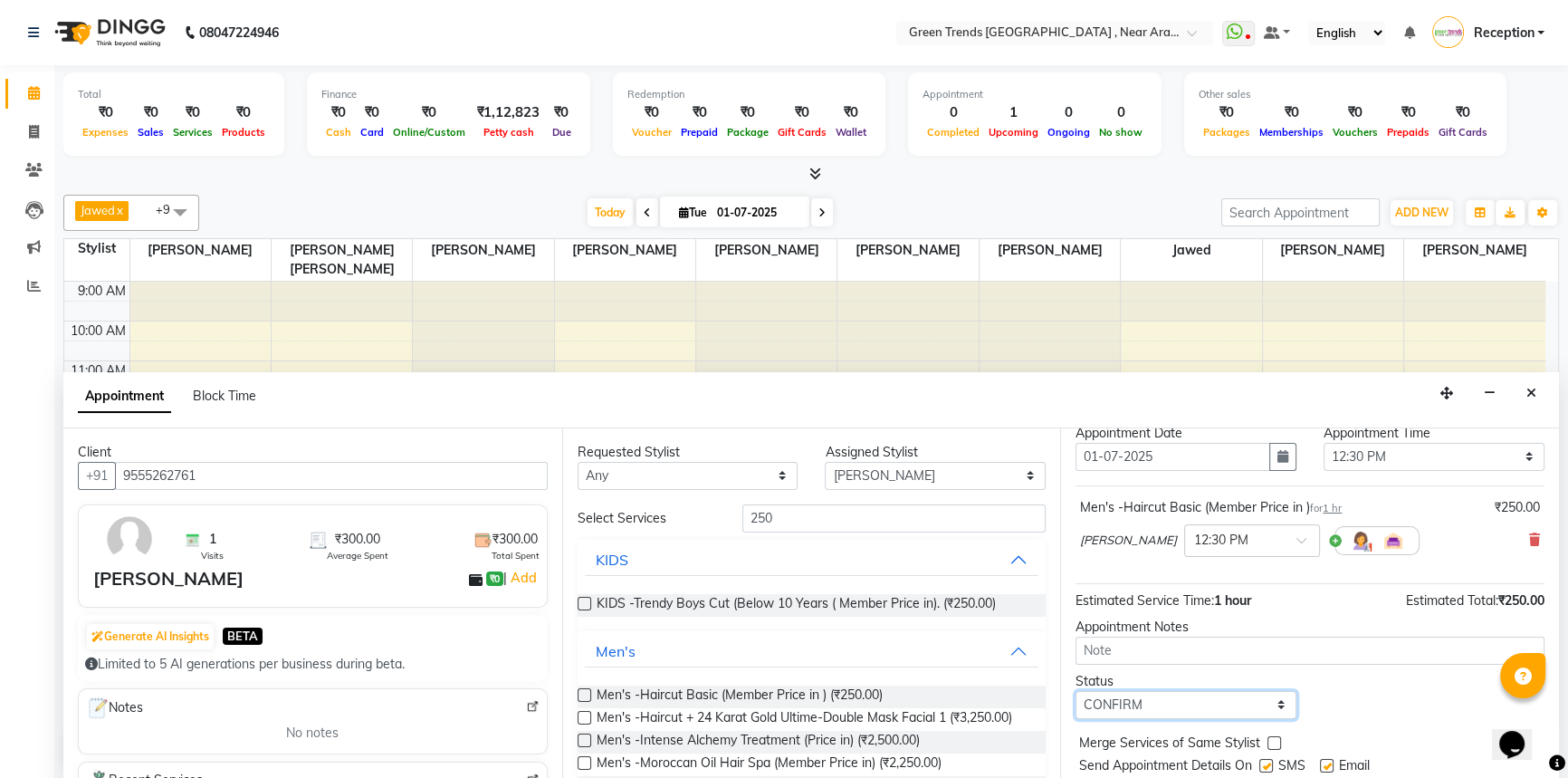scroll, scrollTop: 107, scrollLeft: 0, axis: vertical 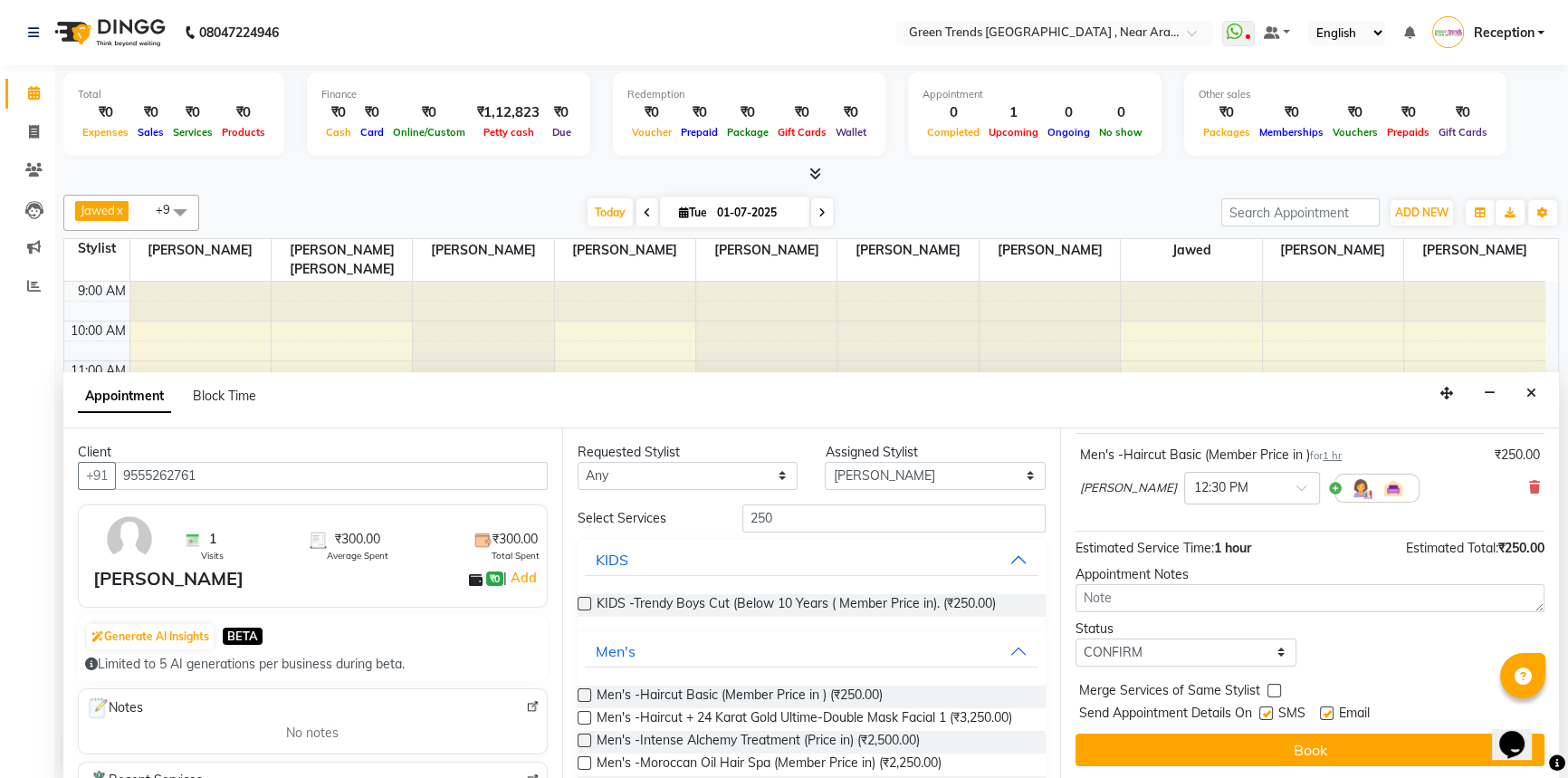 click on "Book" at bounding box center (1310, 750) 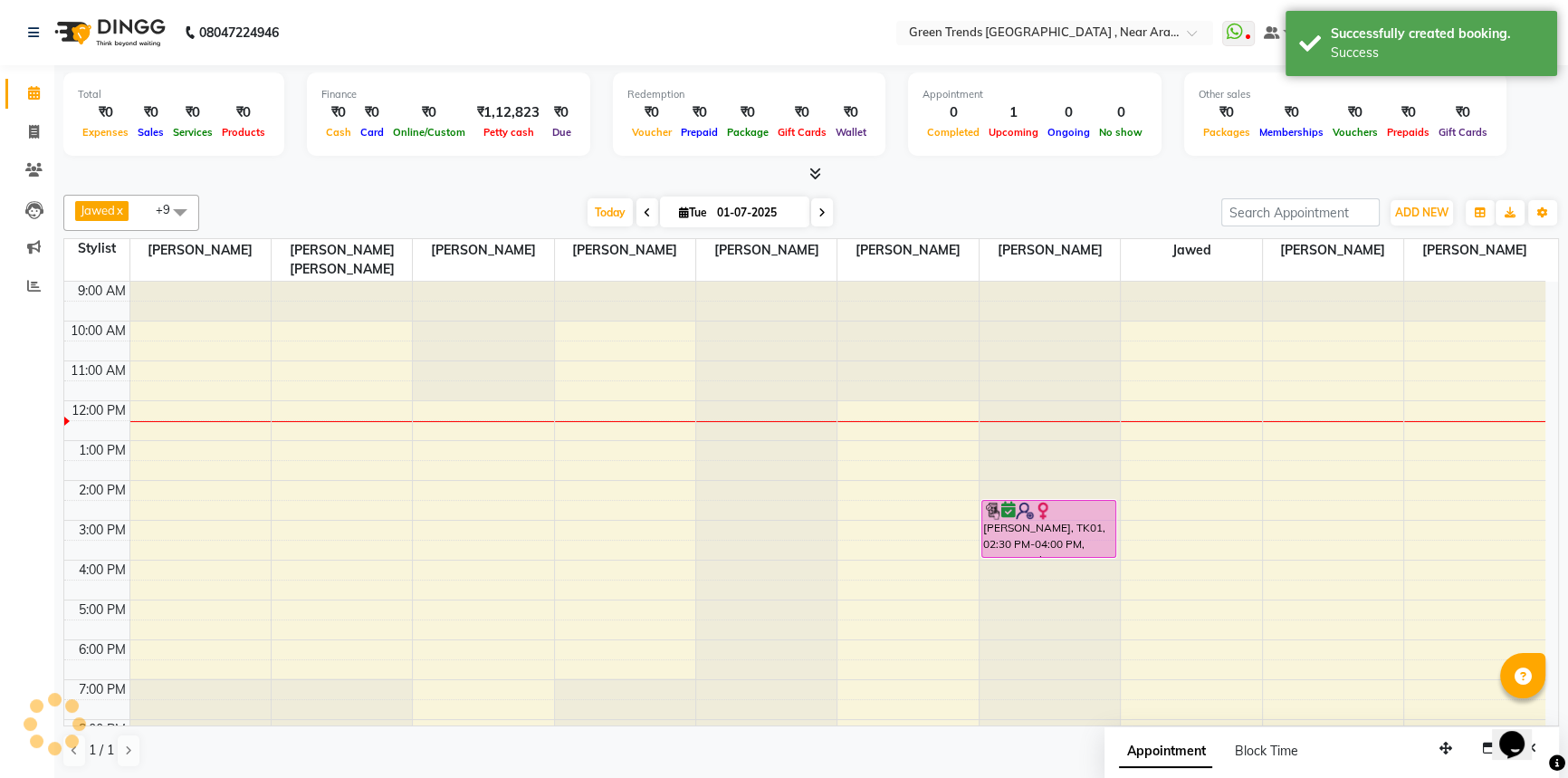 scroll, scrollTop: 0, scrollLeft: 0, axis: both 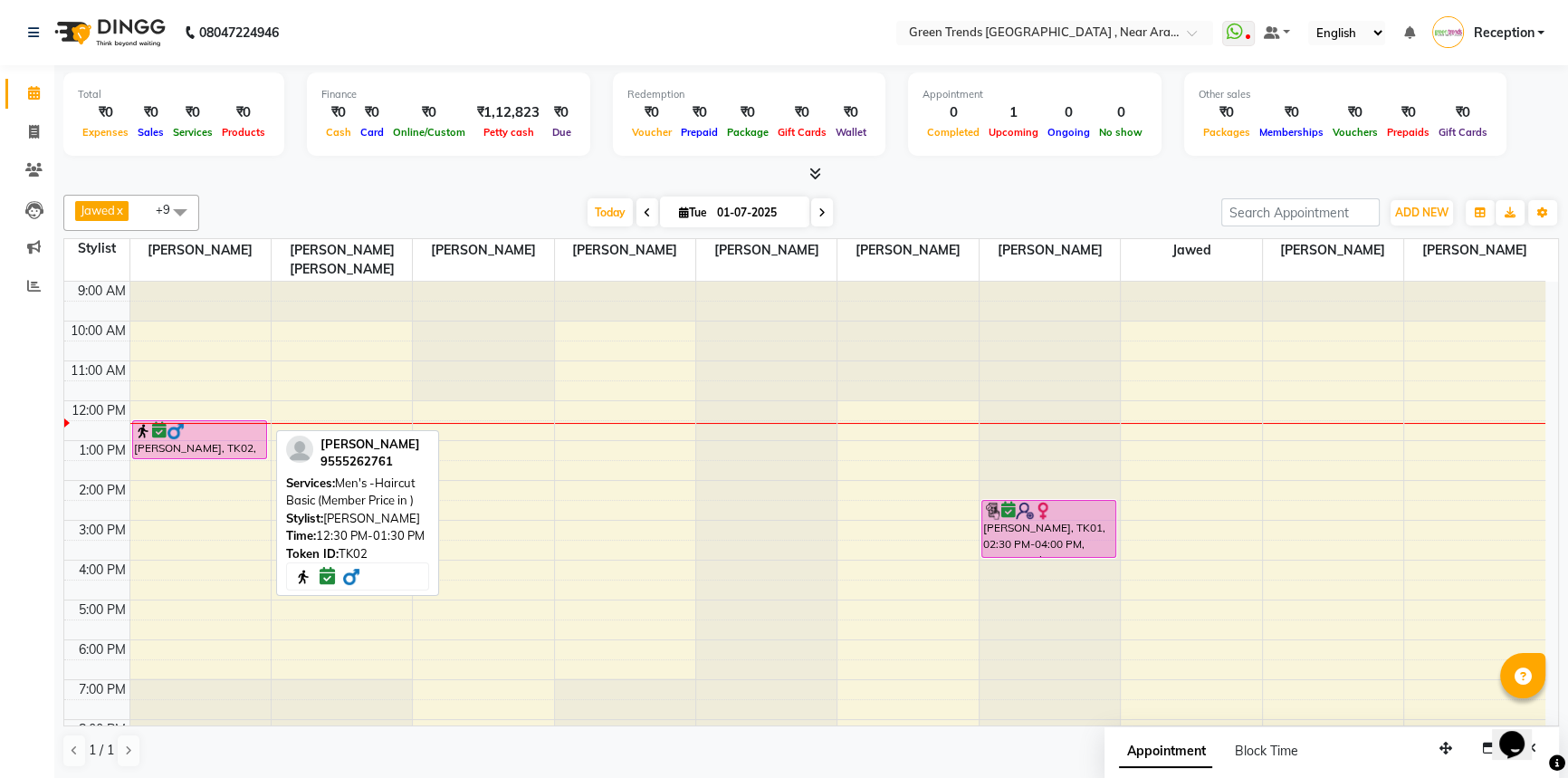 click at bounding box center (200, 431) 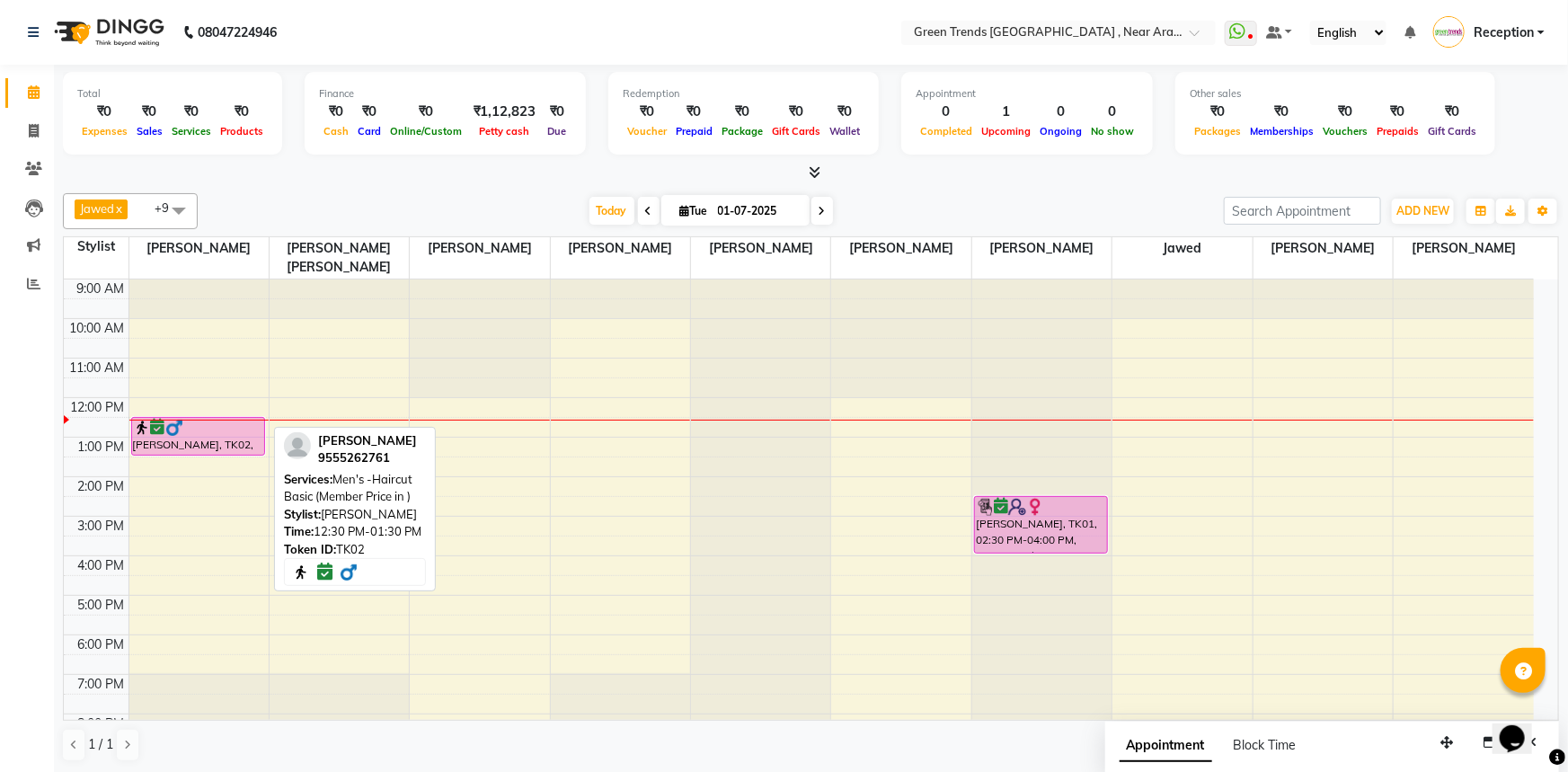 select on "6" 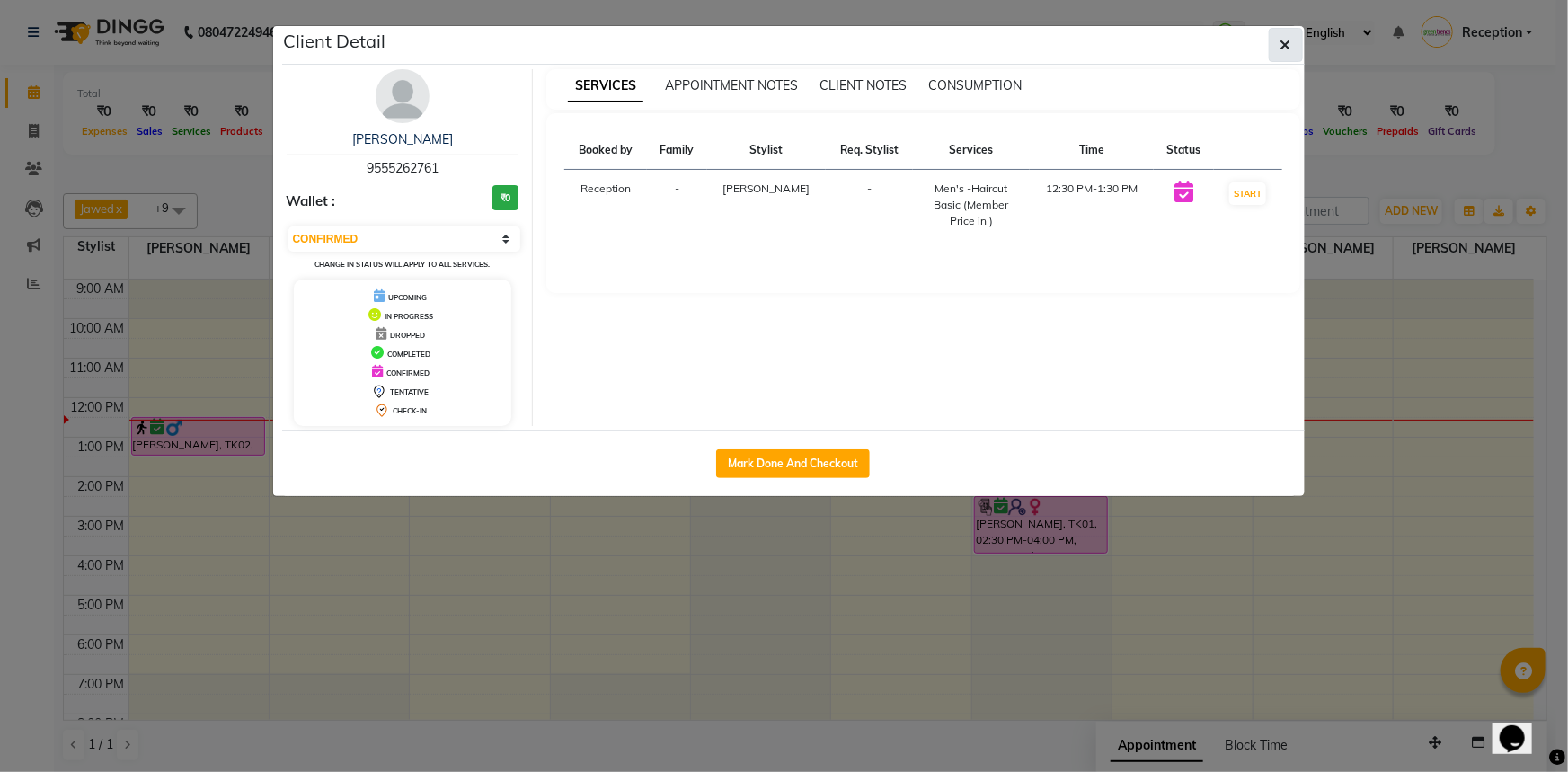 click 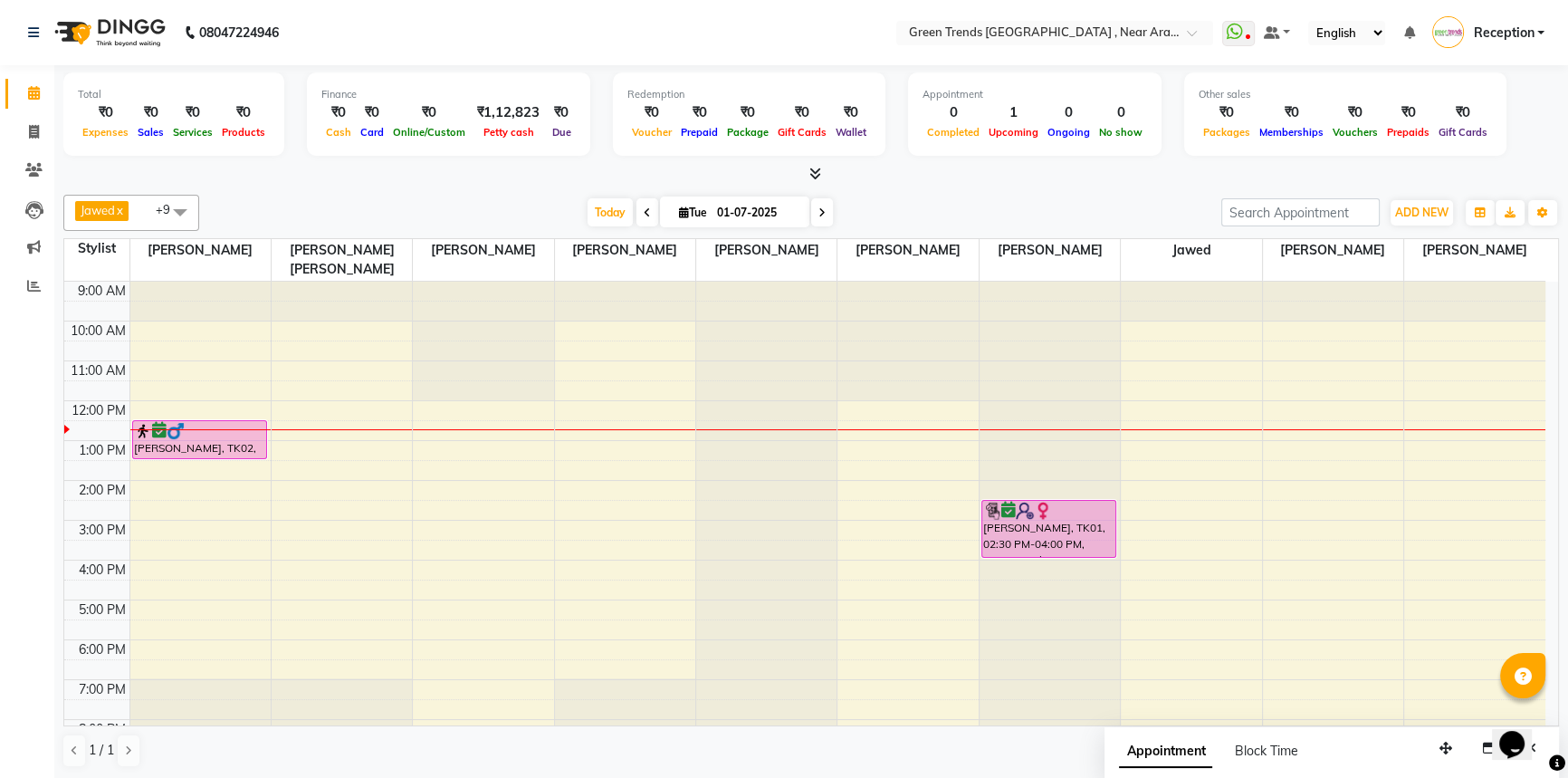 click at bounding box center (822, 213) 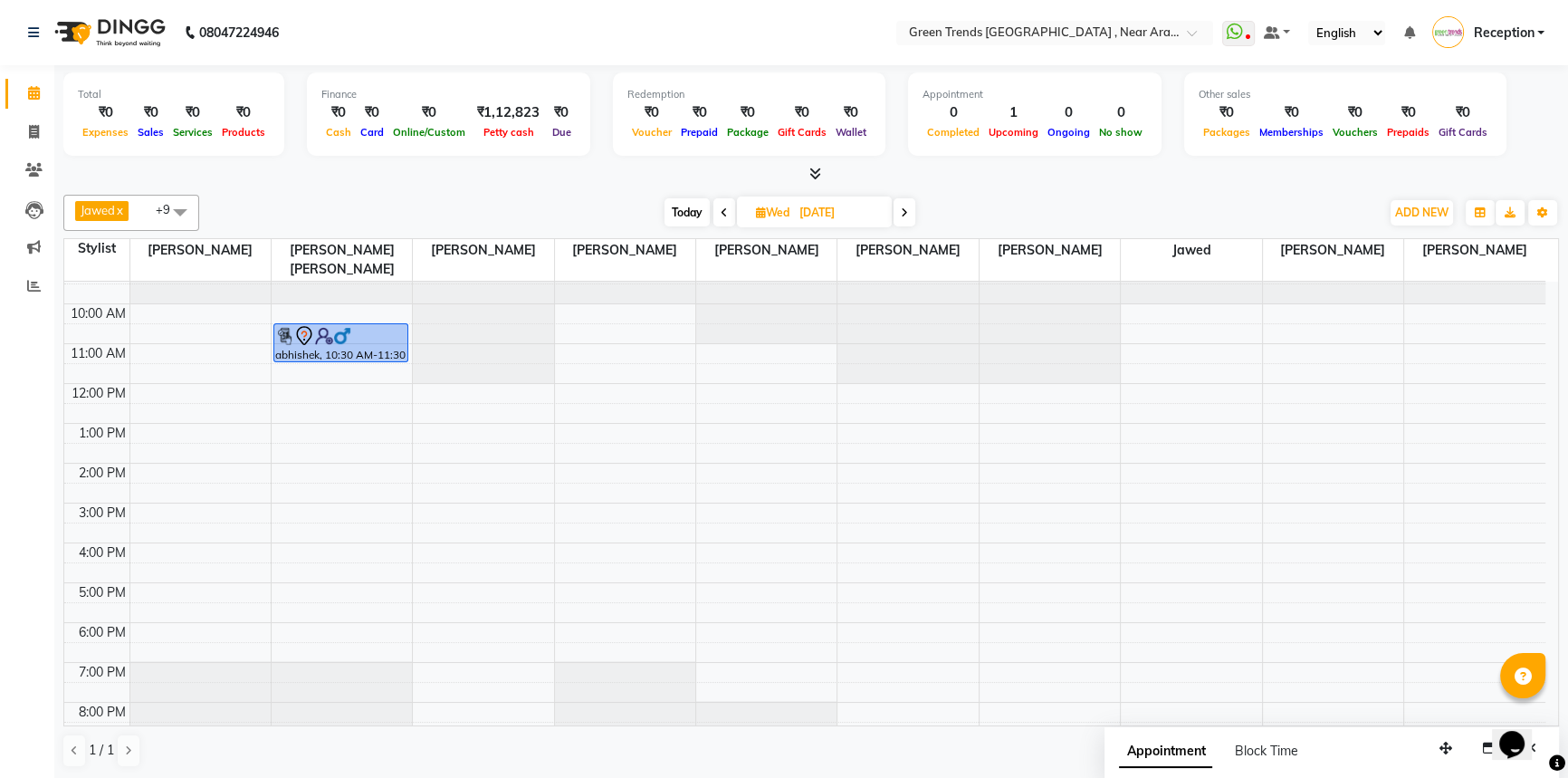 scroll, scrollTop: 0, scrollLeft: 0, axis: both 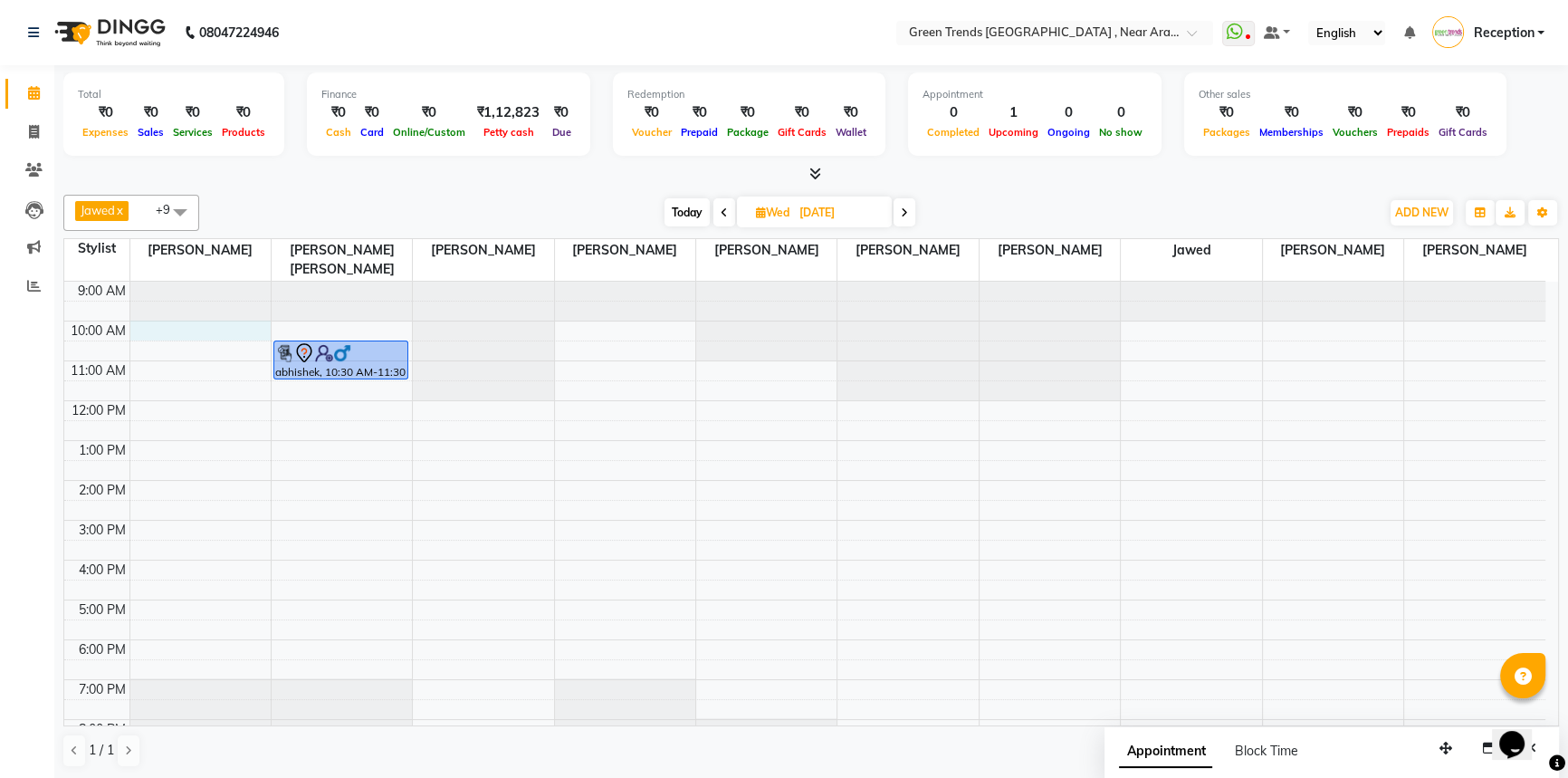 click on "9:00 AM 10:00 AM 11:00 AM 12:00 PM 1:00 PM 2:00 PM 3:00 PM 4:00 PM 5:00 PM 6:00 PM 7:00 PM 8:00 PM 9:00 PM             abhishek, 10:30 AM-11:30 AM, Men's -Haircut Basic (Member Price in )" at bounding box center (805, 540) 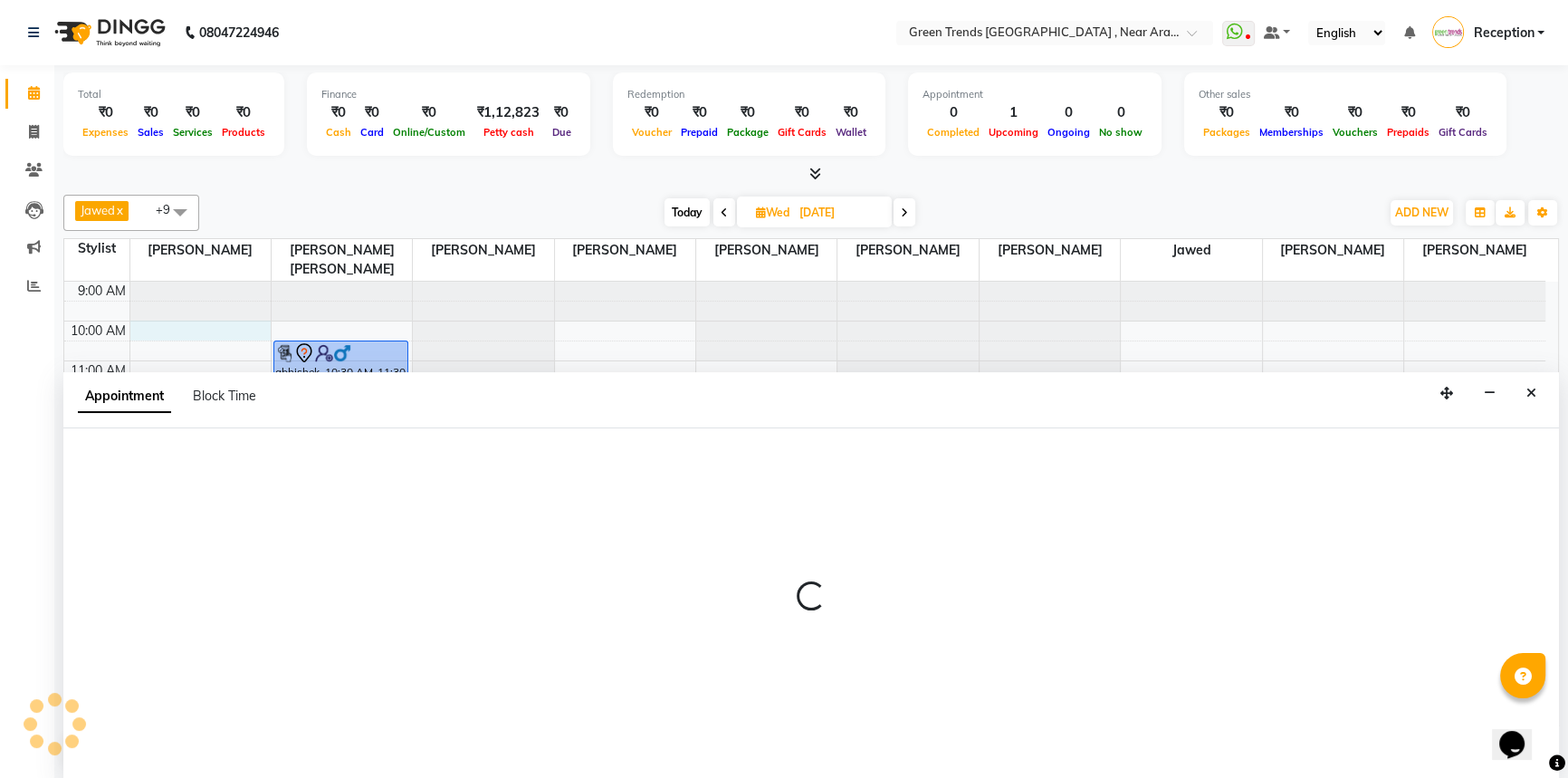 scroll, scrollTop: 0, scrollLeft: 0, axis: both 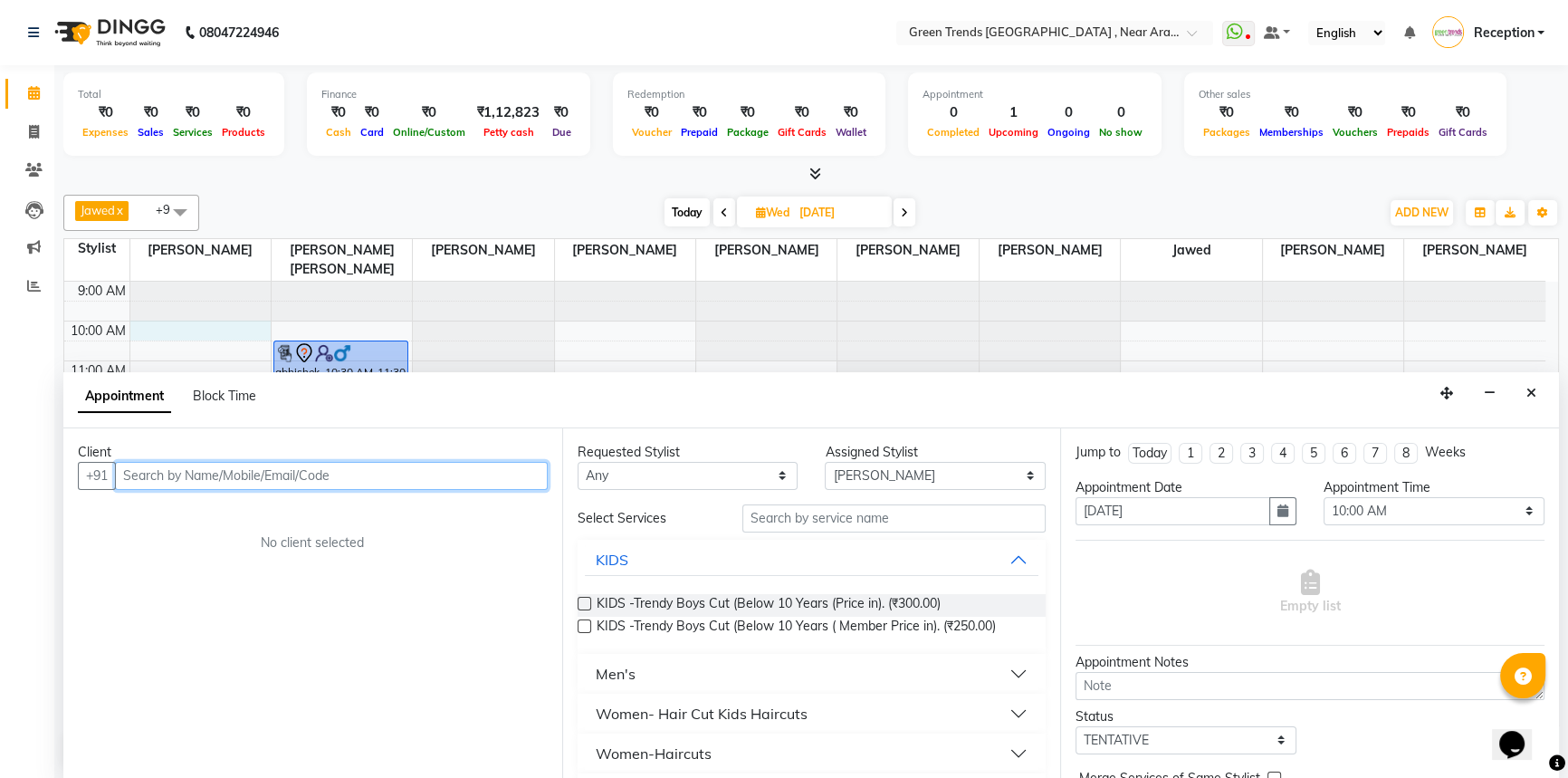 click at bounding box center [331, 475] 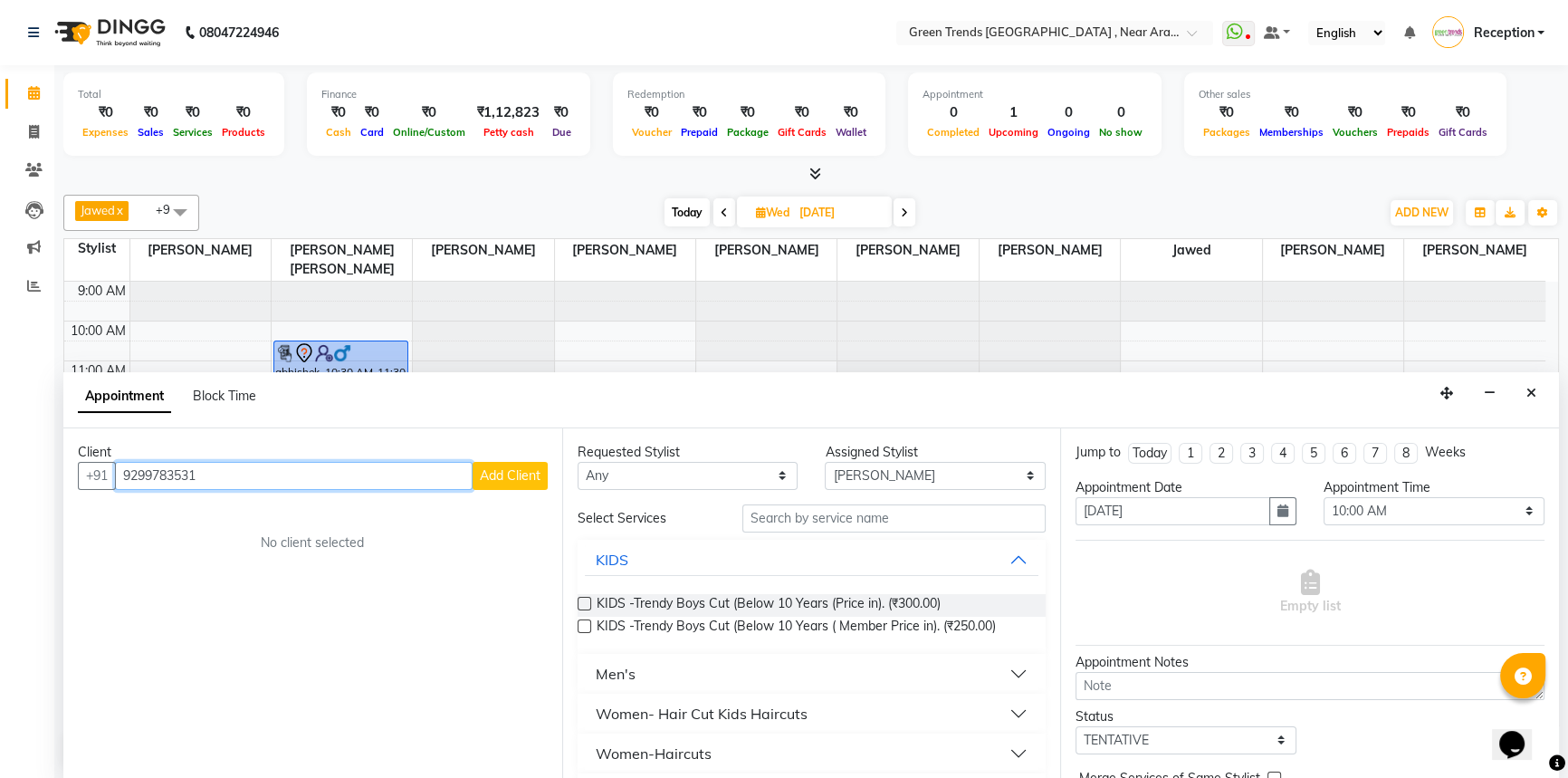 click on "9299783531" at bounding box center [293, 475] 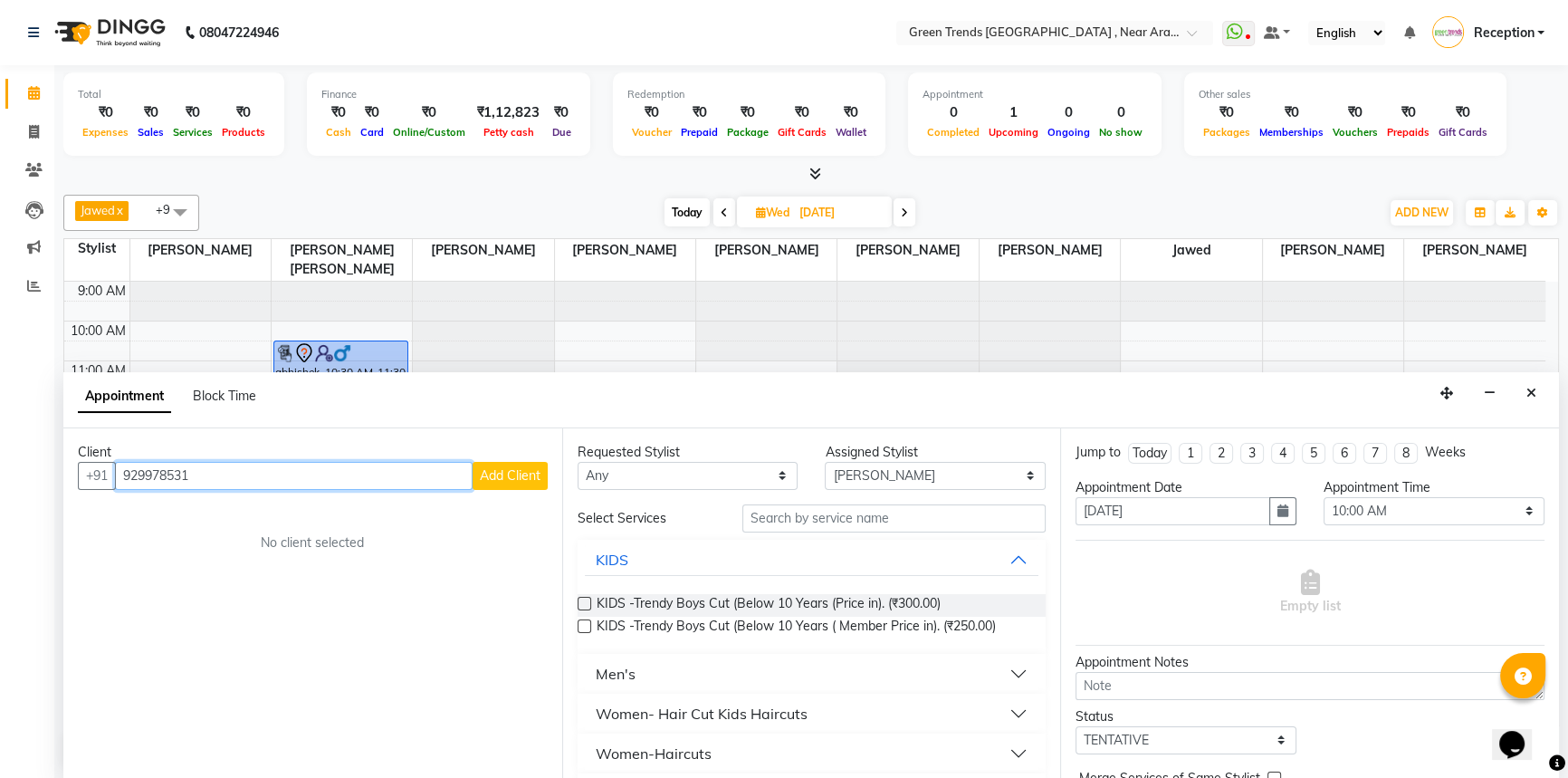 click on "929978531" at bounding box center (293, 475) 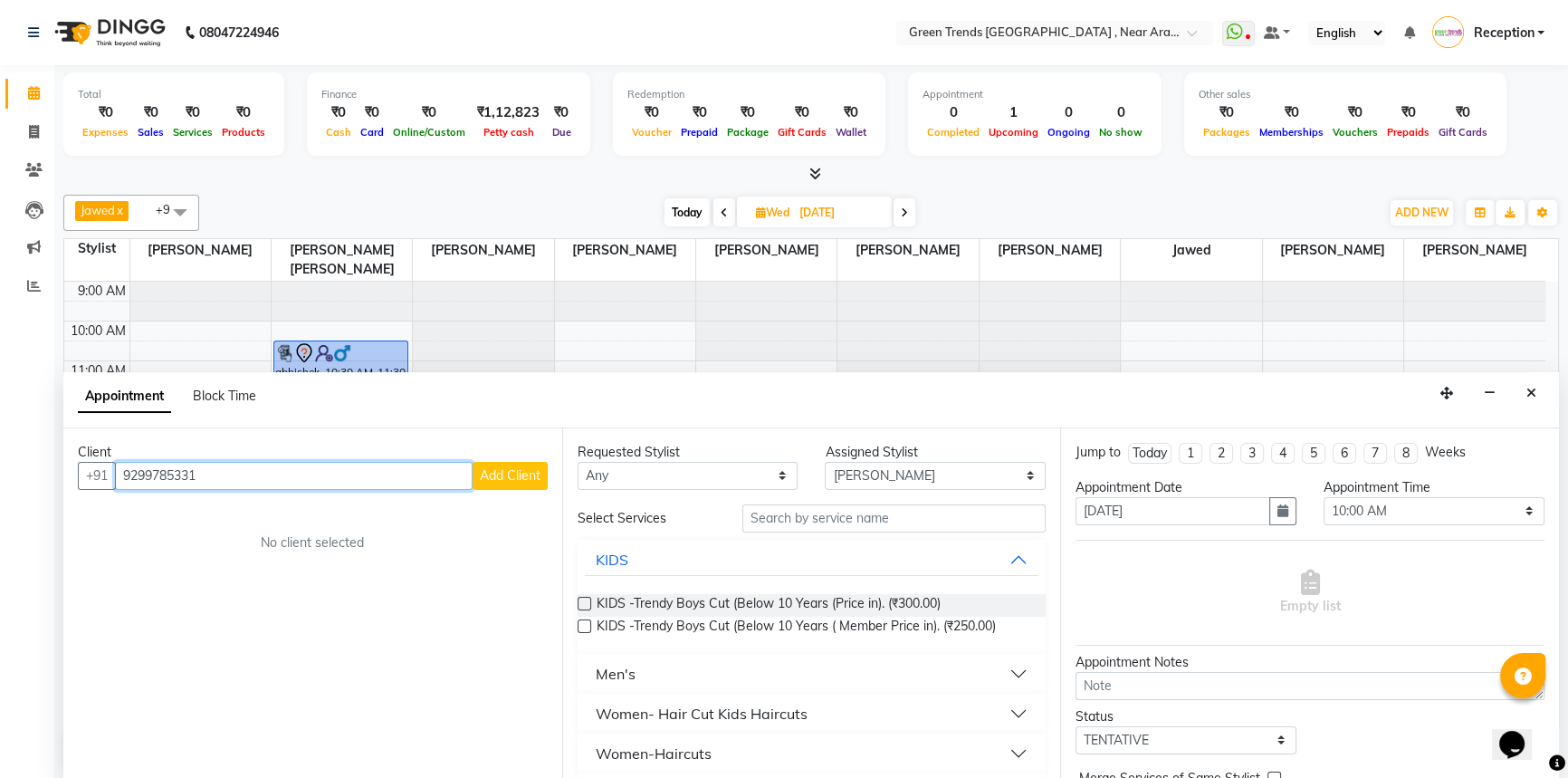 type on "9299785331" 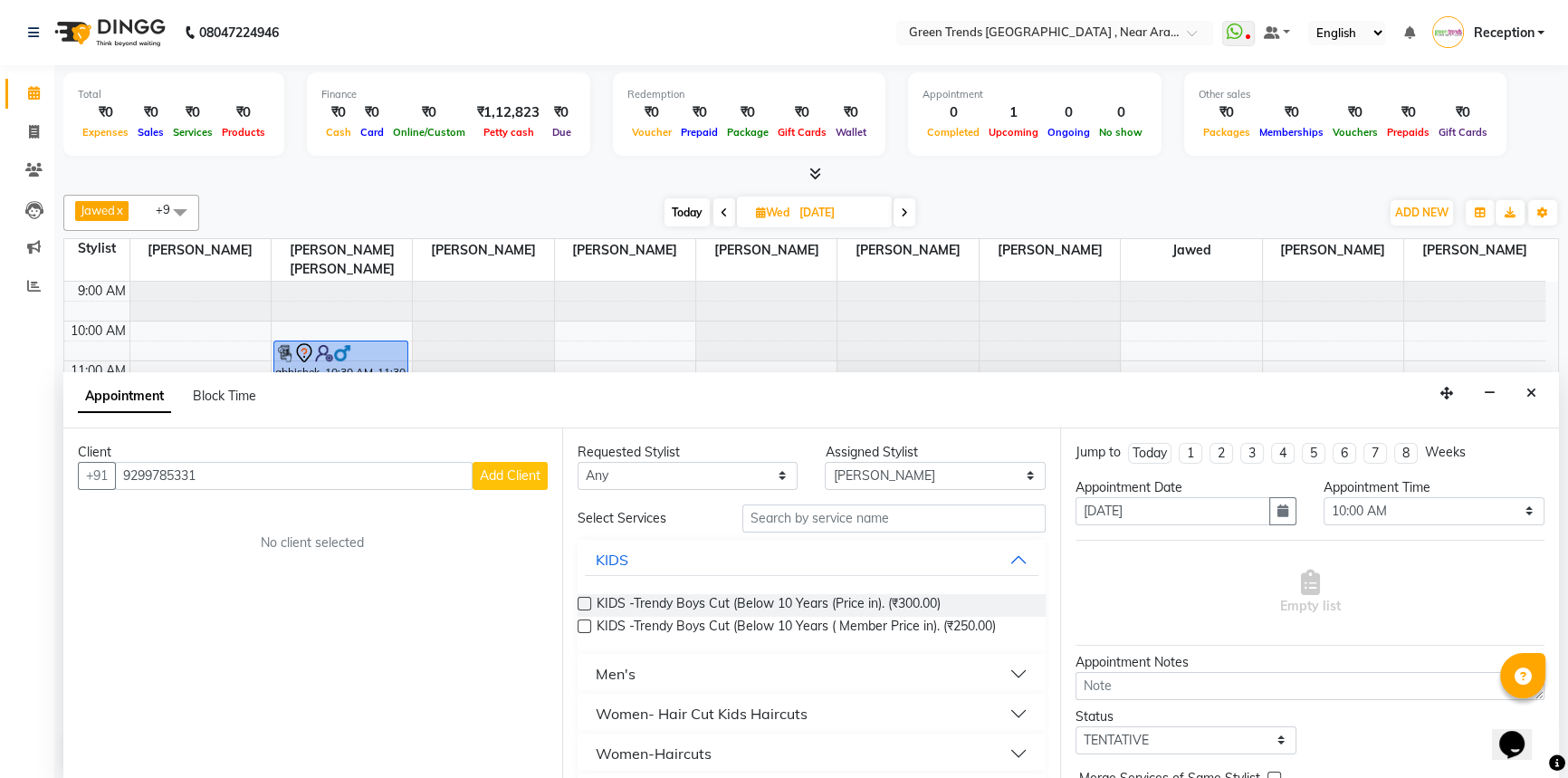 click on "Add Client" at bounding box center (510, 475) 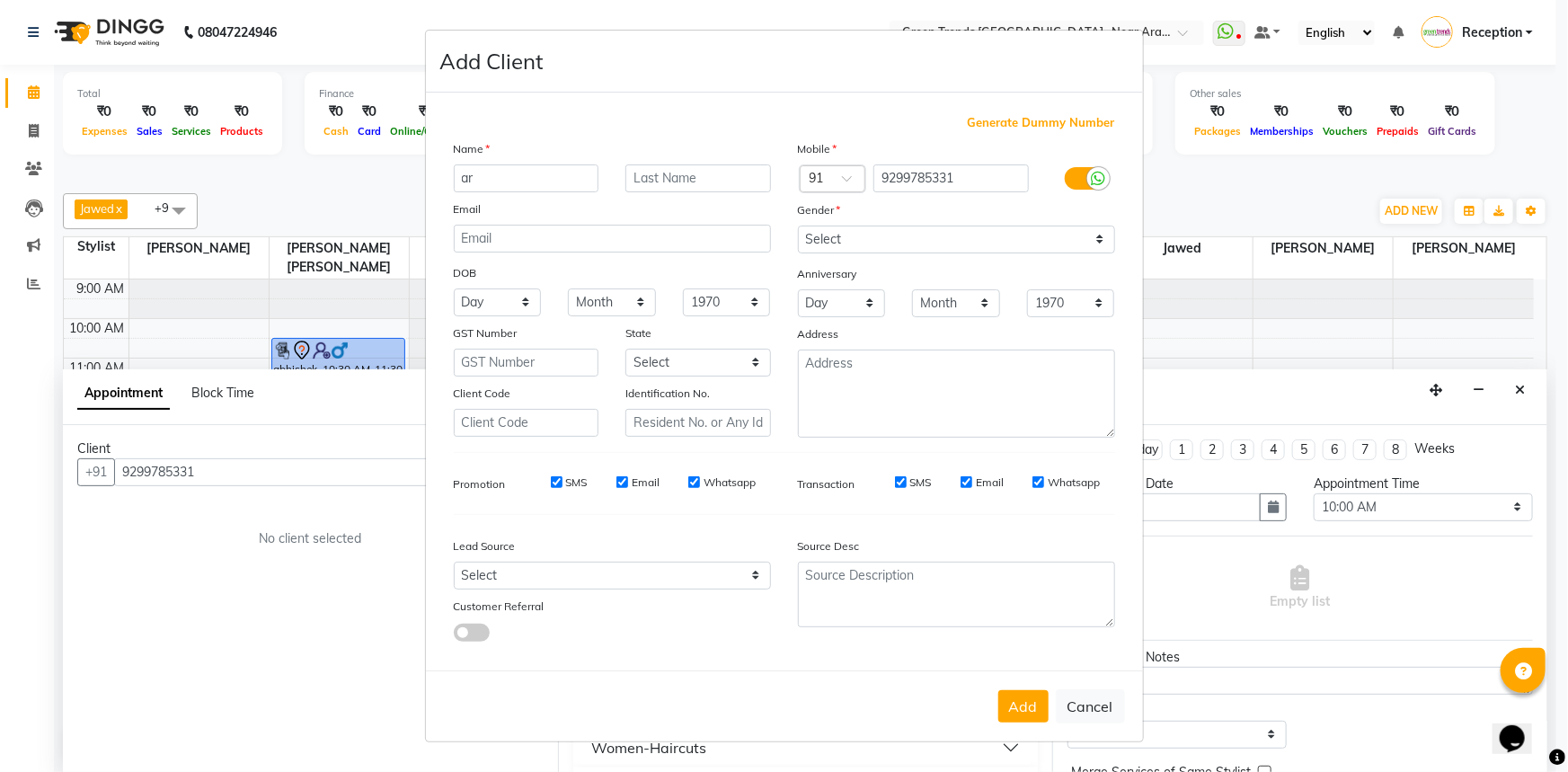 type on "a" 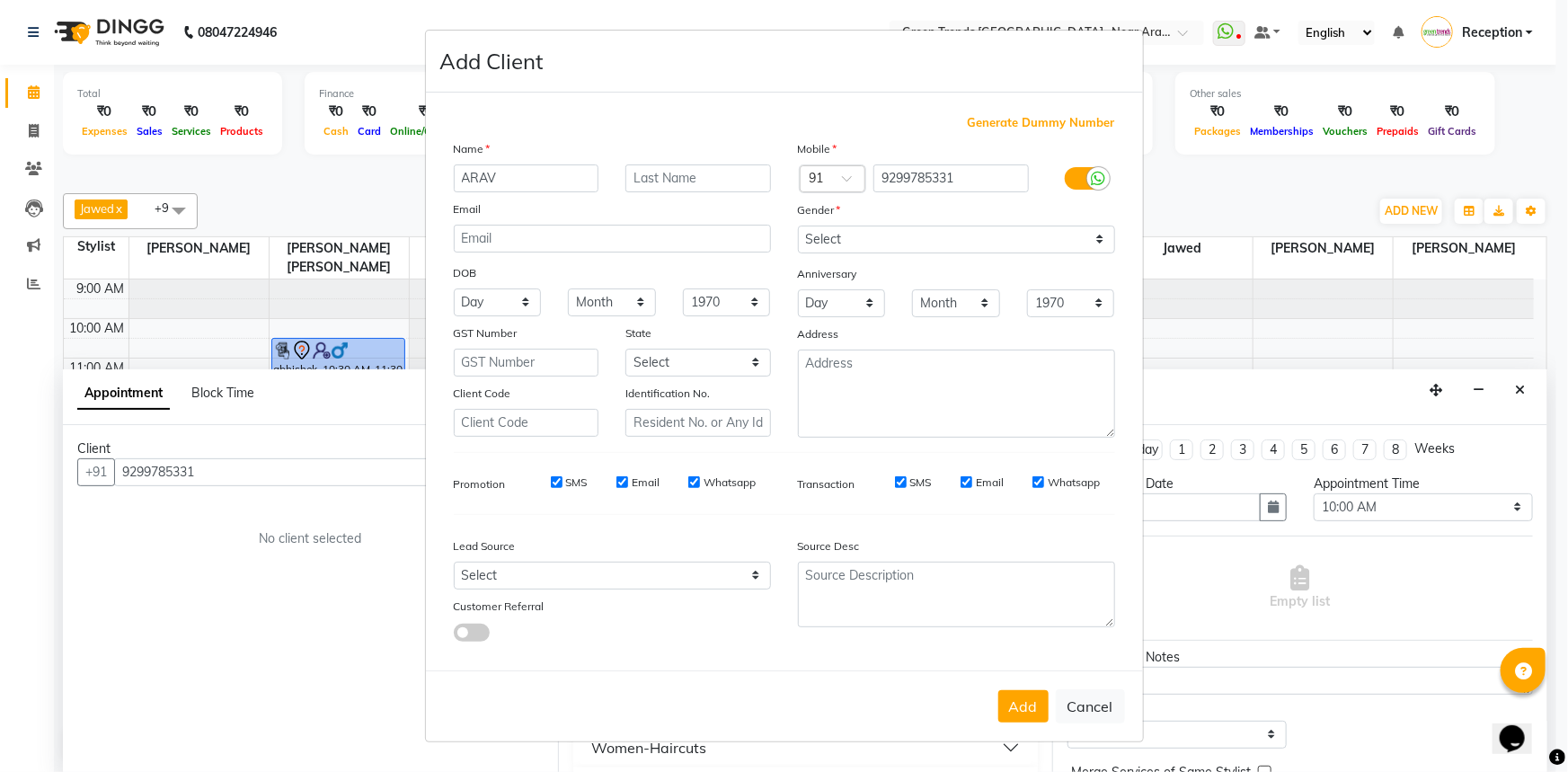 type on "ARAV" 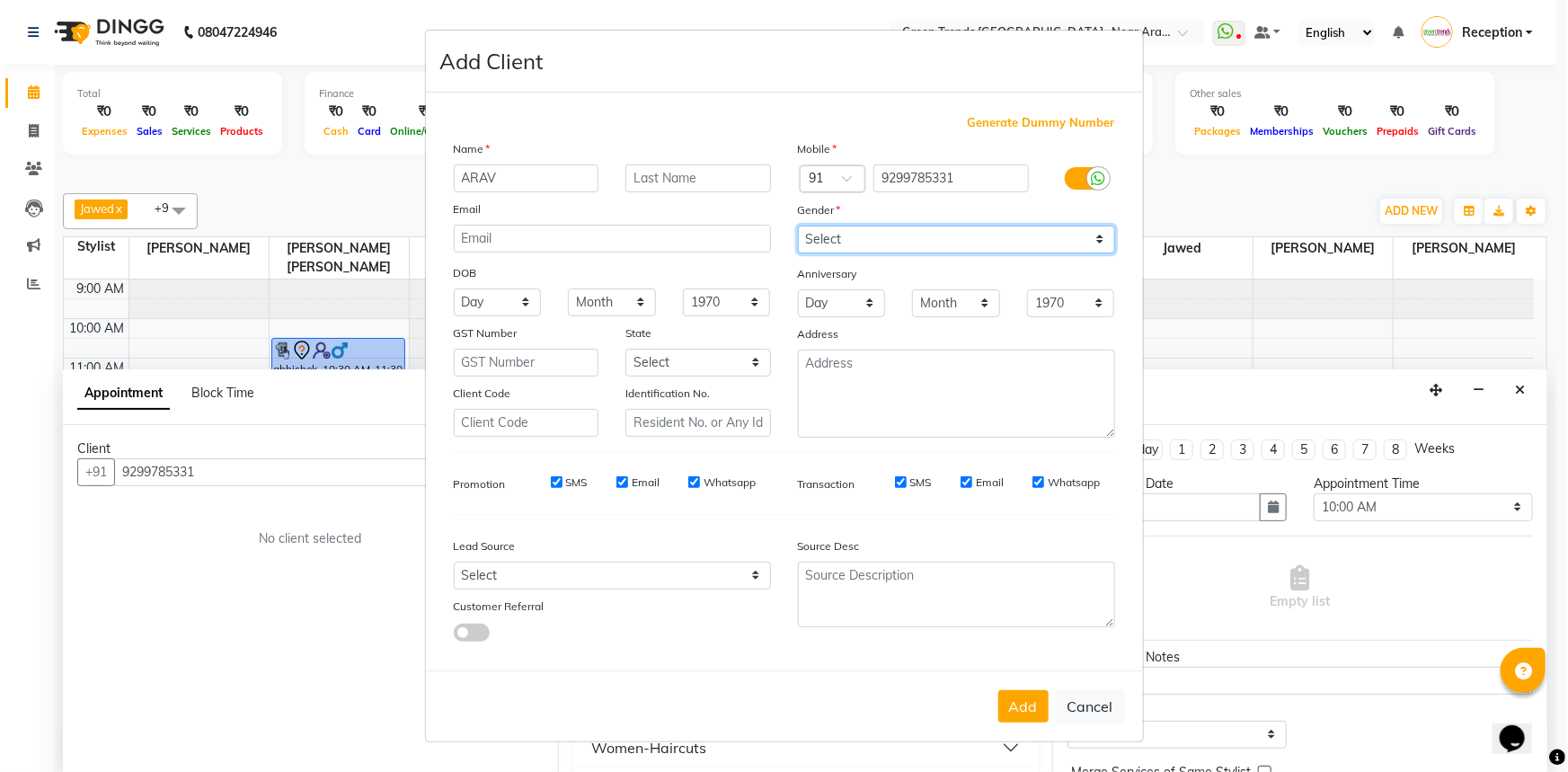 click on "Select [DEMOGRAPHIC_DATA] [DEMOGRAPHIC_DATA] Other Prefer Not To Say" at bounding box center (956, 239) 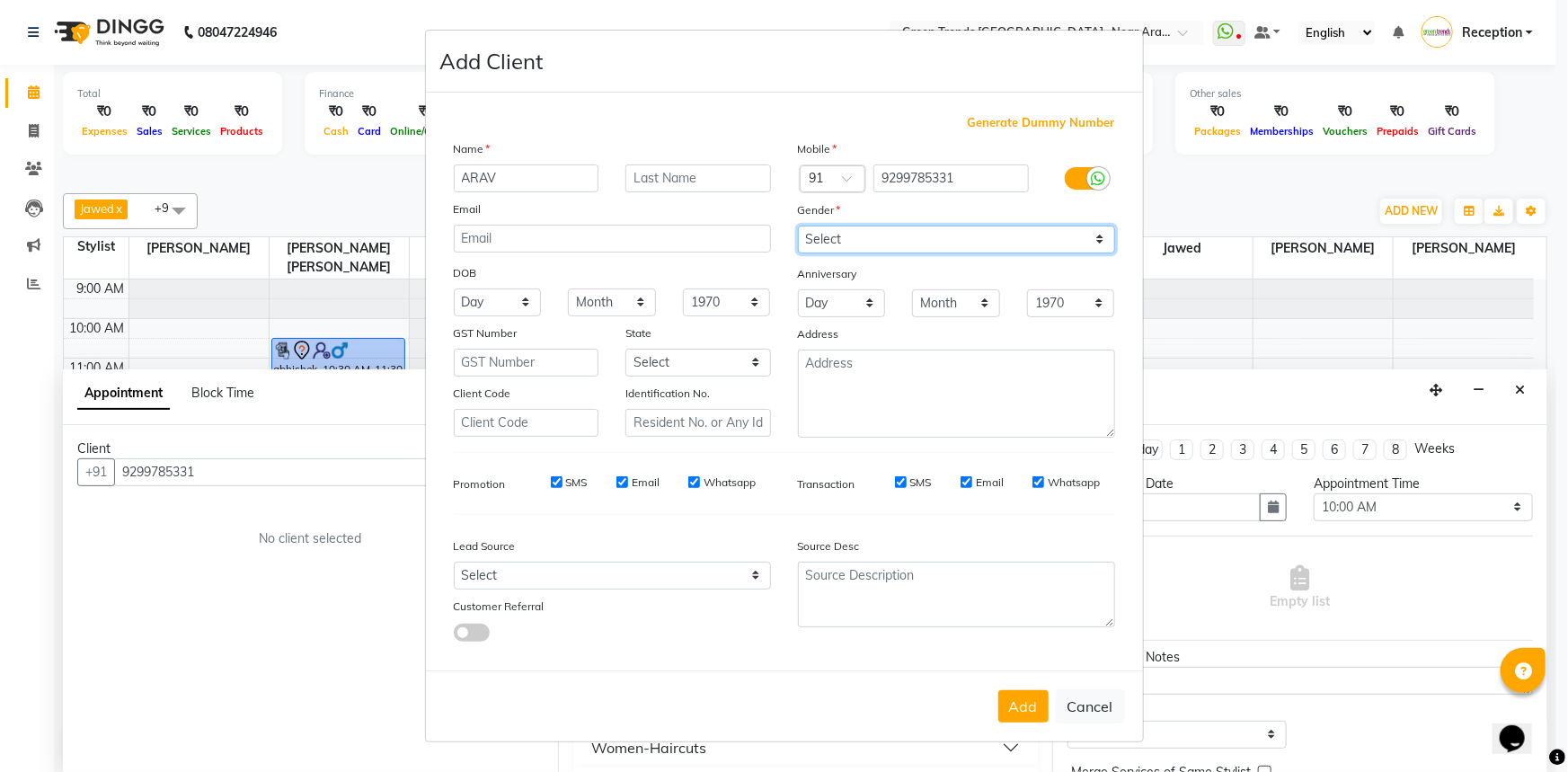 select on "male" 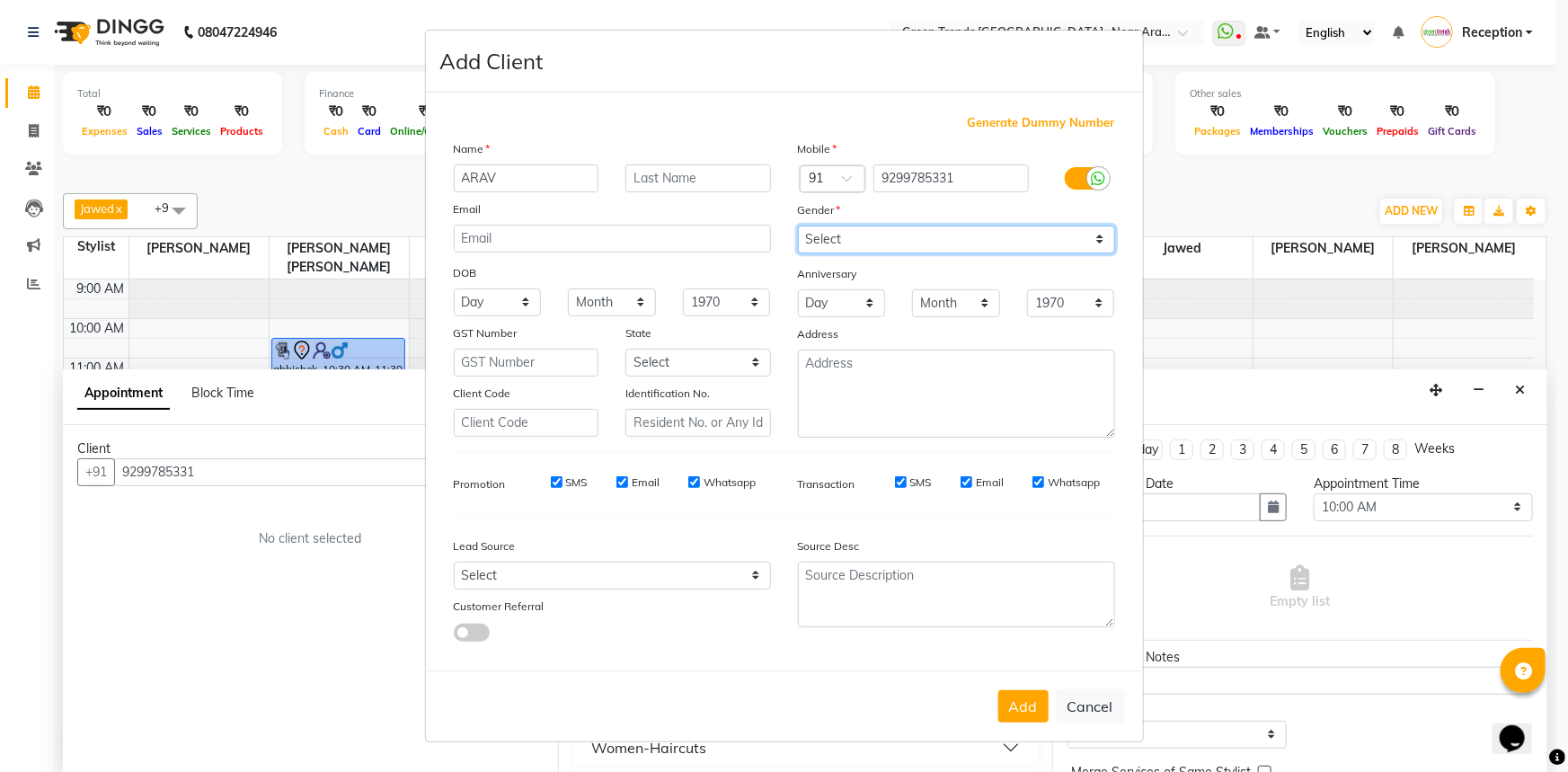click on "Select Male Female Other Prefer Not To Say" at bounding box center [956, 239] 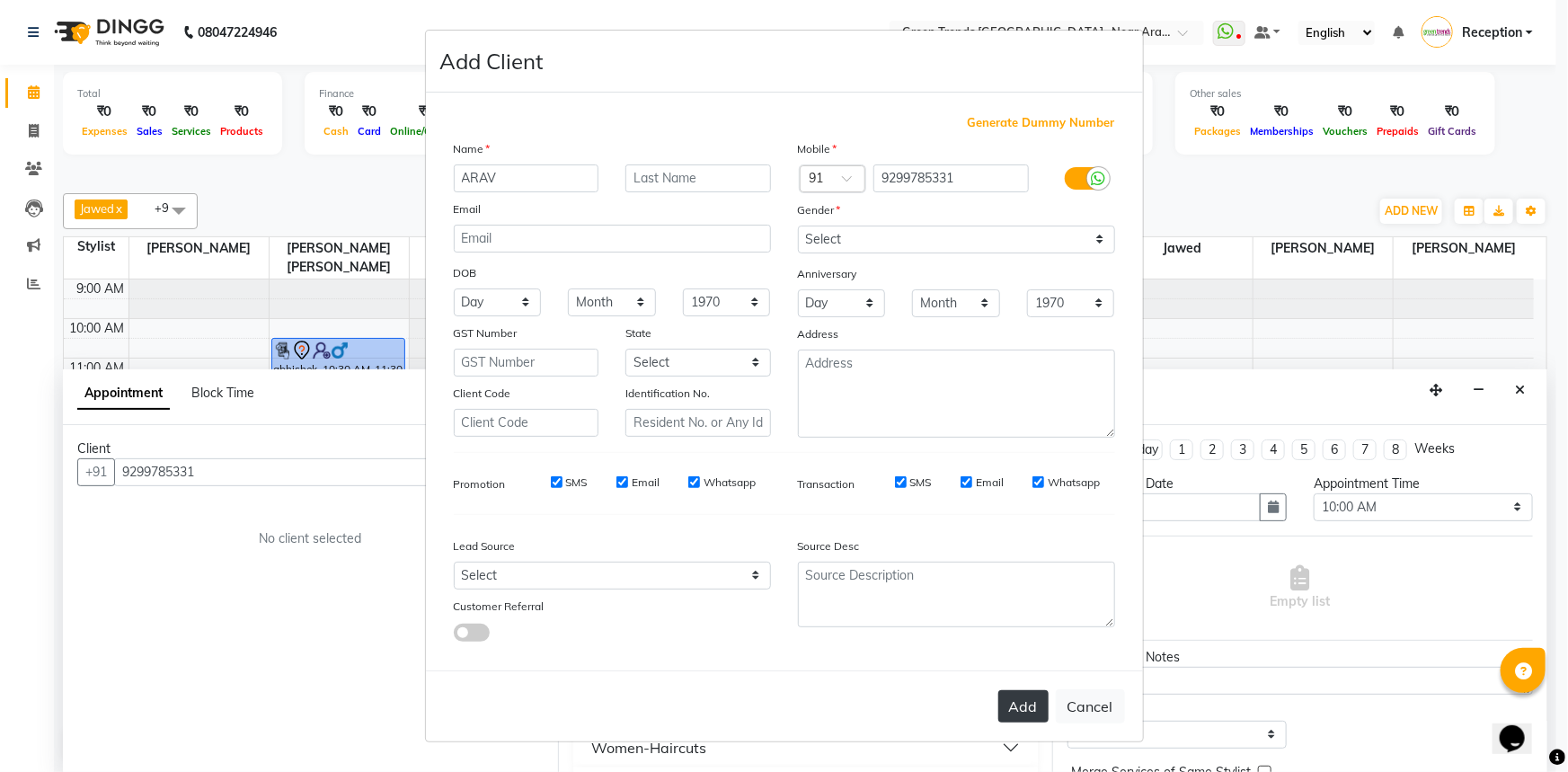 click on "Add" at bounding box center (1023, 706) 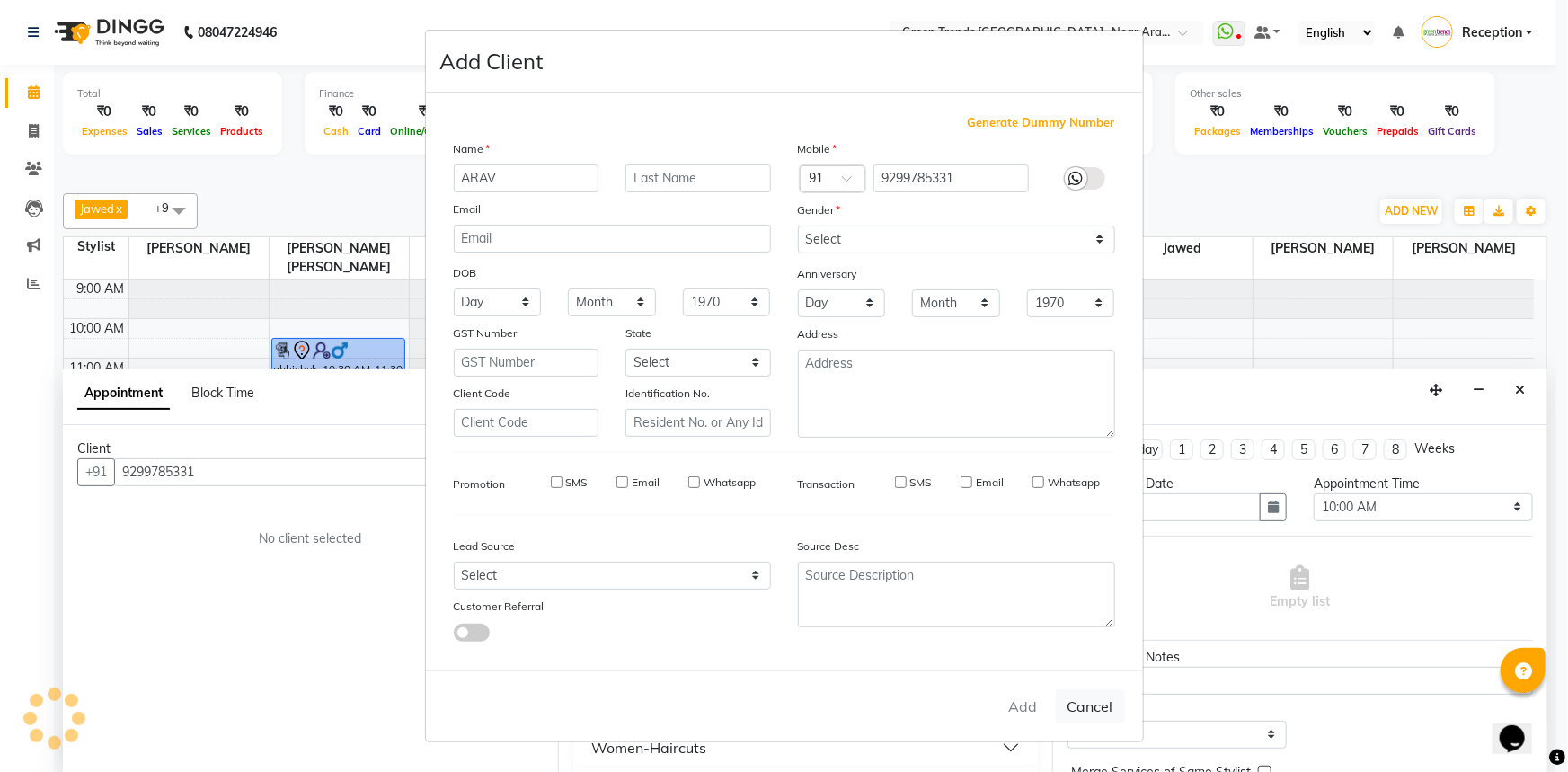 type 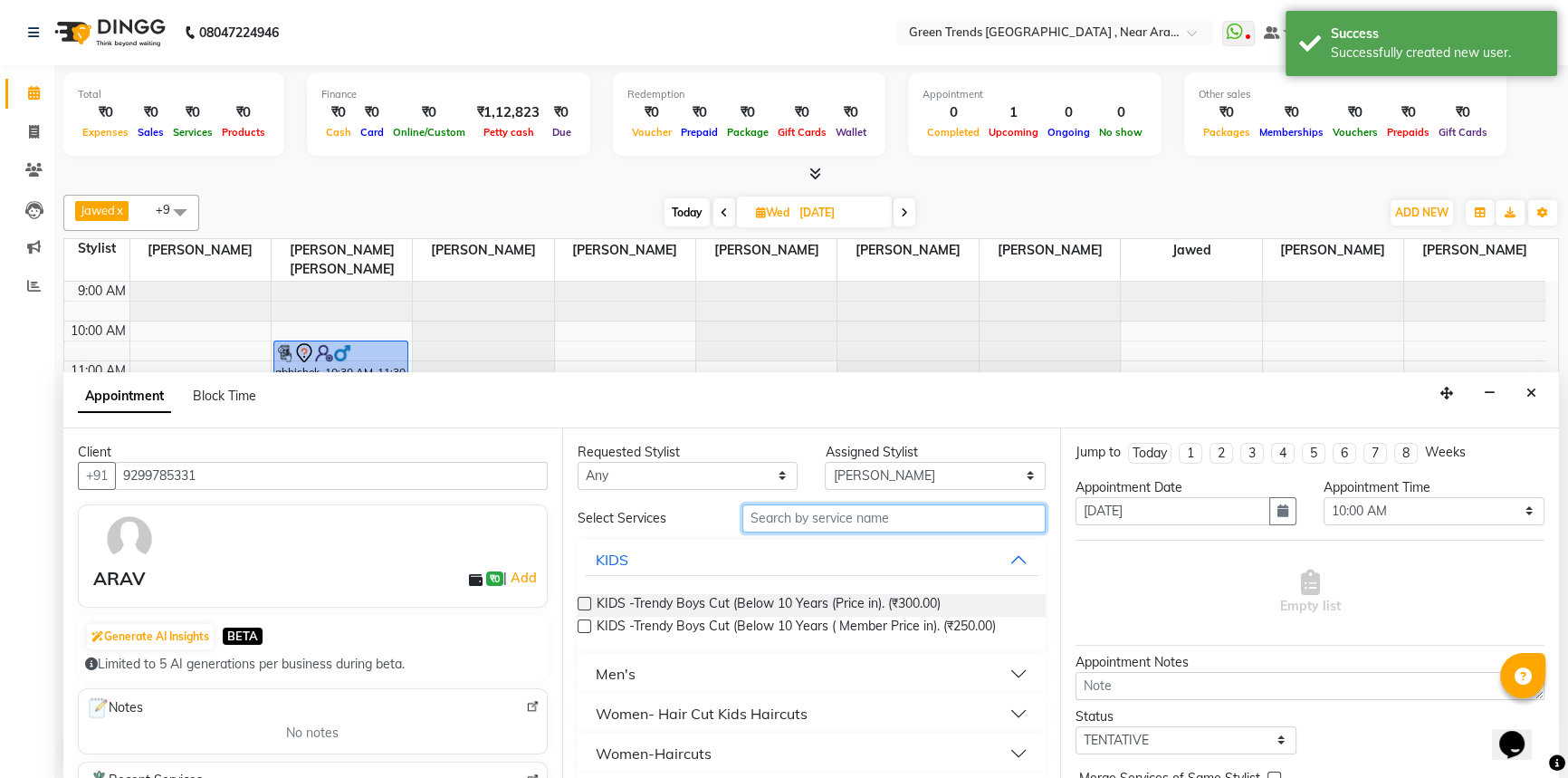 click at bounding box center (894, 518) 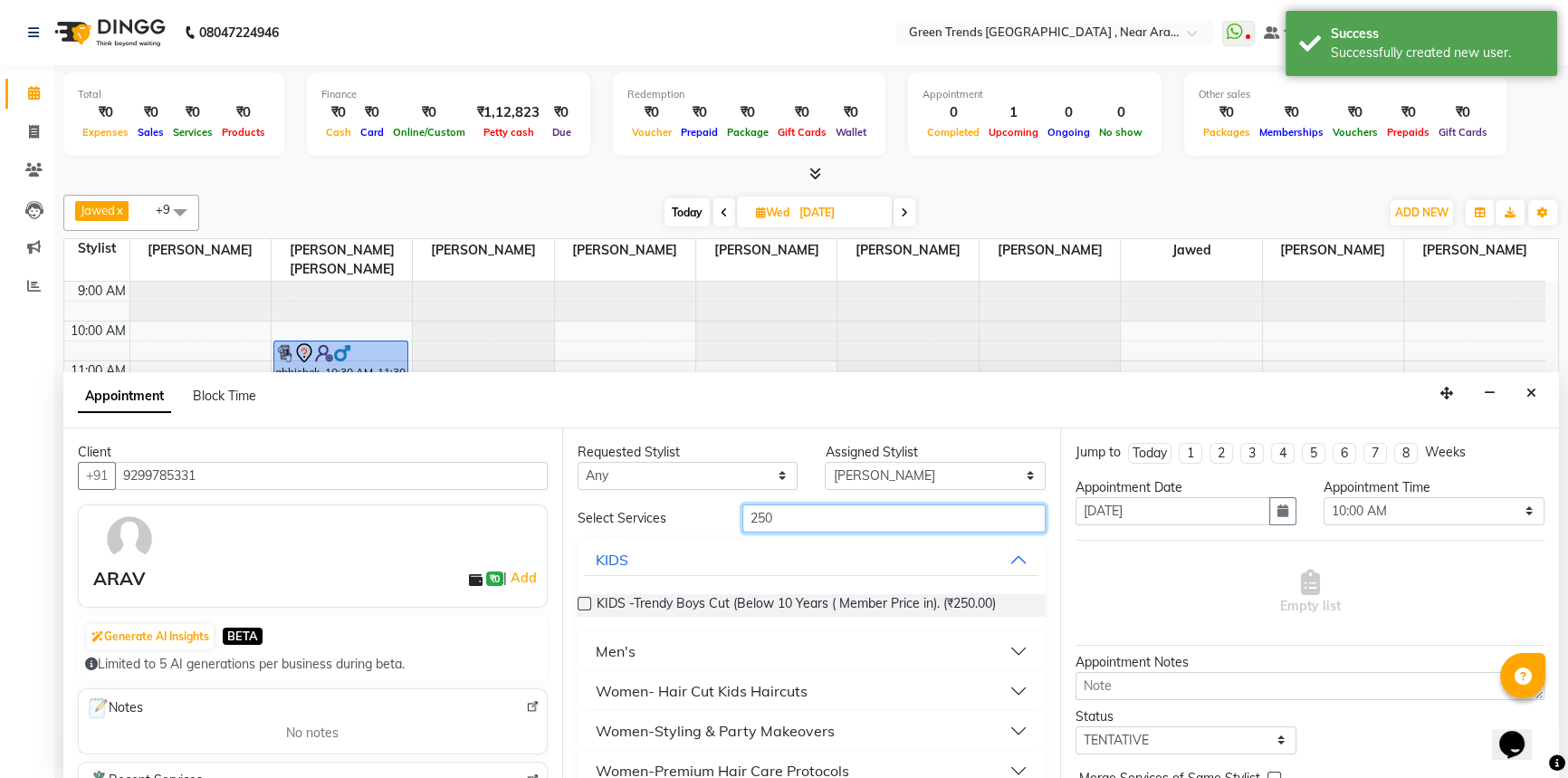 type on "250" 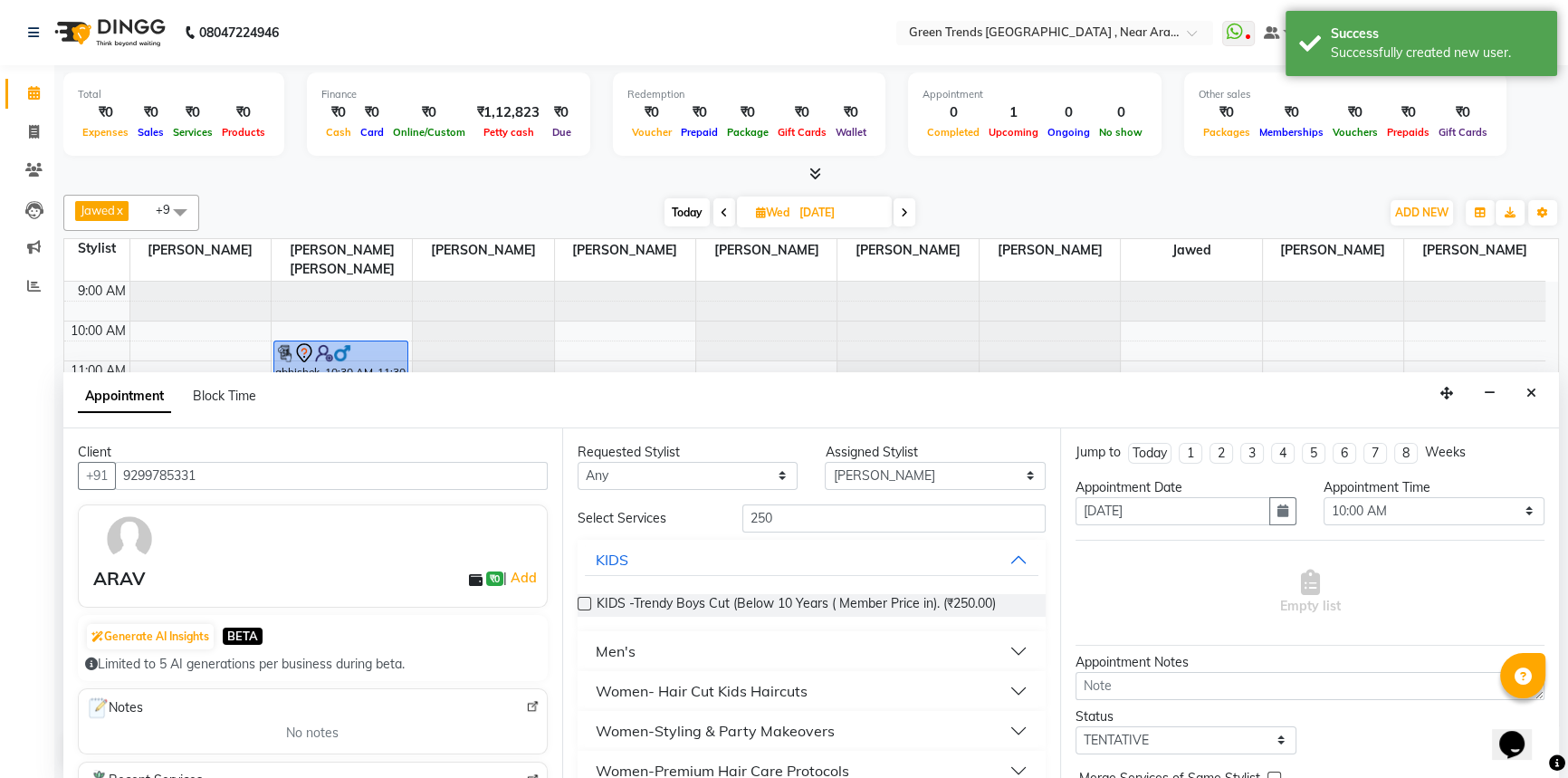 click on "Men's" at bounding box center [812, 651] 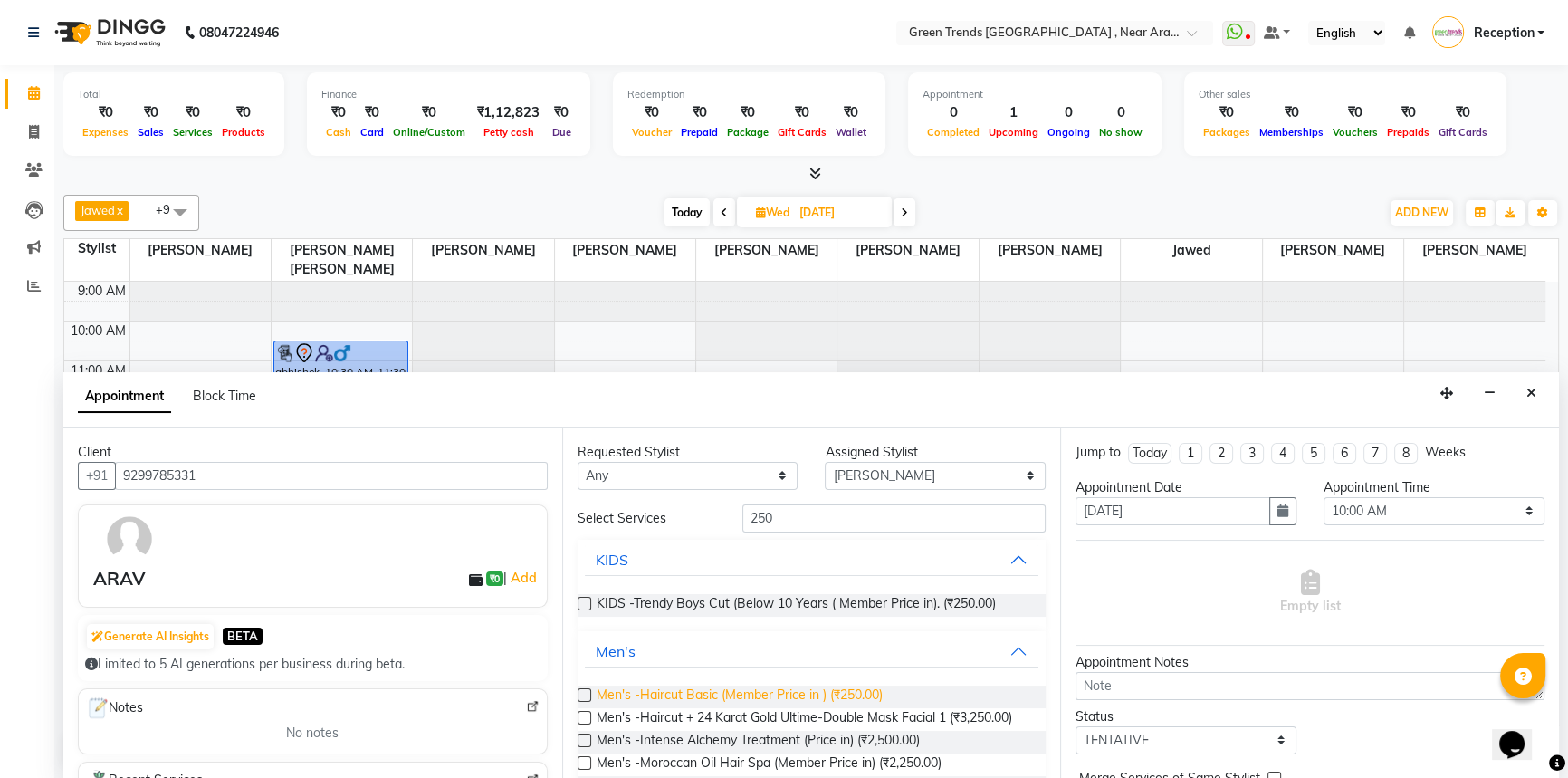 click on "Men's -Haircut Basic (Member Price in ) (₹250.00)" at bounding box center [740, 696] 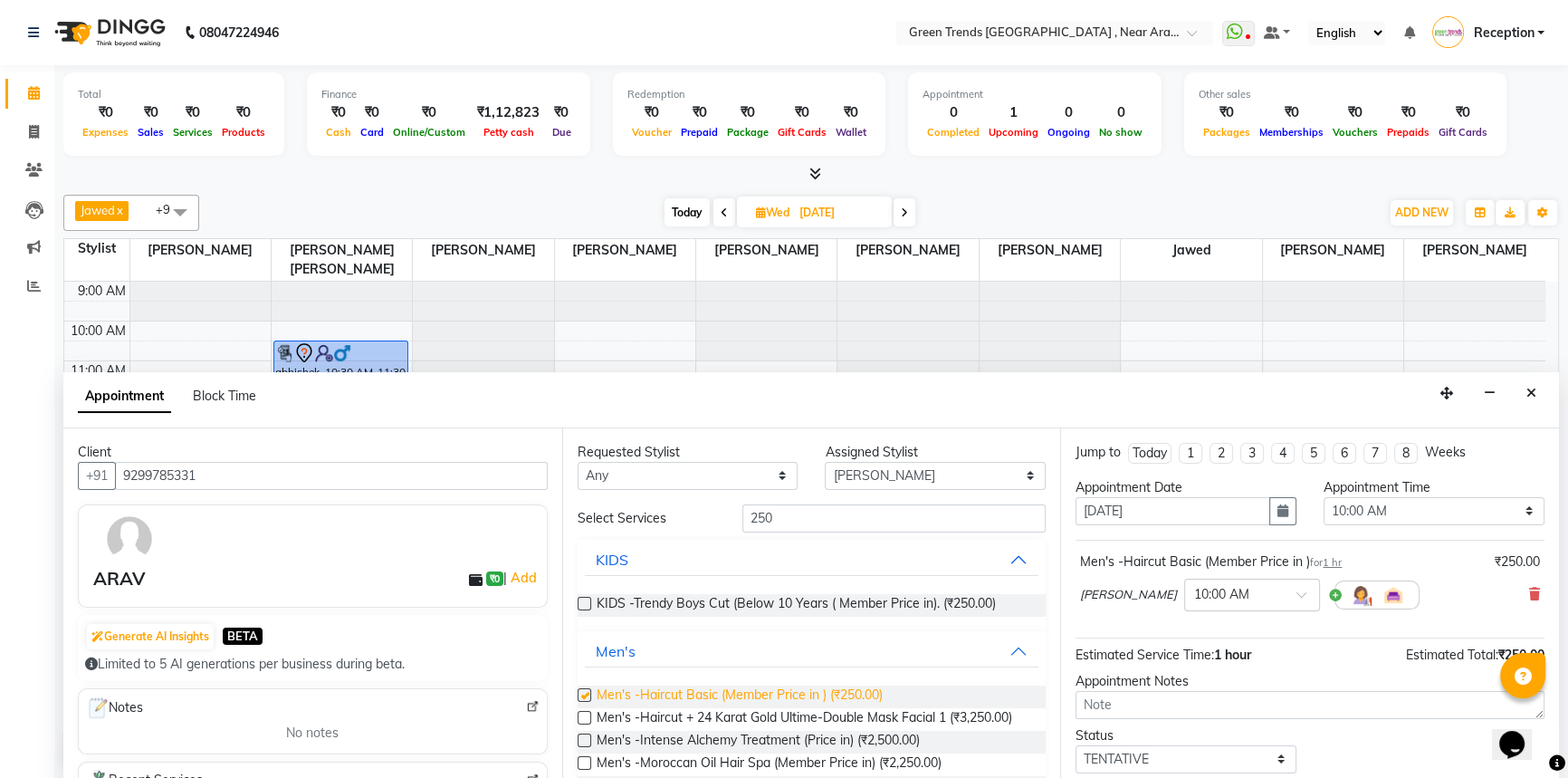 checkbox on "false" 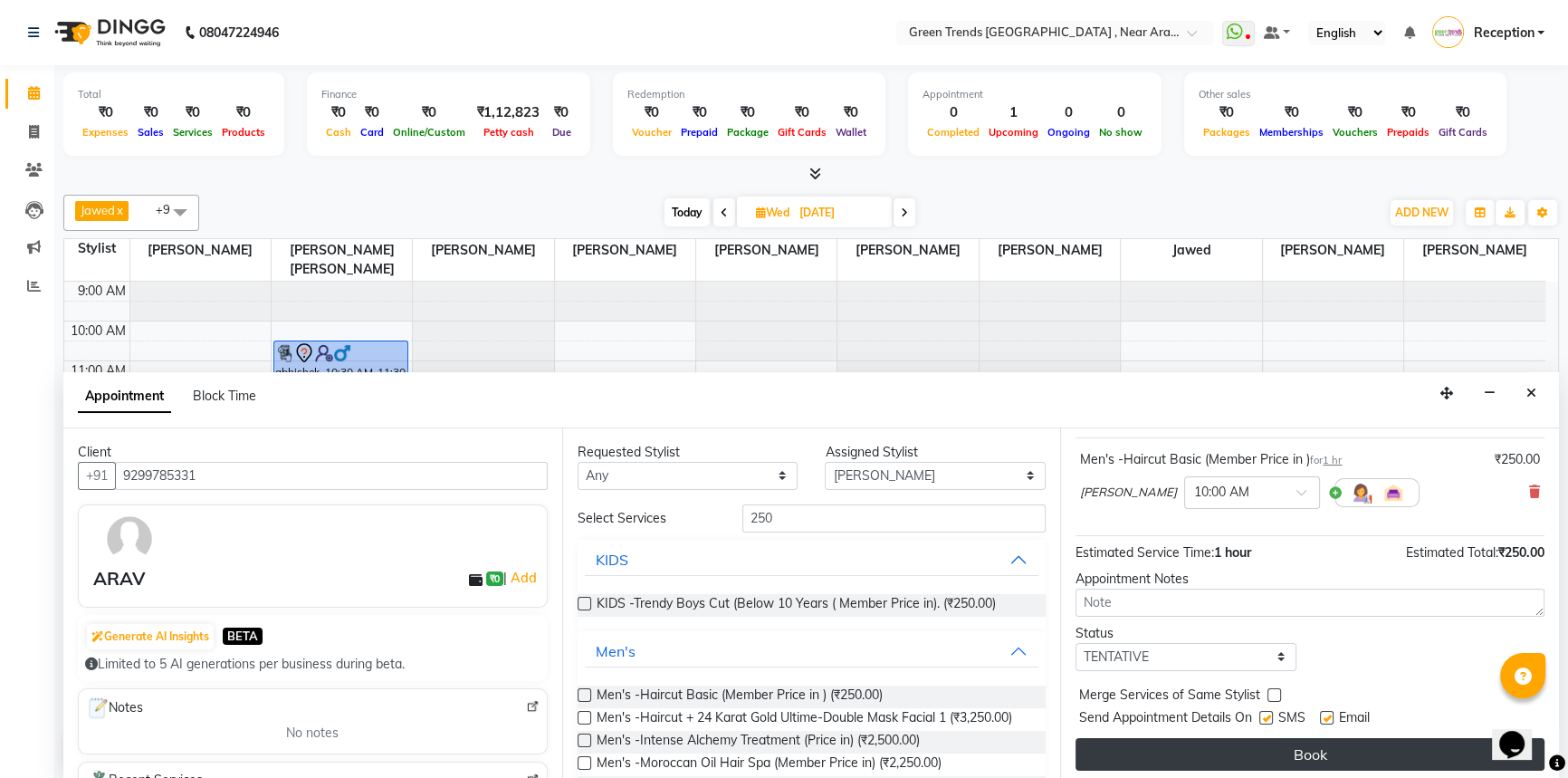 scroll, scrollTop: 107, scrollLeft: 0, axis: vertical 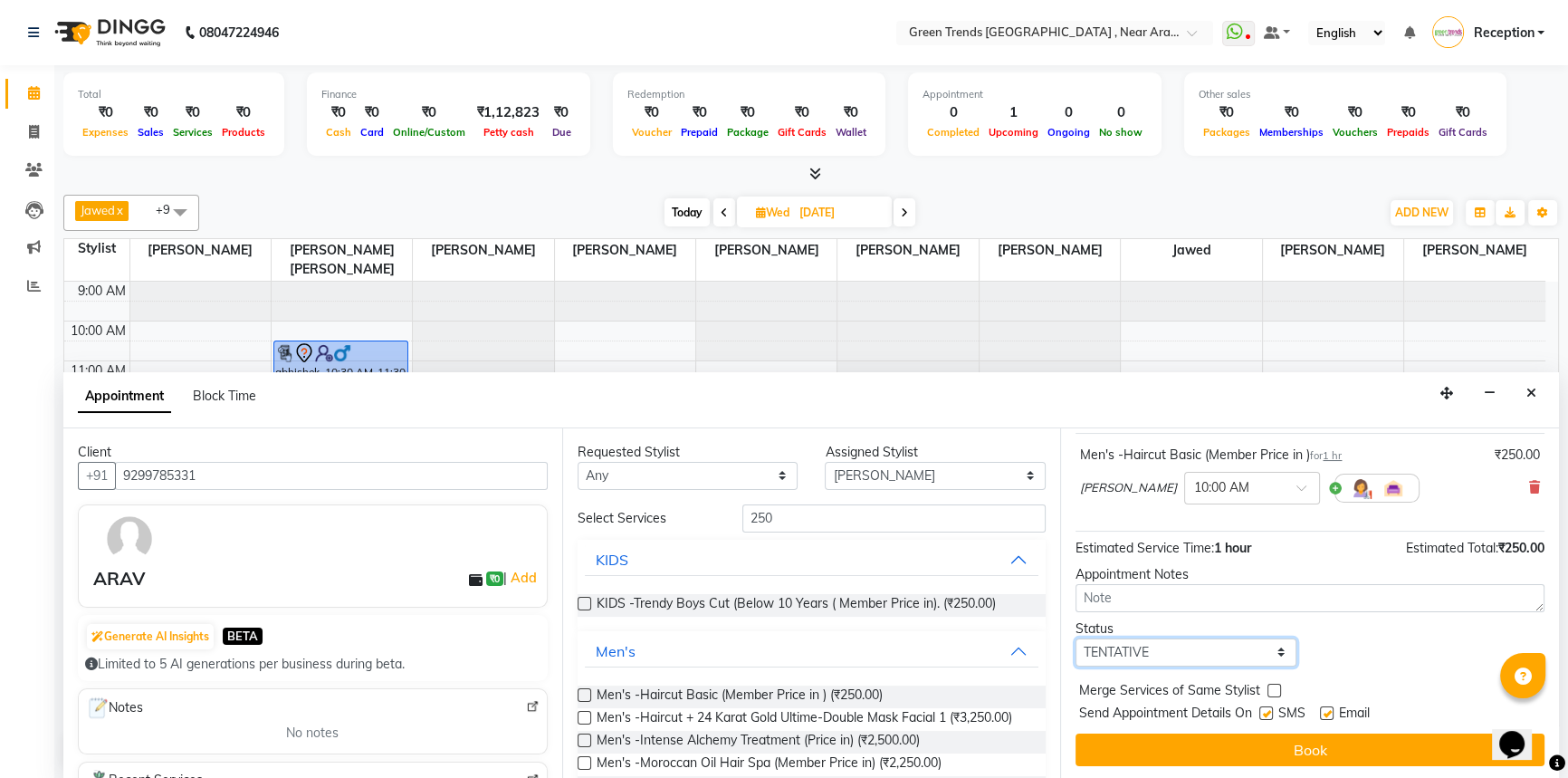 click on "Select TENTATIVE CONFIRM UPCOMING" at bounding box center (1186, 652) 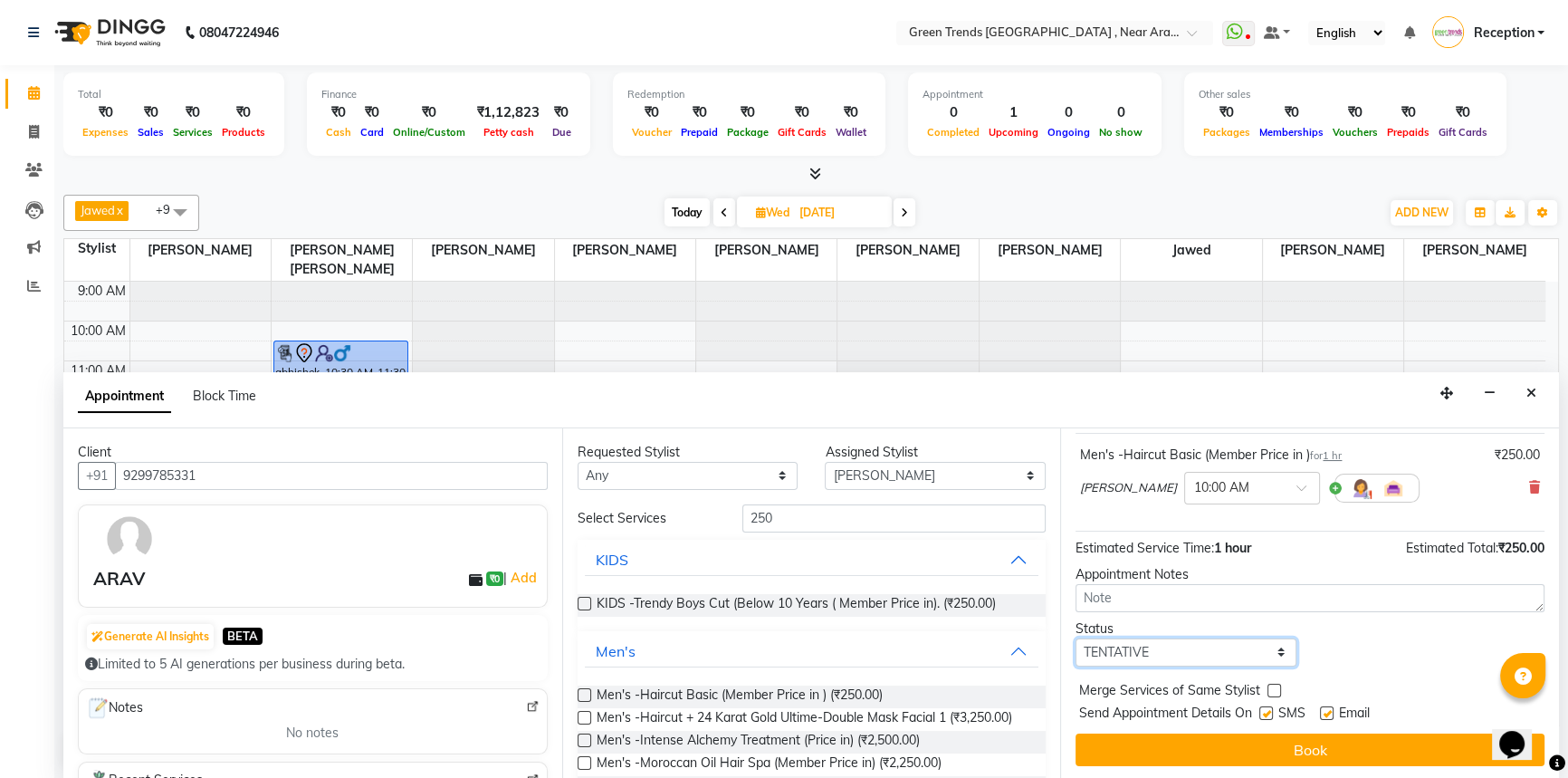 select on "confirm booking" 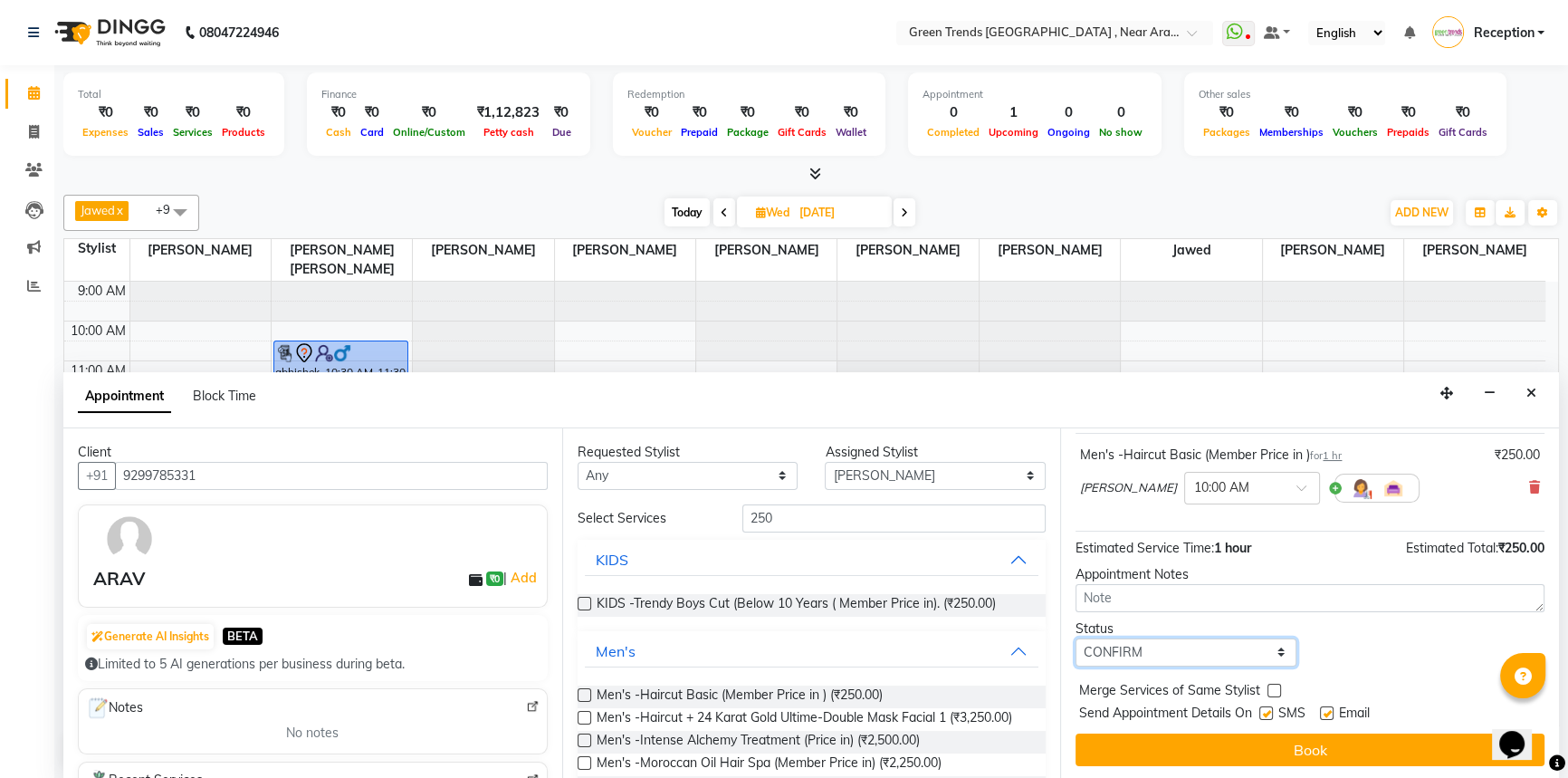click on "Select TENTATIVE CONFIRM UPCOMING" at bounding box center [1186, 652] 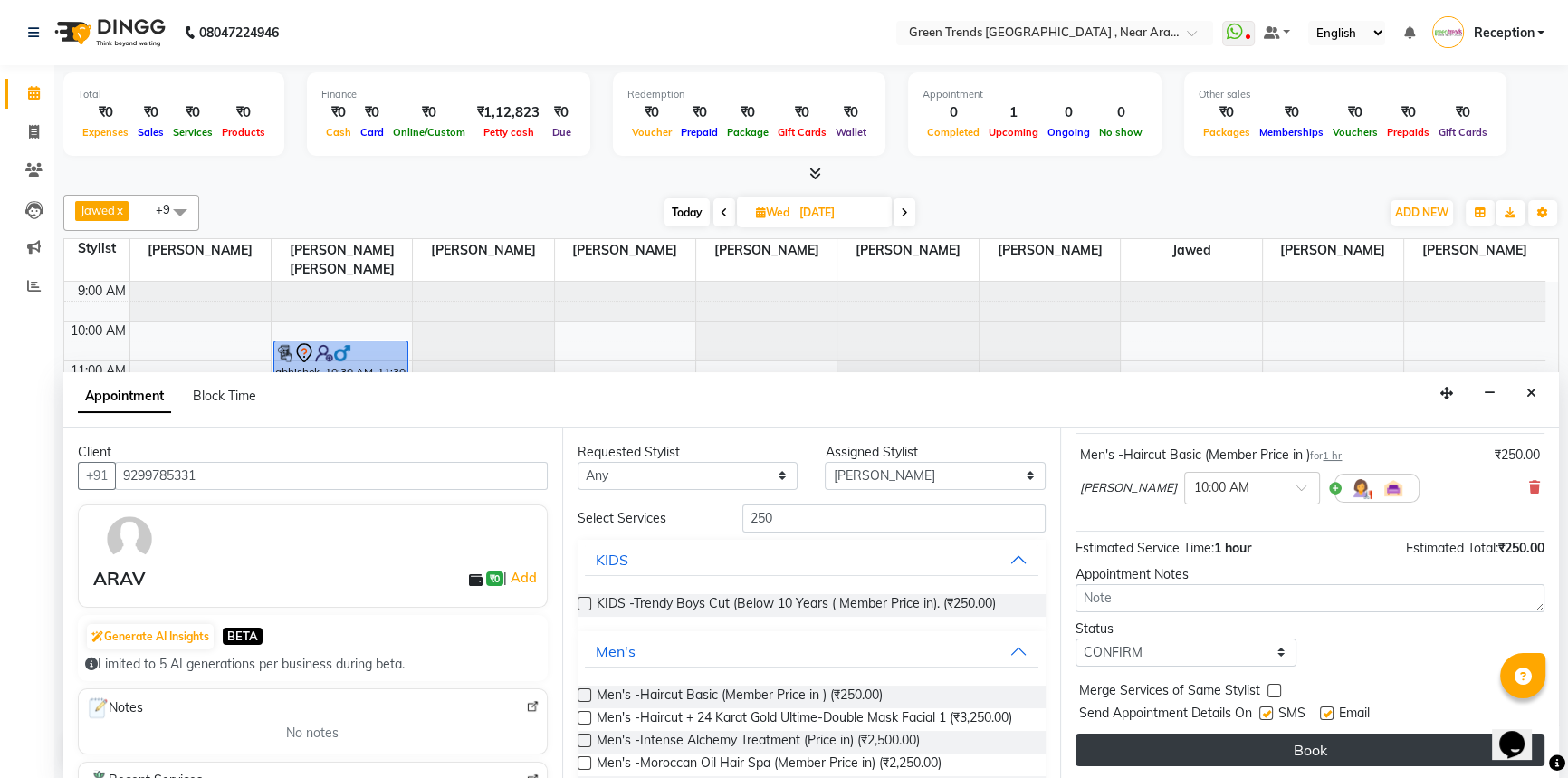 click on "Book" at bounding box center (1310, 750) 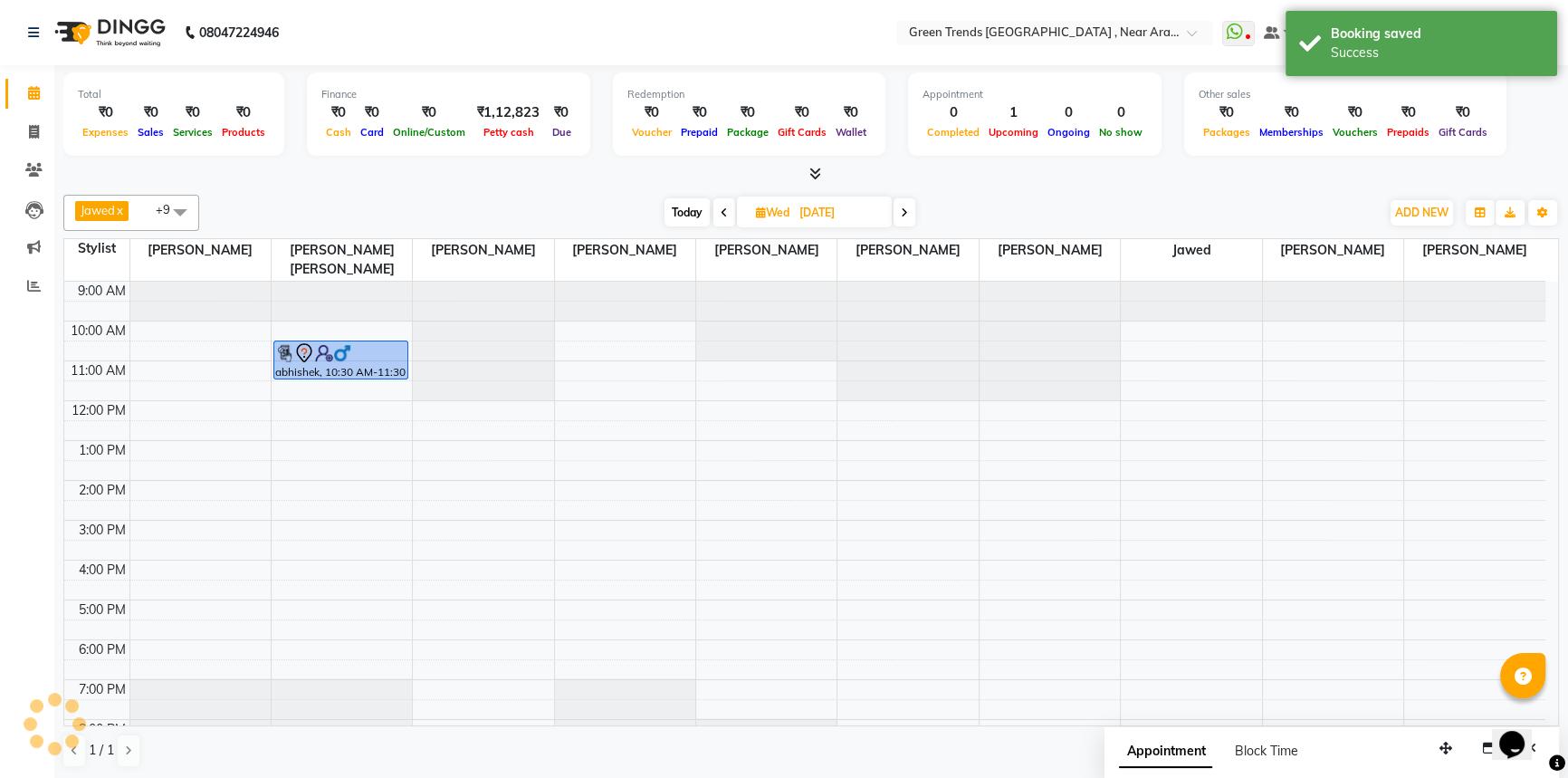 scroll, scrollTop: 0, scrollLeft: 0, axis: both 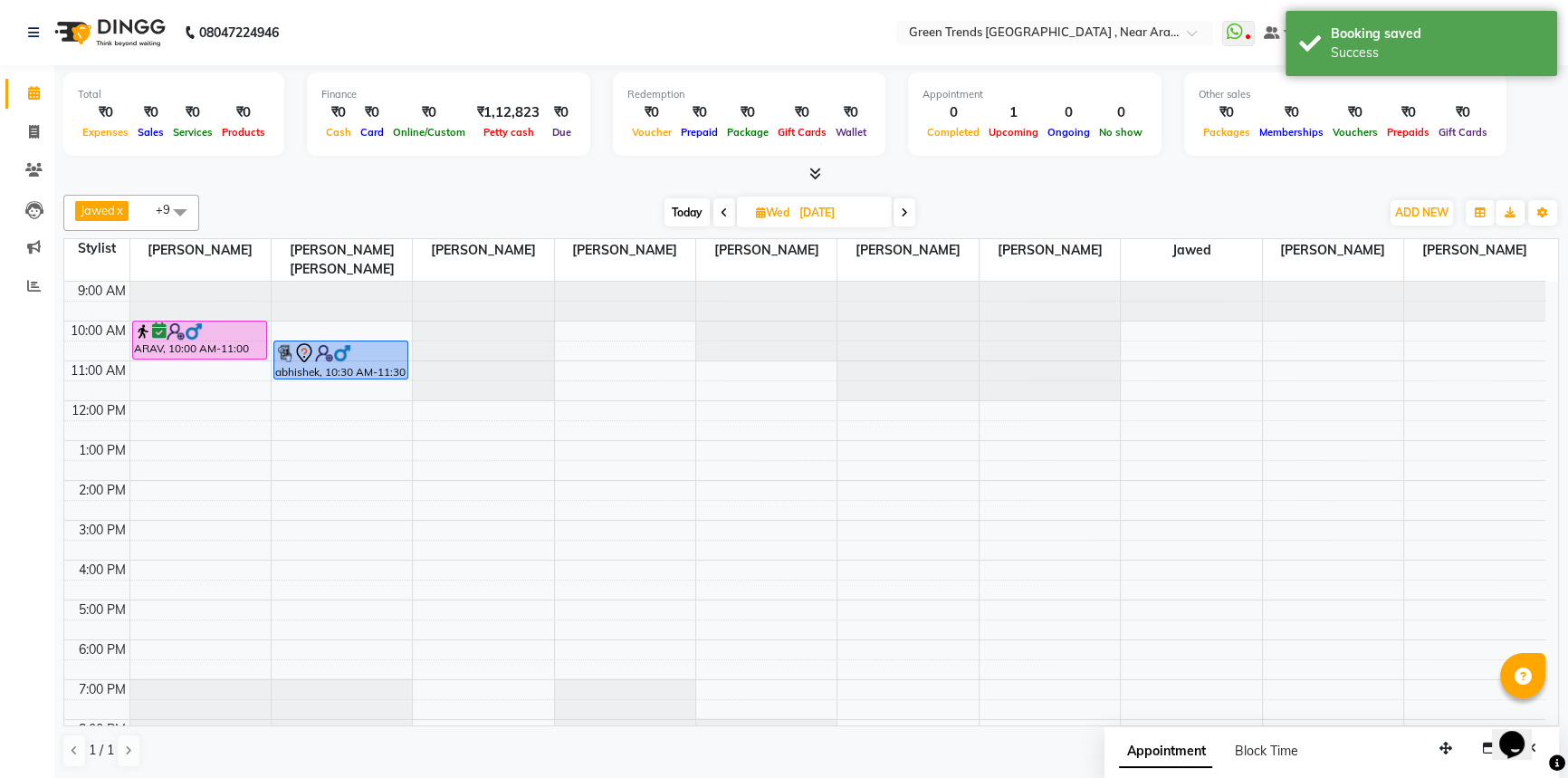 click at bounding box center (724, 212) 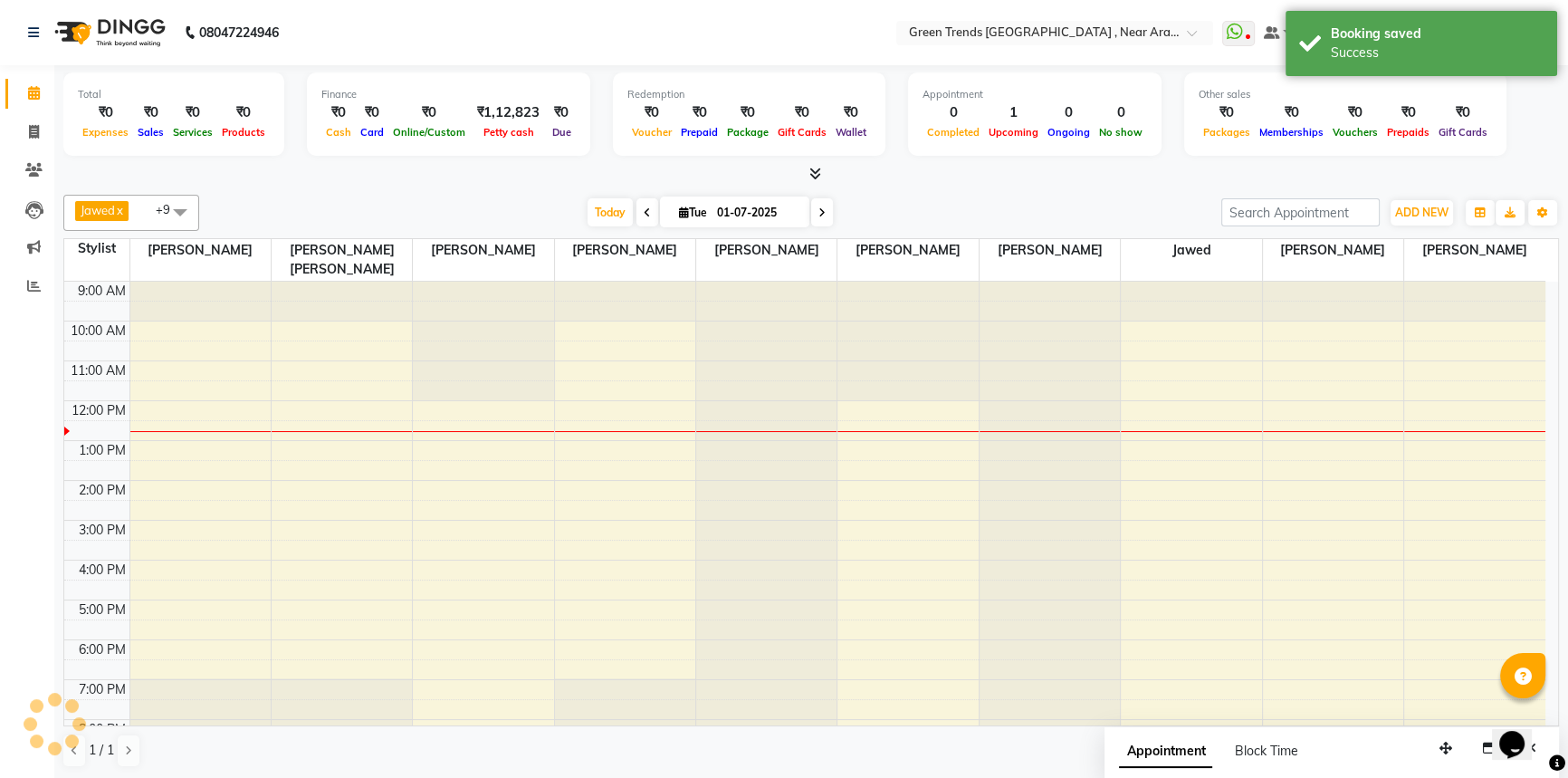 scroll, scrollTop: 53, scrollLeft: 0, axis: vertical 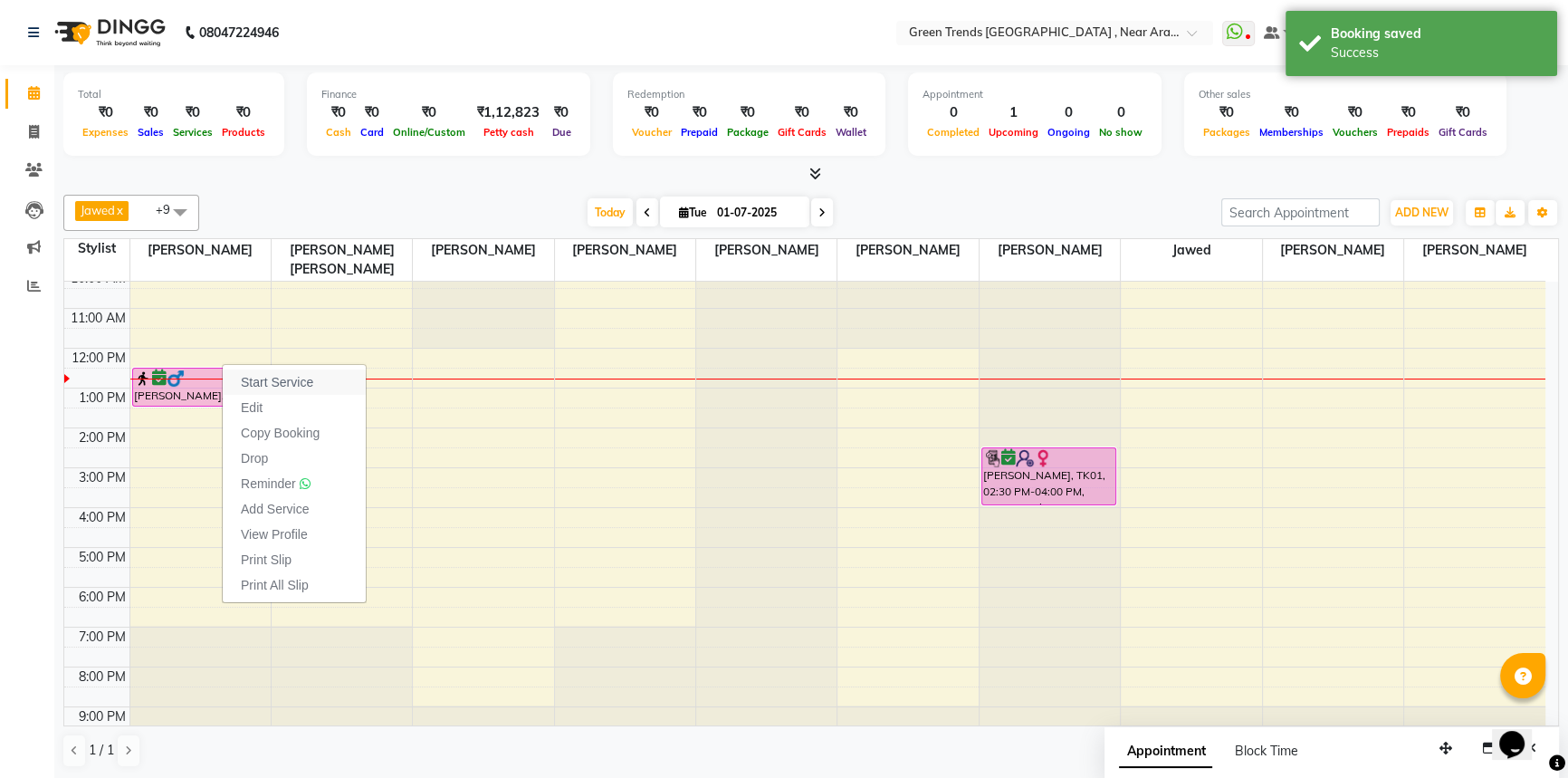 click on "Start Service" at bounding box center (277, 382) 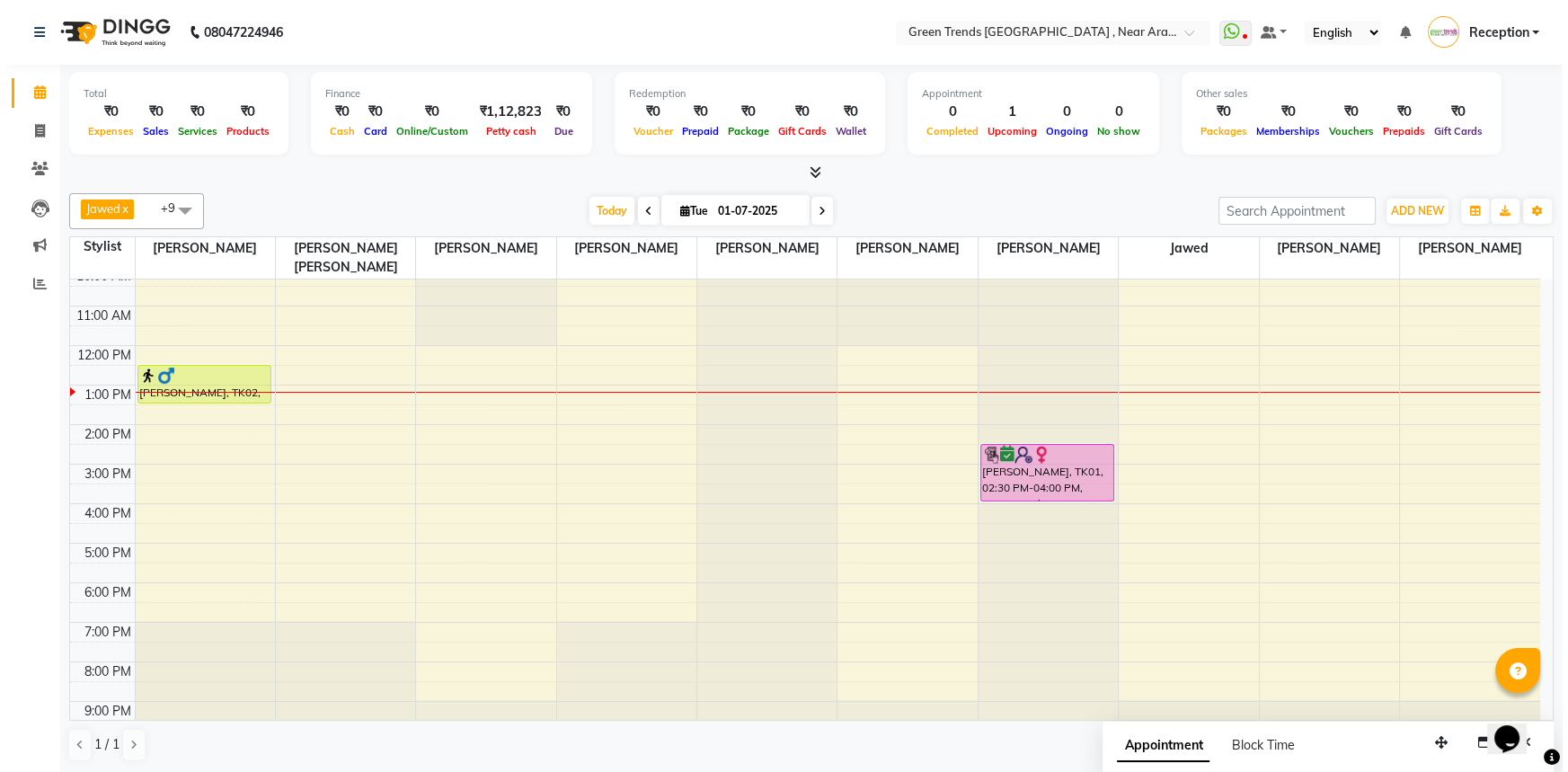 scroll, scrollTop: 0, scrollLeft: 0, axis: both 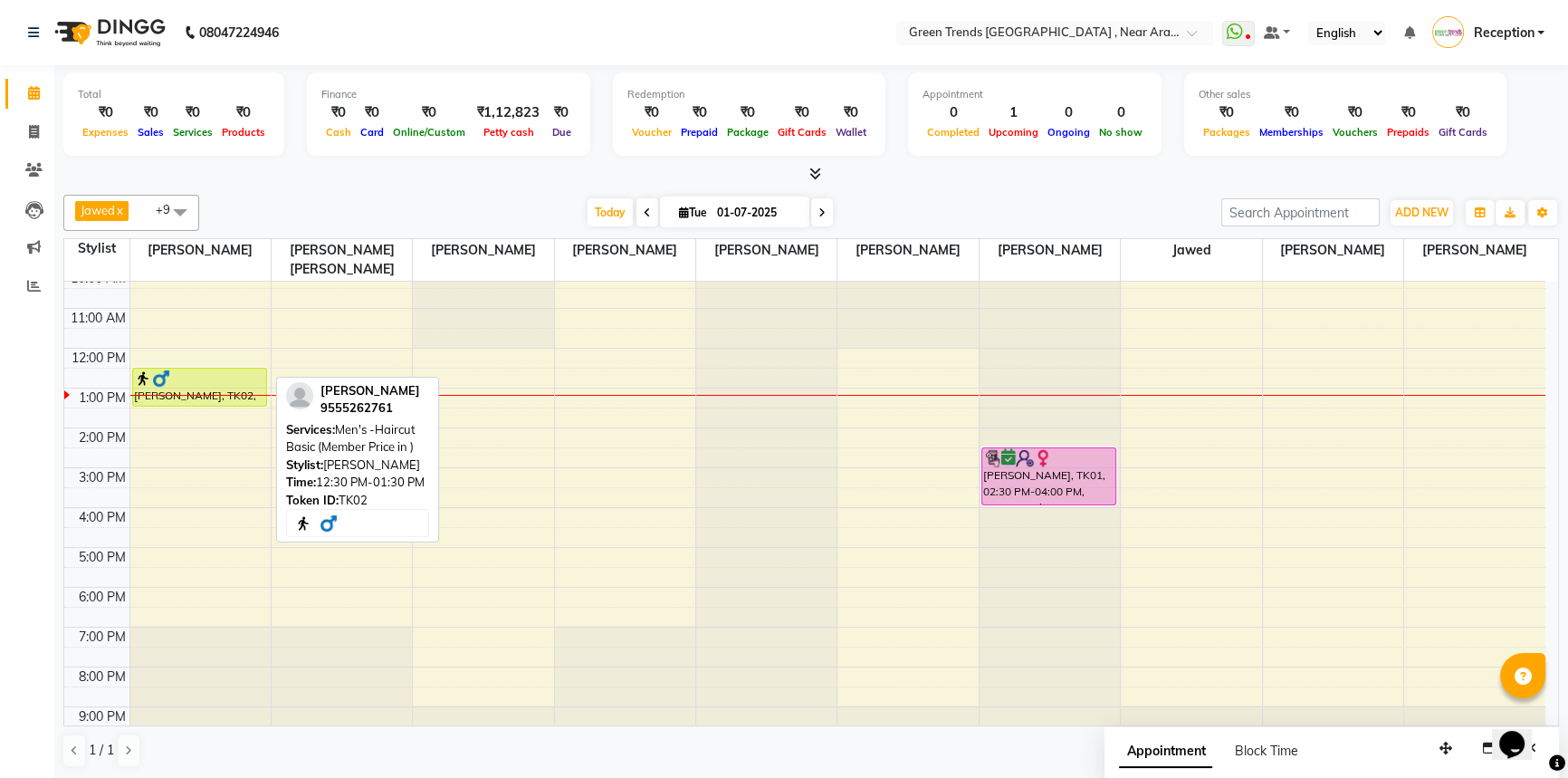click on "sashwat singh, TK02, 12:30 PM-01:30 PM, Men's -Haircut Basic (Member Price in )" at bounding box center (200, 387) 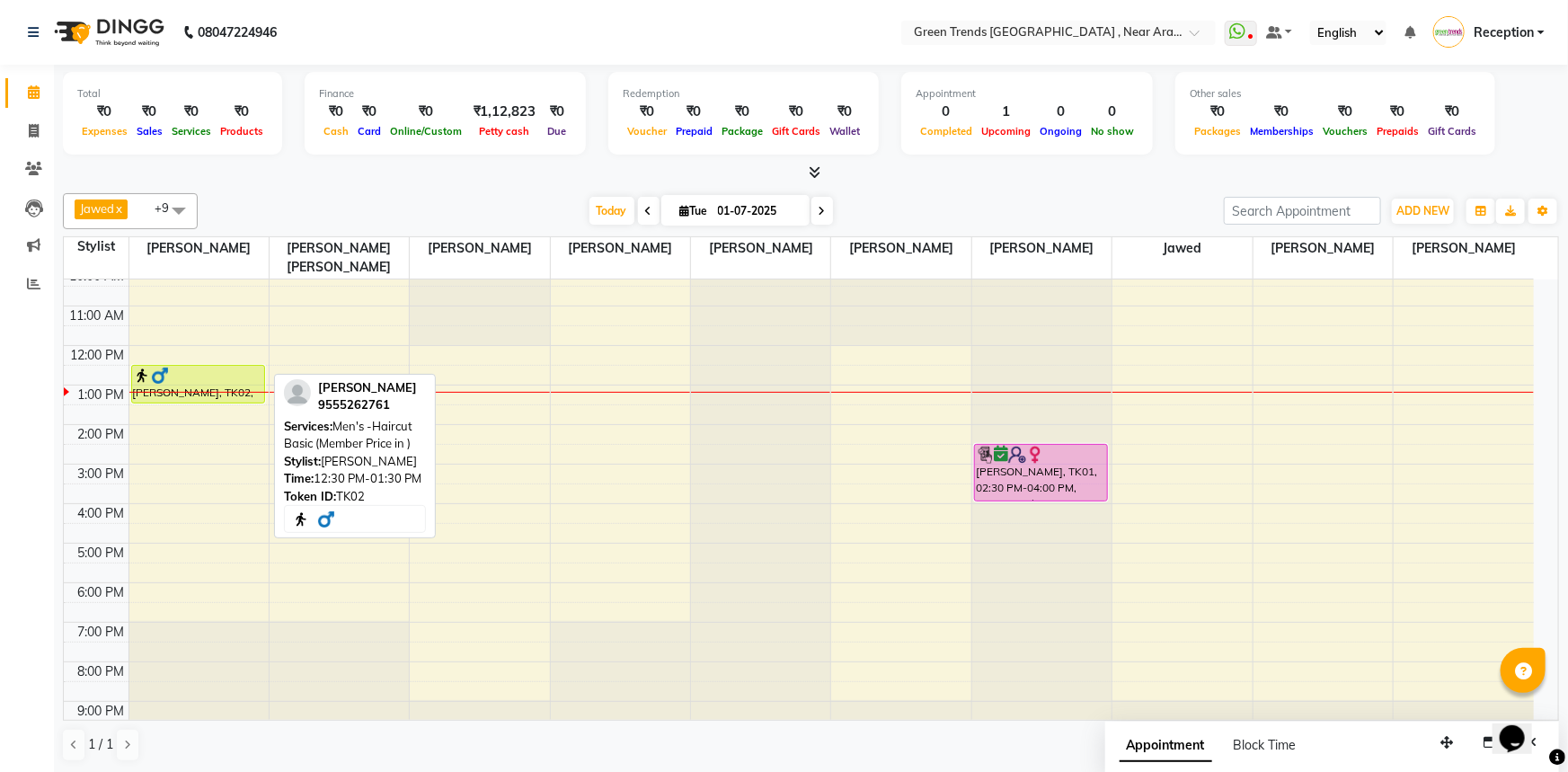 select on "1" 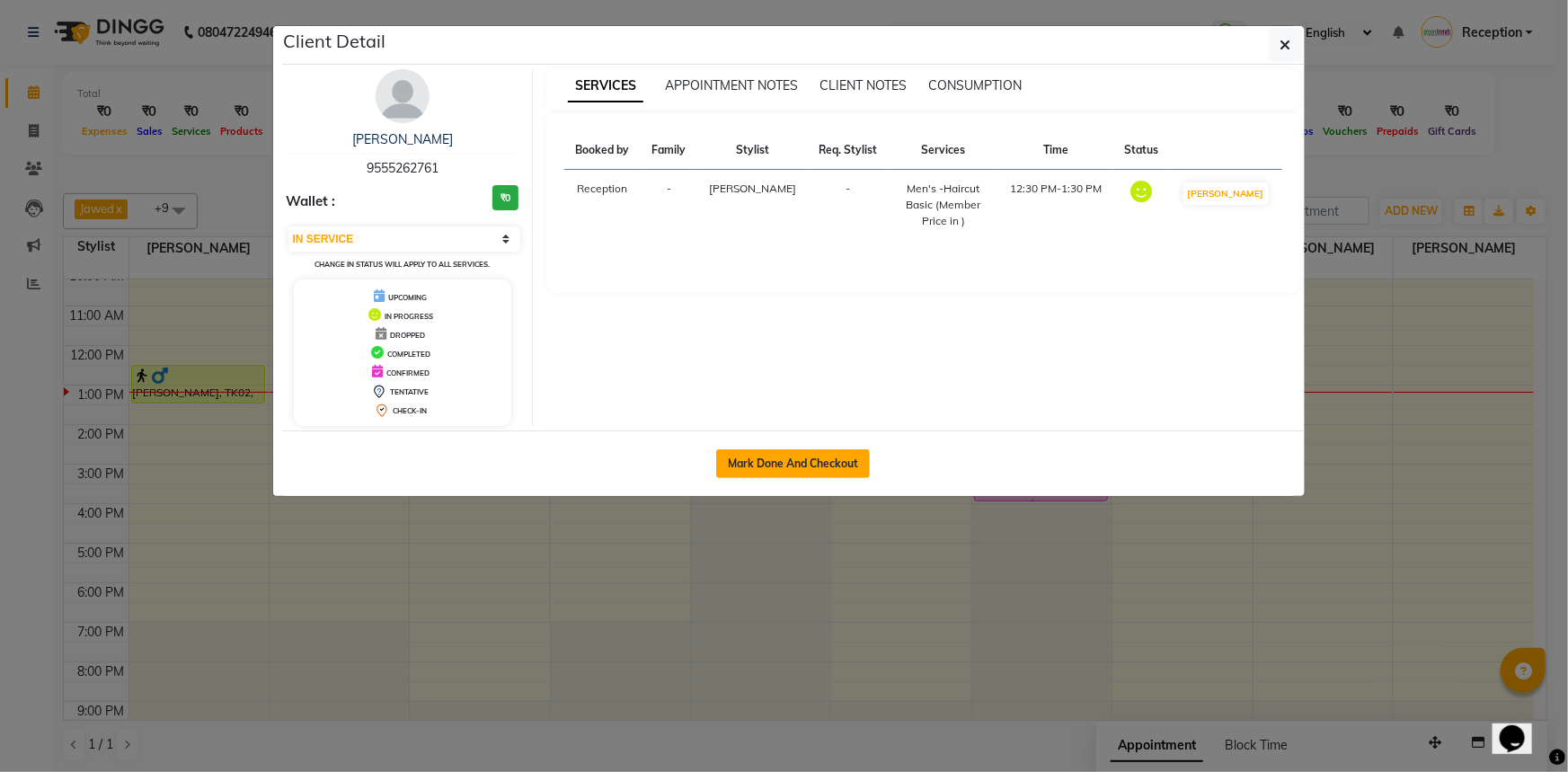 click on "Mark Done And Checkout" 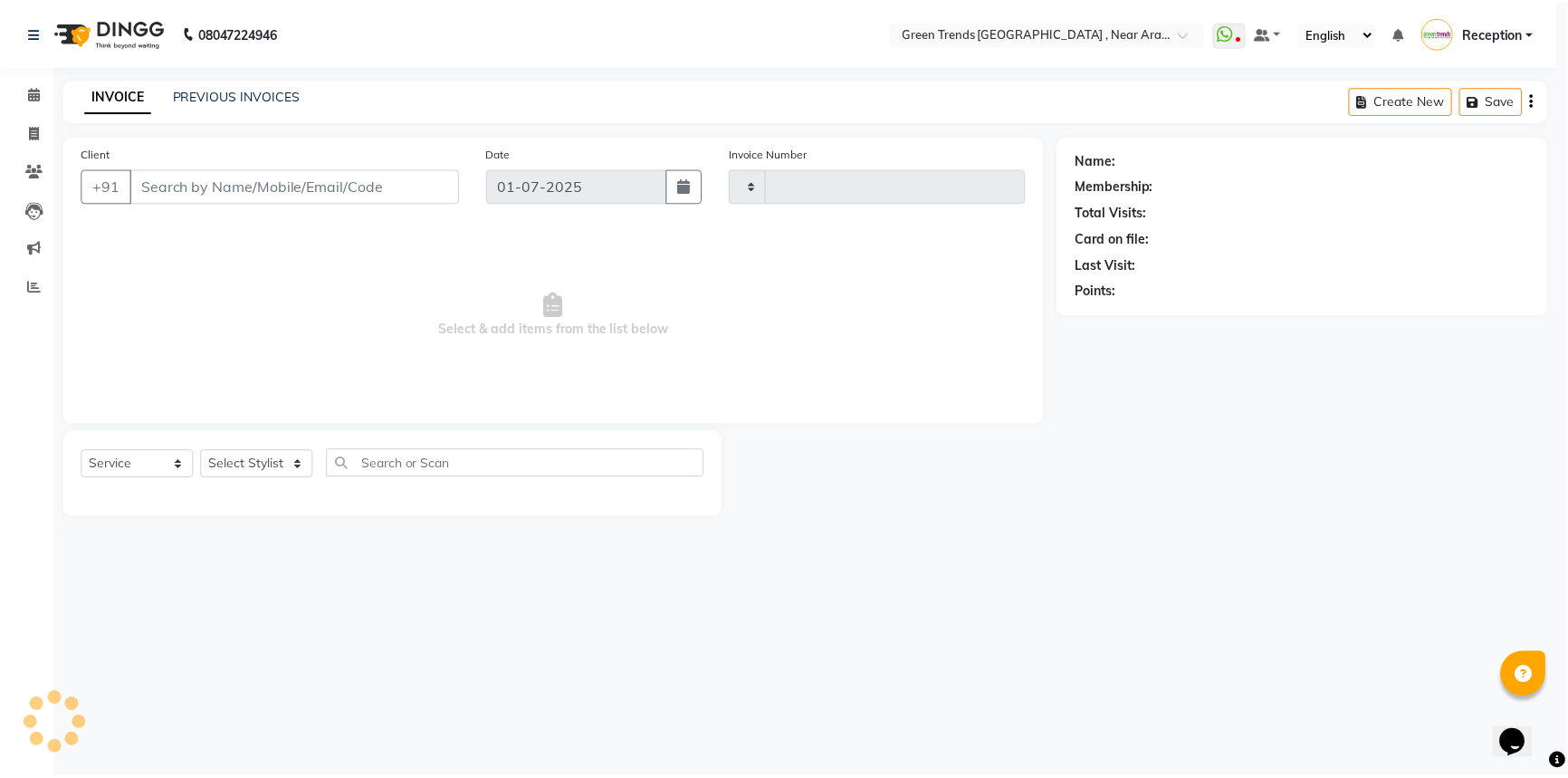 scroll, scrollTop: 0, scrollLeft: 0, axis: both 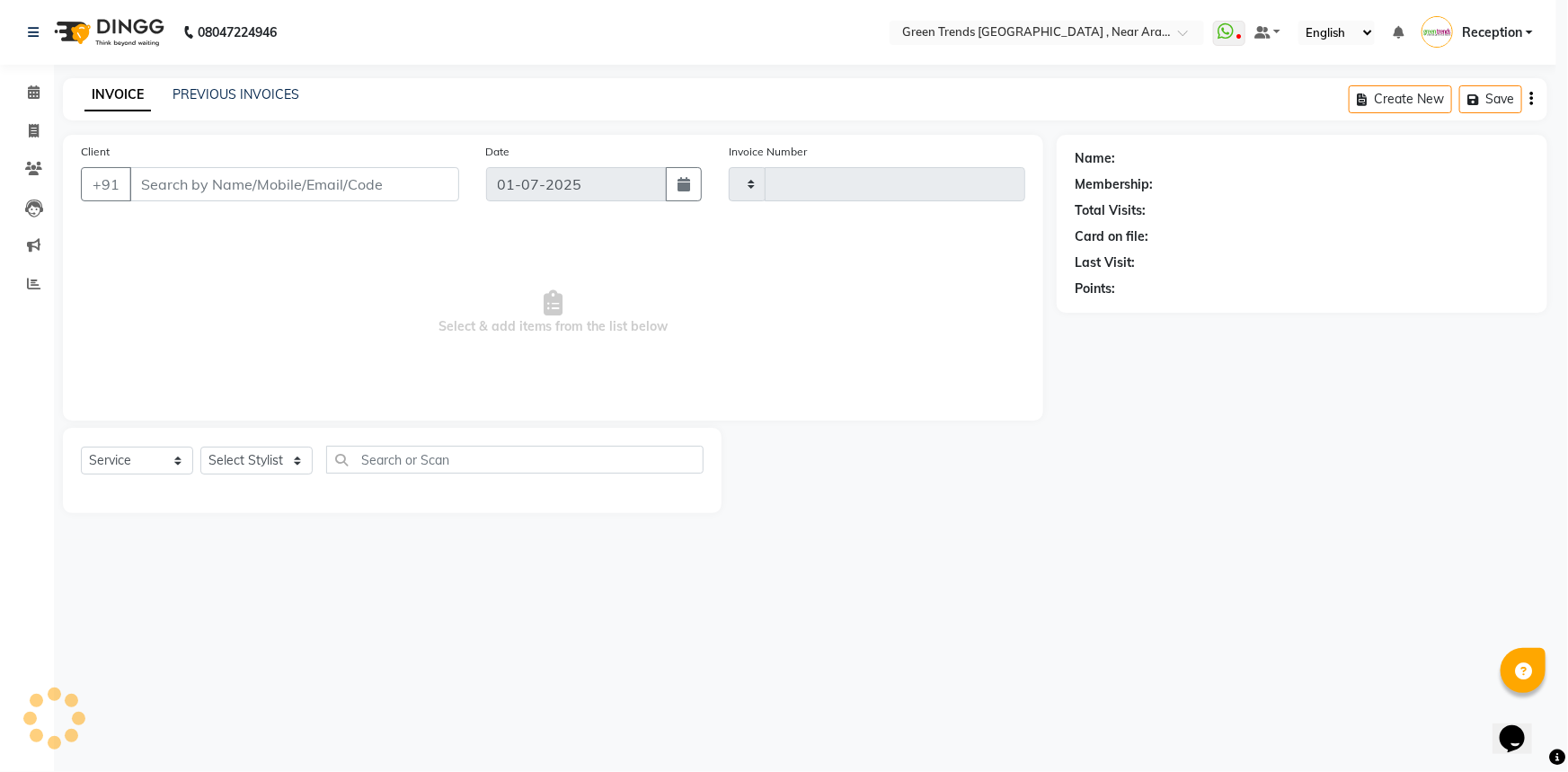 type on "1571" 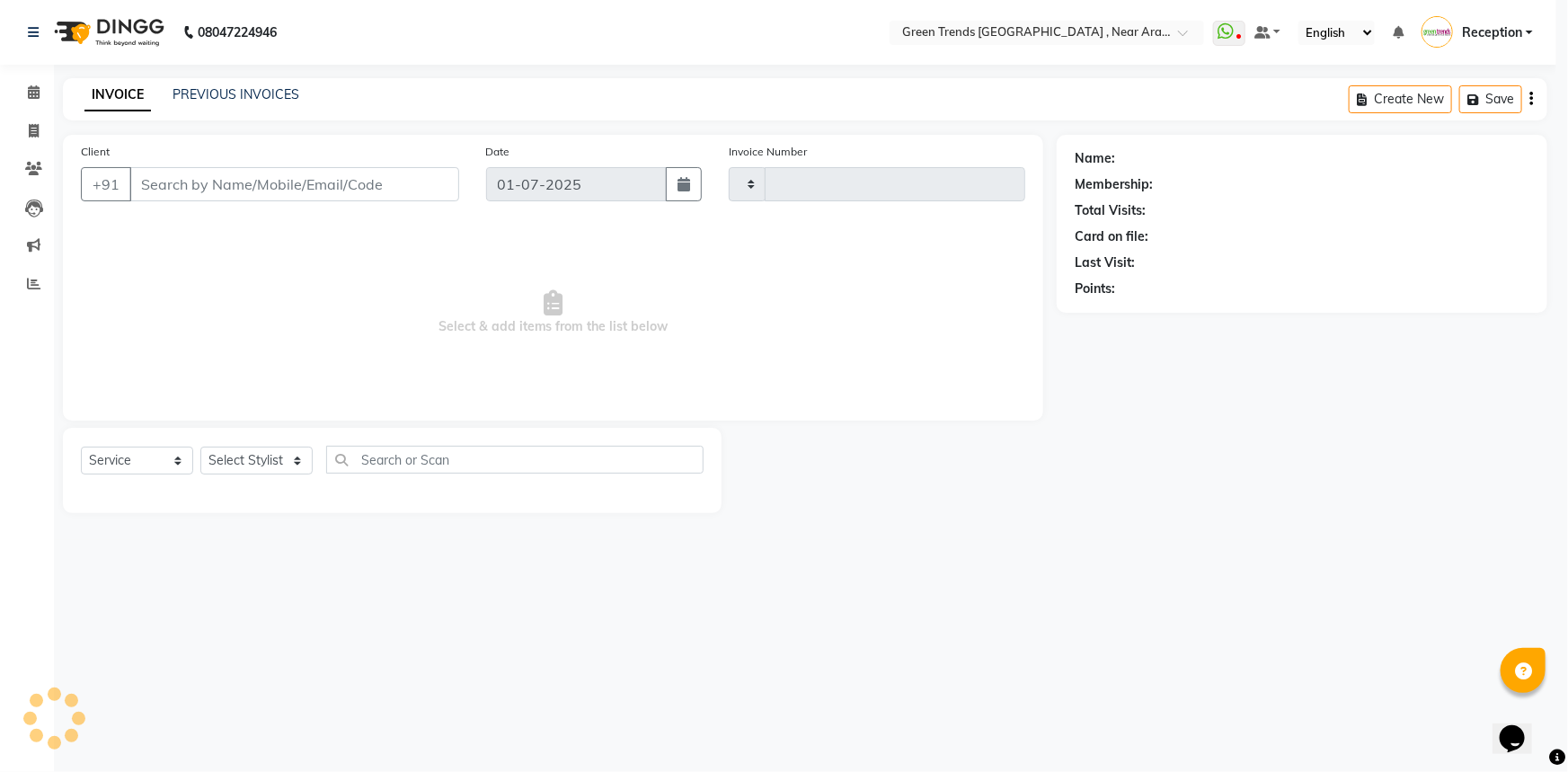select on "7005" 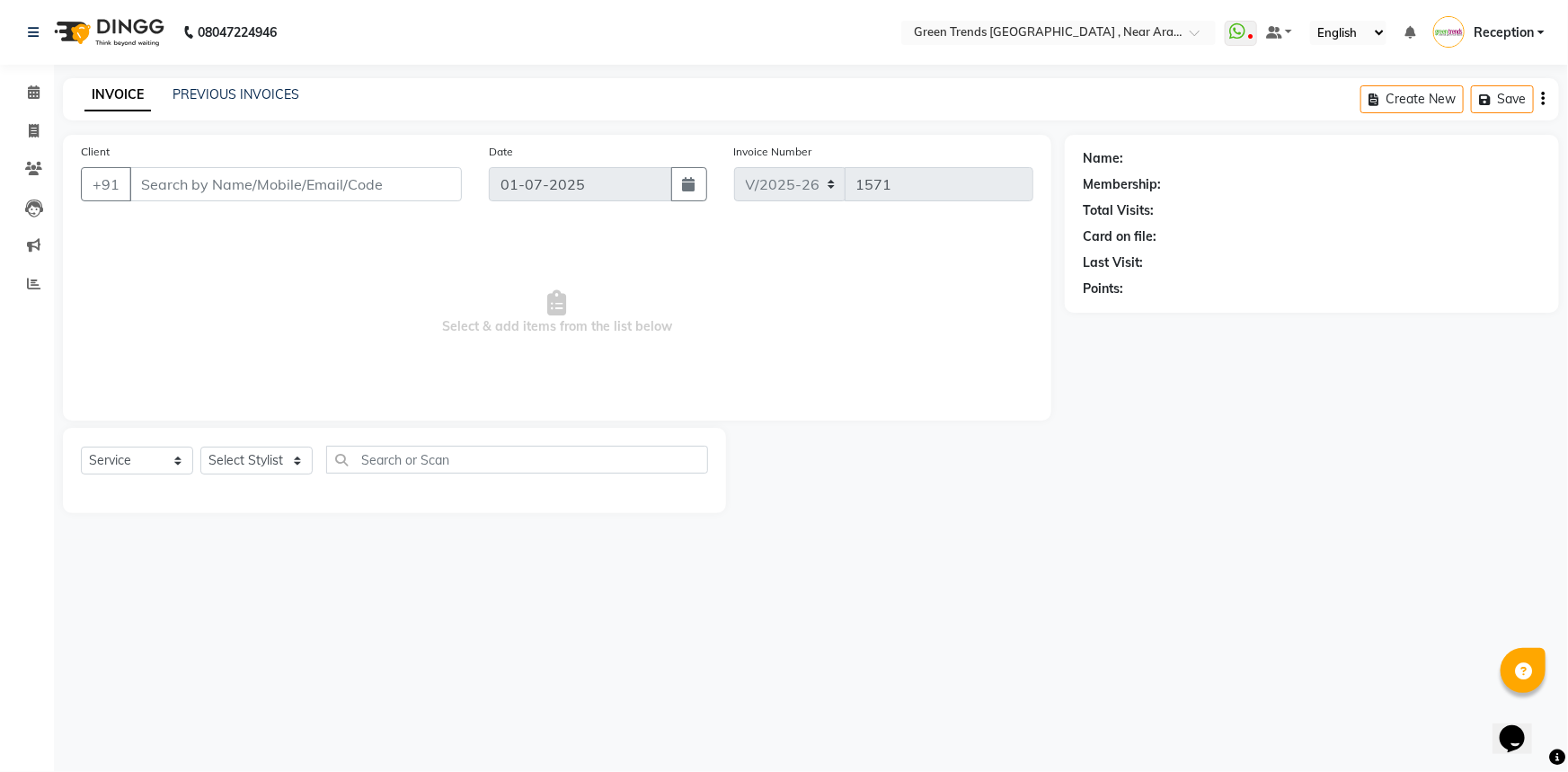 click on "Select & add items from the list below" at bounding box center (557, 313) 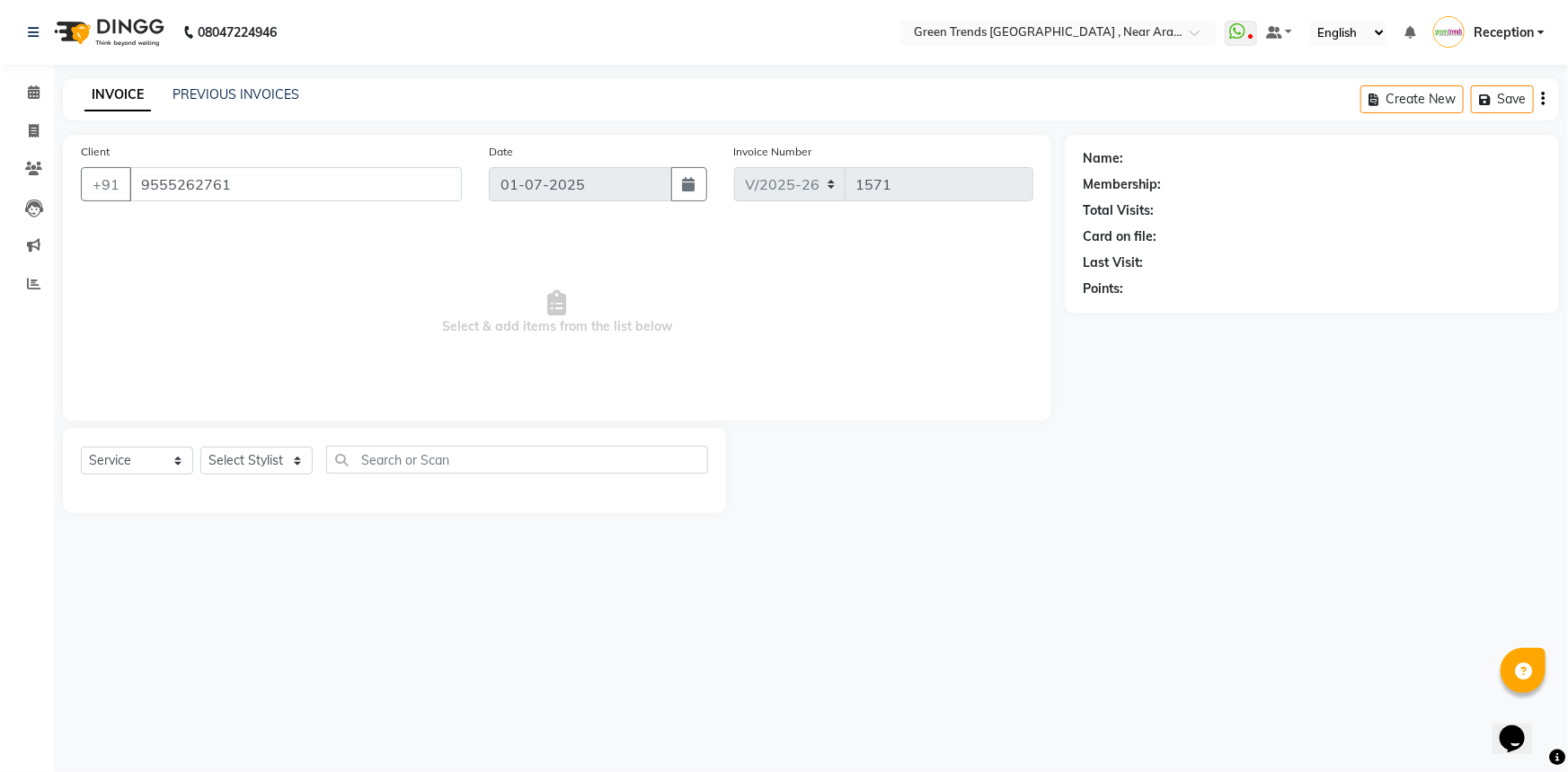 select on "57687" 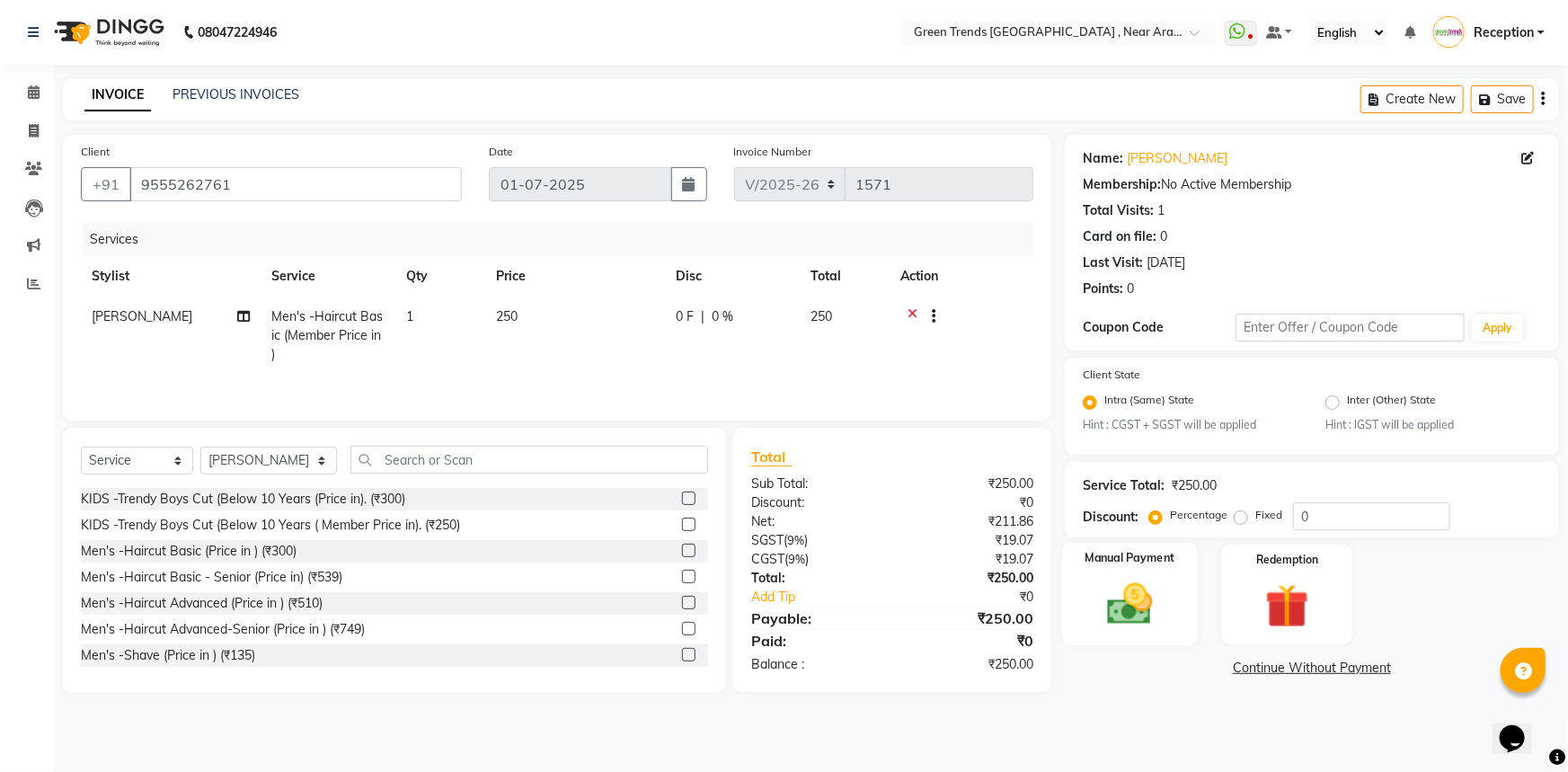 click 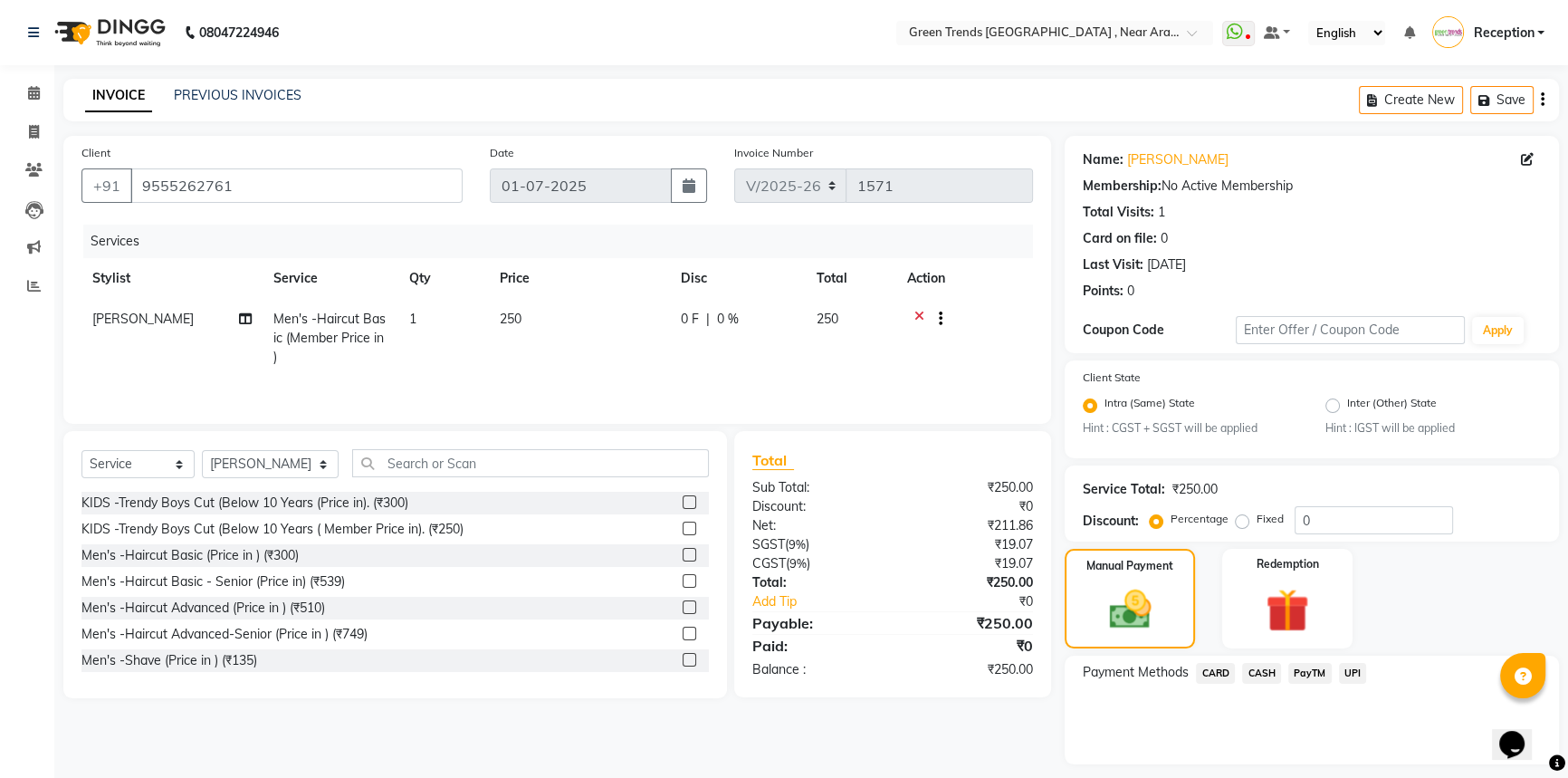 click on "UPI" 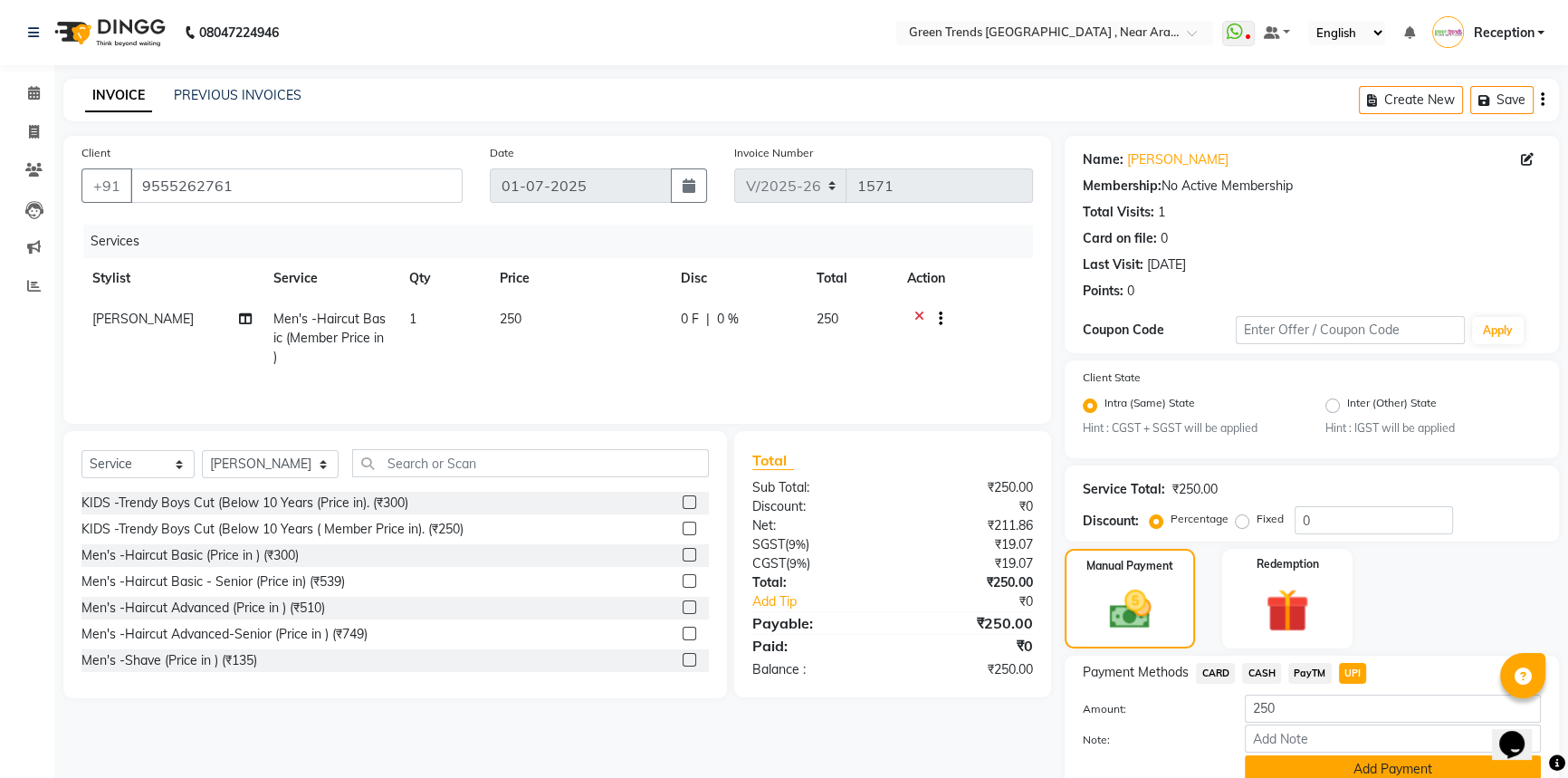 scroll, scrollTop: 78, scrollLeft: 0, axis: vertical 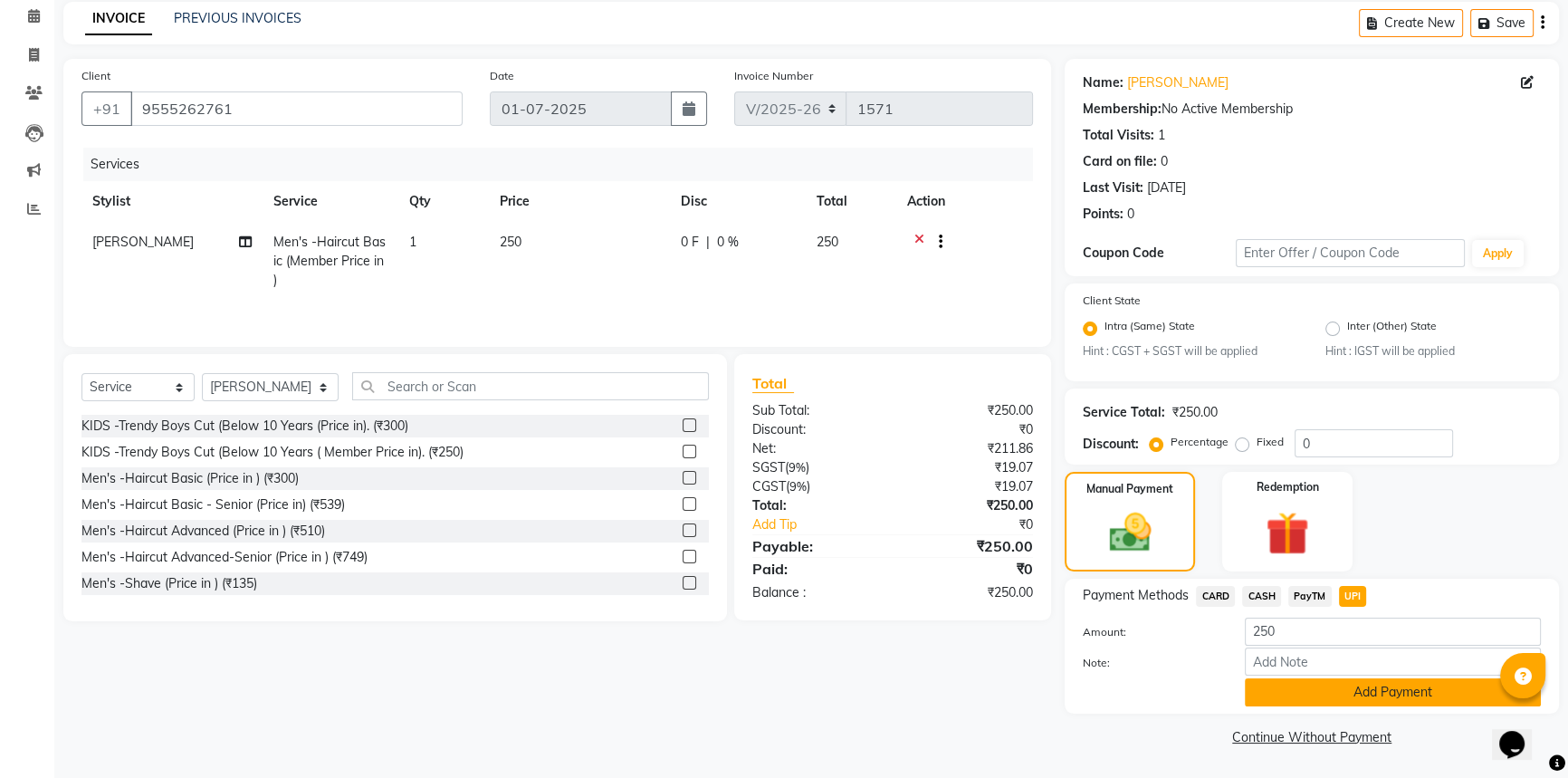 click on "Add Payment" 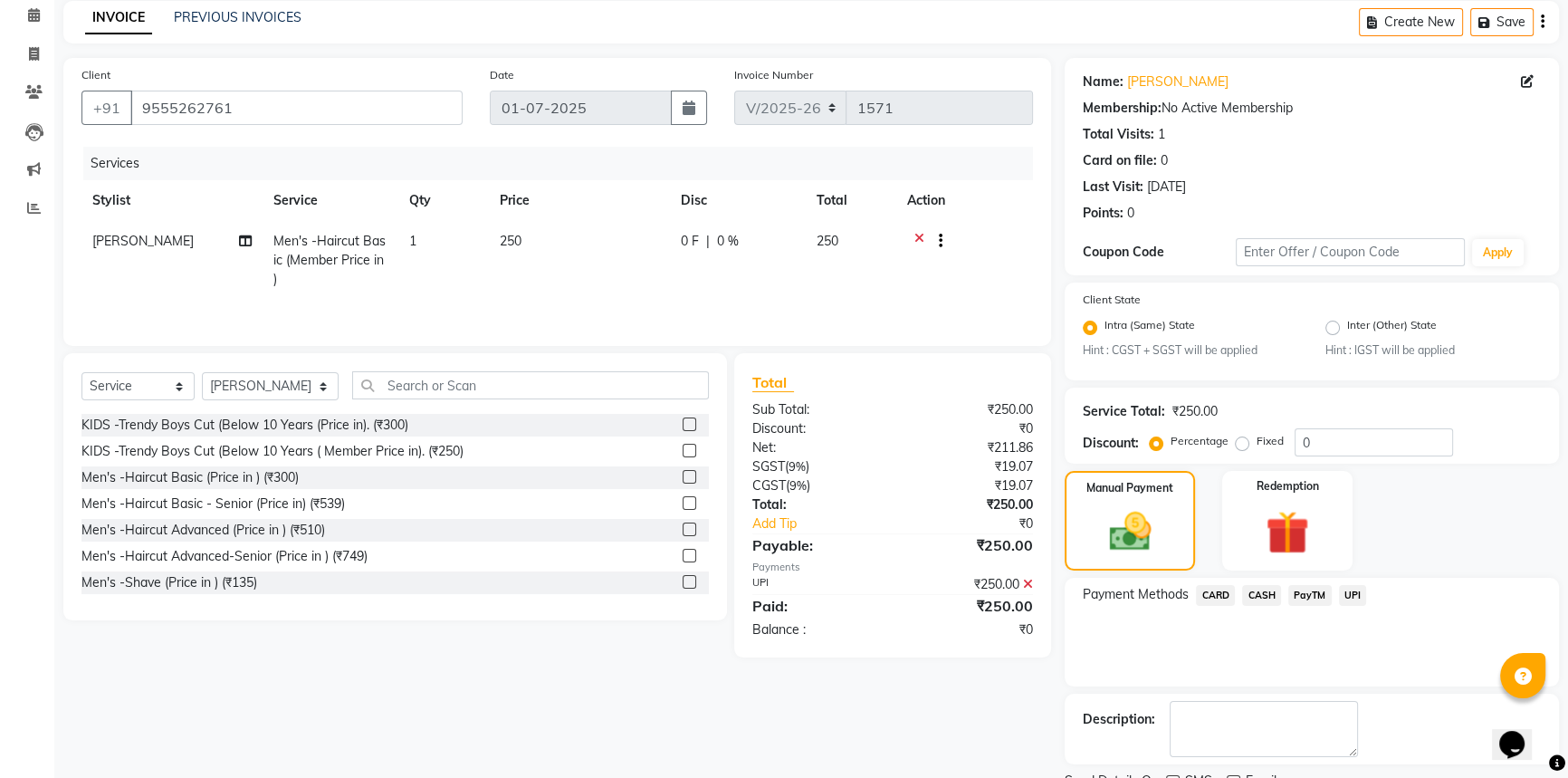scroll, scrollTop: 154, scrollLeft: 0, axis: vertical 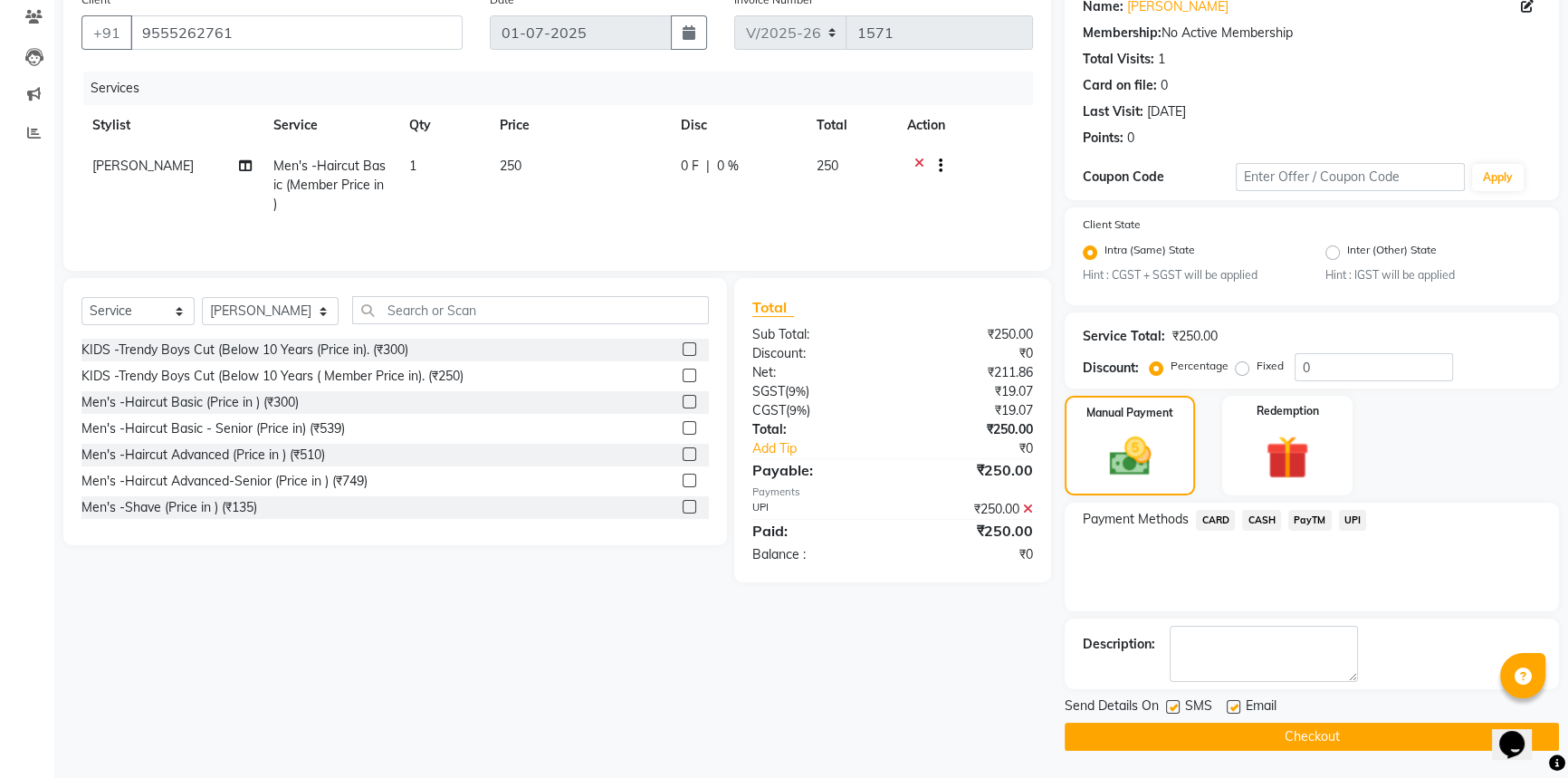 click on "Checkout" 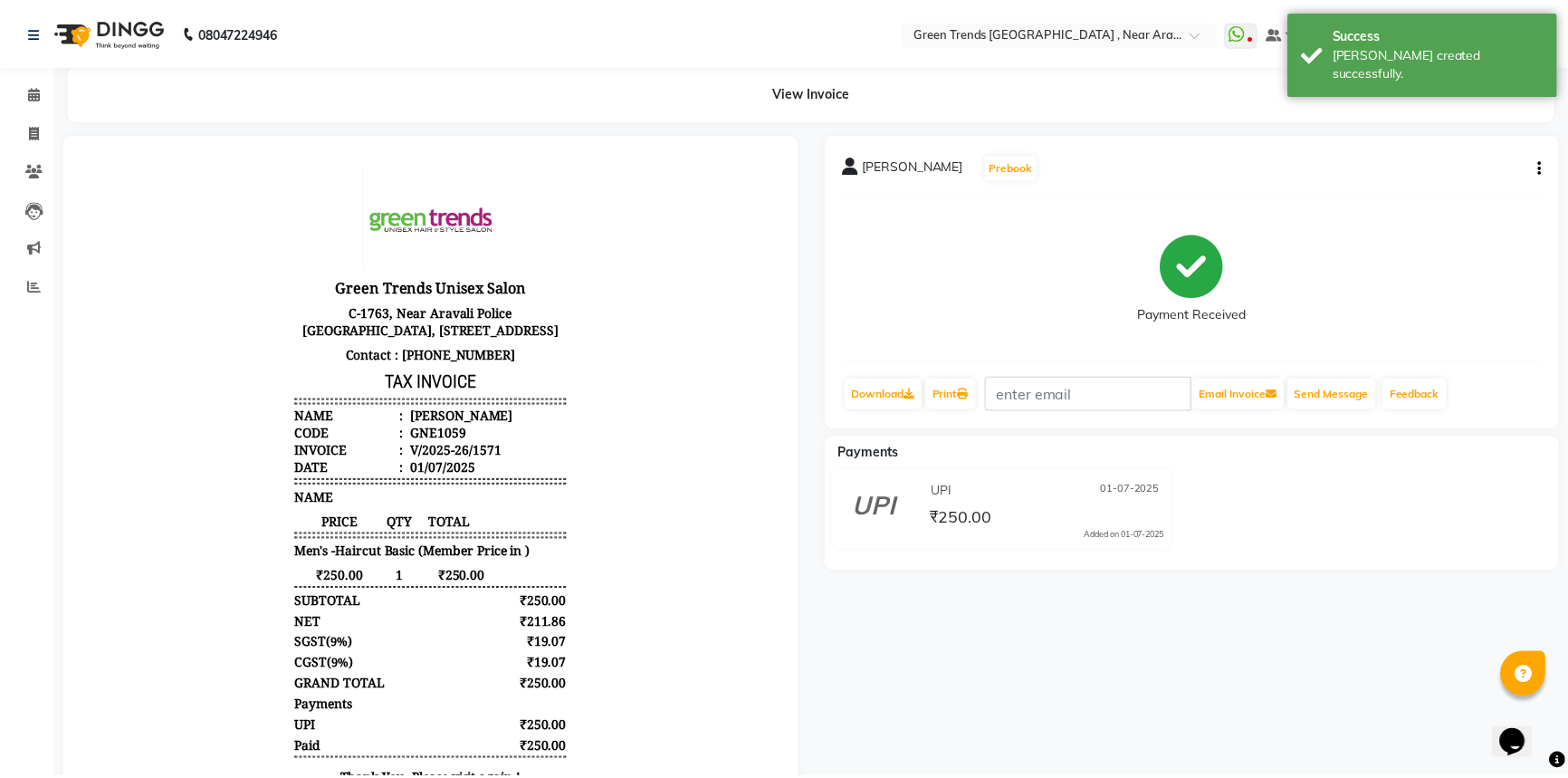 scroll, scrollTop: 0, scrollLeft: 0, axis: both 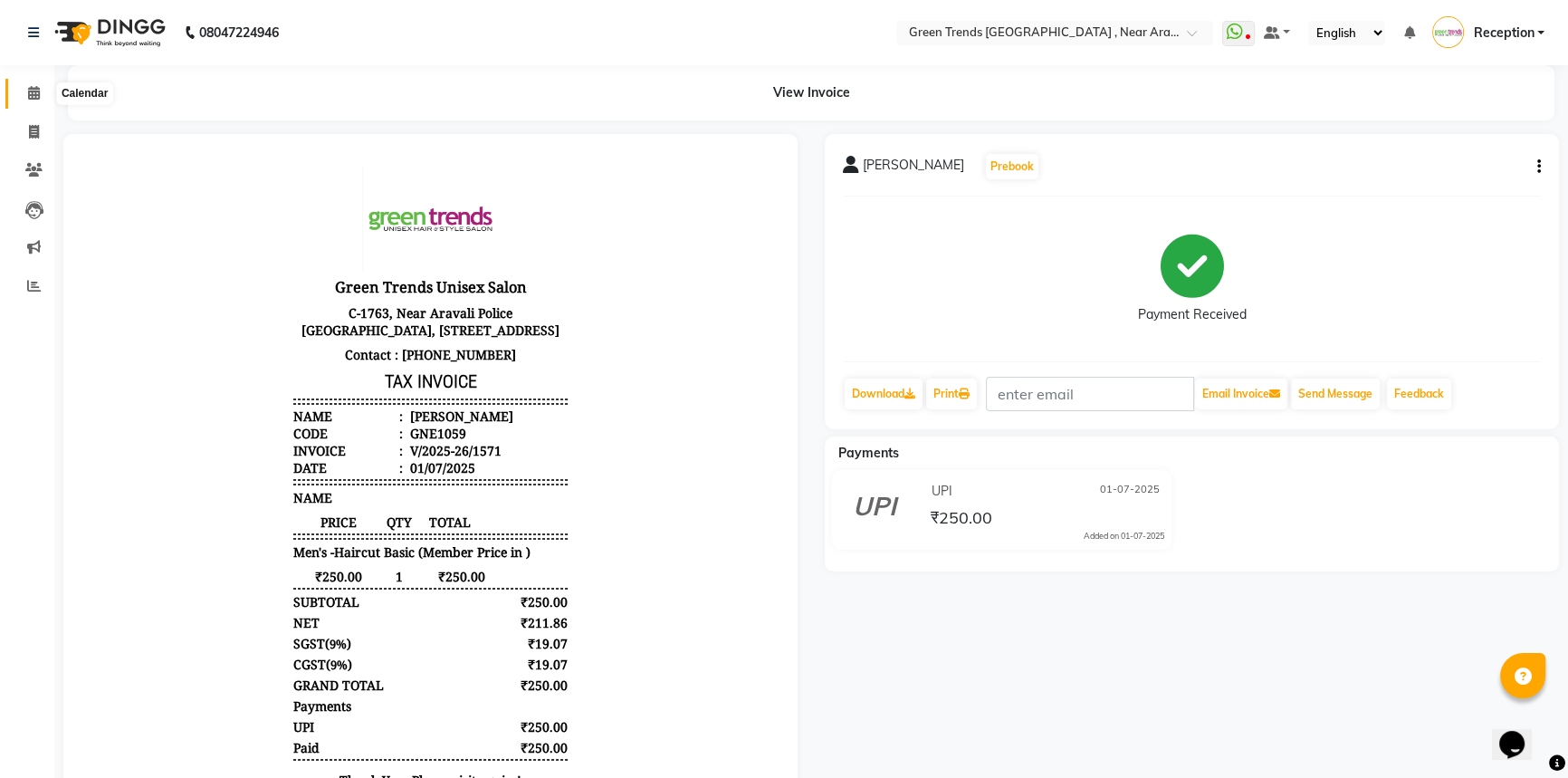 click 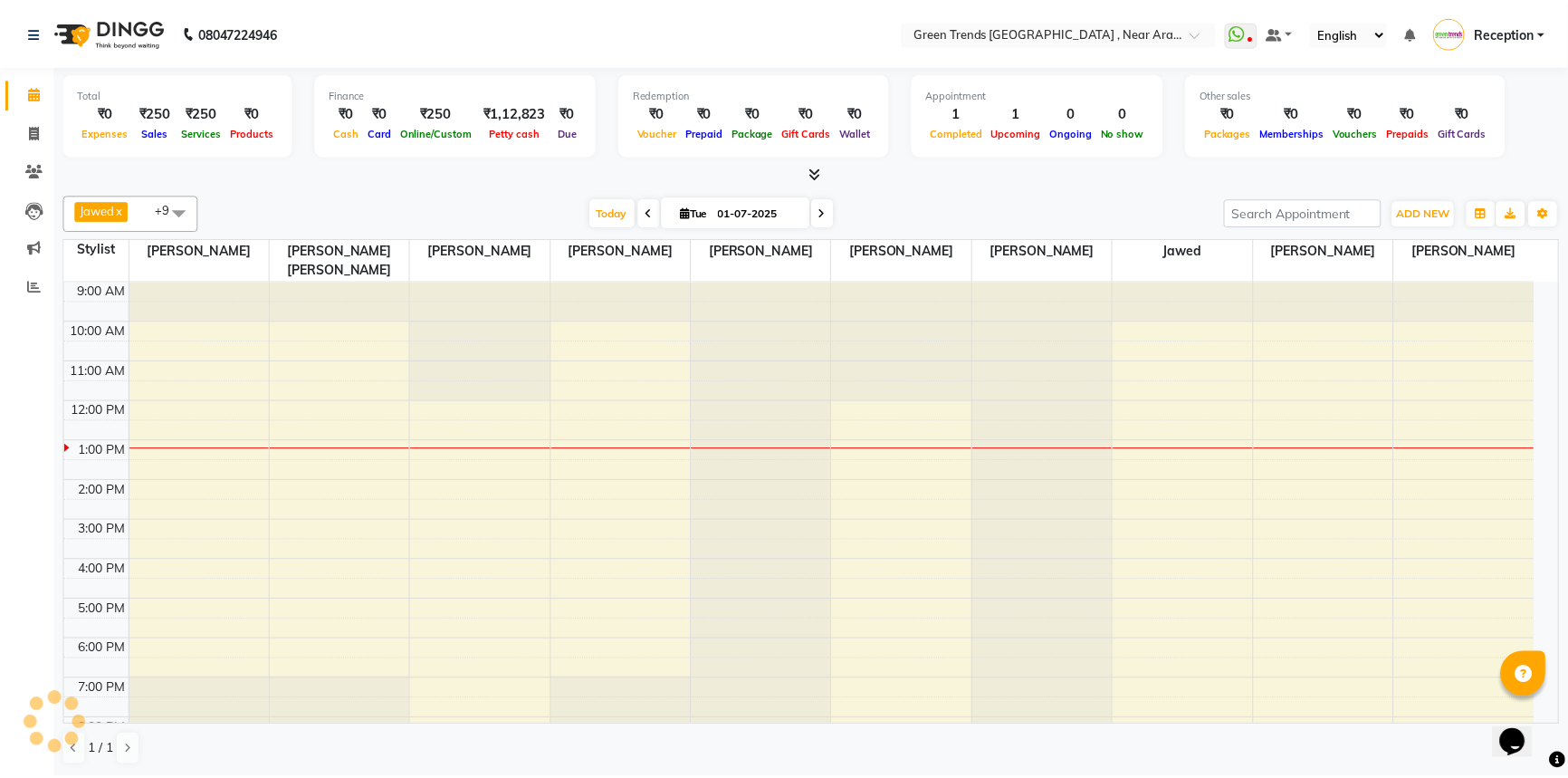 scroll, scrollTop: 18, scrollLeft: 0, axis: vertical 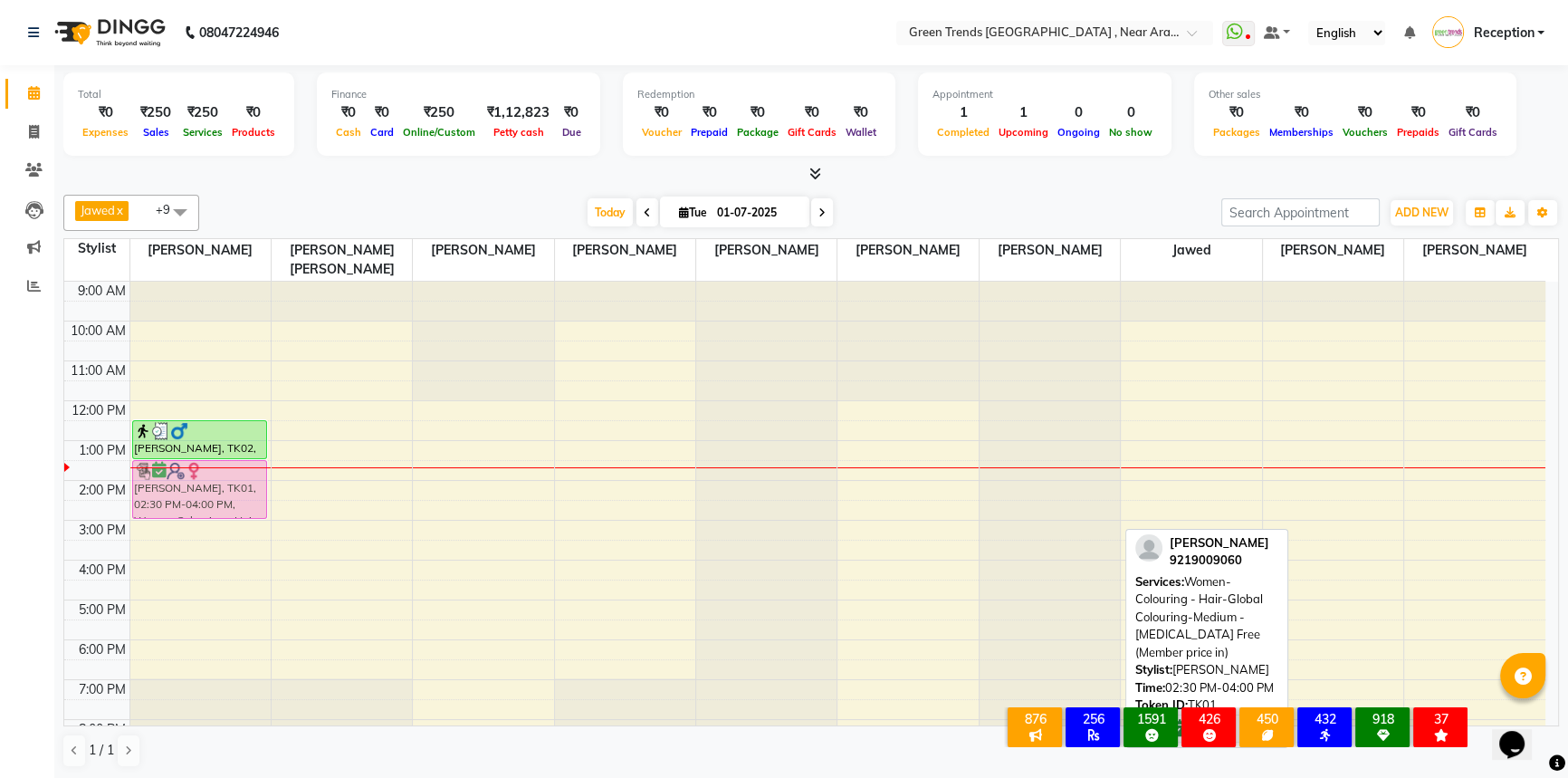 drag, startPoint x: 1087, startPoint y: 481, endPoint x: 281, endPoint y: 447, distance: 806.7168 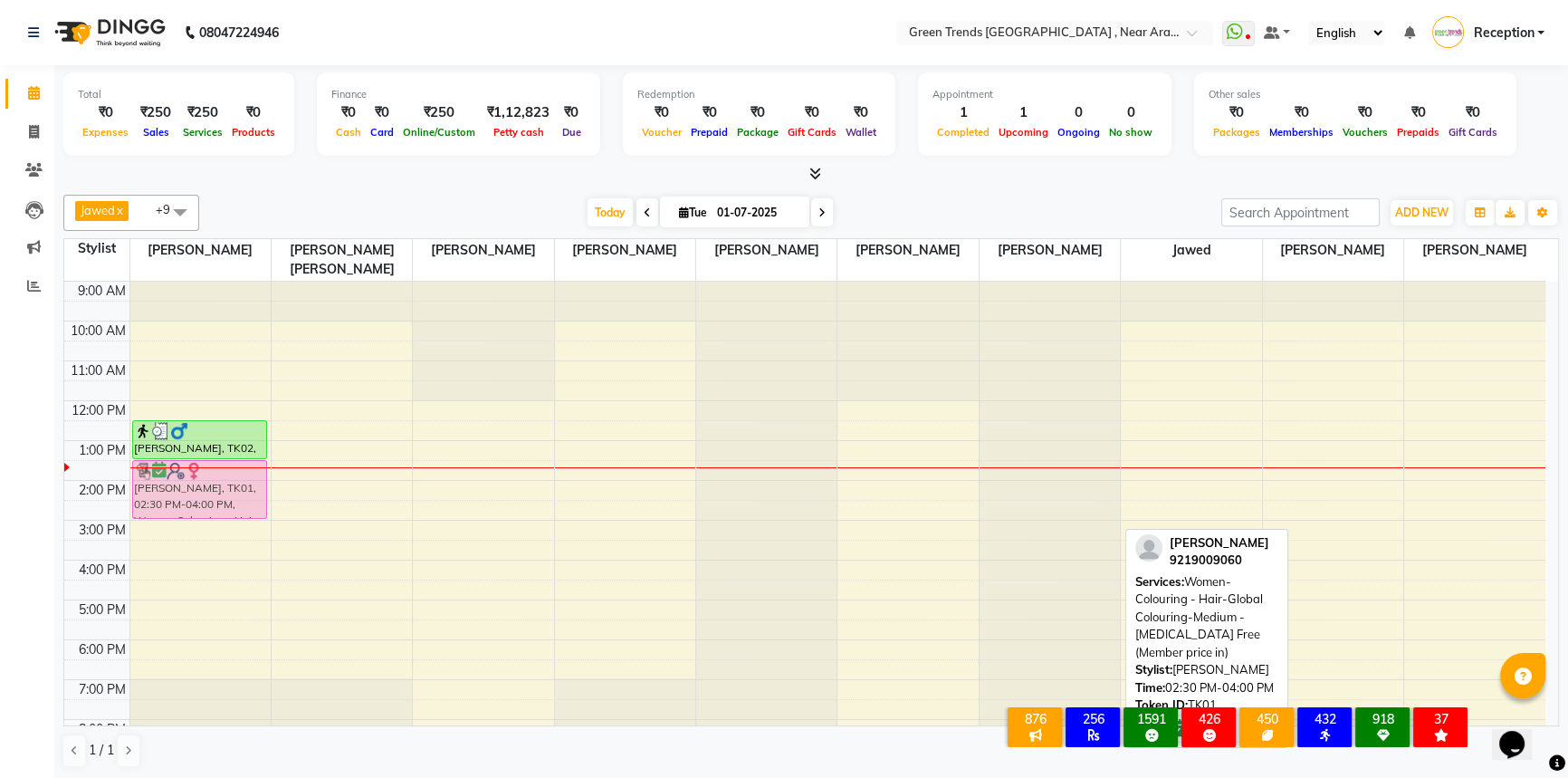 click on "sashwat singh, TK02, 12:30 PM-01:30 PM, Men's -Haircut Basic (Member Price in )     BHAVYA, TK01, 02:30 PM-04:00 PM, Women-Colouring - Hair-Global Colouring-Medium - Ammonia Free (Member price in)     BHAVYA, TK01, 02:30 PM-04:00 PM, Women-Colouring - Hair-Global Colouring-Medium - Ammonia Free (Member price in)" at bounding box center (805, 540) 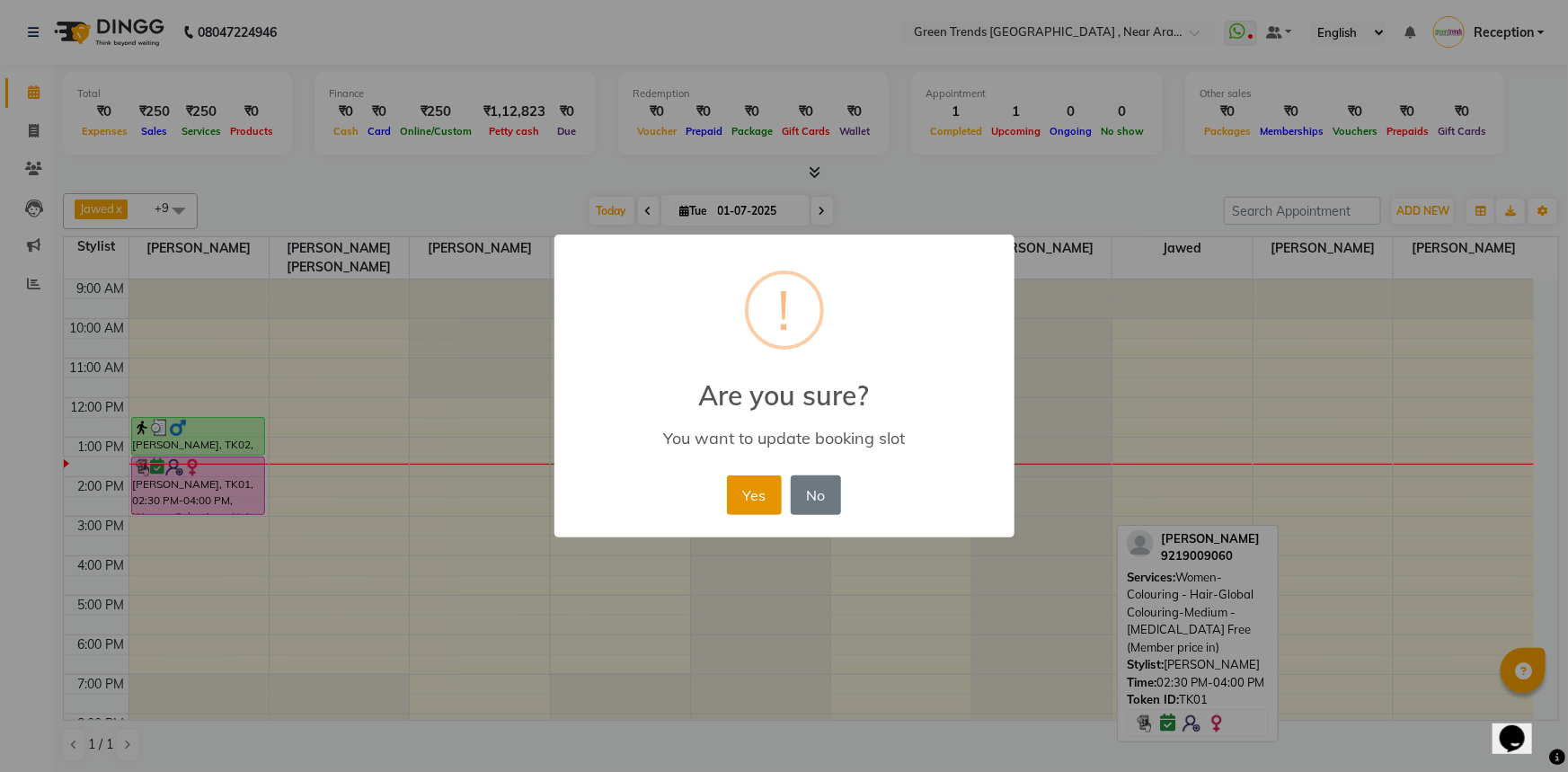 click on "Yes" at bounding box center [754, 495] 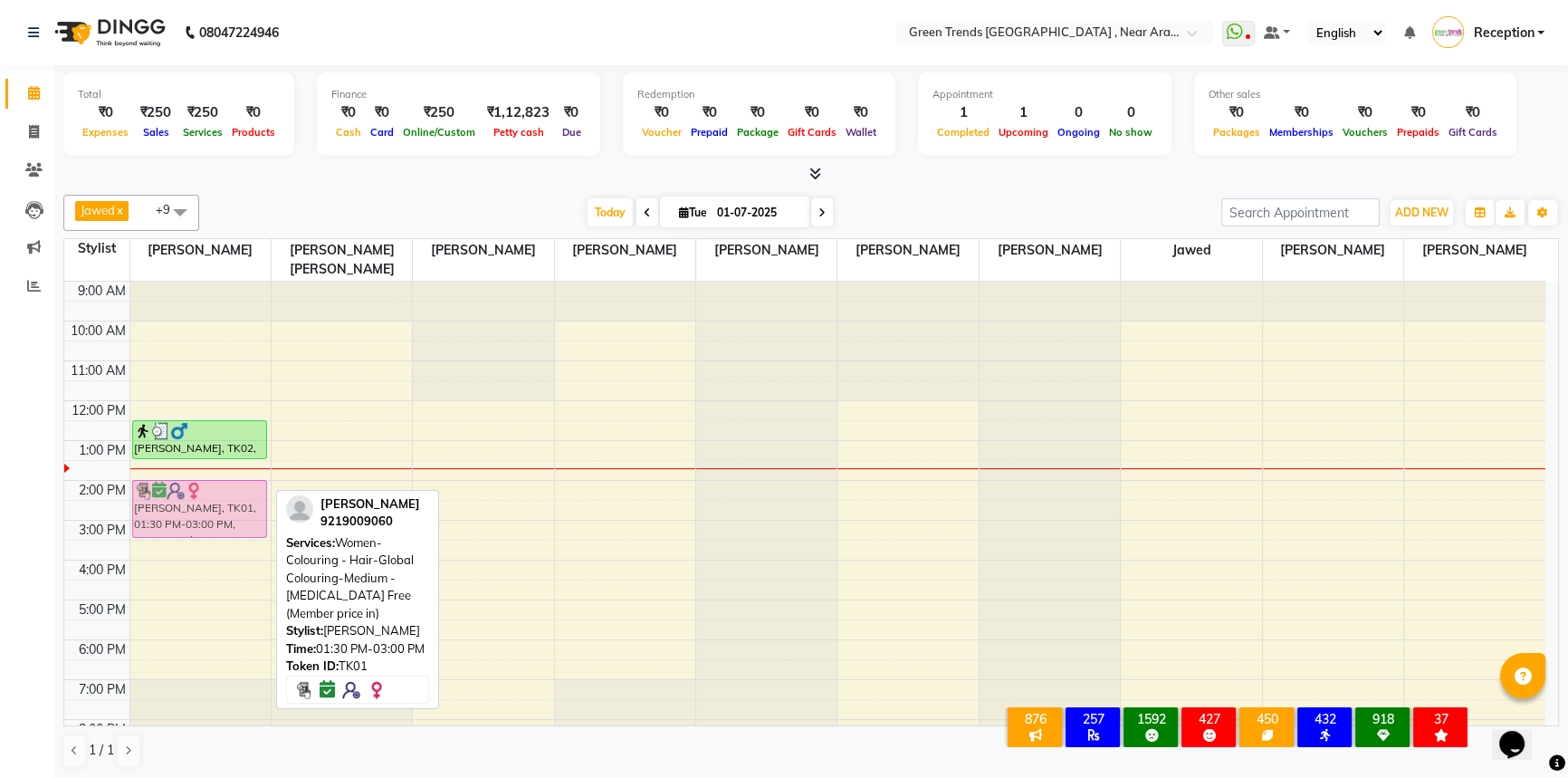 drag, startPoint x: 251, startPoint y: 463, endPoint x: 252, endPoint y: 485, distance: 22.022716 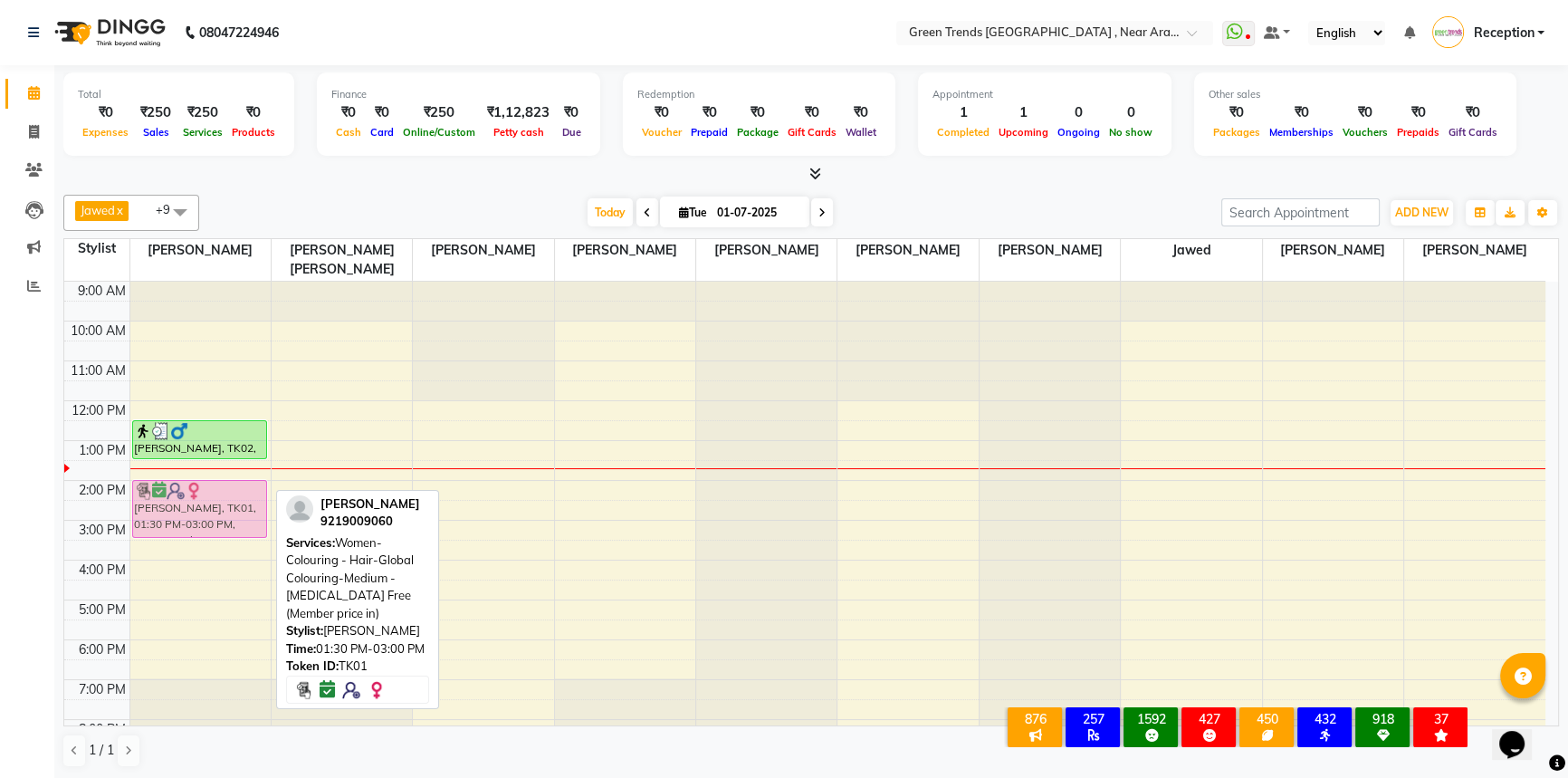 click on "sashwat singh, TK02, 12:30 PM-01:30 PM, Men's -Haircut Basic (Member Price in )     BHAVYA, TK01, 01:30 PM-03:00 PM, Women-Colouring - Hair-Global Colouring-Medium - Ammonia Free (Member price in)     BHAVYA, TK01, 01:30 PM-03:00 PM, Women-Colouring - Hair-Global Colouring-Medium - Ammonia Free (Member price in)" at bounding box center [200, 540] 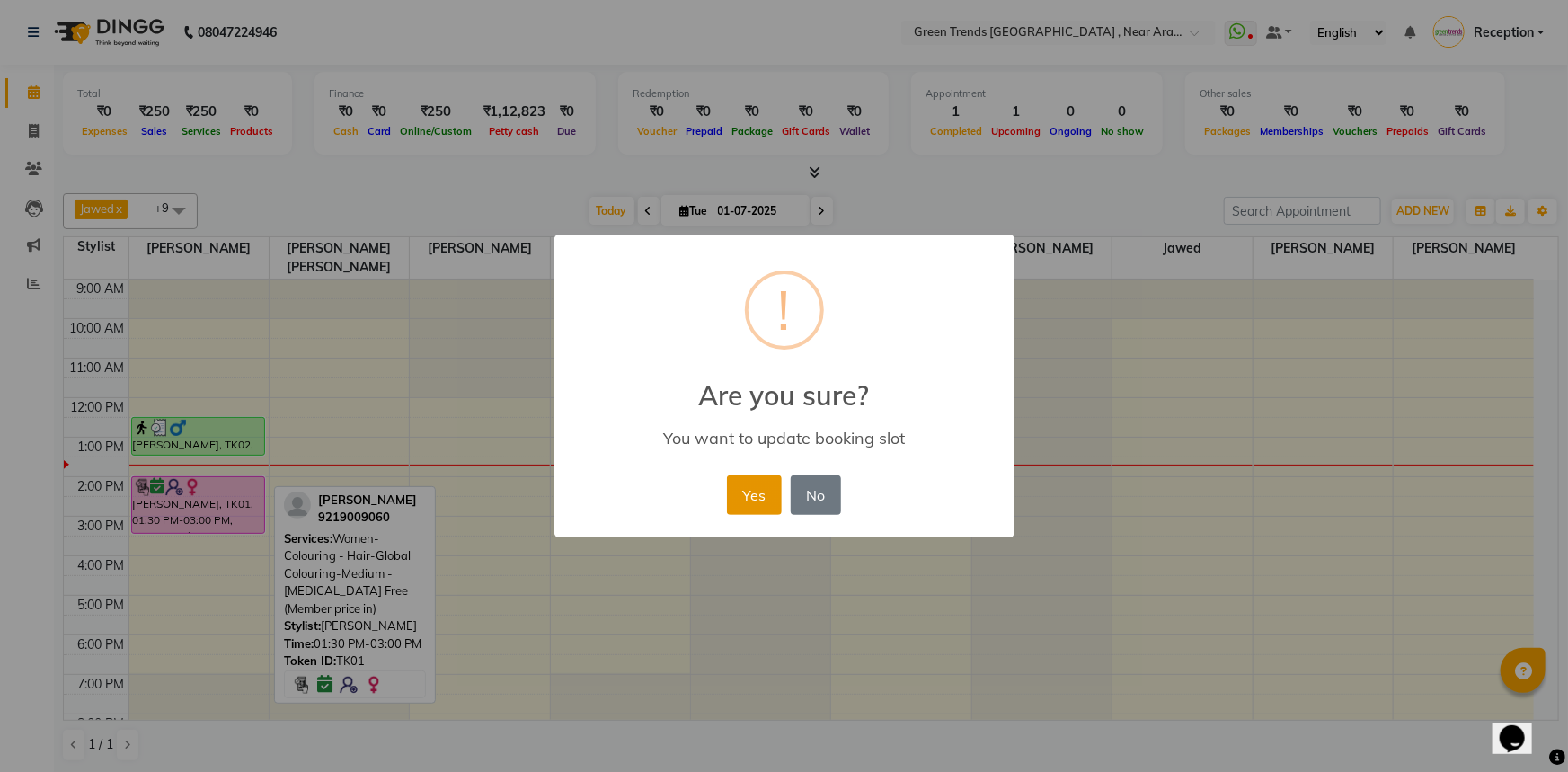 click on "Yes" at bounding box center [754, 495] 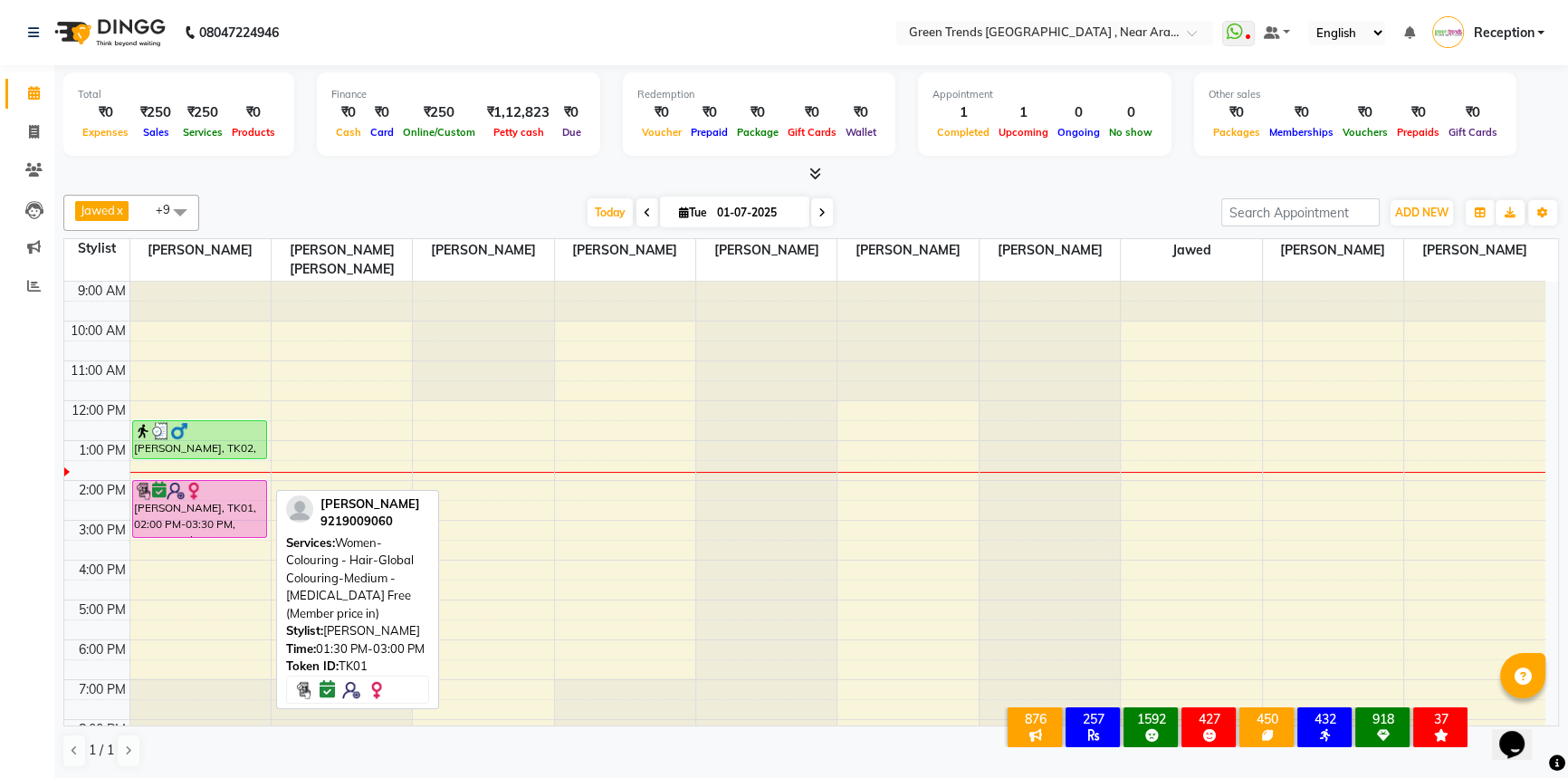 click on "9:00 AM 10:00 AM 11:00 AM 12:00 PM 1:00 PM 2:00 PM 3:00 PM 4:00 PM 5:00 PM 6:00 PM 7:00 PM 8:00 PM 9:00 PM     sashwat singh, TK02, 12:30 PM-01:30 PM, Men's -Haircut Basic (Member Price in )     BHAVYA, TK01, 02:00 PM-03:30 PM, Women-Colouring - Hair-Global Colouring-Medium - Ammonia Free (Member price in)" at bounding box center [805, 540] 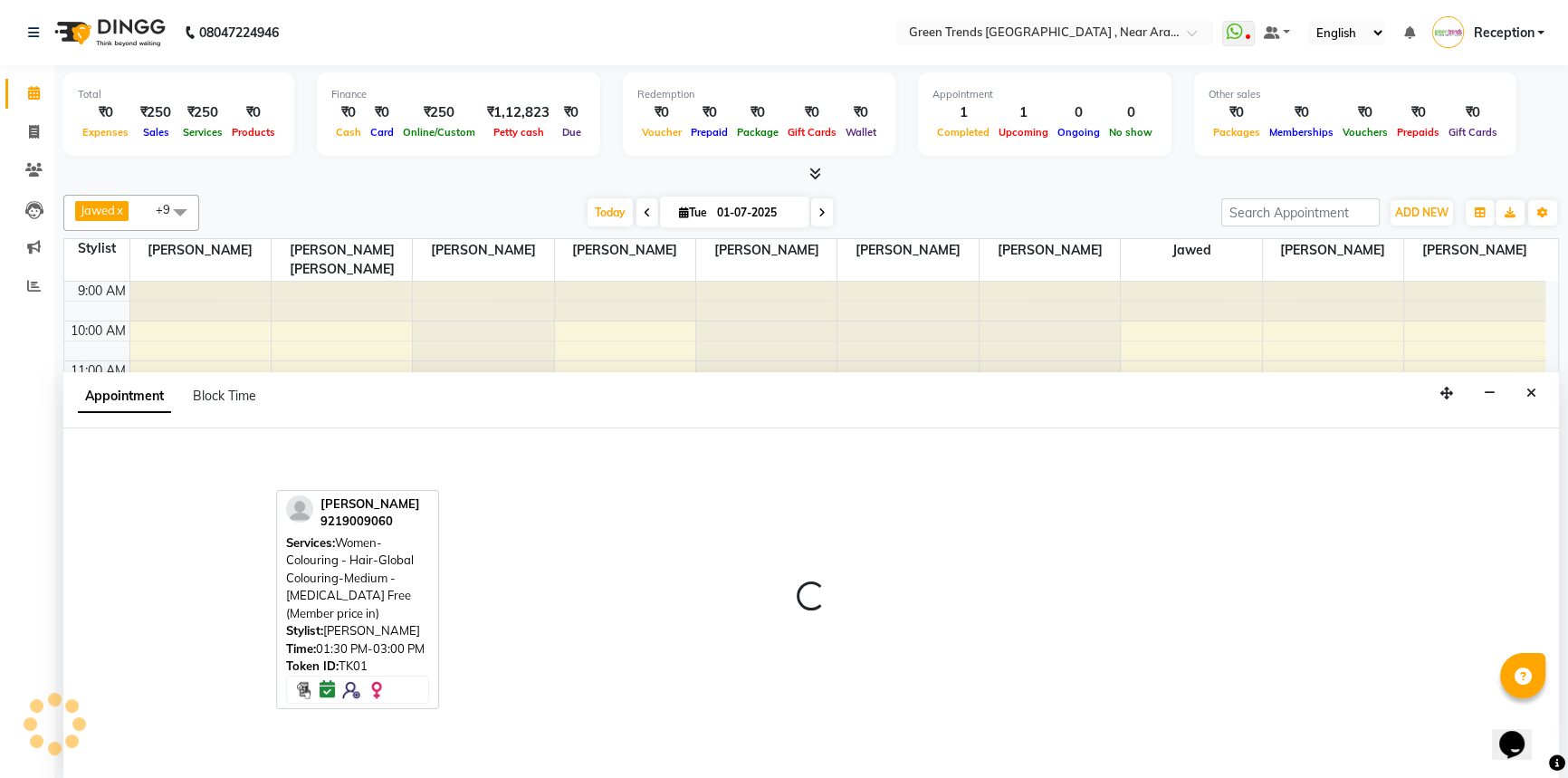 scroll, scrollTop: 0, scrollLeft: 0, axis: both 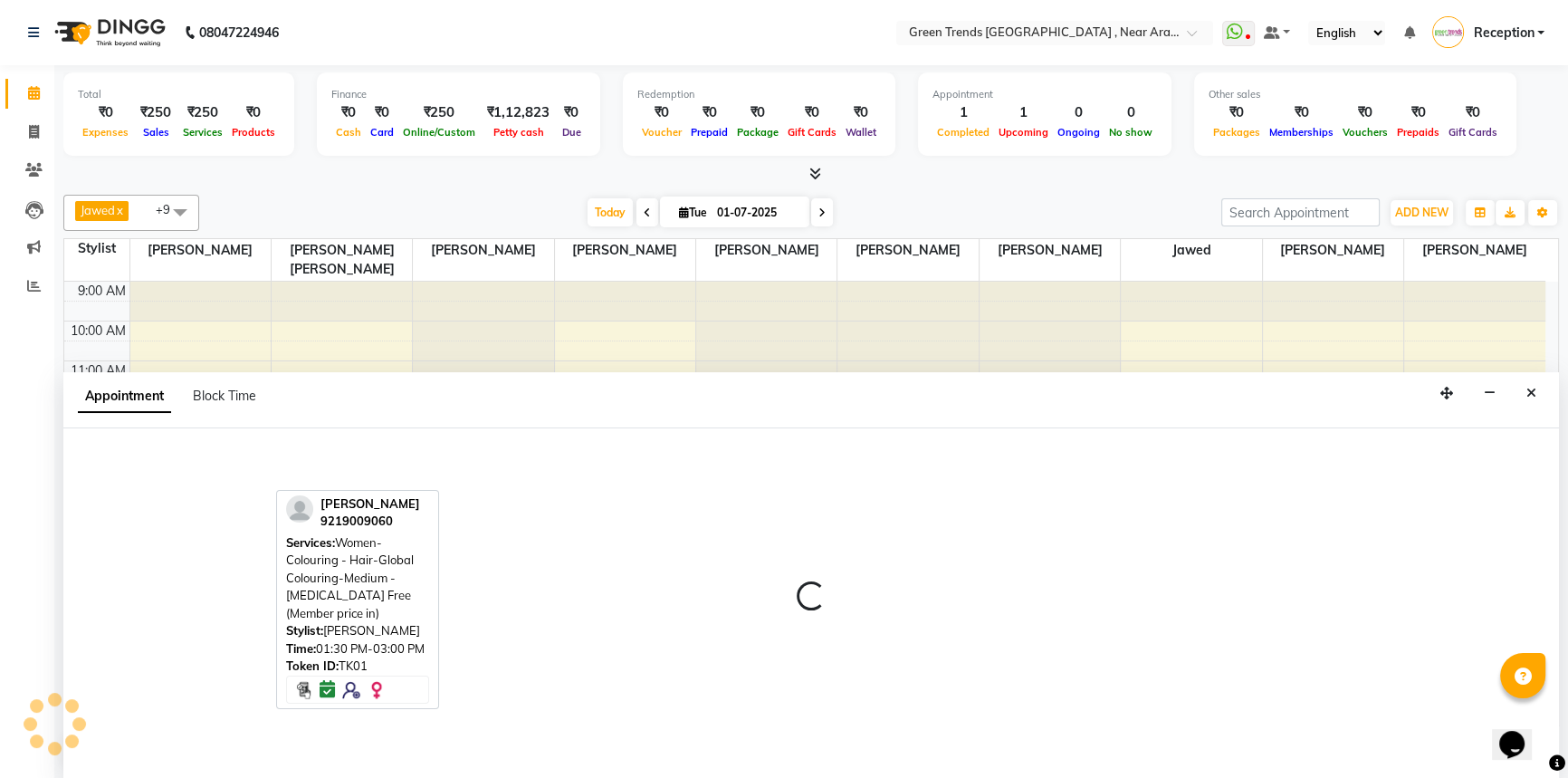 select on "57705" 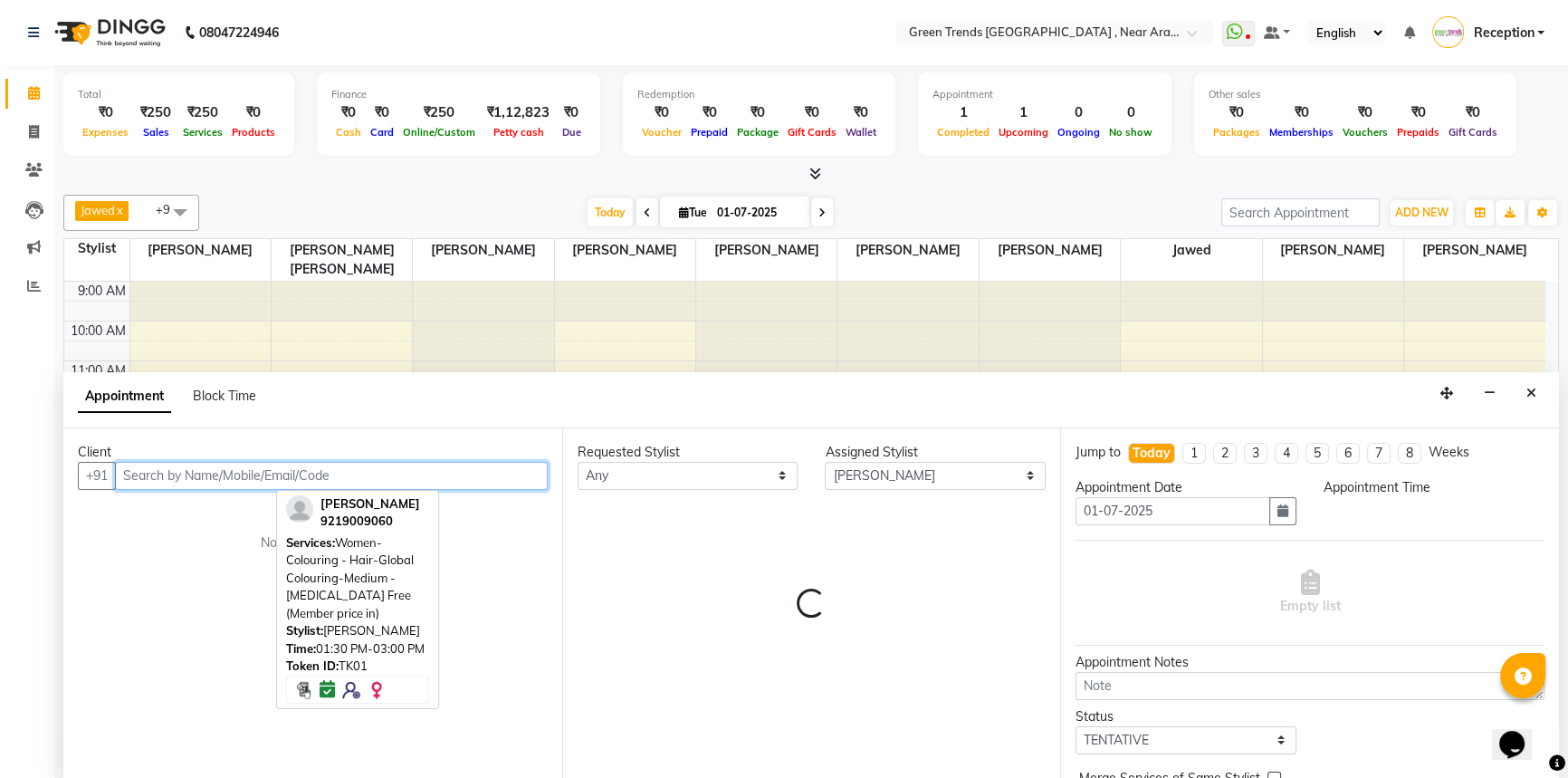 select on "840" 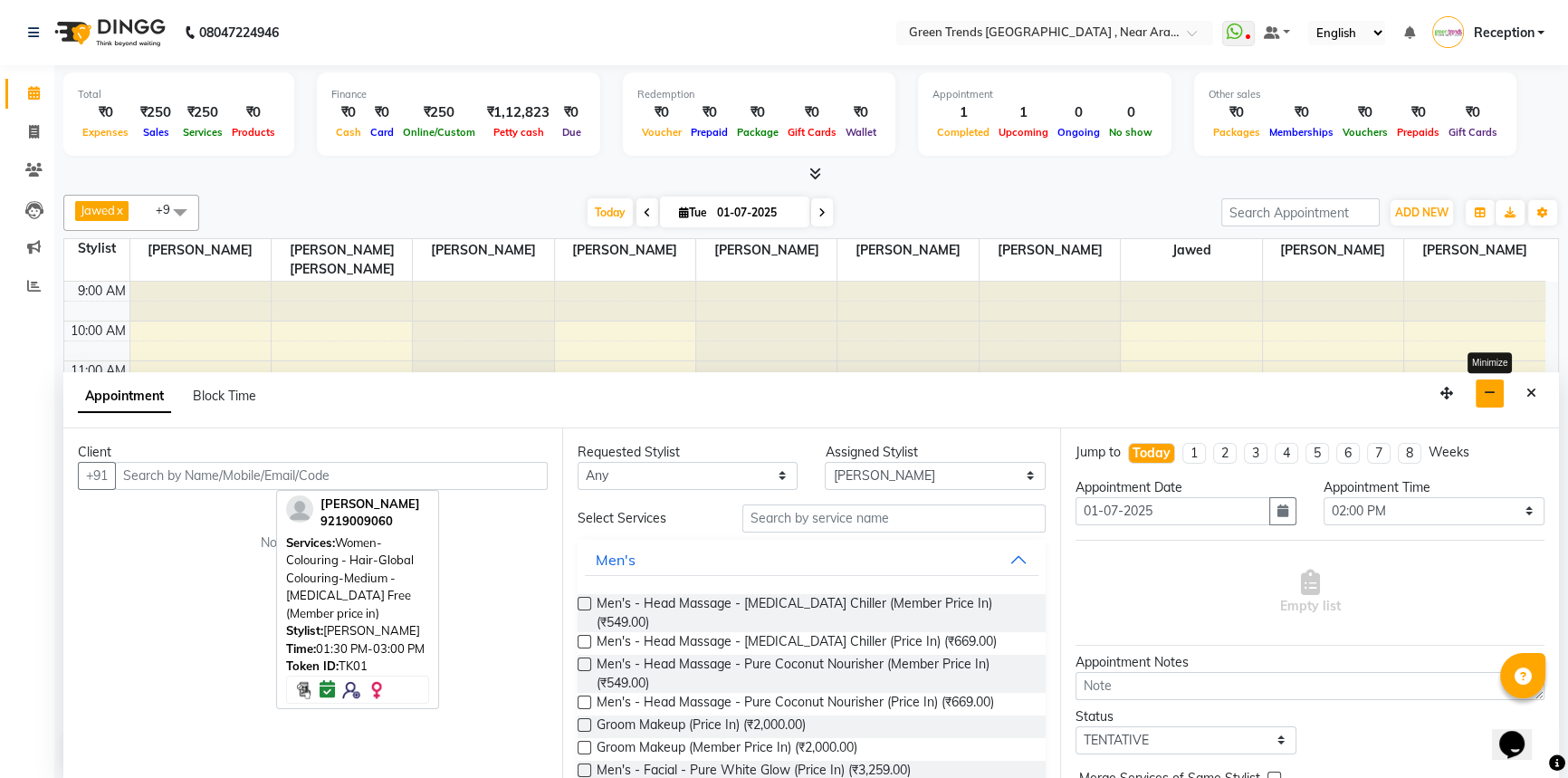 click at bounding box center (1489, 393) 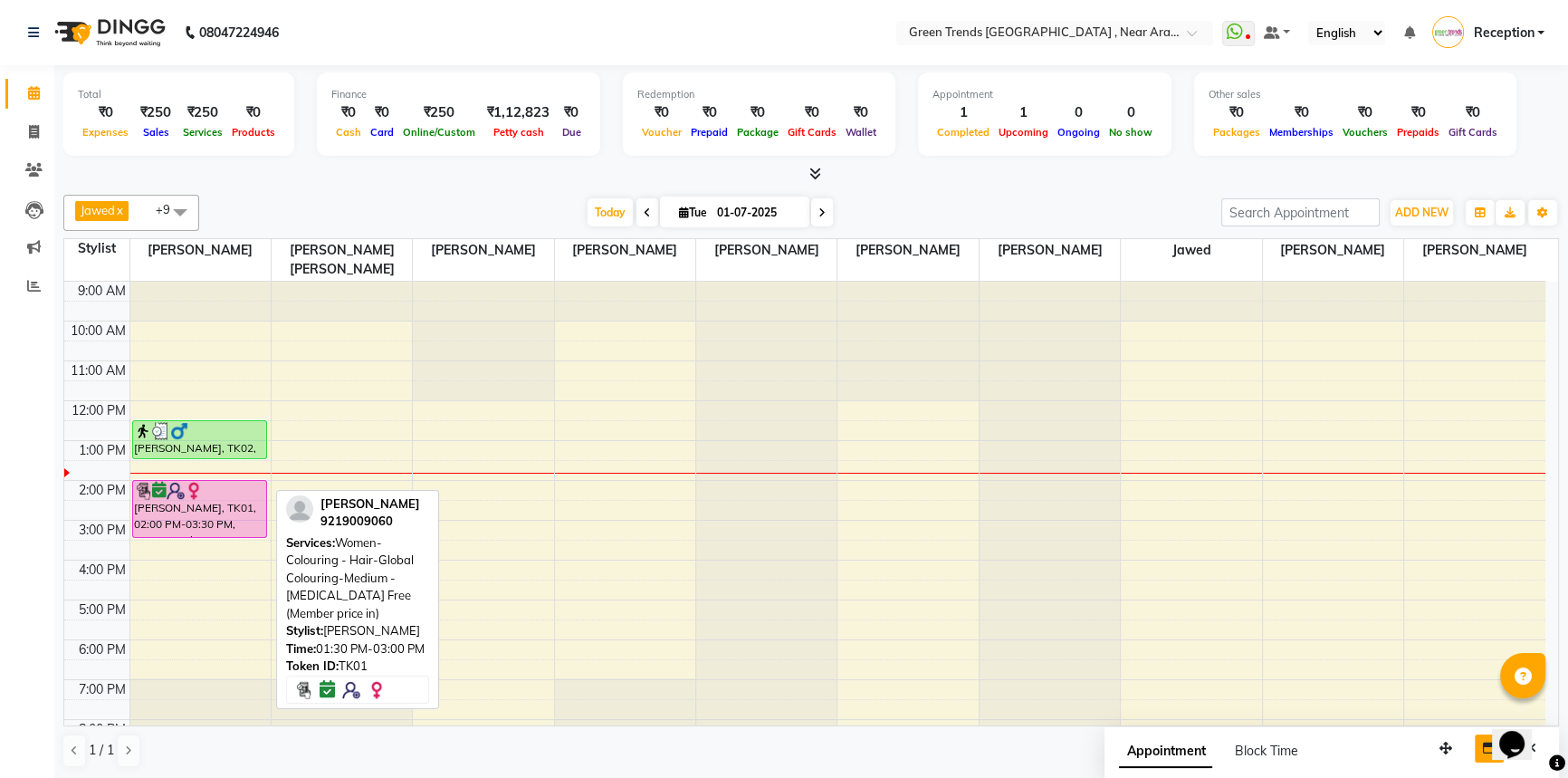 drag, startPoint x: 727, startPoint y: 403, endPoint x: 661, endPoint y: 499, distance: 116.4989 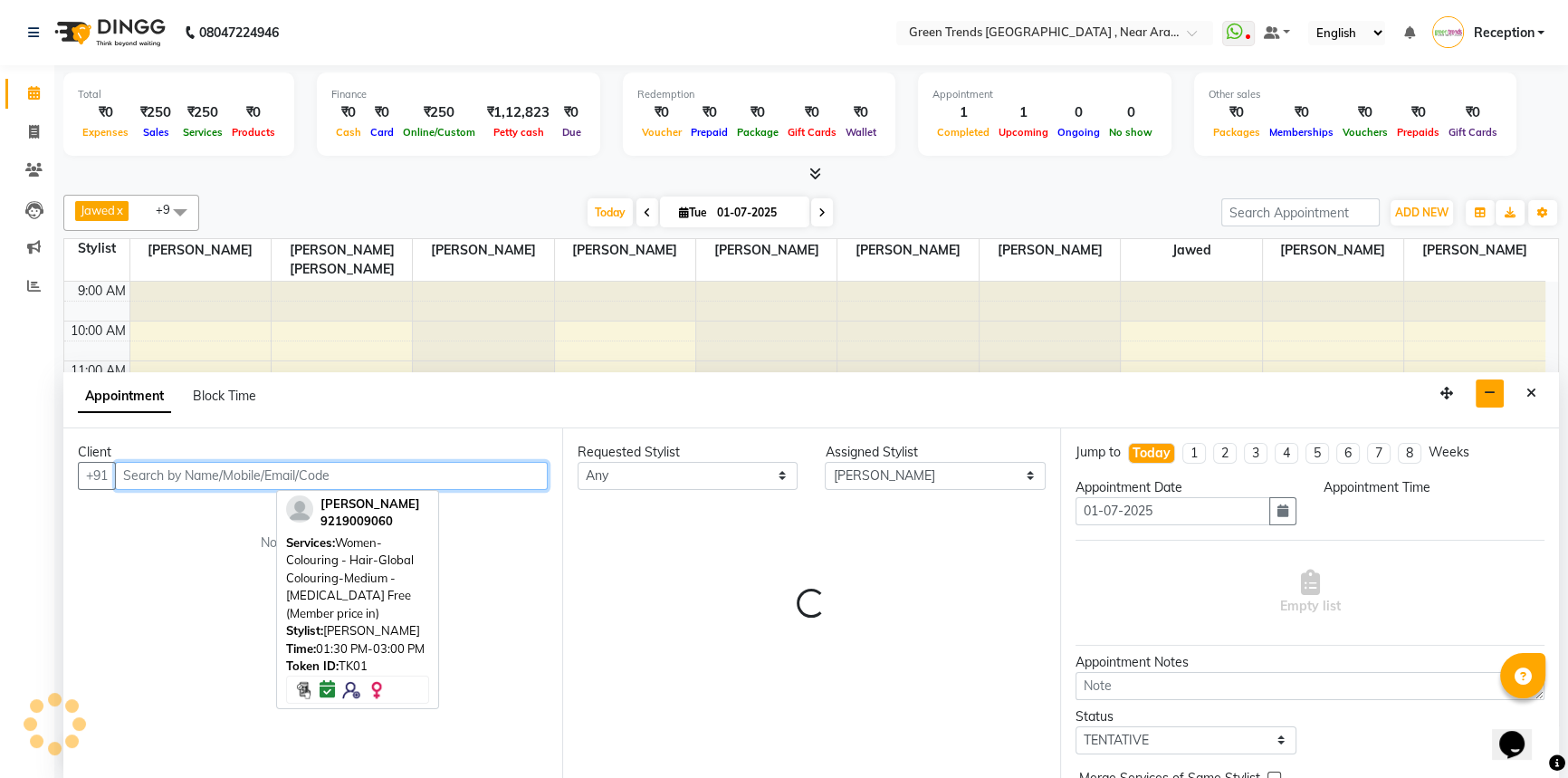 select on "870" 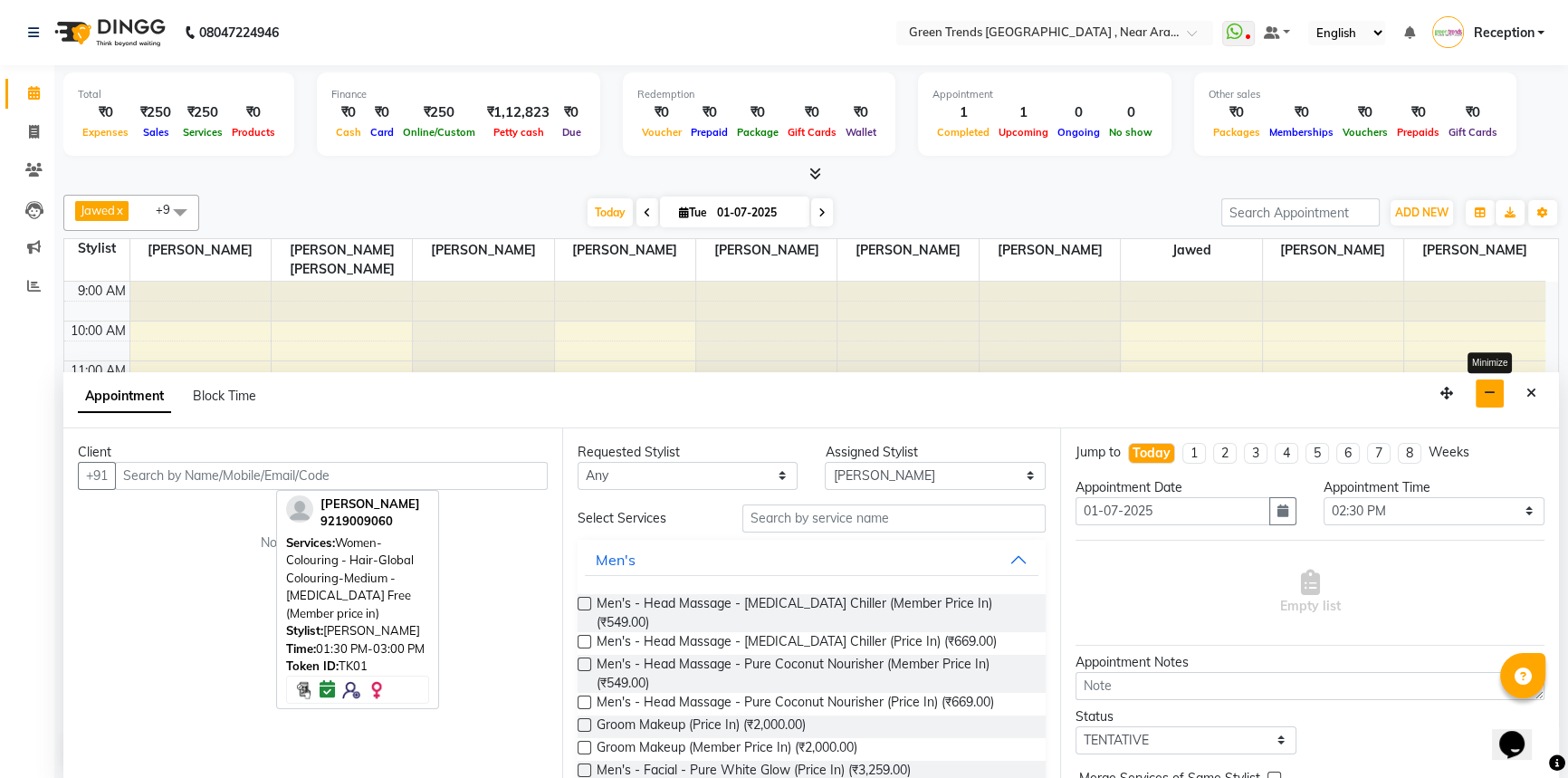 click at bounding box center (1489, 393) 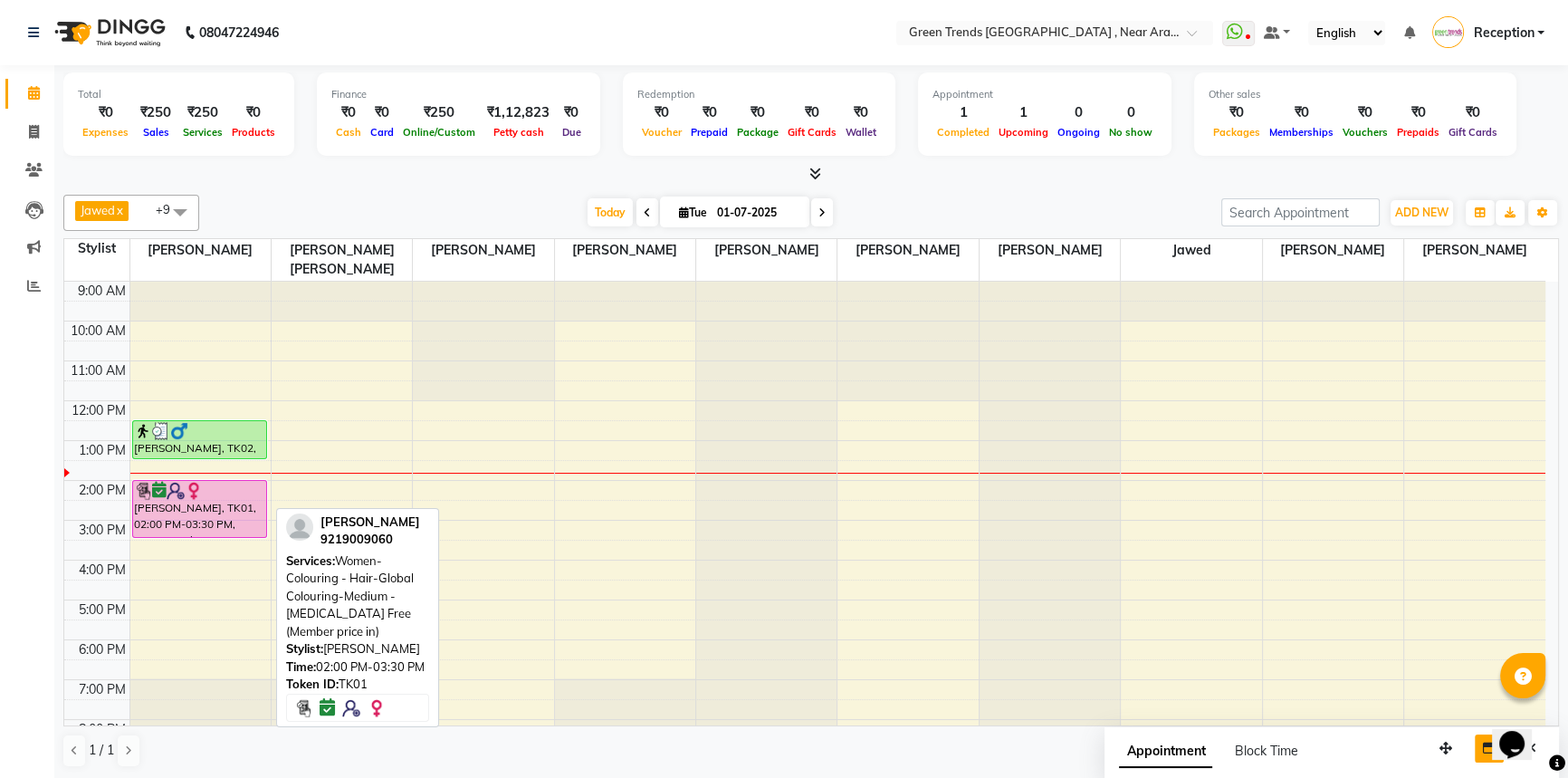 click on "BHAVYA, TK01, 02:00 PM-03:30 PM, Women-Colouring - Hair-Global Colouring-Medium - Ammonia Free (Member price in)" at bounding box center [200, 509] 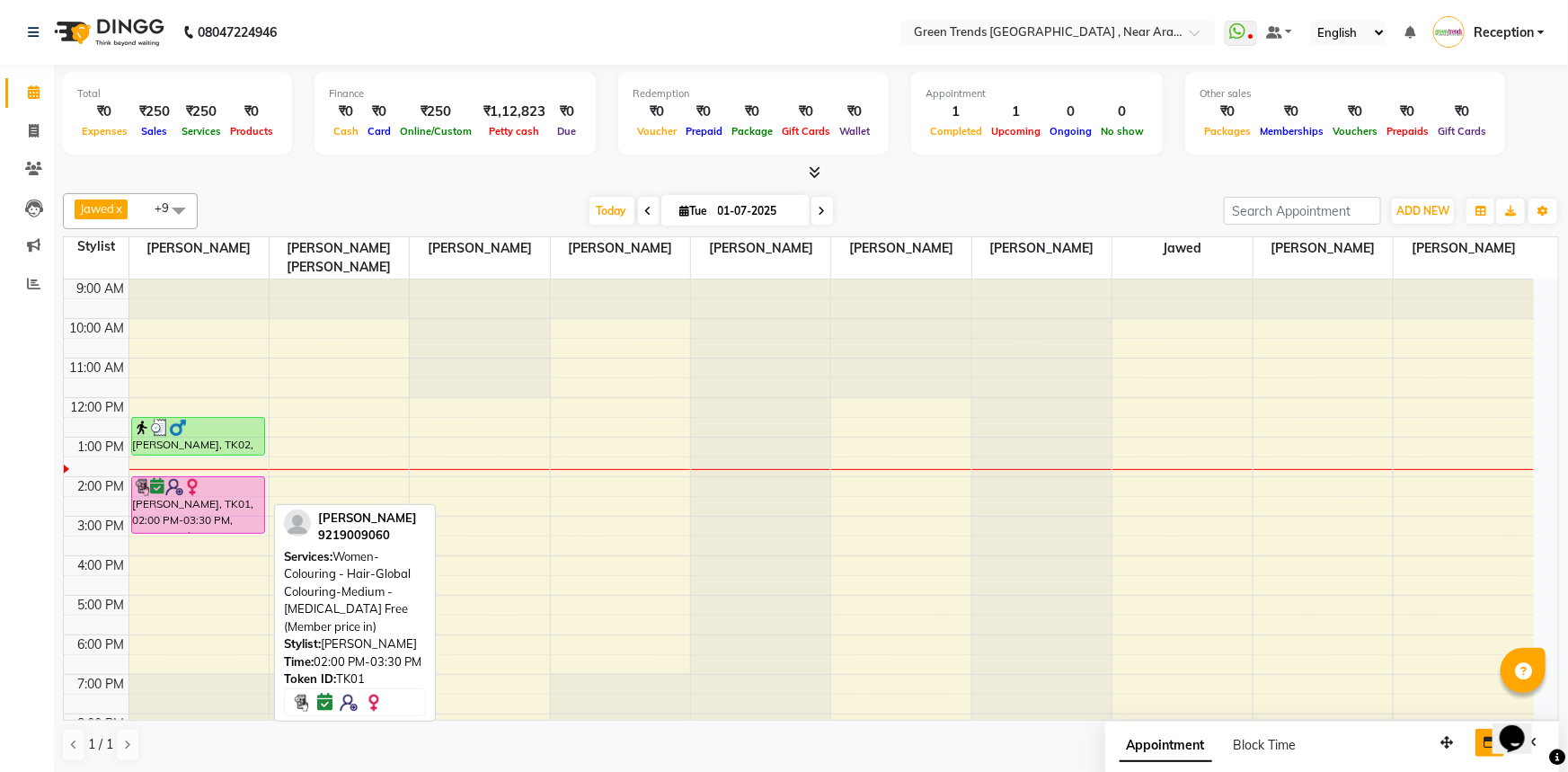 select on "6" 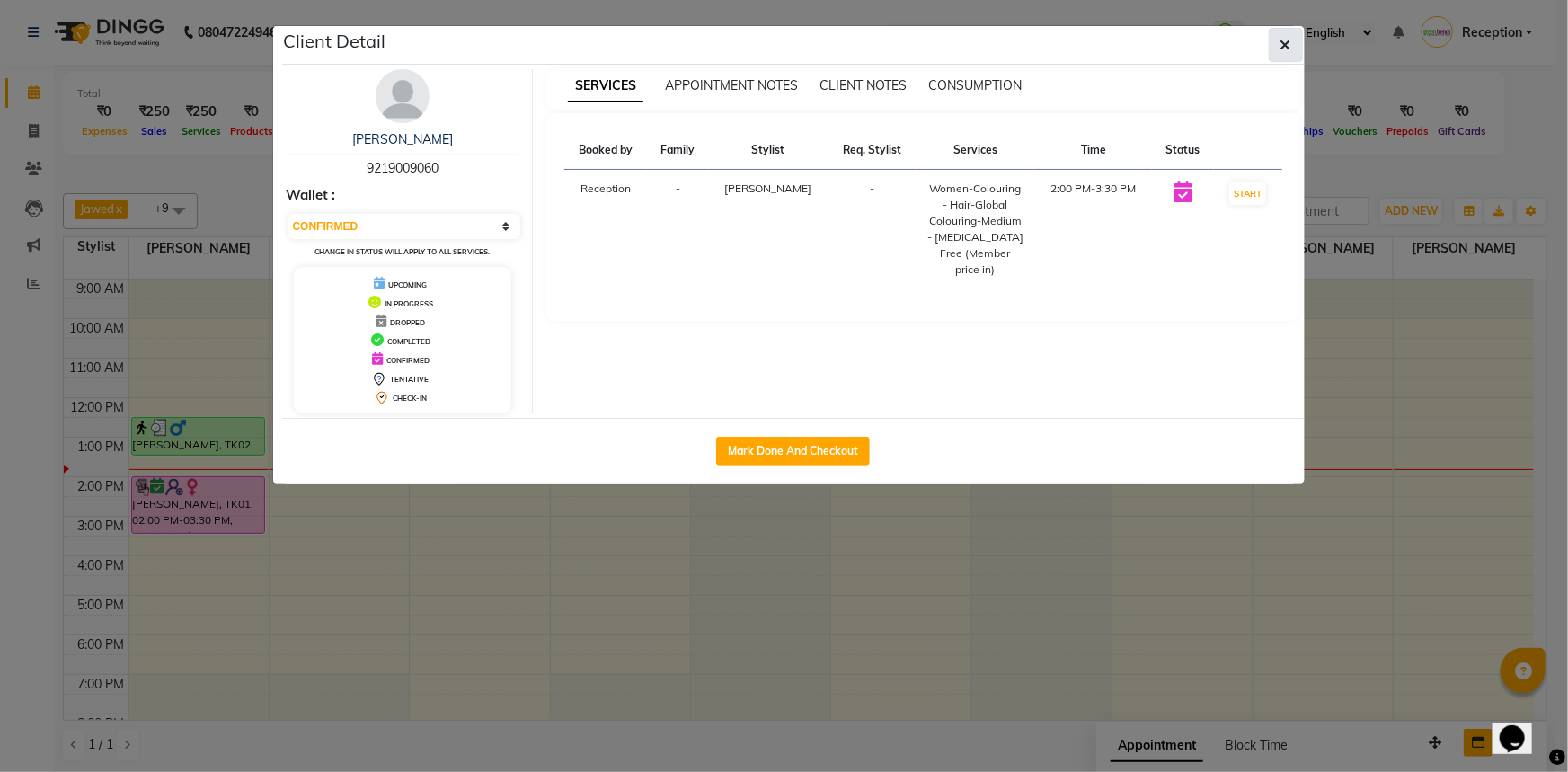 click 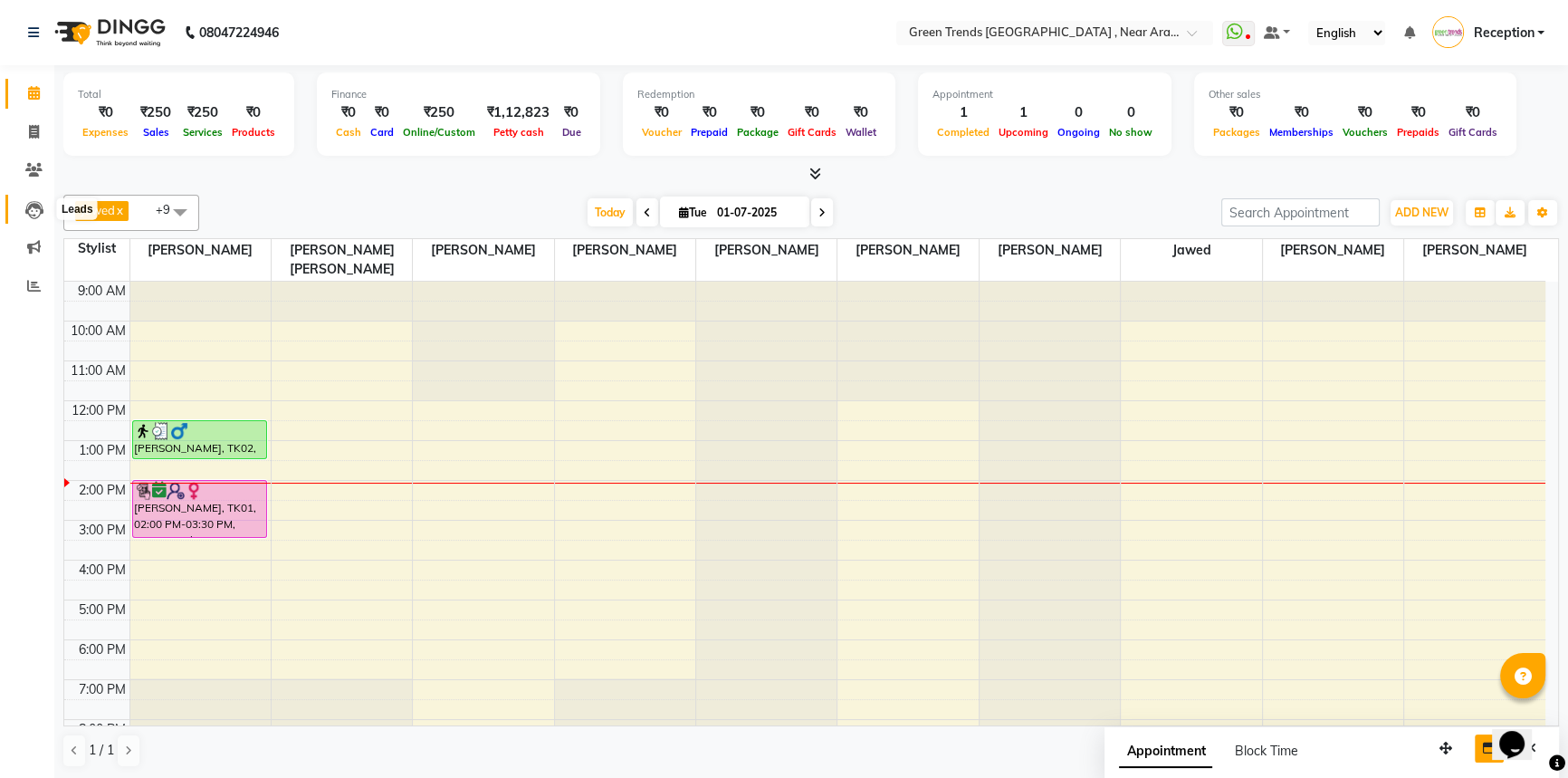 click 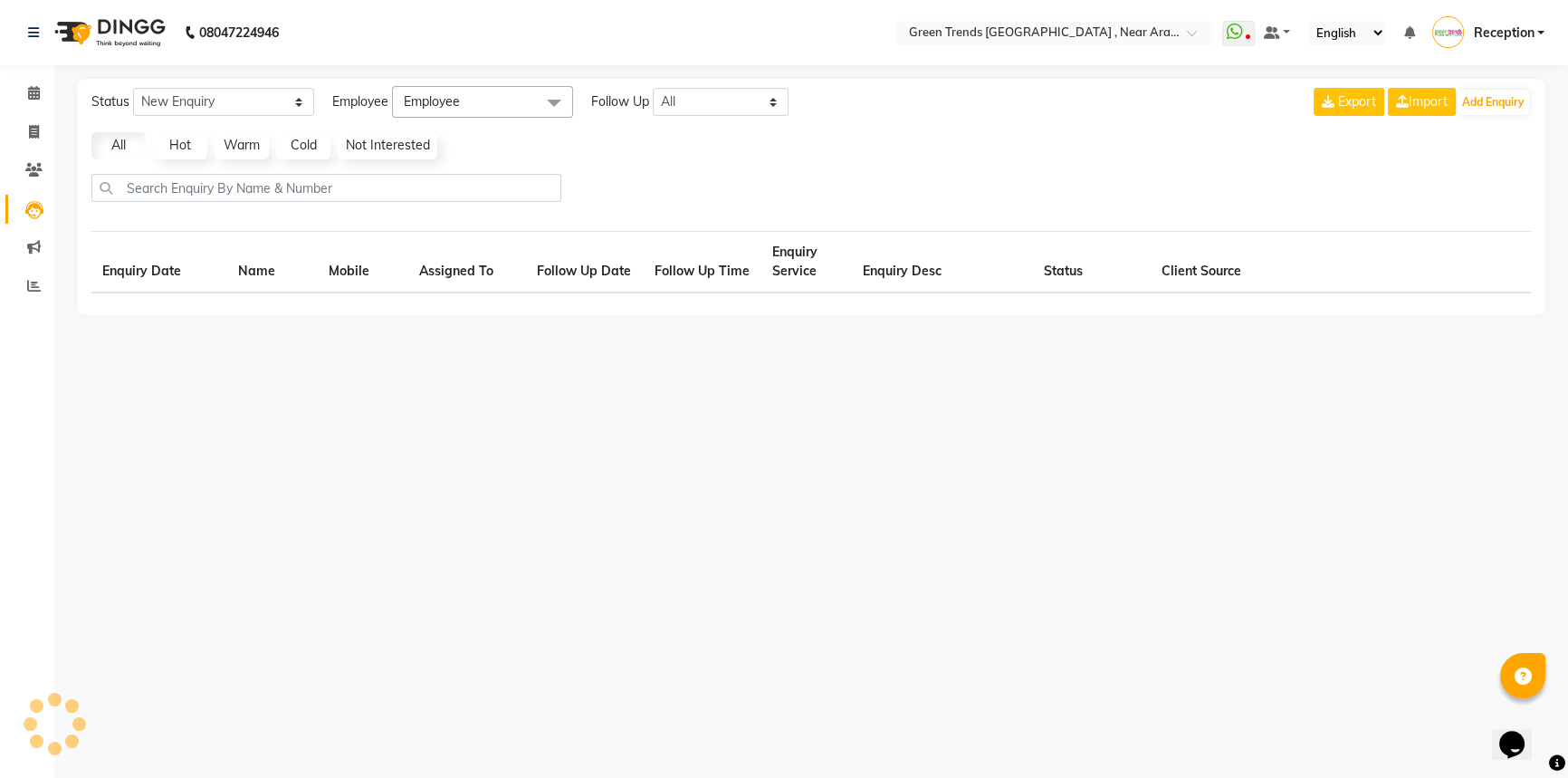 scroll, scrollTop: 0, scrollLeft: 0, axis: both 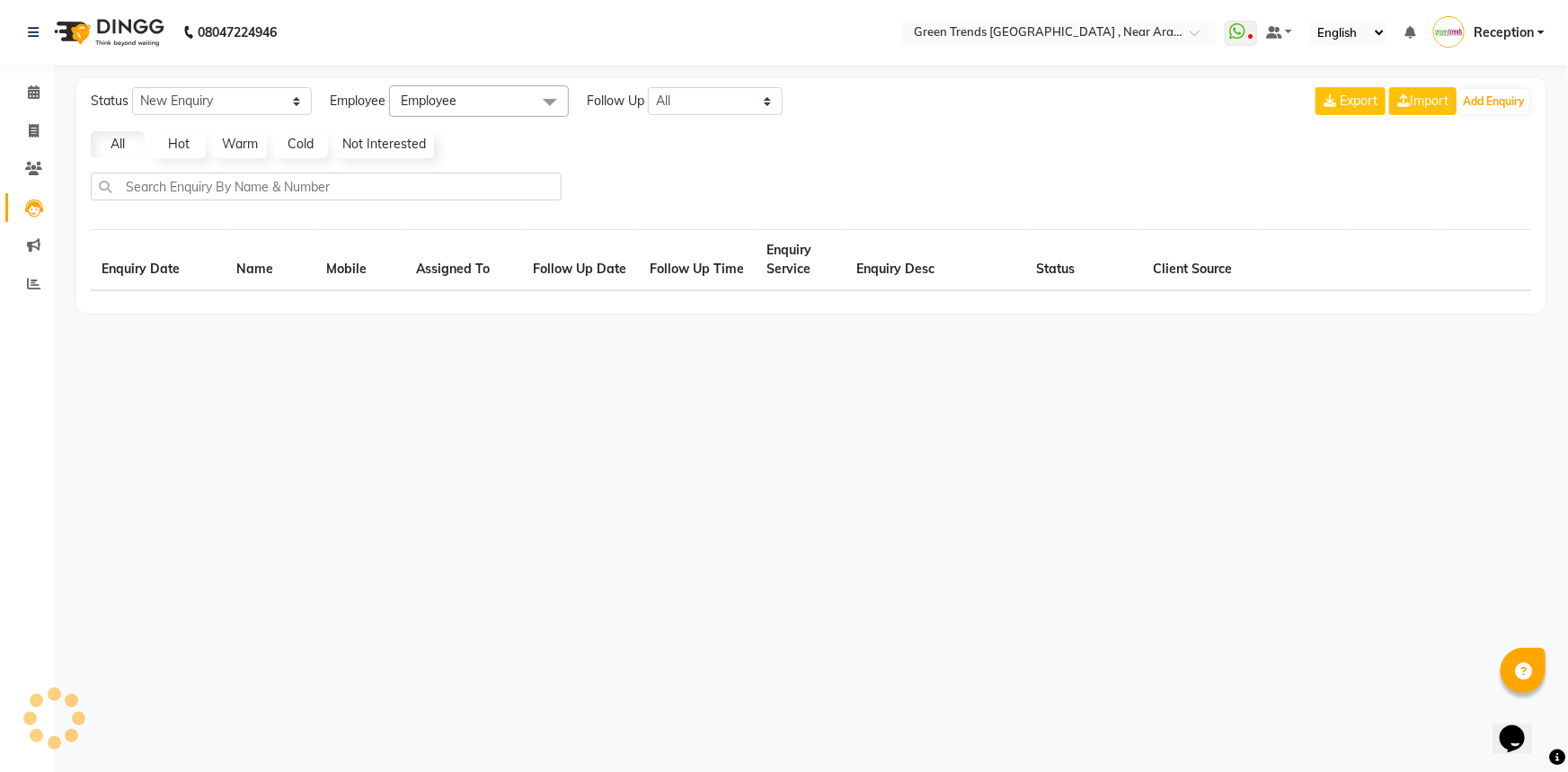 select on "10" 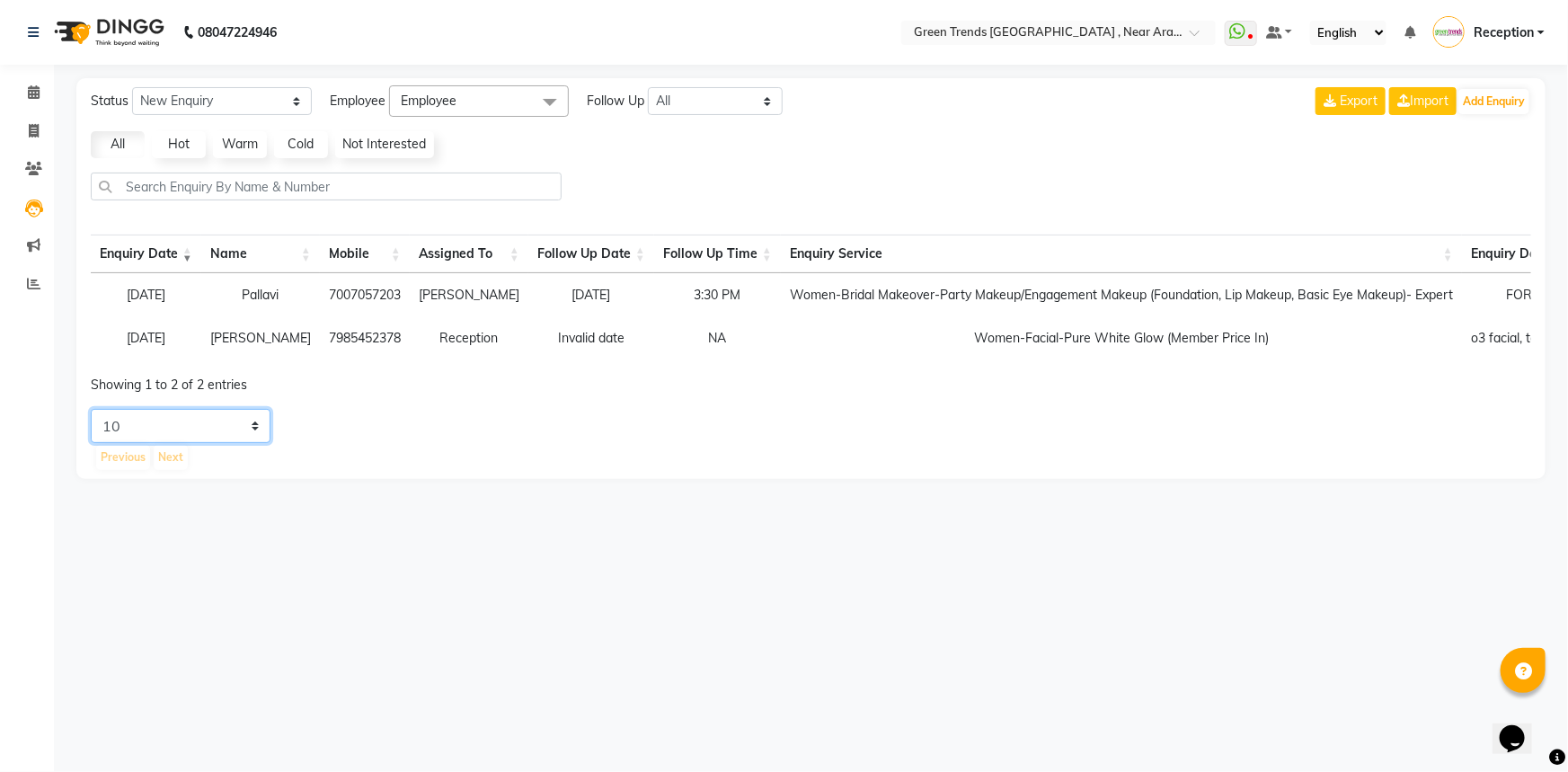click on "5 10 20 50" 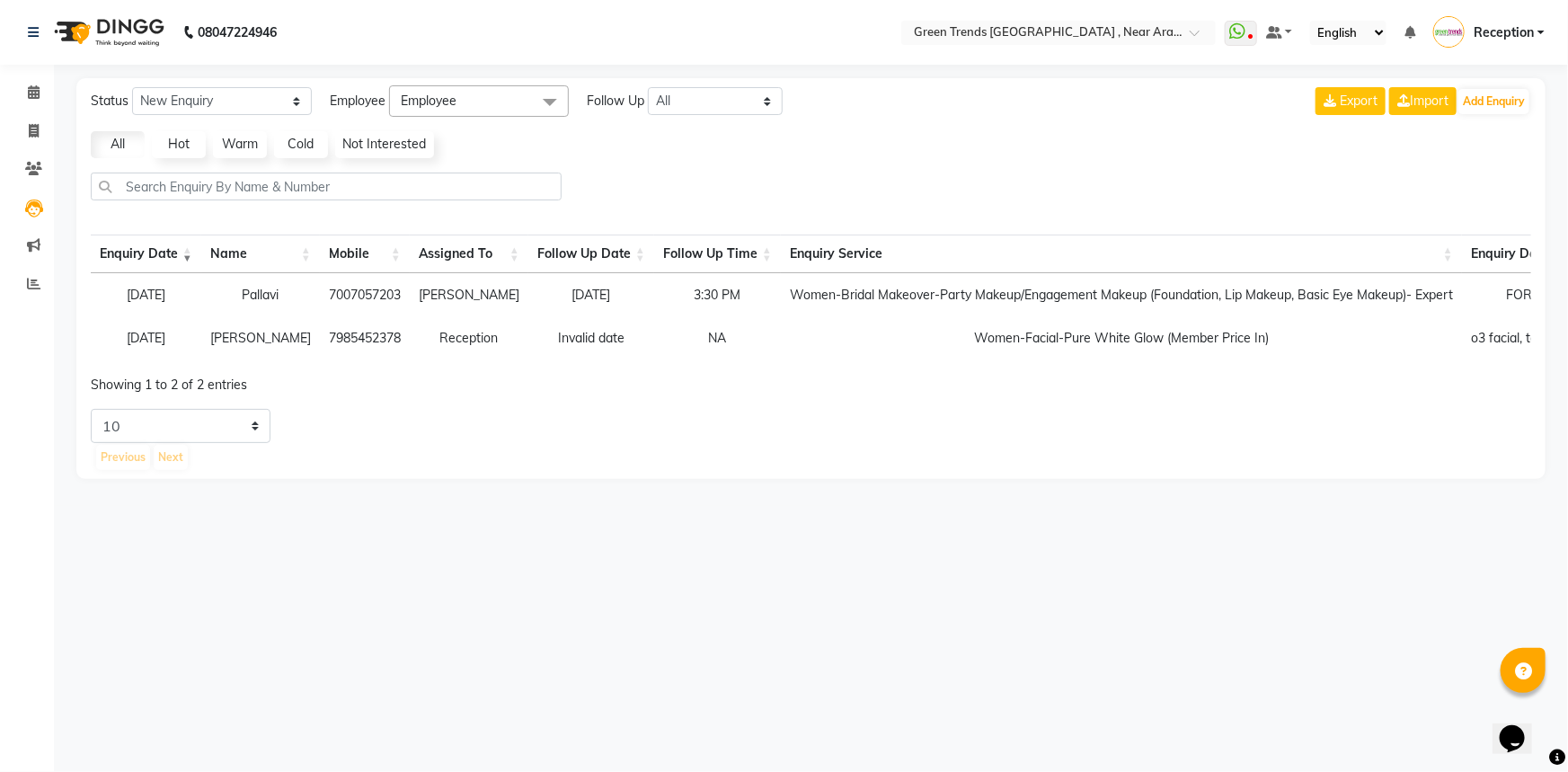 click on "Previous Next" 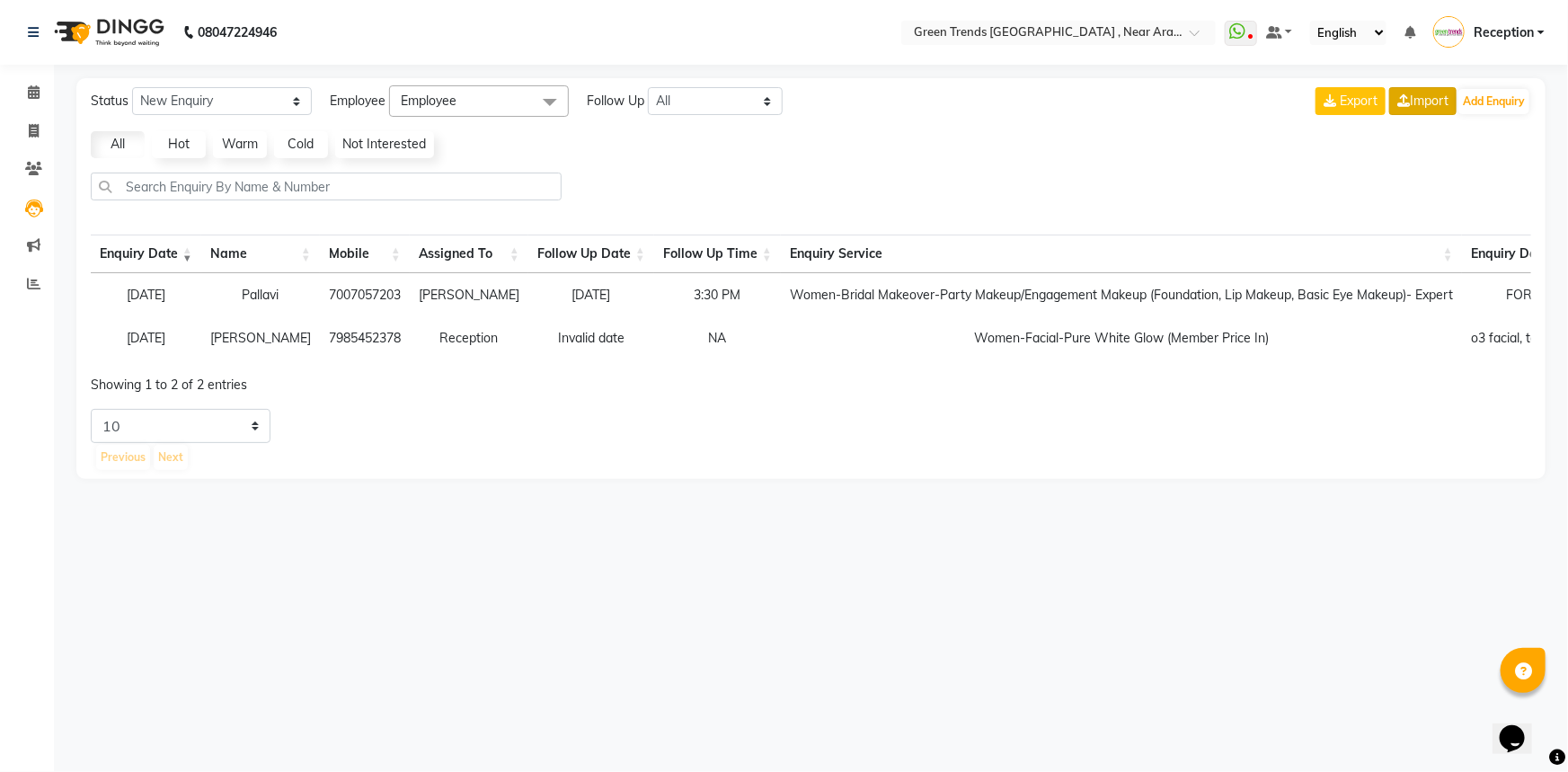 click on "Import" 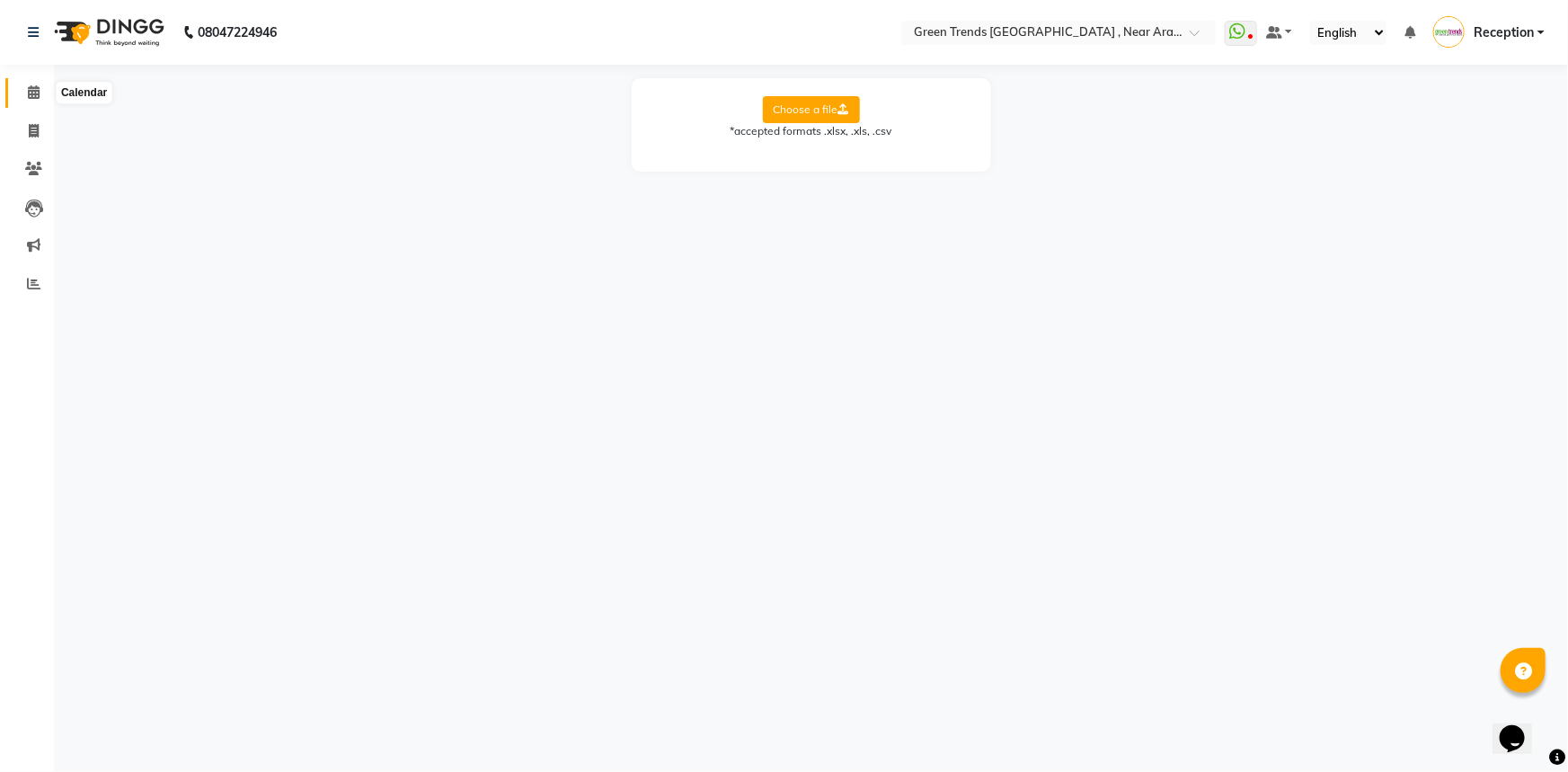 click 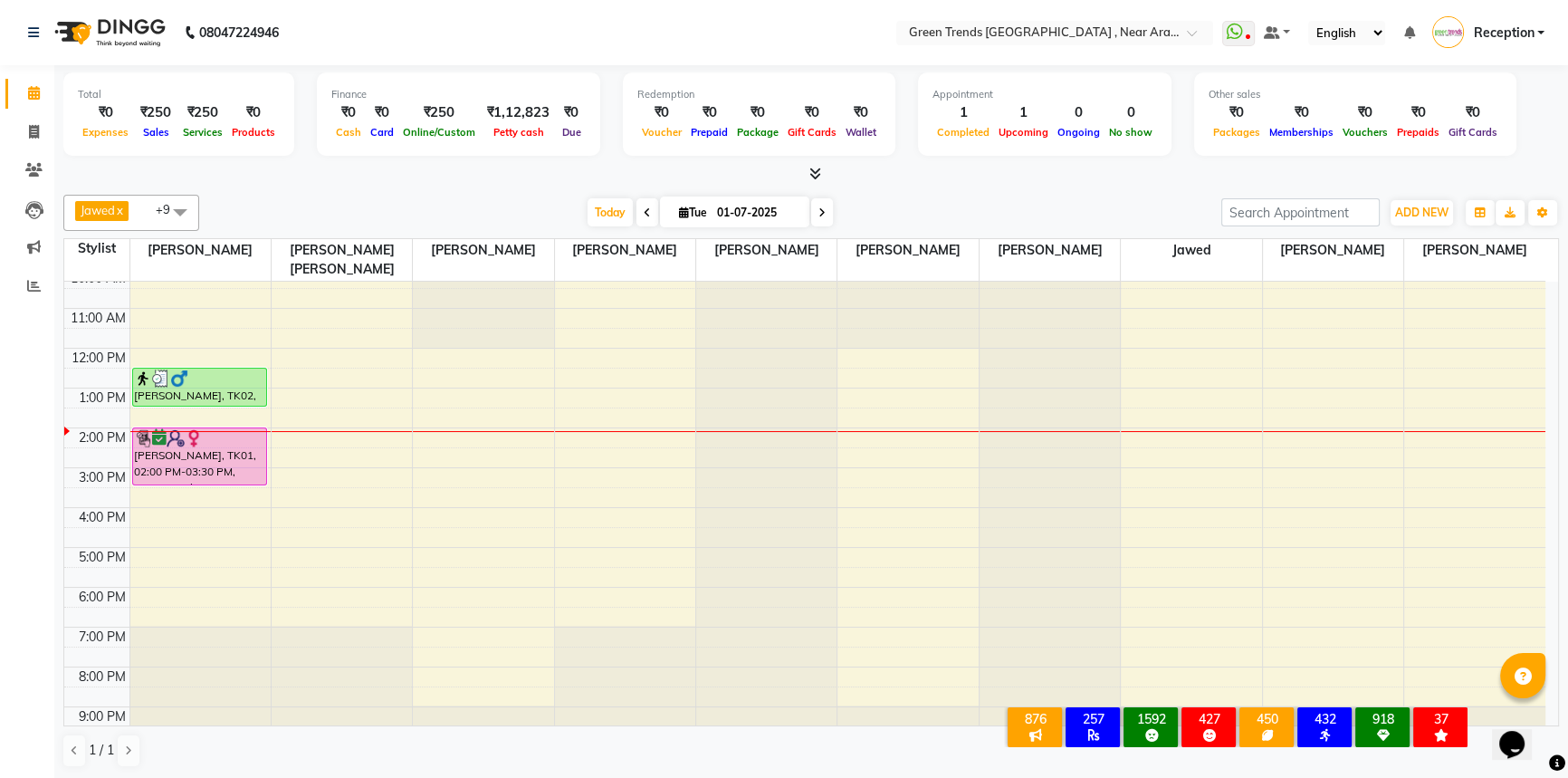 scroll, scrollTop: 0, scrollLeft: 0, axis: both 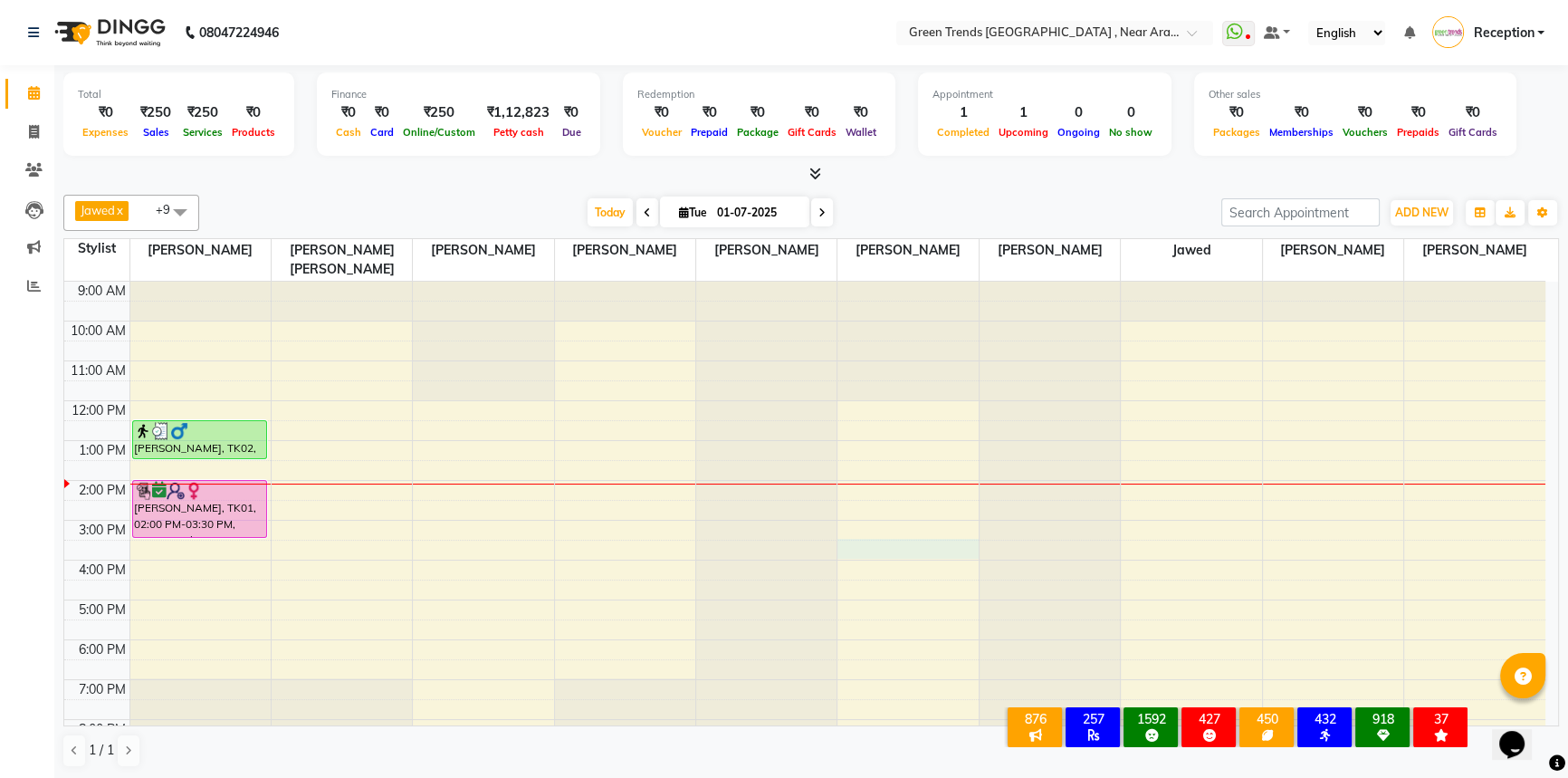 click on "9:00 AM 10:00 AM 11:00 AM 12:00 PM 1:00 PM 2:00 PM 3:00 PM 4:00 PM 5:00 PM 6:00 PM 7:00 PM 8:00 PM 9:00 PM     sashwat singh, TK02, 12:30 PM-01:30 PM, Men's -Haircut Basic (Member Price in )     BHAVYA, TK01, 02:00 PM-03:30 PM, Women-Colouring - Hair-Global Colouring-Medium - Ammonia Free (Member price in)" at bounding box center (805, 540) 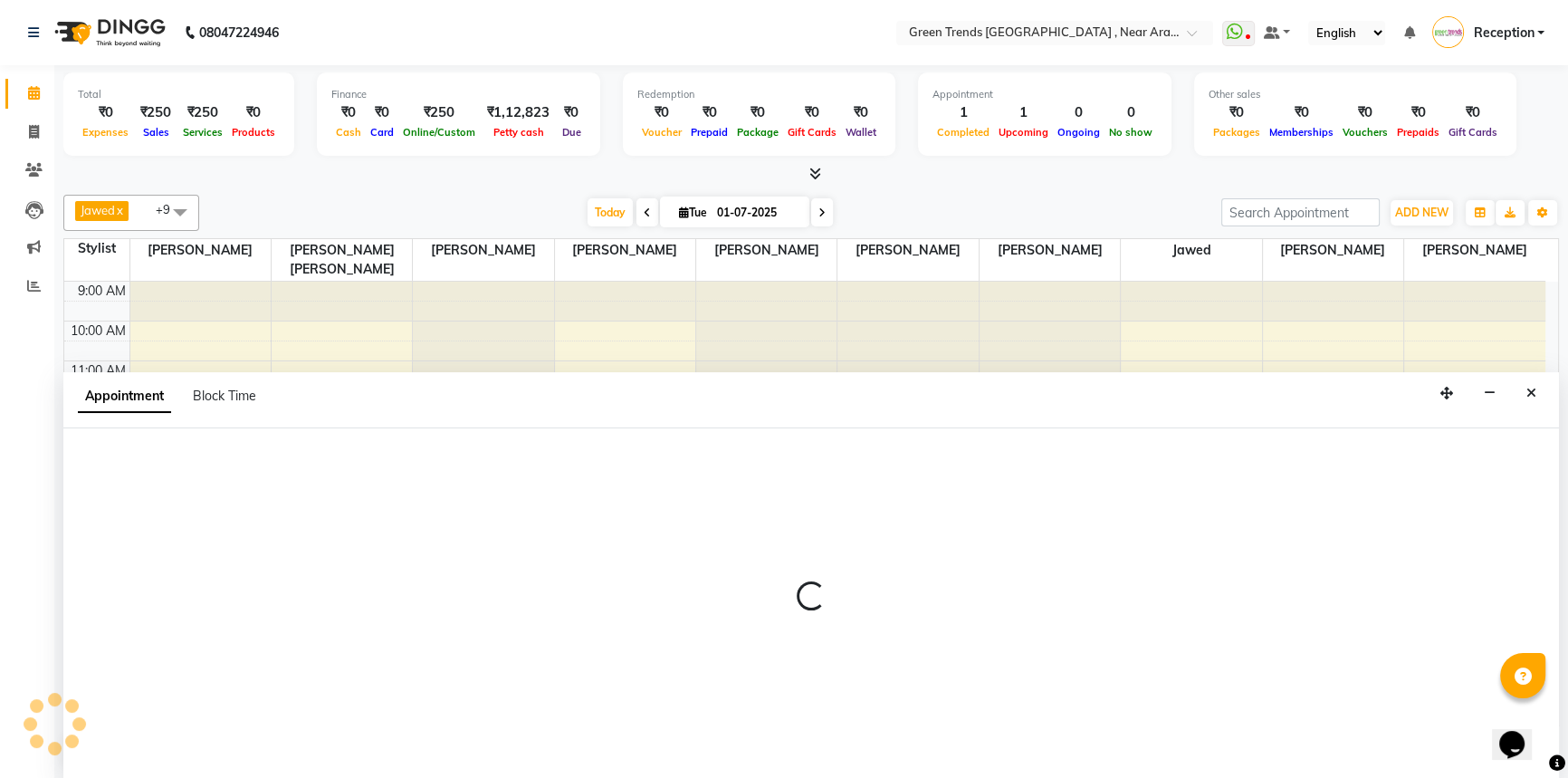 scroll, scrollTop: 0, scrollLeft: 0, axis: both 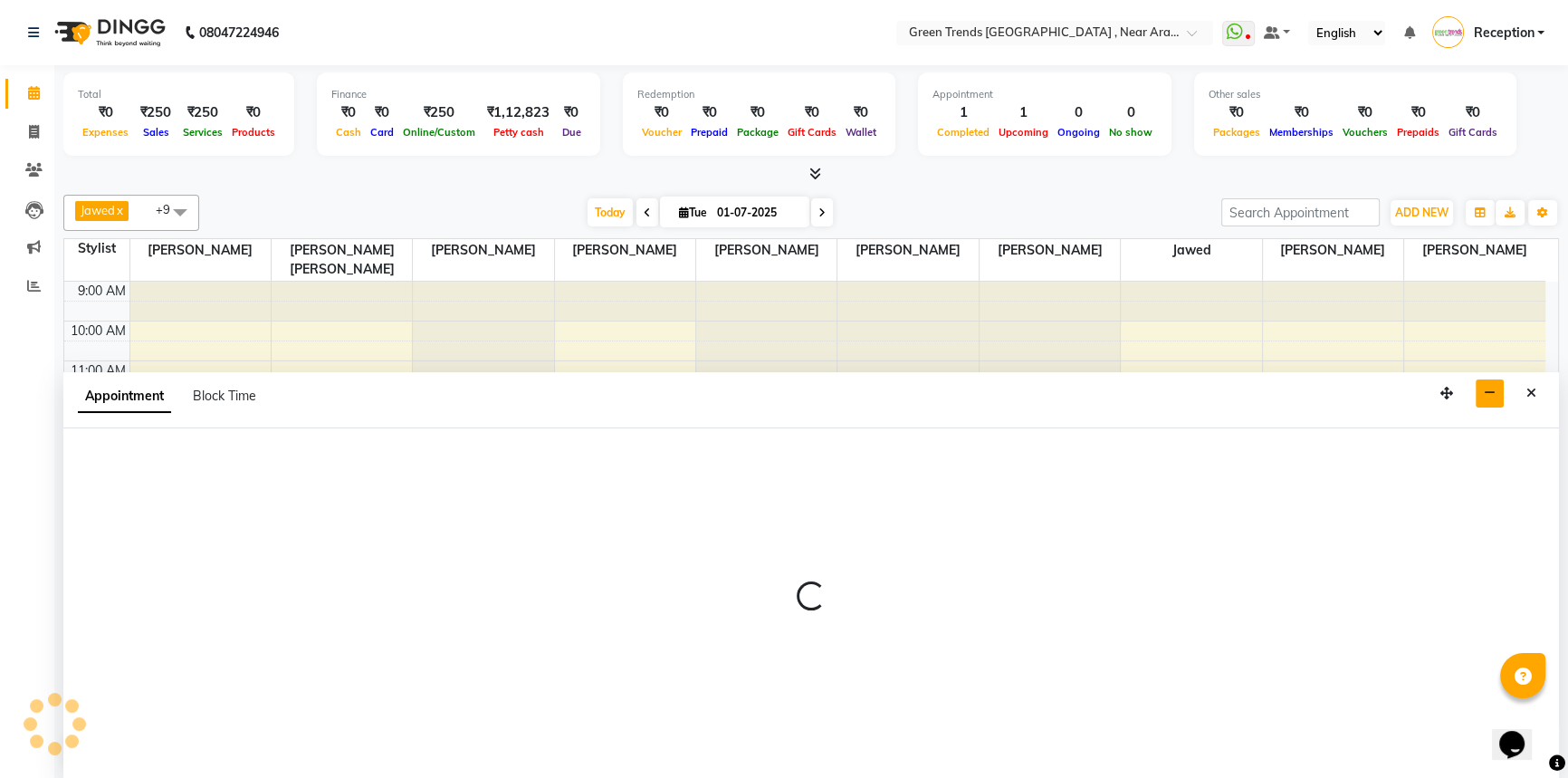 select on "66622" 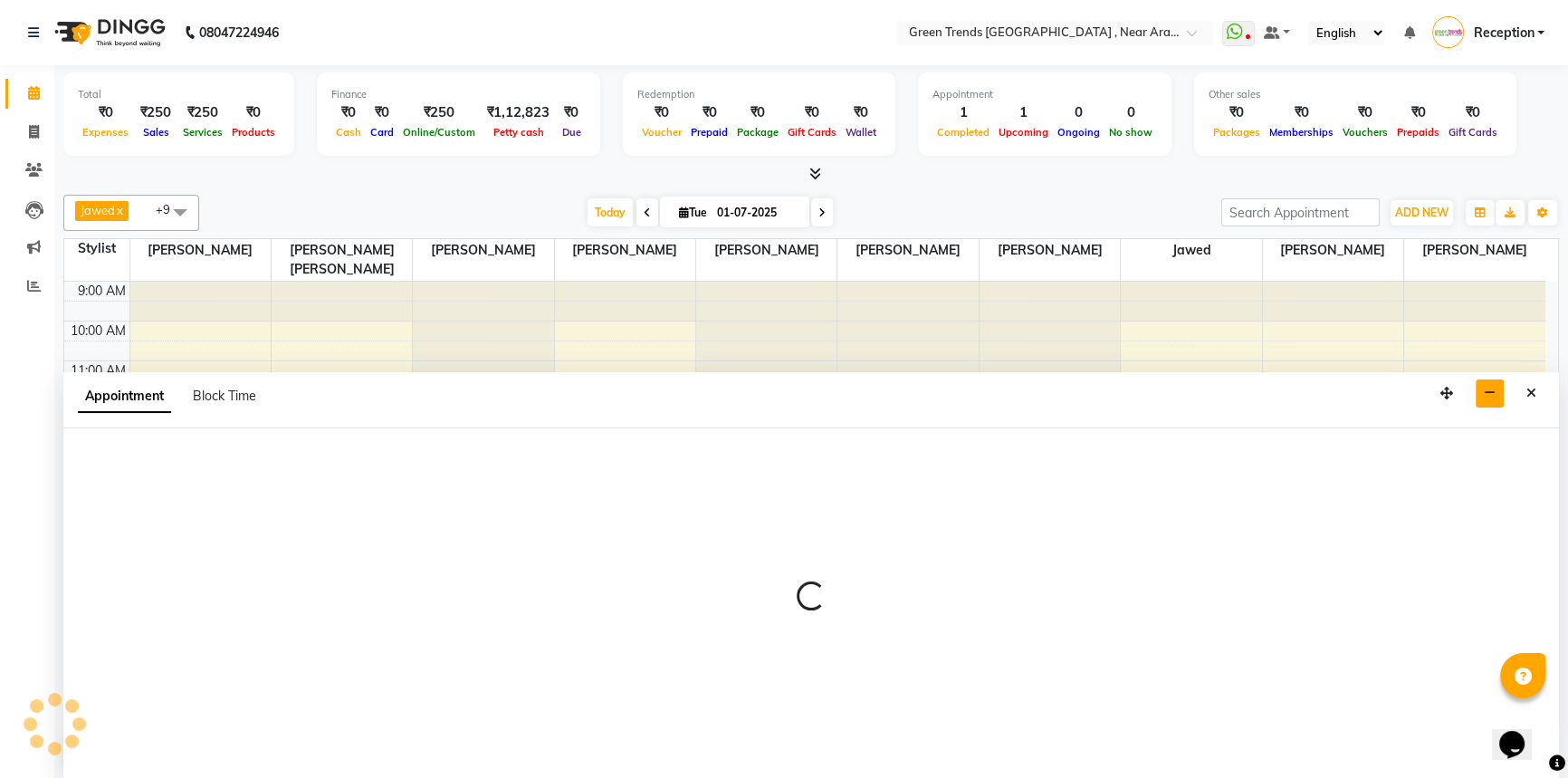 select on "tentative" 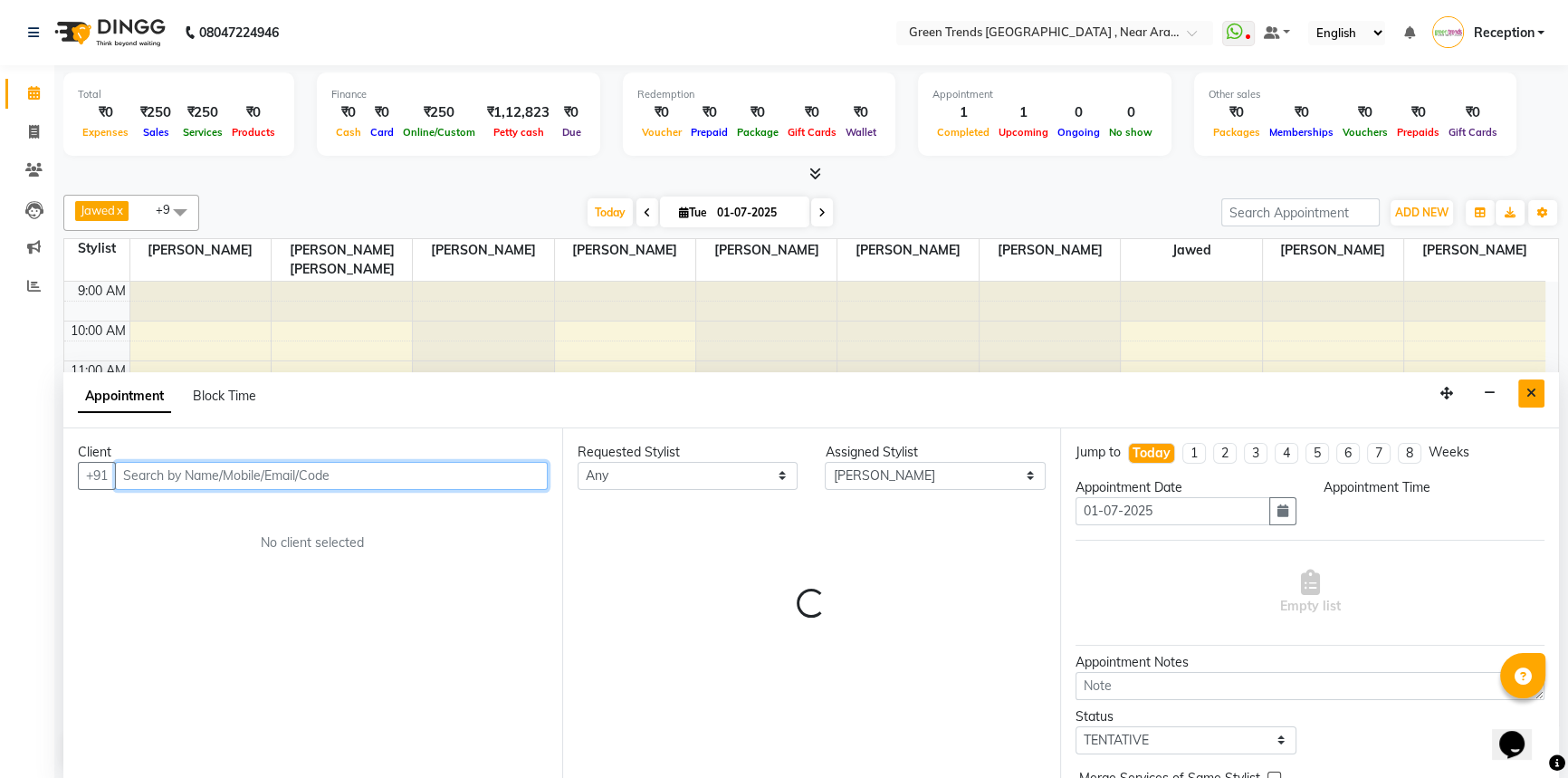 select on "930" 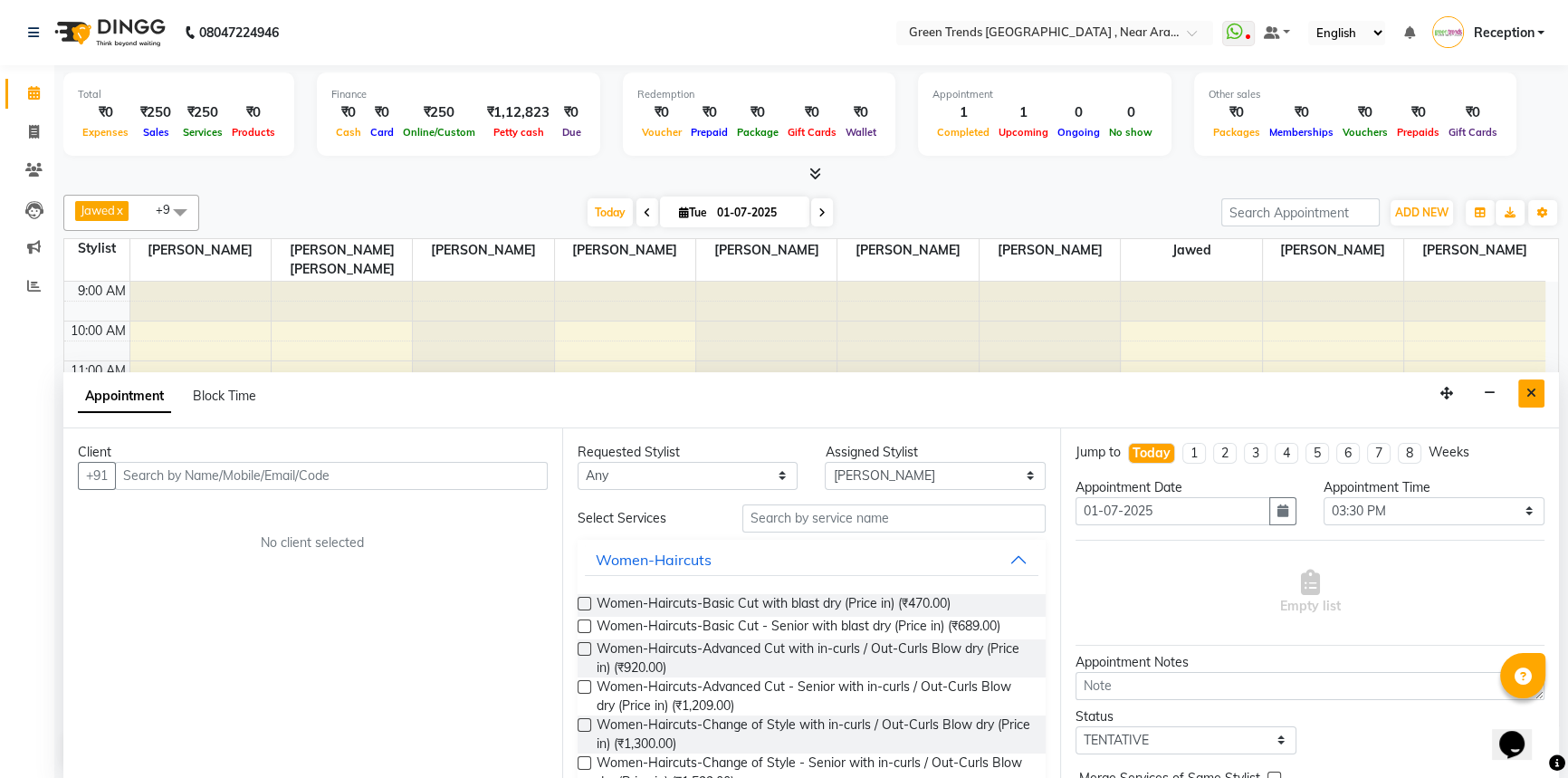 click at bounding box center (1531, 393) 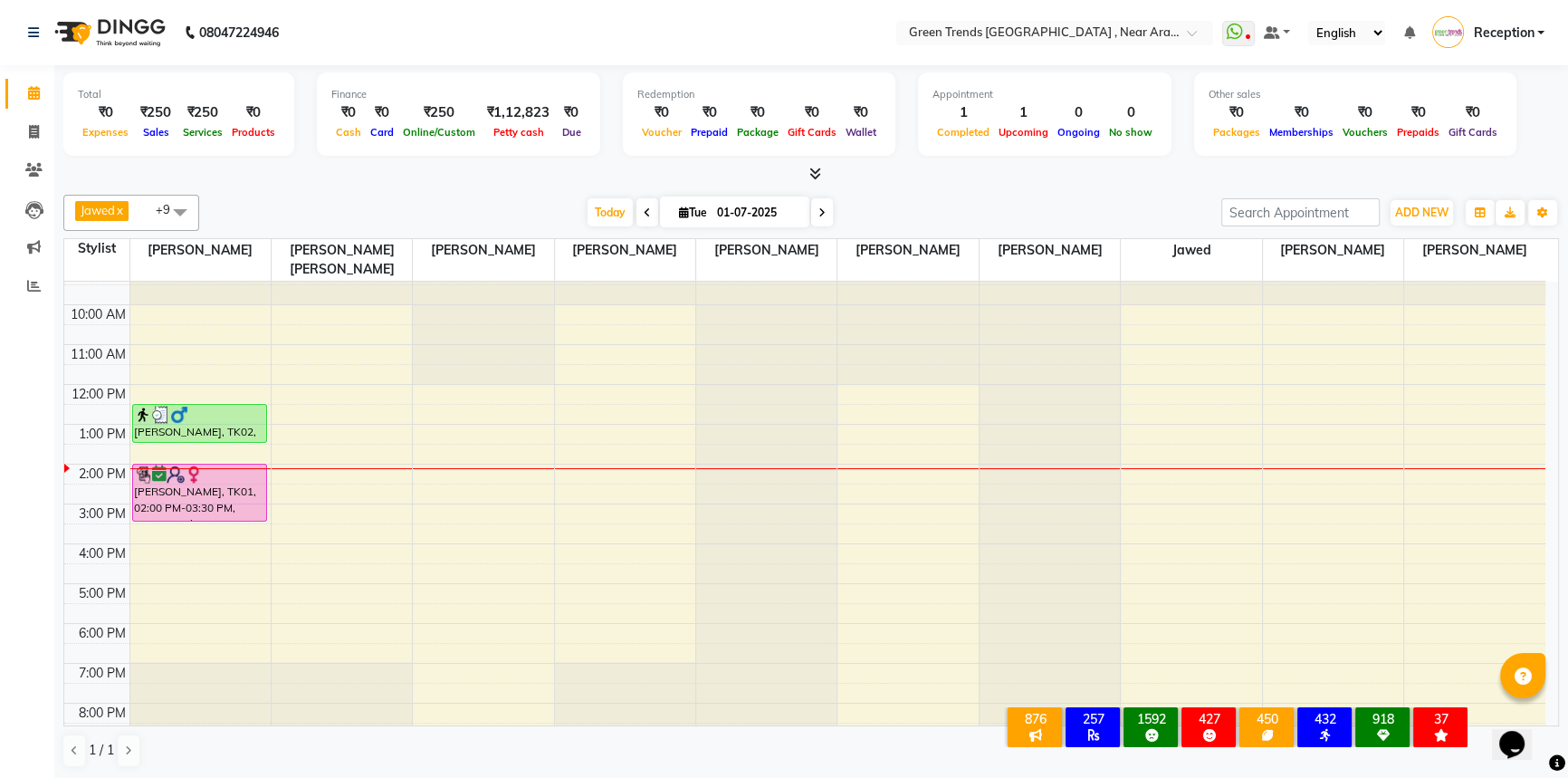 scroll, scrollTop: 0, scrollLeft: 0, axis: both 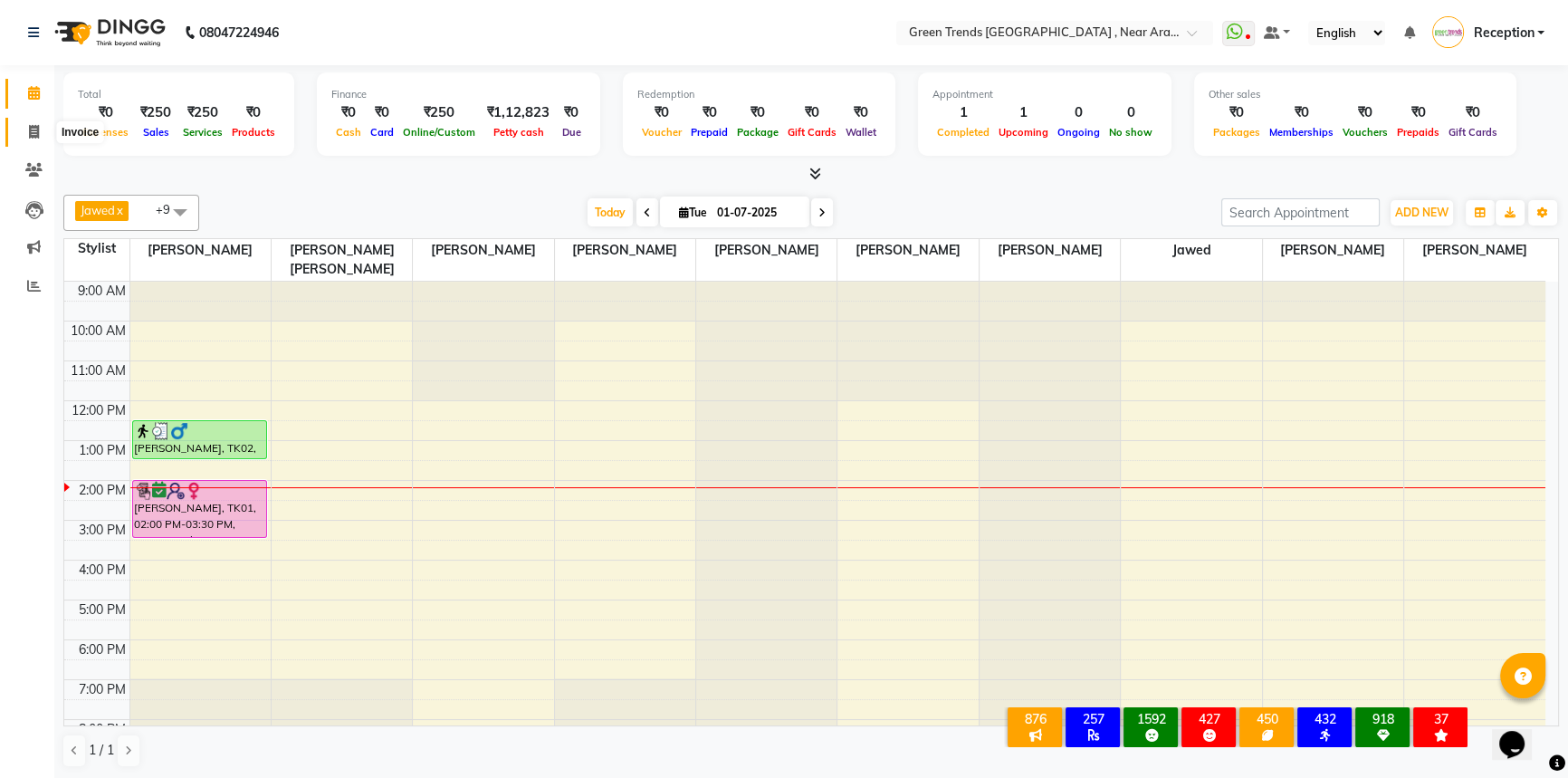 click 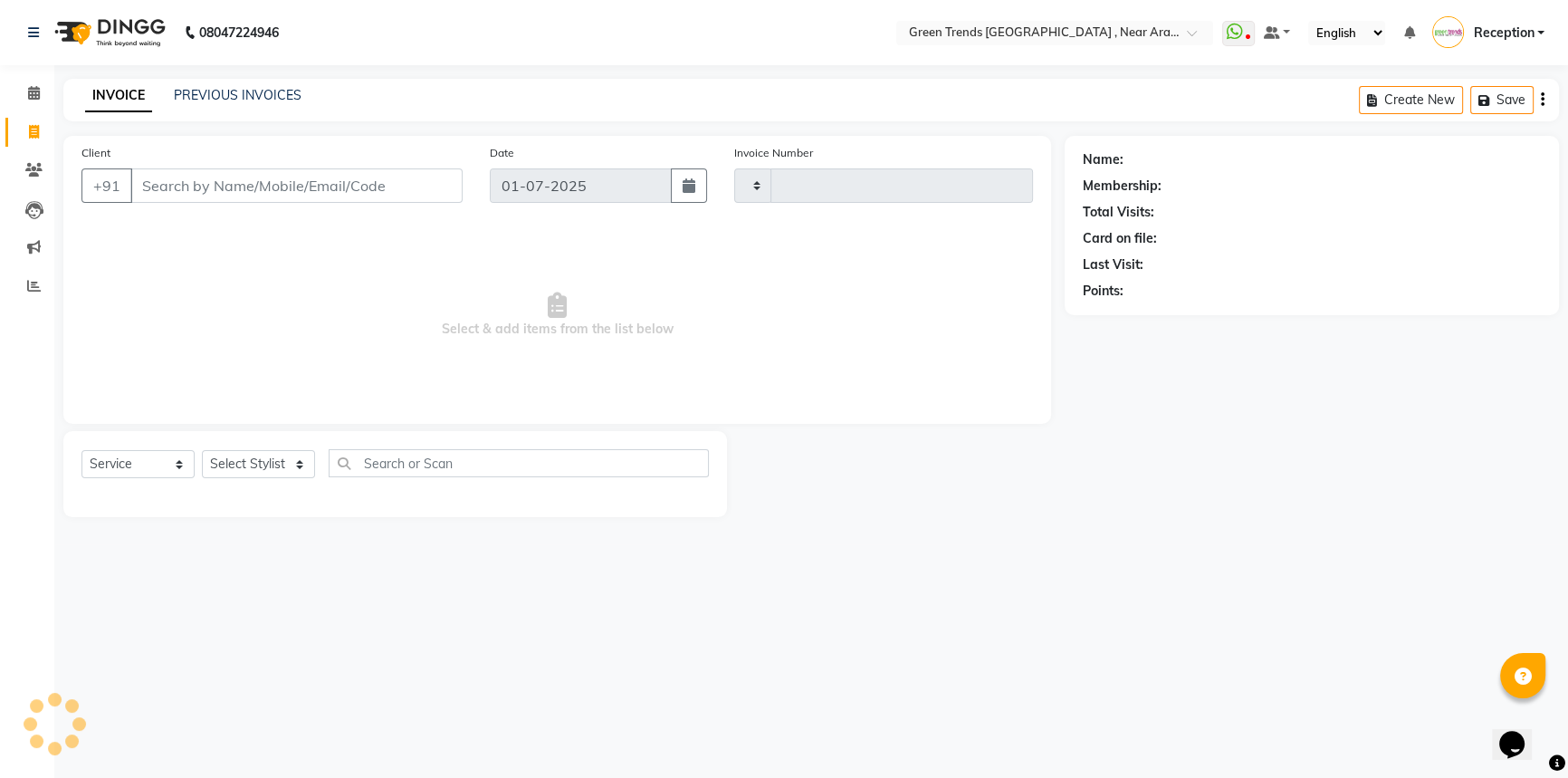 type on "1572" 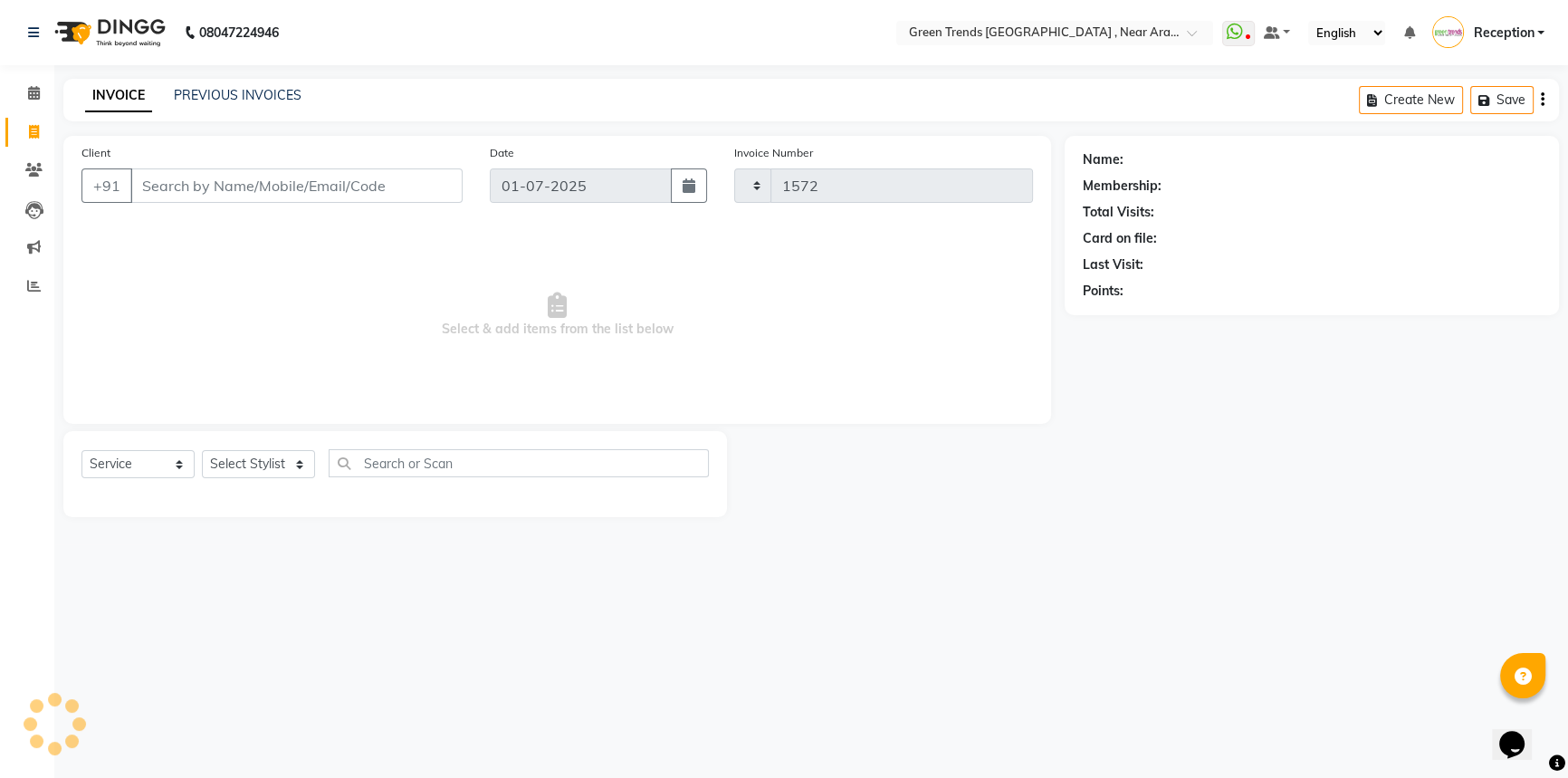 select on "7005" 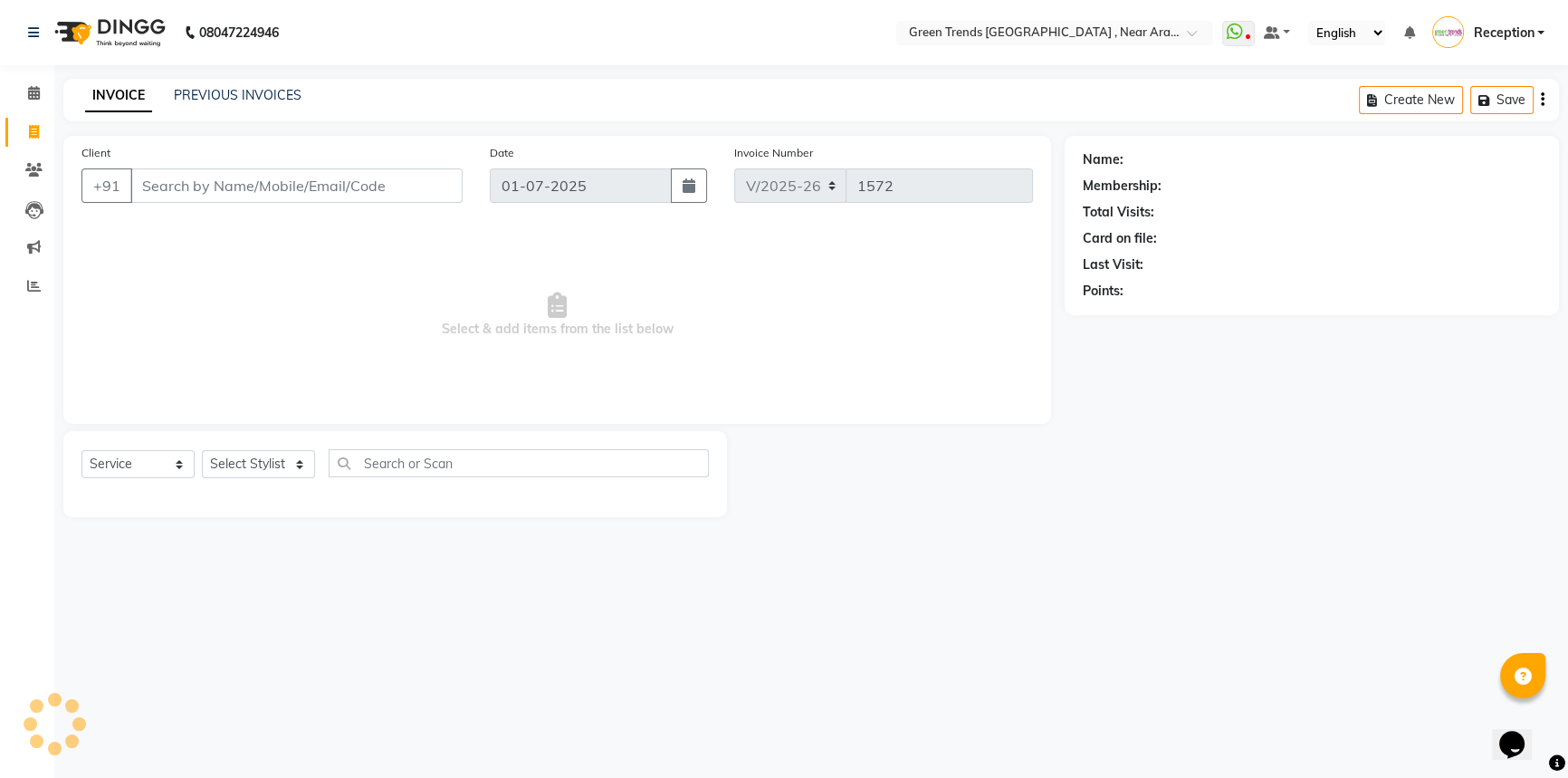 scroll, scrollTop: 0, scrollLeft: 0, axis: both 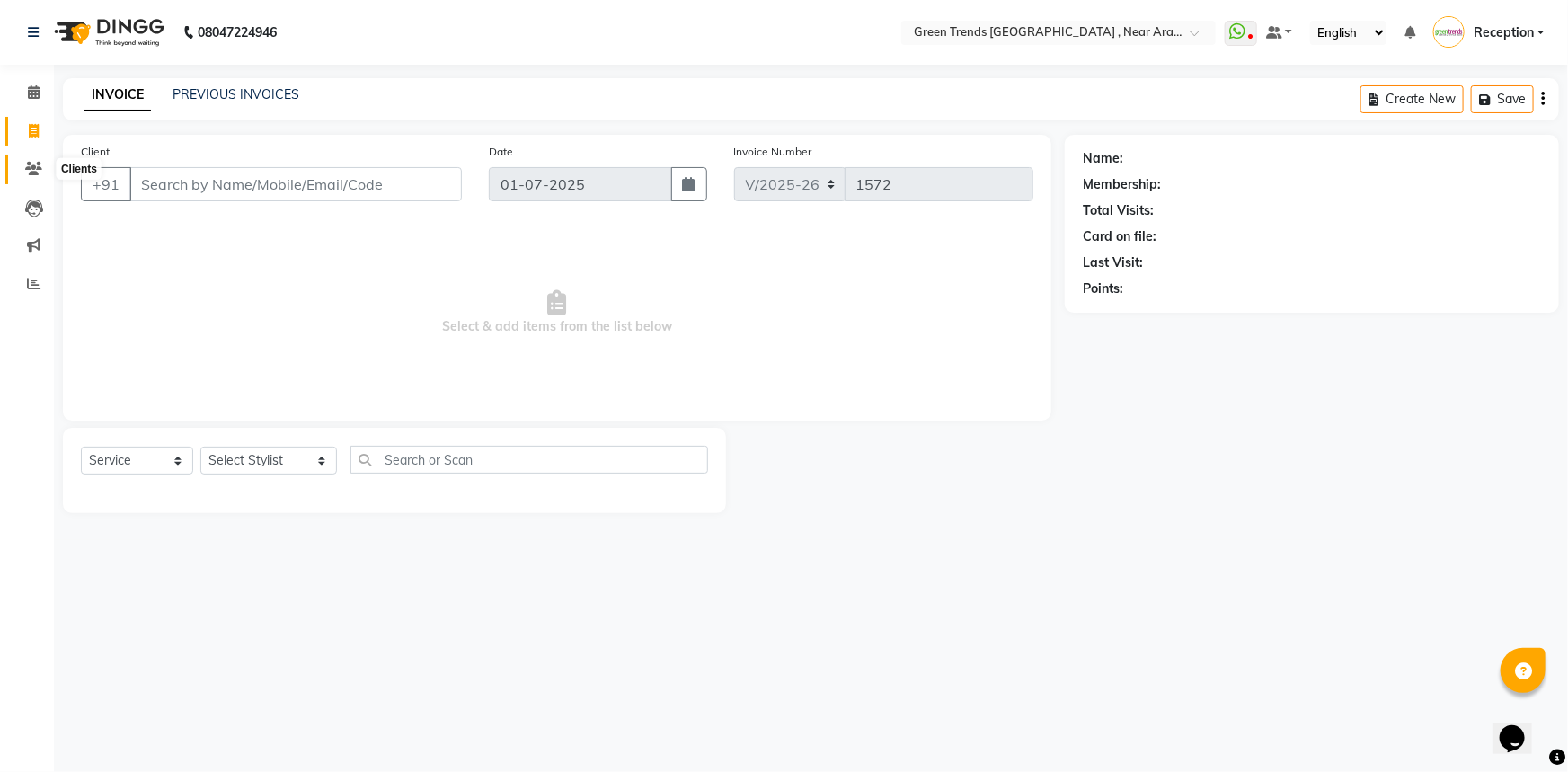 click 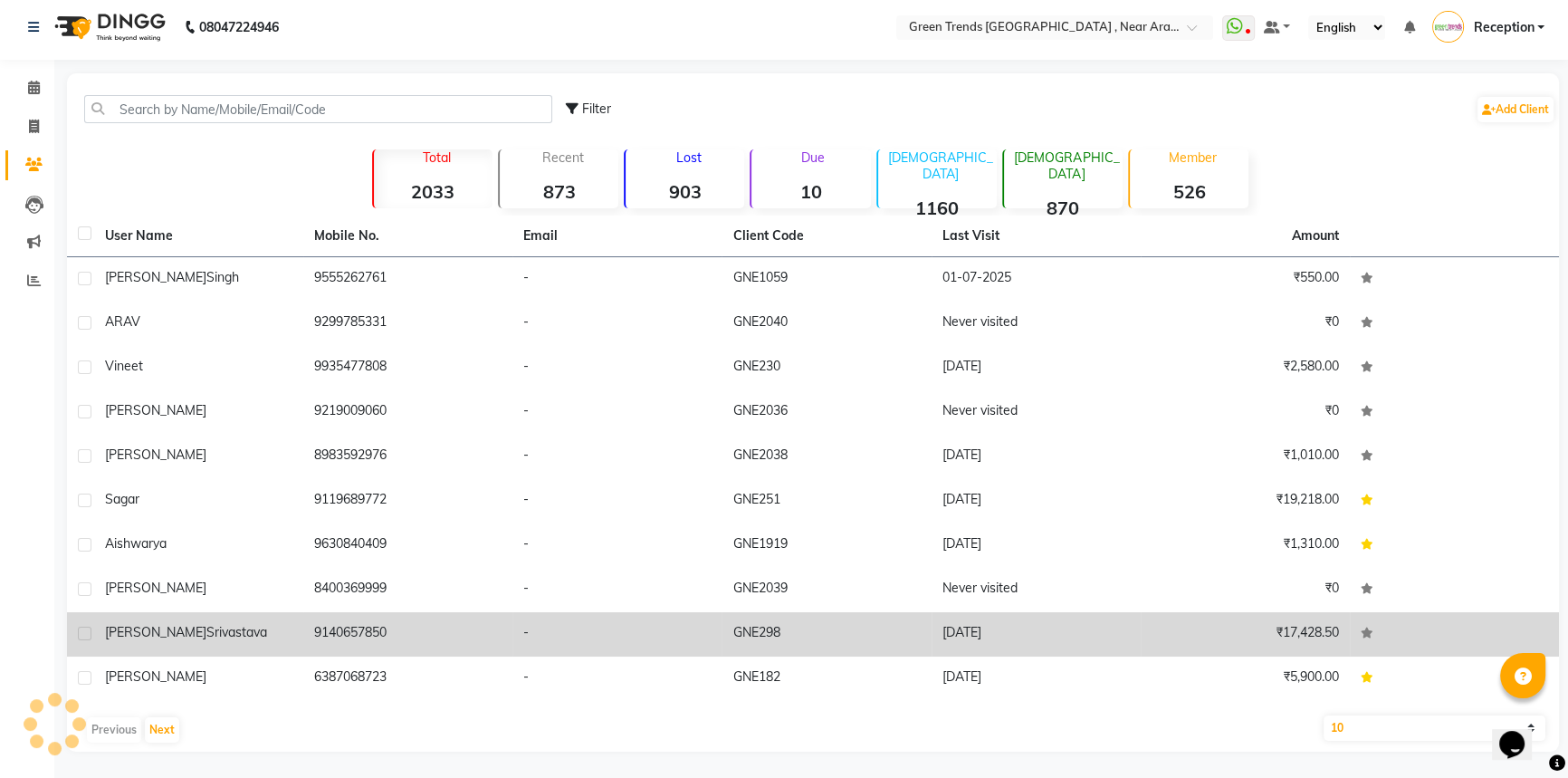 scroll, scrollTop: 0, scrollLeft: 0, axis: both 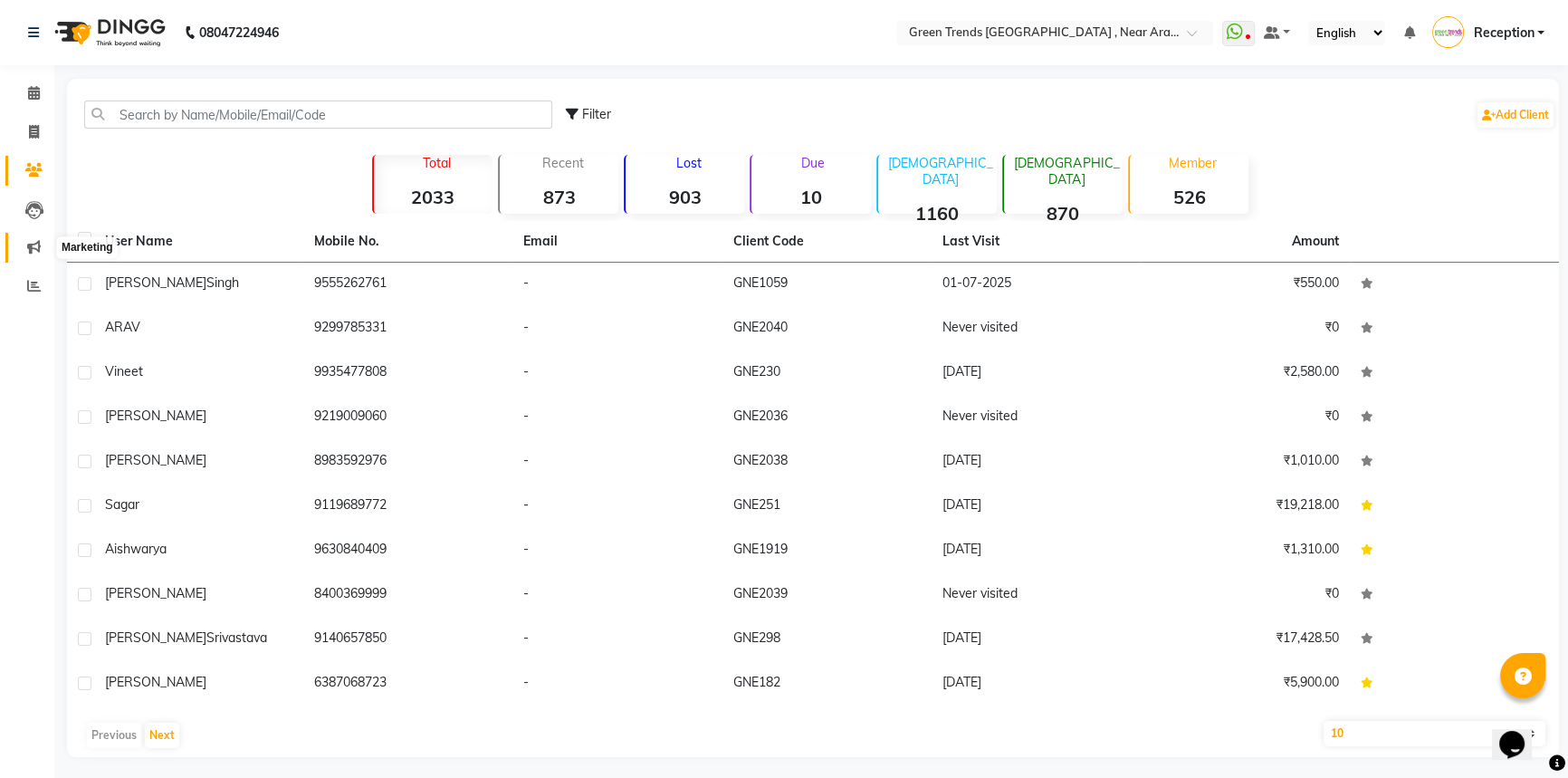 click 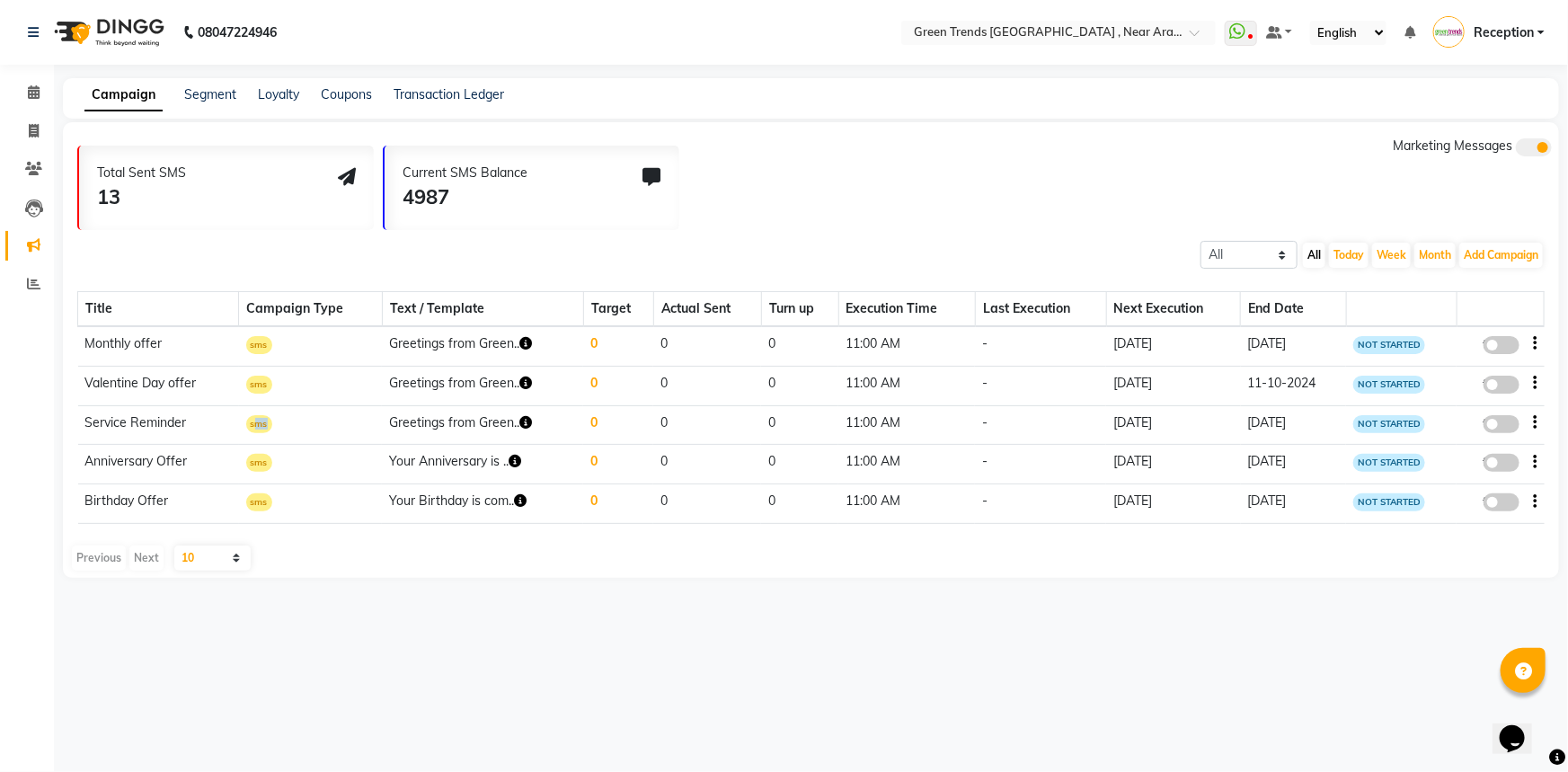 drag, startPoint x: 265, startPoint y: 426, endPoint x: 252, endPoint y: 433, distance: 14.764823 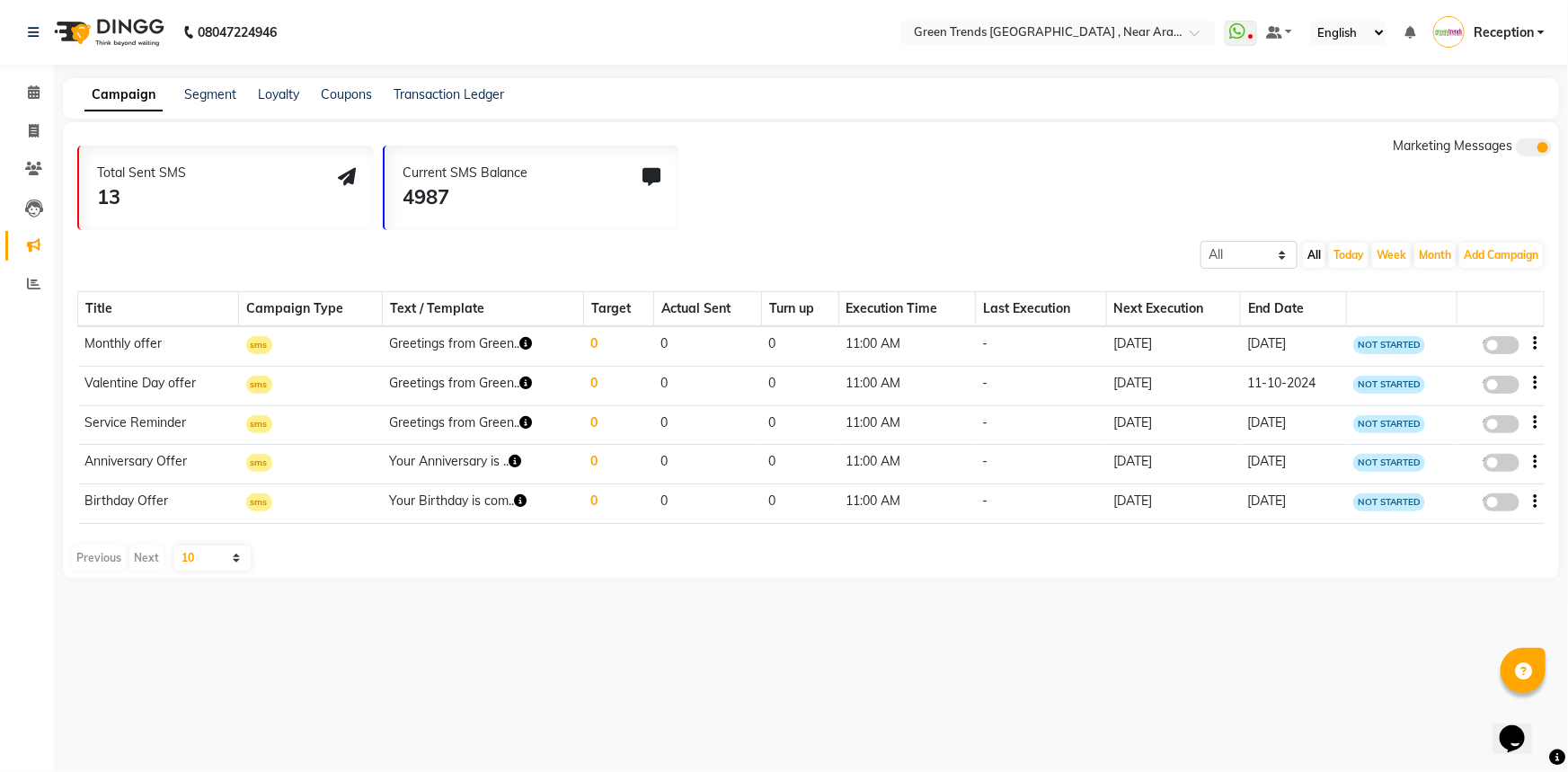 click on "08047224946 Select Location × Green Trends Indira Nagar , Near Aravali Police Chowki  WhatsApp Status  ✕ Status:  Disconnected Most Recent Message: 06-06-2025     09:52 PM Recent Service Activity: 06-06-2025     10:00 PM  08047224946 Whatsapp Settings Default Panel My Panel English ENGLISH Español العربية मराठी हिंदी ગુજરાતી தமிழ் 中文 Notifications nothing to show Reception Manage Profile Change Password Sign out  Version:3.14.0  ☀ Green Trends Indira Nagar , Near Aravali Police Chowki  Calendar  Invoice  Clients  Leads   Marketing  Reports Completed InProgress Upcoming Dropped Tentative Check-In Confirm Bookings Generate Report Segments Page Builder Campaign Segment Loyalty Coupons Transaction Ledger Total Sent SMS 13 Current SMS Balance 4987 Marketing Messages All Scheduled Completed All Today Week Month  Add Campaign  SMS Campaign Email Campaign WhatsApp (Direct) Title Campaign Type Text / Template Target Actual Sent Turn up End Date sms" at bounding box center (784, 386) 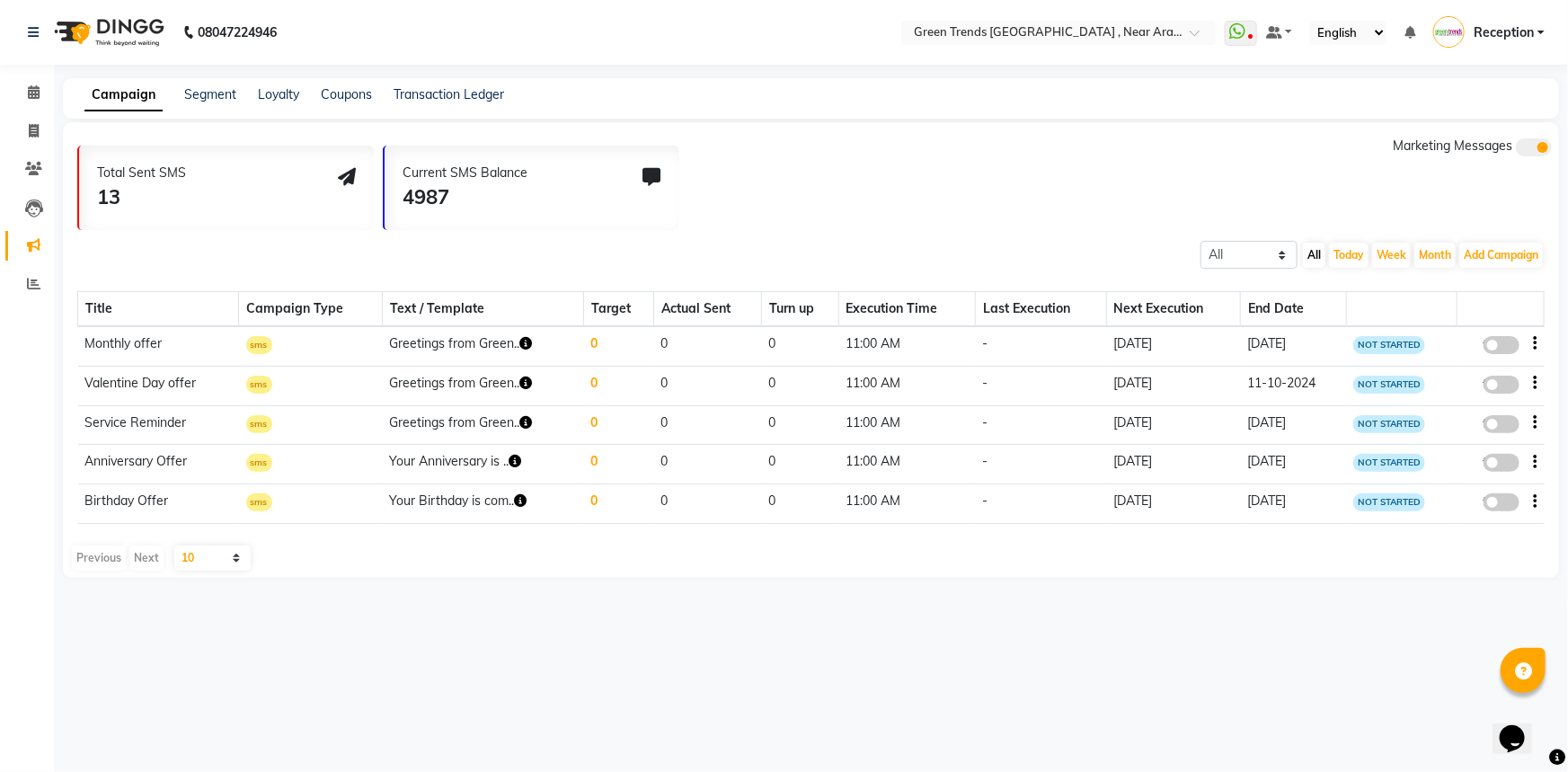 click on "false" 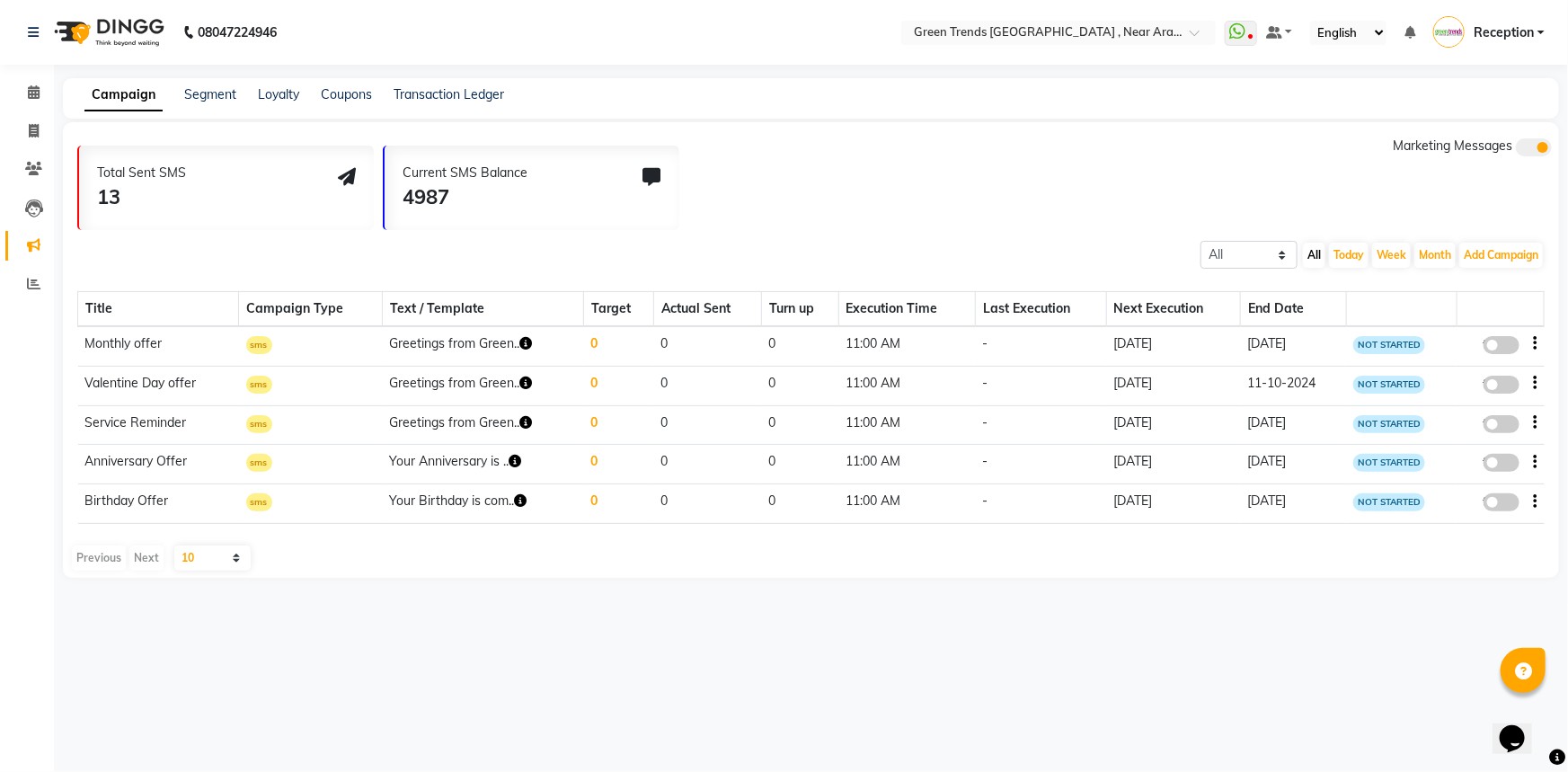 select on "3" 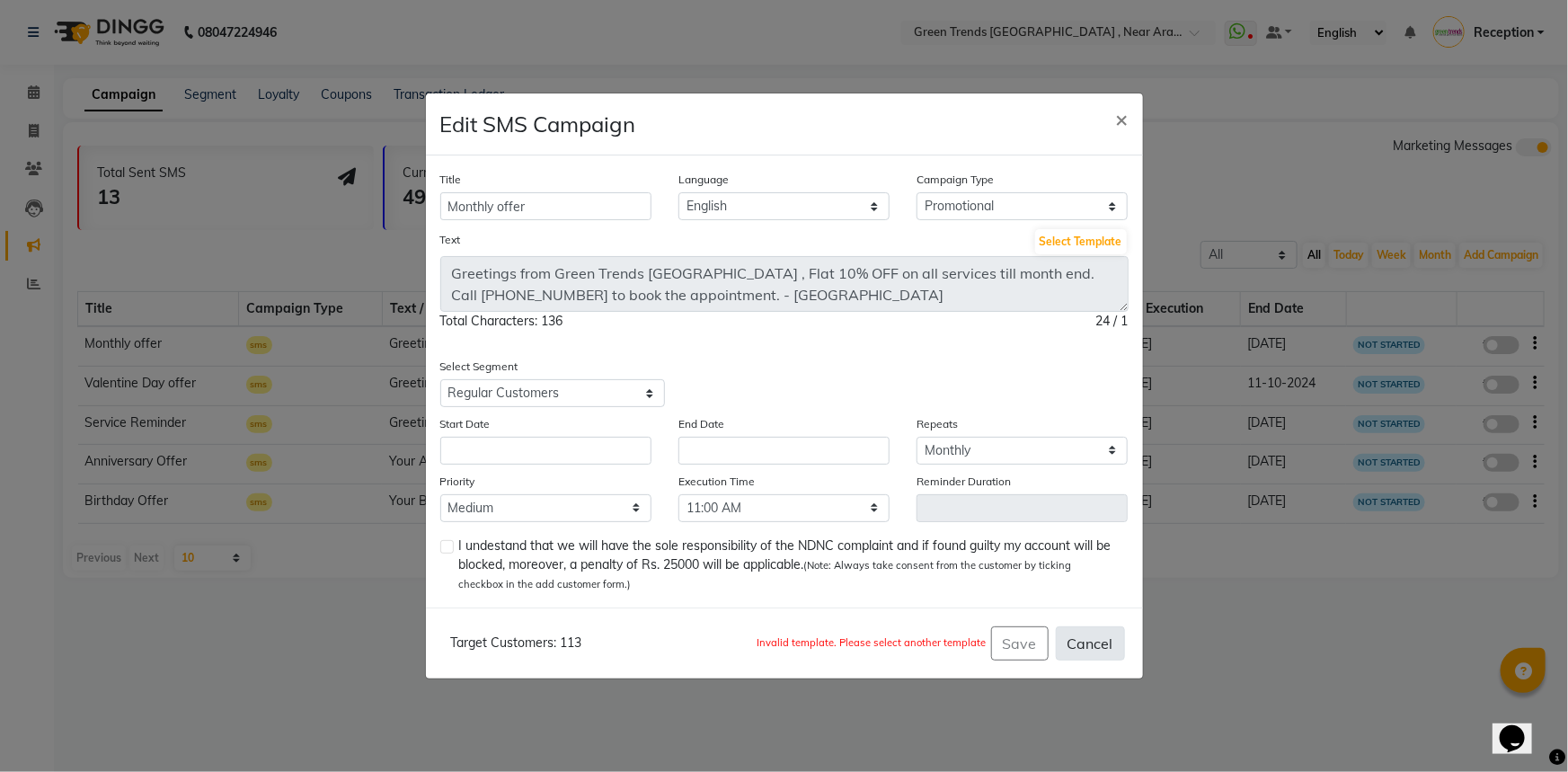 click on "Cancel" 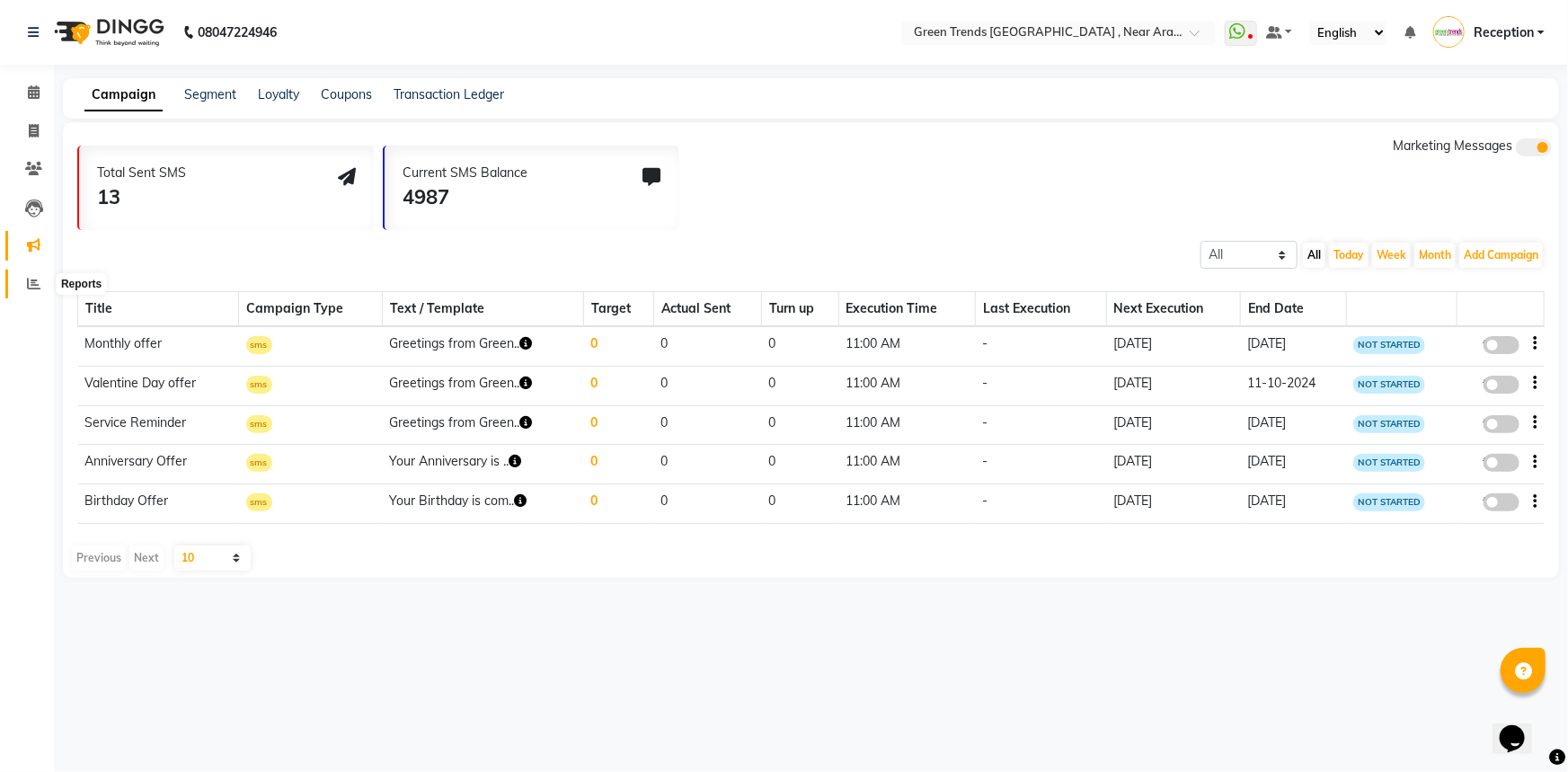 click 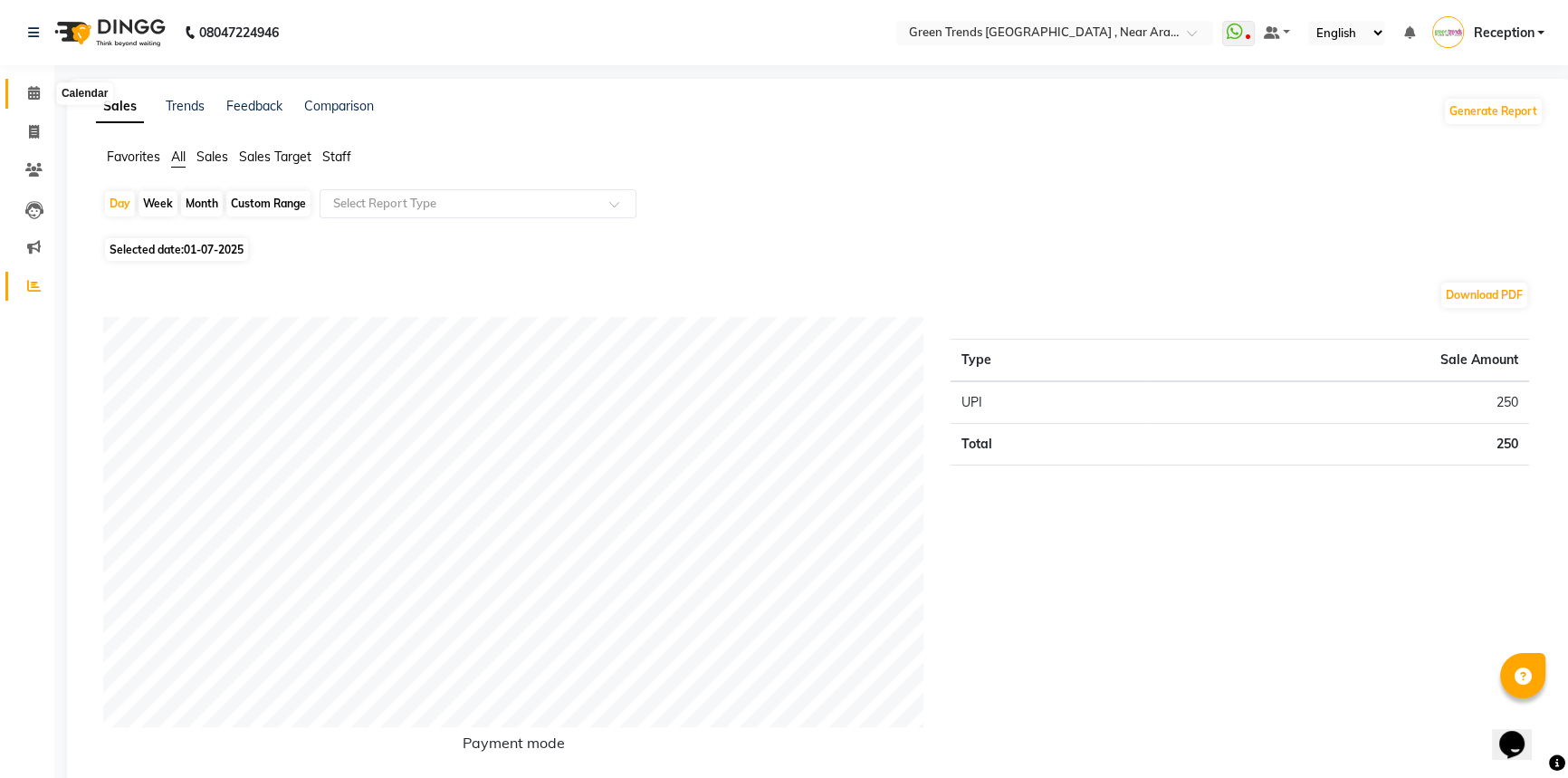 click 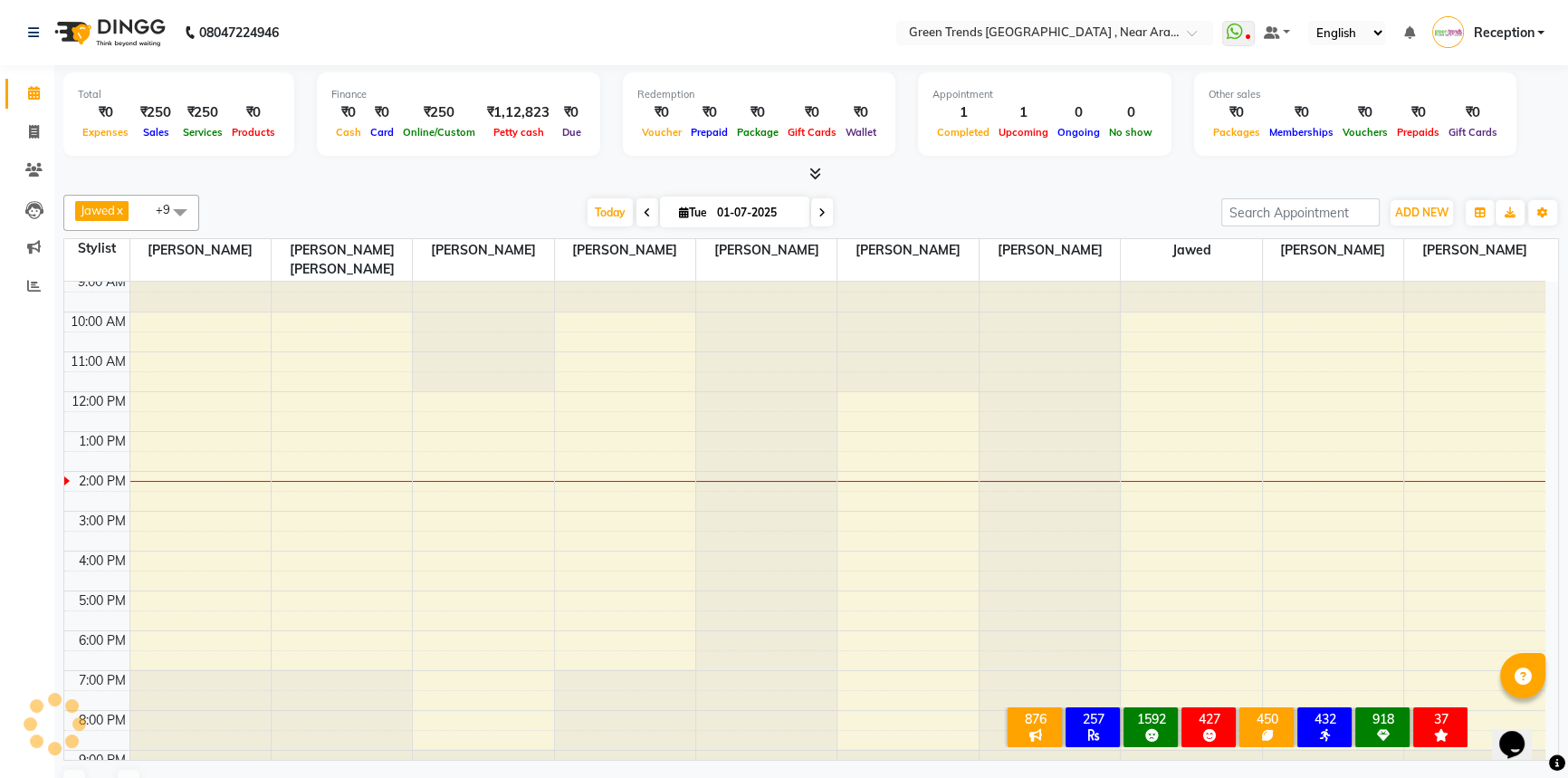 scroll, scrollTop: 0, scrollLeft: 0, axis: both 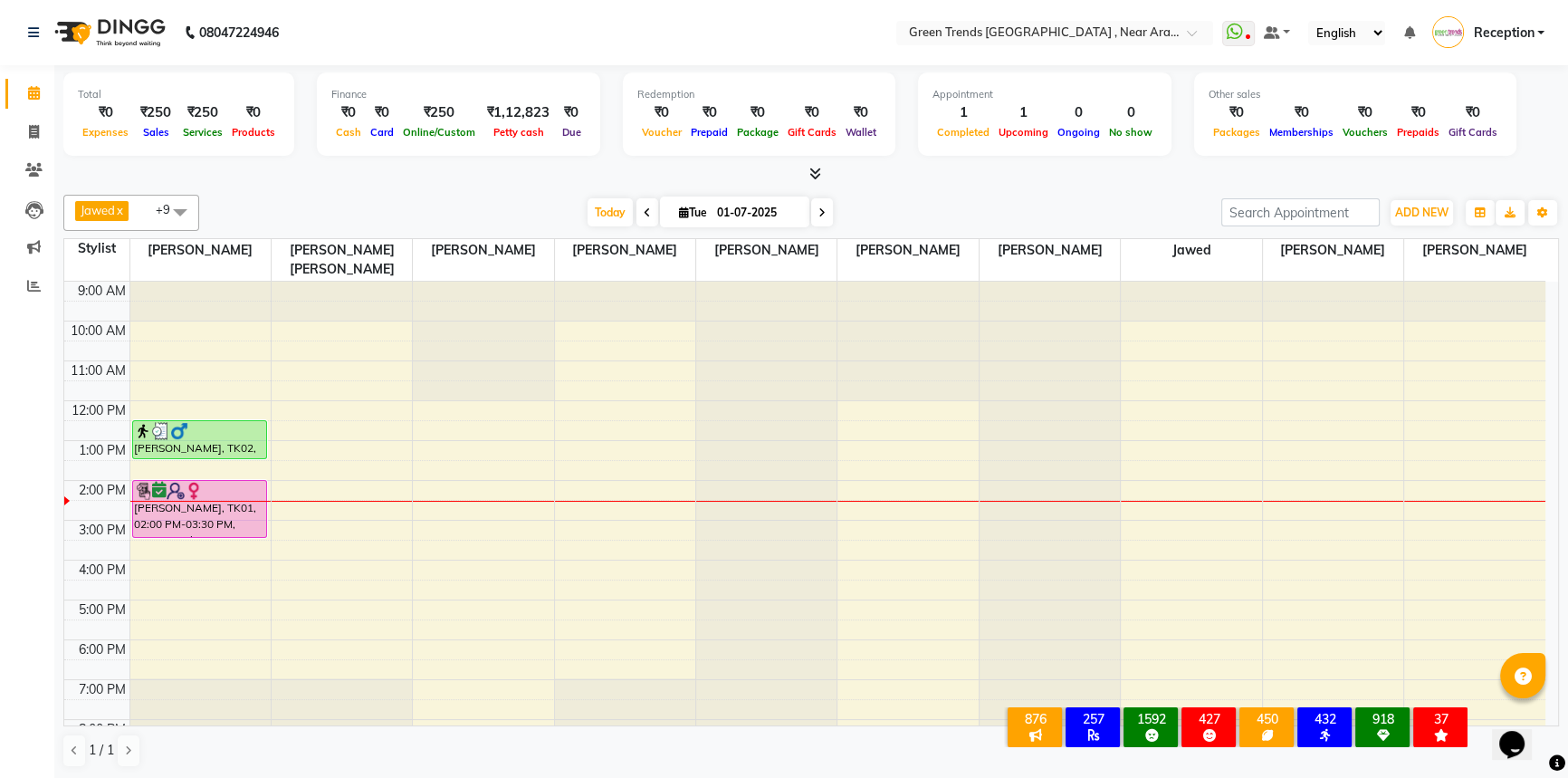 click on "1 / 1" at bounding box center (811, 751) 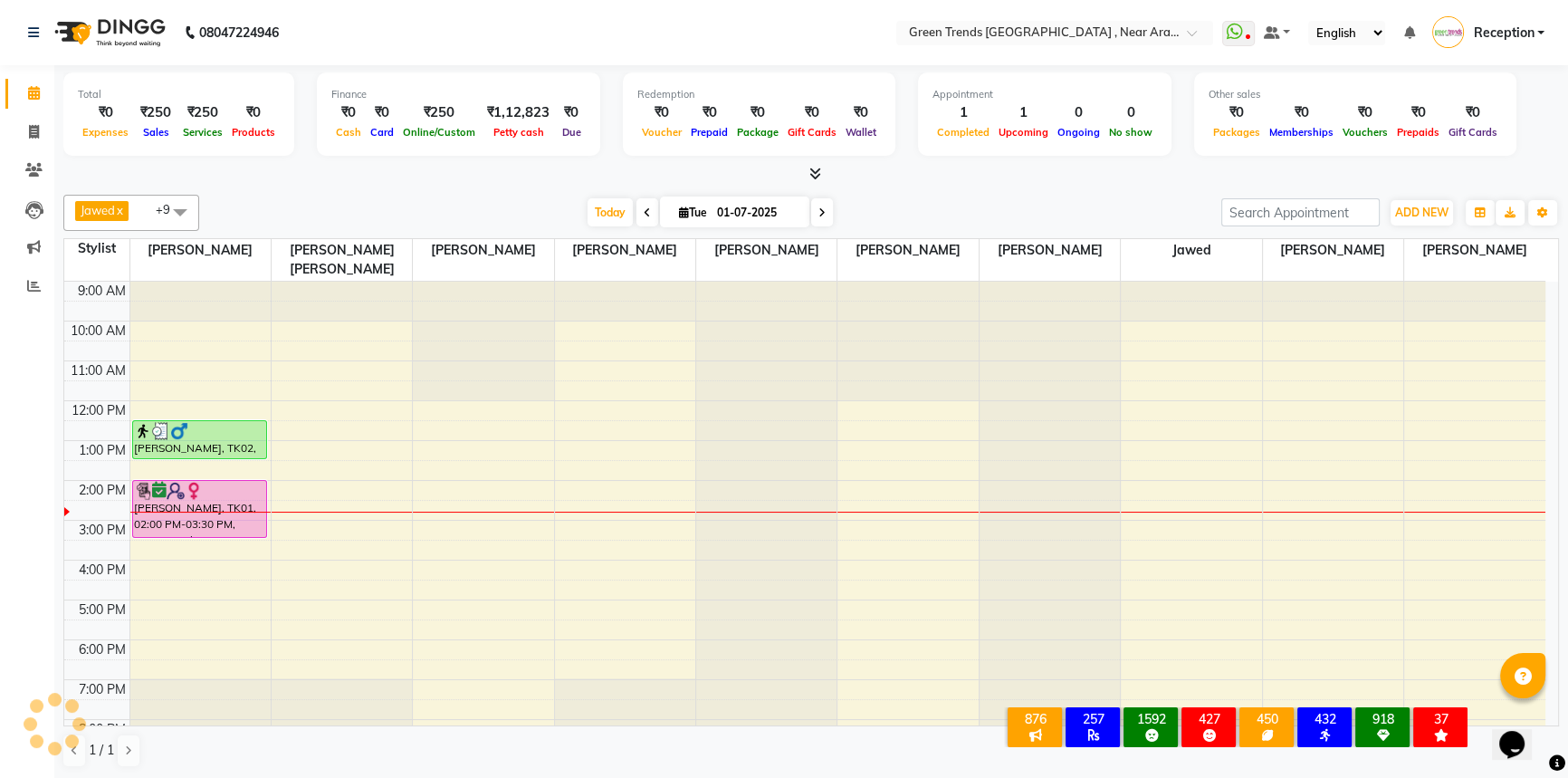 click at bounding box center [822, 213] 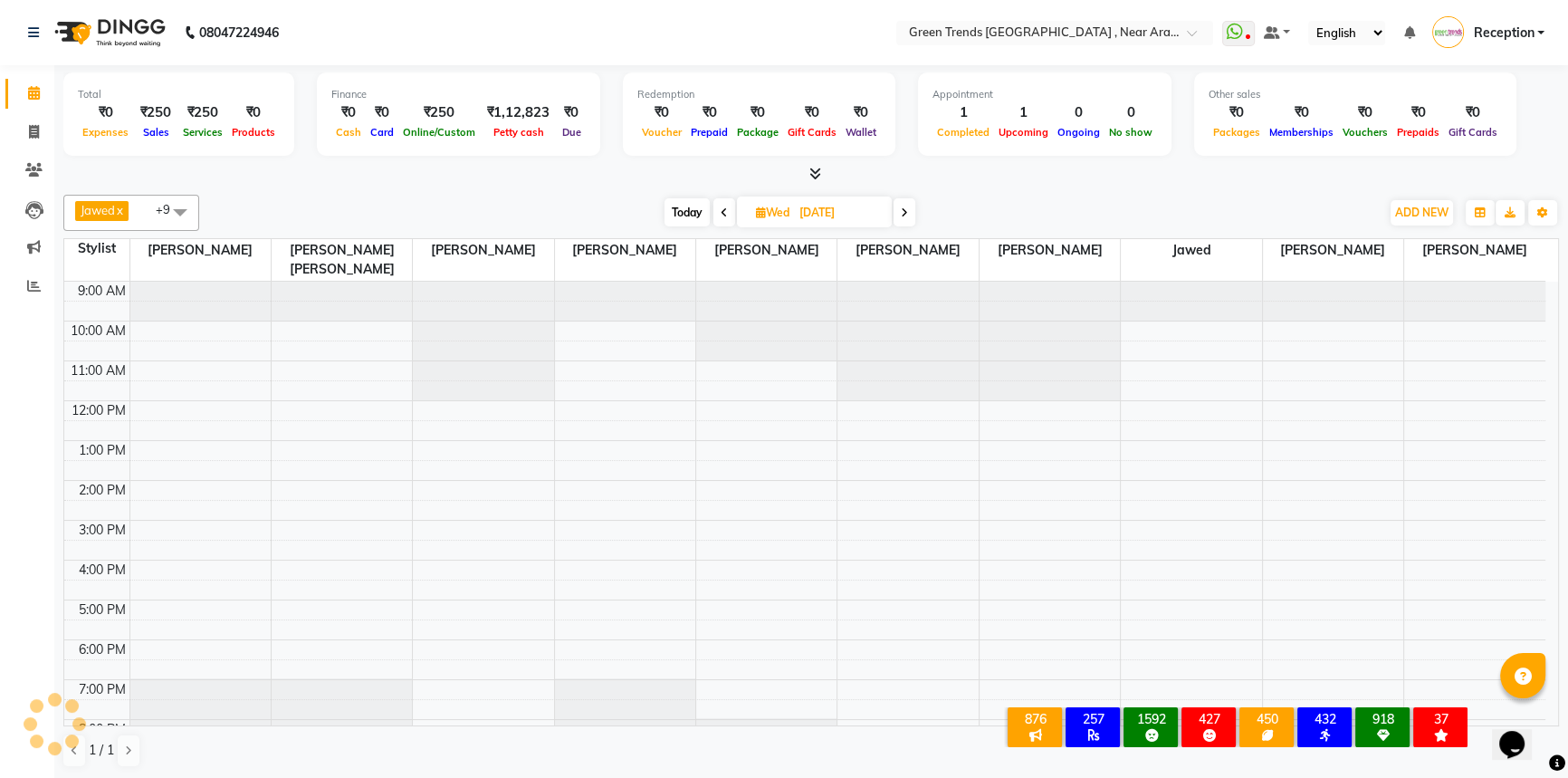 scroll, scrollTop: 53, scrollLeft: 0, axis: vertical 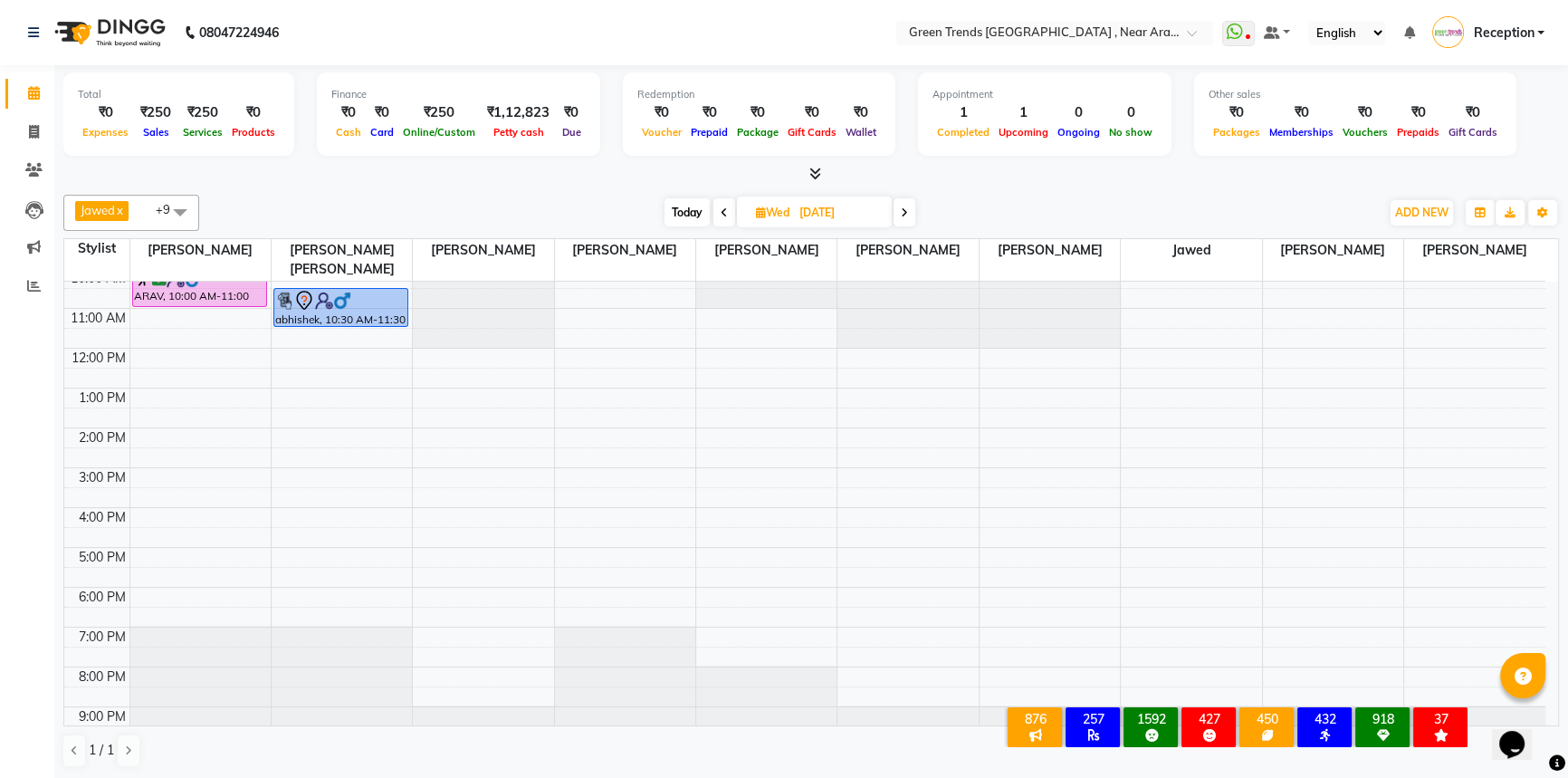 click at bounding box center [904, 212] 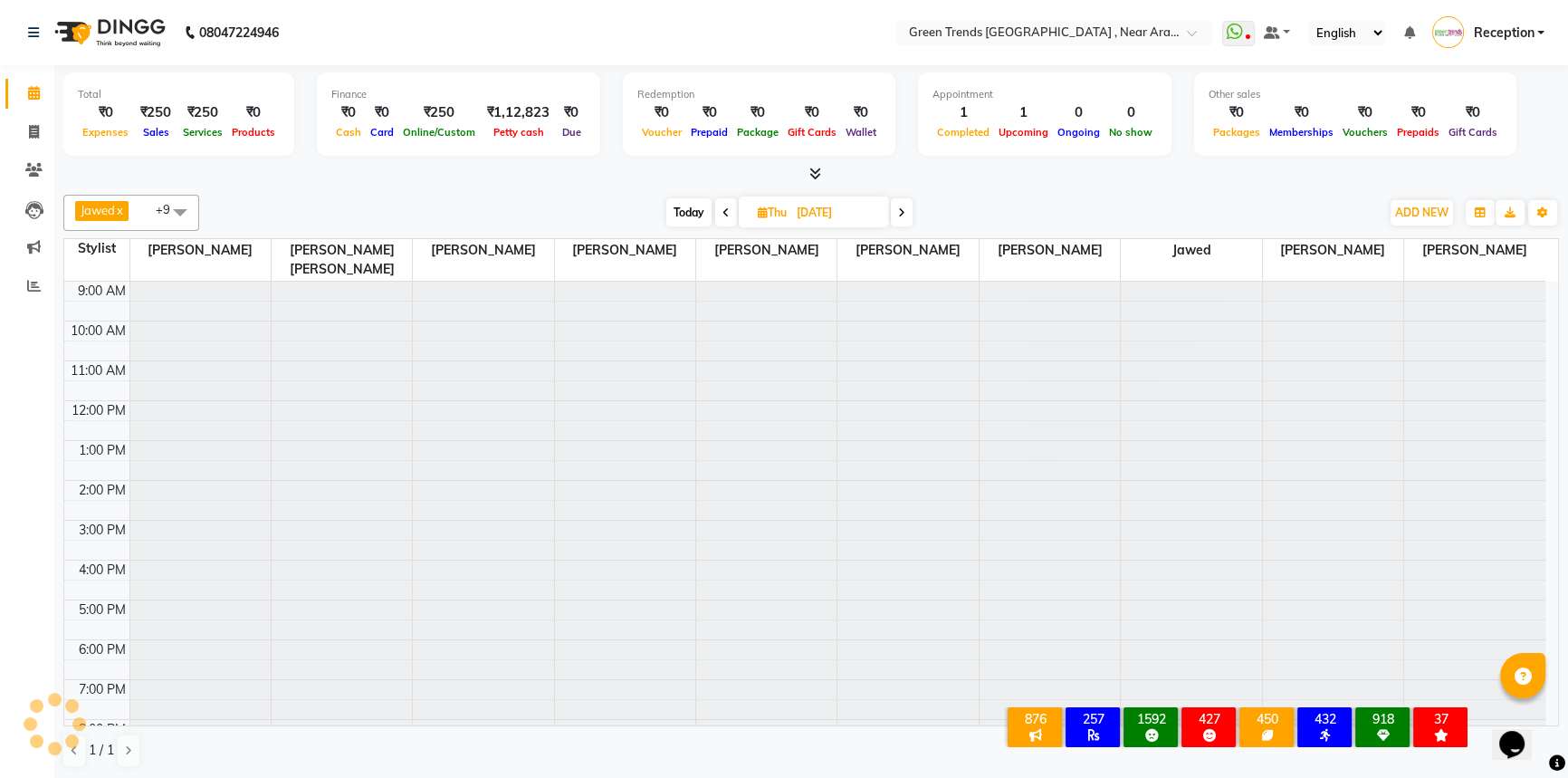 scroll, scrollTop: 53, scrollLeft: 0, axis: vertical 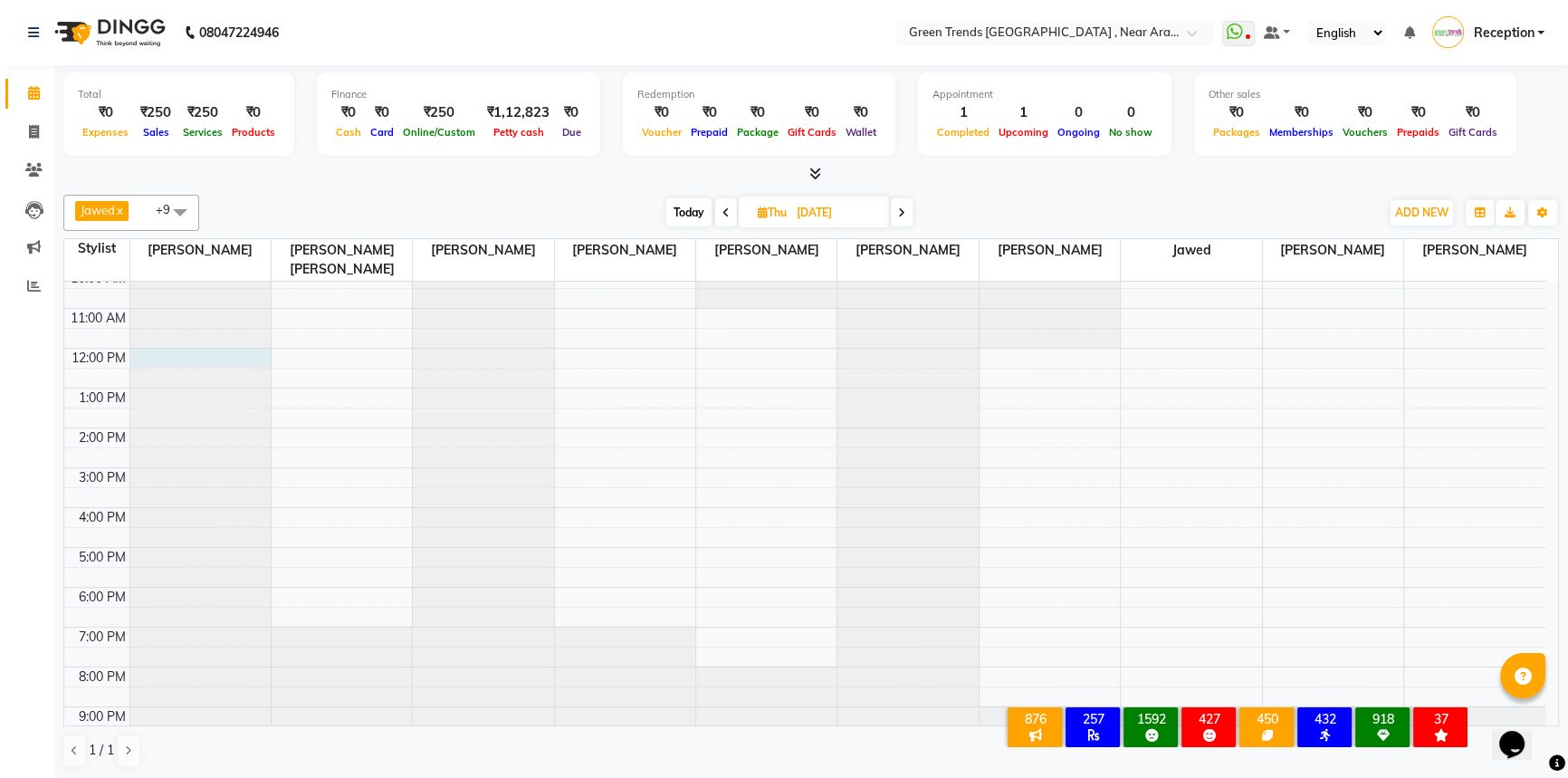 click at bounding box center [200, 229] 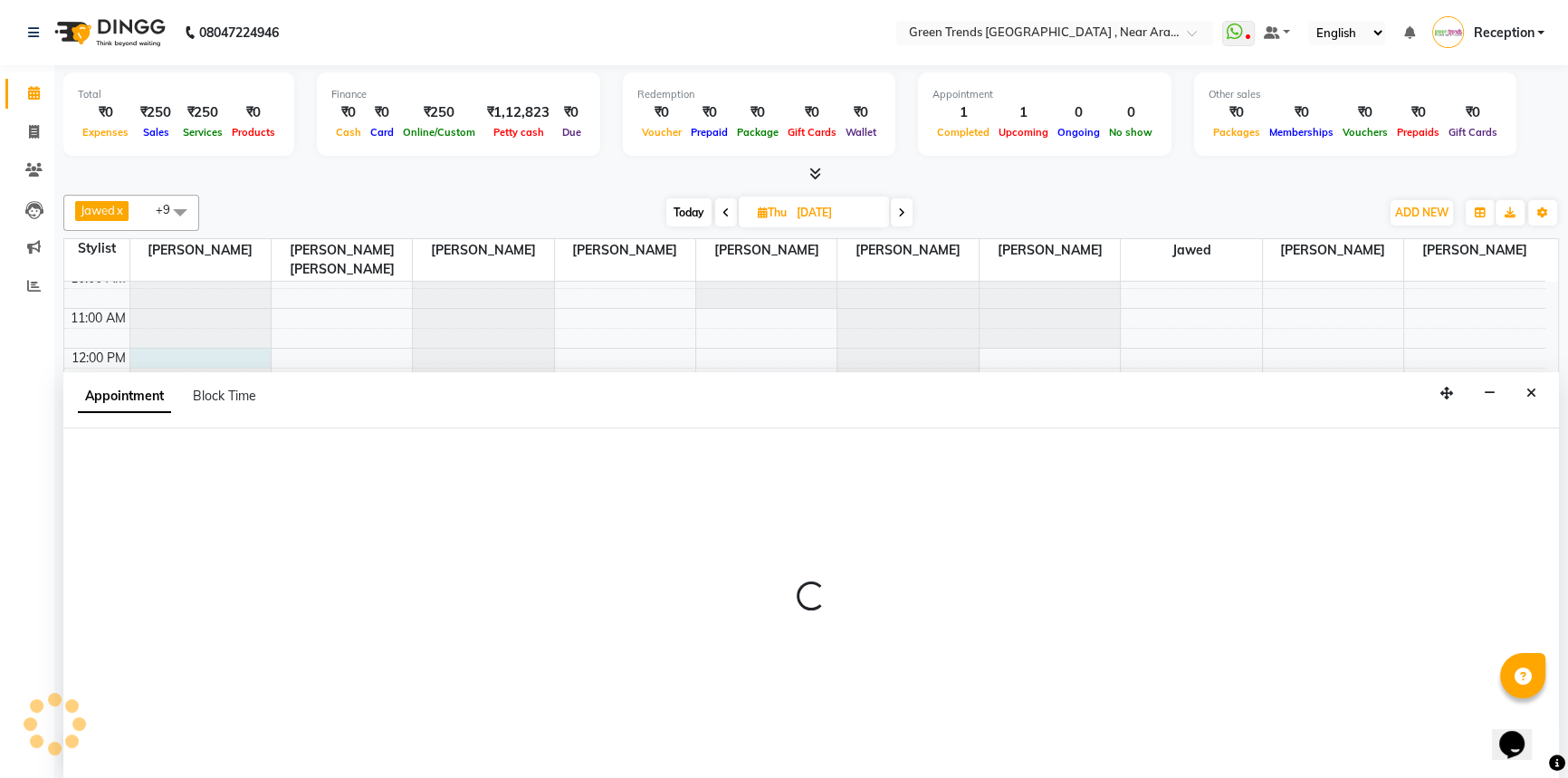 scroll, scrollTop: 0, scrollLeft: 0, axis: both 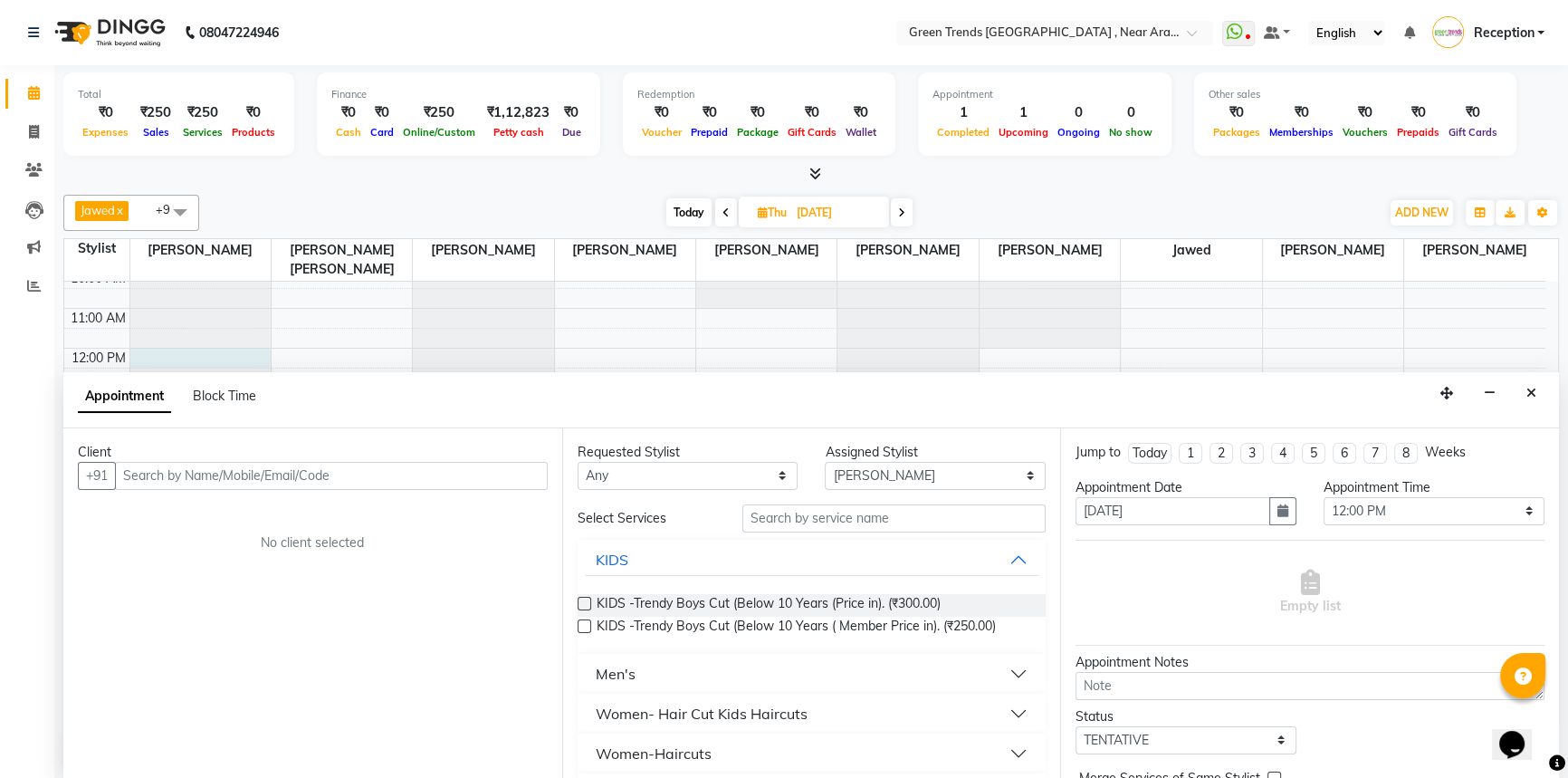 click at bounding box center (331, 475) 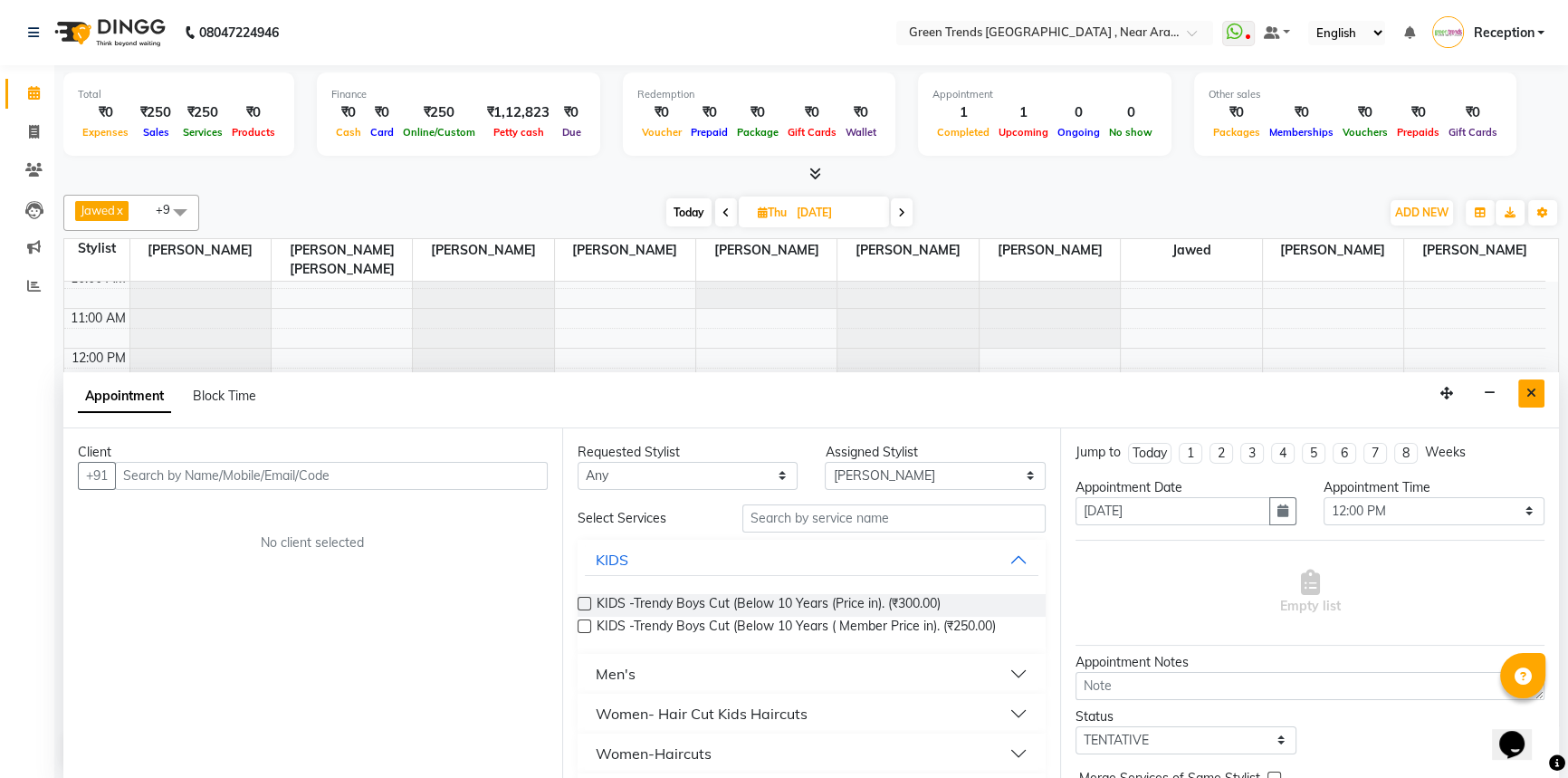 click at bounding box center [1531, 393] 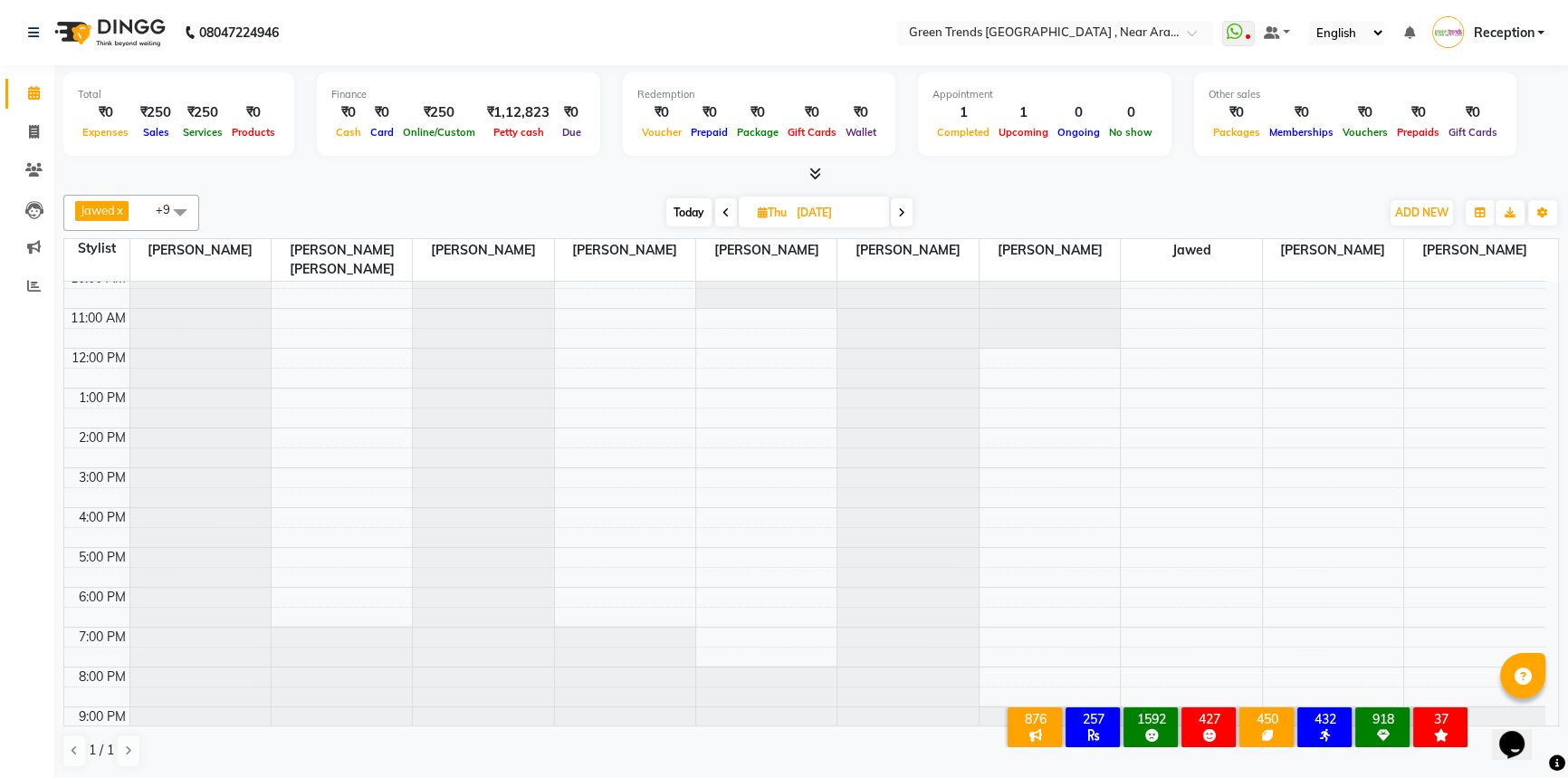 click on "Today" at bounding box center (689, 212) 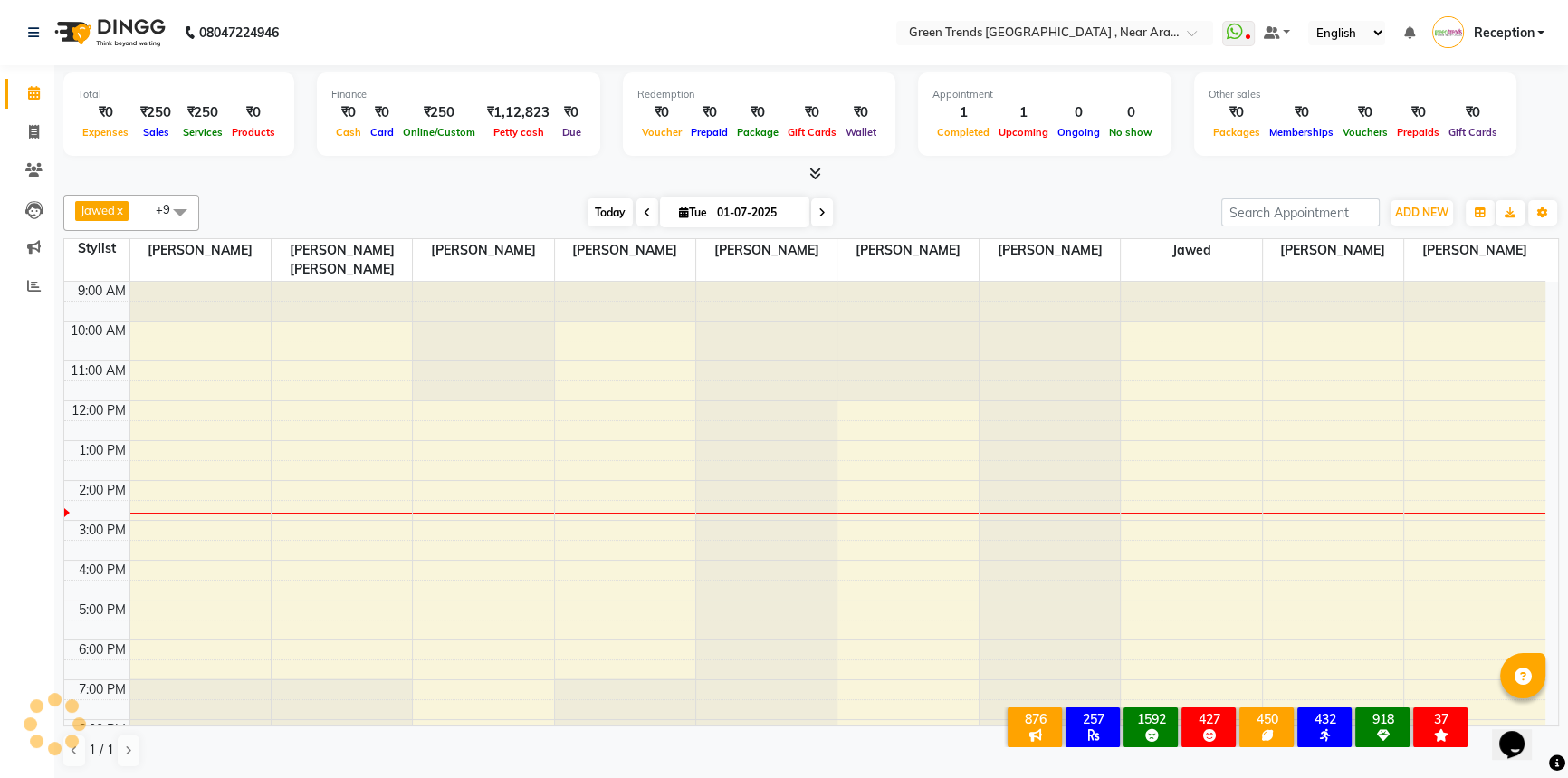 scroll, scrollTop: 53, scrollLeft: 0, axis: vertical 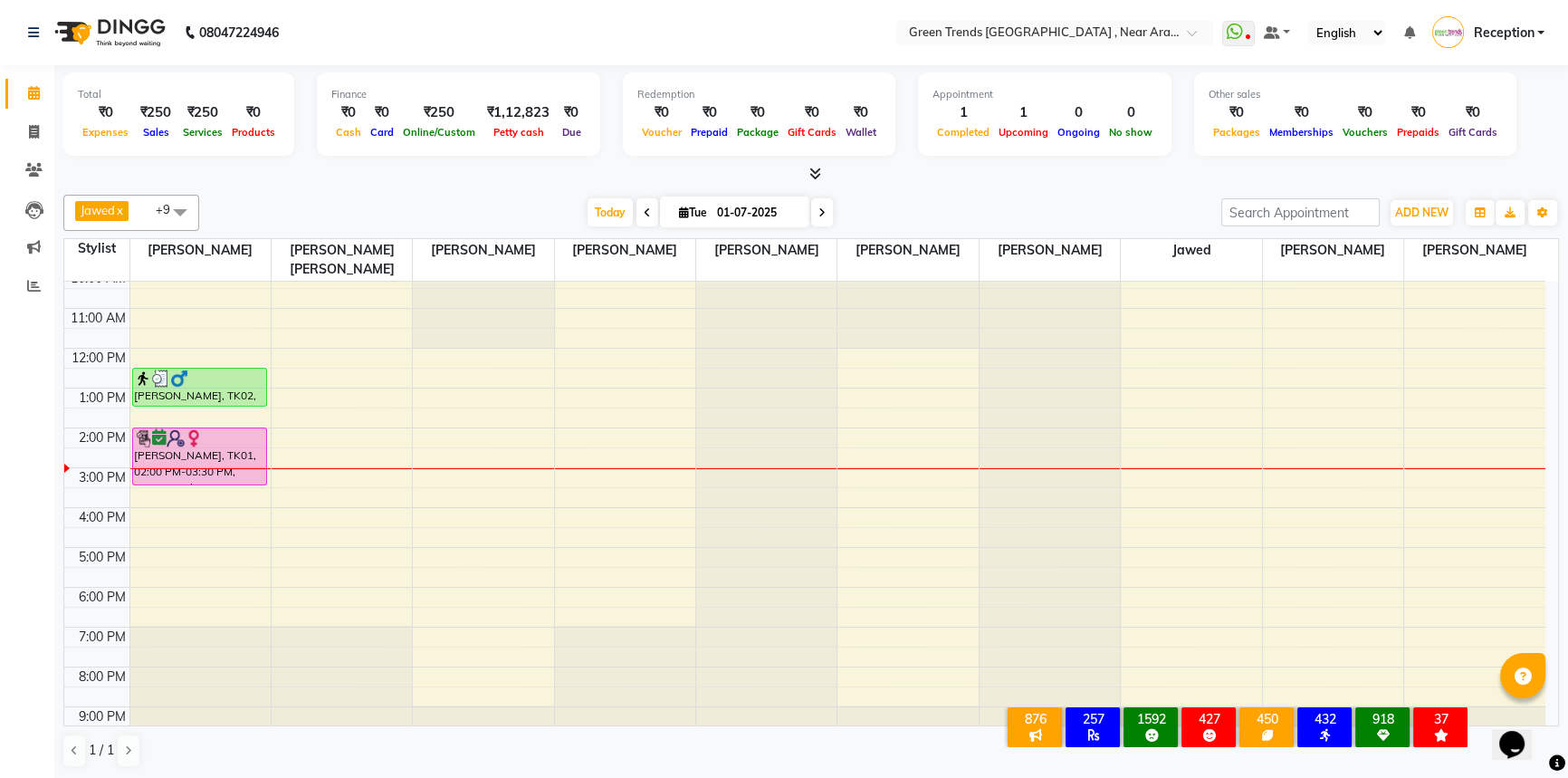 click at bounding box center (647, 212) 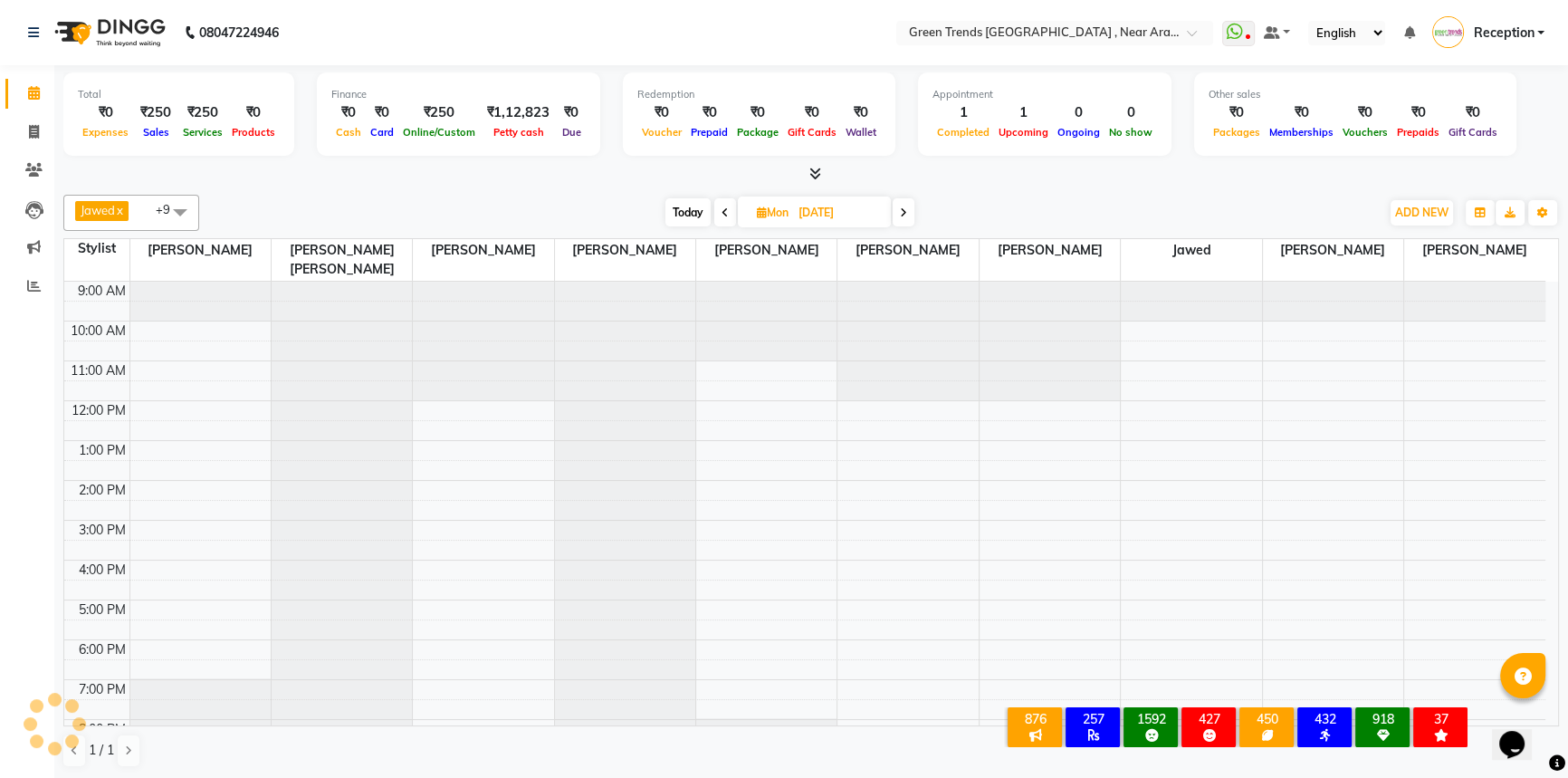 scroll, scrollTop: 53, scrollLeft: 0, axis: vertical 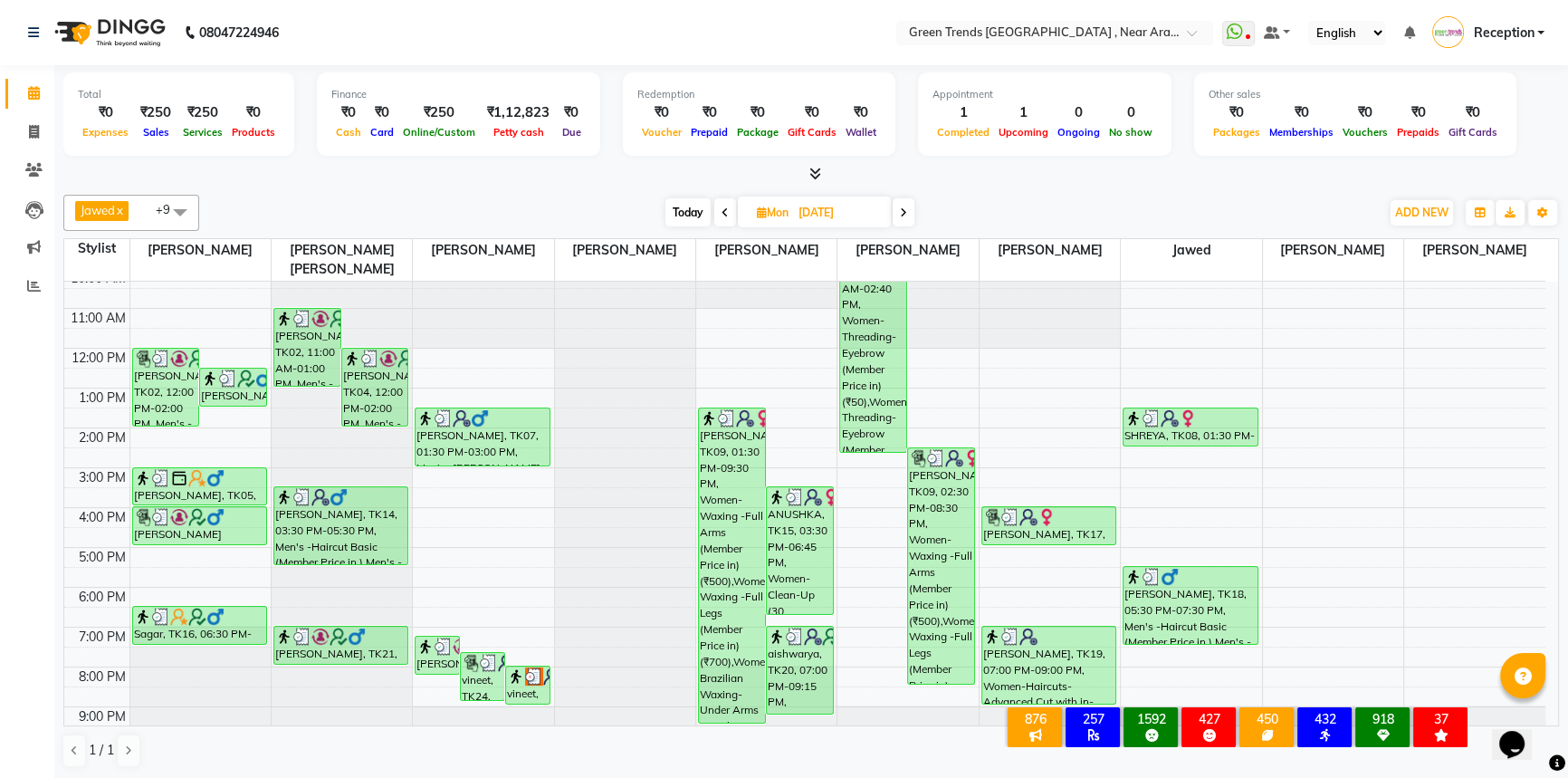 click at bounding box center [725, 213] 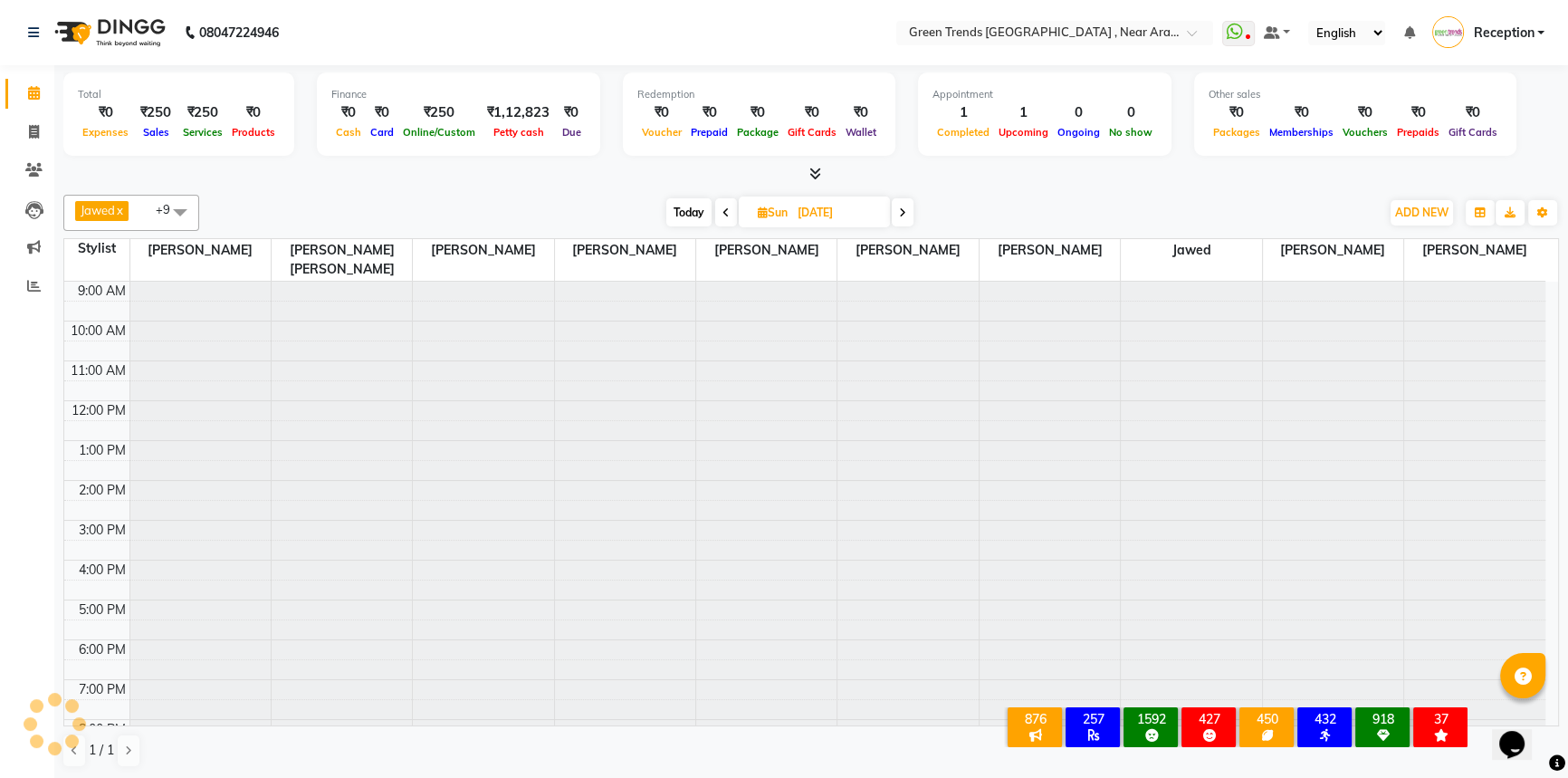 scroll, scrollTop: 53, scrollLeft: 0, axis: vertical 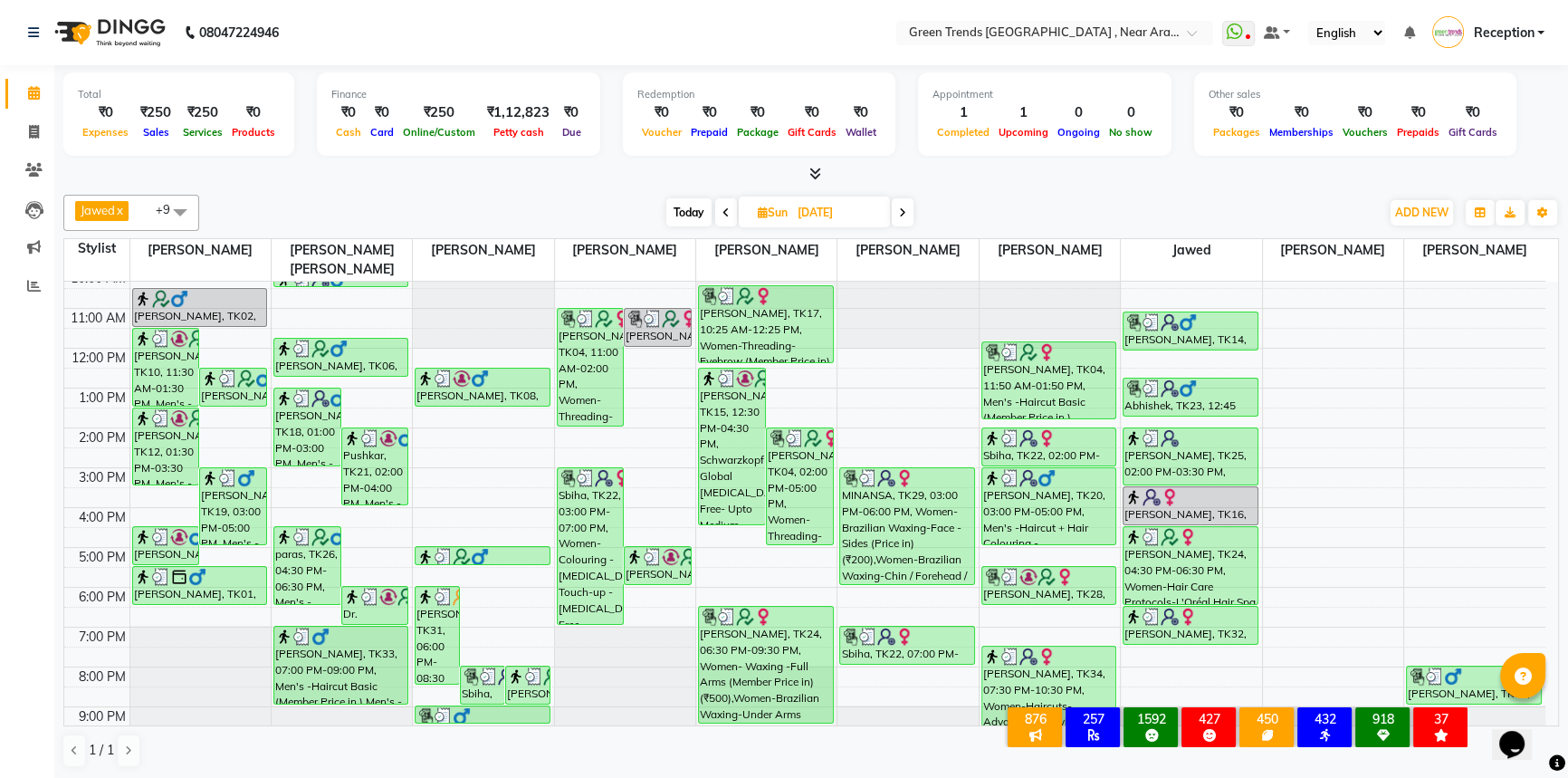 click at bounding box center [726, 213] 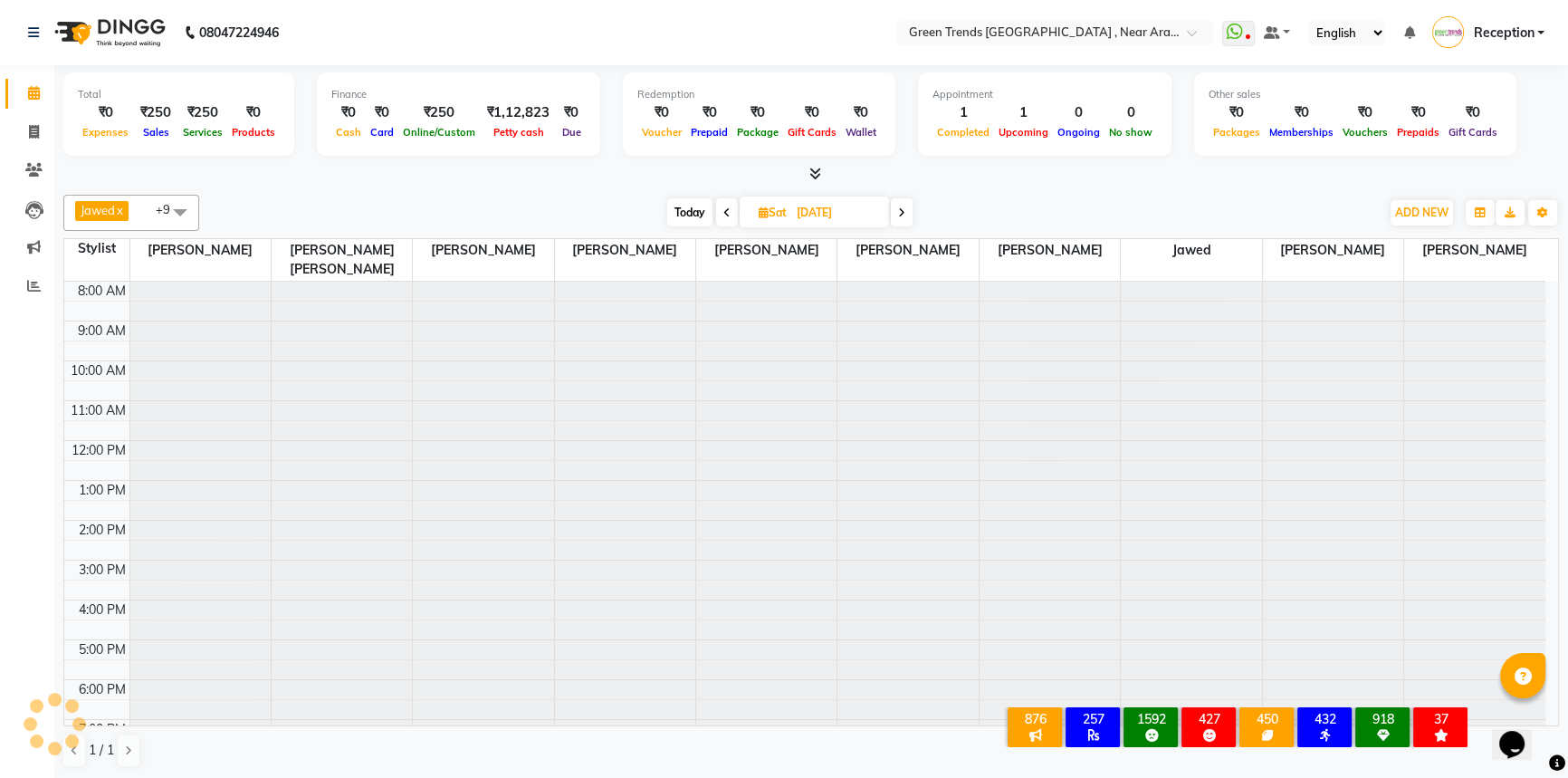 scroll, scrollTop: 91, scrollLeft: 0, axis: vertical 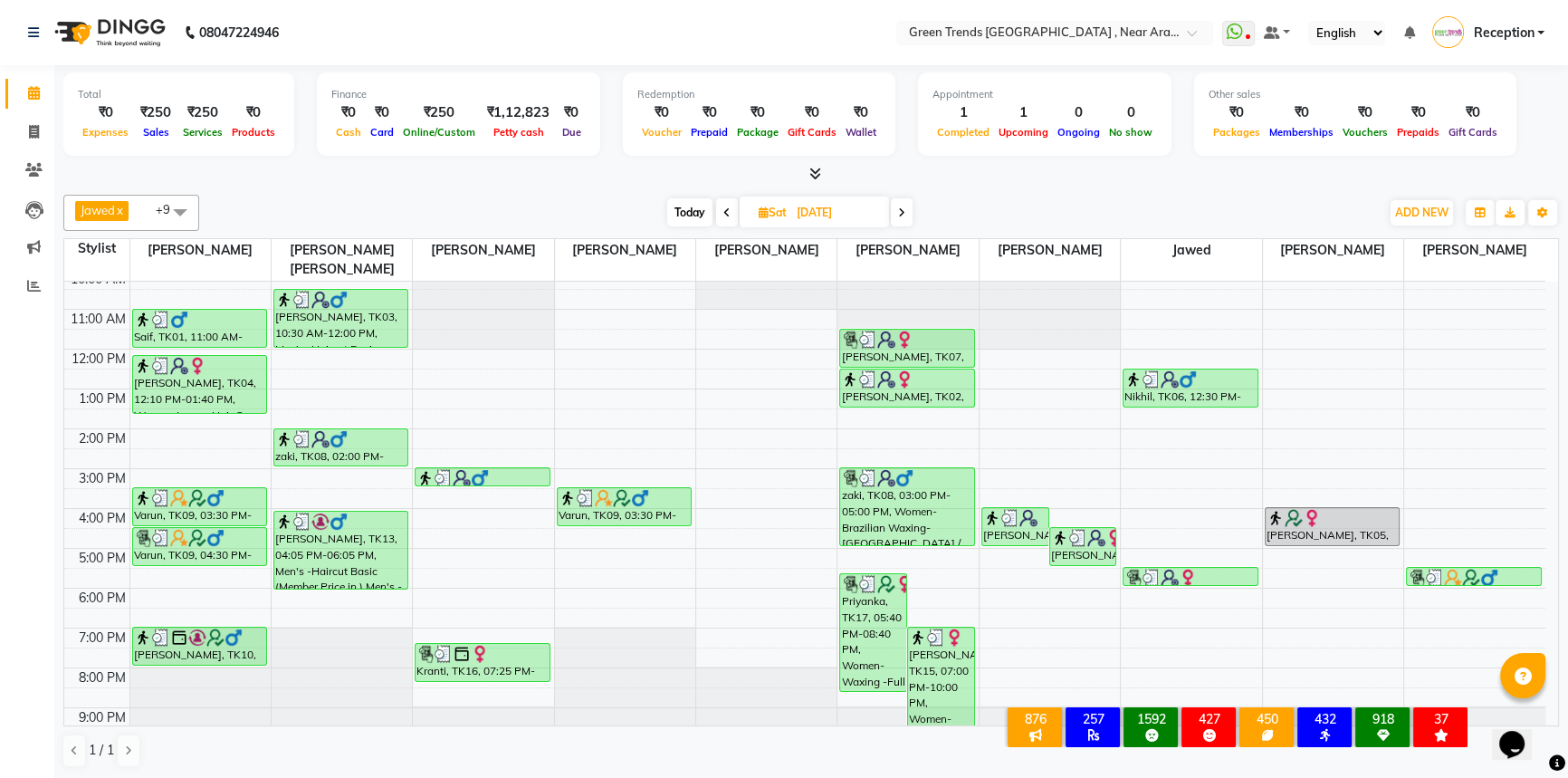 click at bounding box center (902, 213) 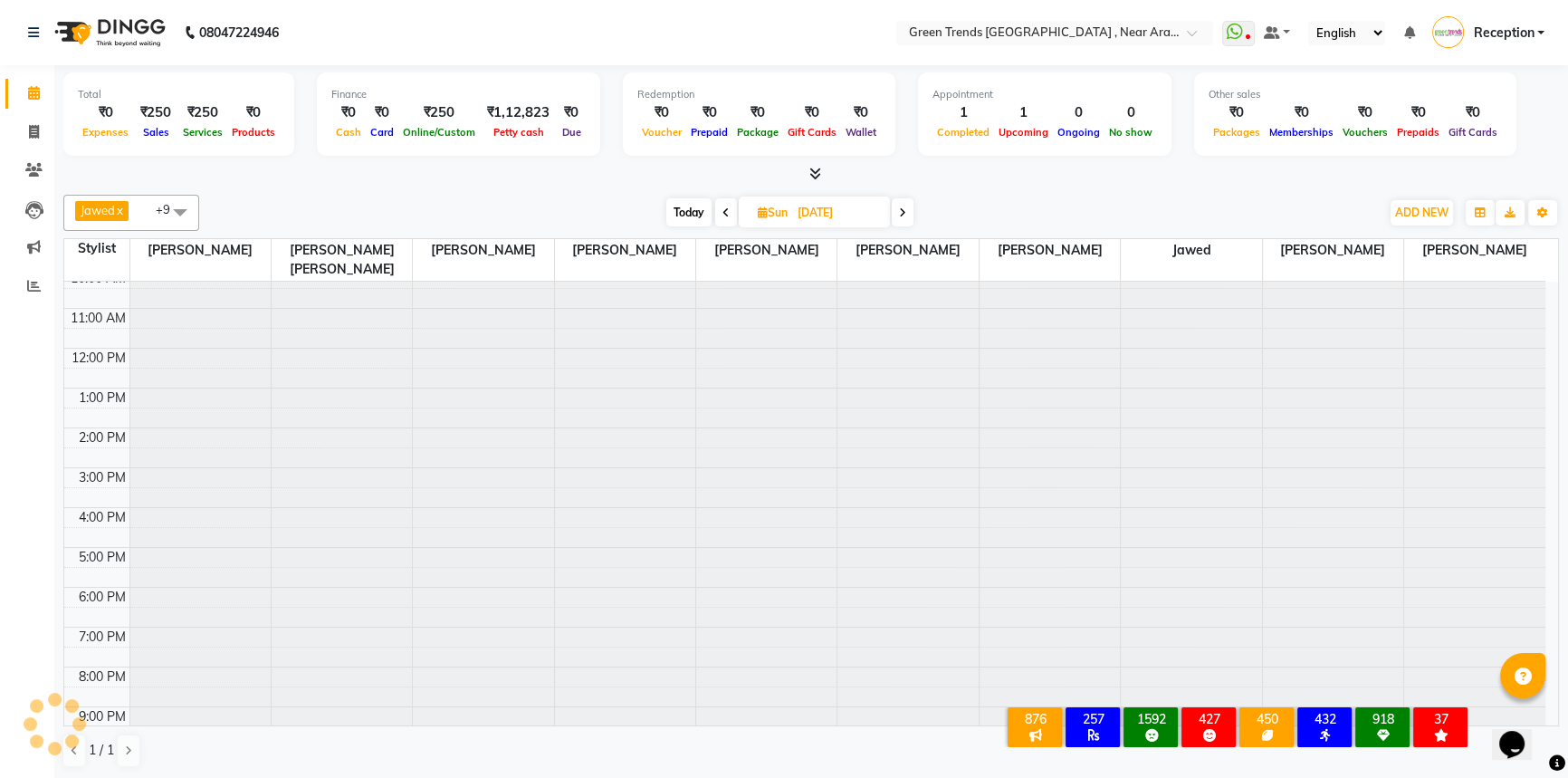 click at bounding box center [903, 212] 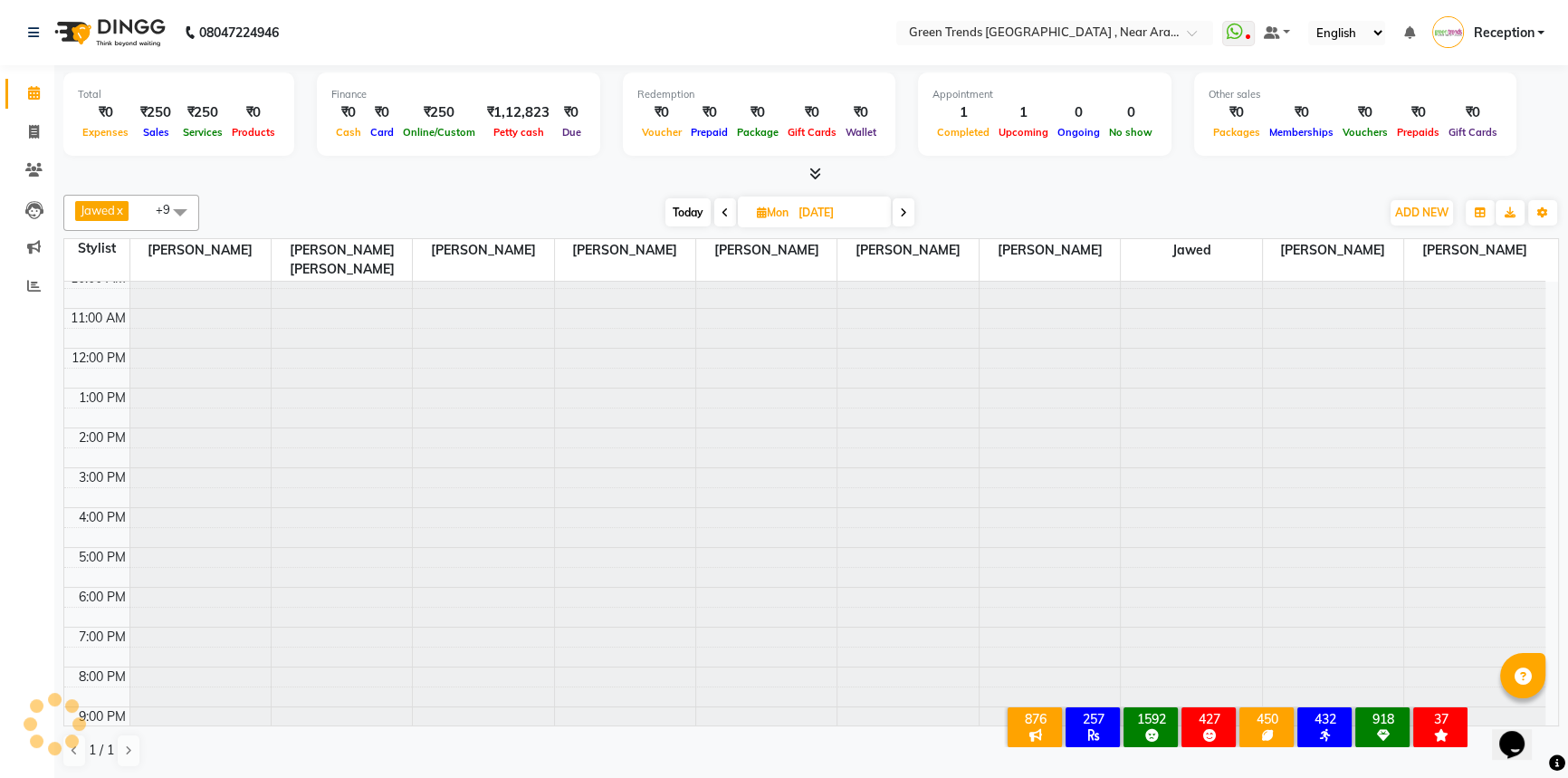 scroll, scrollTop: 53, scrollLeft: 0, axis: vertical 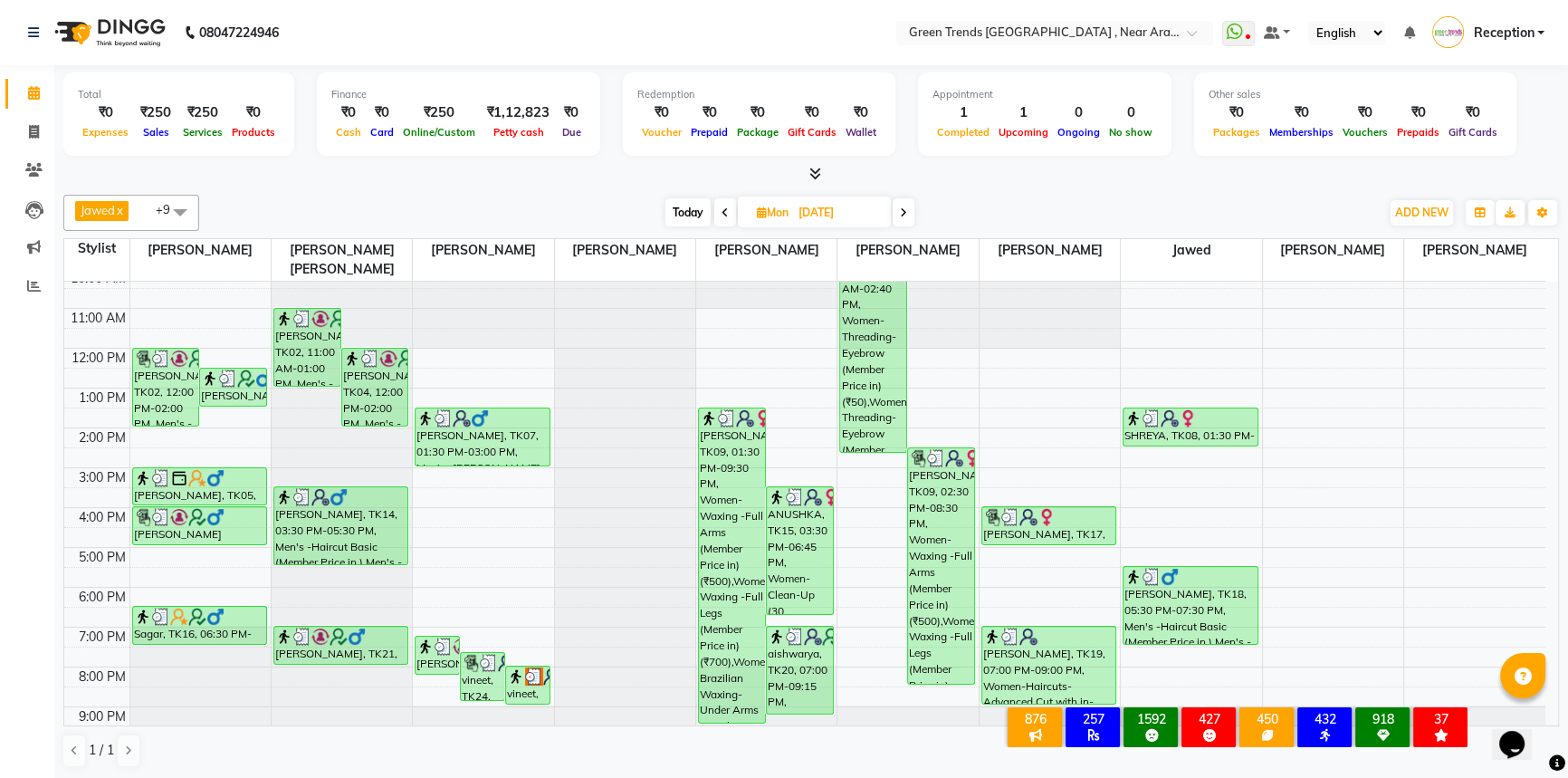 click at bounding box center (904, 212) 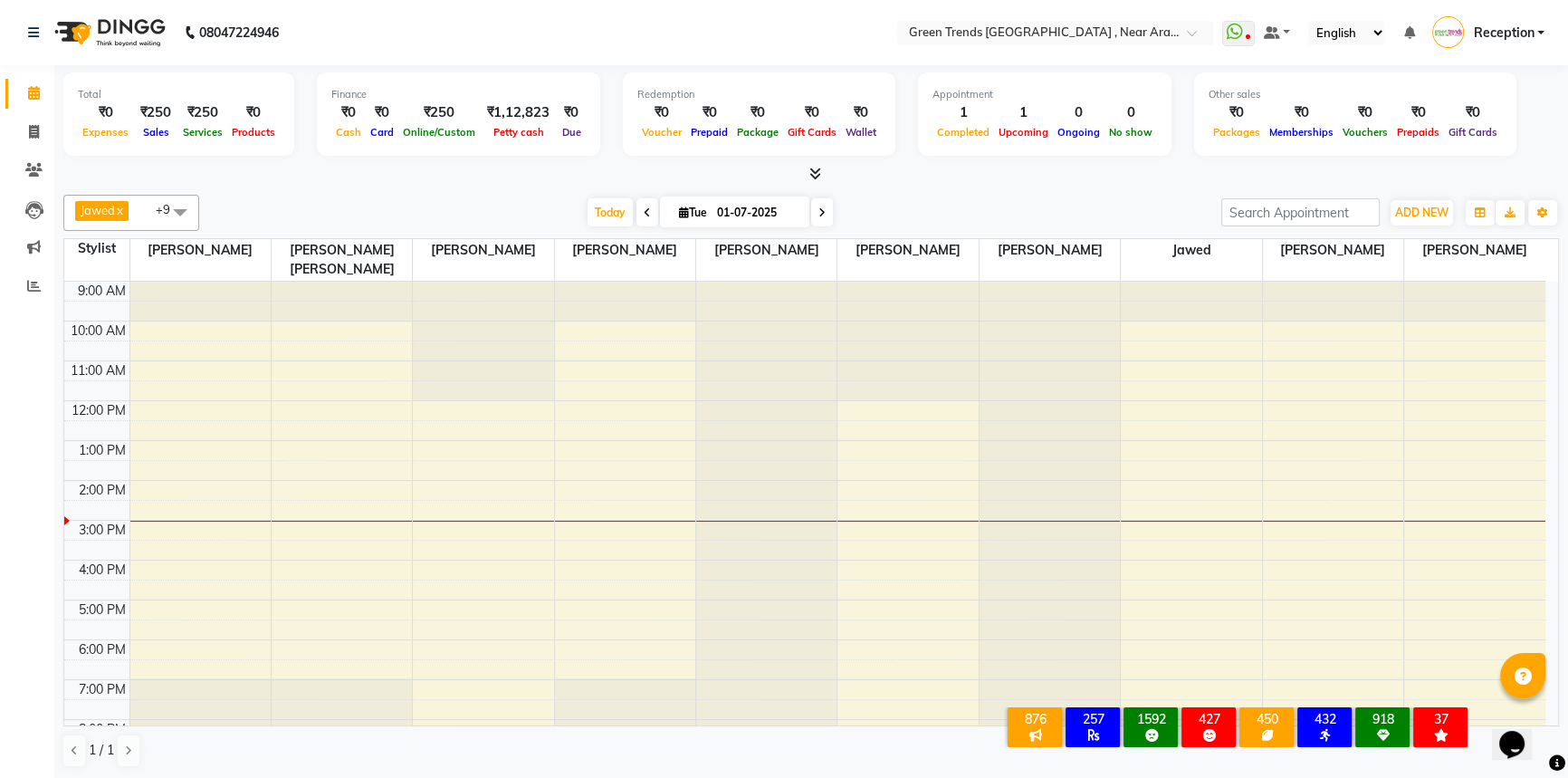 scroll, scrollTop: 53, scrollLeft: 0, axis: vertical 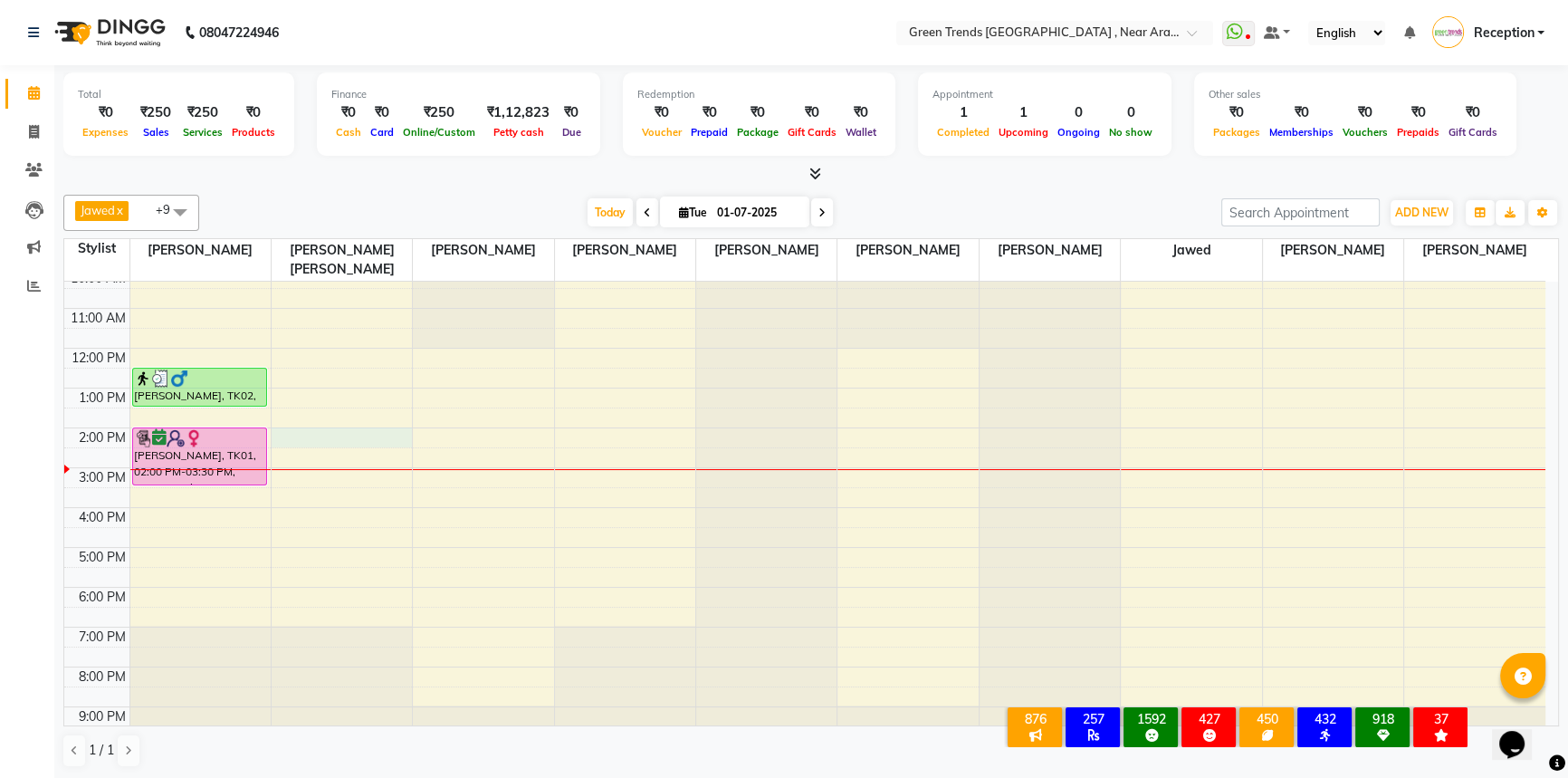 click on "9:00 AM 10:00 AM 11:00 AM 12:00 PM 1:00 PM 2:00 PM 3:00 PM 4:00 PM 5:00 PM 6:00 PM 7:00 PM 8:00 PM 9:00 PM     sashwat singh, TK02, 12:30 PM-01:30 PM, Men's -Haircut Basic (Member Price in )     BHAVYA, TK01, 02:00 PM-03:30 PM, Women-Colouring - Hair-Global Colouring-Medium - Ammonia Free (Member price in)" at bounding box center (805, 487) 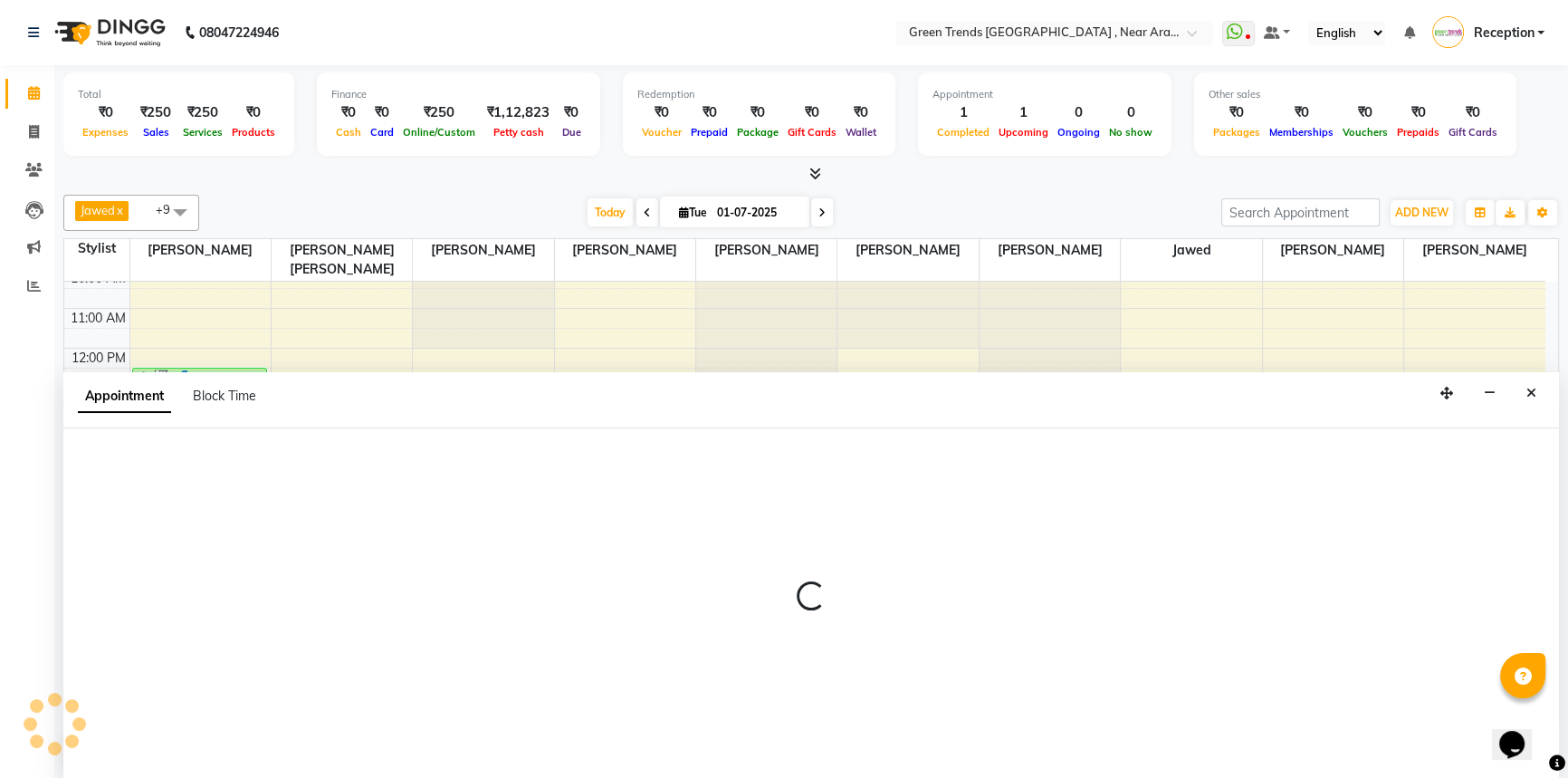 select on "57698" 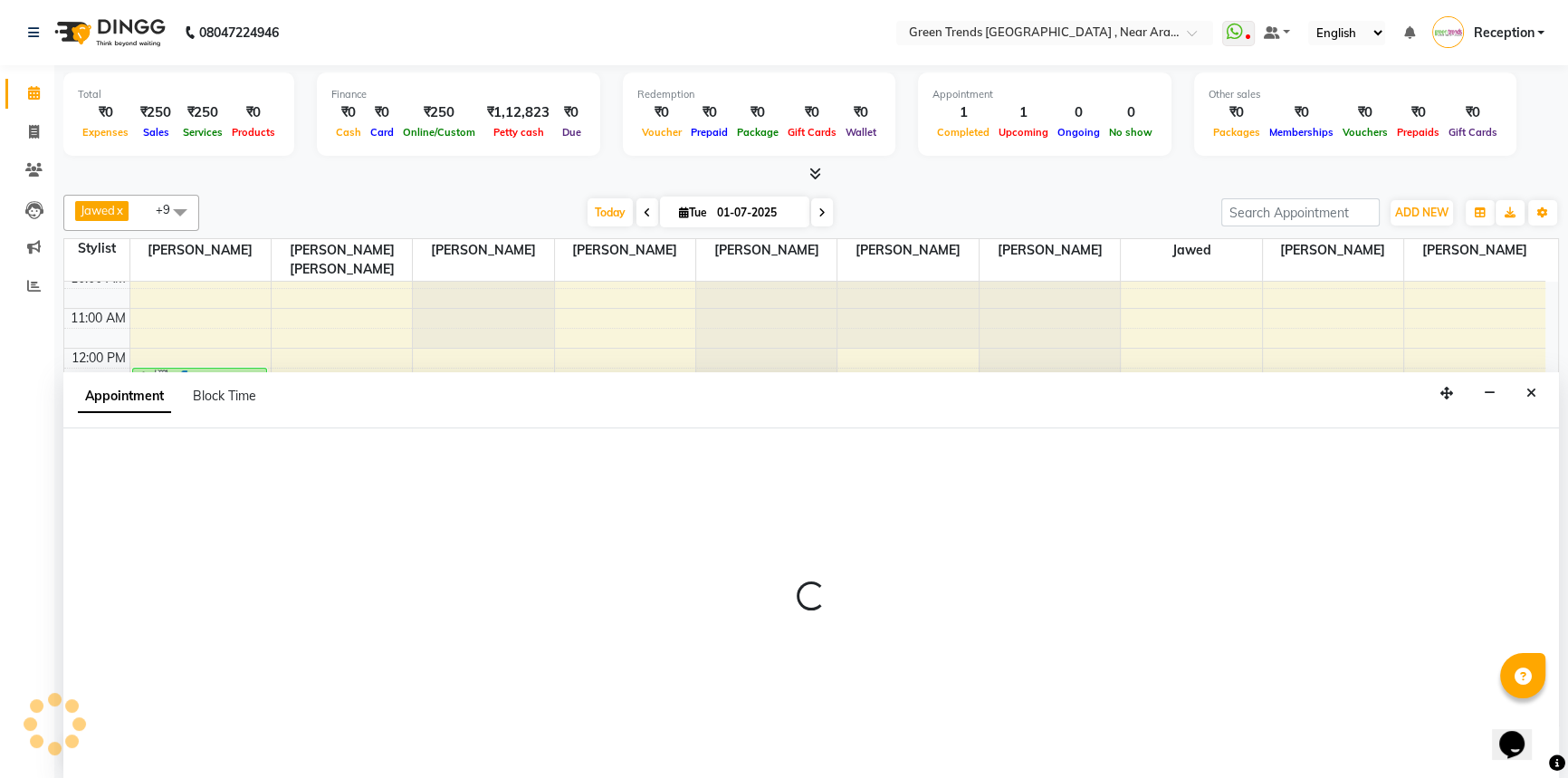 select on "840" 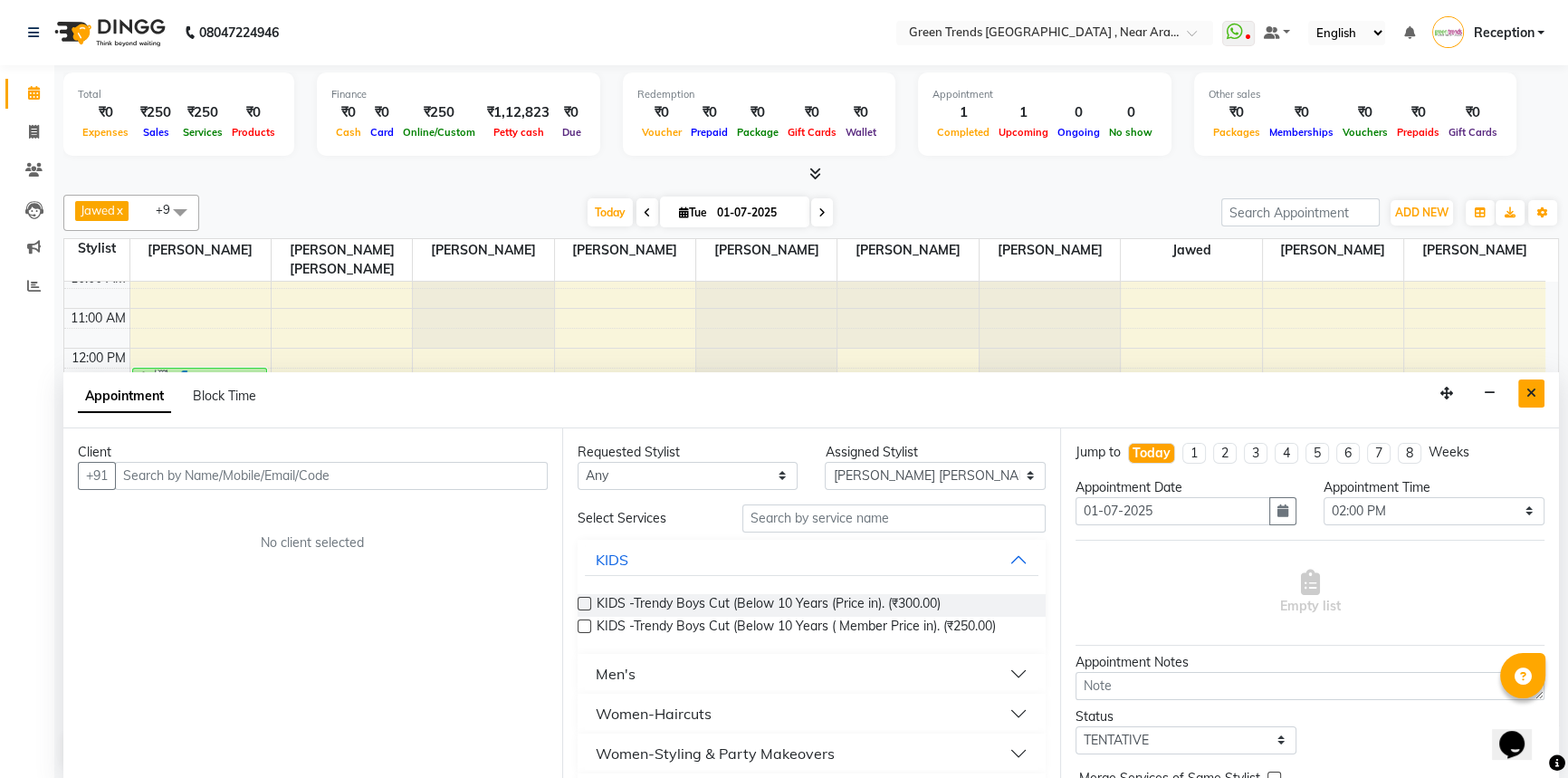 click at bounding box center (1531, 393) 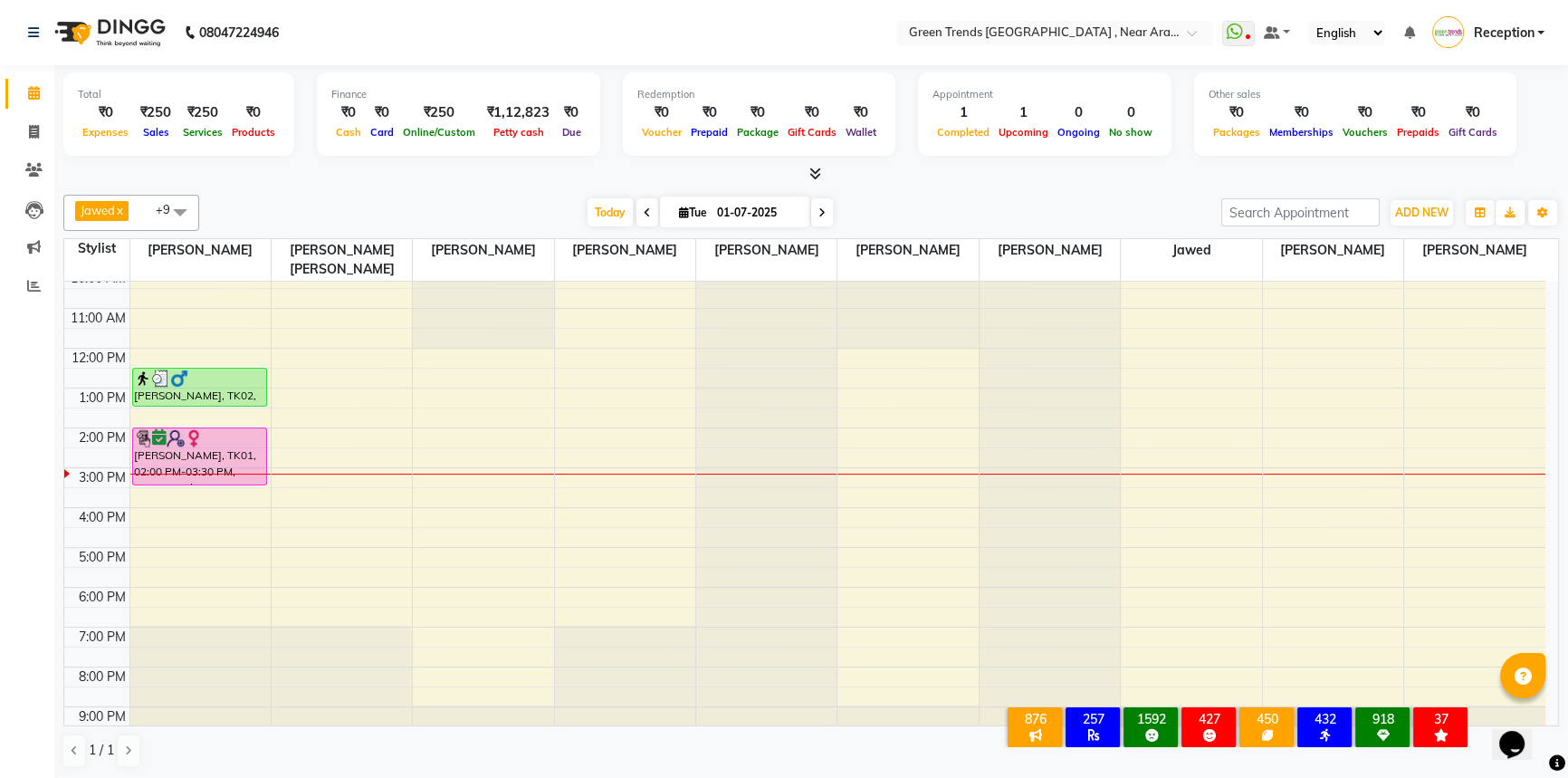 click at bounding box center [1049, 229] 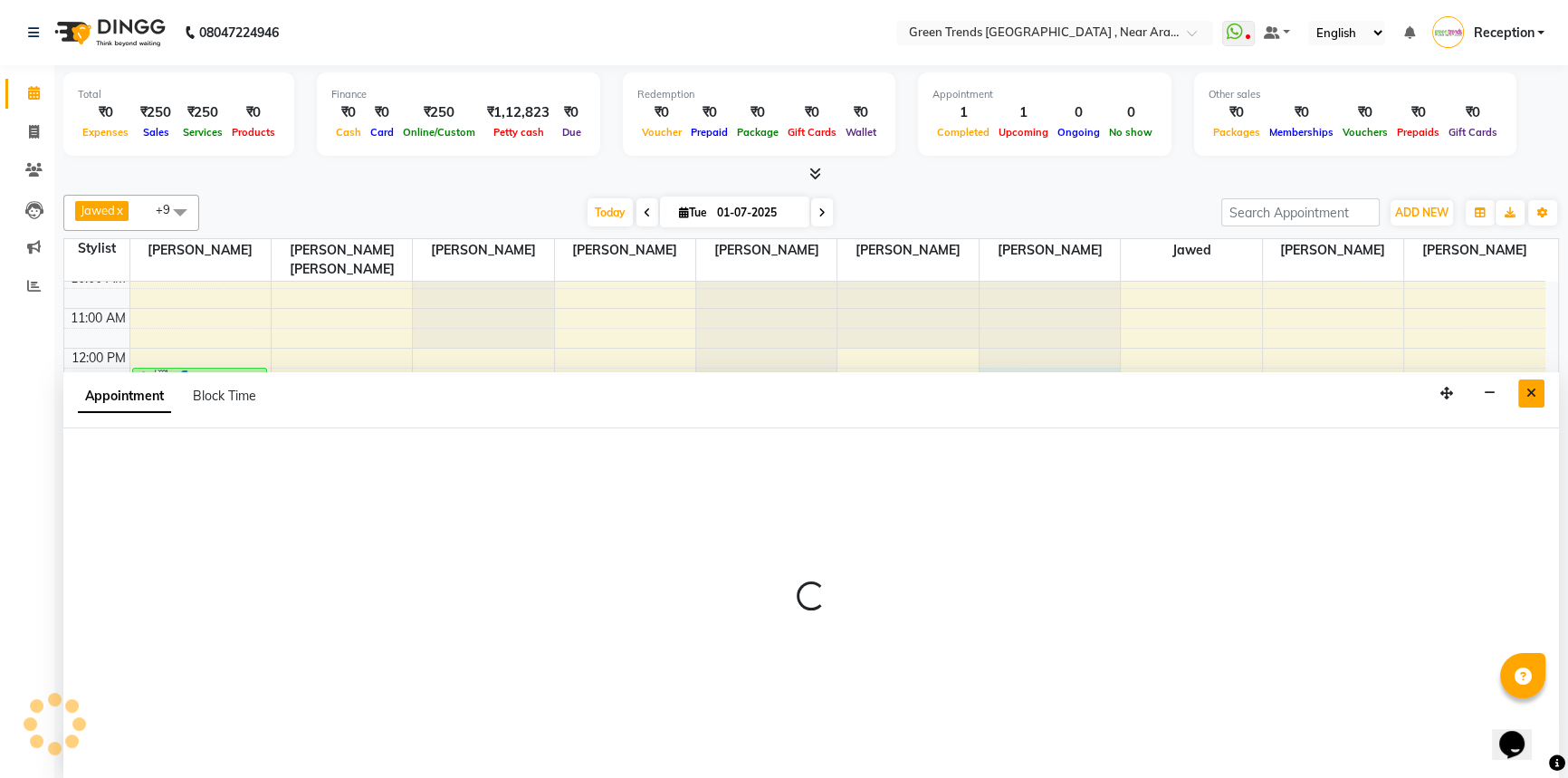 select on "67775" 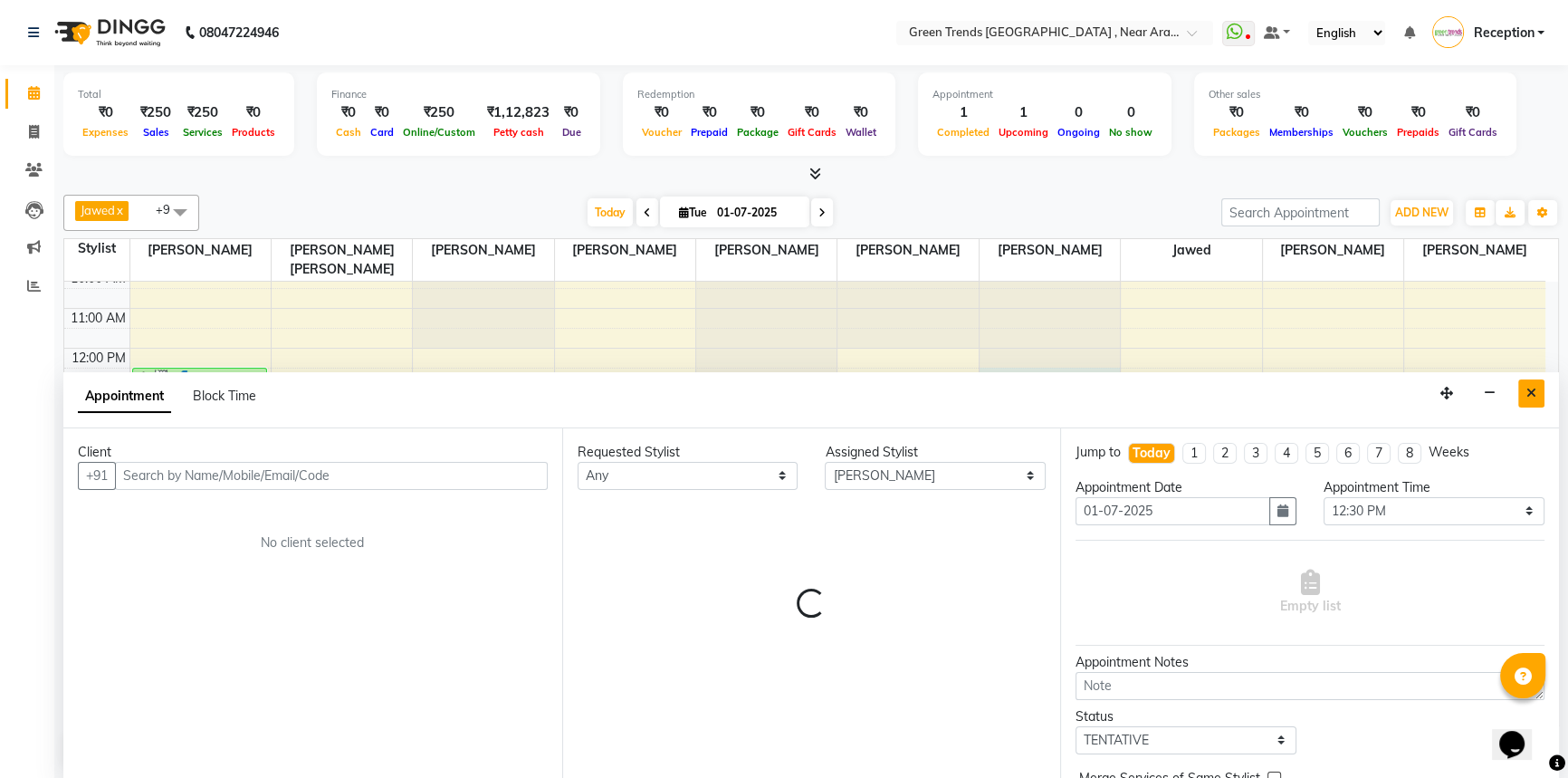 click at bounding box center [1531, 393] 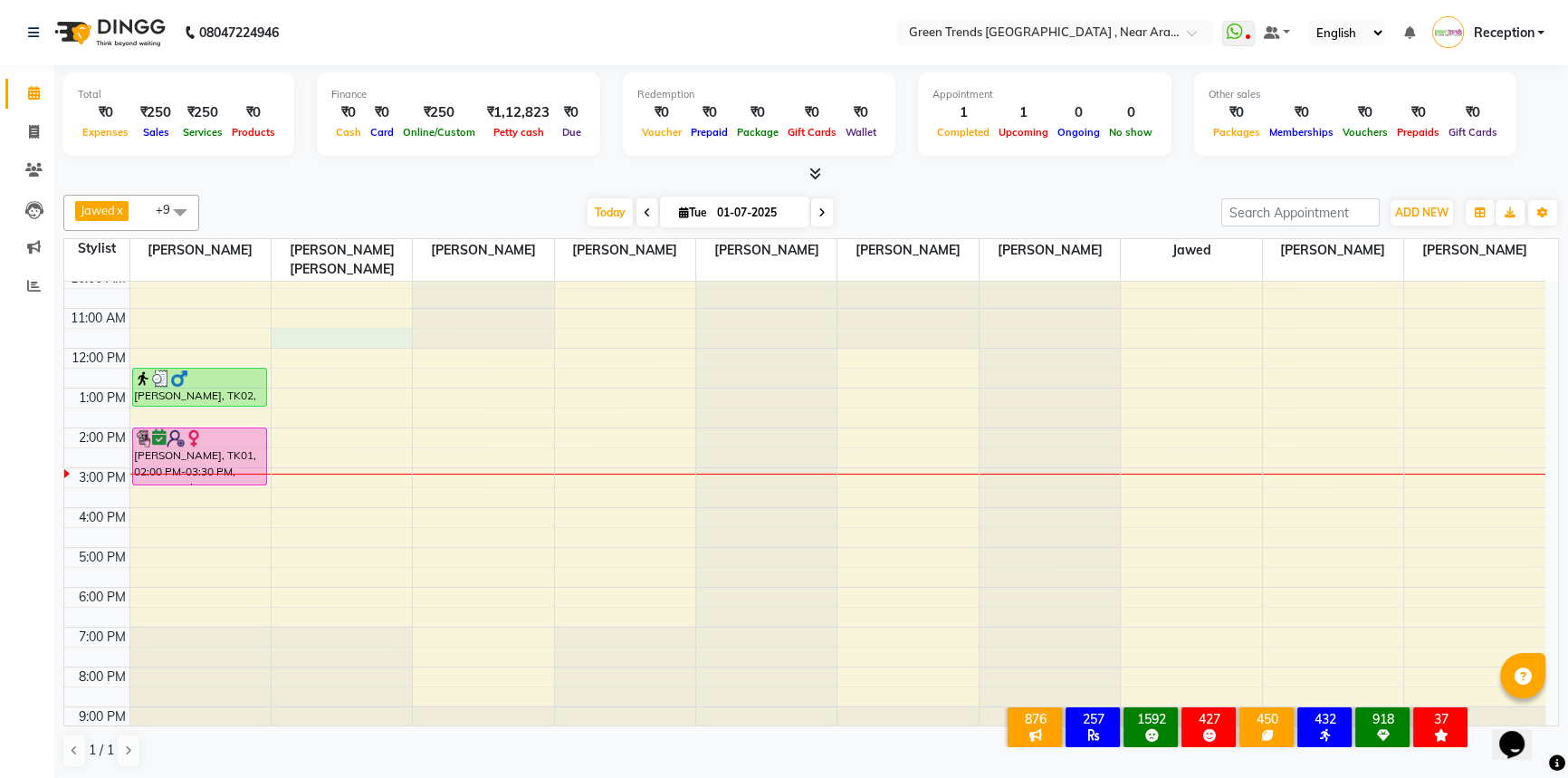 click on "9:00 AM 10:00 AM 11:00 AM 12:00 PM 1:00 PM 2:00 PM 3:00 PM 4:00 PM 5:00 PM 6:00 PM 7:00 PM 8:00 PM 9:00 PM     sashwat singh, TK02, 12:30 PM-01:30 PM, Men's -Haircut Basic (Member Price in )     BHAVYA, TK01, 02:00 PM-03:30 PM, Women-Colouring - Hair-Global Colouring-Medium - Ammonia Free (Member price in)" at bounding box center (805, 487) 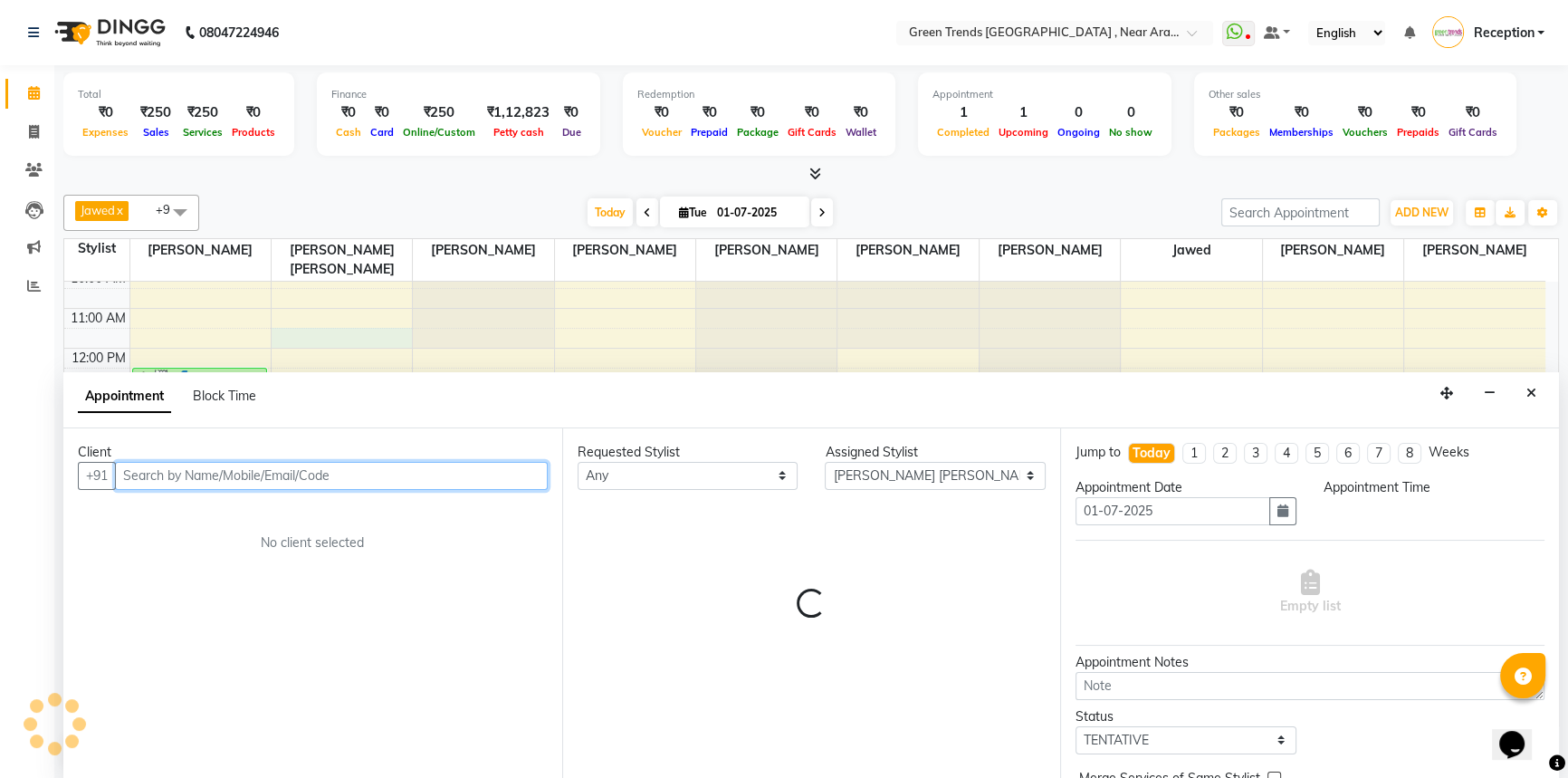 select on "690" 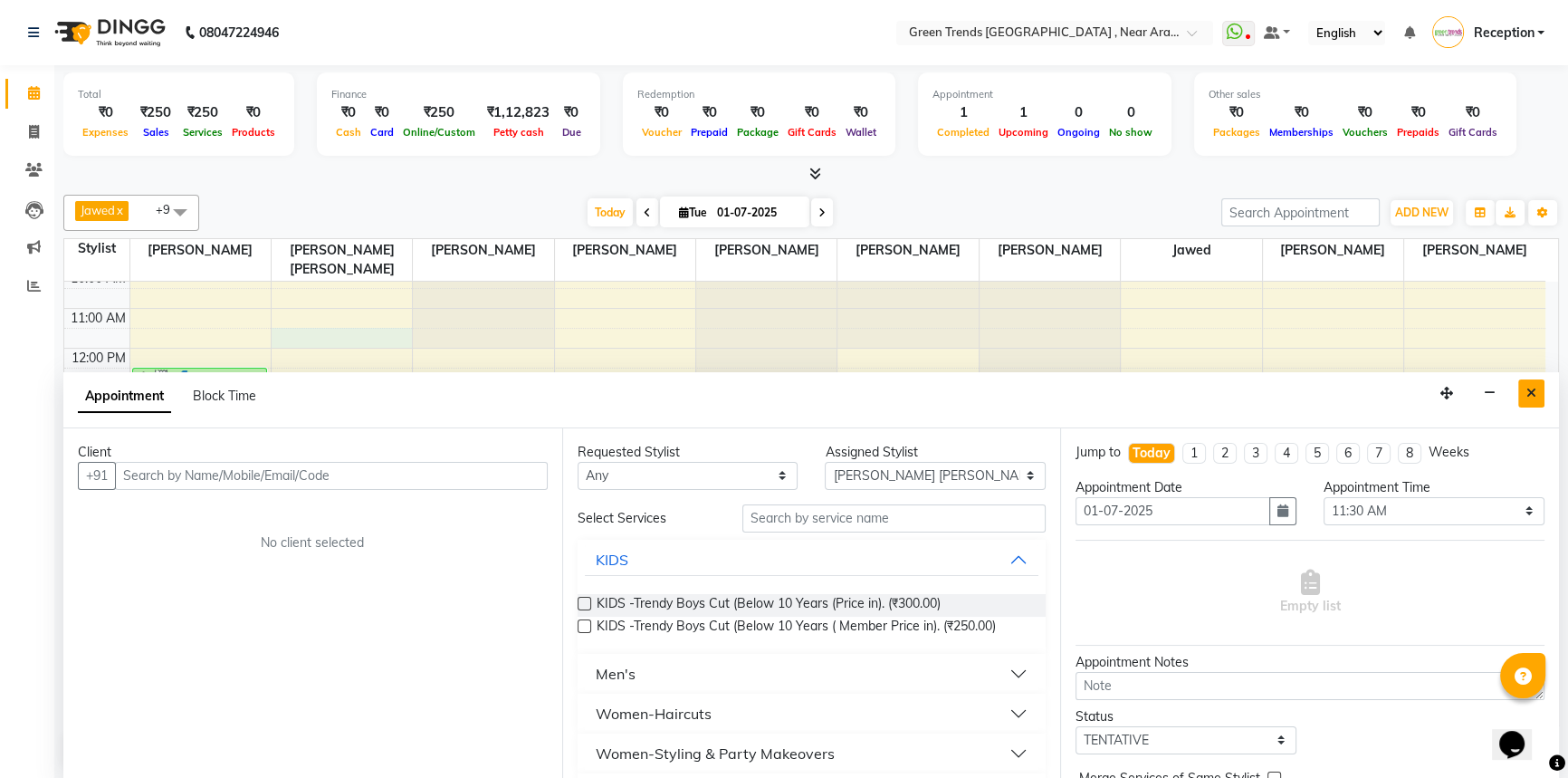 click at bounding box center (1531, 393) 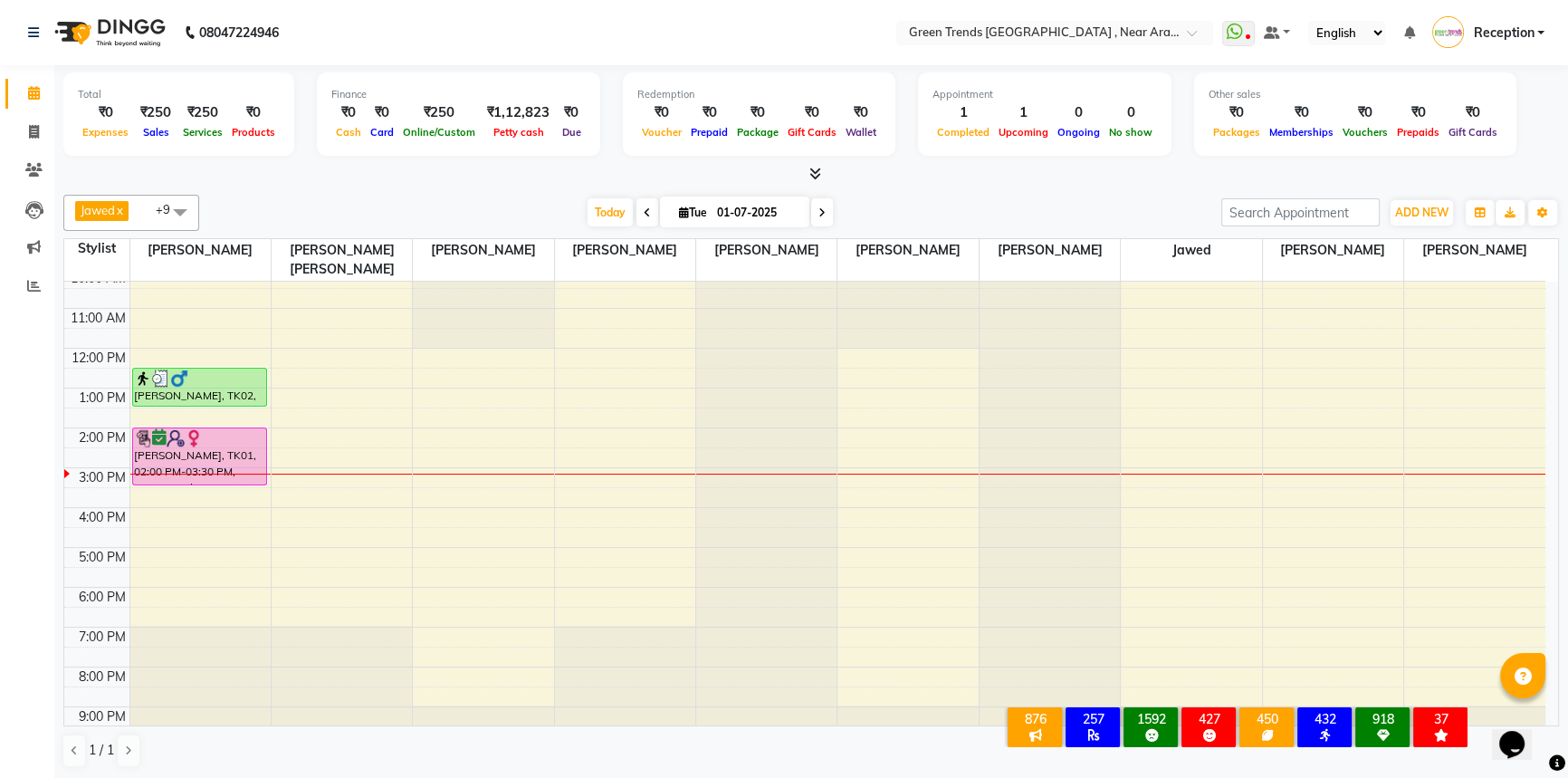 click on "9:00 AM 10:00 AM 11:00 AM 12:00 PM 1:00 PM 2:00 PM 3:00 PM 4:00 PM 5:00 PM 6:00 PM 7:00 PM 8:00 PM 9:00 PM     sashwat singh, TK02, 12:30 PM-01:30 PM, Men's -Haircut Basic (Member Price in )     BHAVYA, TK01, 02:00 PM-03:30 PM, Women-Colouring - Hair-Global Colouring-Medium - Ammonia Free (Member price in)" at bounding box center (805, 487) 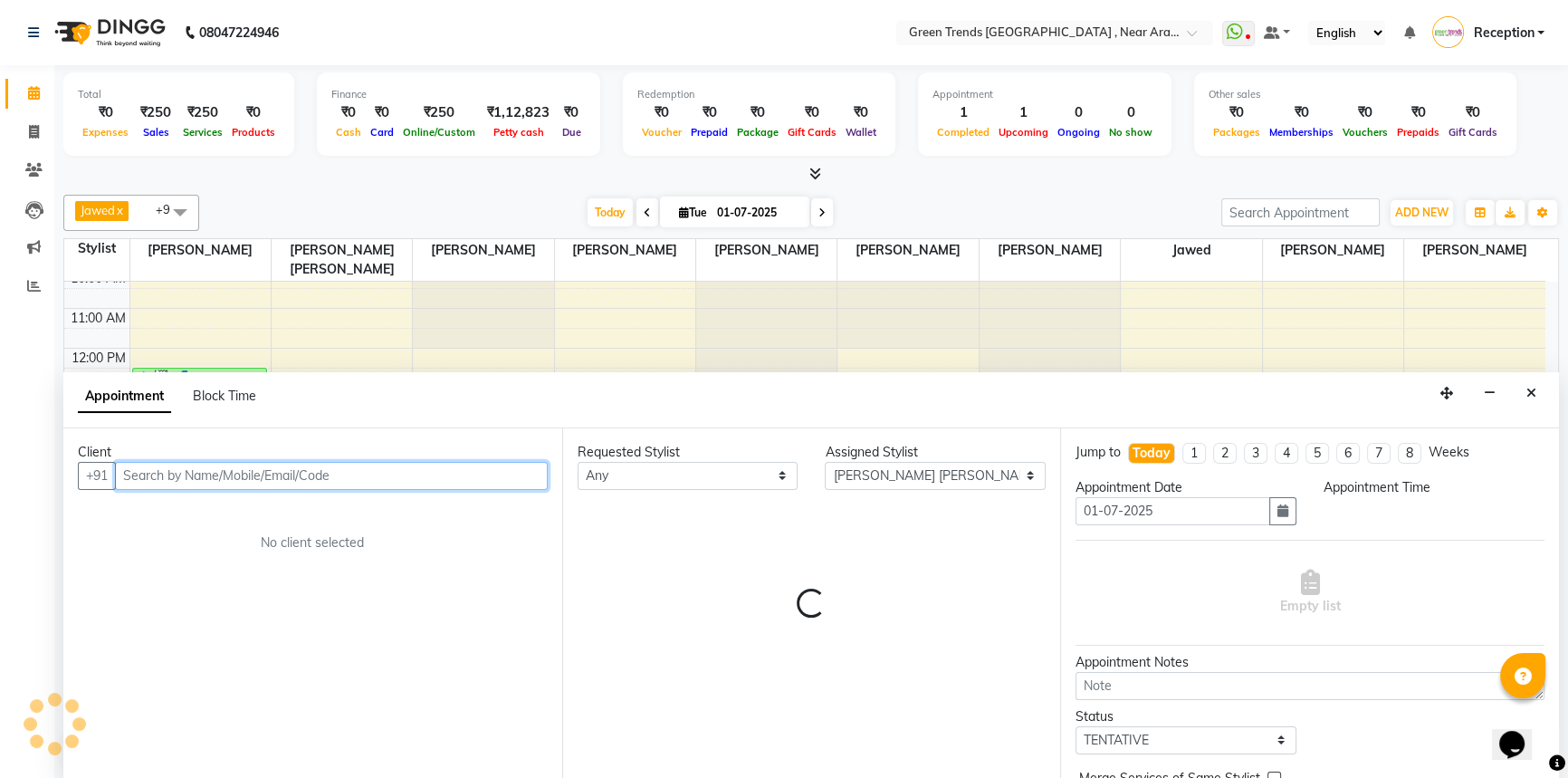 select on "900" 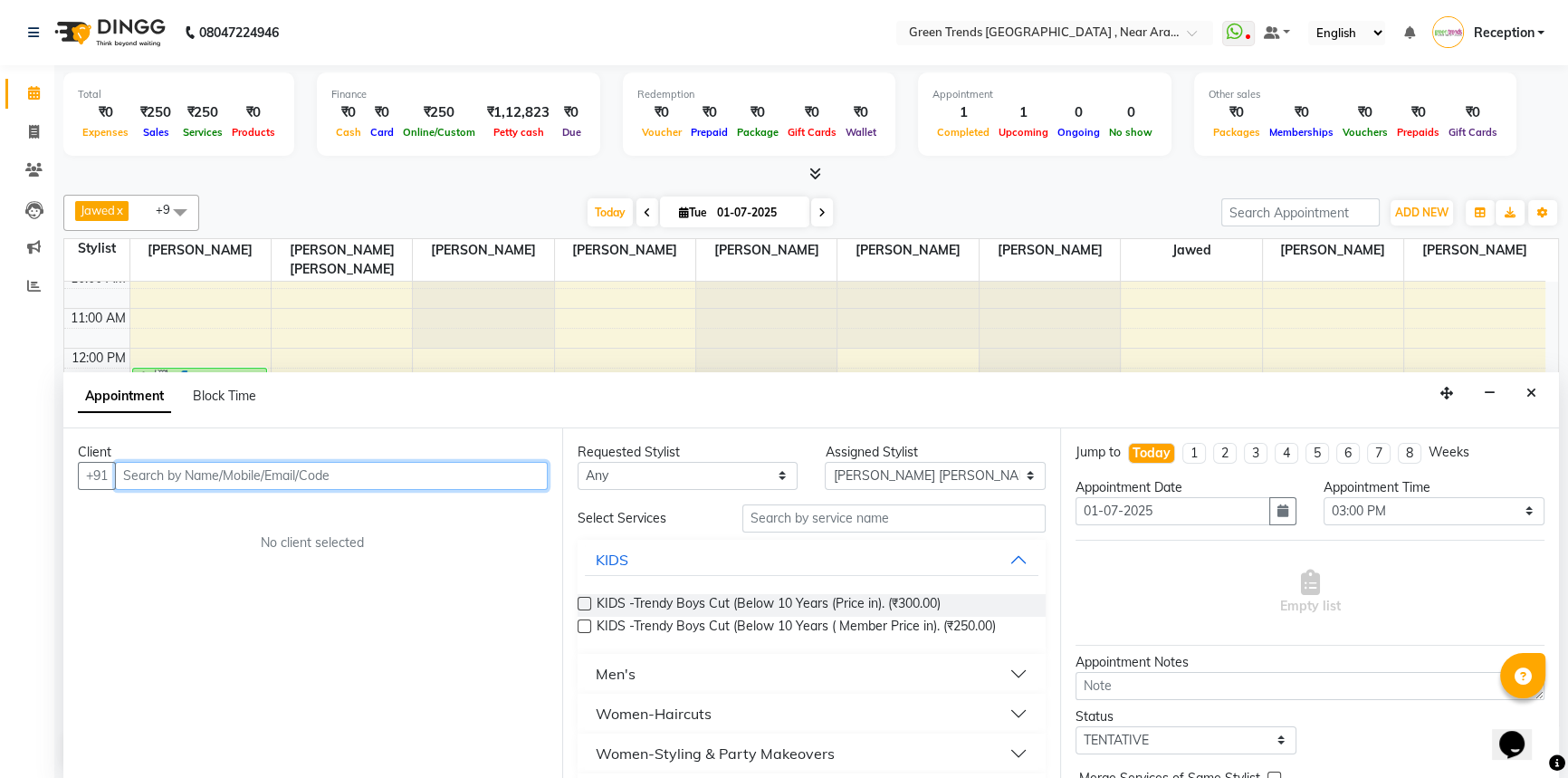 click at bounding box center (331, 475) 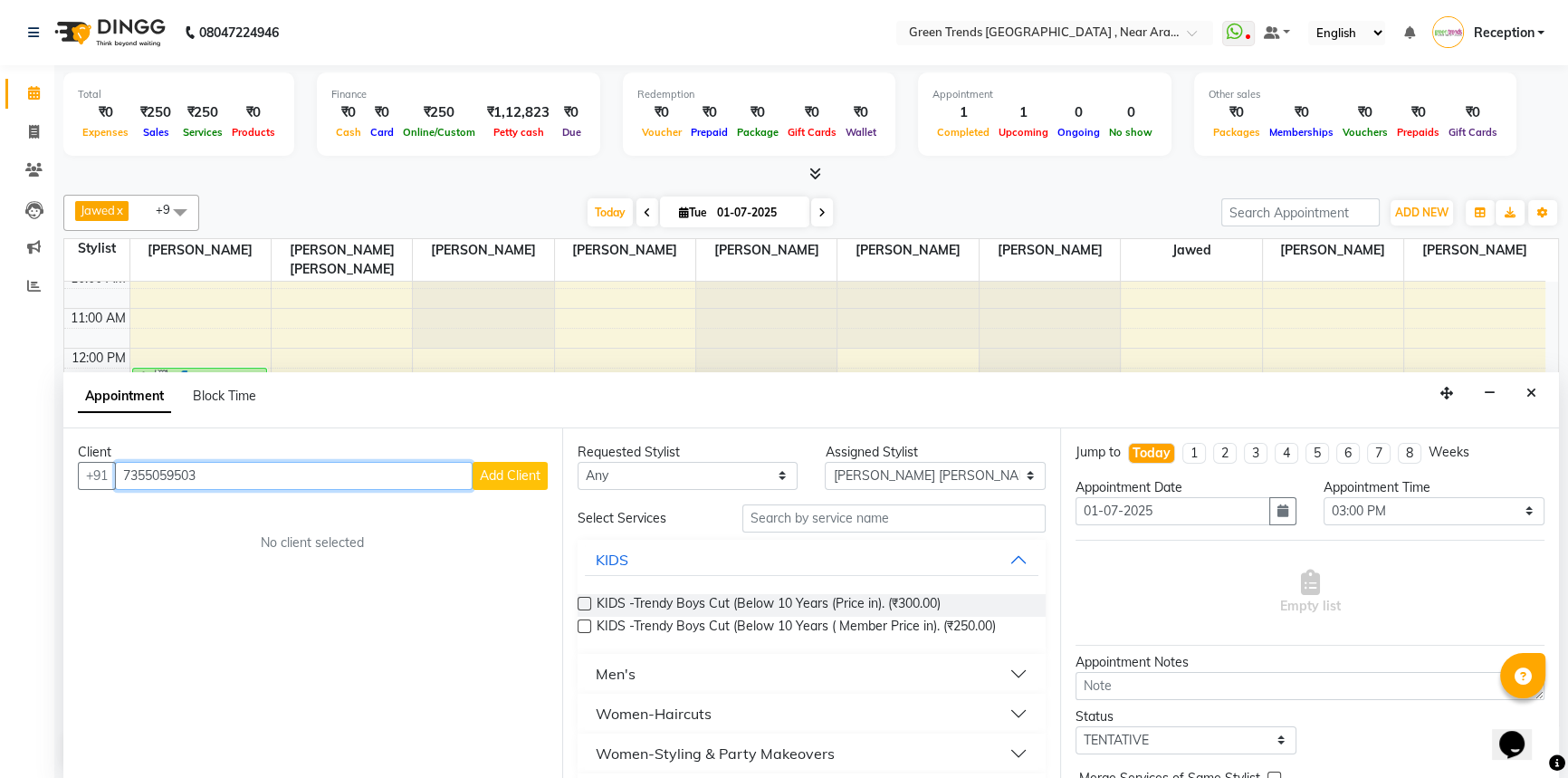 scroll, scrollTop: 0, scrollLeft: 0, axis: both 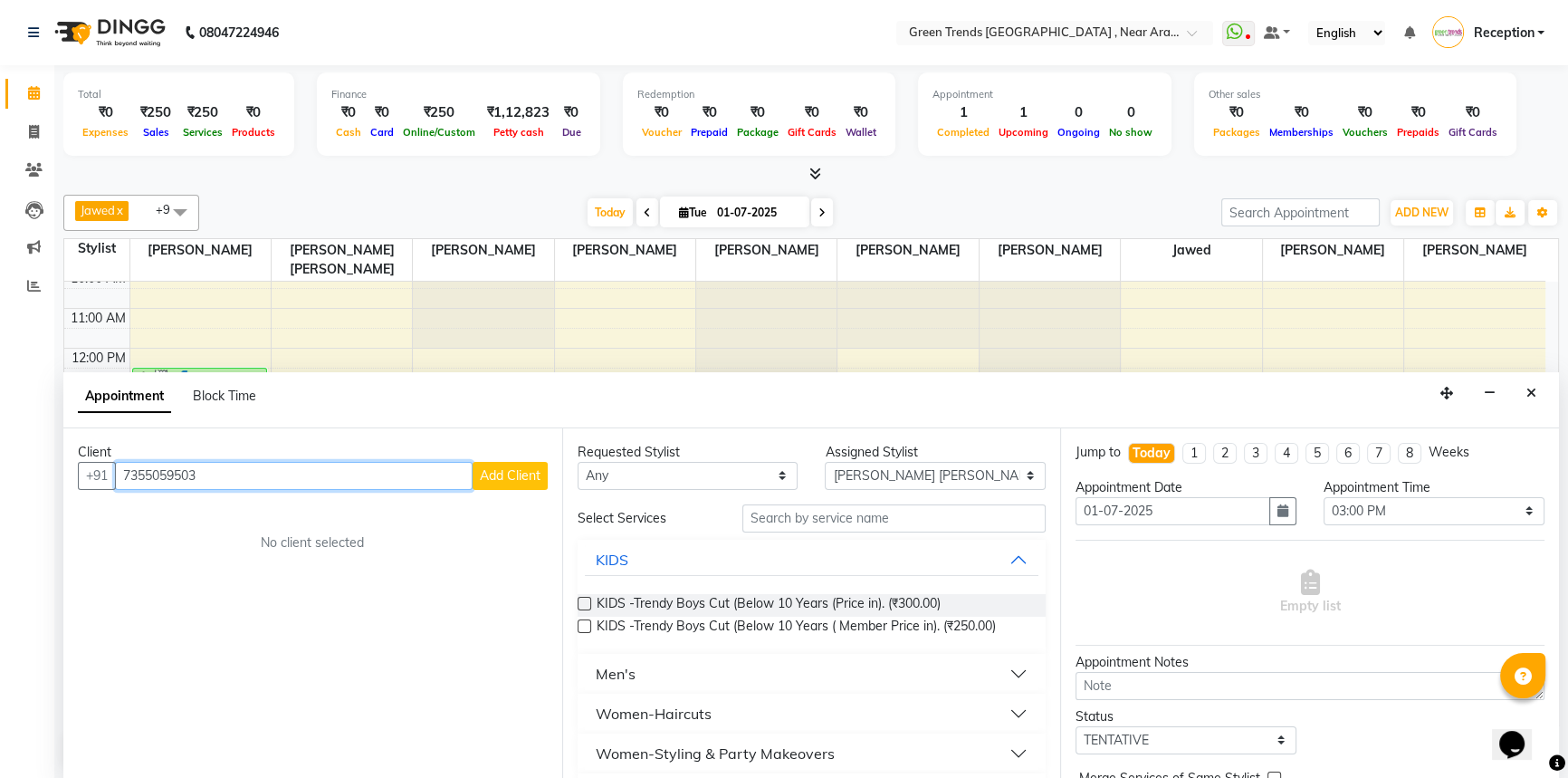 type on "7355059503" 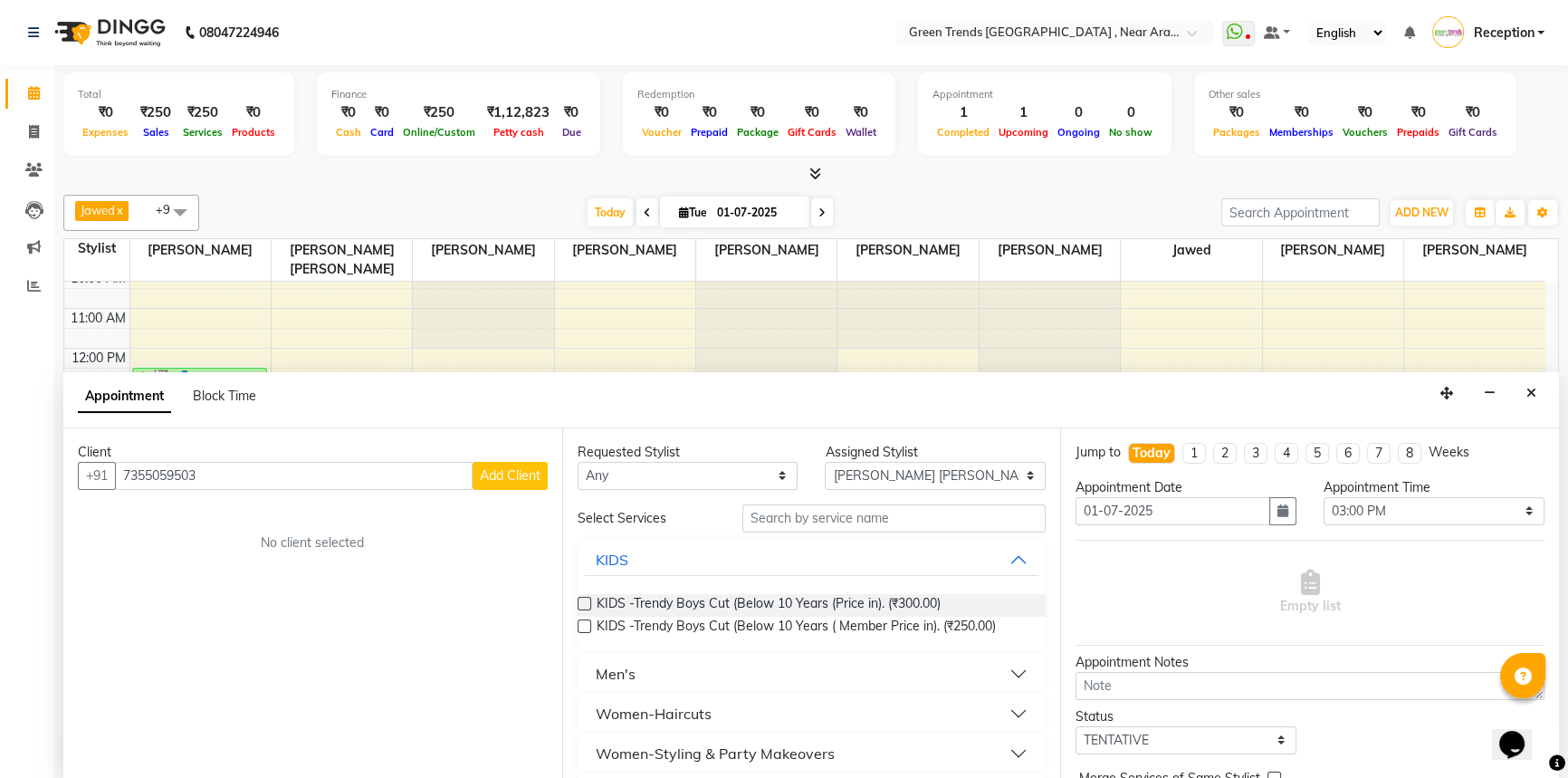 click on "Add Client" at bounding box center (510, 475) 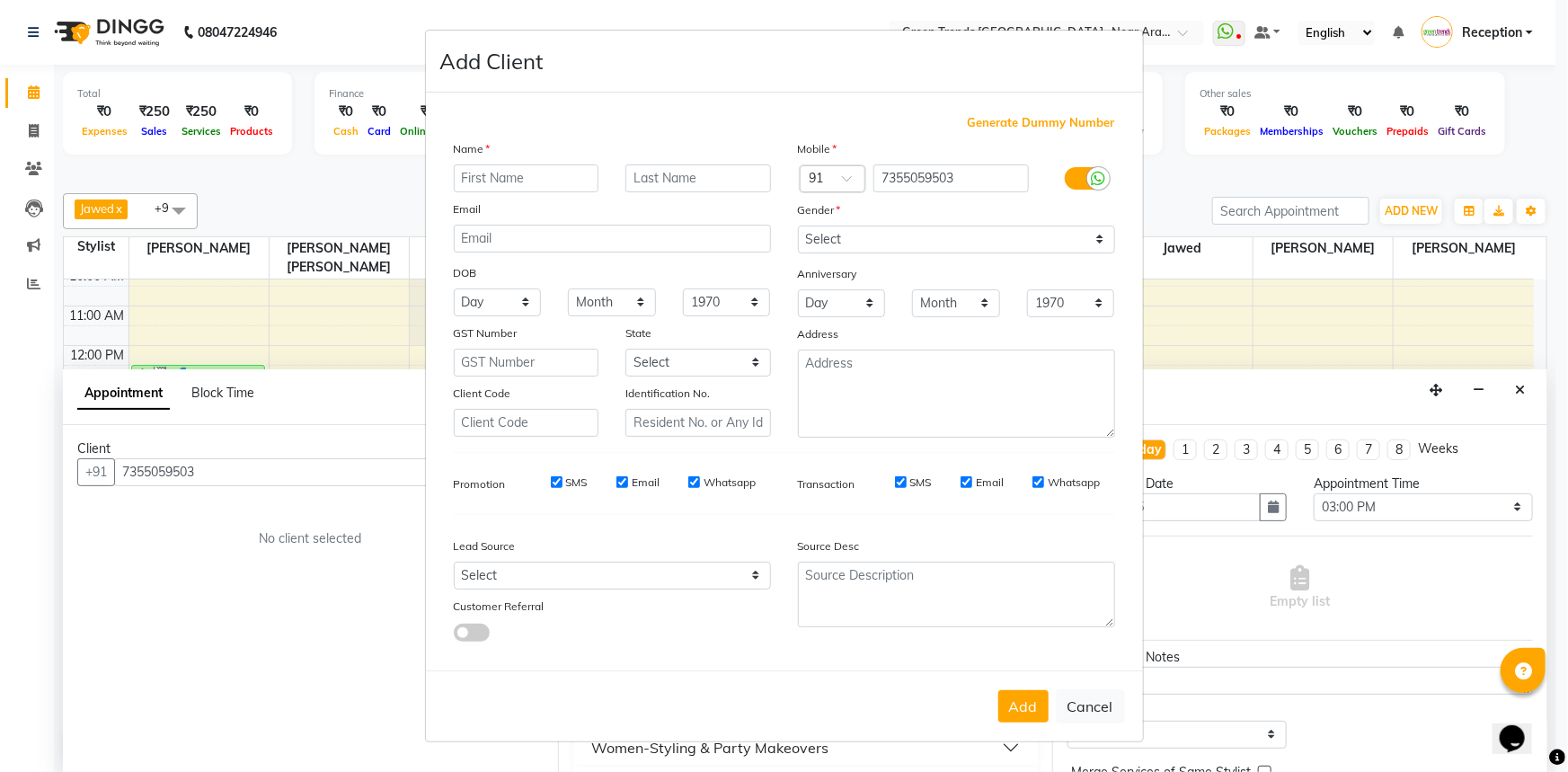 click at bounding box center [527, 178] 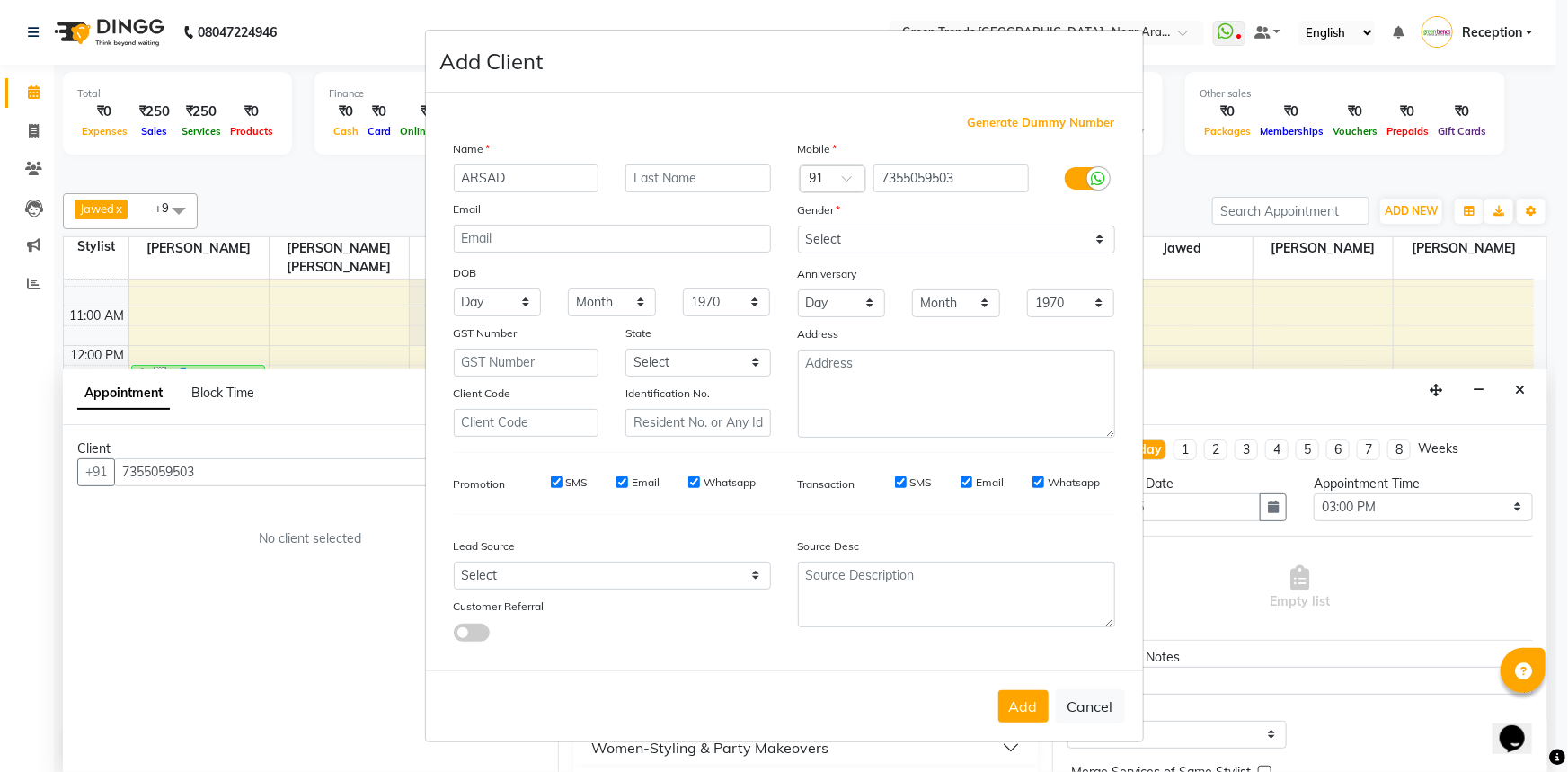 type on "ARSAD" 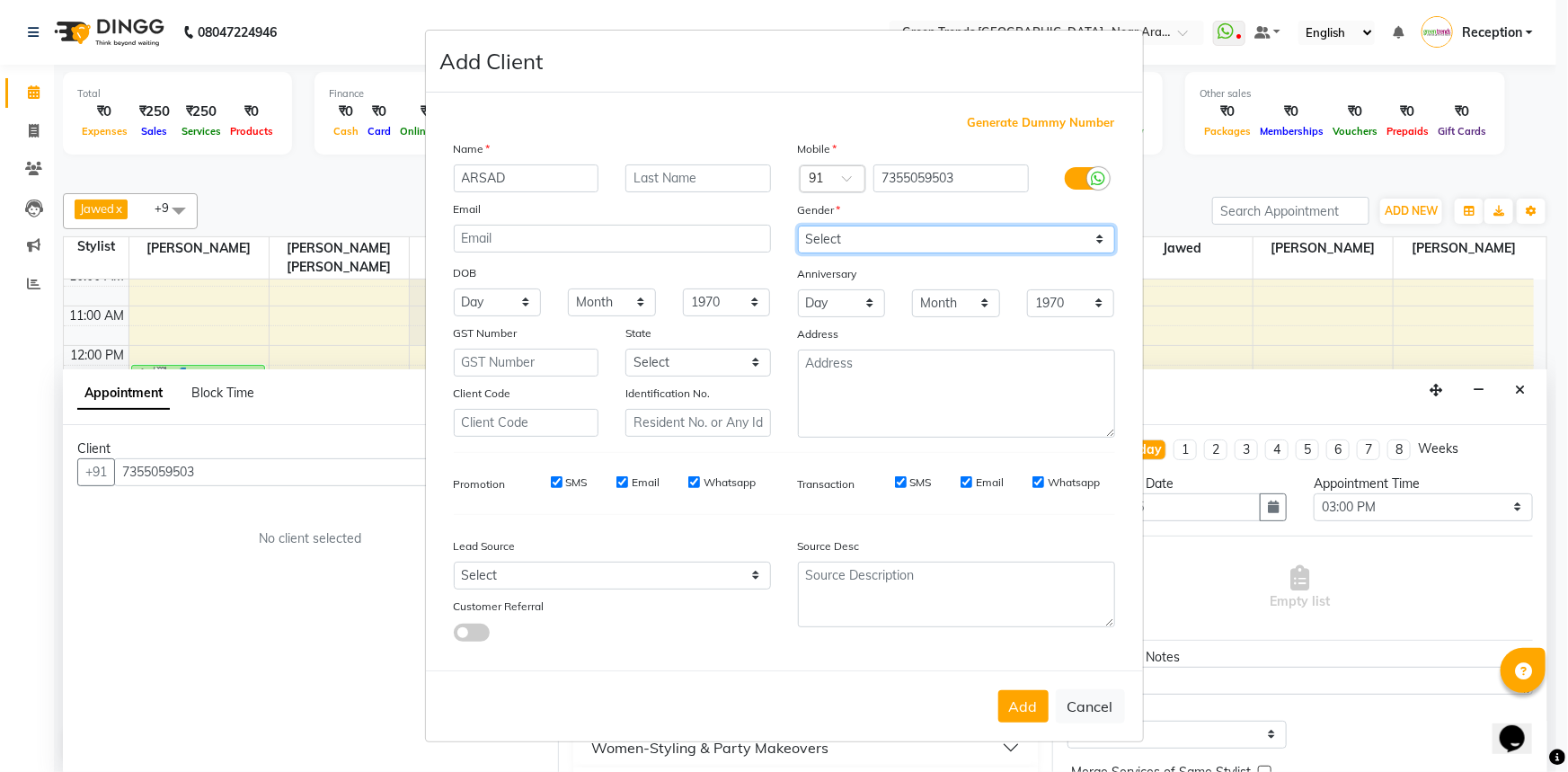 click on "Select Male Female Other Prefer Not To Say" at bounding box center [956, 239] 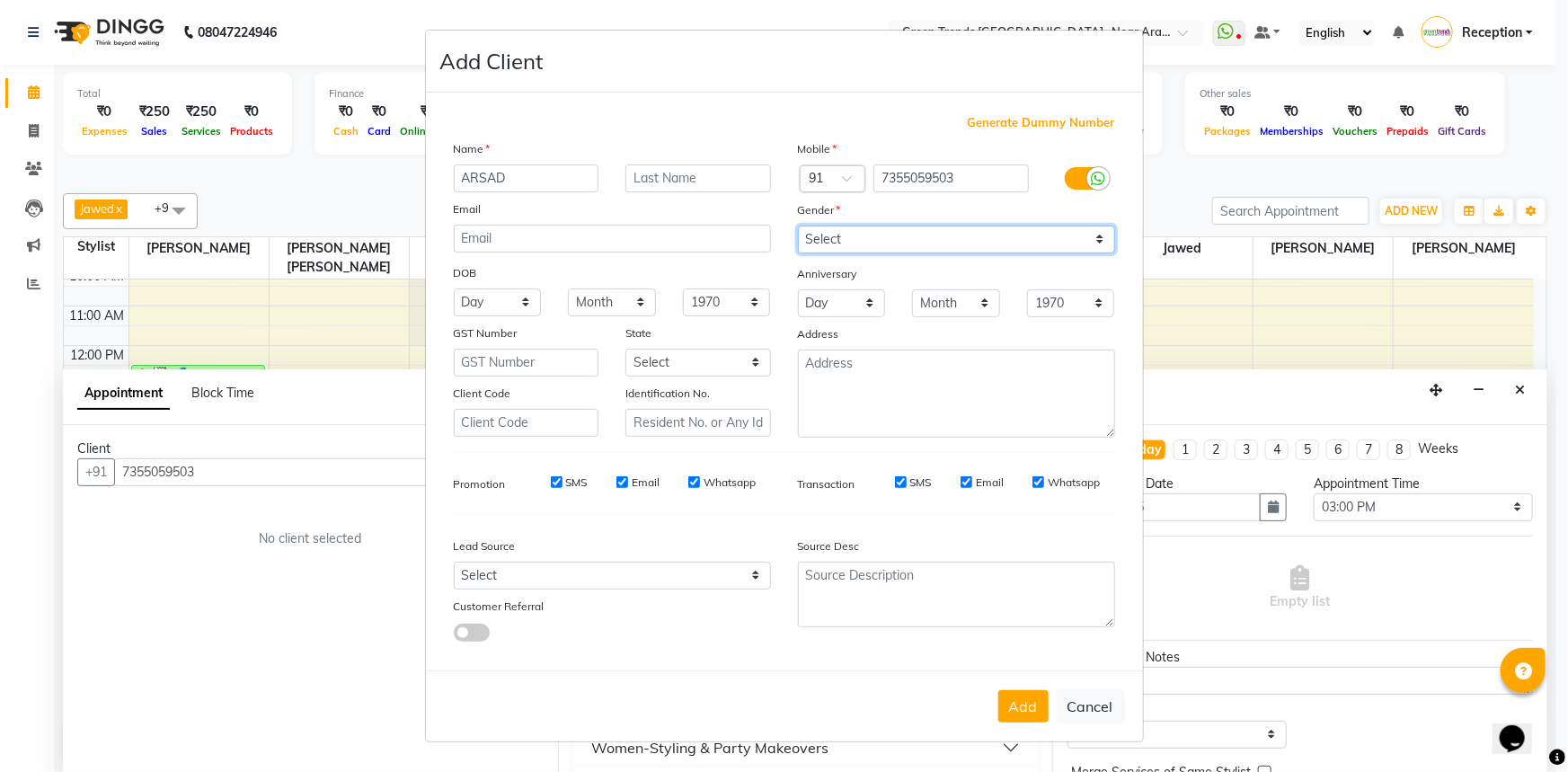 click on "Select Male Female Other Prefer Not To Say" at bounding box center [956, 239] 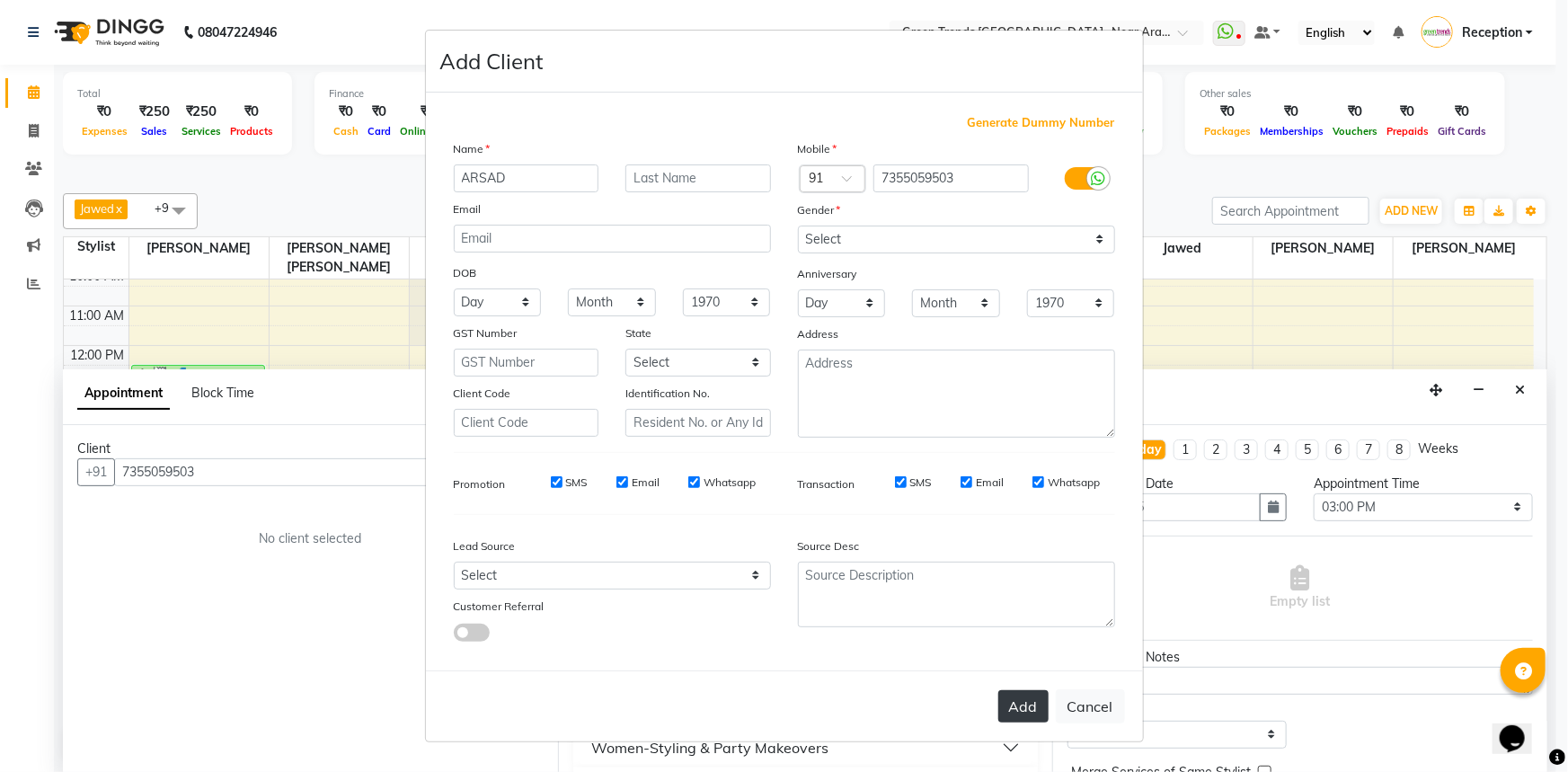 click on "Add" at bounding box center [1023, 706] 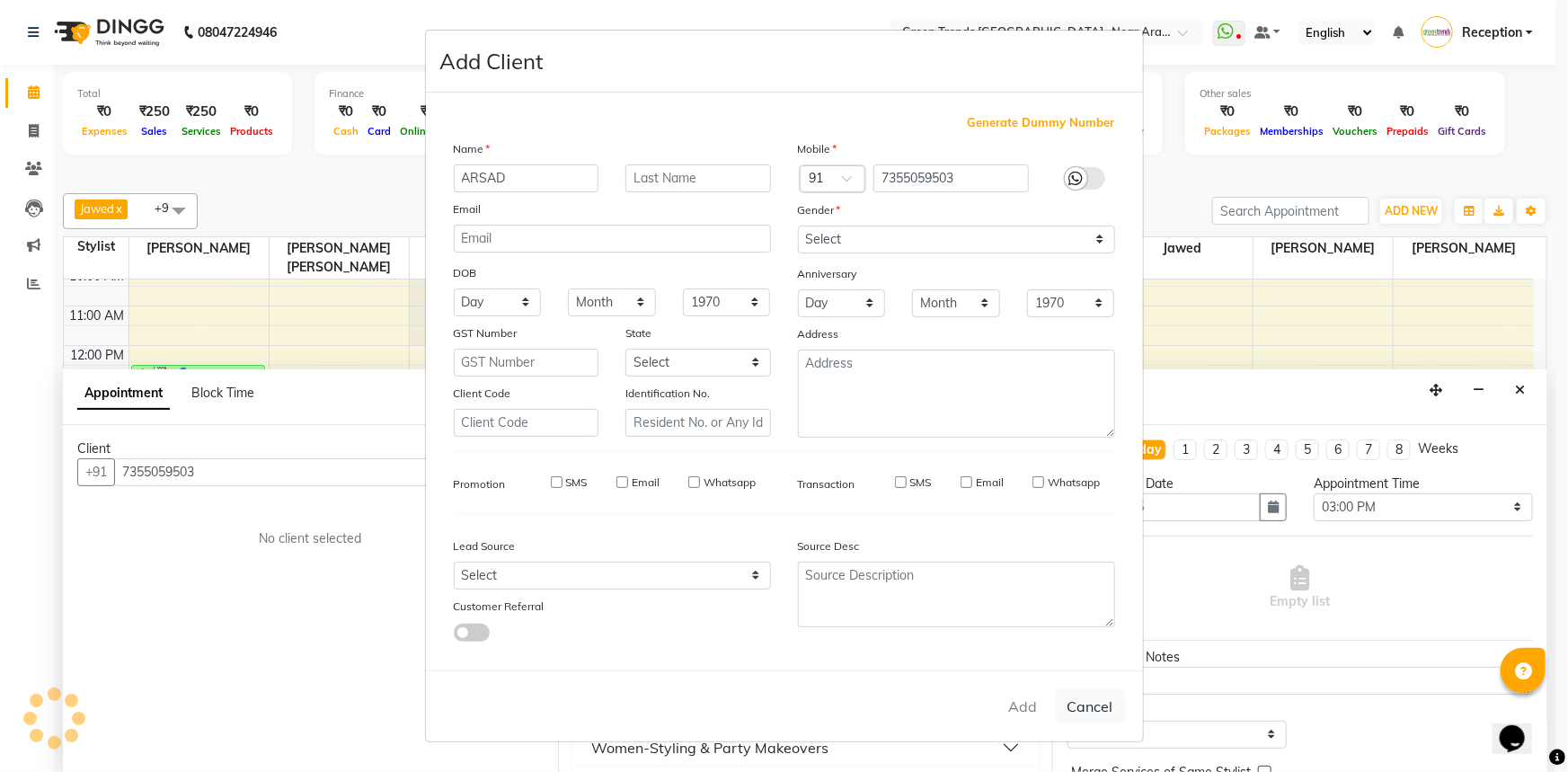 type 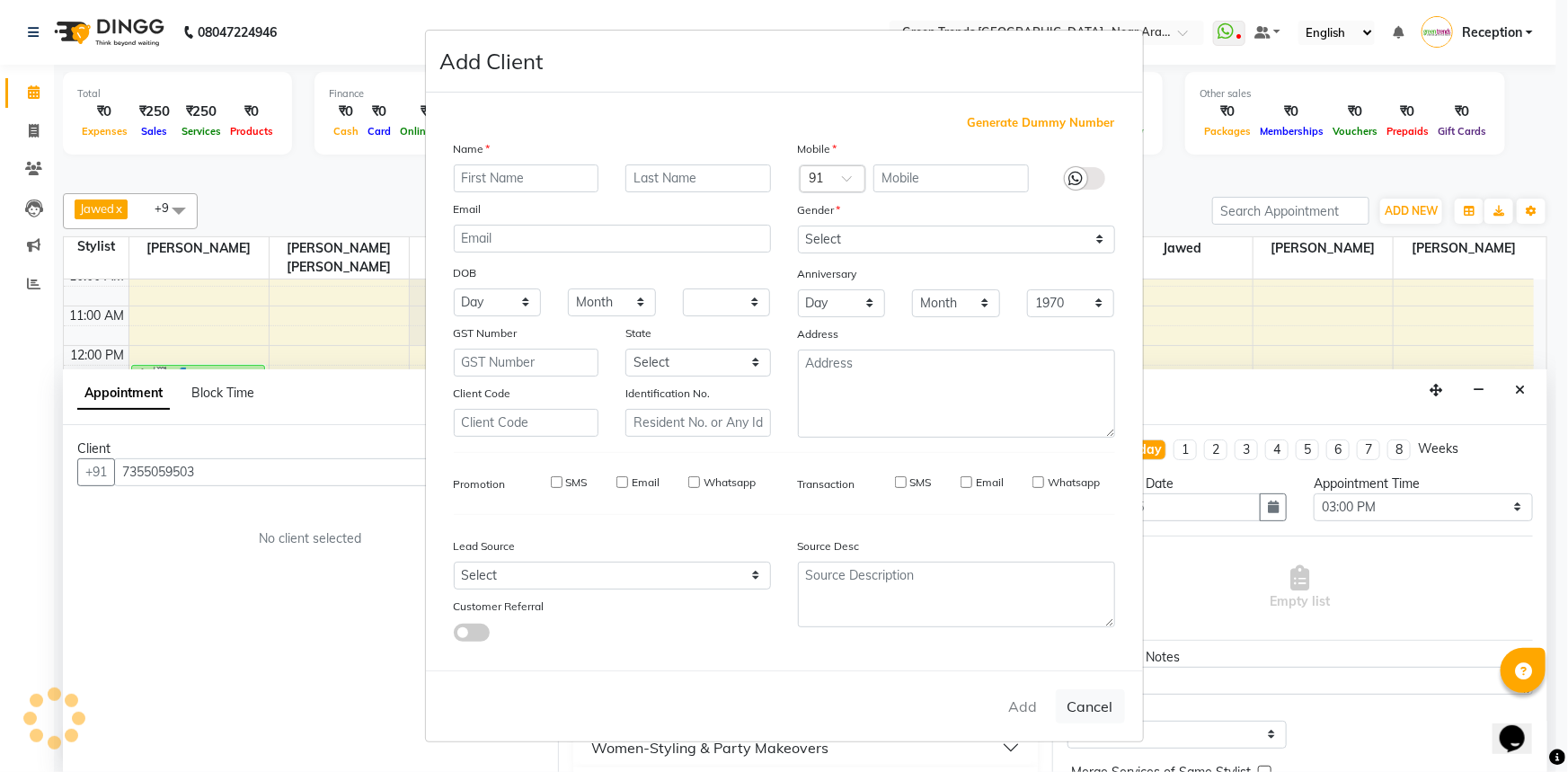 select 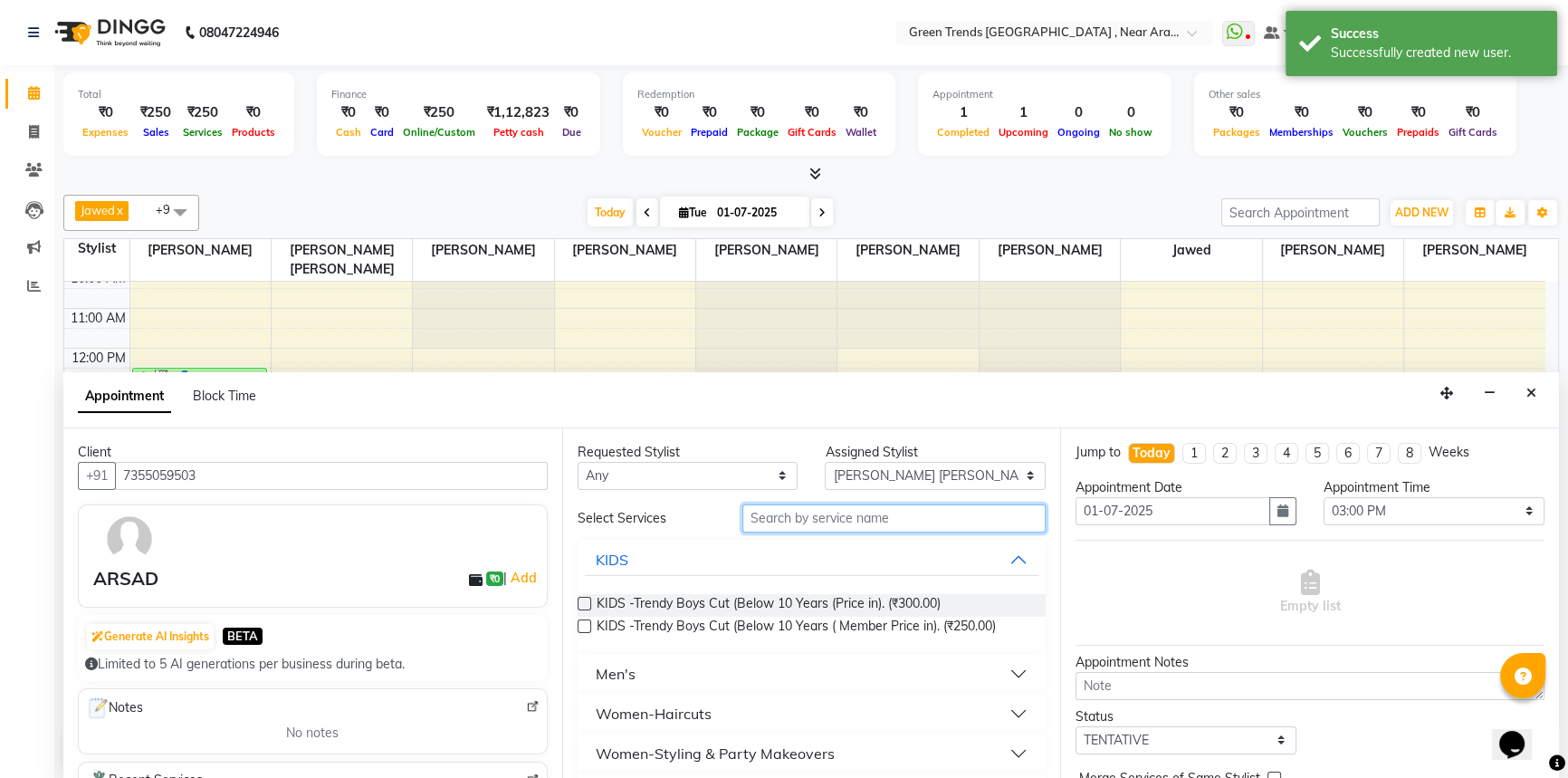 click at bounding box center [894, 518] 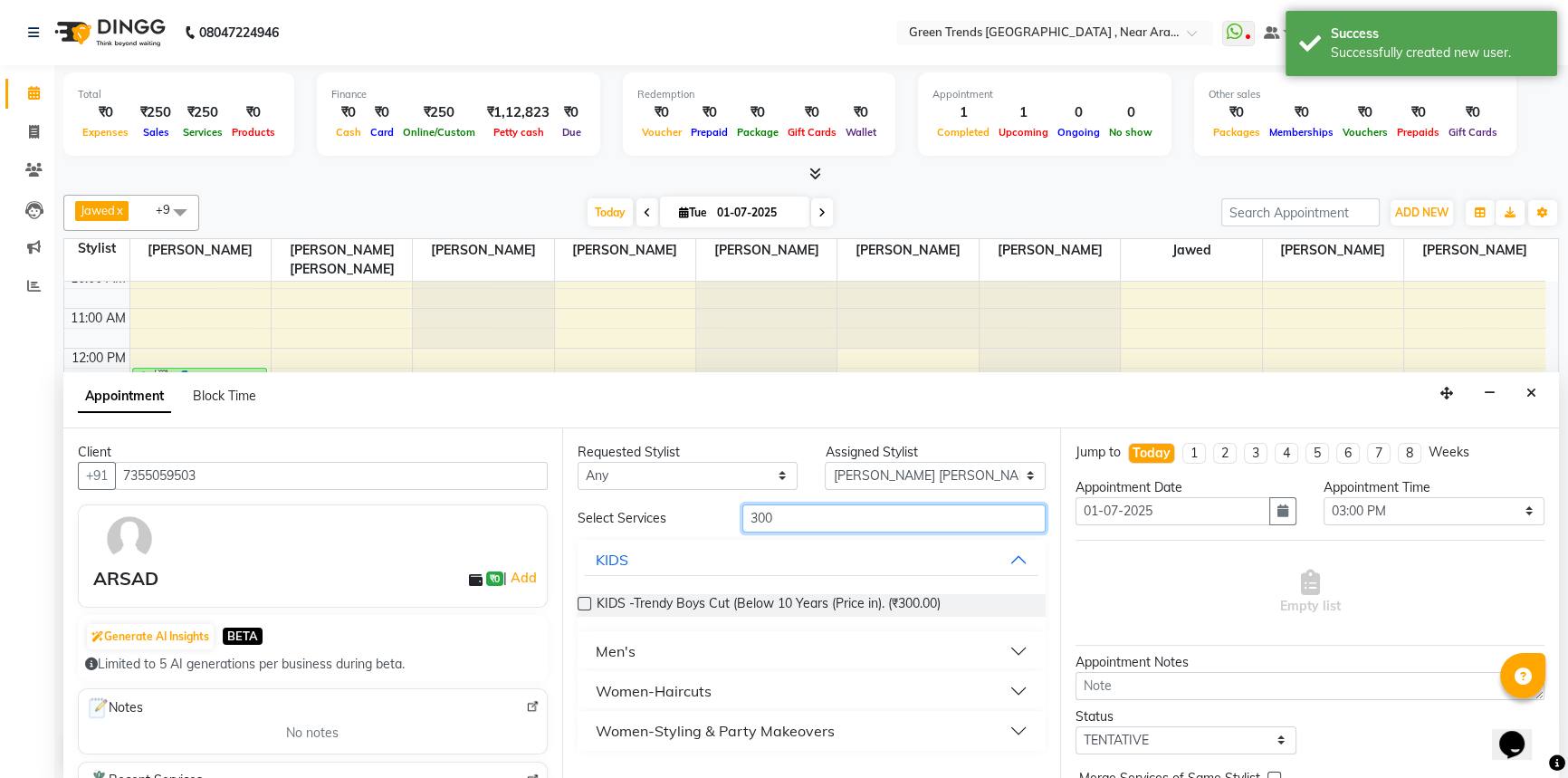 type on "300" 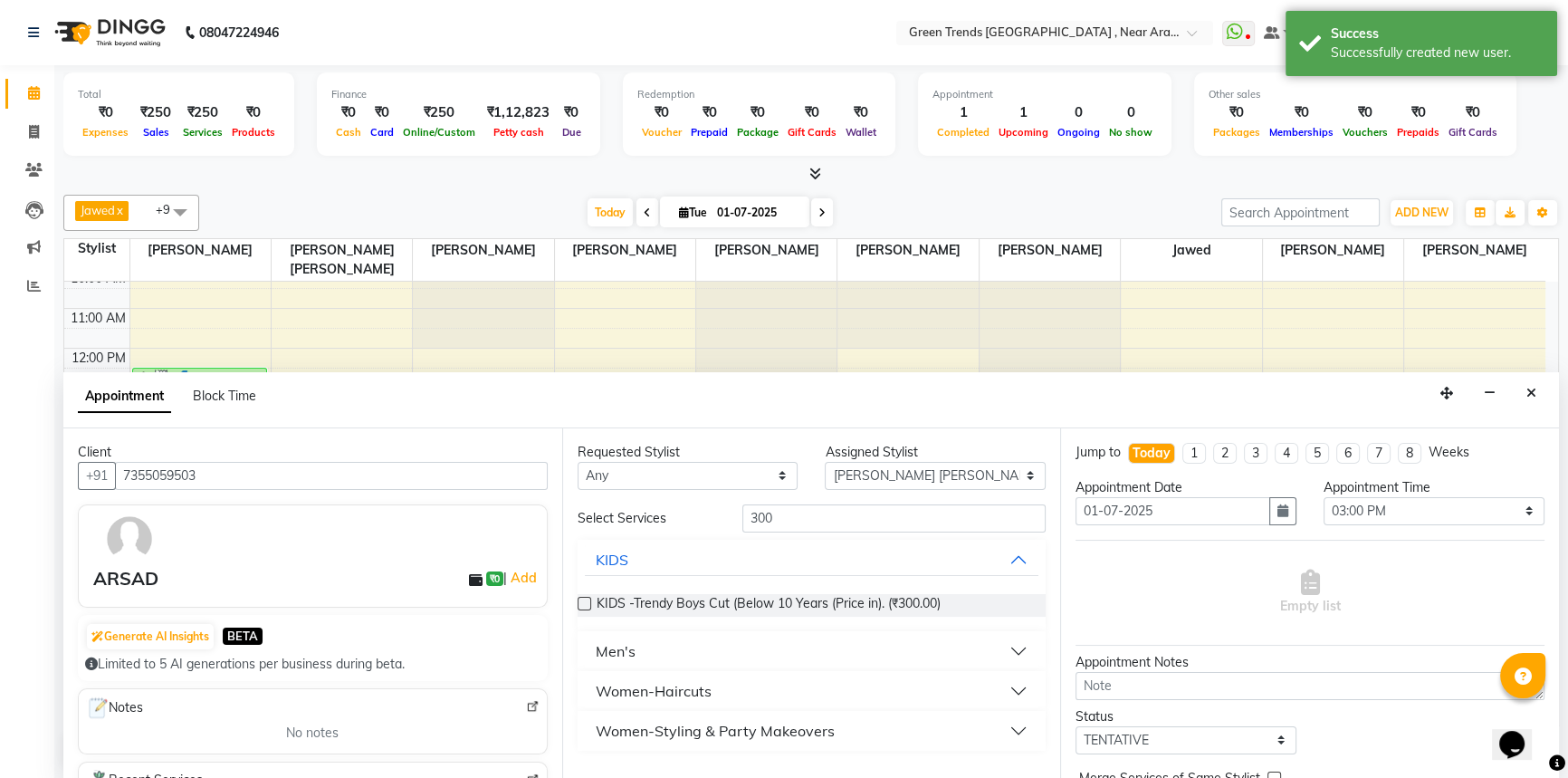 click on "Men's" at bounding box center (812, 651) 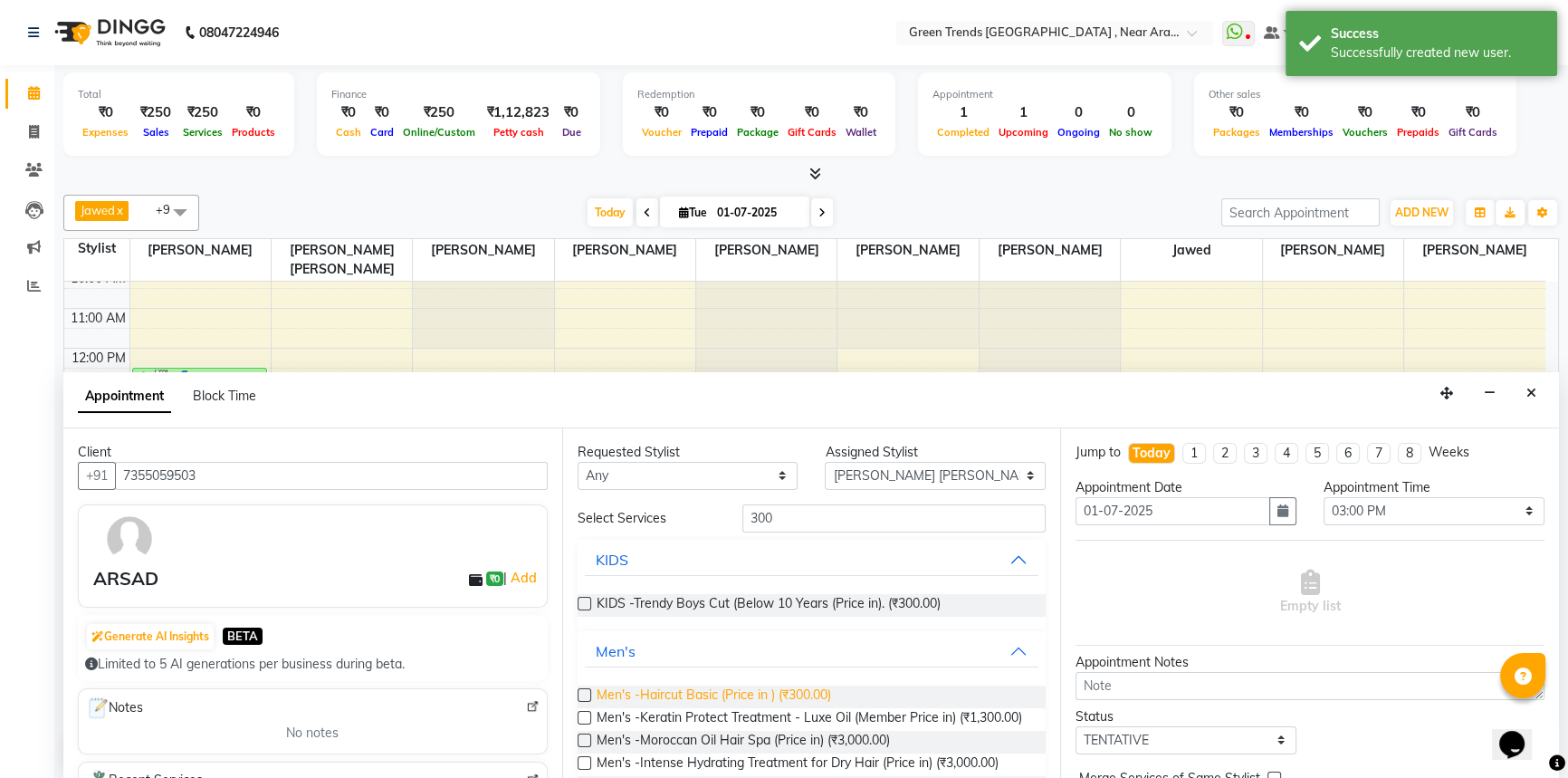 click on "Men's -Haircut Basic (Price in ) (₹300.00)" at bounding box center (713, 696) 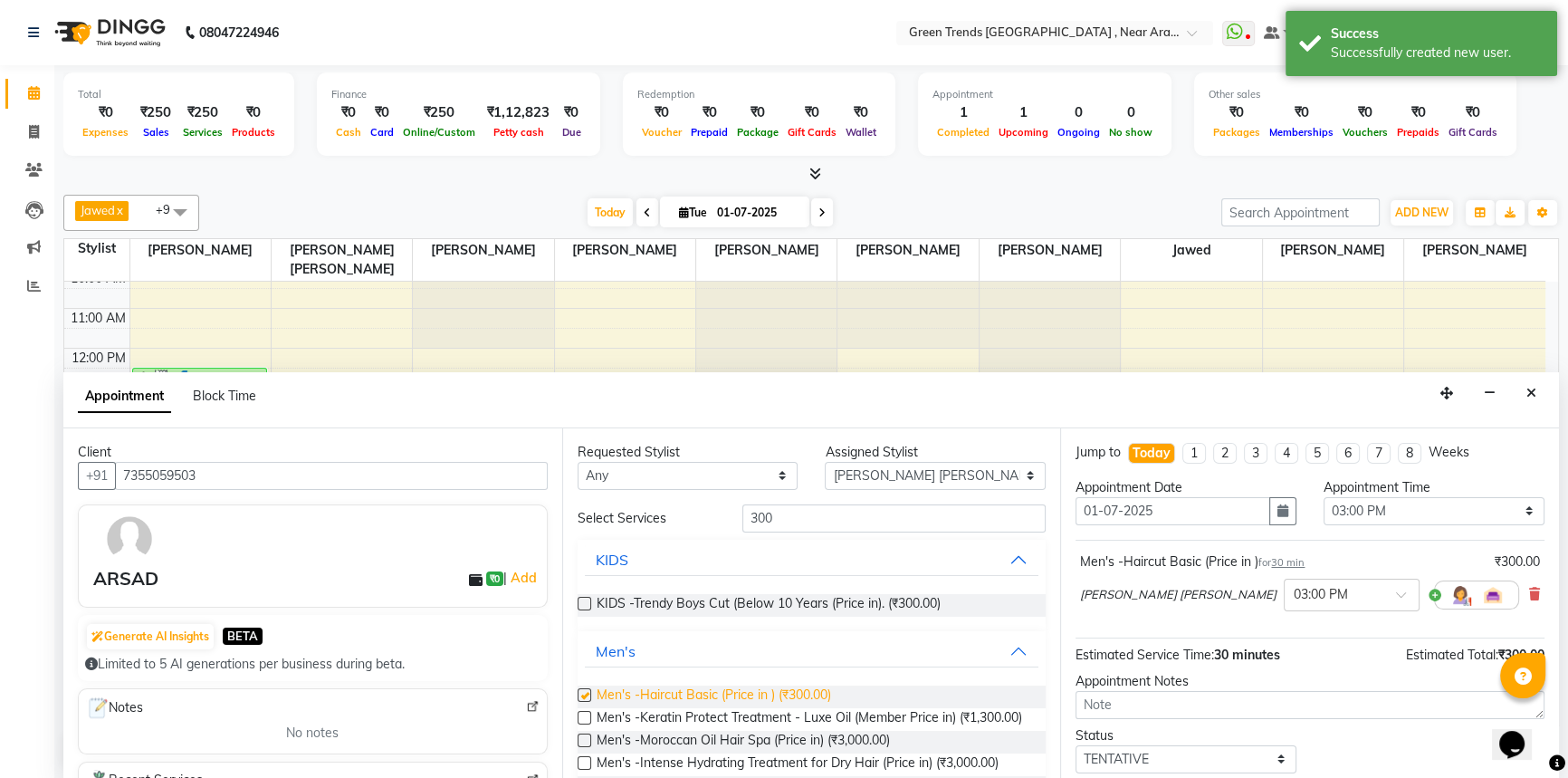 checkbox on "false" 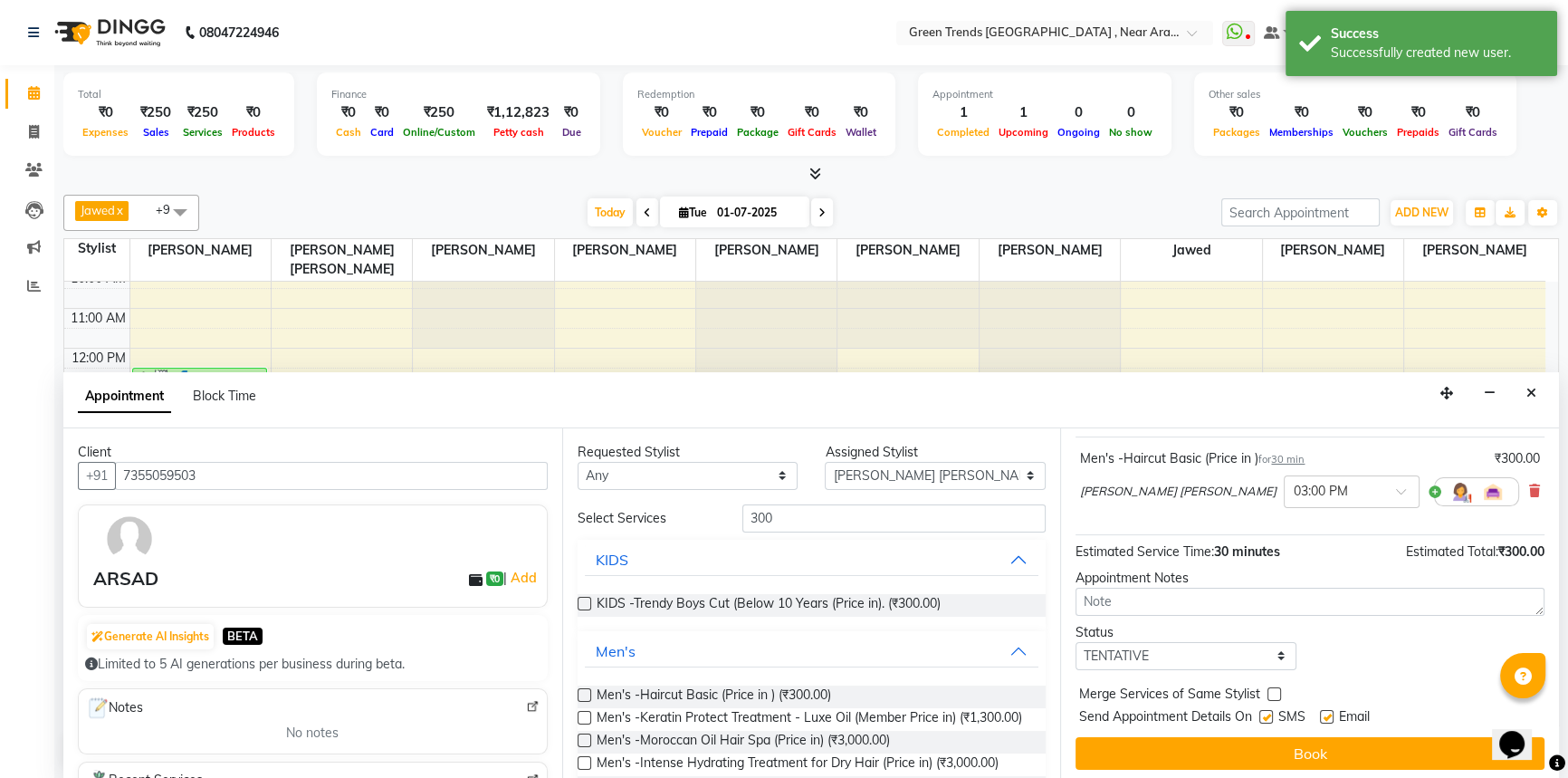 scroll, scrollTop: 107, scrollLeft: 0, axis: vertical 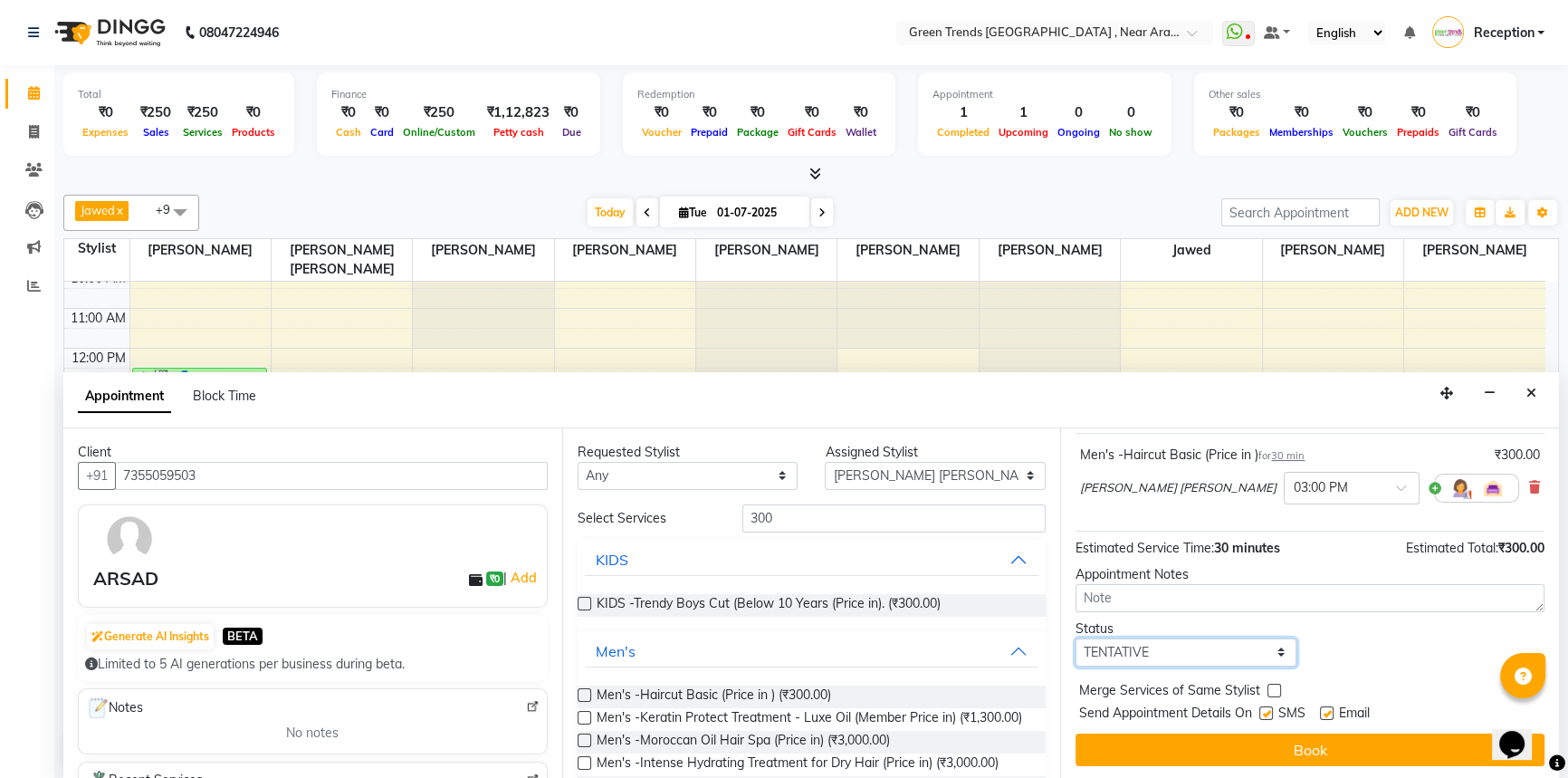 click on "Select TENTATIVE CONFIRM CHECK-IN UPCOMING" at bounding box center [1186, 652] 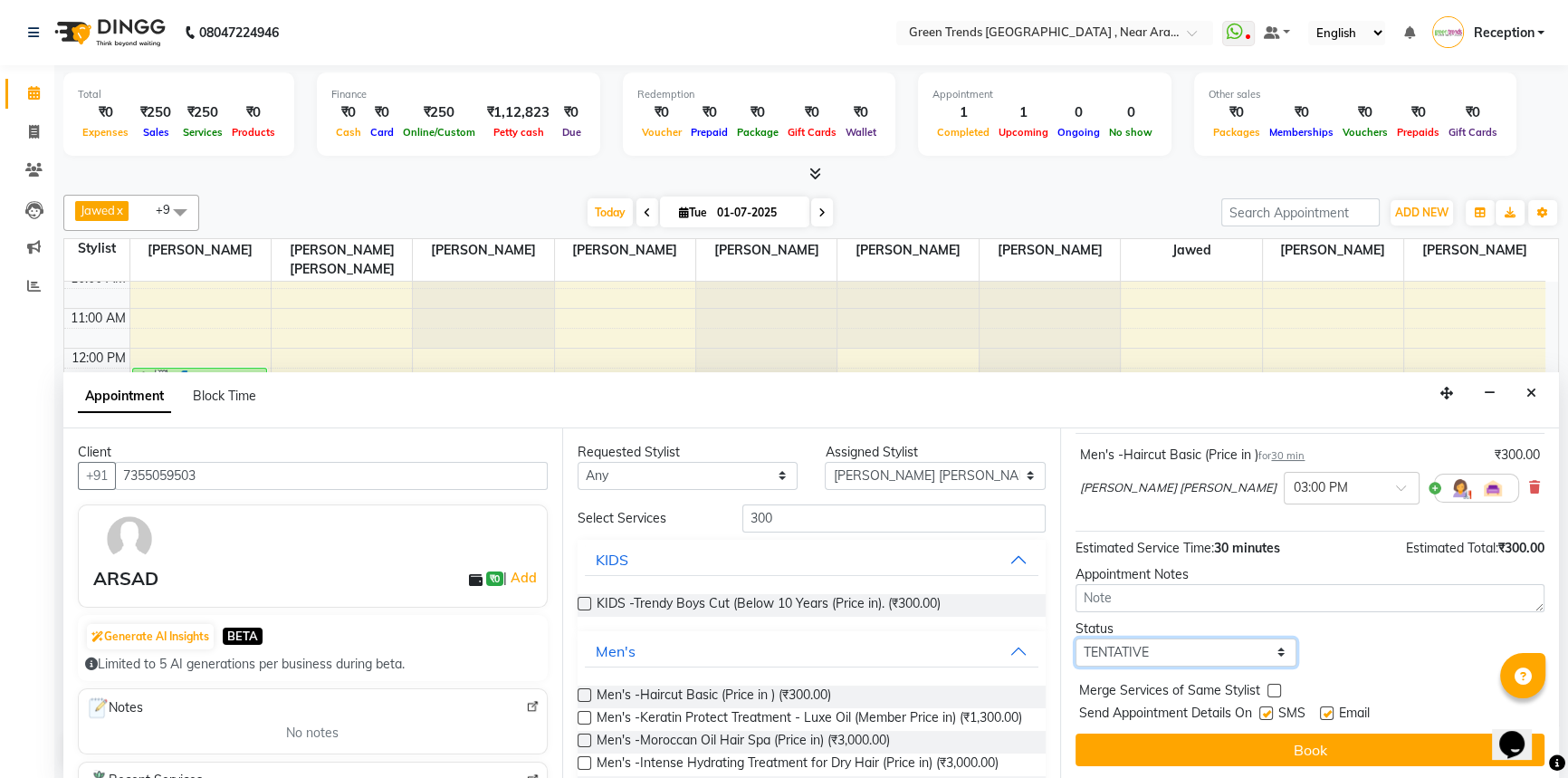 select on "confirm booking" 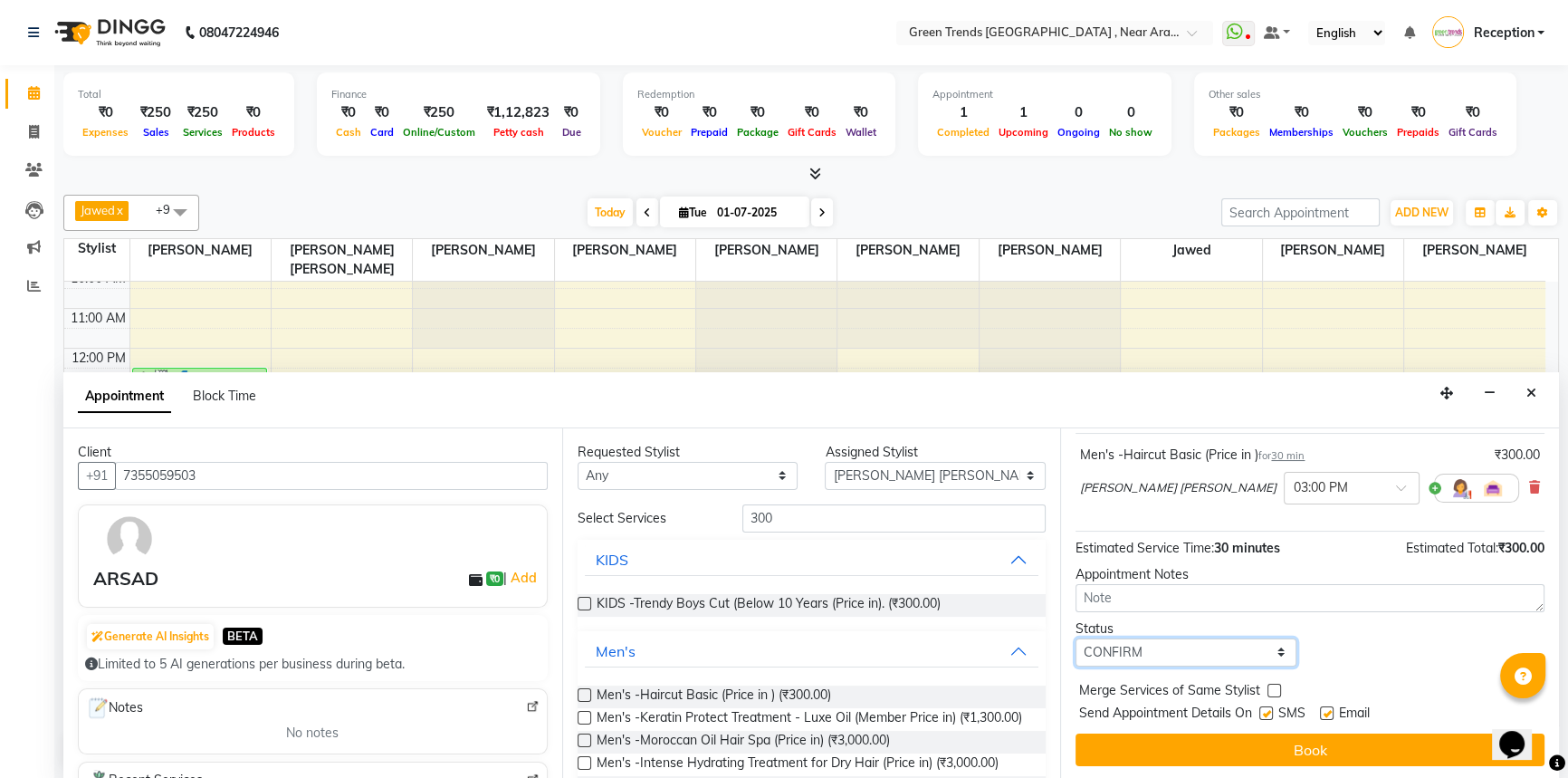 click on "Select TENTATIVE CONFIRM CHECK-IN UPCOMING" at bounding box center [1186, 652] 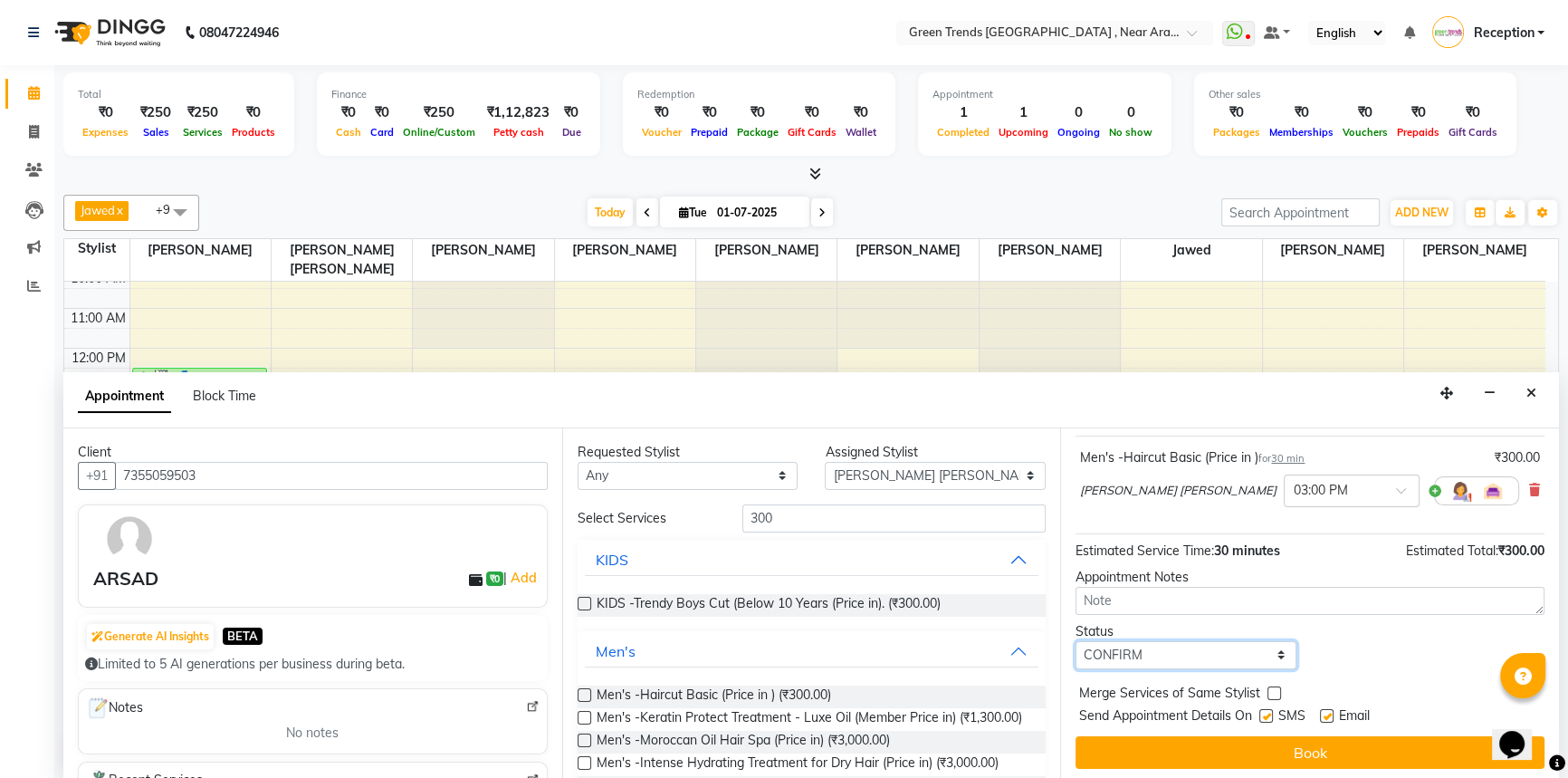 scroll, scrollTop: 107, scrollLeft: 0, axis: vertical 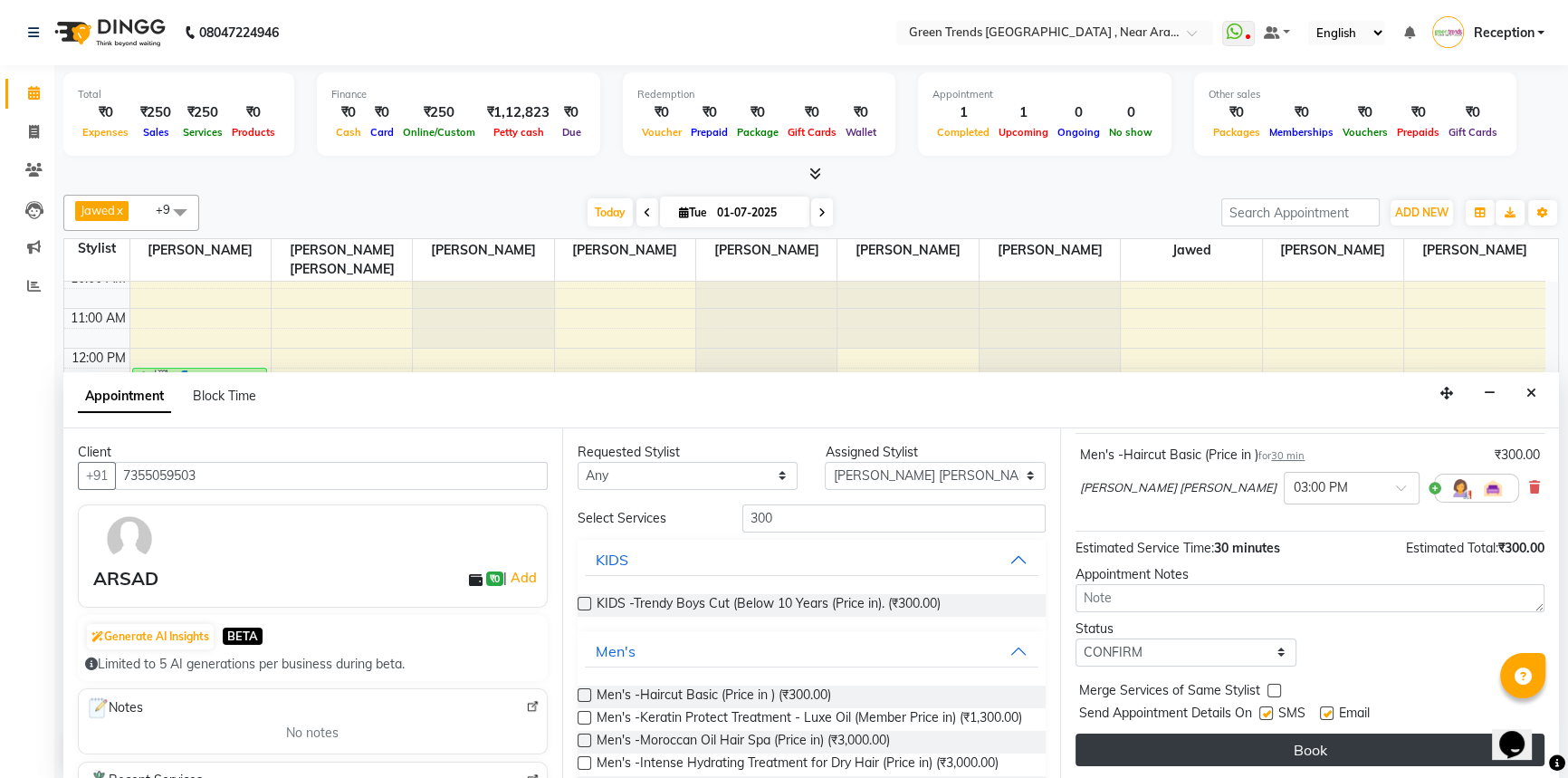 click on "Book" at bounding box center [1310, 750] 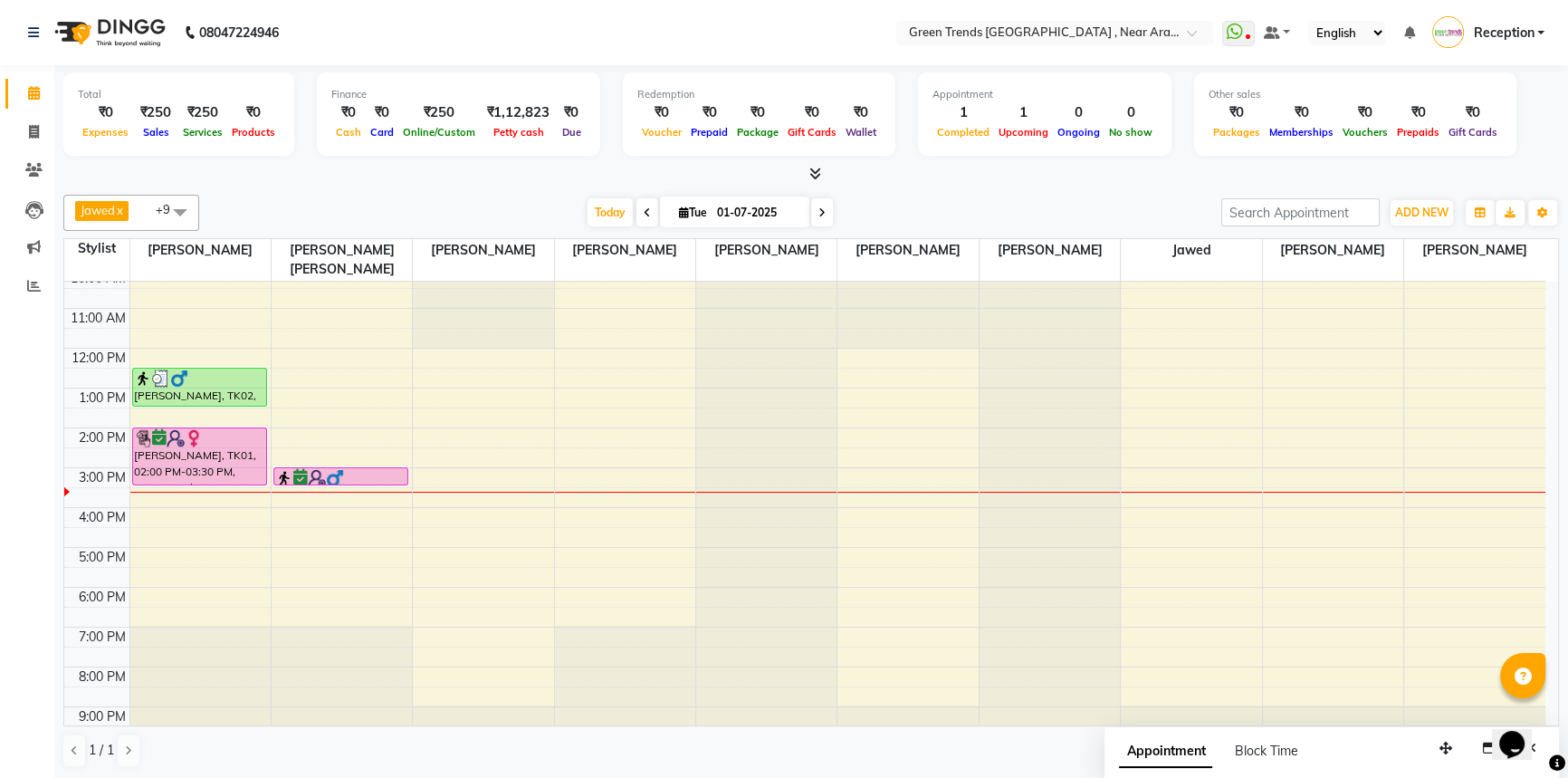 scroll, scrollTop: 0, scrollLeft: 0, axis: both 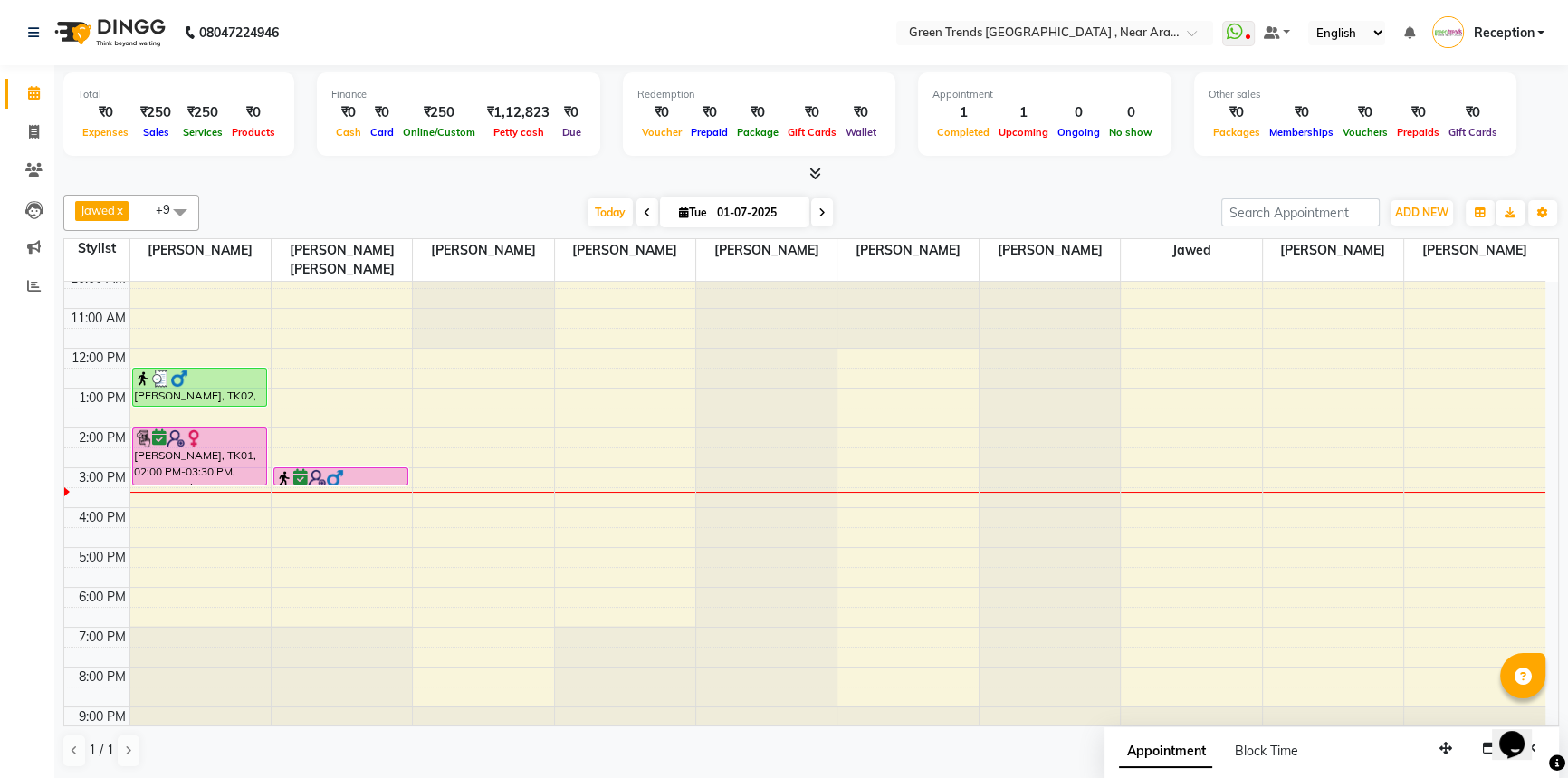 click at bounding box center [815, 173] 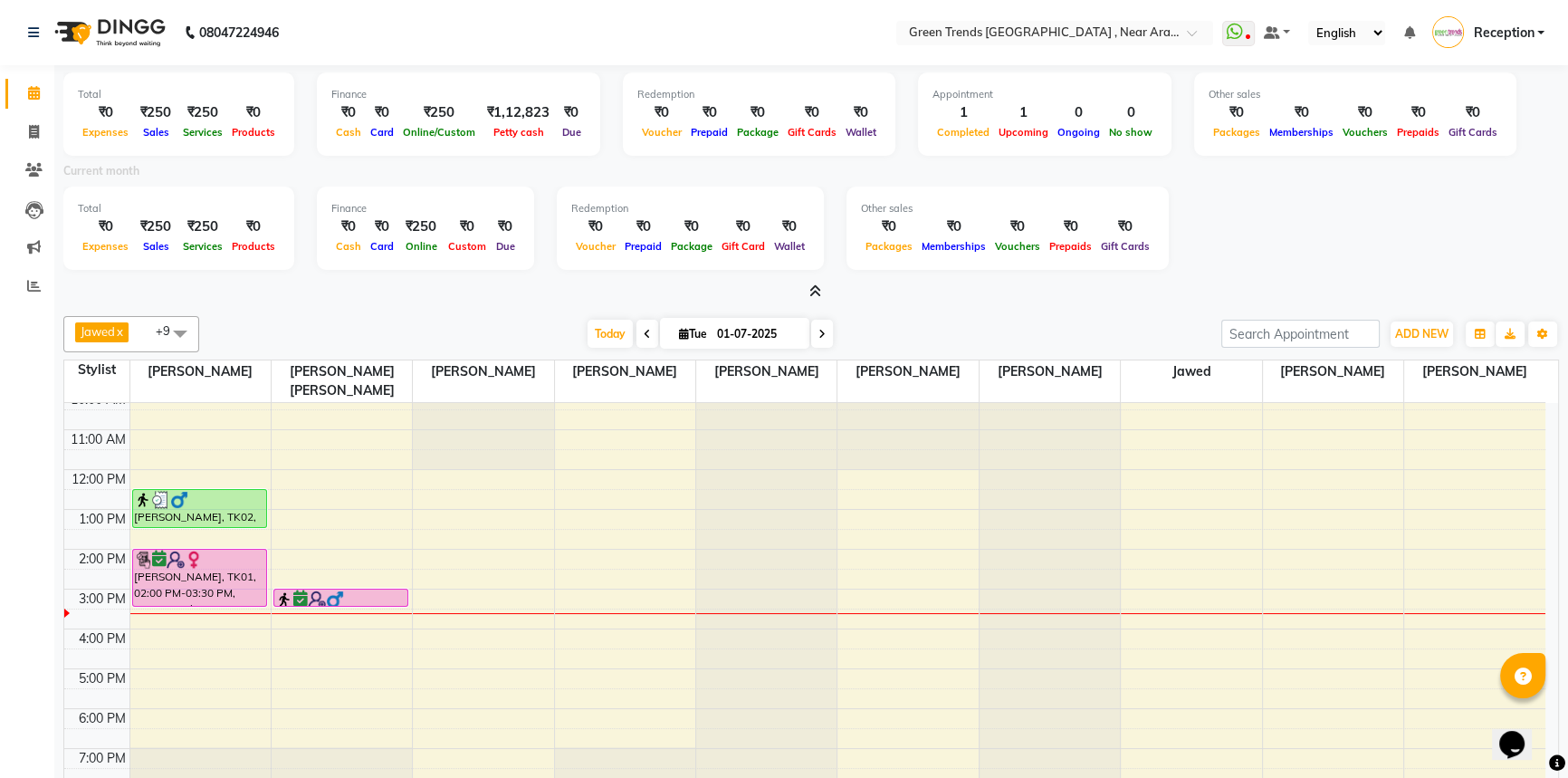 click at bounding box center (815, 291) 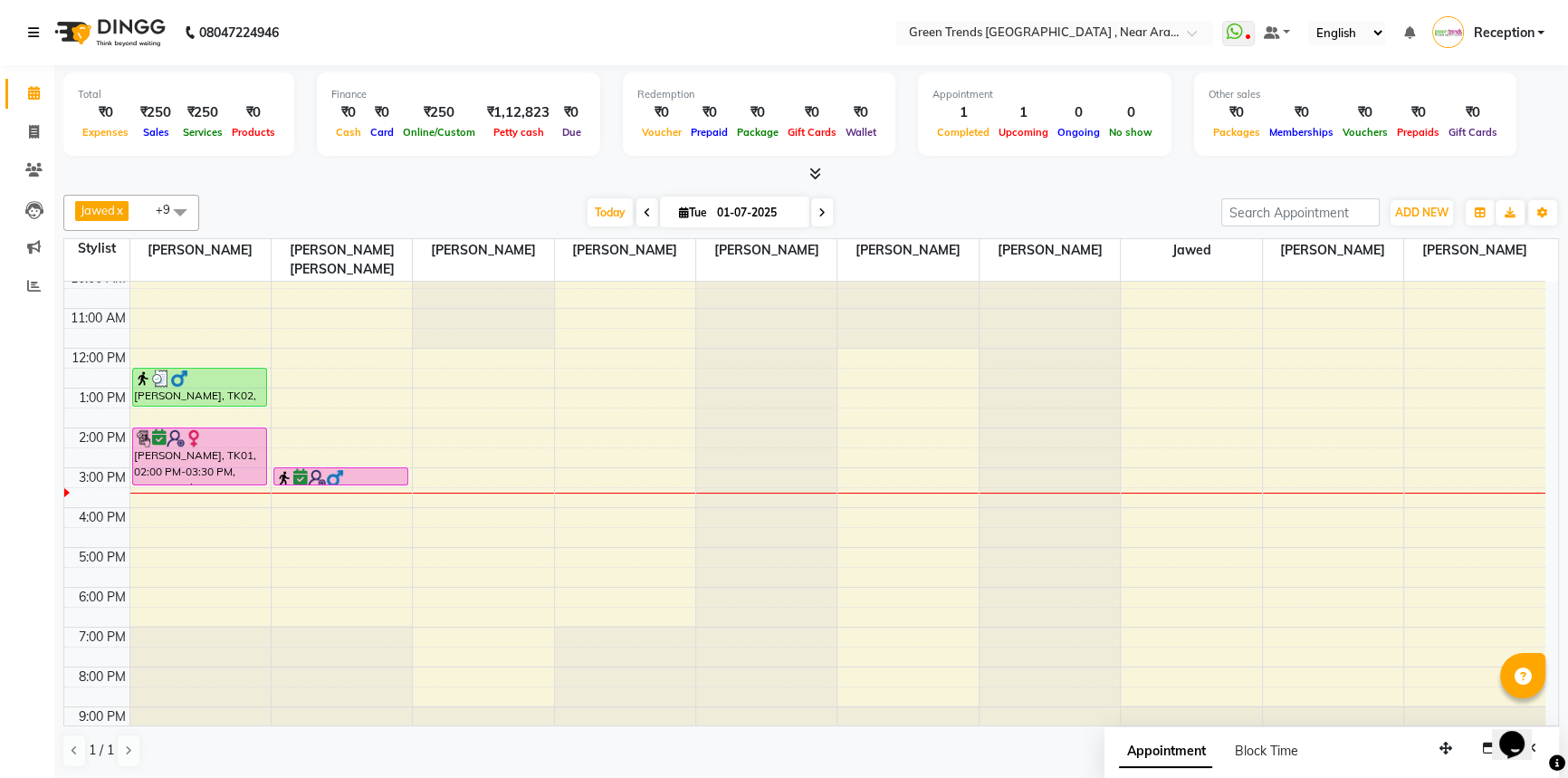 click at bounding box center [33, 33] 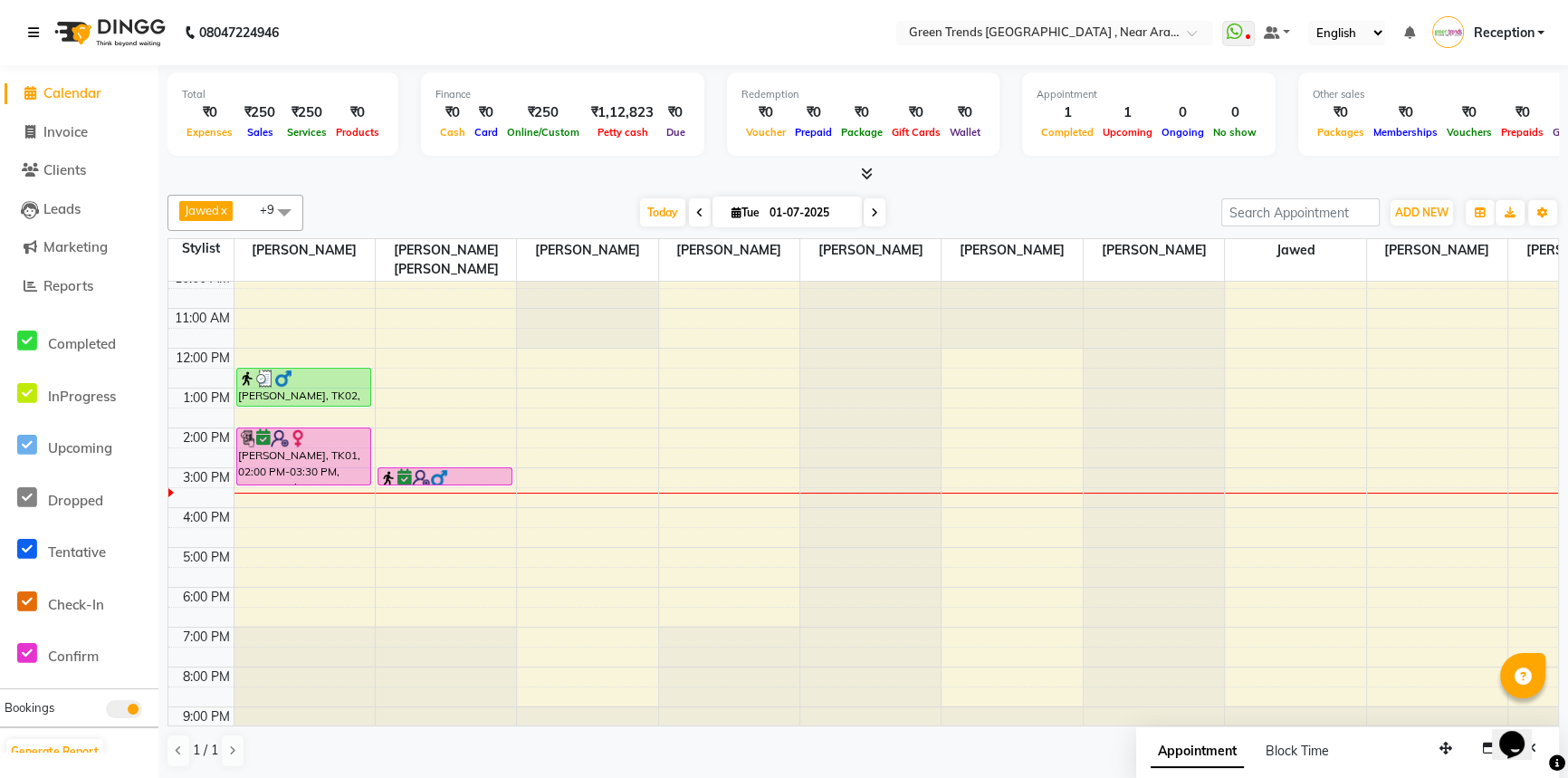 click at bounding box center (33, 33) 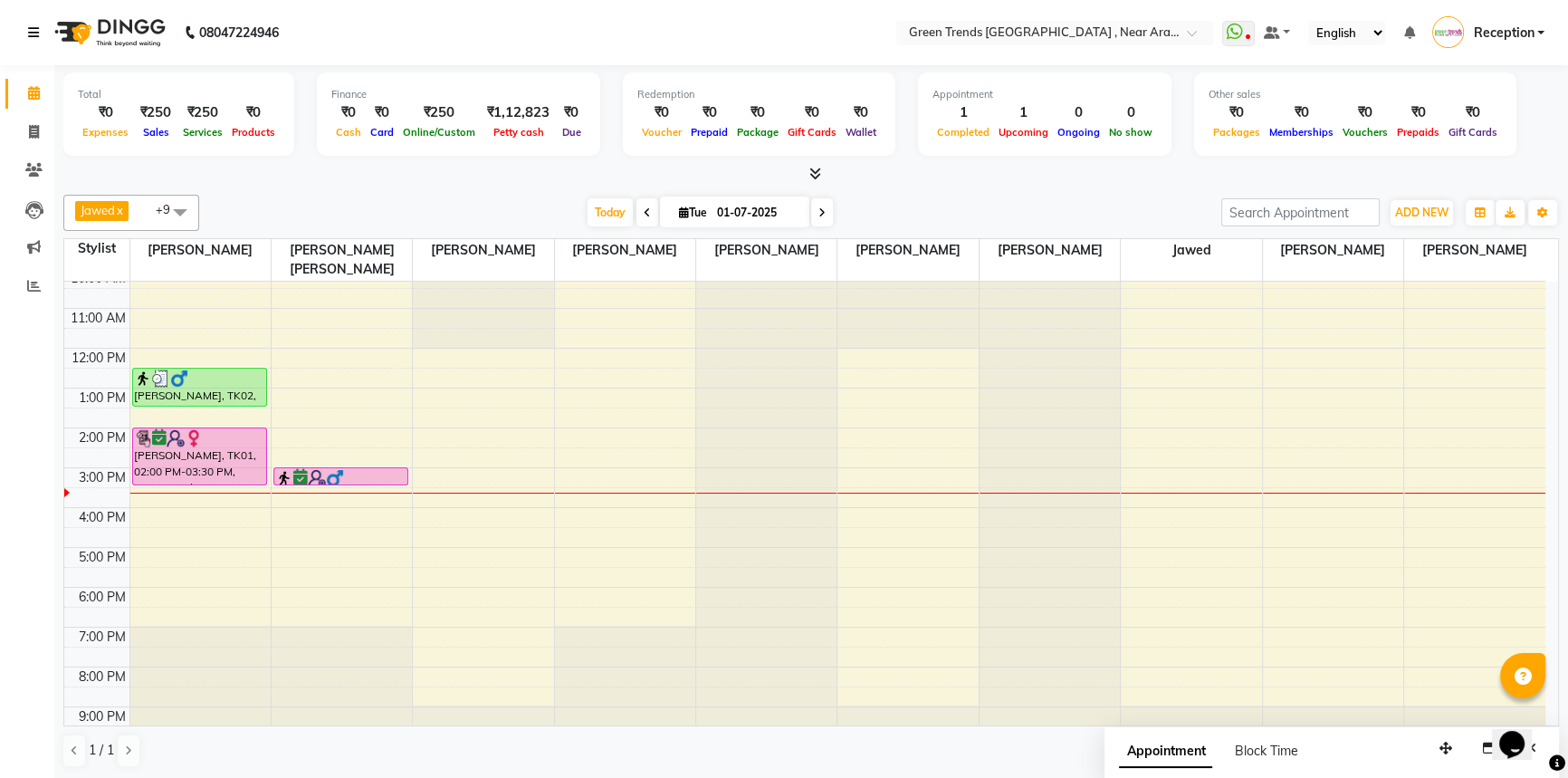scroll, scrollTop: 0, scrollLeft: 0, axis: both 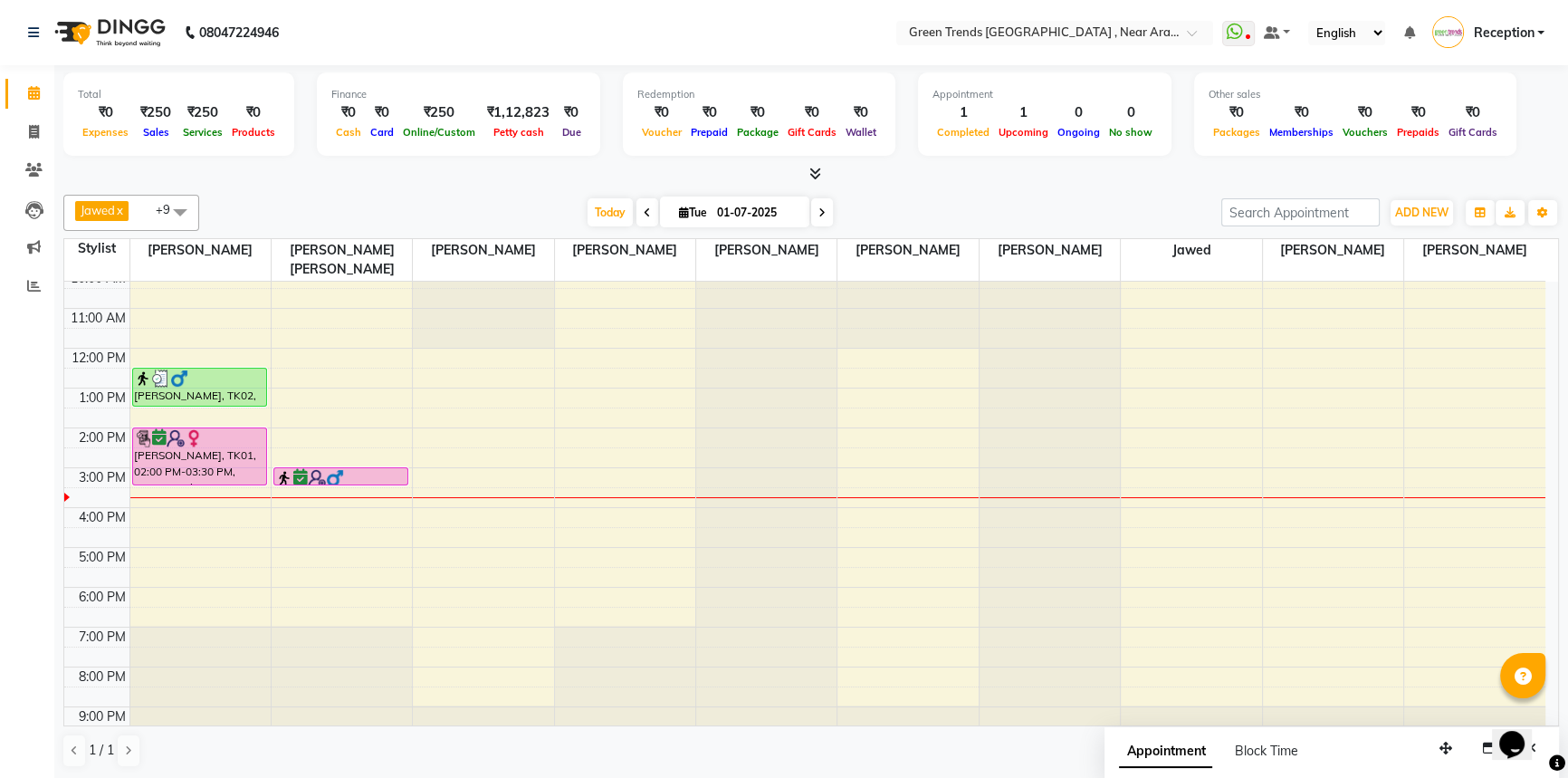 click at bounding box center (822, 213) 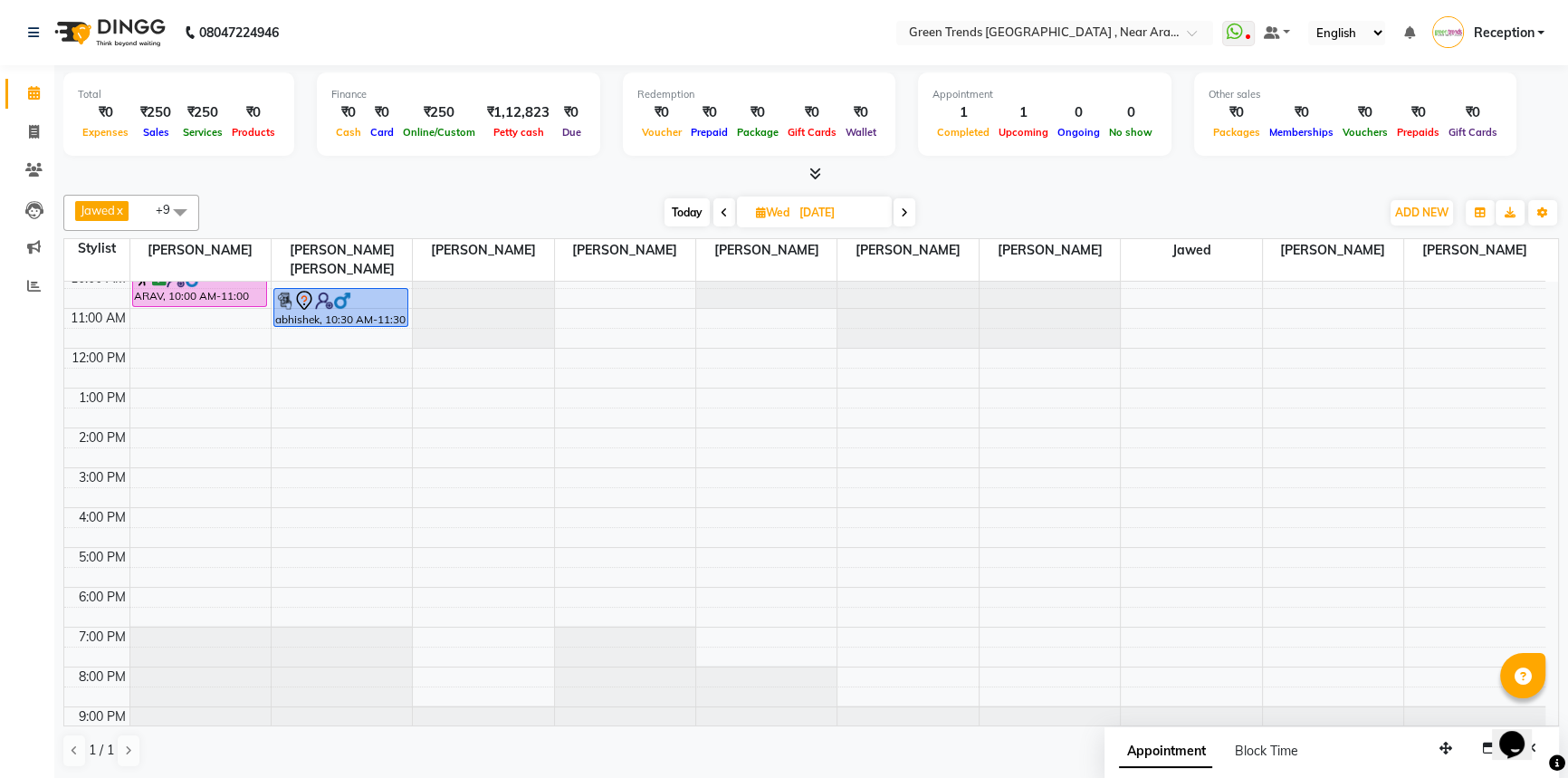 scroll, scrollTop: 0, scrollLeft: 0, axis: both 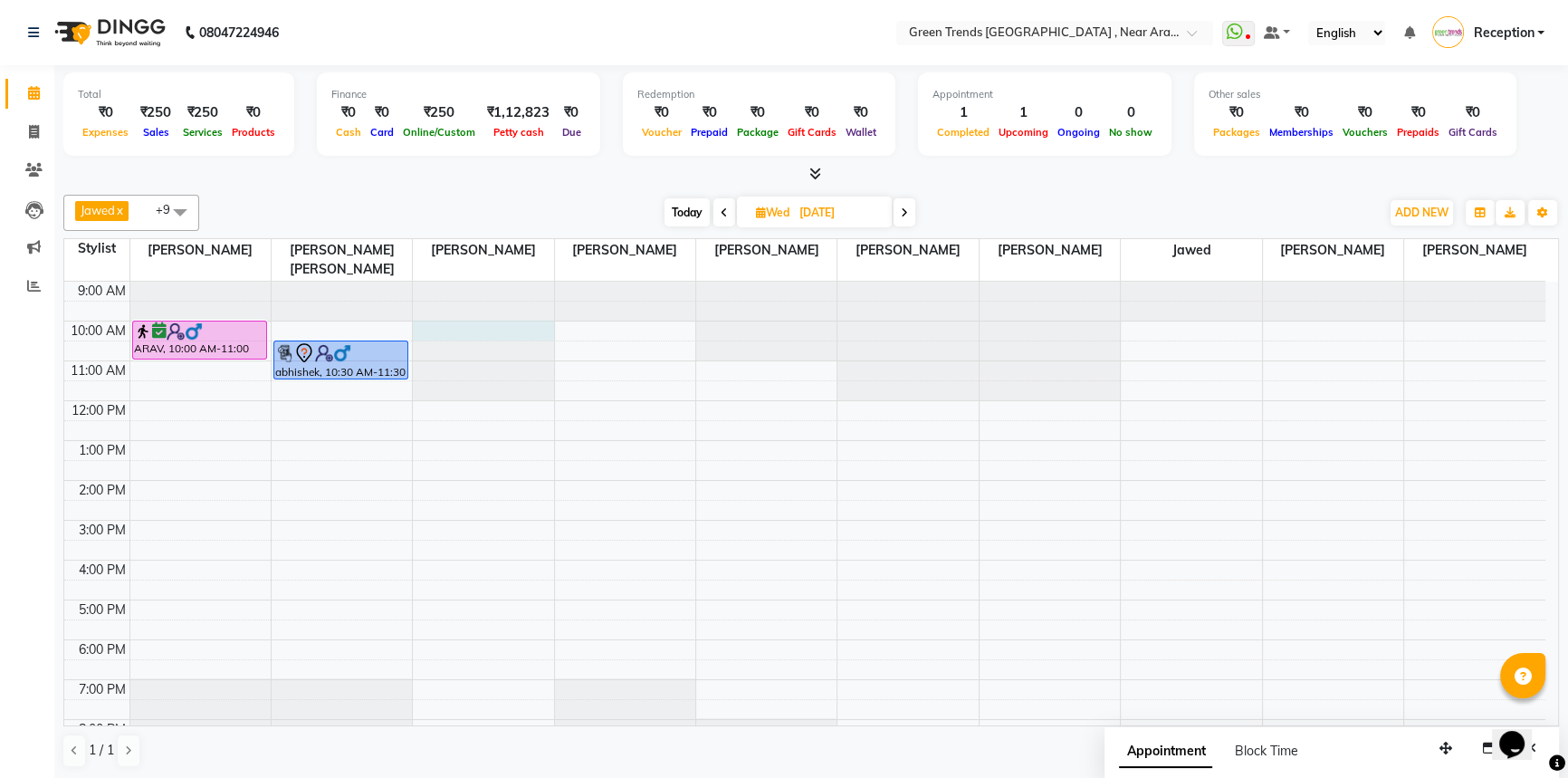 click at bounding box center [483, 282] 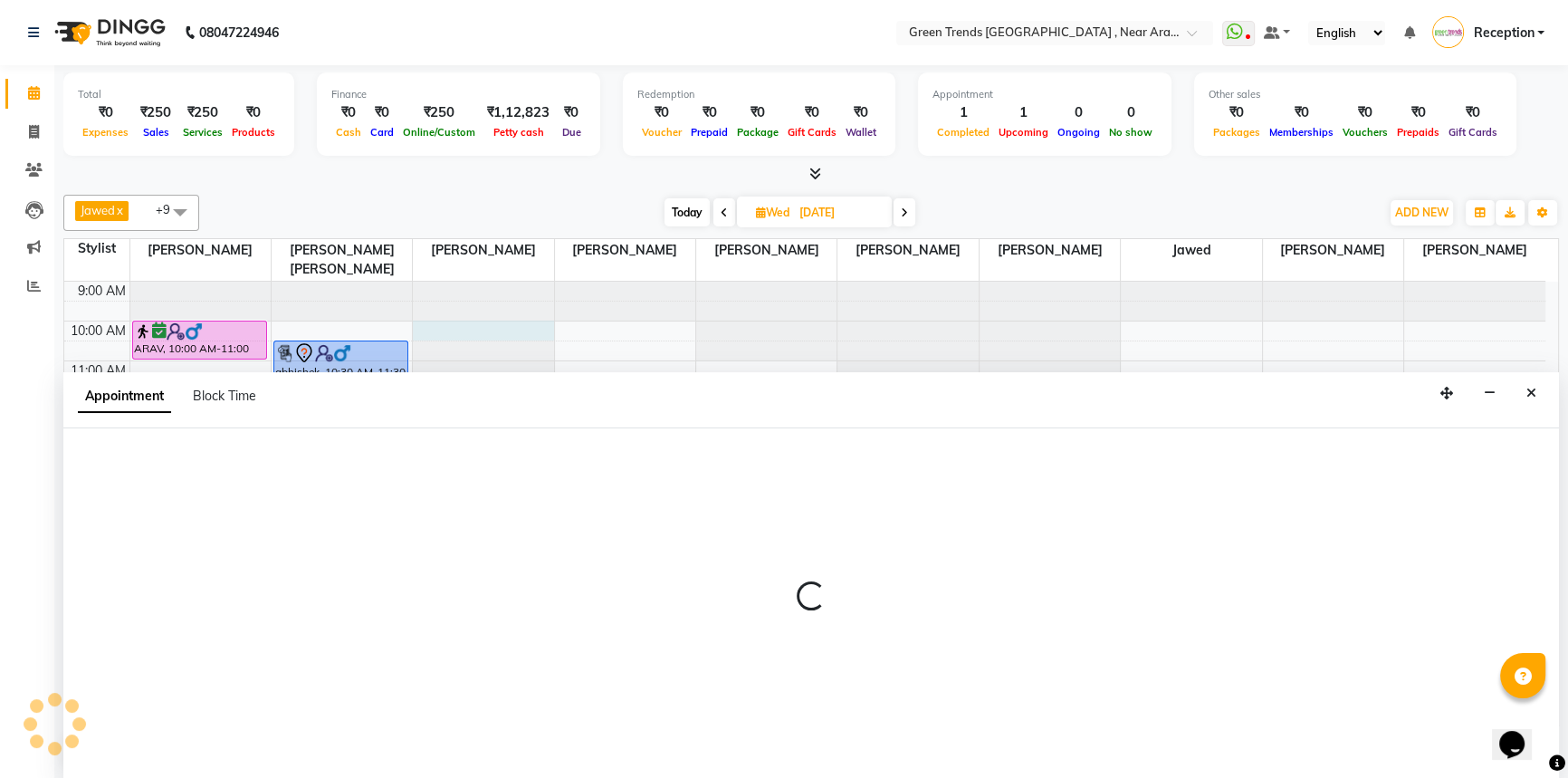 select on "57699" 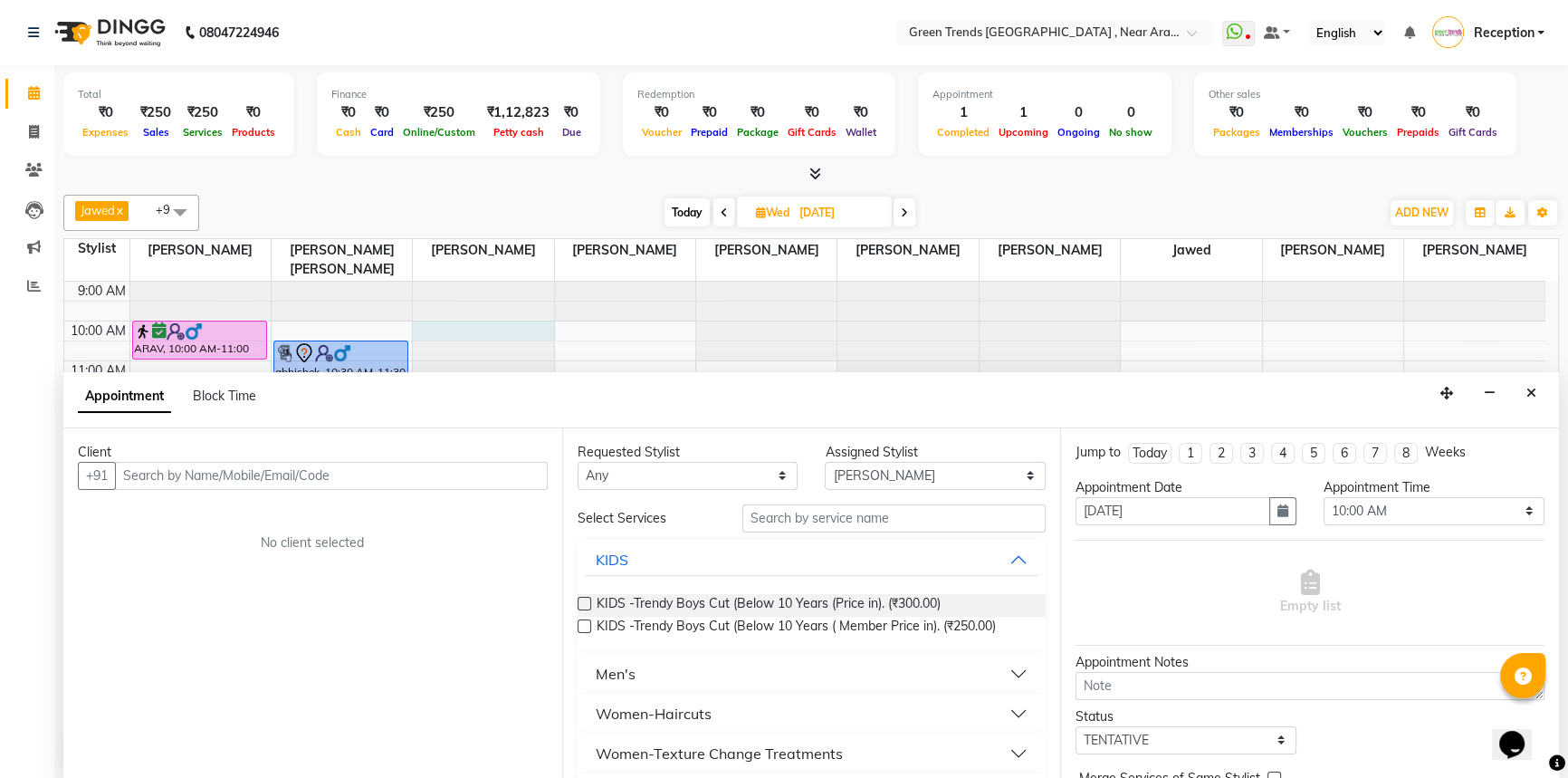 click at bounding box center [331, 475] 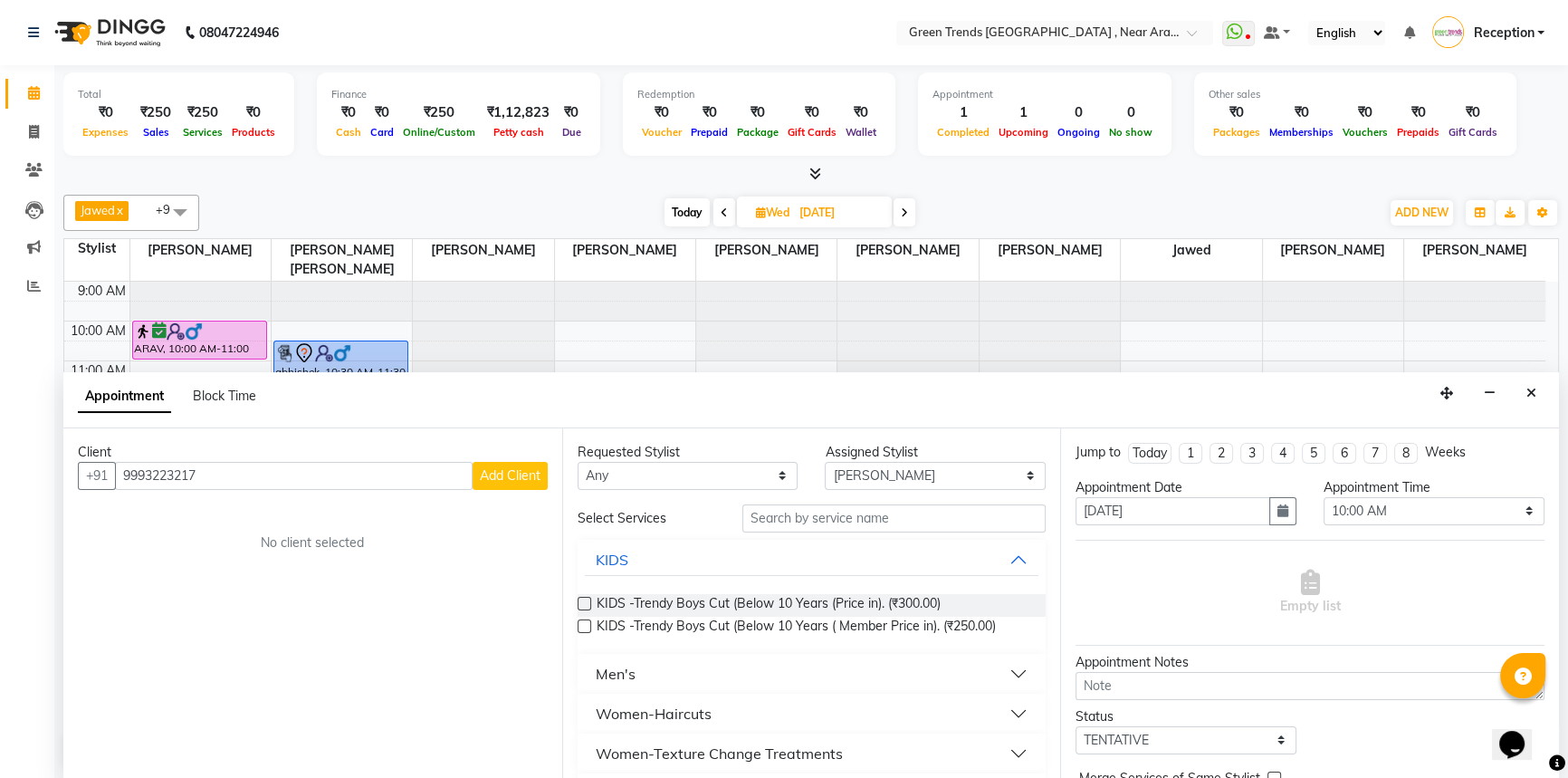 type on "9993223217" 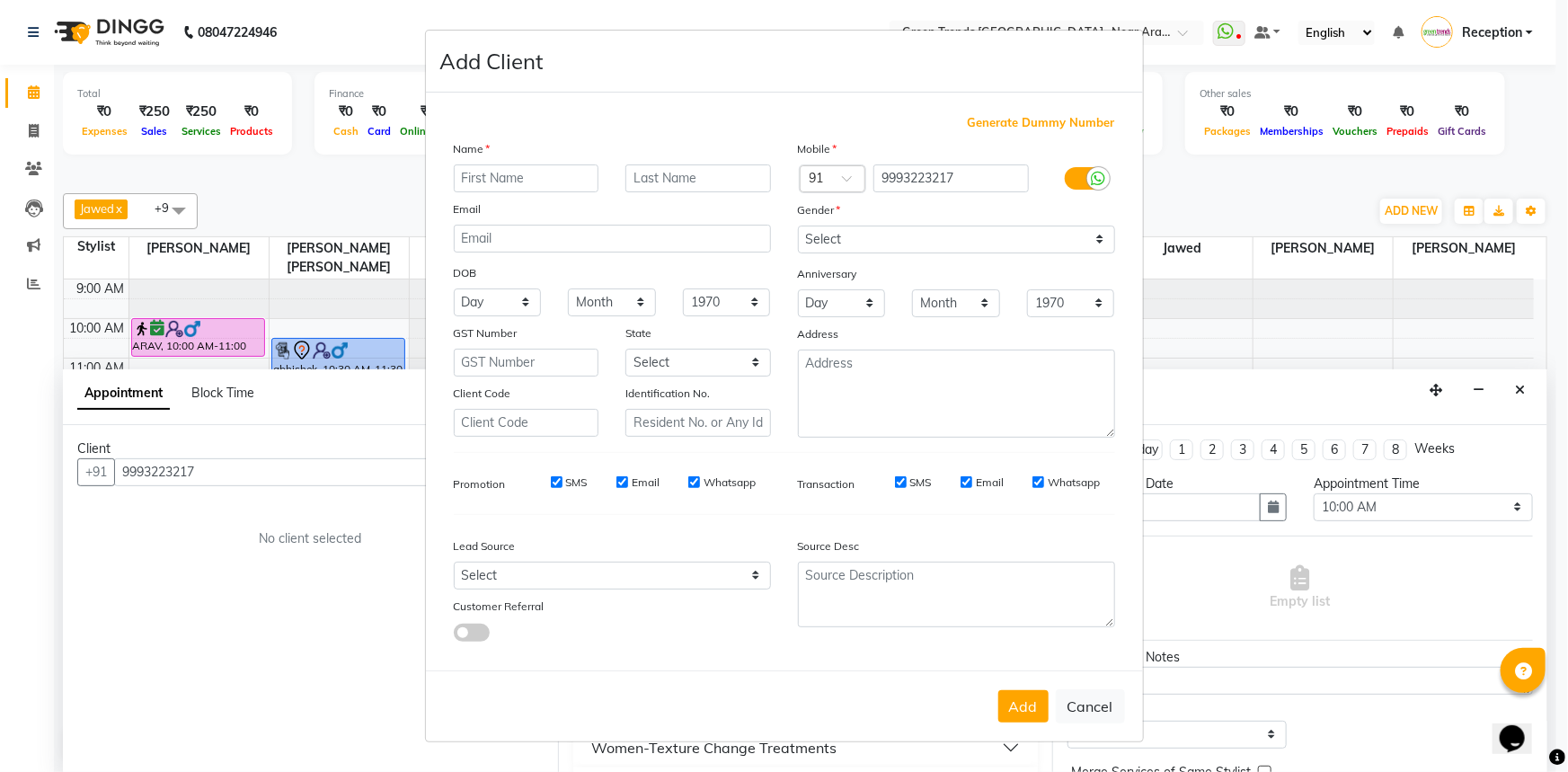 click at bounding box center (527, 178) 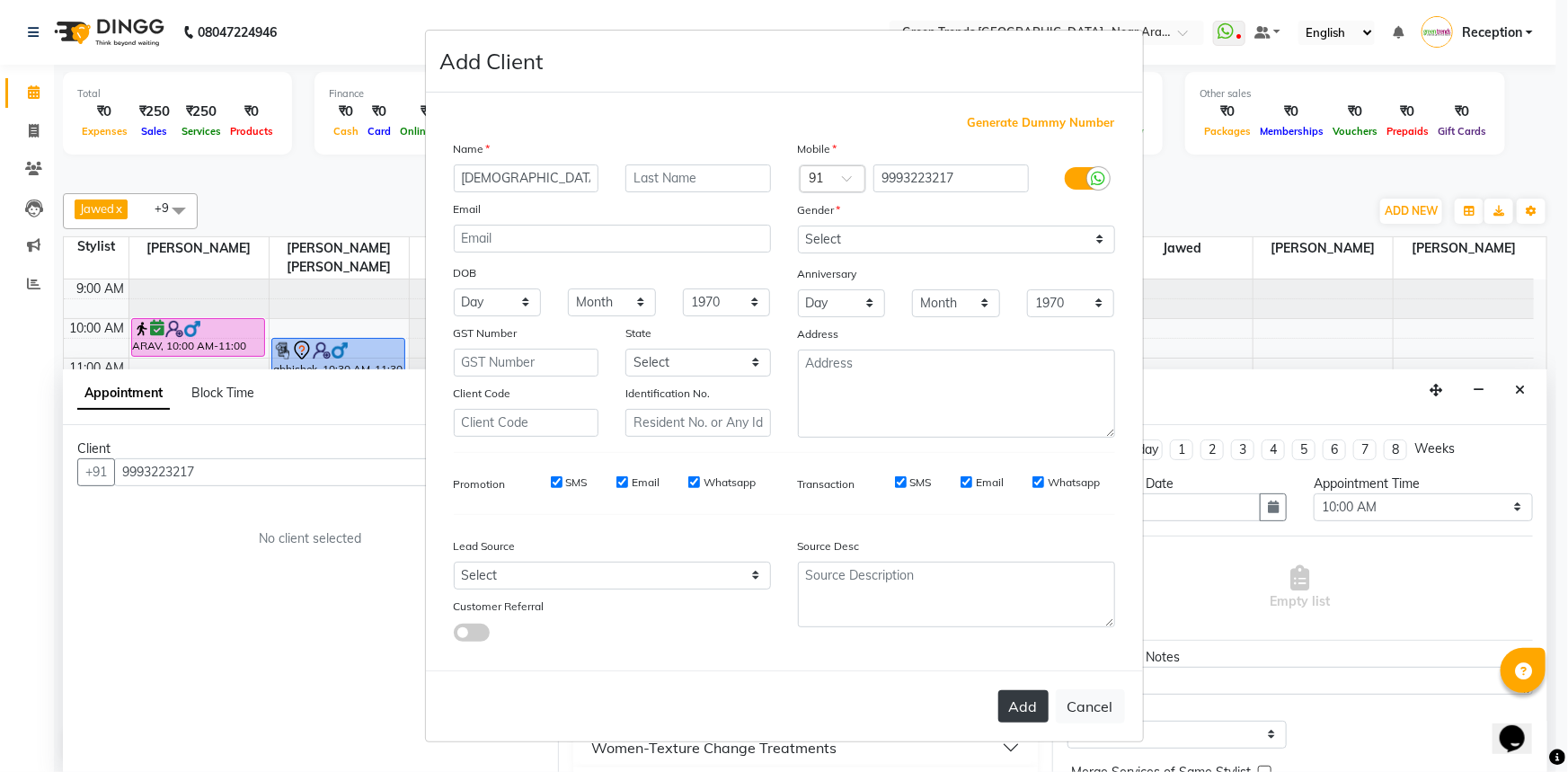 type on "VAIBHAV" 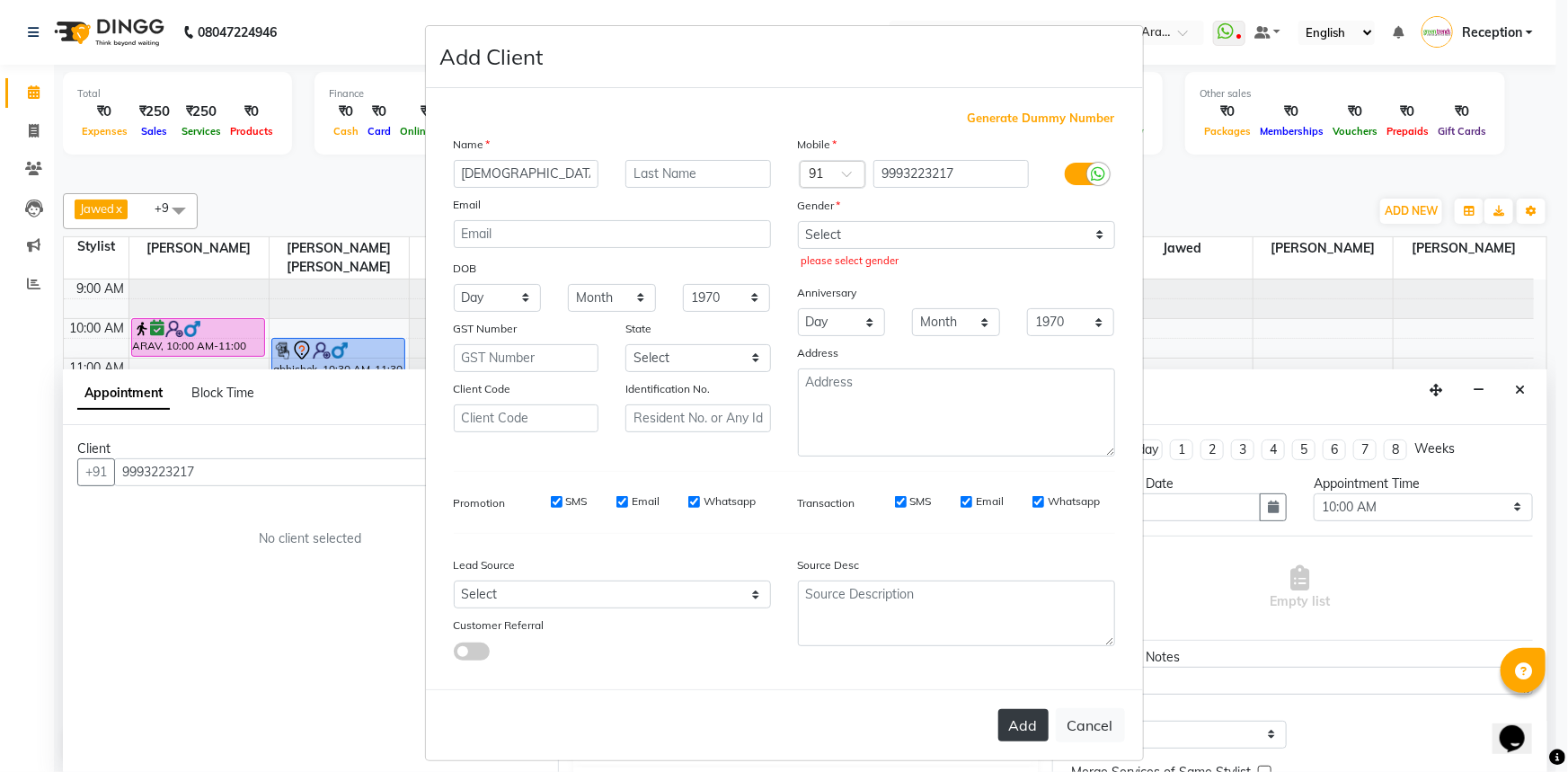 click on "Add" at bounding box center [1023, 725] 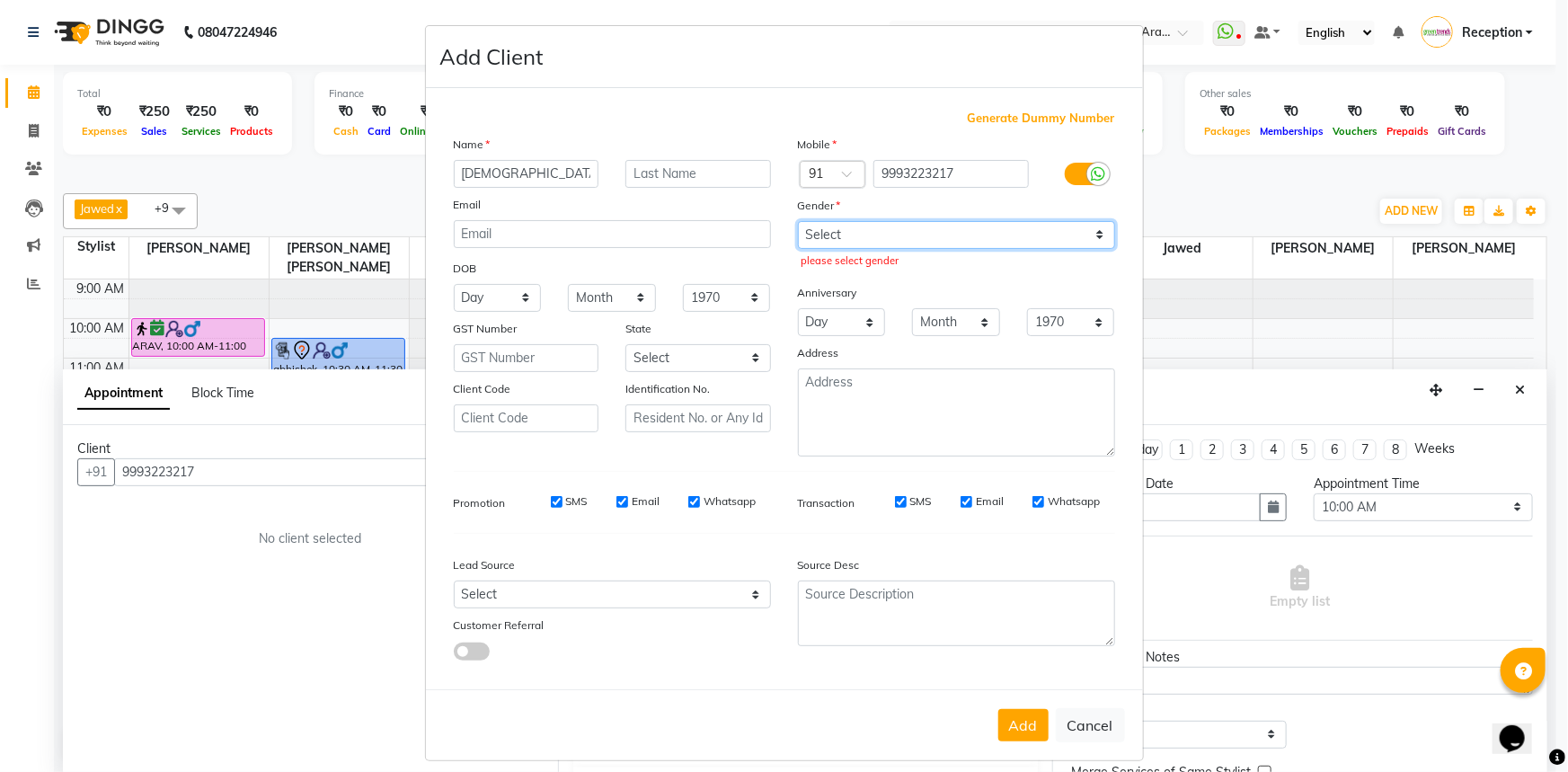 click on "Select Male Female Other Prefer Not To Say" at bounding box center [956, 235] 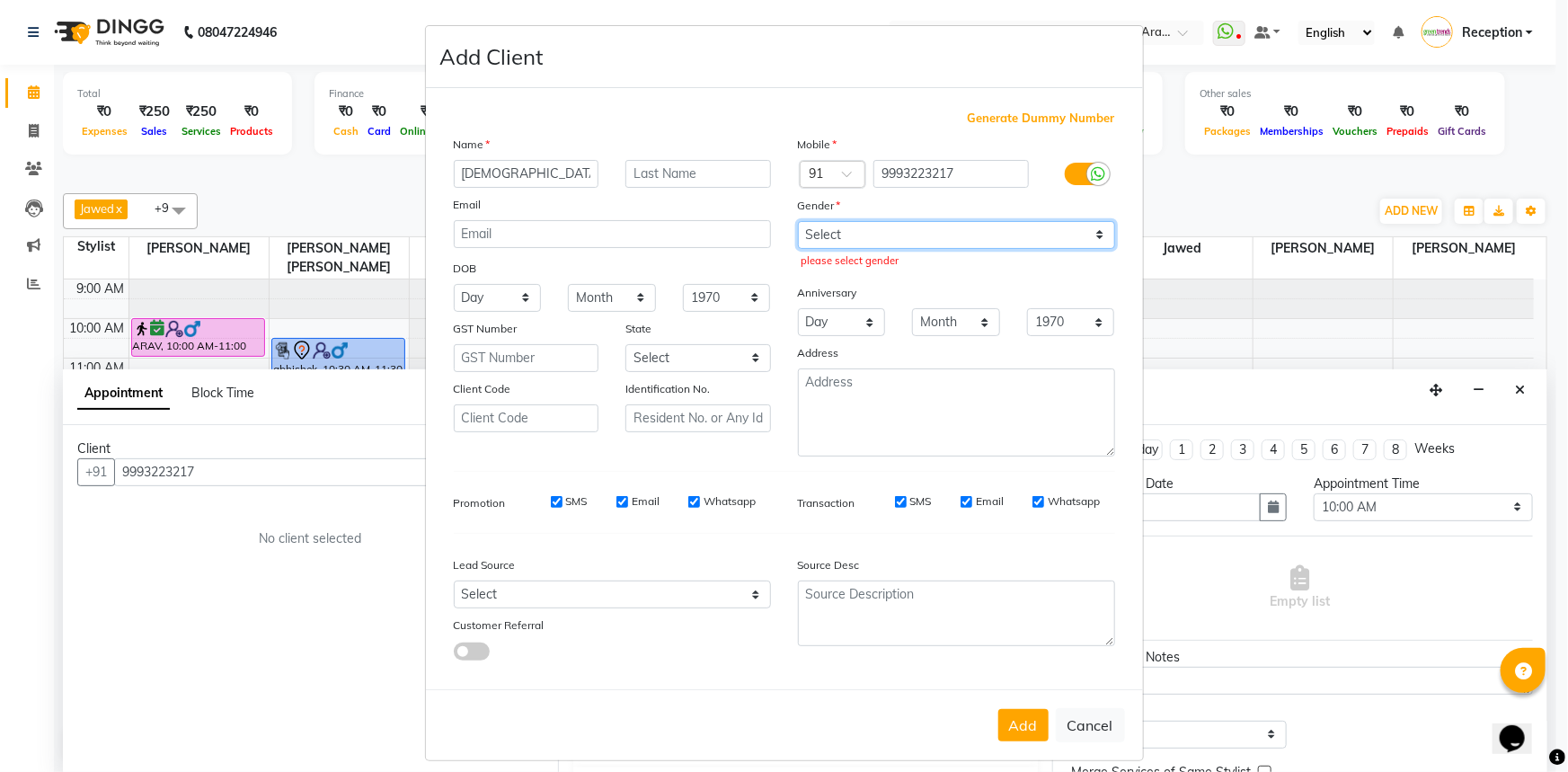 select on "male" 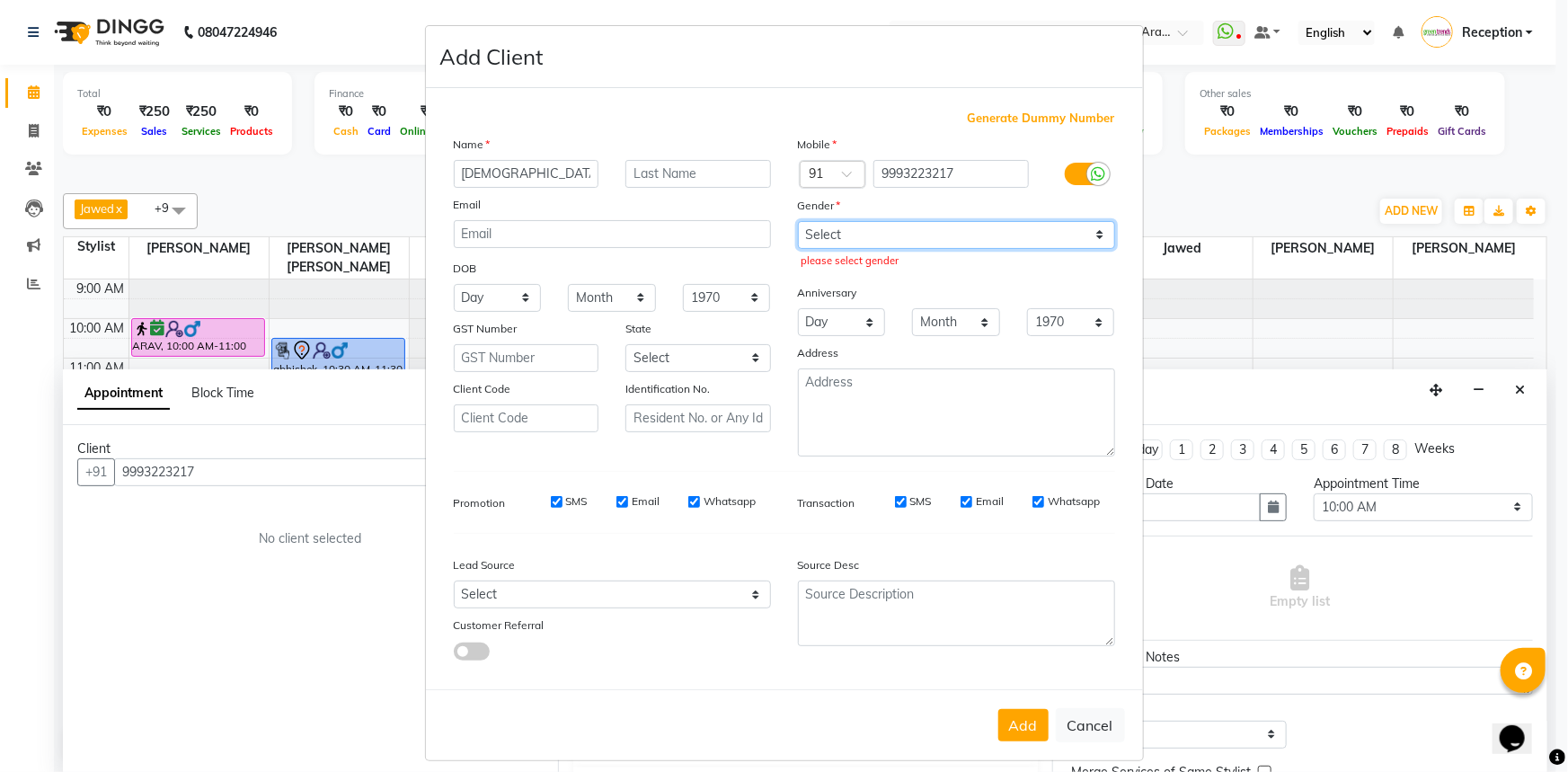 click on "Select Male Female Other Prefer Not To Say" at bounding box center [956, 235] 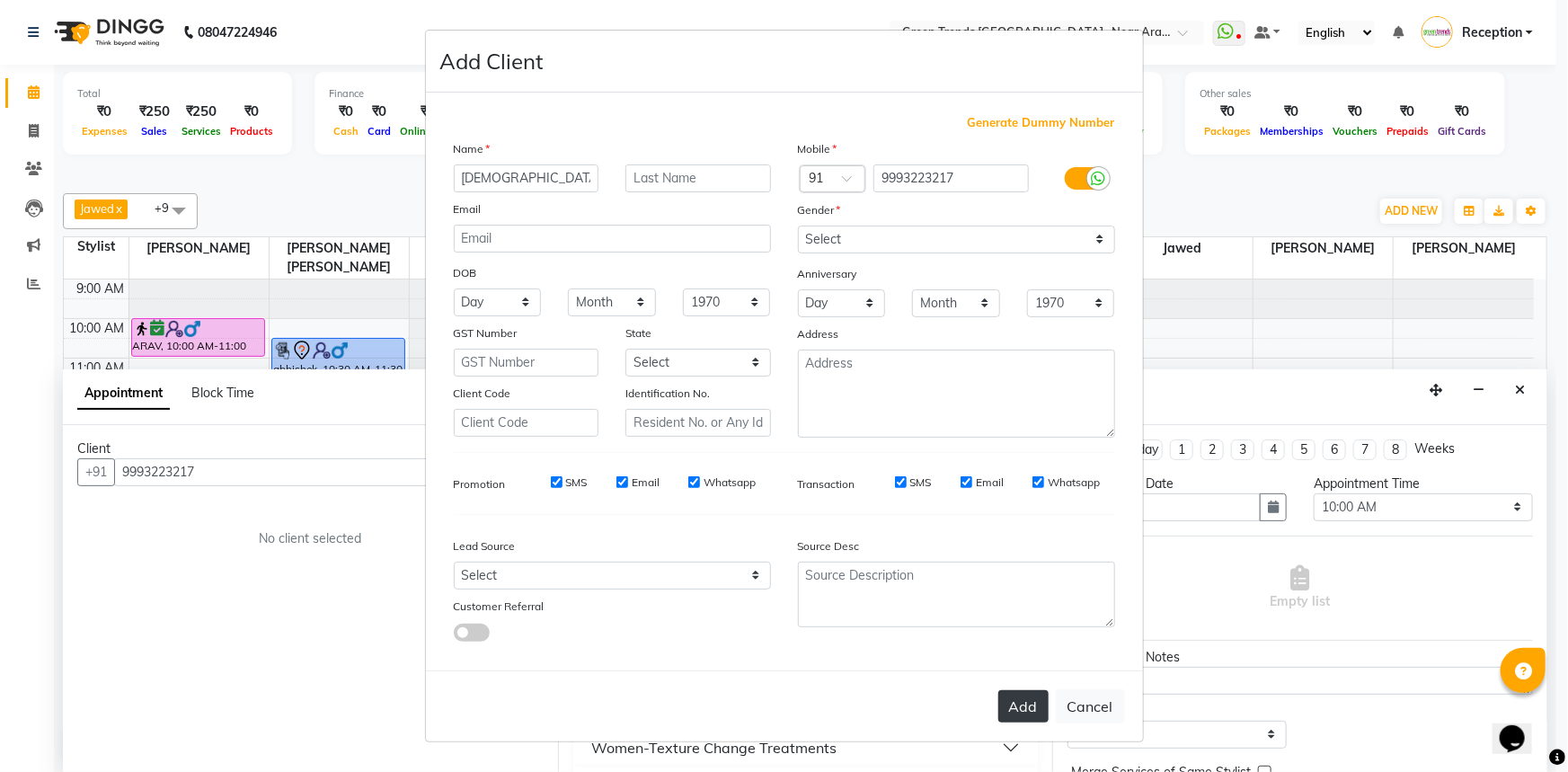 click on "Add" at bounding box center (1023, 706) 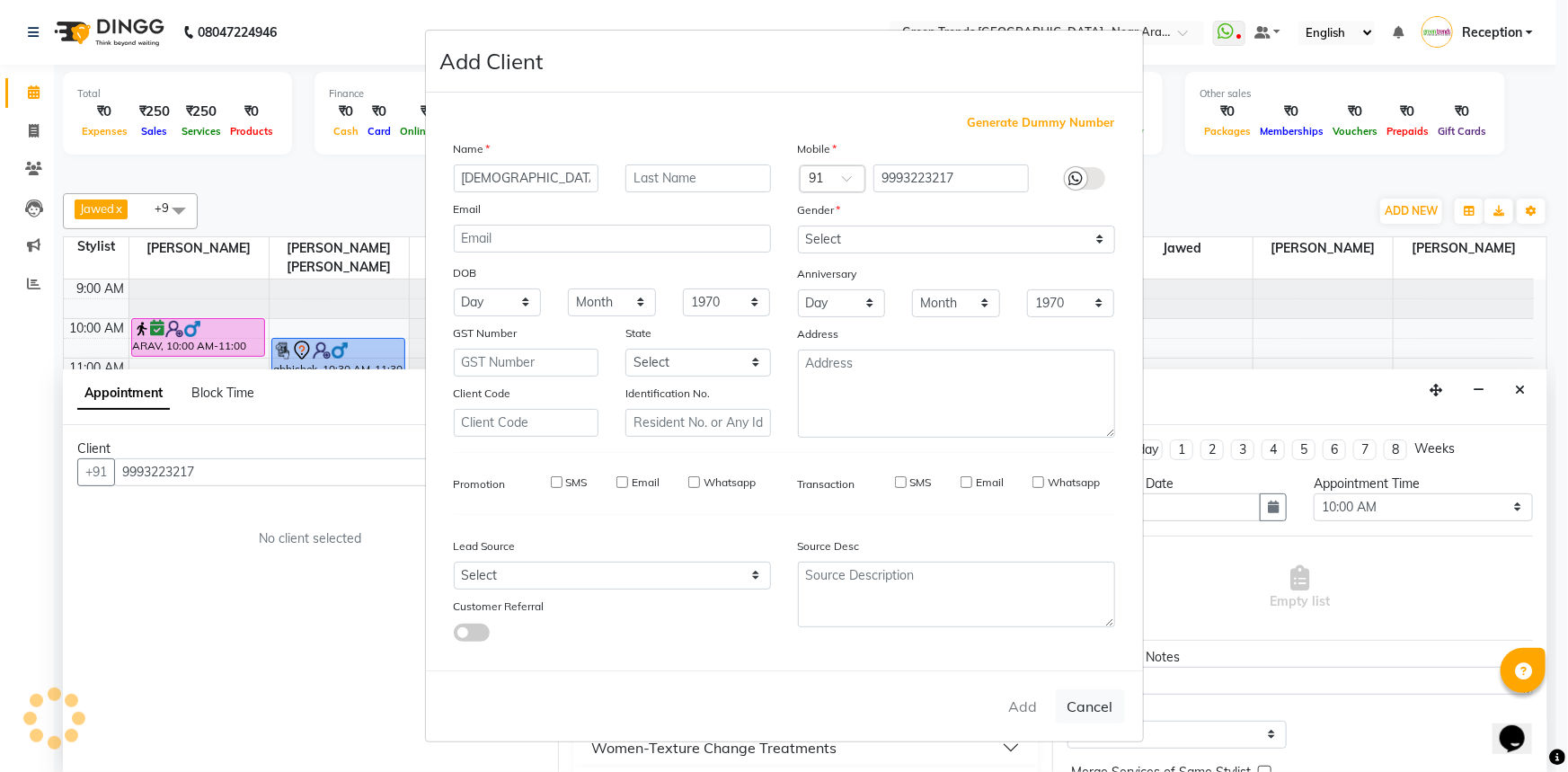 type 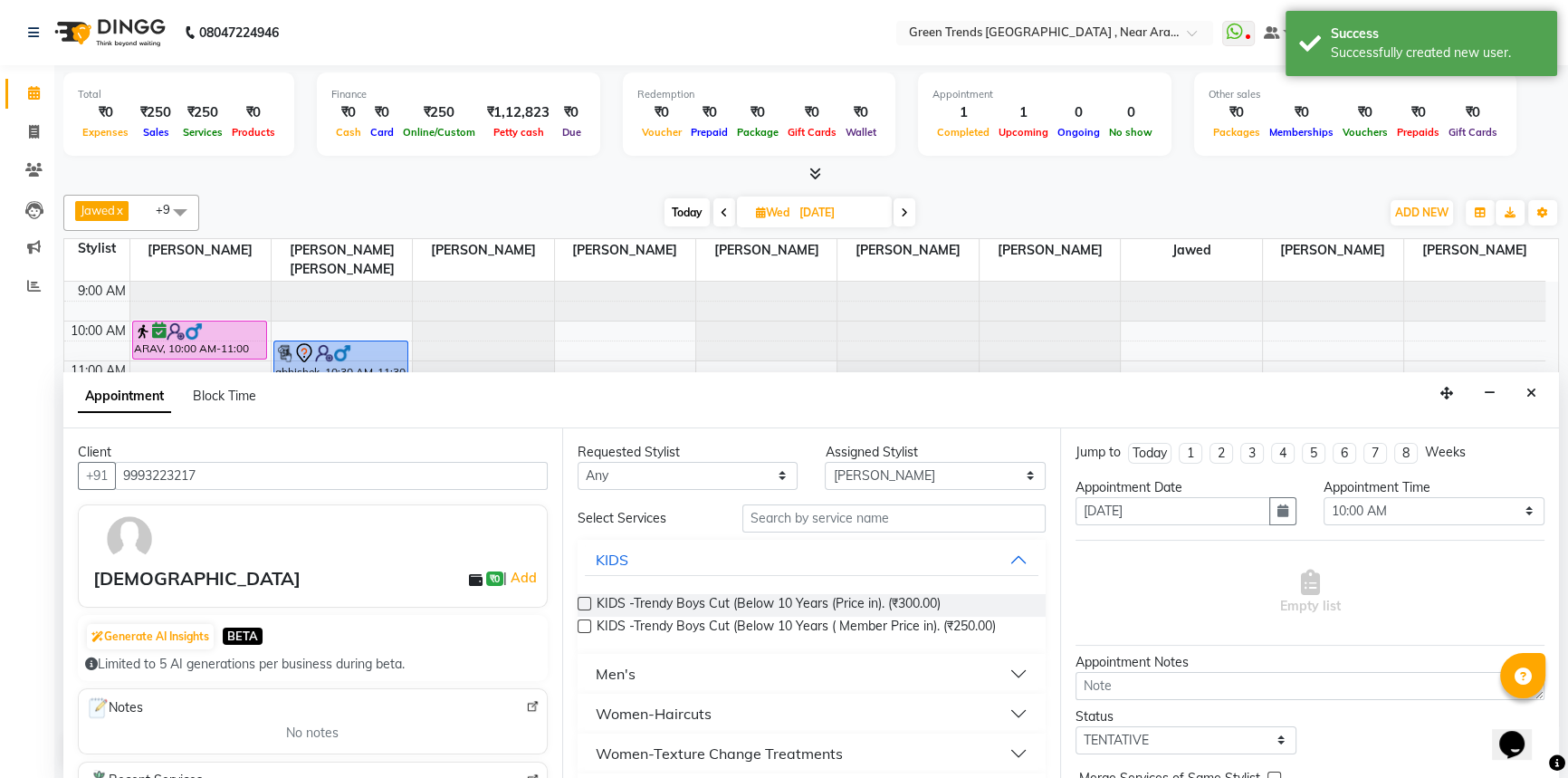 click at bounding box center (532, 706) 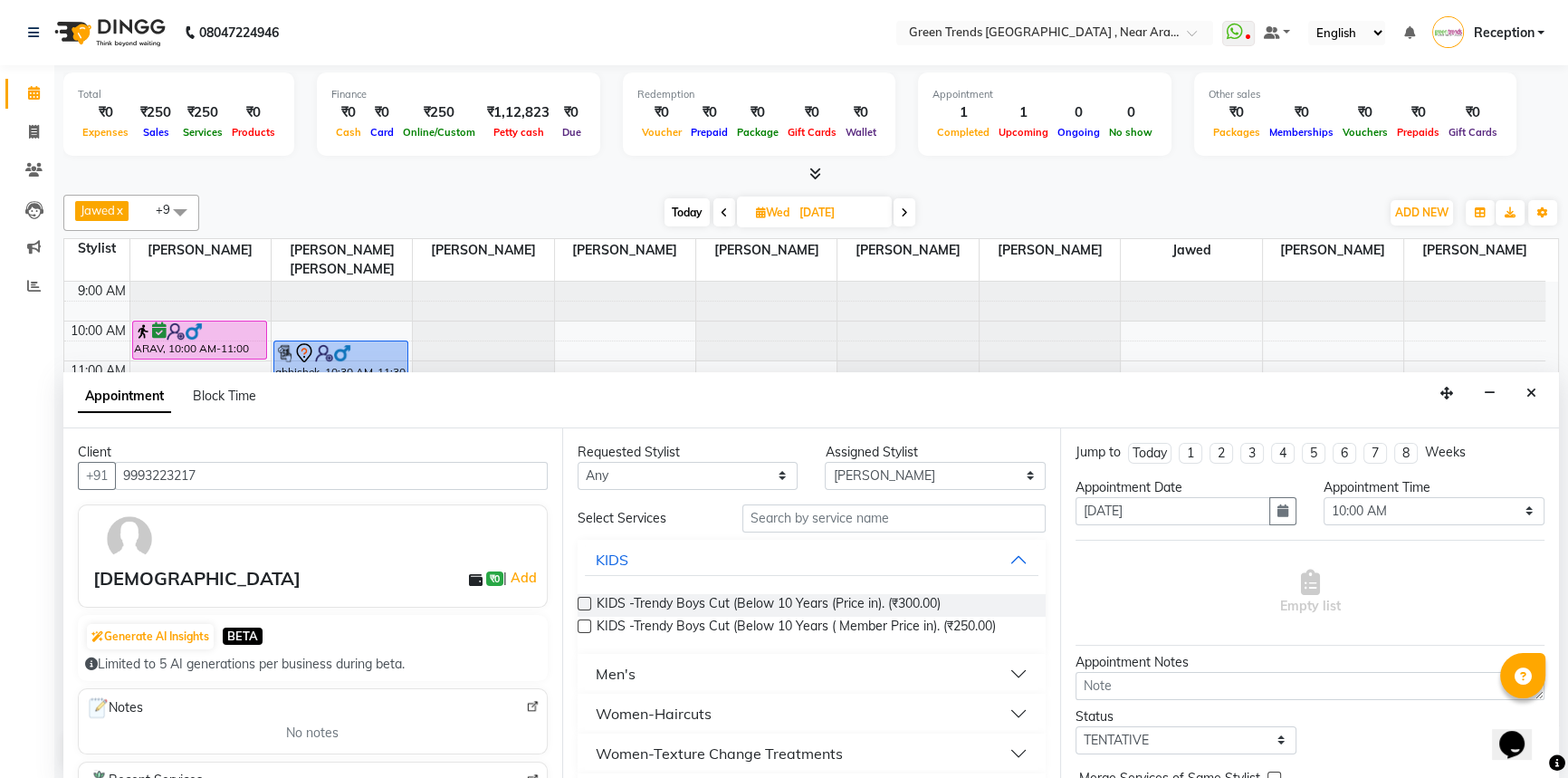 click on "Men's" at bounding box center [812, 674] 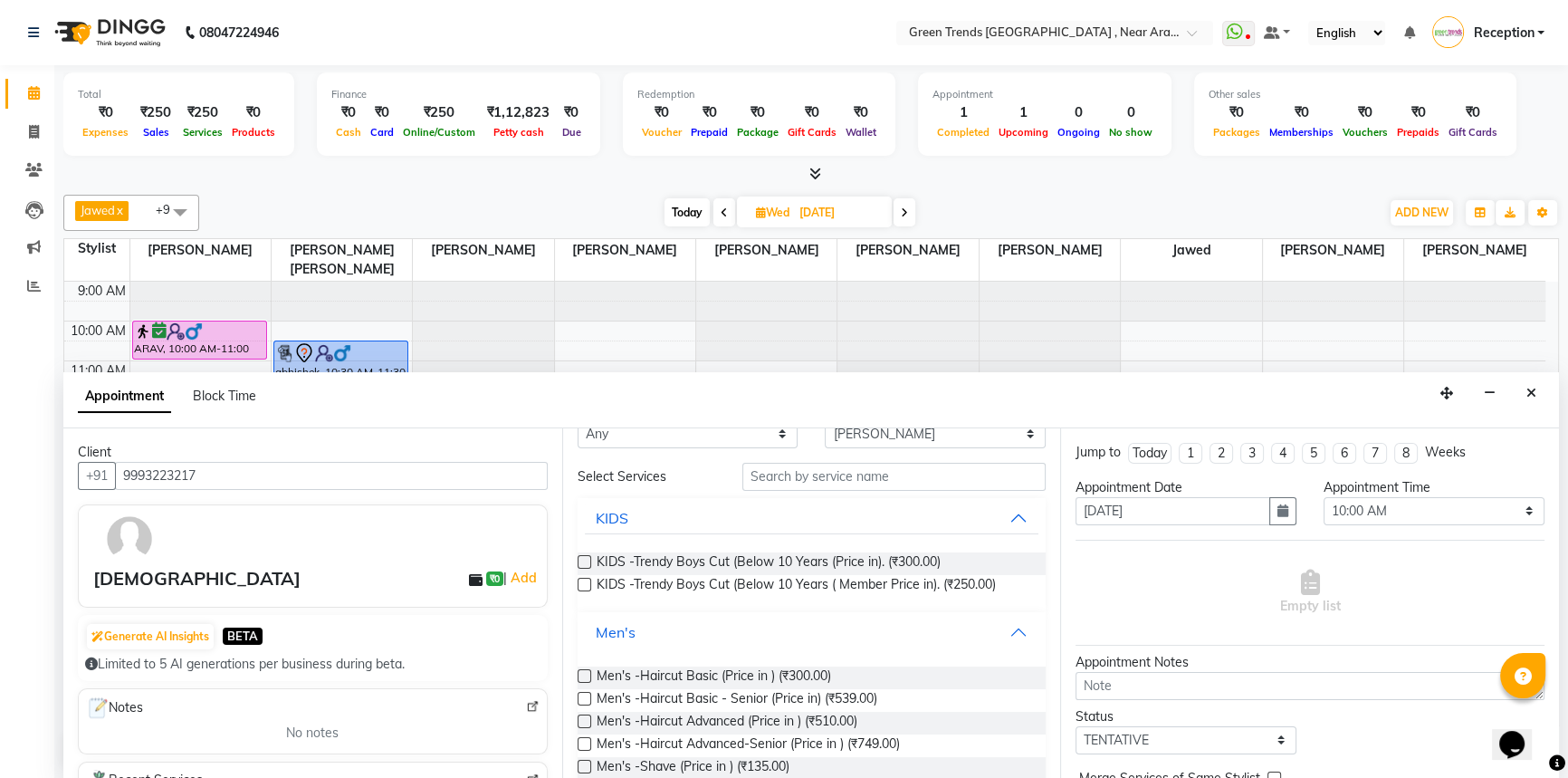 scroll, scrollTop: 82, scrollLeft: 0, axis: vertical 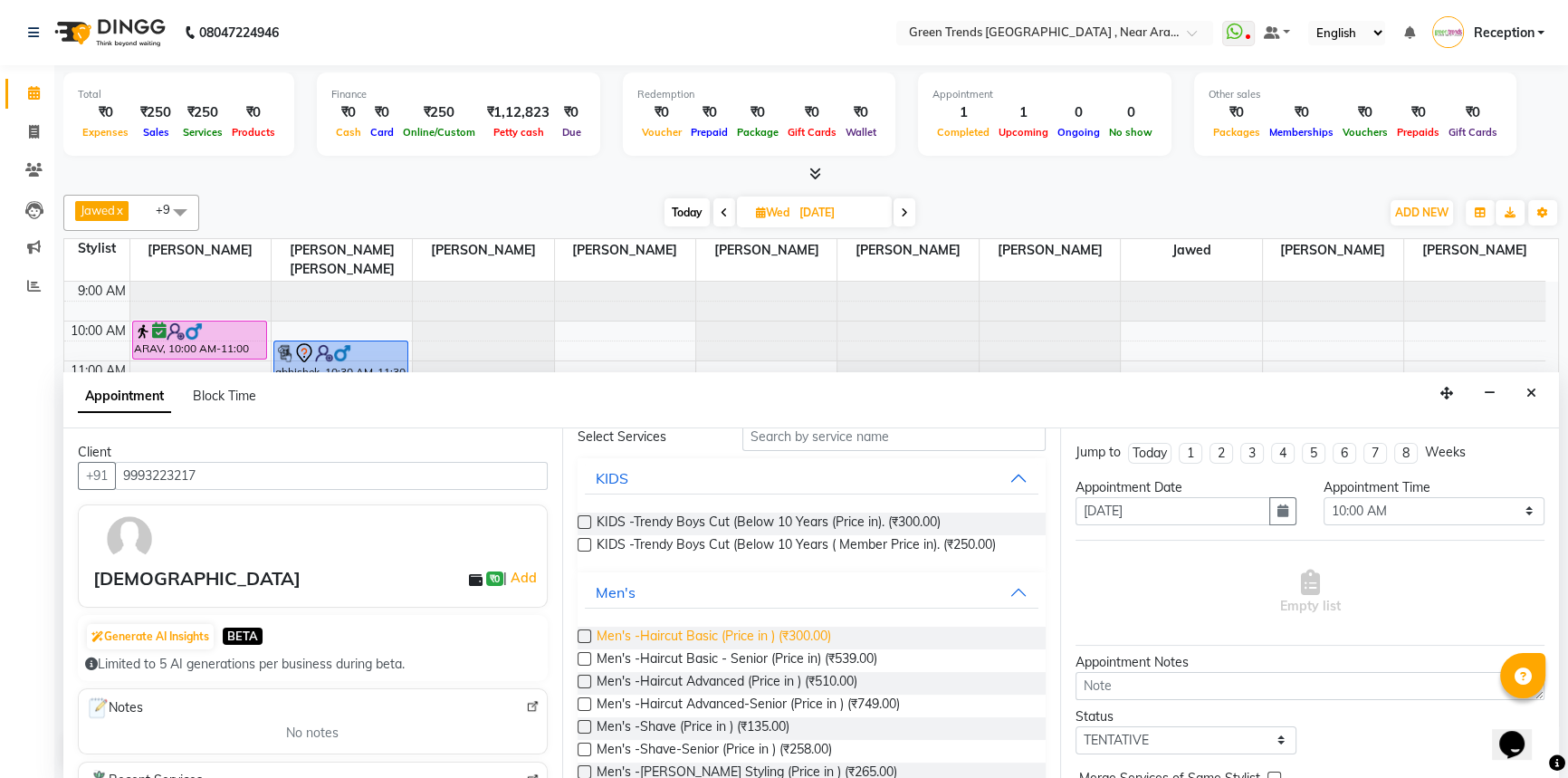 click on "Men's -Haircut Basic (Price in ) (₹300.00)" at bounding box center (713, 638) 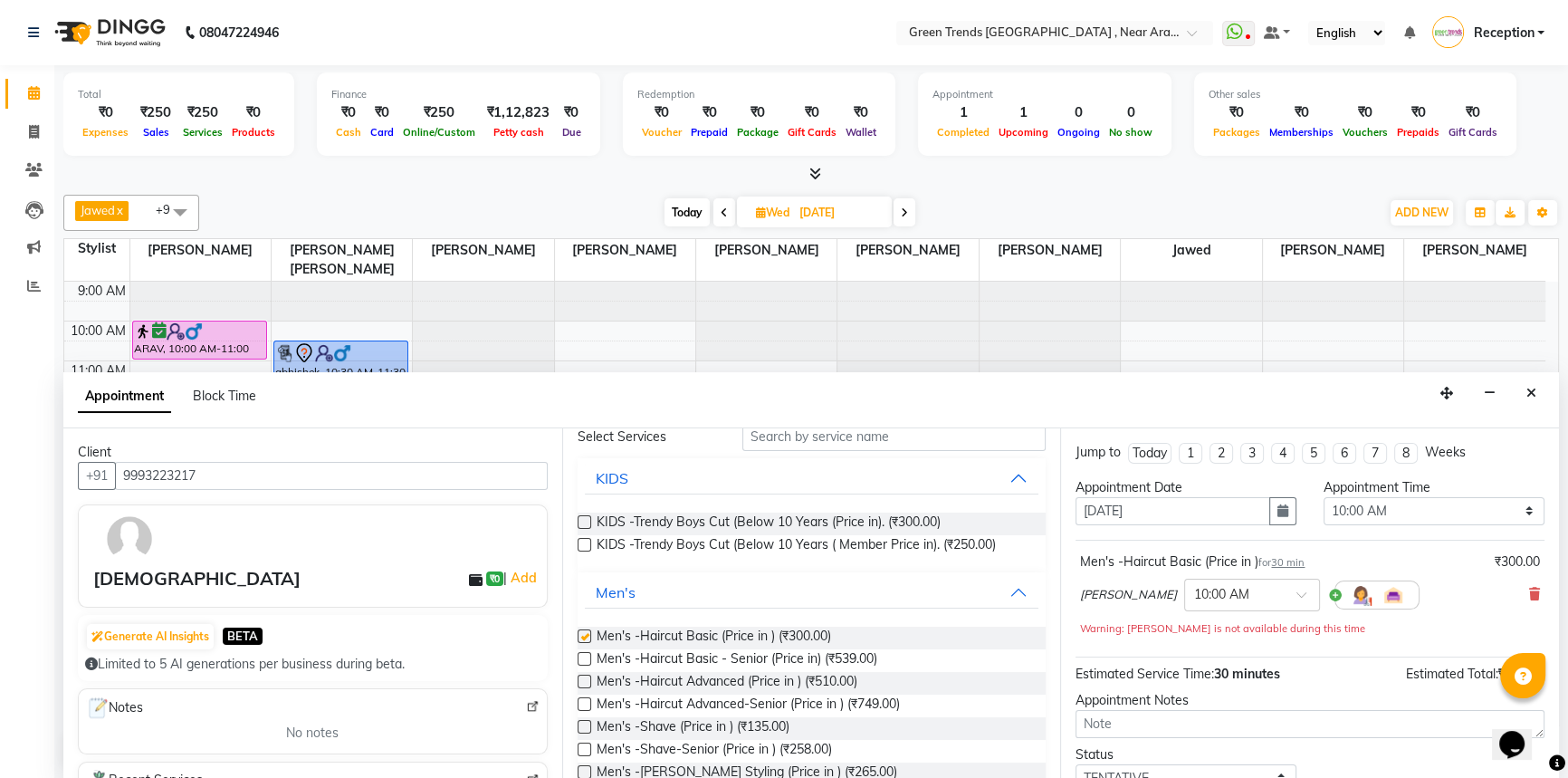 checkbox on "false" 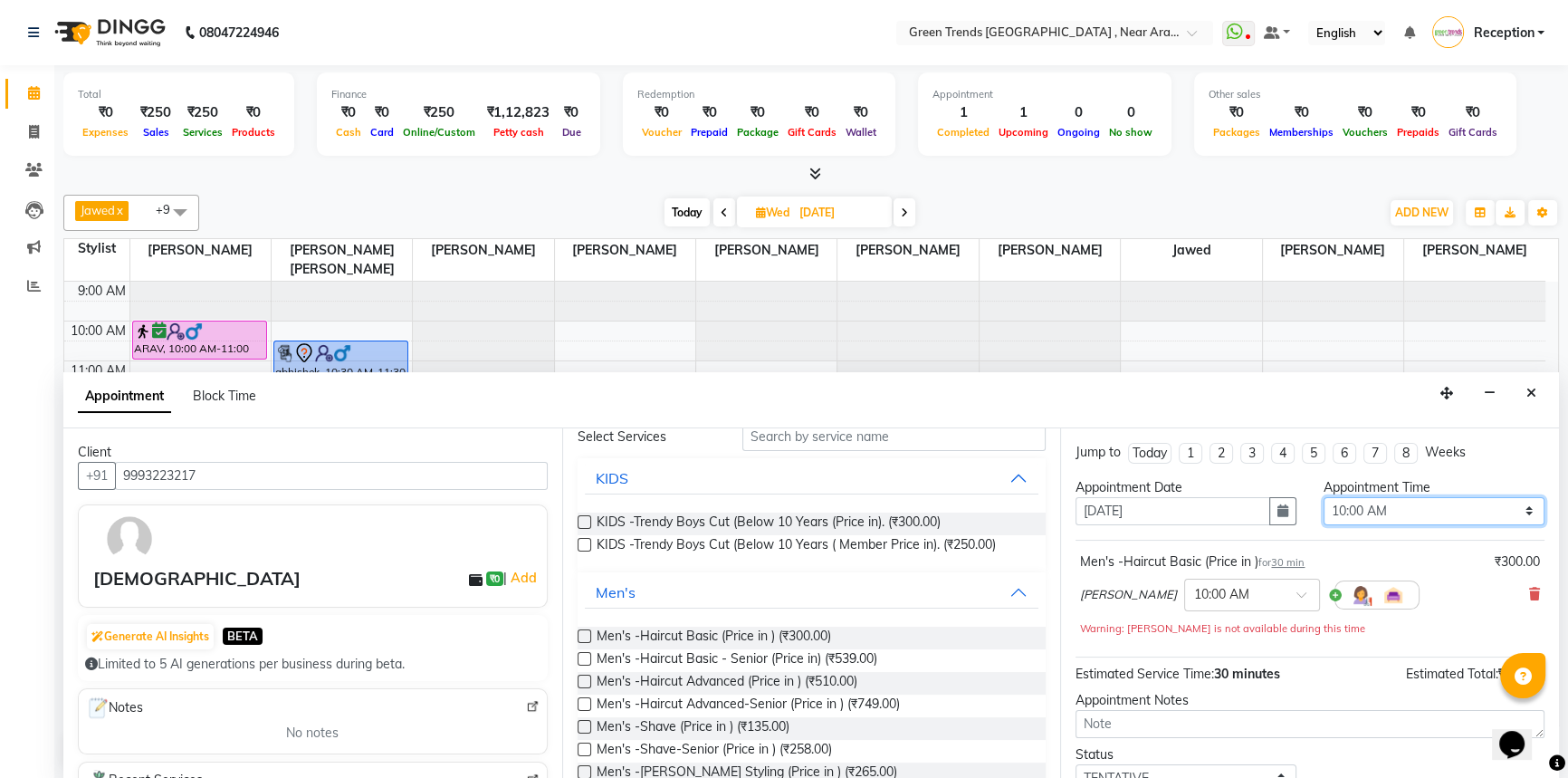click on "Select 10:00 AM 10:05 AM 10:10 AM 10:15 AM 10:20 AM 10:25 AM 10:30 AM 10:35 AM 10:40 AM 10:45 AM 10:50 AM 10:55 AM 11:00 AM 11:05 AM 11:10 AM 11:15 AM 11:20 AM 11:25 AM 11:30 AM 11:35 AM 11:40 AM 11:45 AM 11:50 AM 11:55 AM 12:00 PM 12:05 PM 12:10 PM 12:15 PM 12:20 PM 12:25 PM 12:30 PM 12:35 PM 12:40 PM 12:45 PM 12:50 PM 12:55 PM 01:00 PM 01:05 PM 01:10 PM 01:15 PM 01:20 PM 01:25 PM 01:30 PM 01:35 PM 01:40 PM 01:45 PM 01:50 PM 01:55 PM 02:00 PM 02:05 PM 02:10 PM 02:15 PM 02:20 PM 02:25 PM 02:30 PM 02:35 PM 02:40 PM 02:45 PM 02:50 PM 02:55 PM 03:00 PM 03:05 PM 03:10 PM 03:15 PM 03:20 PM 03:25 PM 03:30 PM 03:35 PM 03:40 PM 03:45 PM 03:50 PM 03:55 PM 04:00 PM 04:05 PM 04:10 PM 04:15 PM 04:20 PM 04:25 PM 04:30 PM 04:35 PM 04:40 PM 04:45 PM 04:50 PM 04:55 PM 05:00 PM 05:05 PM 05:10 PM 05:15 PM 05:20 PM 05:25 PM 05:30 PM 05:35 PM 05:40 PM 05:45 PM 05:50 PM 05:55 PM 06:00 PM 06:05 PM 06:10 PM 06:15 PM 06:20 PM 06:25 PM 06:30 PM 06:35 PM 06:40 PM 06:45 PM 06:50 PM 06:55 PM 07:00 PM 07:05 PM 07:10 PM 07:15 PM 07:20 PM" at bounding box center [1434, 511] 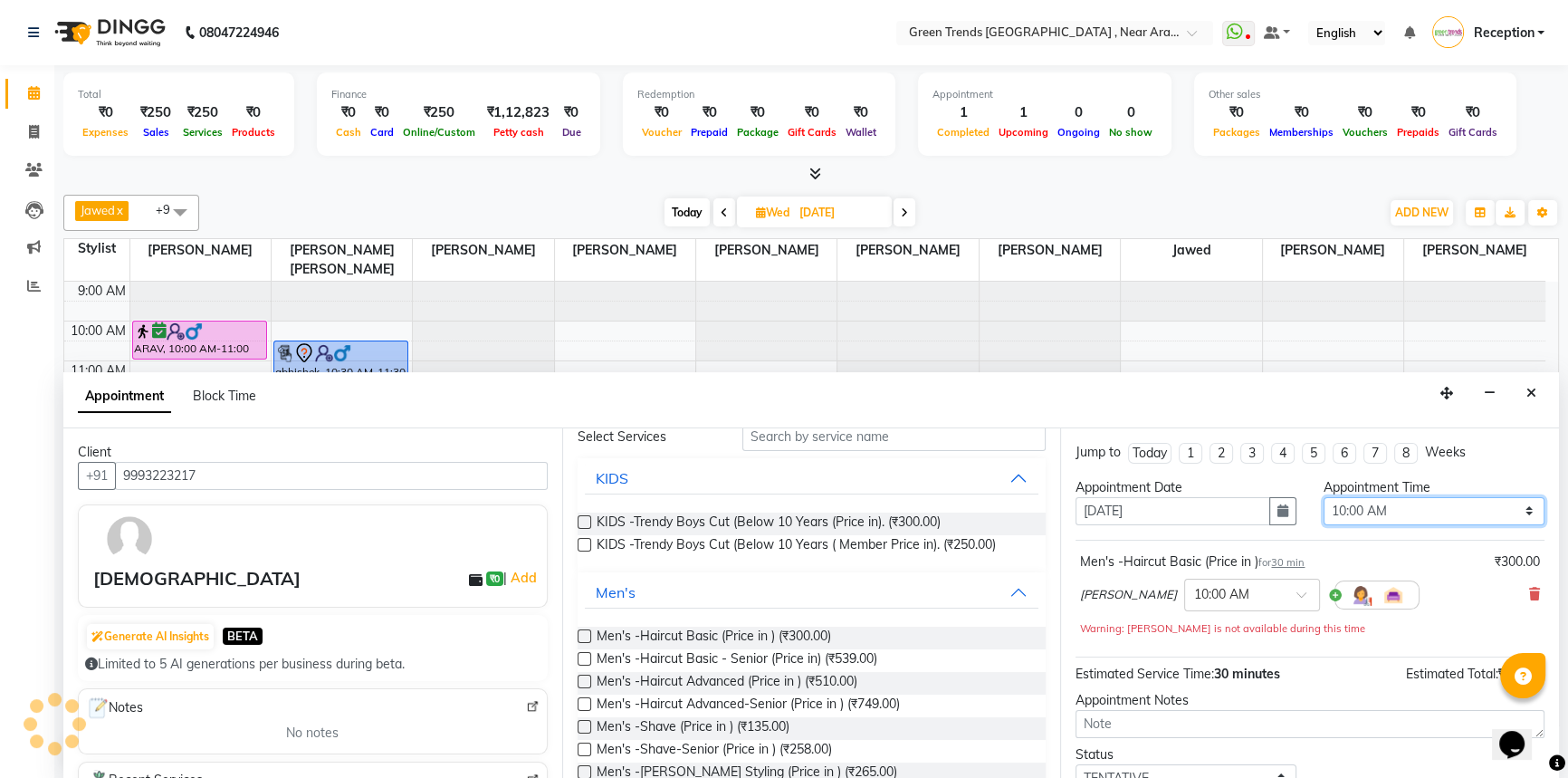 select on "640" 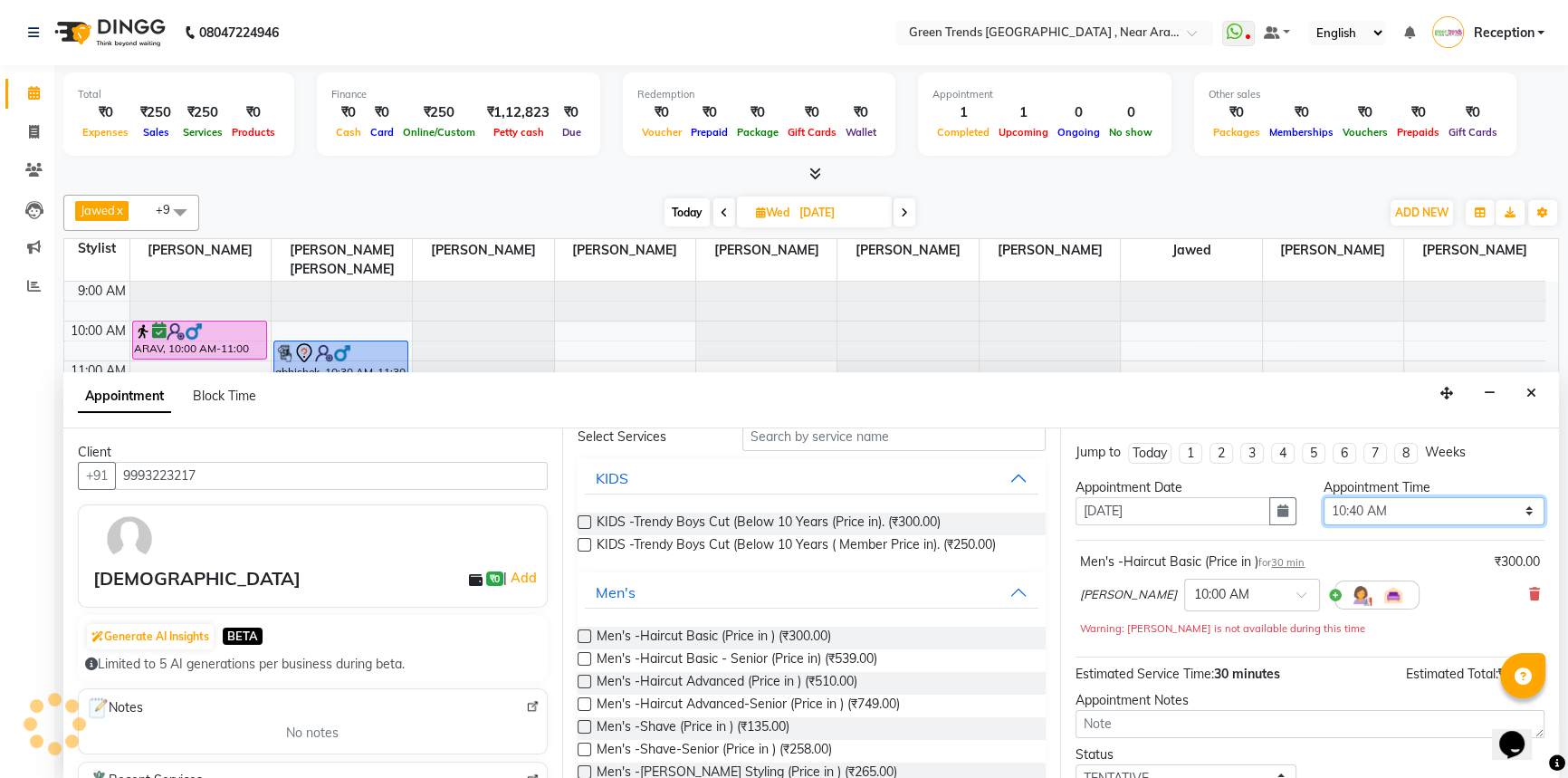 click on "Select 10:00 AM 10:05 AM 10:10 AM 10:15 AM 10:20 AM 10:25 AM 10:30 AM 10:35 AM 10:40 AM 10:45 AM 10:50 AM 10:55 AM 11:00 AM 11:05 AM 11:10 AM 11:15 AM 11:20 AM 11:25 AM 11:30 AM 11:35 AM 11:40 AM 11:45 AM 11:50 AM 11:55 AM 12:00 PM 12:05 PM 12:10 PM 12:15 PM 12:20 PM 12:25 PM 12:30 PM 12:35 PM 12:40 PM 12:45 PM 12:50 PM 12:55 PM 01:00 PM 01:05 PM 01:10 PM 01:15 PM 01:20 PM 01:25 PM 01:30 PM 01:35 PM 01:40 PM 01:45 PM 01:50 PM 01:55 PM 02:00 PM 02:05 PM 02:10 PM 02:15 PM 02:20 PM 02:25 PM 02:30 PM 02:35 PM 02:40 PM 02:45 PM 02:50 PM 02:55 PM 03:00 PM 03:05 PM 03:10 PM 03:15 PM 03:20 PM 03:25 PM 03:30 PM 03:35 PM 03:40 PM 03:45 PM 03:50 PM 03:55 PM 04:00 PM 04:05 PM 04:10 PM 04:15 PM 04:20 PM 04:25 PM 04:30 PM 04:35 PM 04:40 PM 04:45 PM 04:50 PM 04:55 PM 05:00 PM 05:05 PM 05:10 PM 05:15 PM 05:20 PM 05:25 PM 05:30 PM 05:35 PM 05:40 PM 05:45 PM 05:50 PM 05:55 PM 06:00 PM 06:05 PM 06:10 PM 06:15 PM 06:20 PM 06:25 PM 06:30 PM 06:35 PM 06:40 PM 06:45 PM 06:50 PM 06:55 PM 07:00 PM 07:05 PM 07:10 PM 07:15 PM 07:20 PM" at bounding box center [1434, 511] 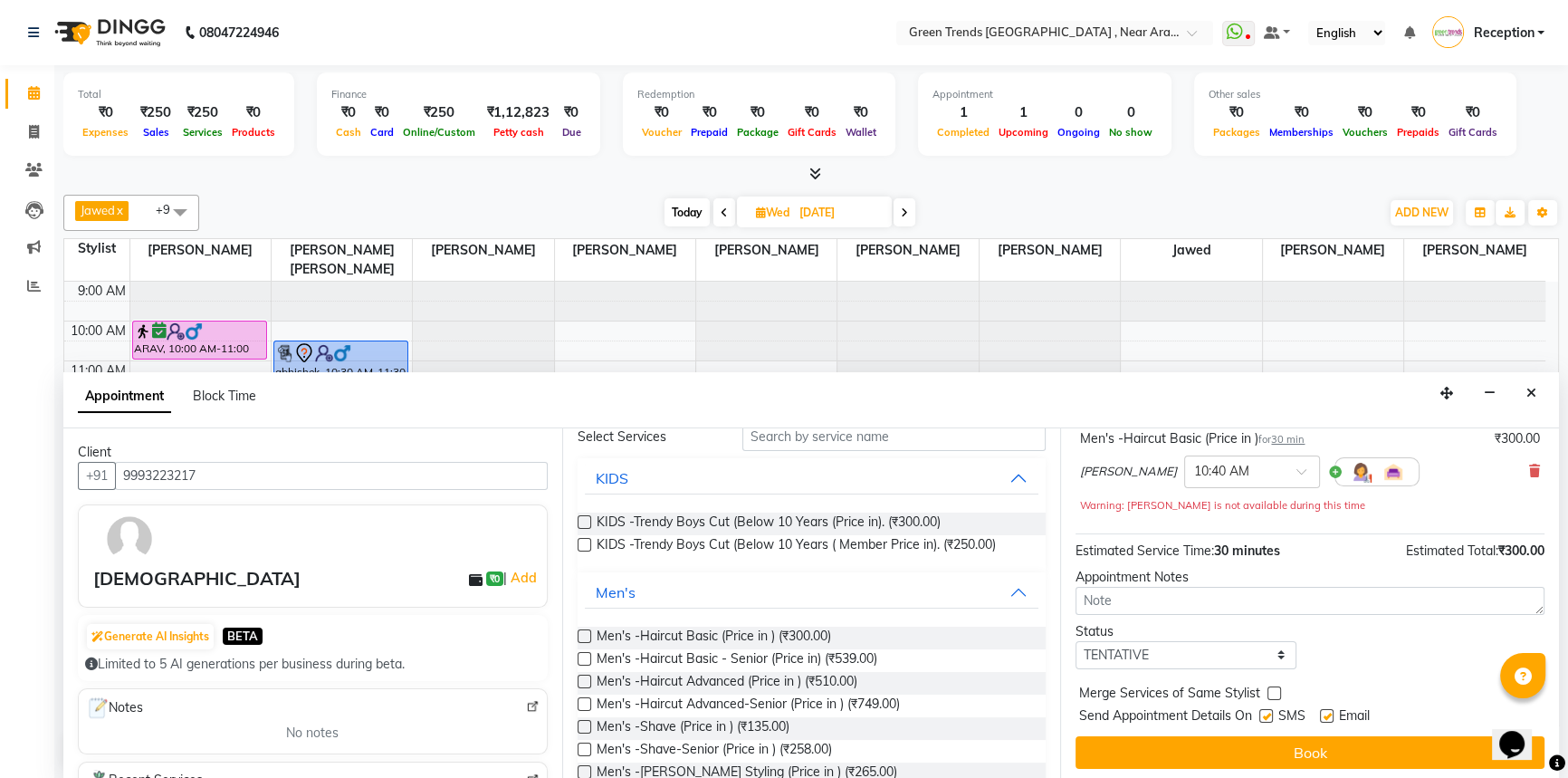 scroll, scrollTop: 126, scrollLeft: 0, axis: vertical 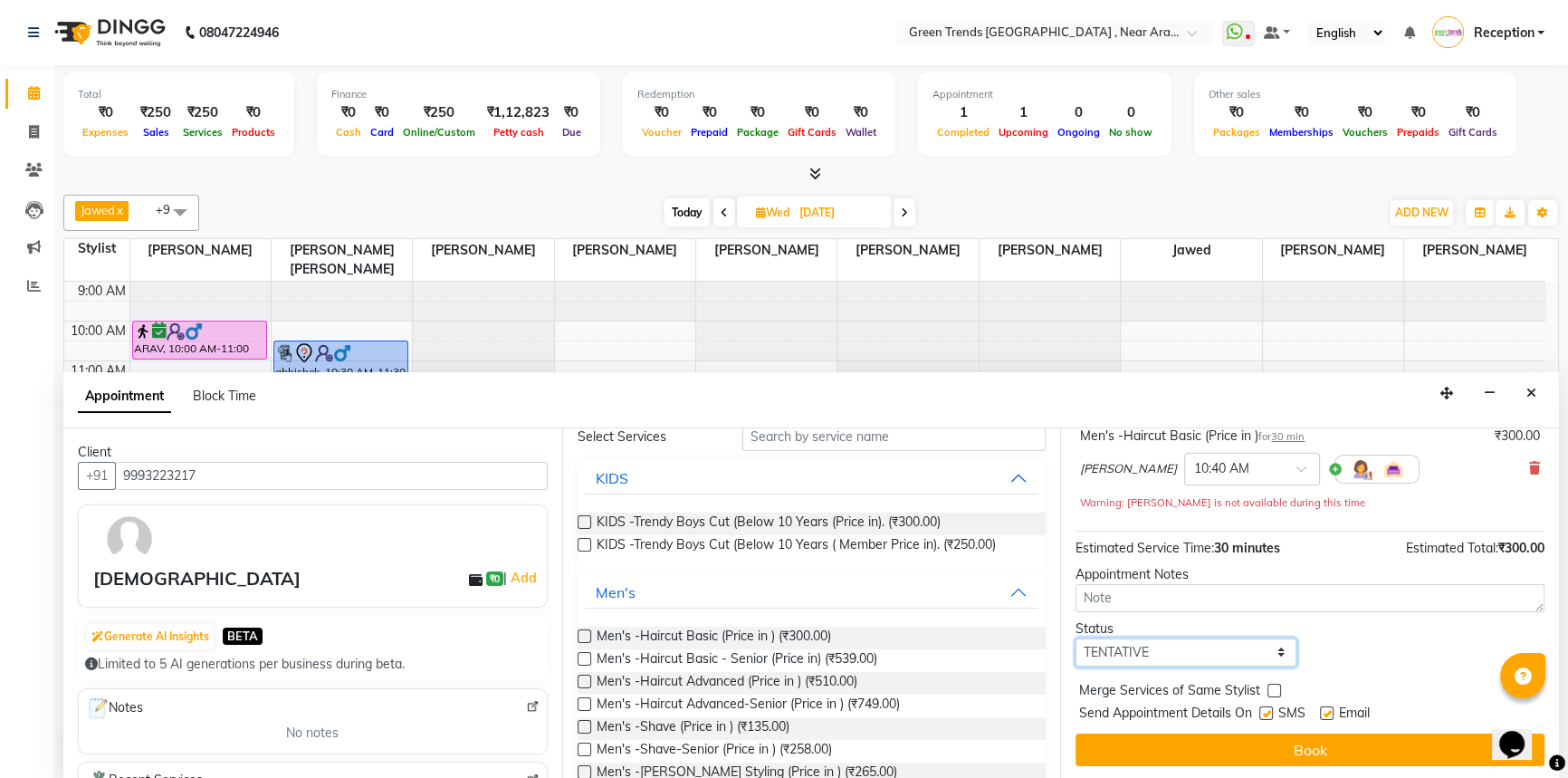 click on "Select TENTATIVE CONFIRM UPCOMING" at bounding box center [1186, 652] 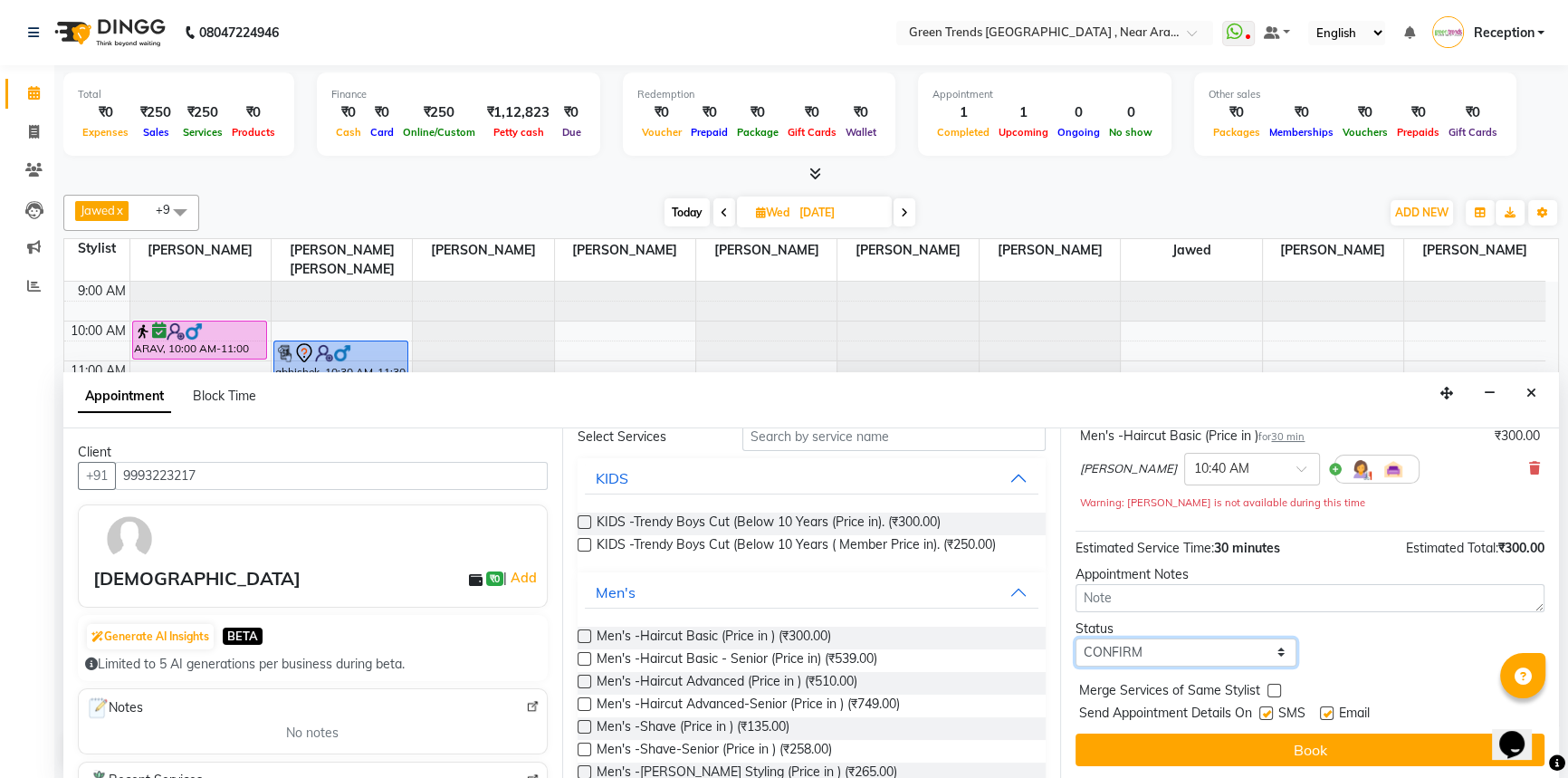click on "Select TENTATIVE CONFIRM UPCOMING" at bounding box center (1186, 652) 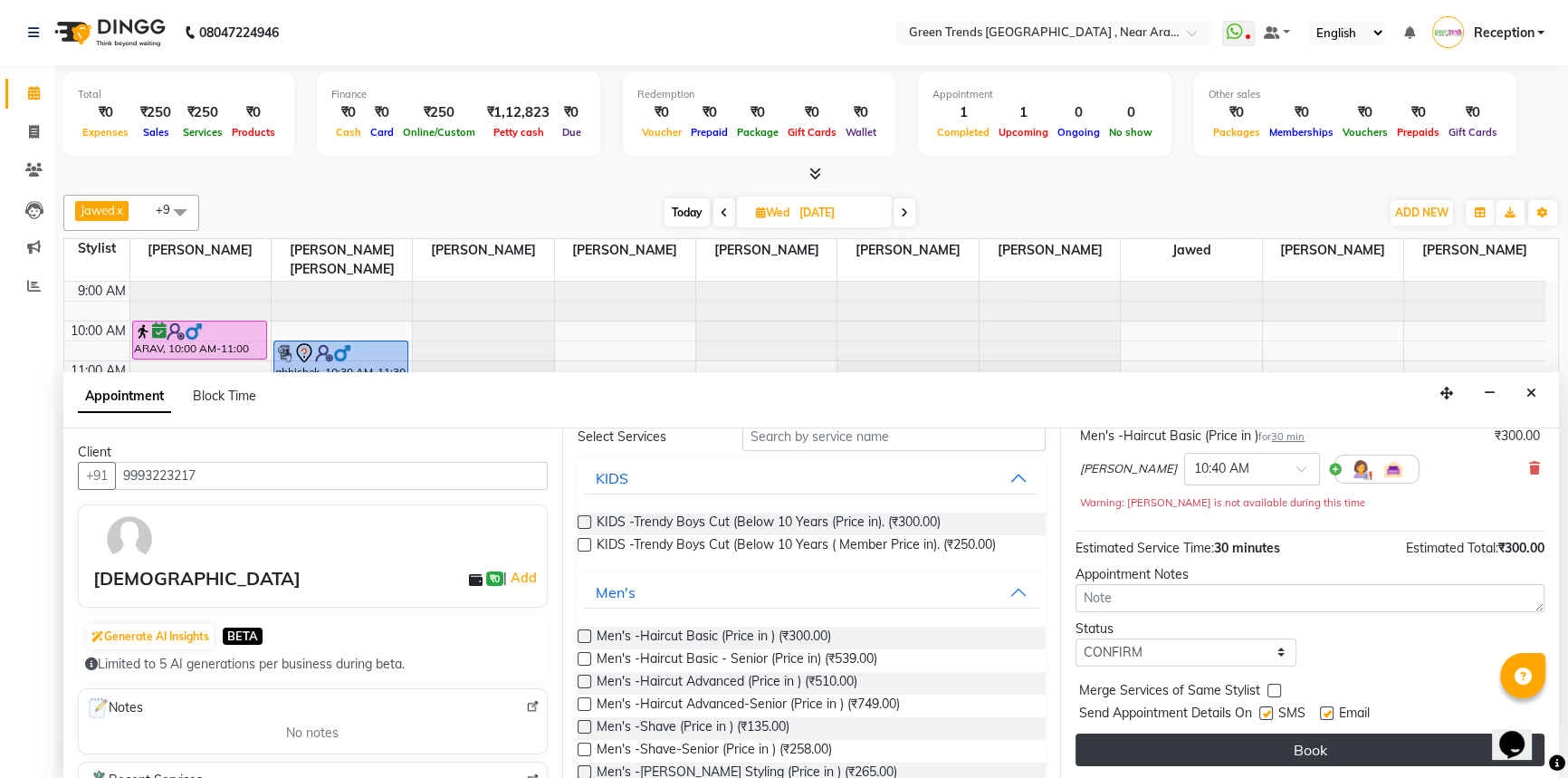 click on "Book" at bounding box center [1310, 750] 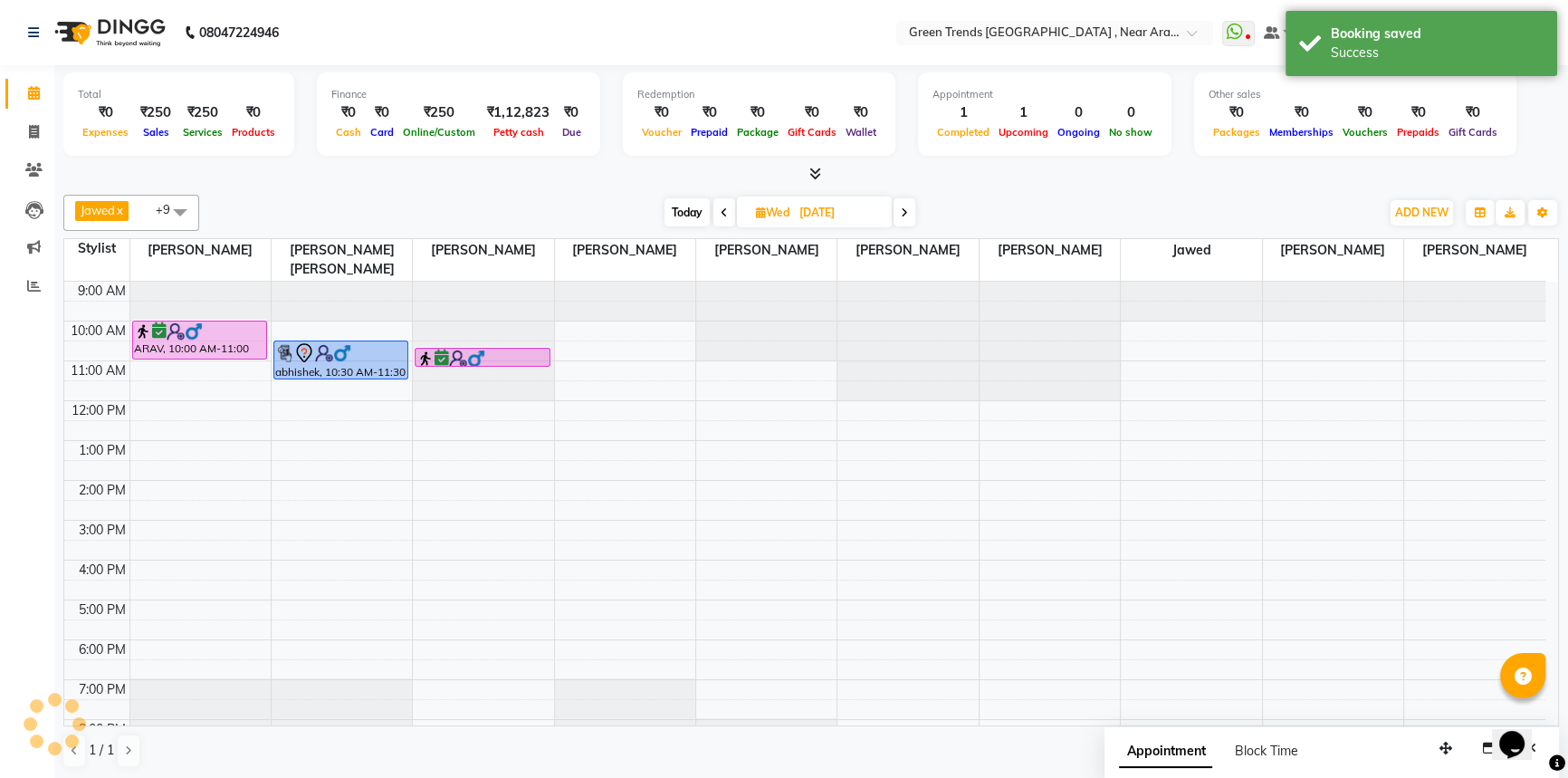 scroll, scrollTop: 0, scrollLeft: 0, axis: both 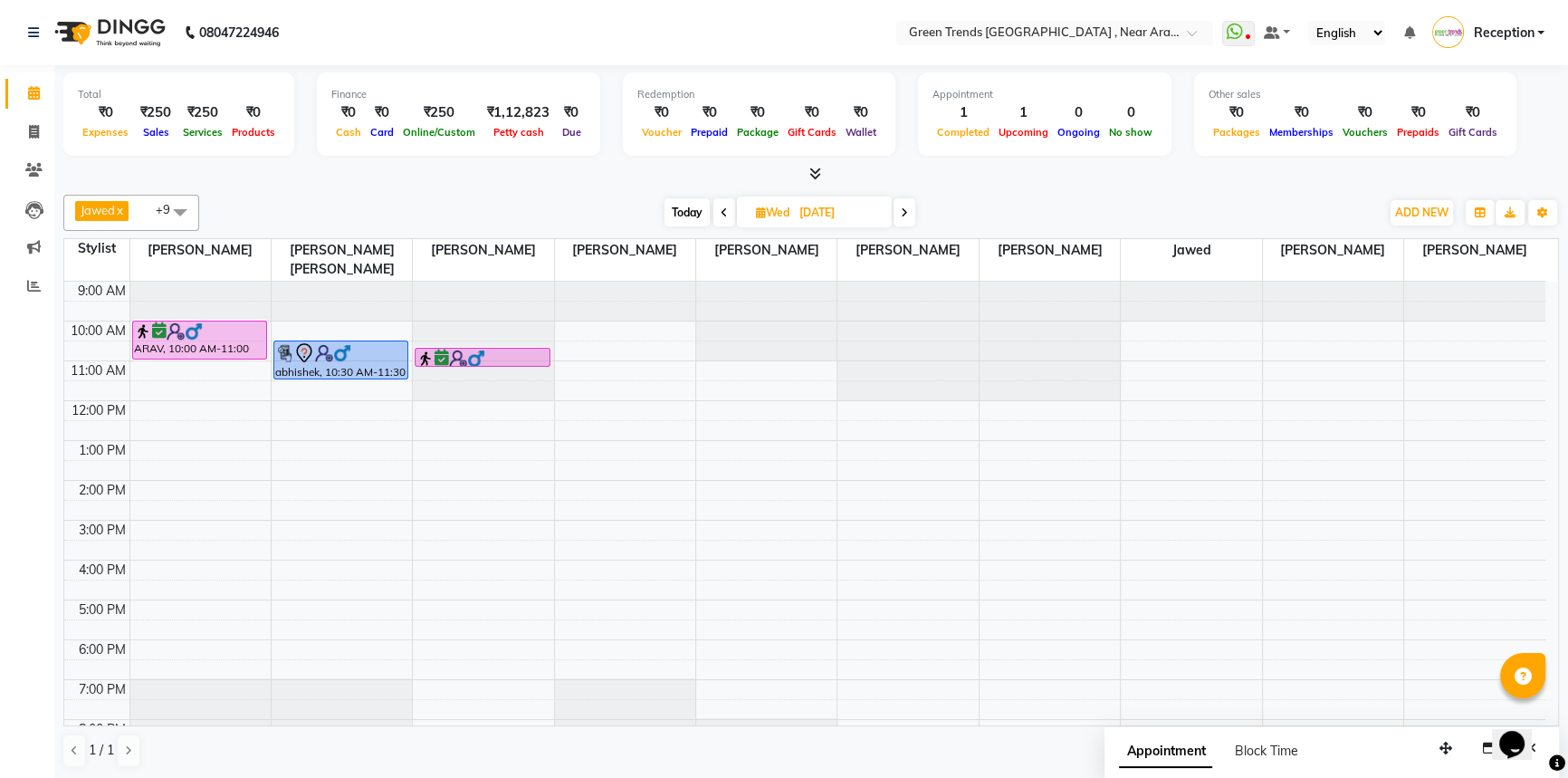 click on "Jawed  x Mohd Shuaib  x Mohd. Fuzail  x Naeem Sheikh  x Prince Singh  x Saif  x Suman Yadav  x Sunaina  x Shikha Prajapati  x Anjali Thakur  x +9 Select All Anjali Thakur Jawed Mandavi Singh Mohd Shuaib Mohd. Fuzail Naeem Sheikh Prince Singh Saif Shikha Prajapati Suman Yadav Sunaina Today  Wed 02-07-2025 Toggle Dropdown Add Appointment Add Invoice Add Attendance Add Client Add Transaction Toggle Dropdown Add Appointment Add Invoice Add Attendance Add Client ADD NEW Toggle Dropdown Add Appointment Add Invoice Add Attendance Add Client Add Transaction Jawed  x Mohd Shuaib  x Mohd. Fuzail  x Naeem Sheikh  x Prince Singh  x Saif  x Suman Yadav  x Sunaina  x Shikha Prajapati  x Anjali Thakur  x +9 Select All Anjali Thakur Jawed Mandavi Singh Mohd Shuaib Mohd. Fuzail Naeem Sheikh Prince Singh Saif Shikha Prajapati Suman Yadav Sunaina Group By  Staff View   Room View  View as Vertical  Vertical - Week View  Horizontal  Horizontal - Week View  List  Toggle Dropdown Calendar Settings Manage Tags" at bounding box center (811, 213) 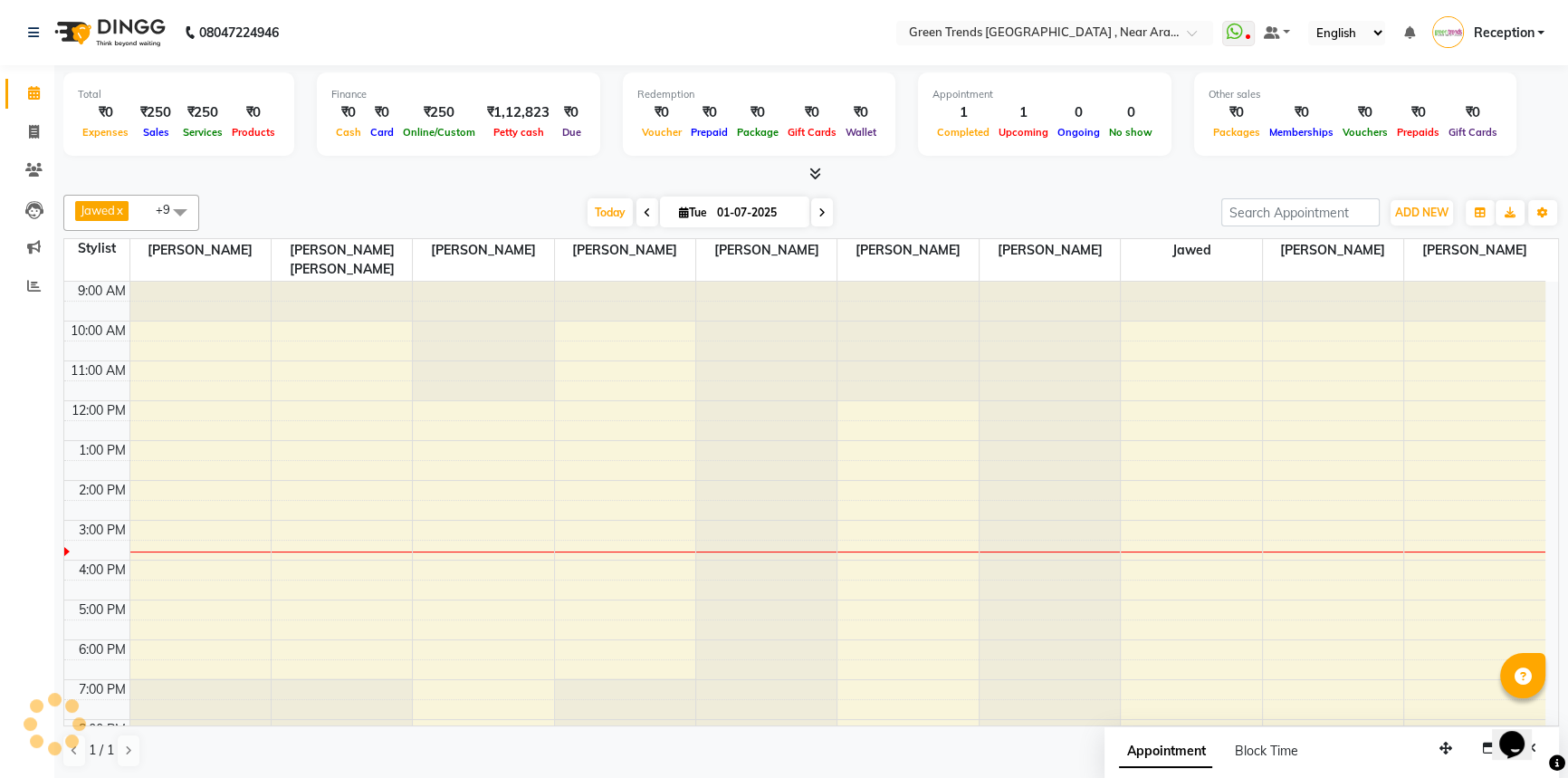scroll, scrollTop: 53, scrollLeft: 0, axis: vertical 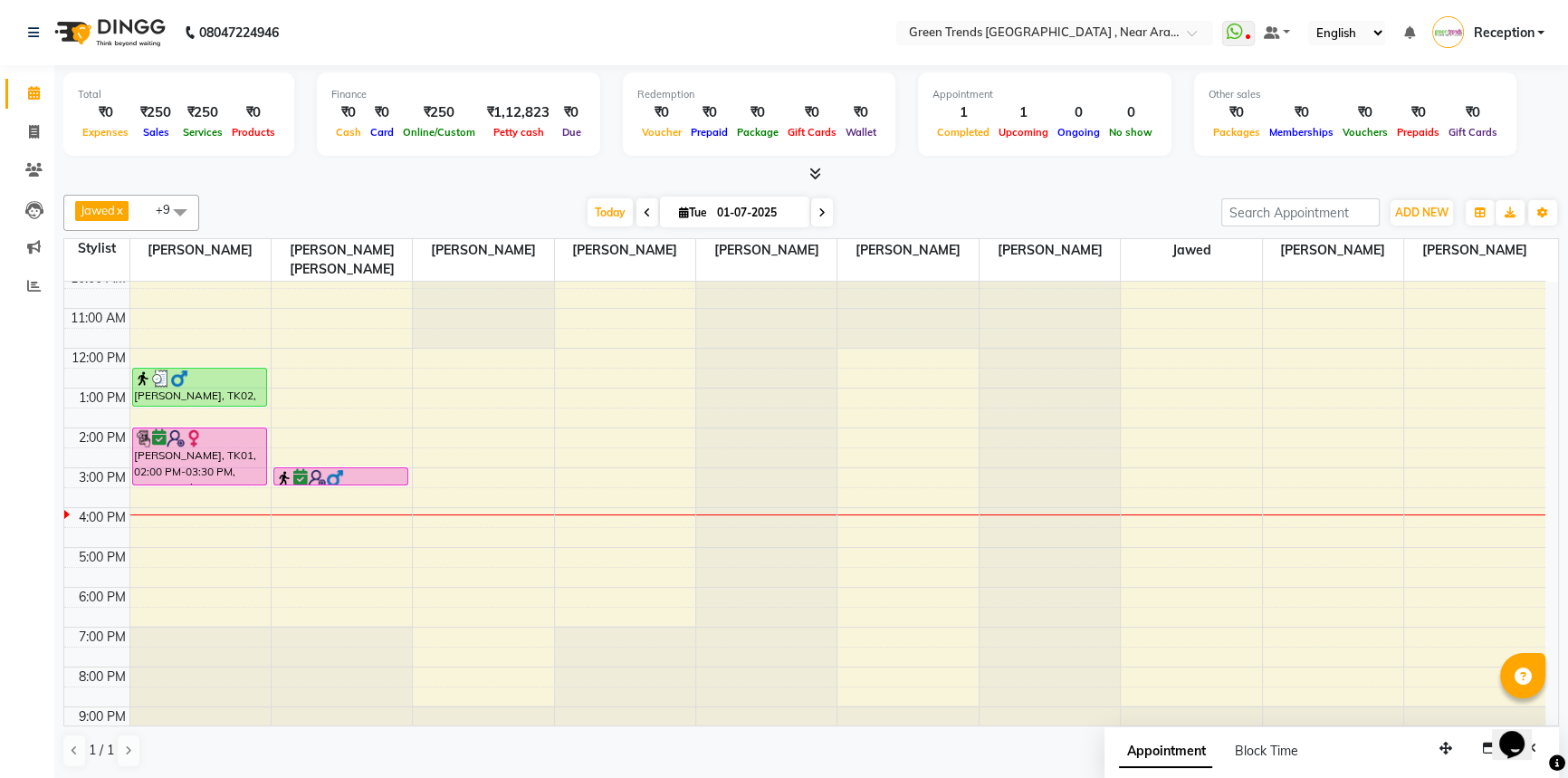 click at bounding box center [822, 213] 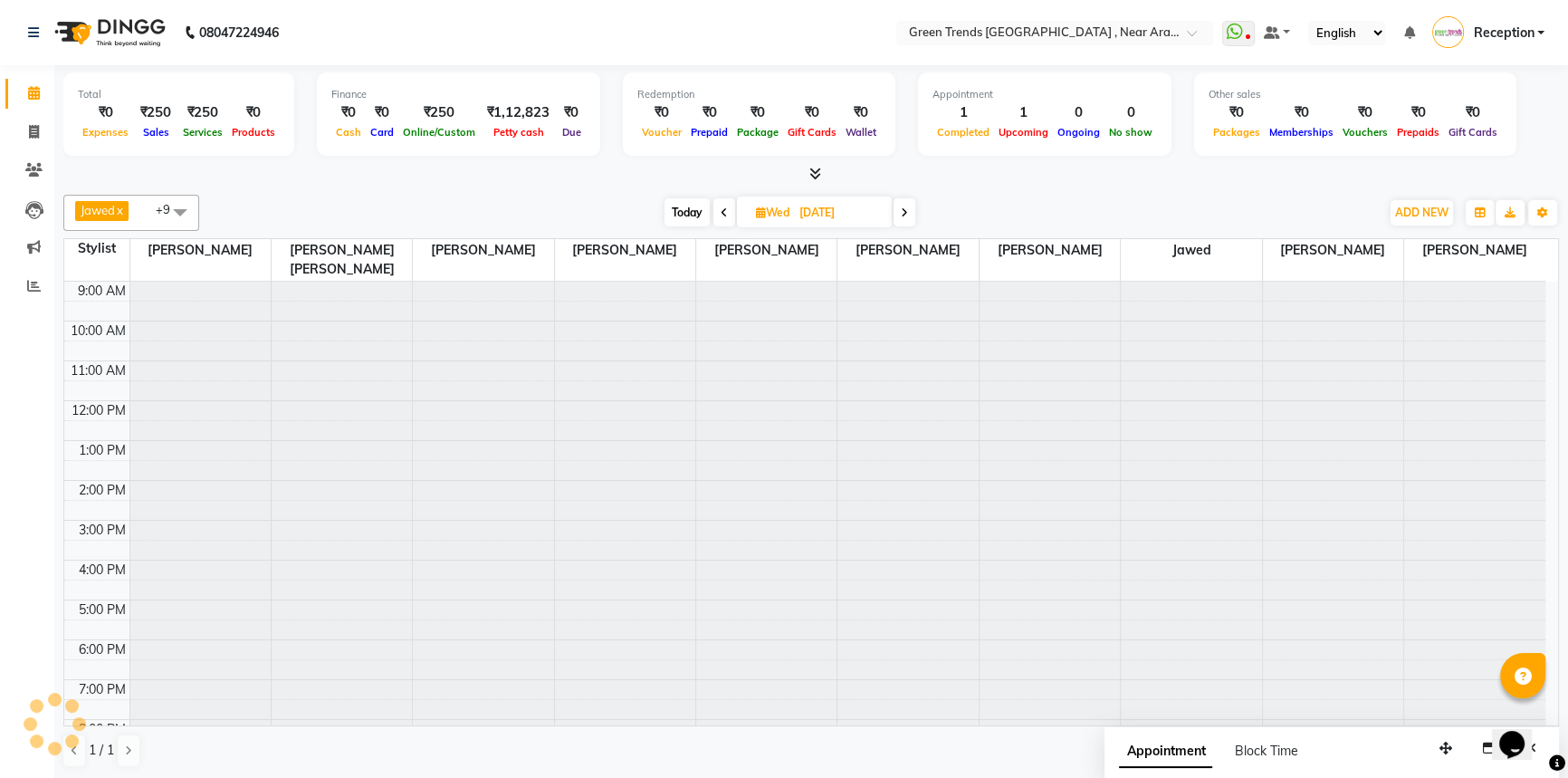 scroll, scrollTop: 53, scrollLeft: 0, axis: vertical 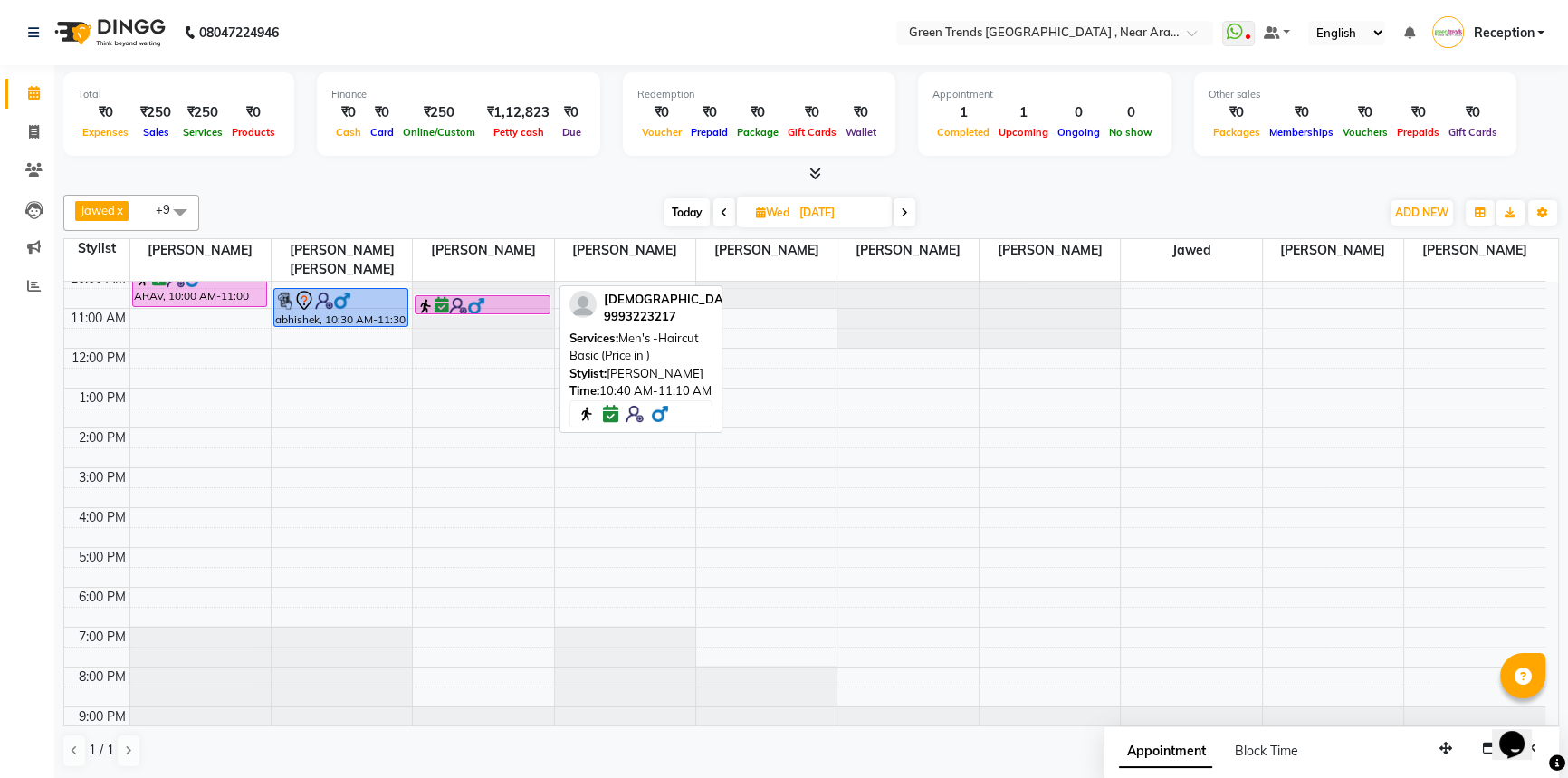 click at bounding box center [483, 306] 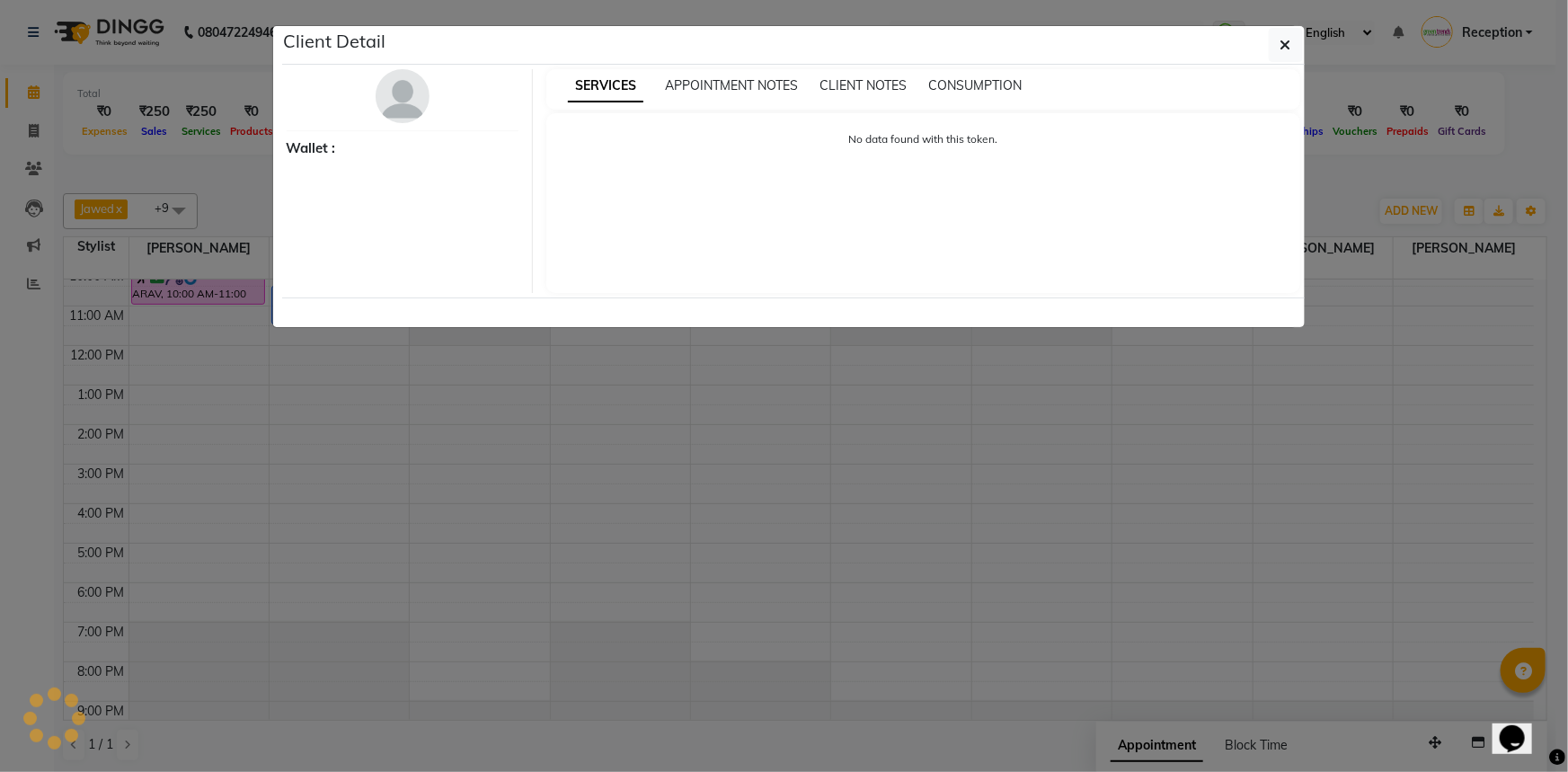 select on "6" 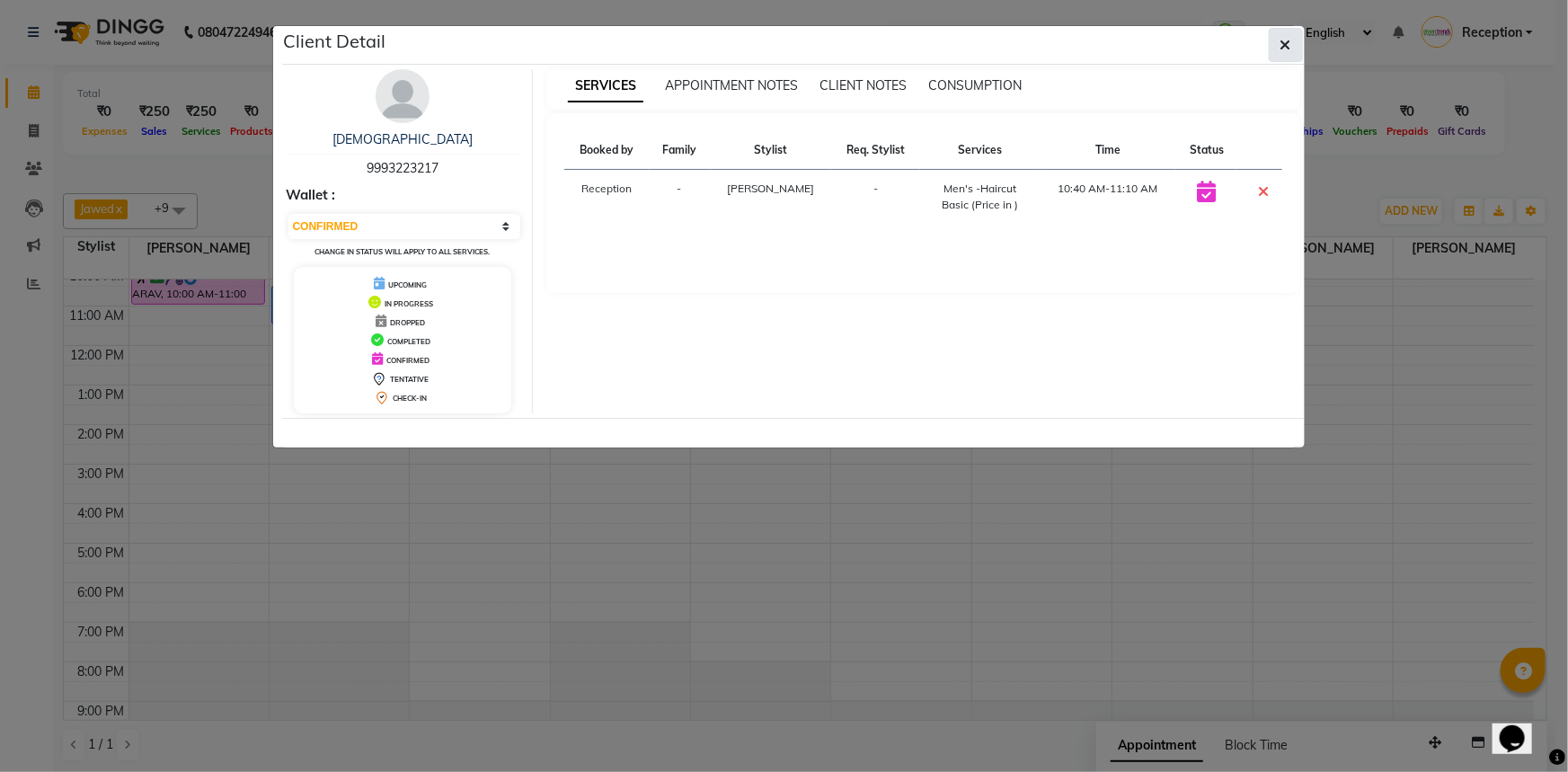 click 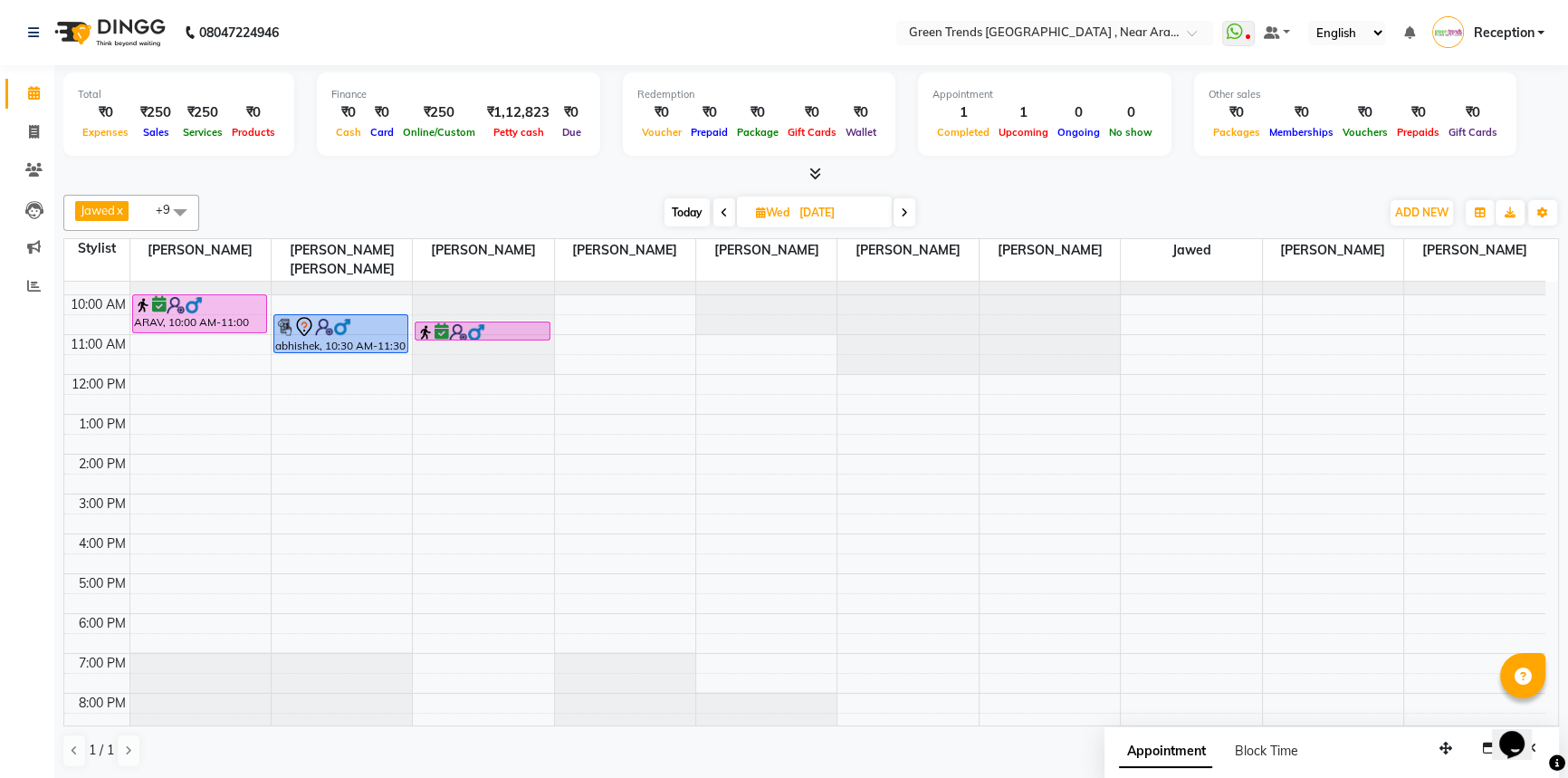 scroll, scrollTop: 0, scrollLeft: 0, axis: both 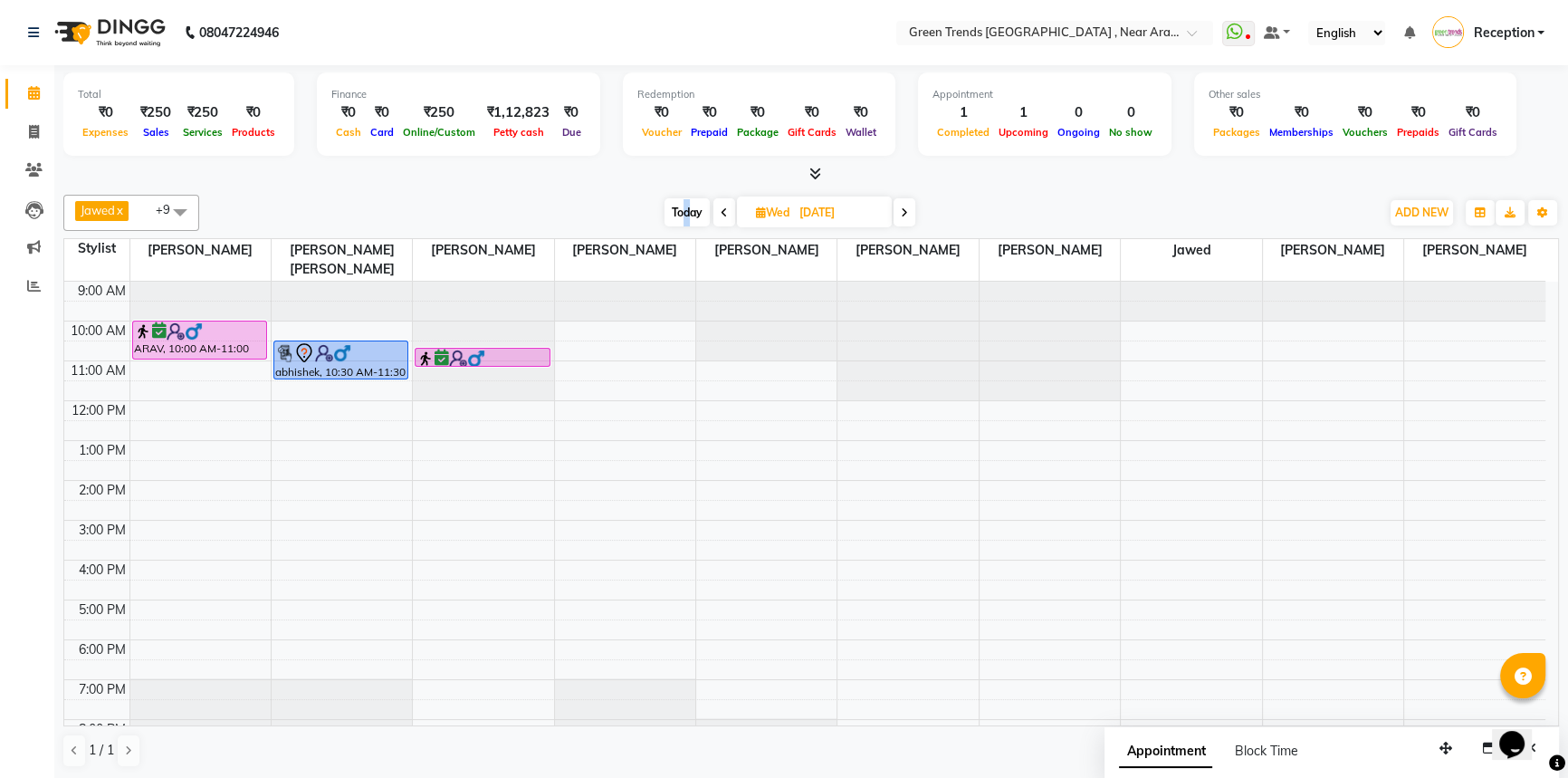 click on "Today" at bounding box center [687, 212] 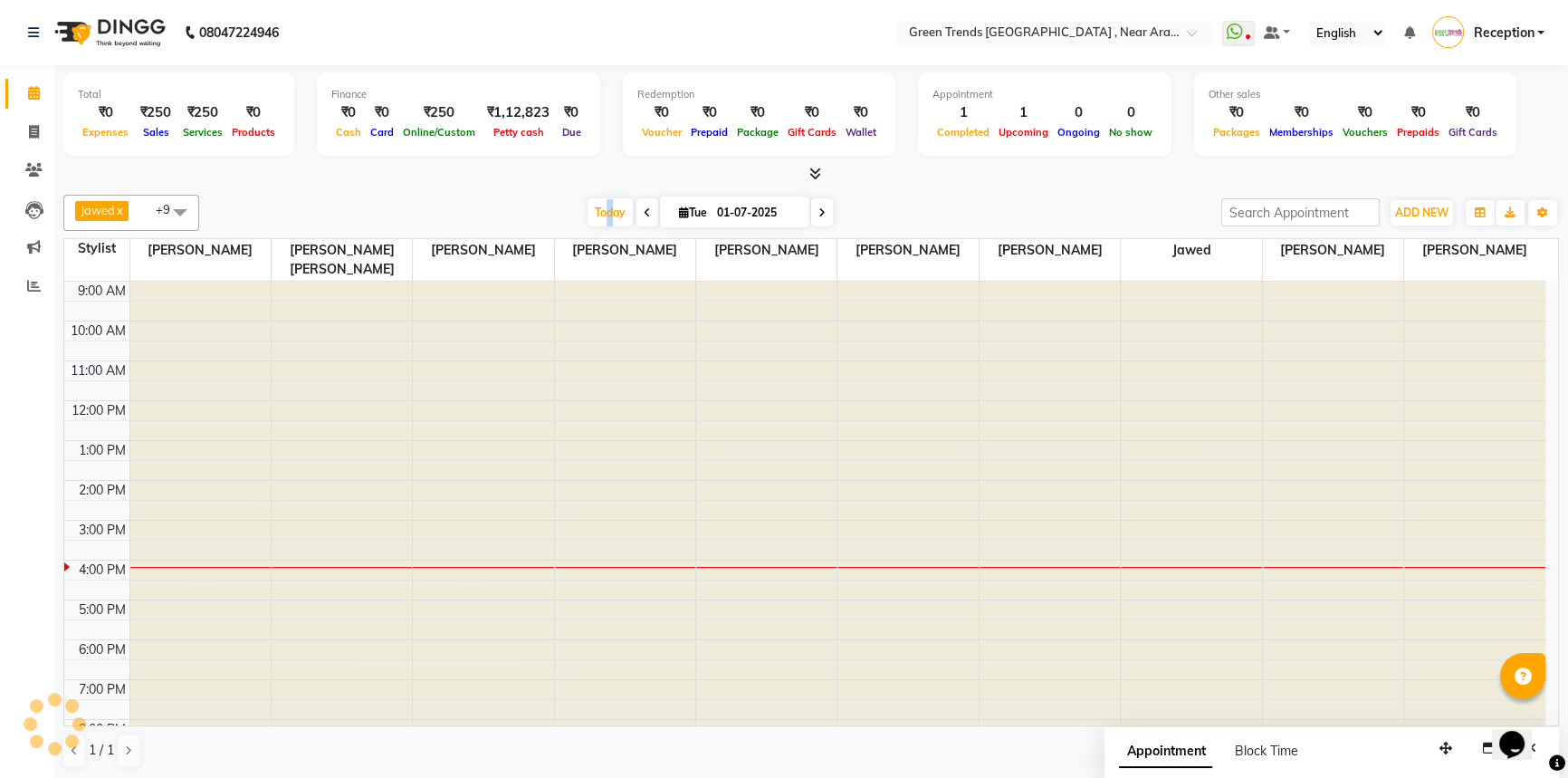 scroll, scrollTop: 53, scrollLeft: 0, axis: vertical 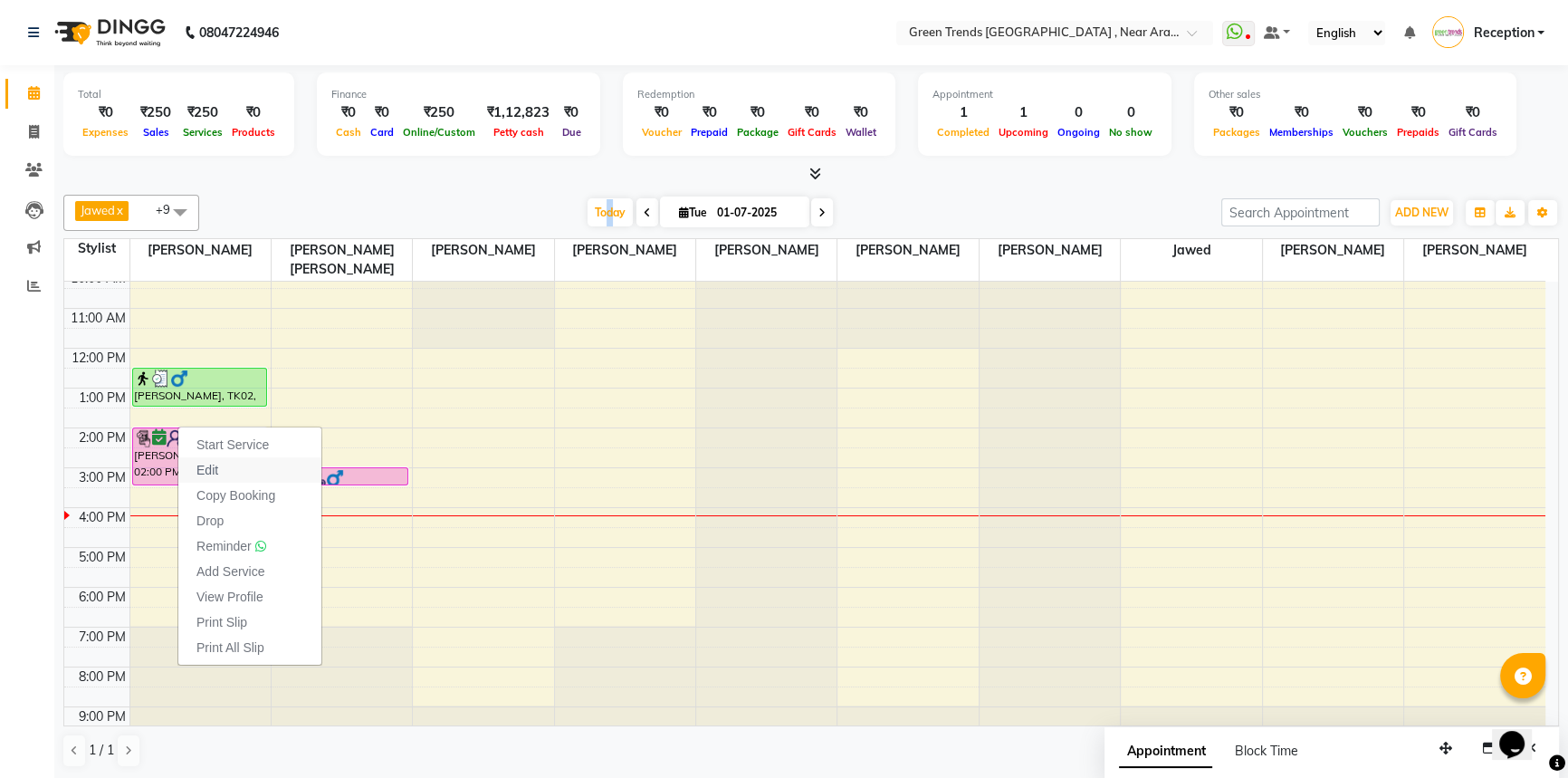 click on "Edit" at bounding box center [250, 470] 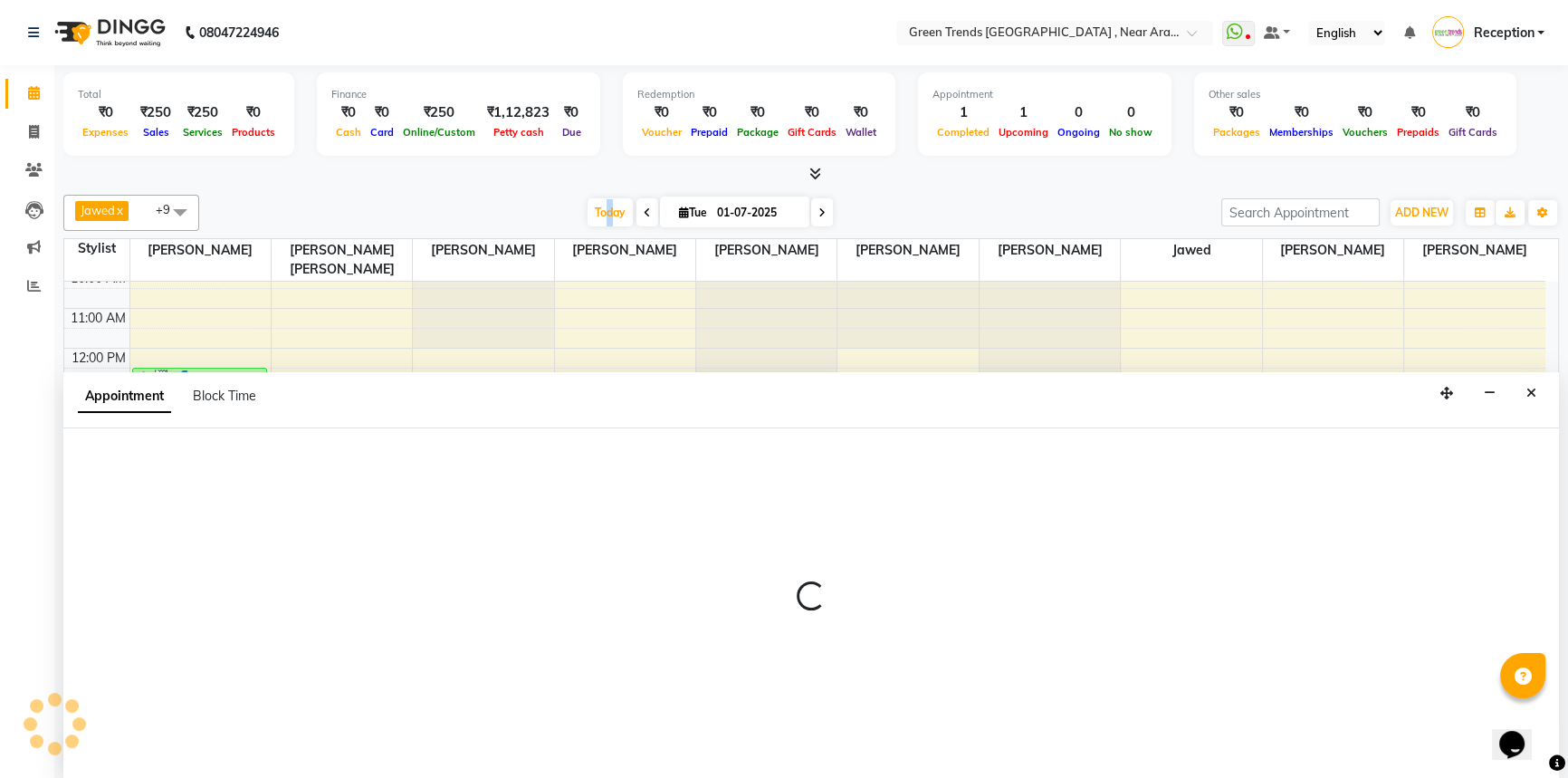 scroll, scrollTop: 0, scrollLeft: 0, axis: both 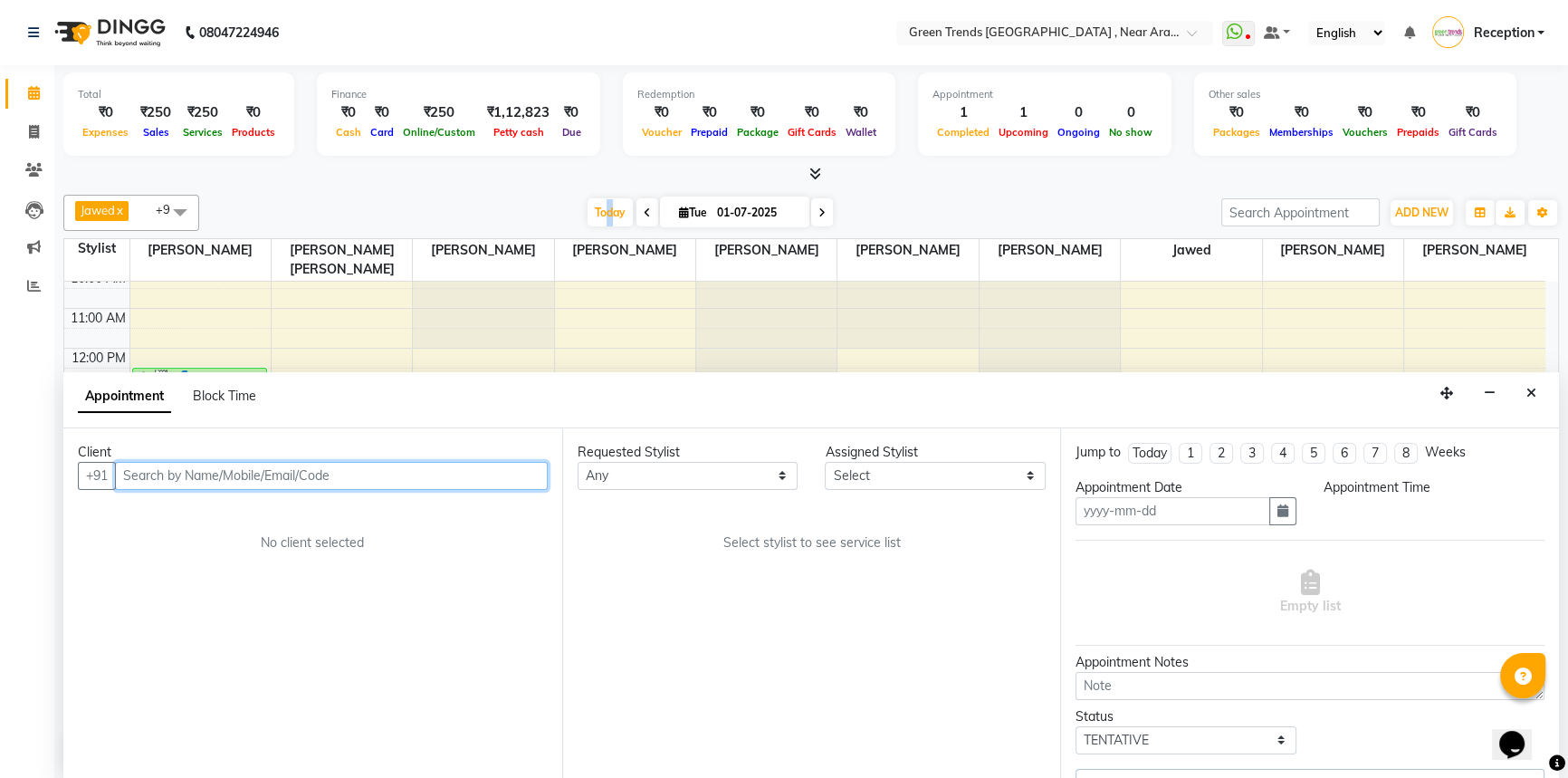 type on "01-07-2025" 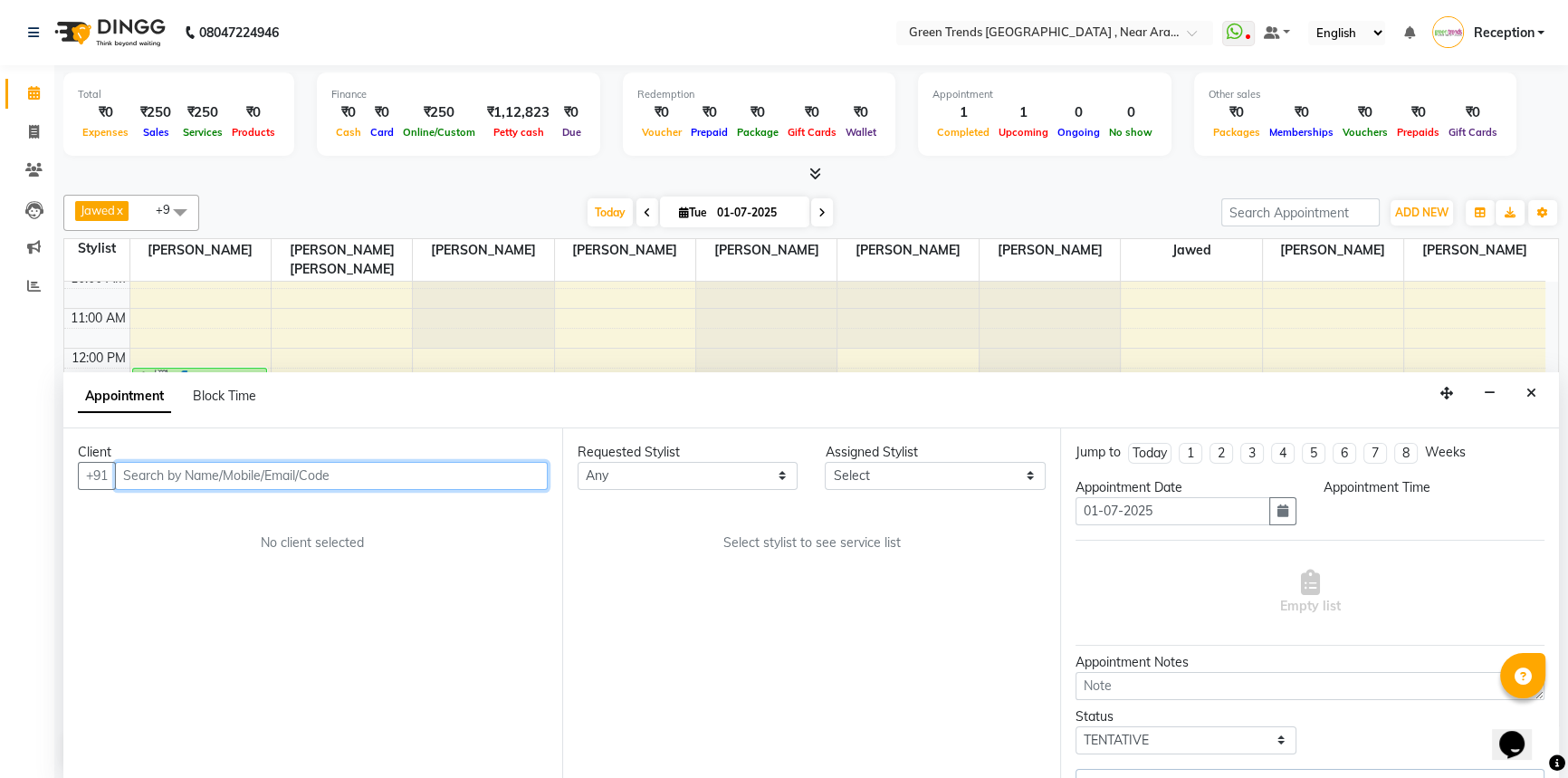 scroll, scrollTop: 53, scrollLeft: 0, axis: vertical 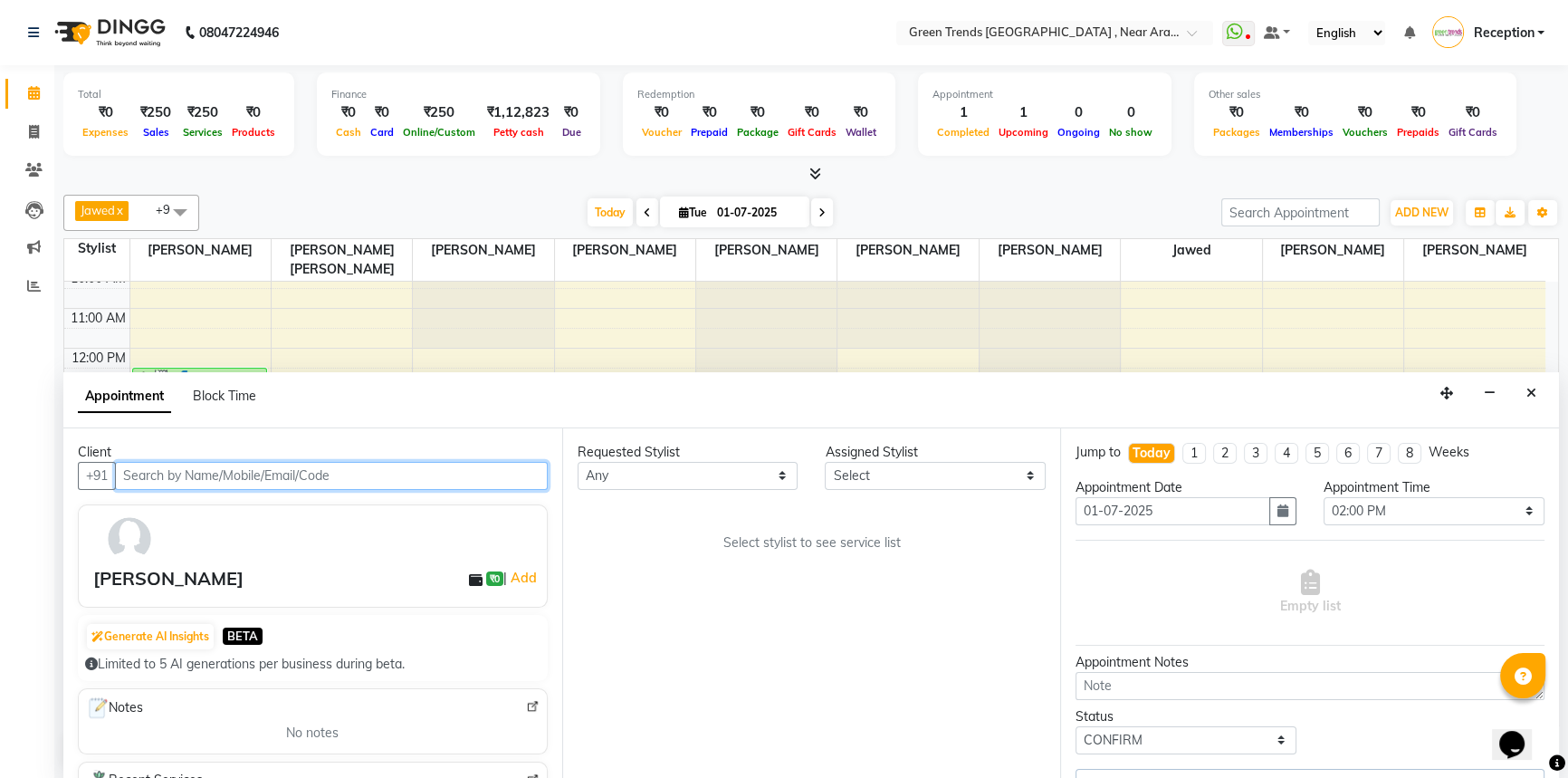 select on "57687" 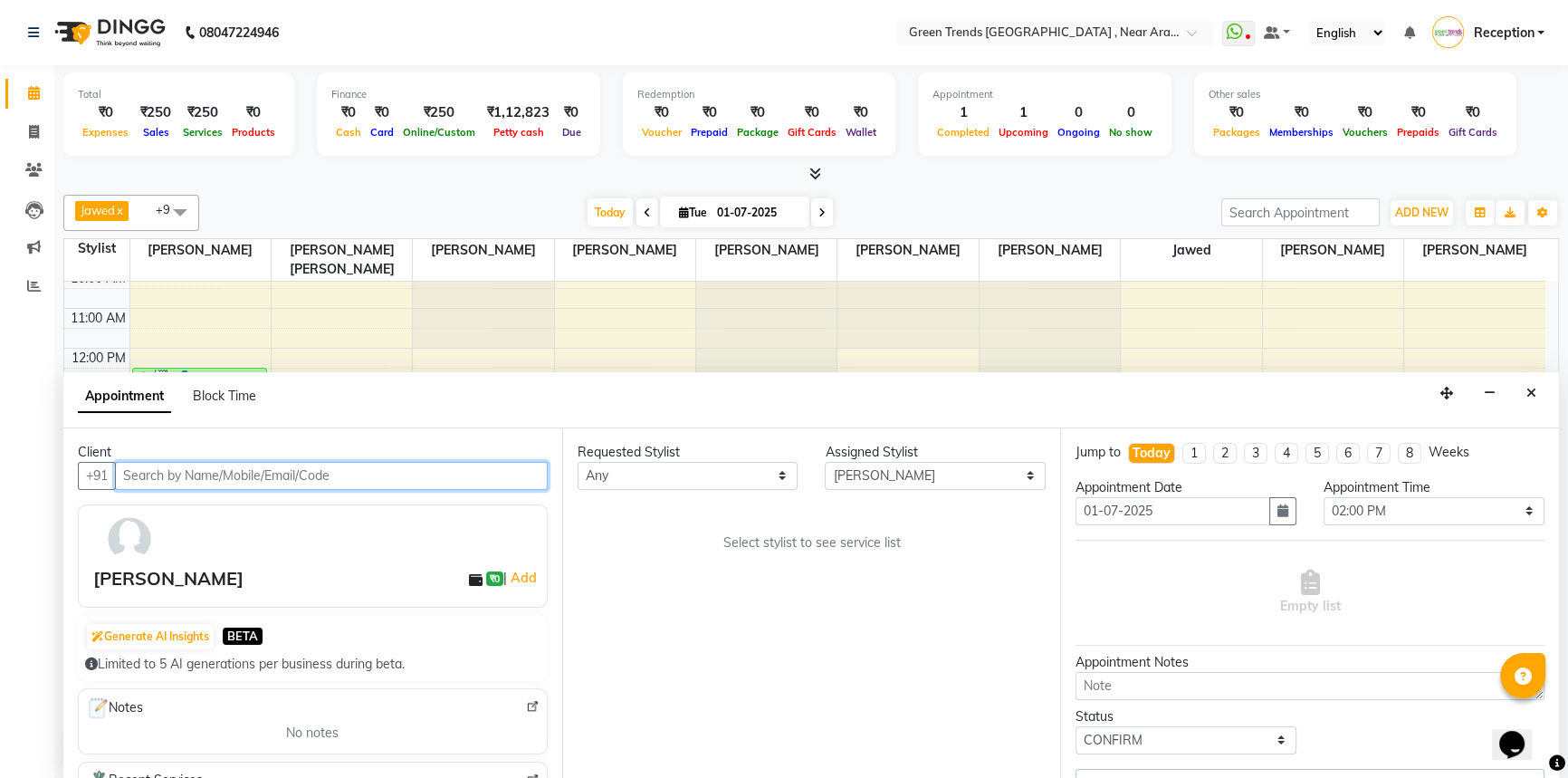 select on "3509" 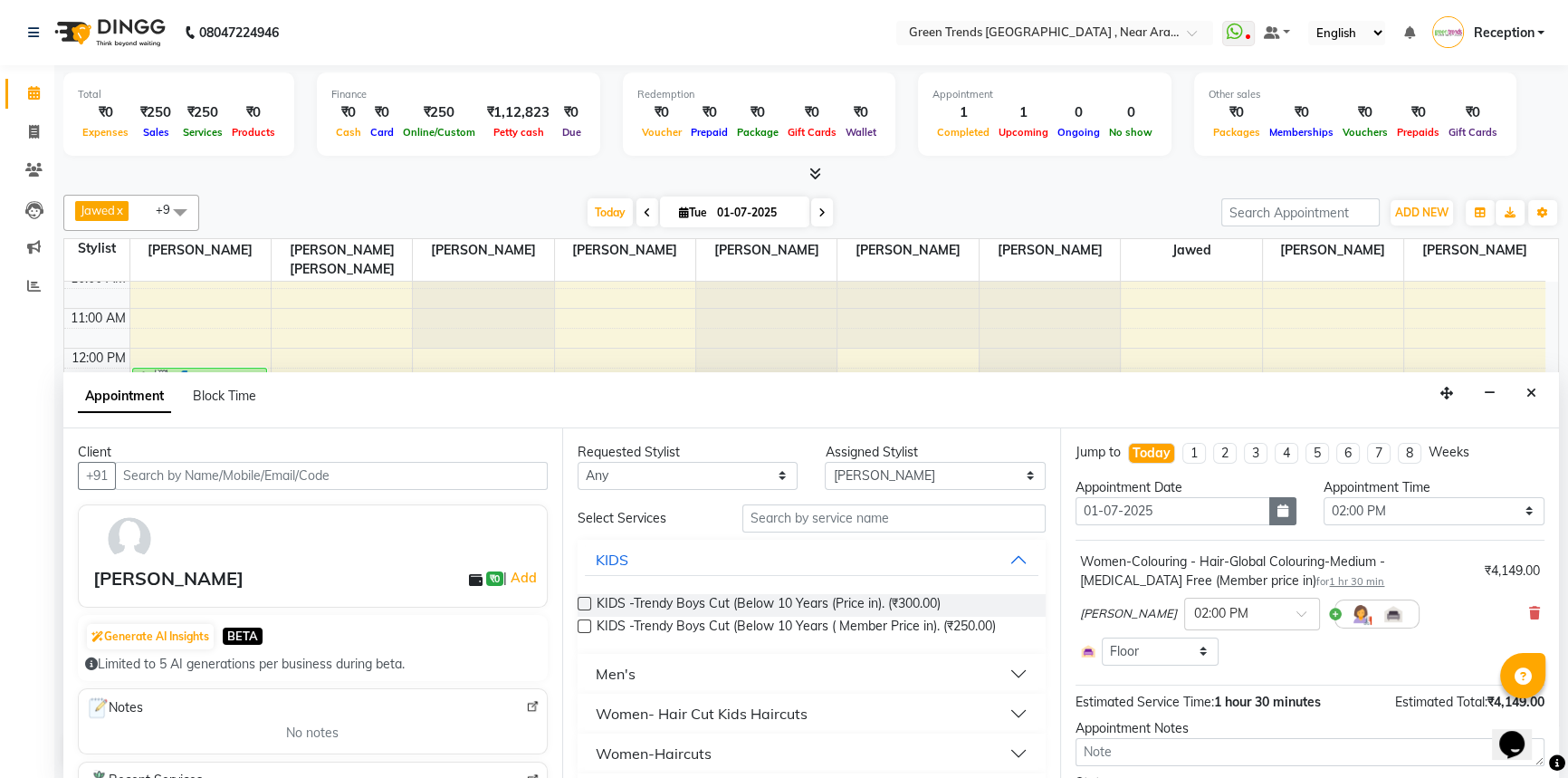 click at bounding box center (1283, 511) 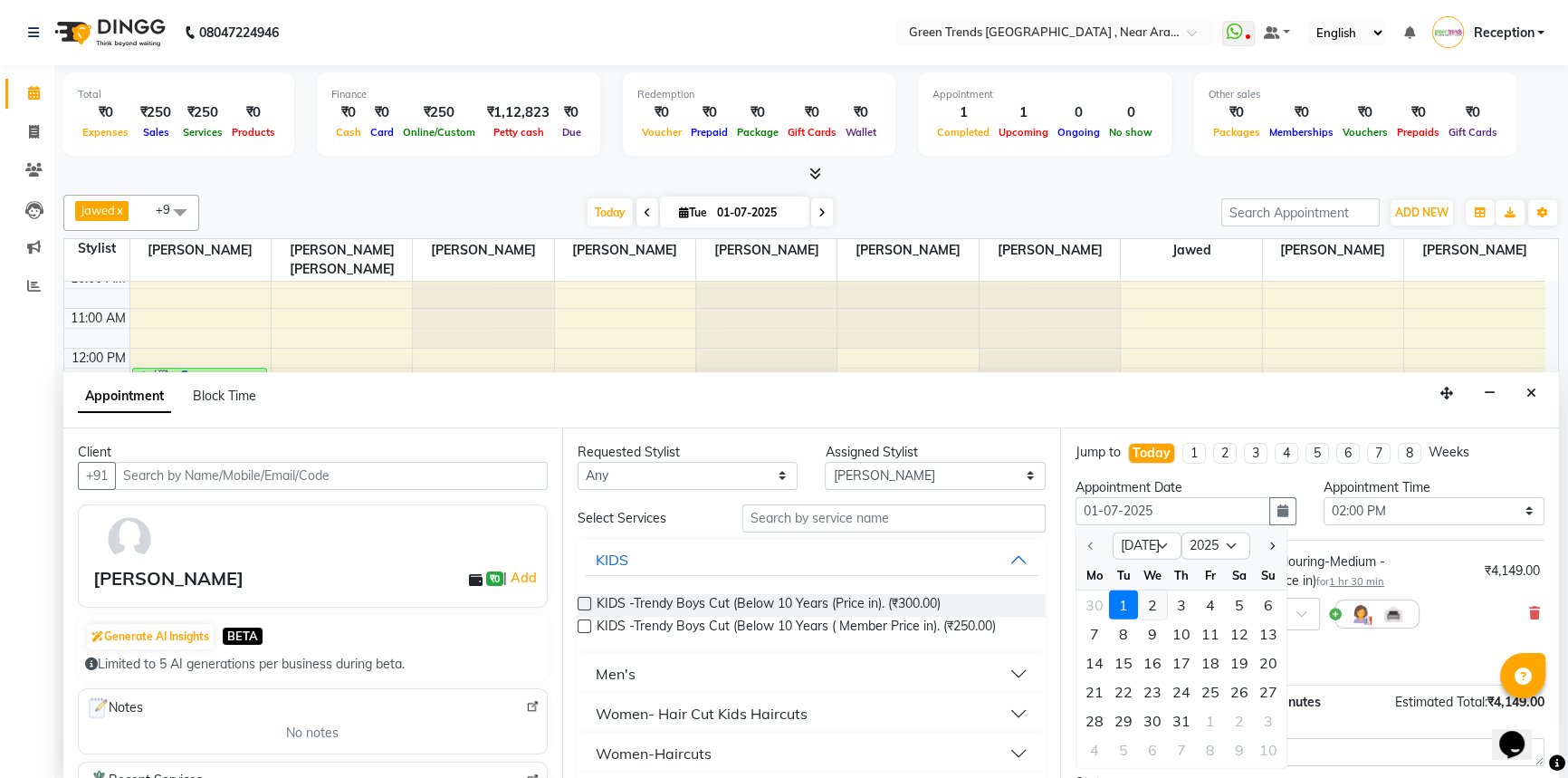 click on "2" at bounding box center [1152, 605] 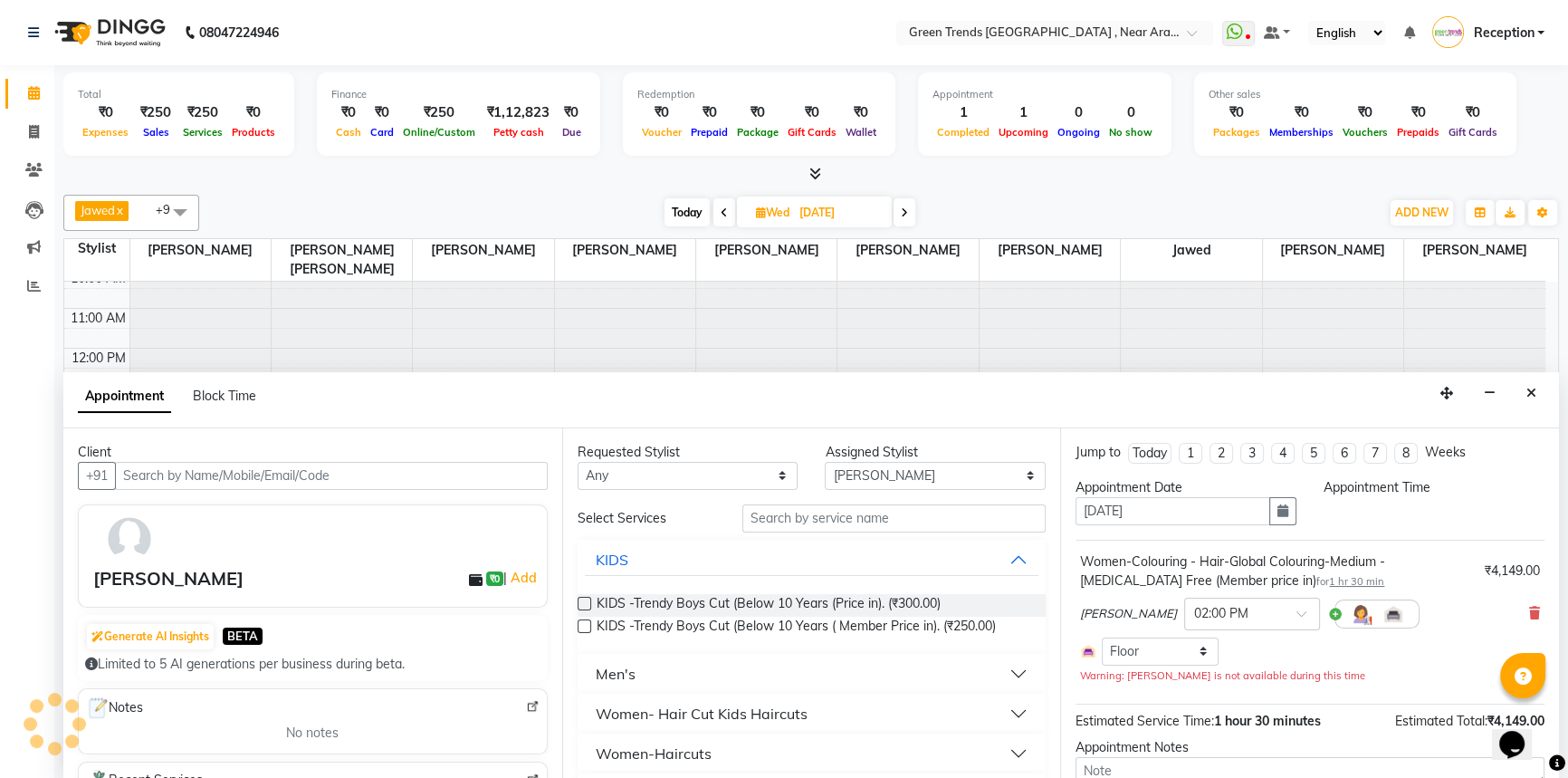 scroll, scrollTop: 0, scrollLeft: 0, axis: both 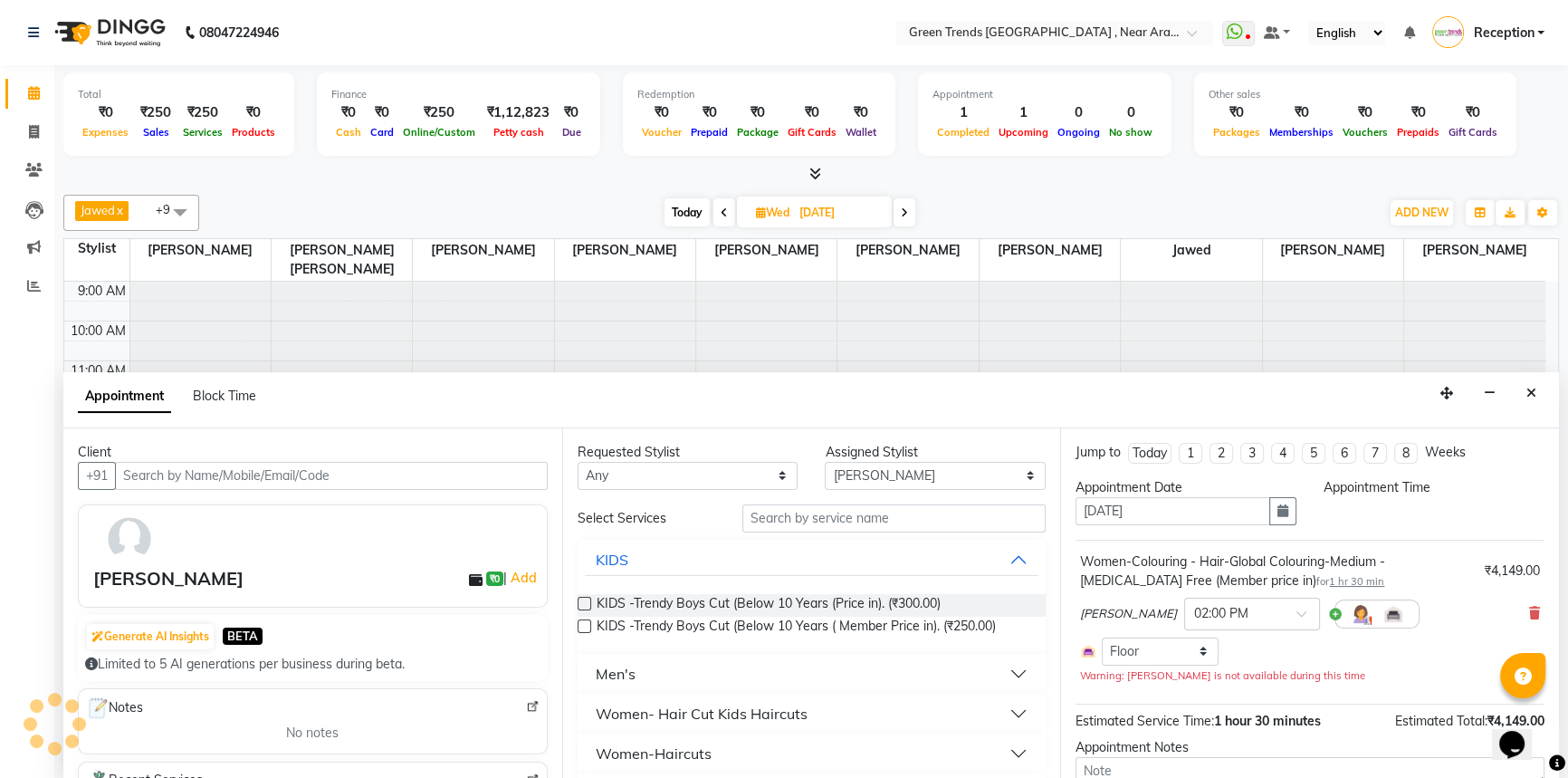 select on "840" 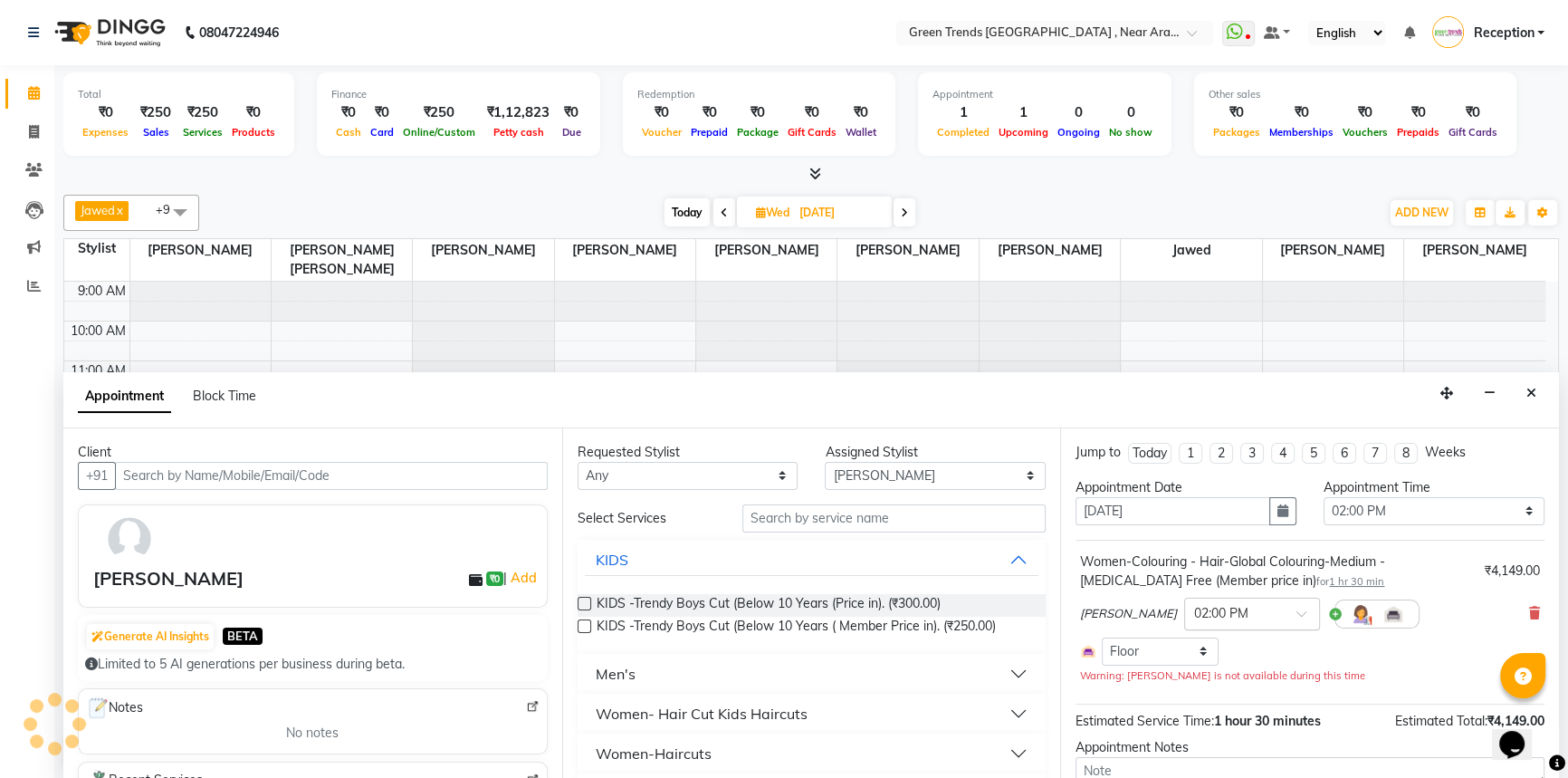 scroll, scrollTop: 53, scrollLeft: 0, axis: vertical 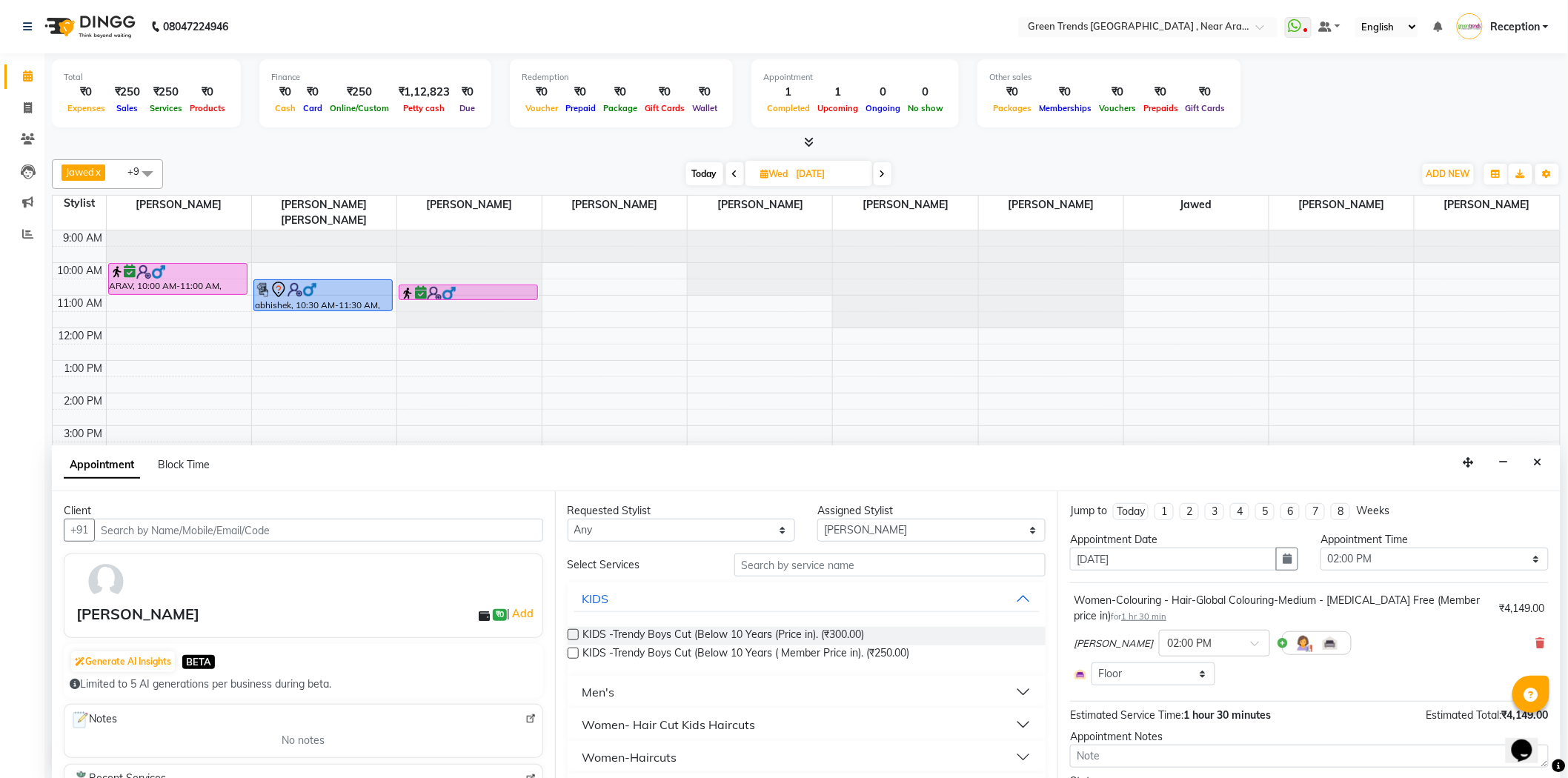 click on "Today" at bounding box center [705, 173] 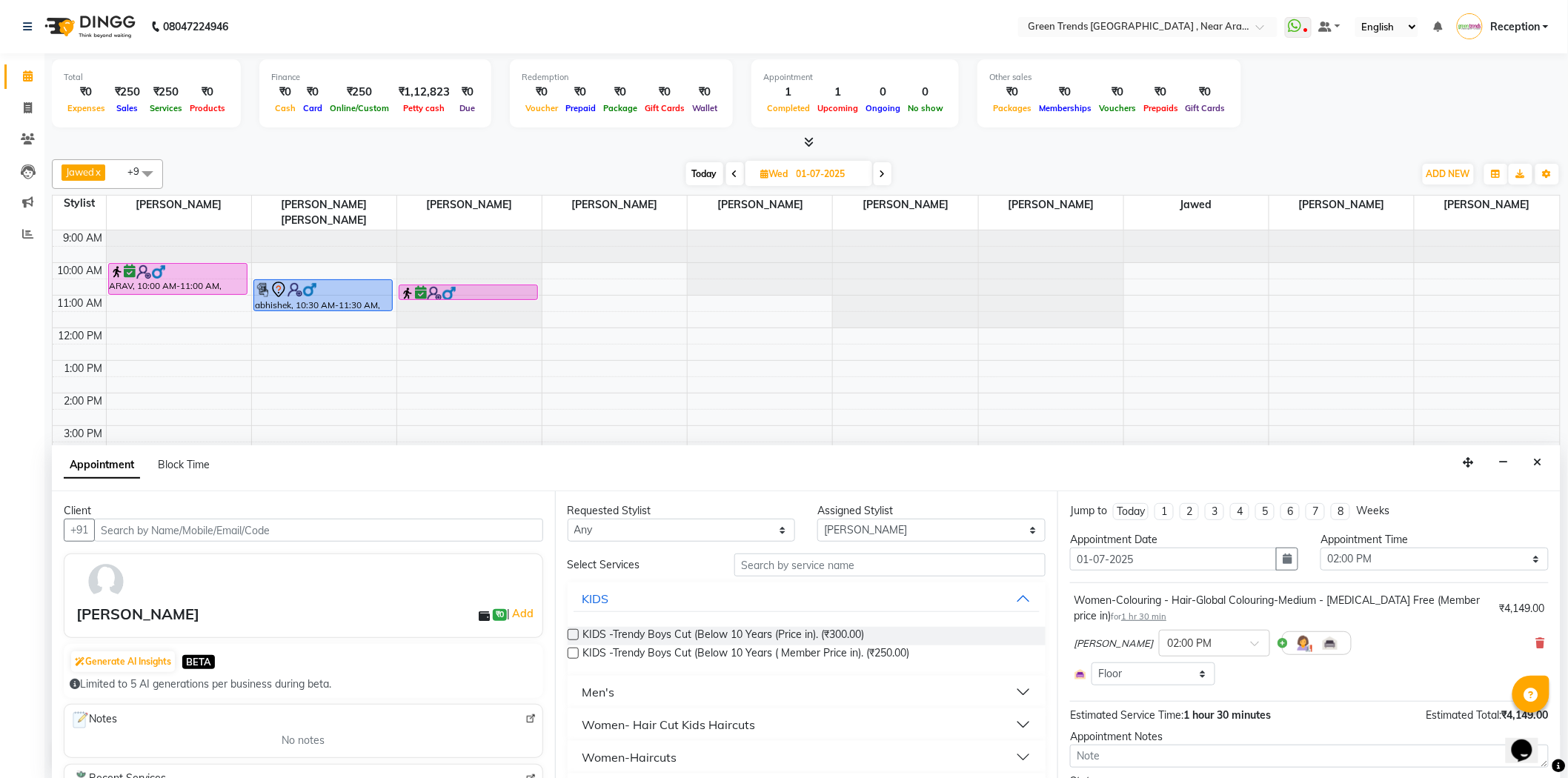 select on "840" 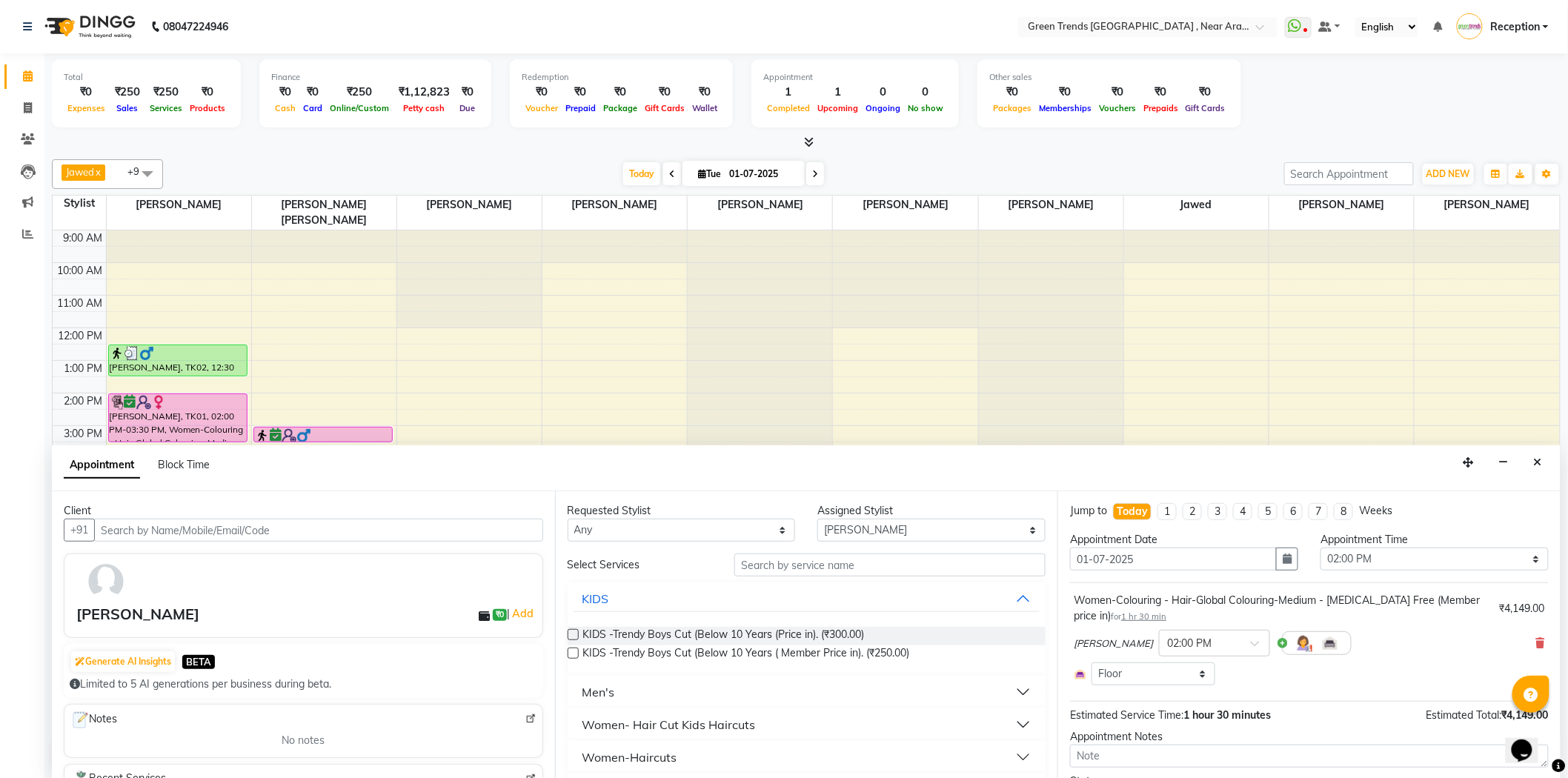 click on "Appointment Block Time" at bounding box center [806, 468] 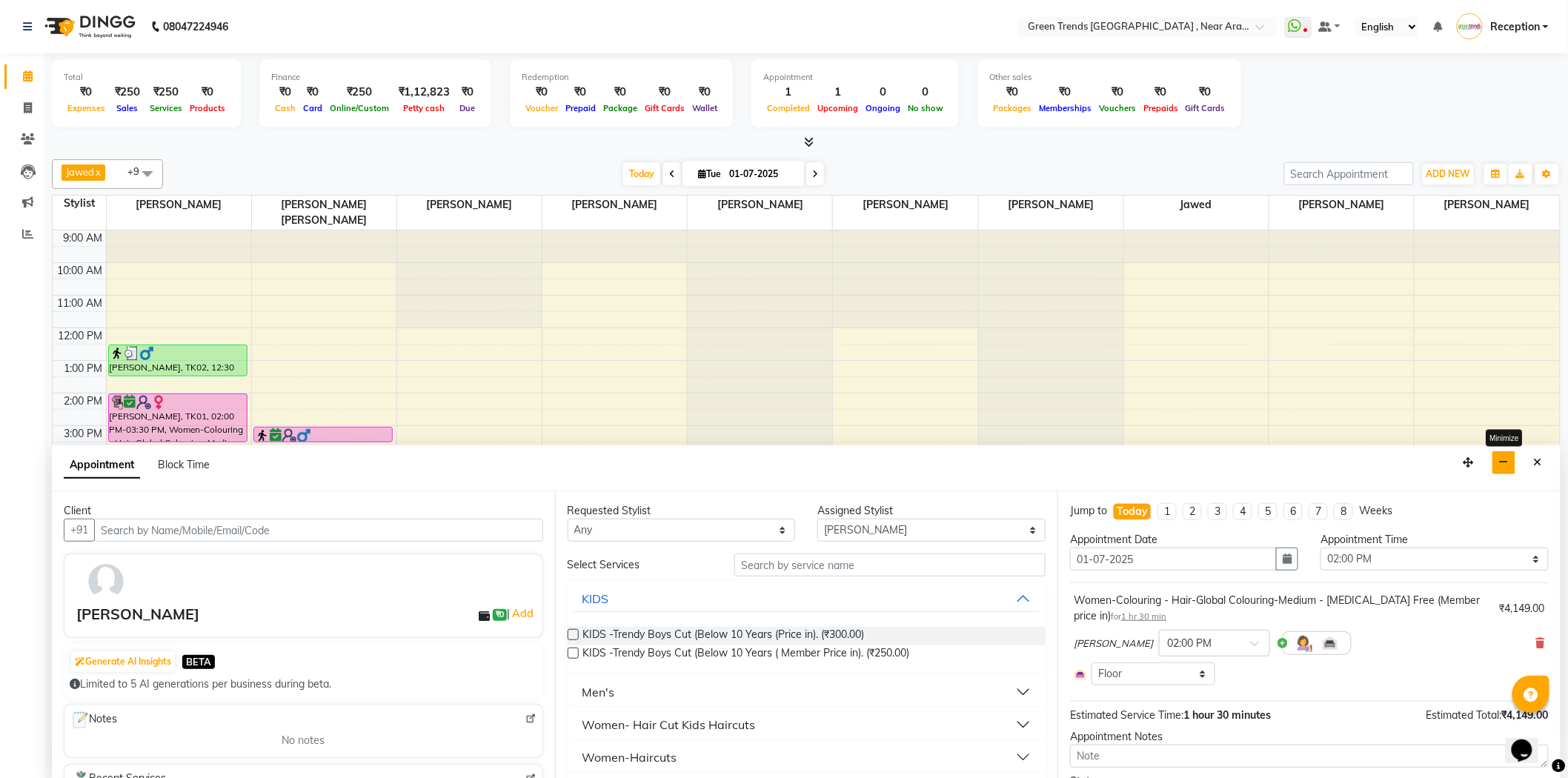 click at bounding box center (1504, 462) 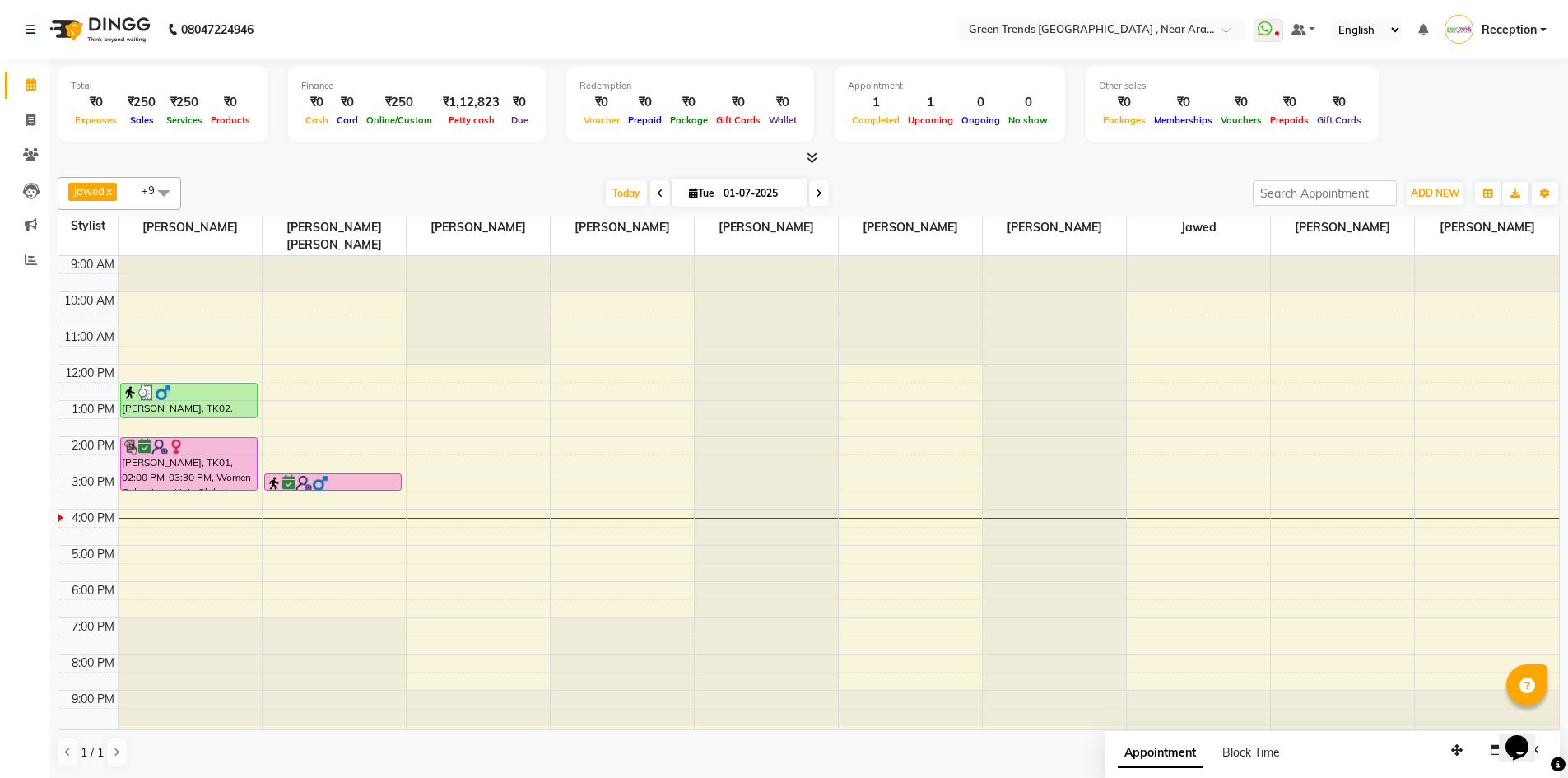 click at bounding box center [910, 310] 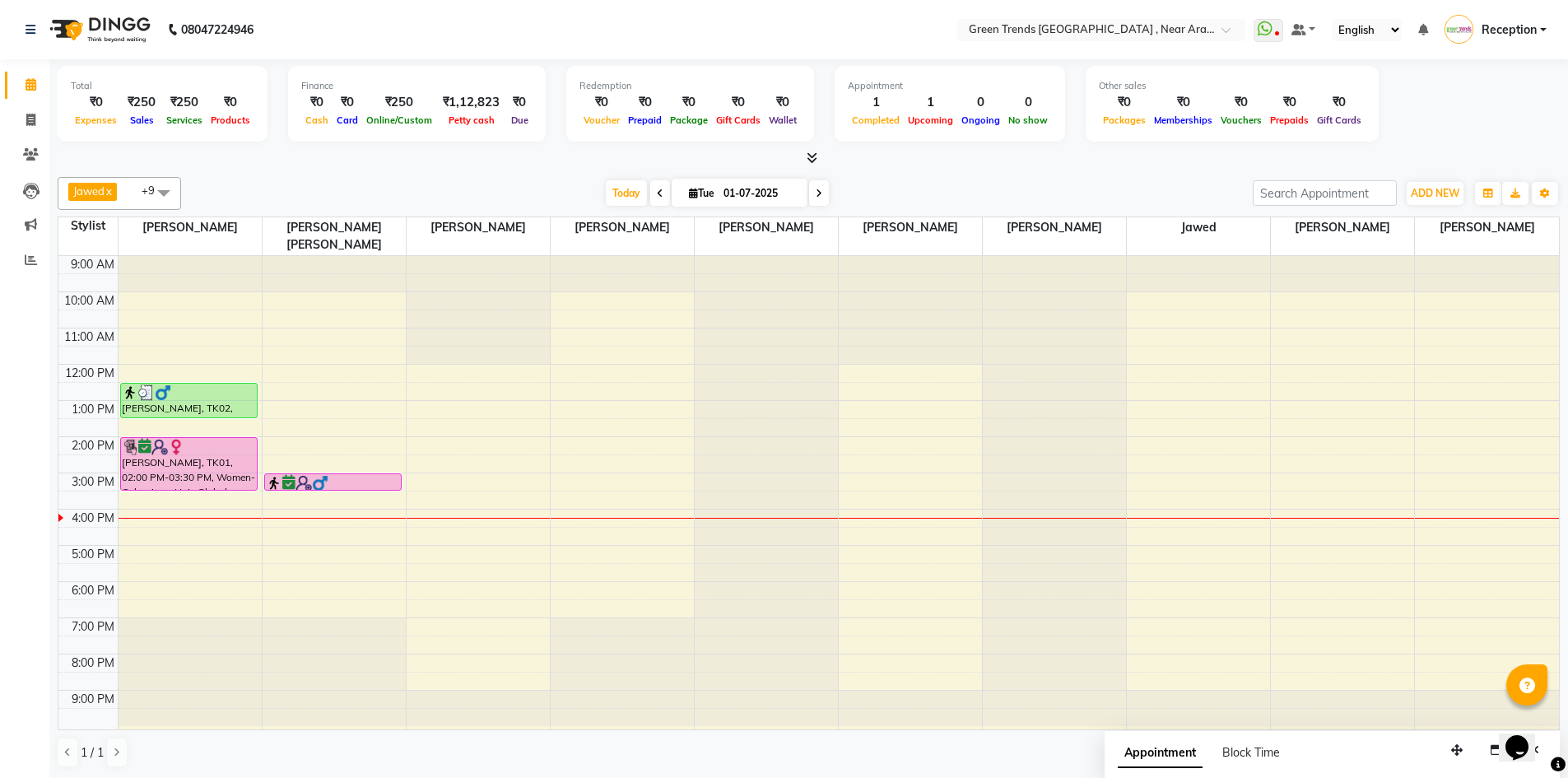 drag, startPoint x: 867, startPoint y: 334, endPoint x: 693, endPoint y: 331, distance: 174.02586 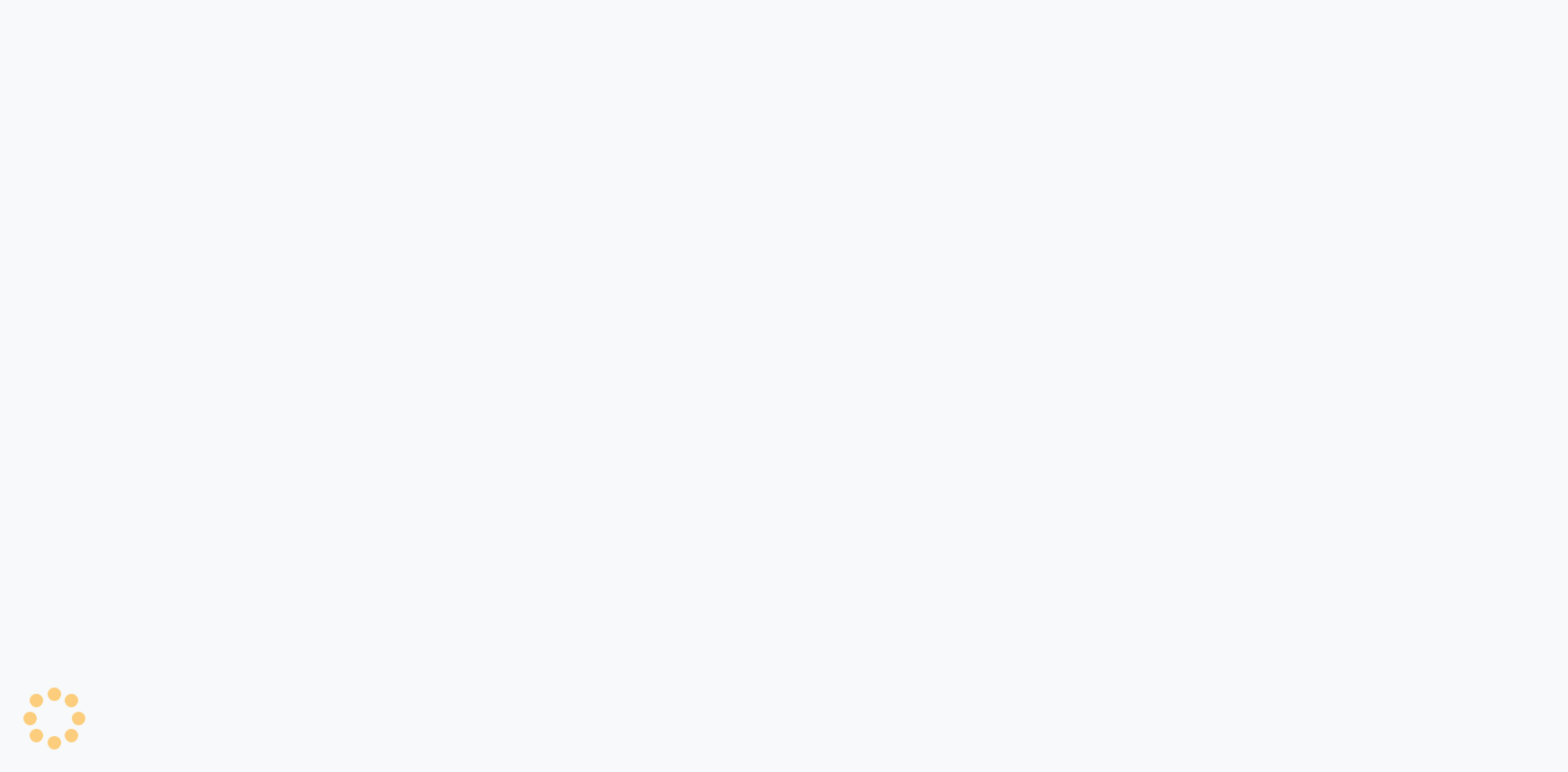scroll, scrollTop: 0, scrollLeft: 0, axis: both 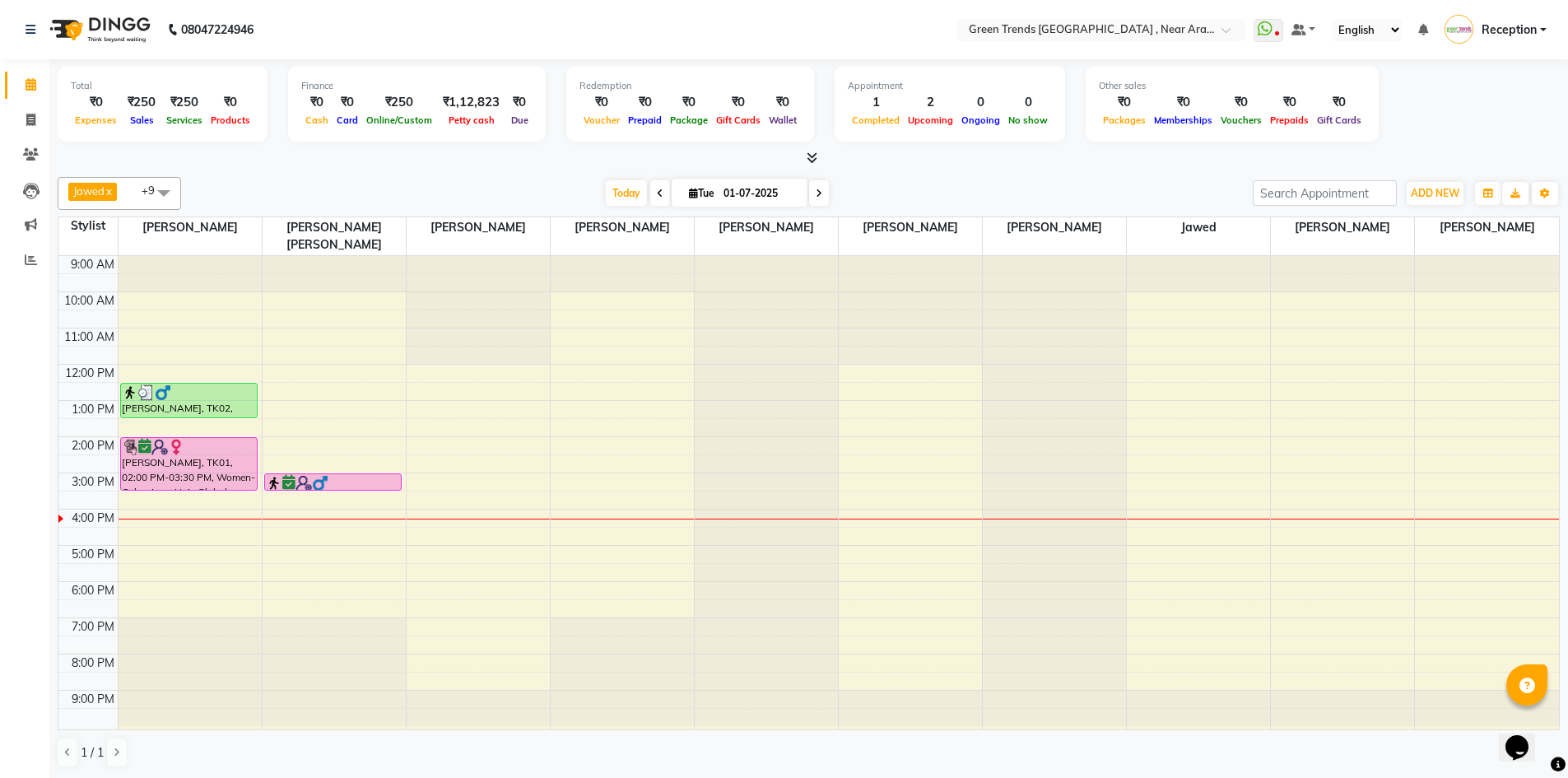 click at bounding box center (838, 391) 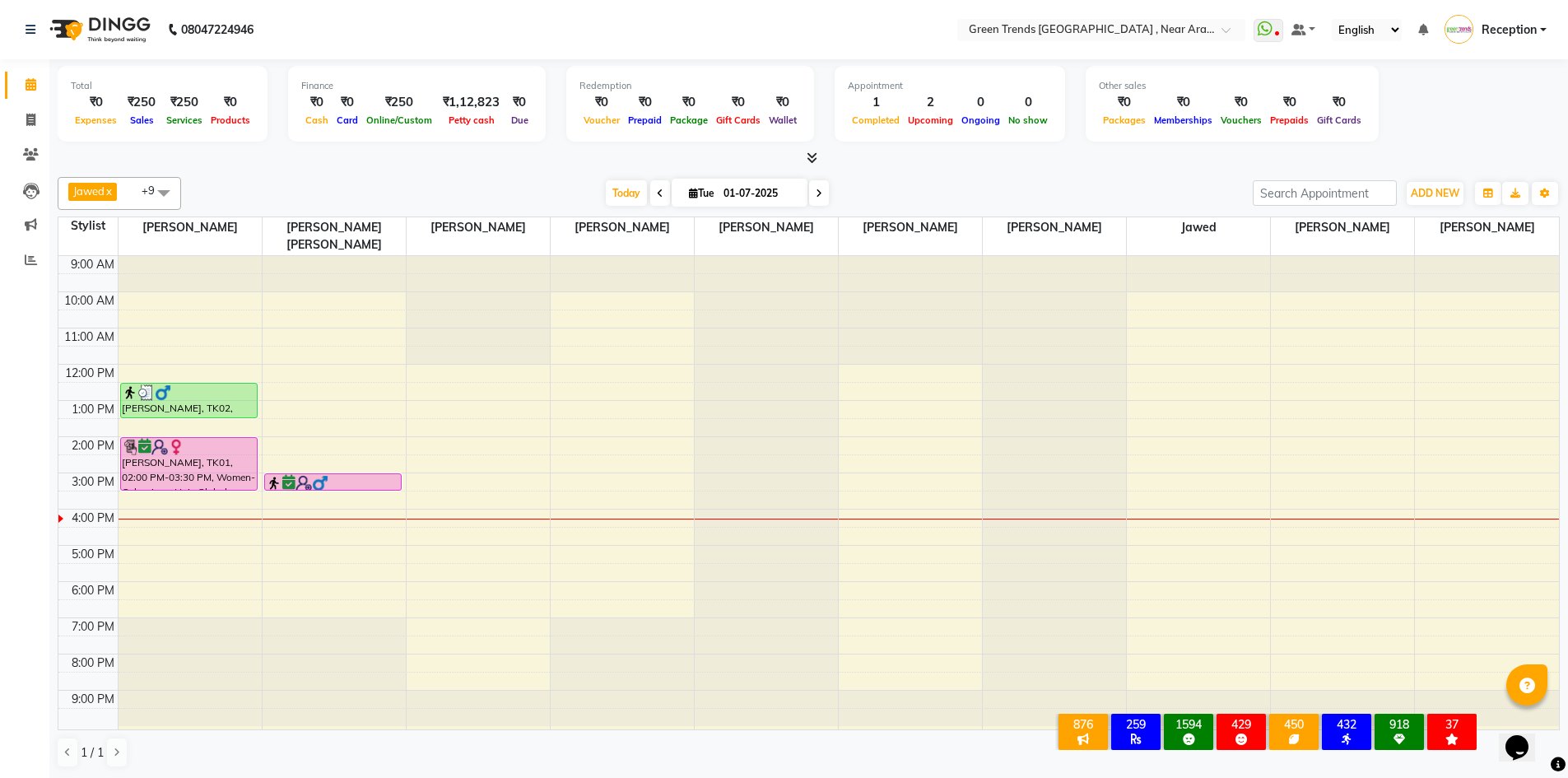 click at bounding box center (838, 445) 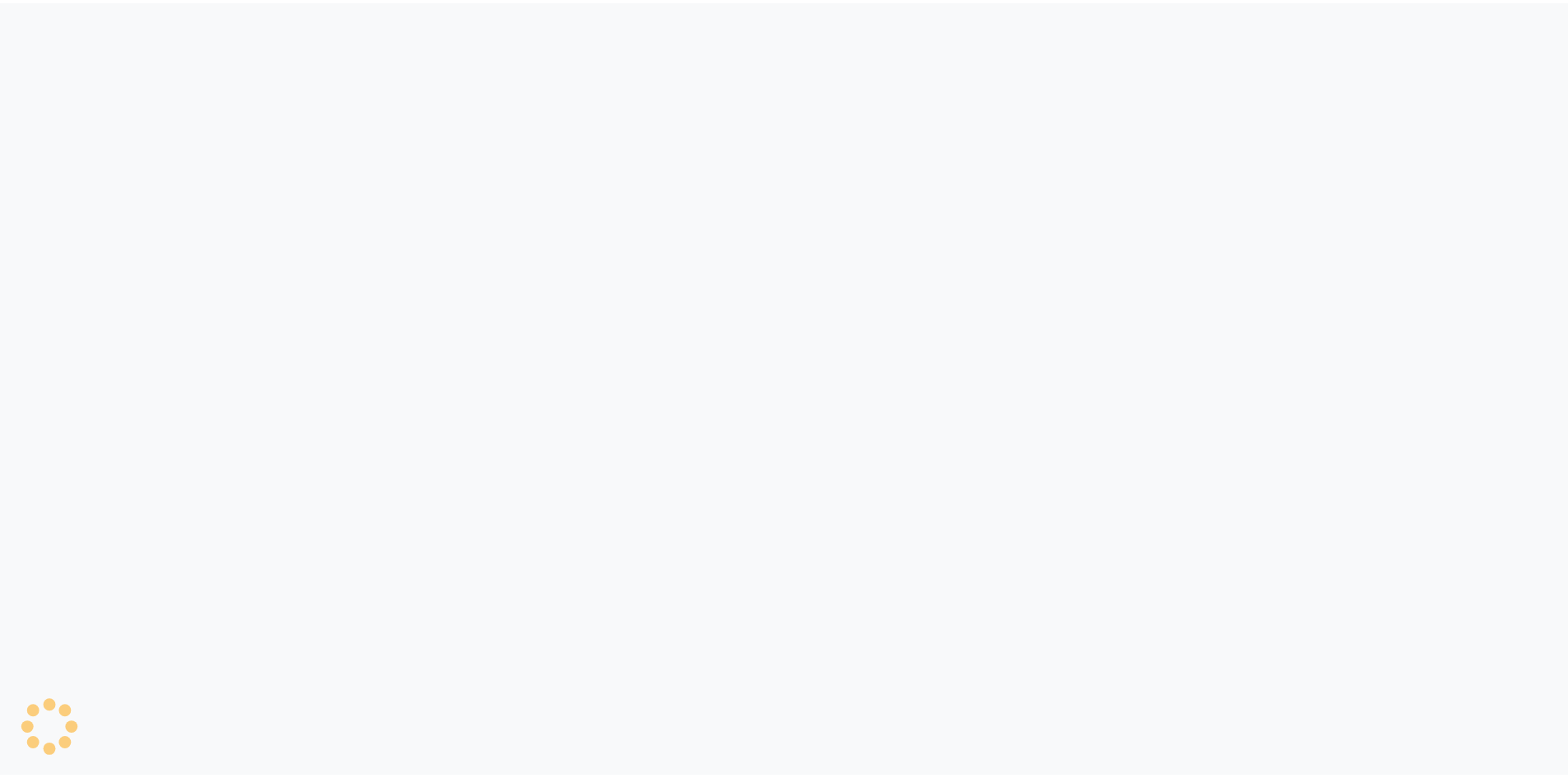scroll, scrollTop: 0, scrollLeft: 0, axis: both 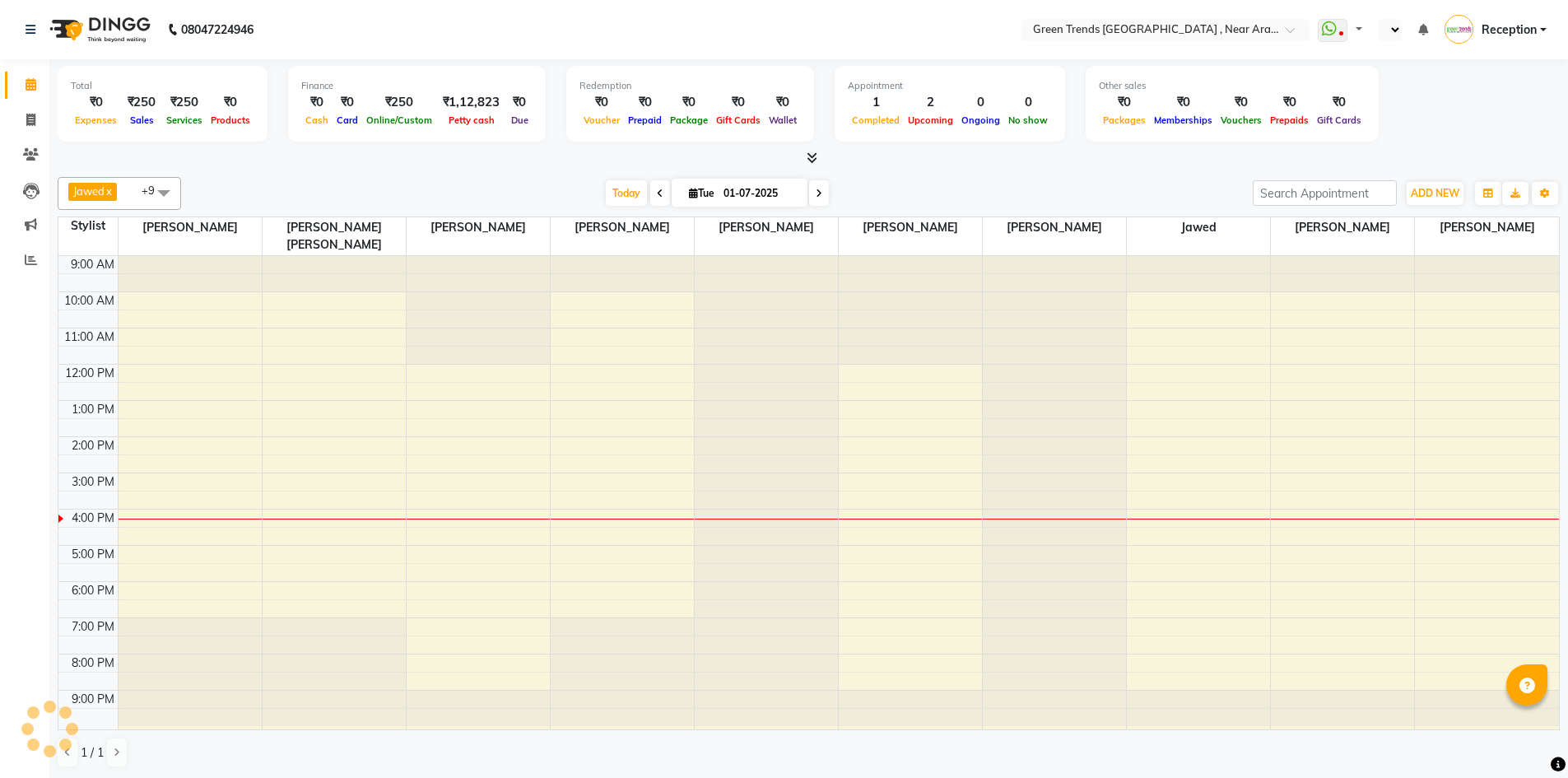select on "en" 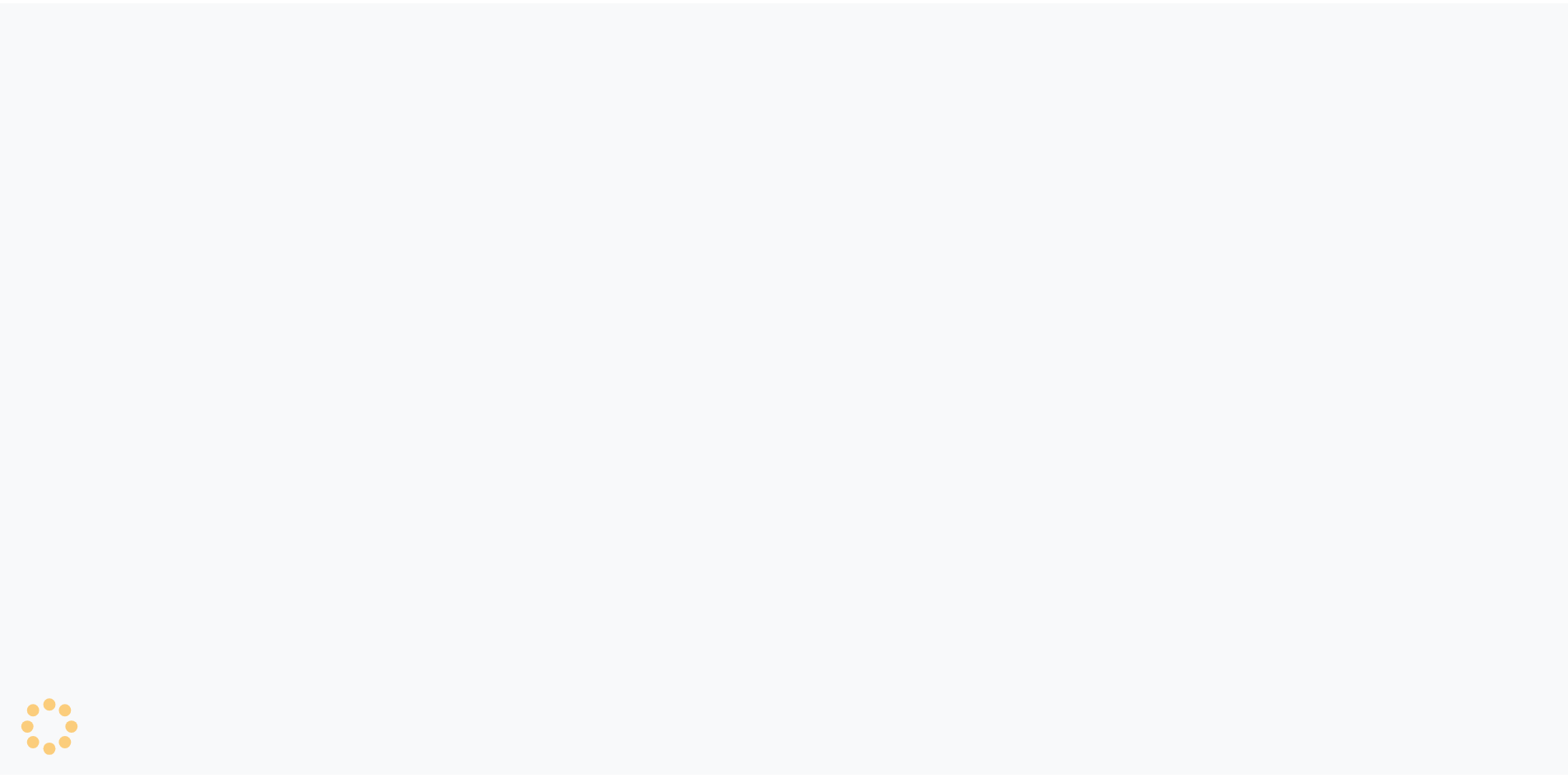 scroll, scrollTop: 0, scrollLeft: 0, axis: both 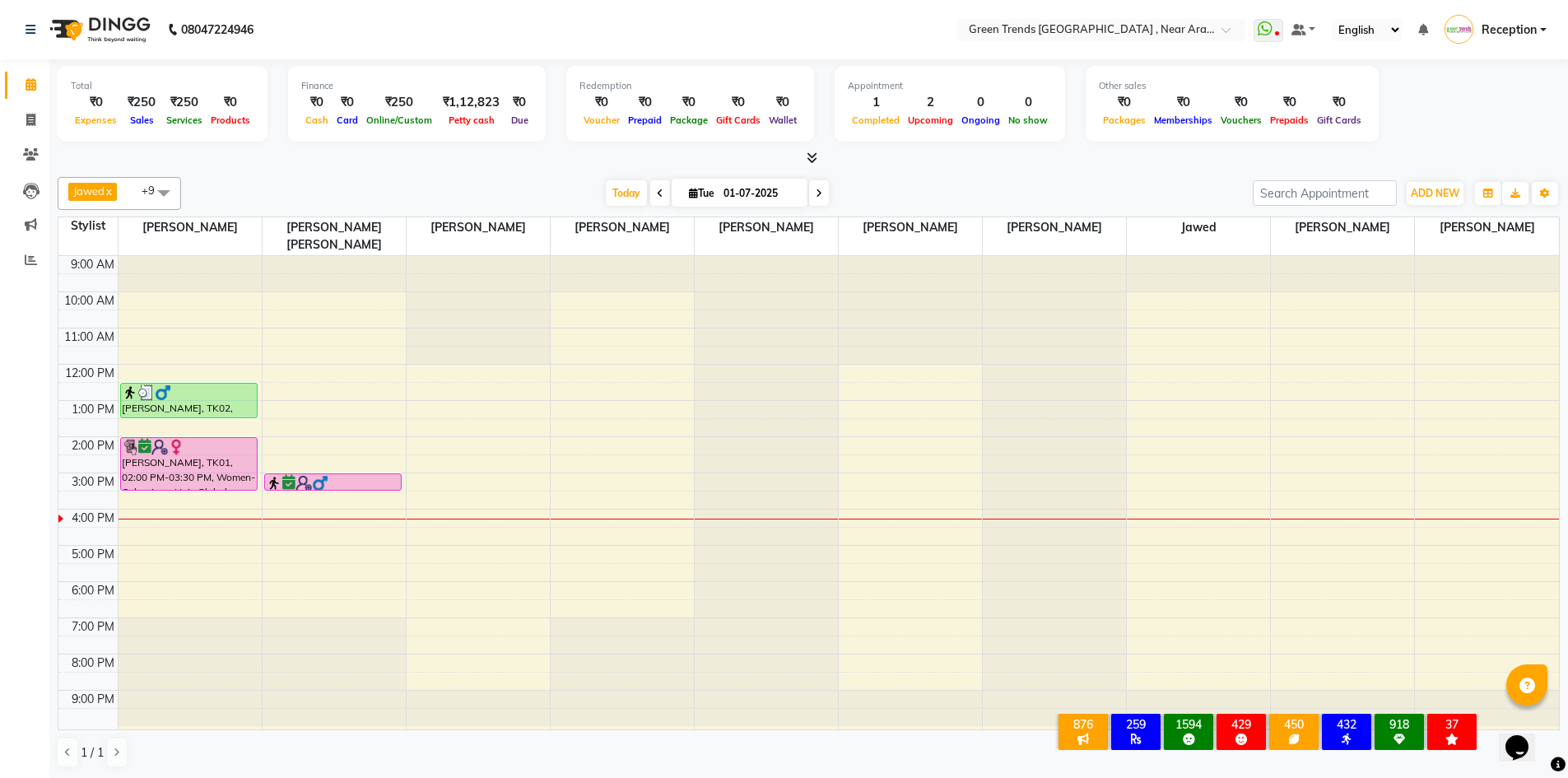 click at bounding box center (766, 491) 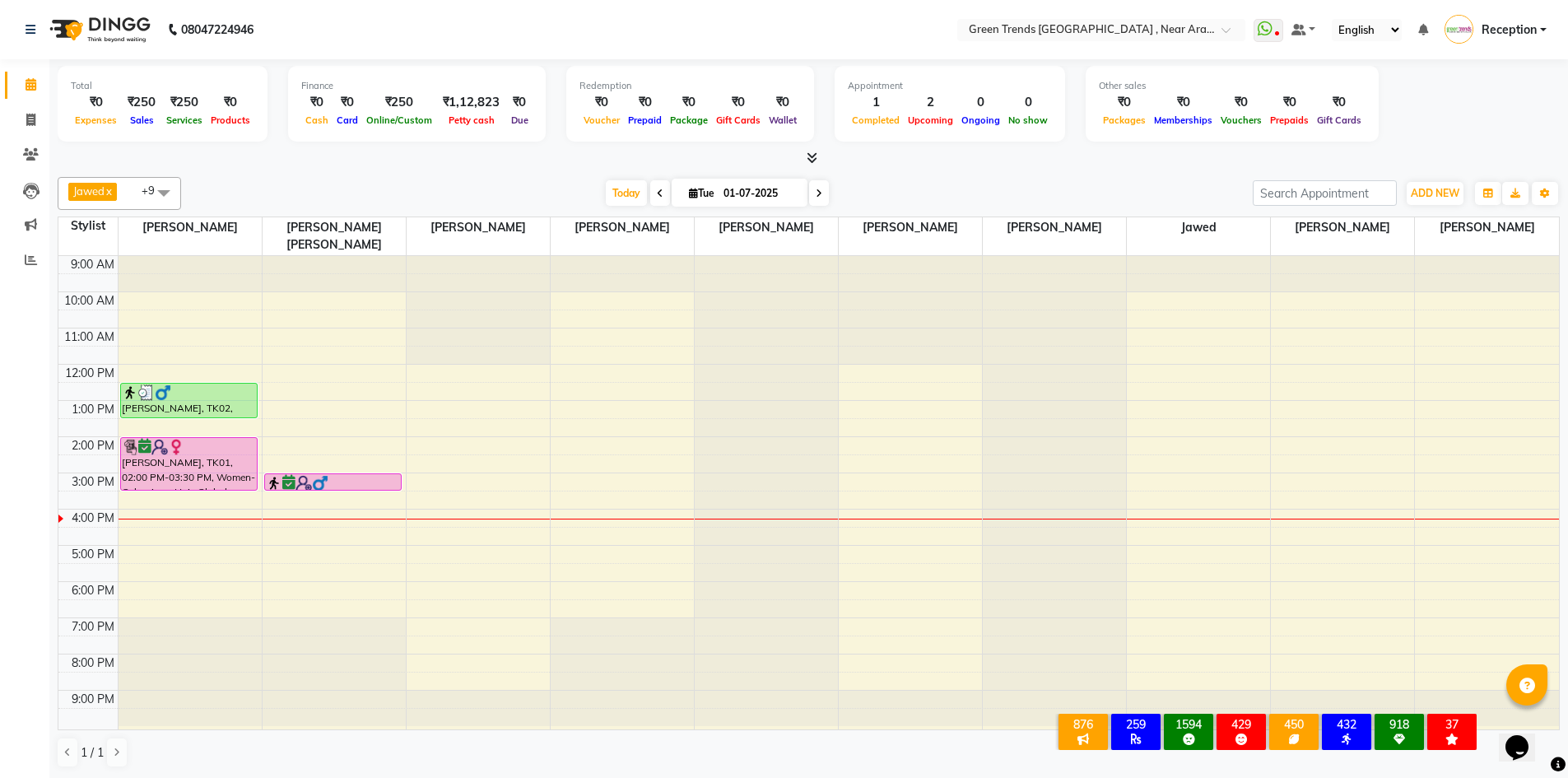 click at bounding box center [838, 572] 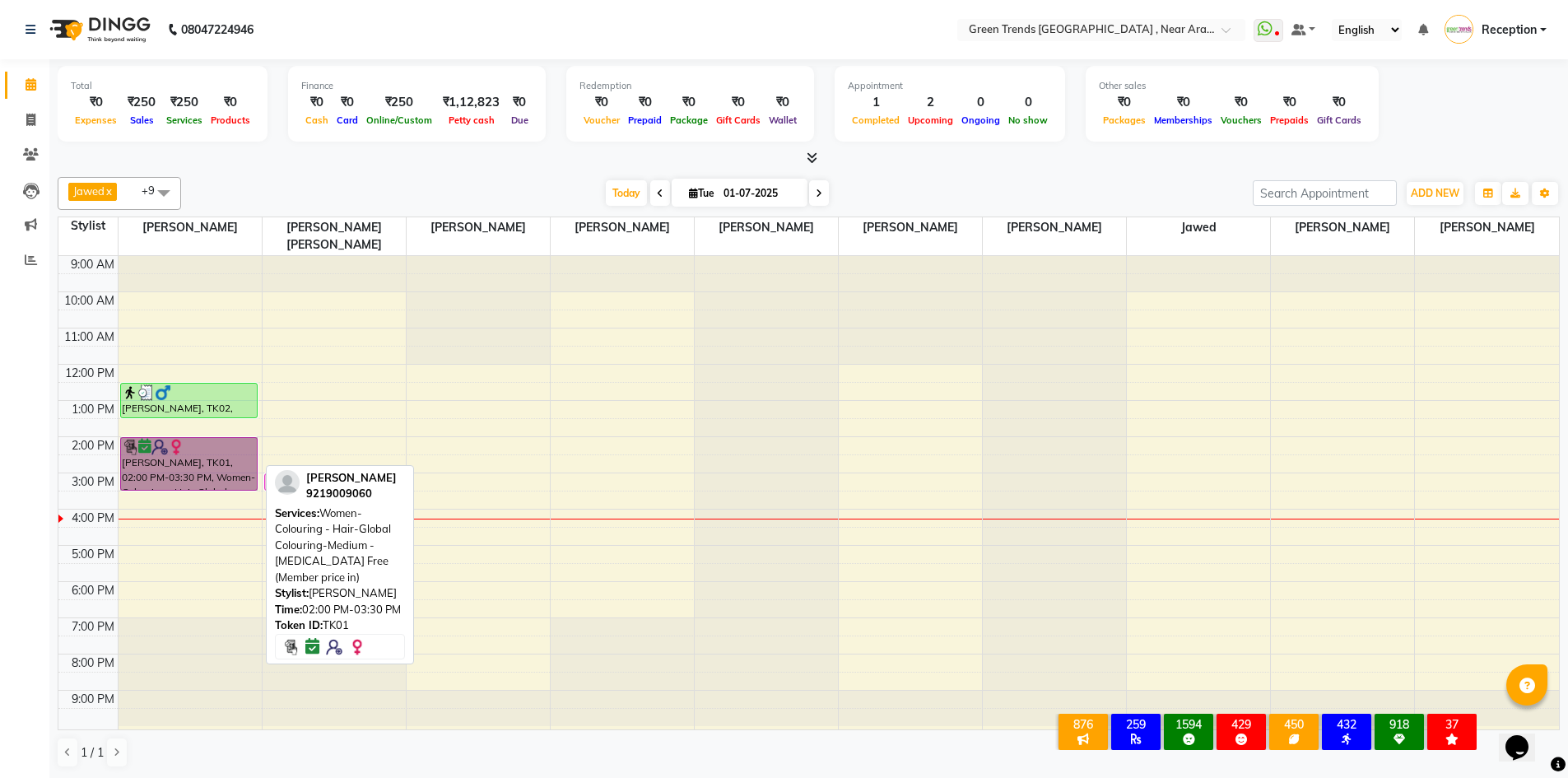 click on "[PERSON_NAME], TK01, 02:00 PM-03:30 PM, Women-Colouring - Hair-Global Colouring-Medium - [MEDICAL_DATA] Free (Member price in)" at bounding box center [189, 464] 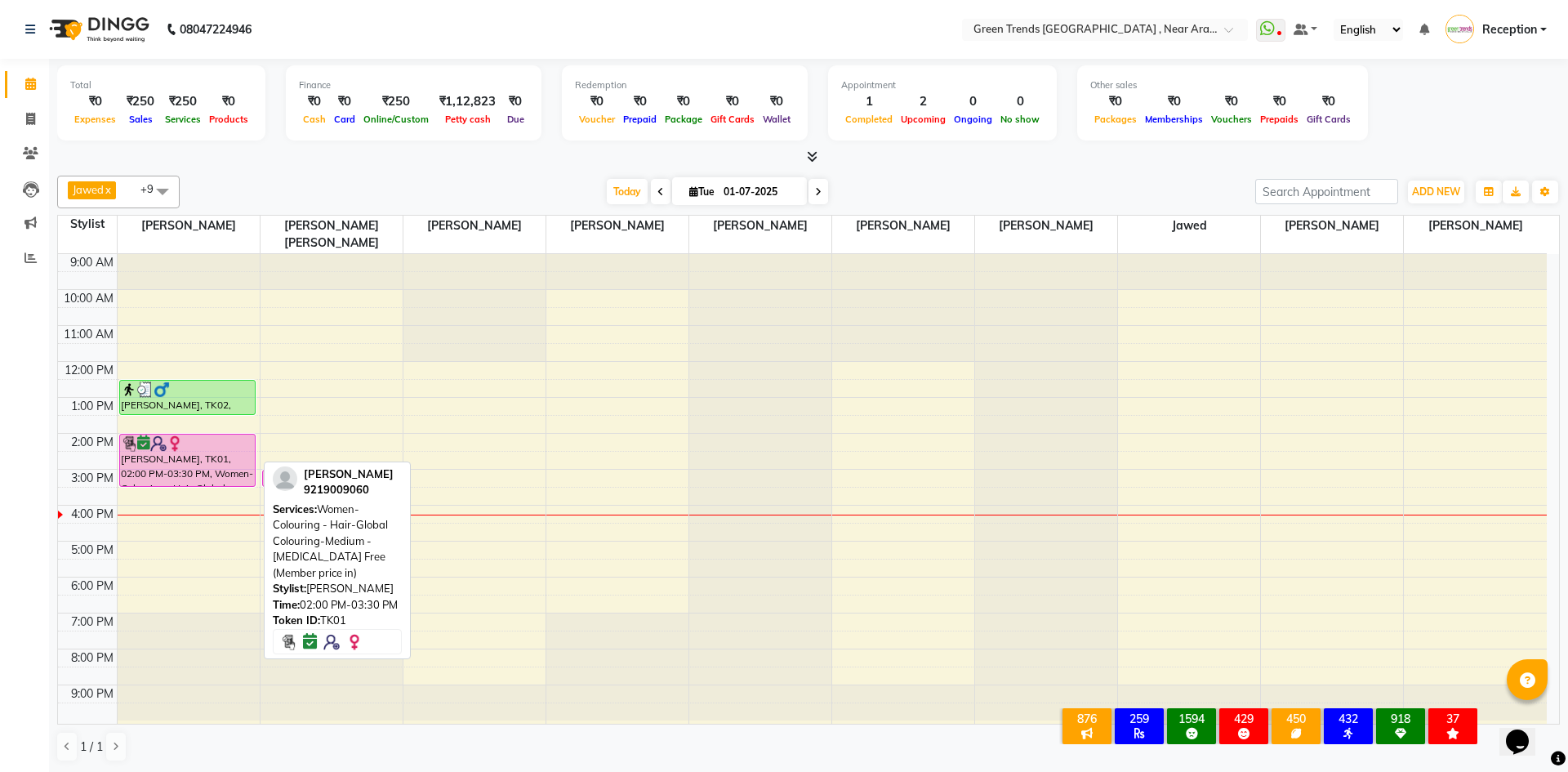 select on "6" 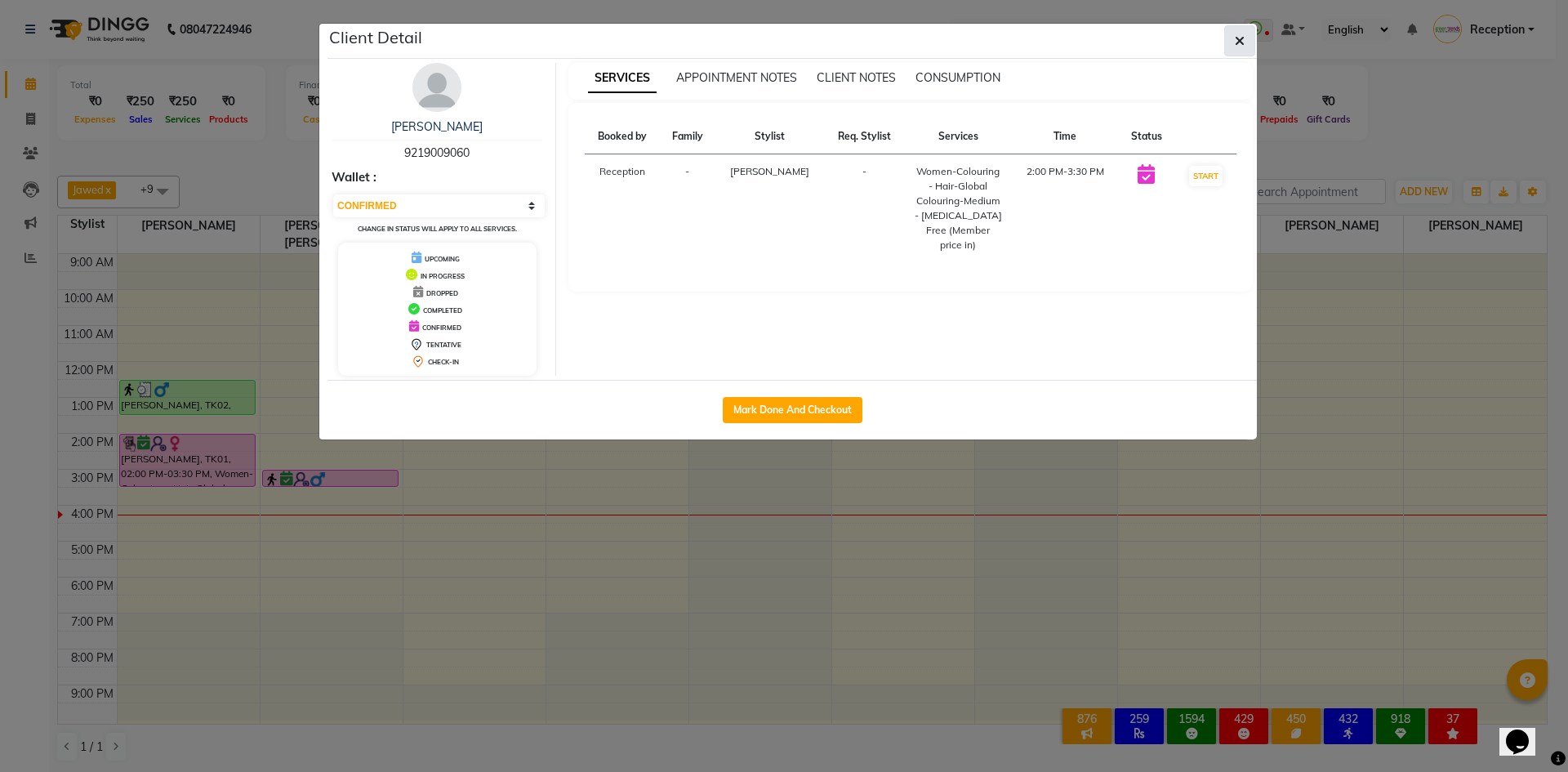 click 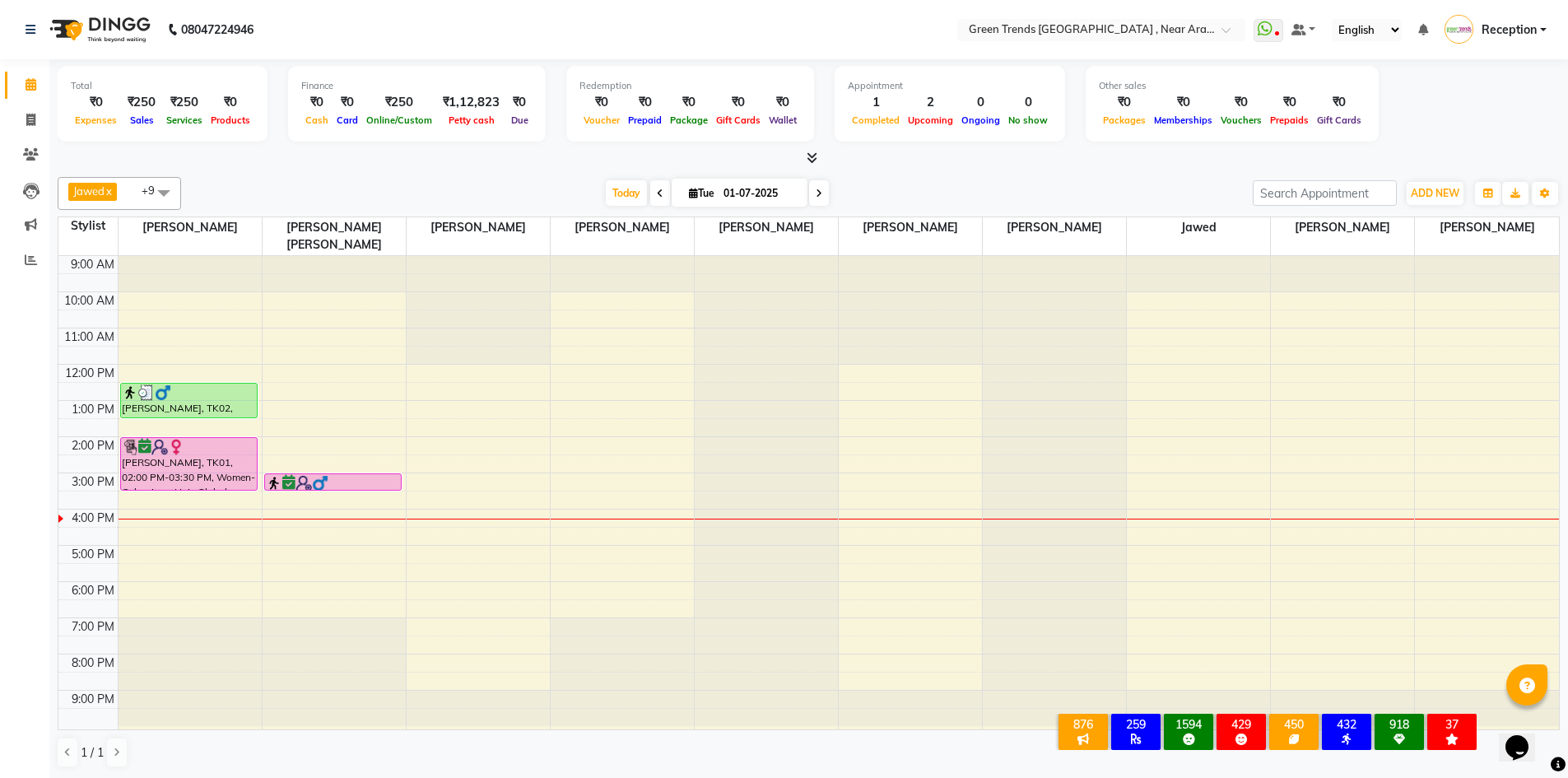 click at bounding box center (838, 409) 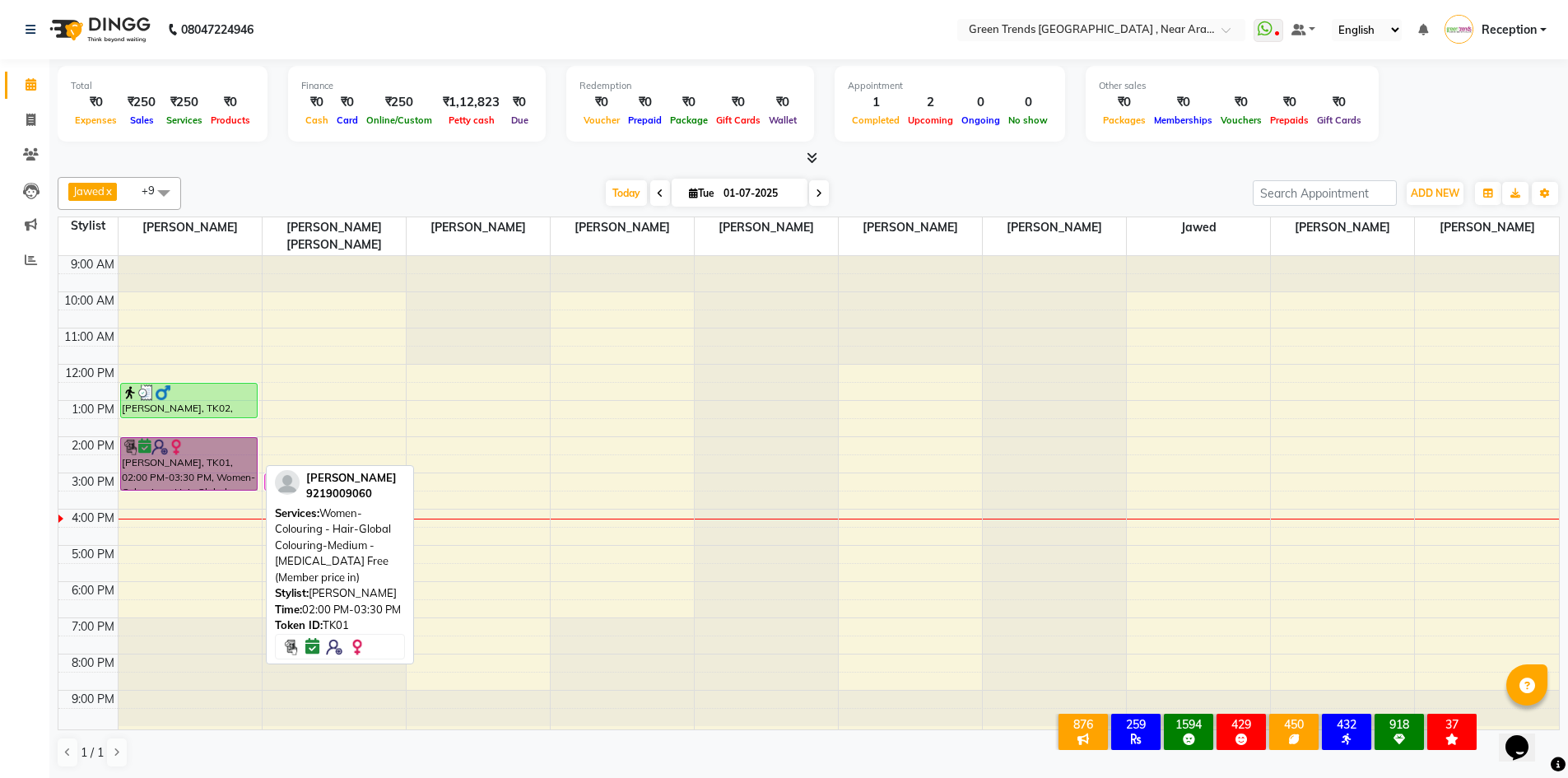 click on "[PERSON_NAME], TK01, 02:00 PM-03:30 PM, Women-Colouring - Hair-Global Colouring-Medium - [MEDICAL_DATA] Free (Member price in)" at bounding box center [189, 464] 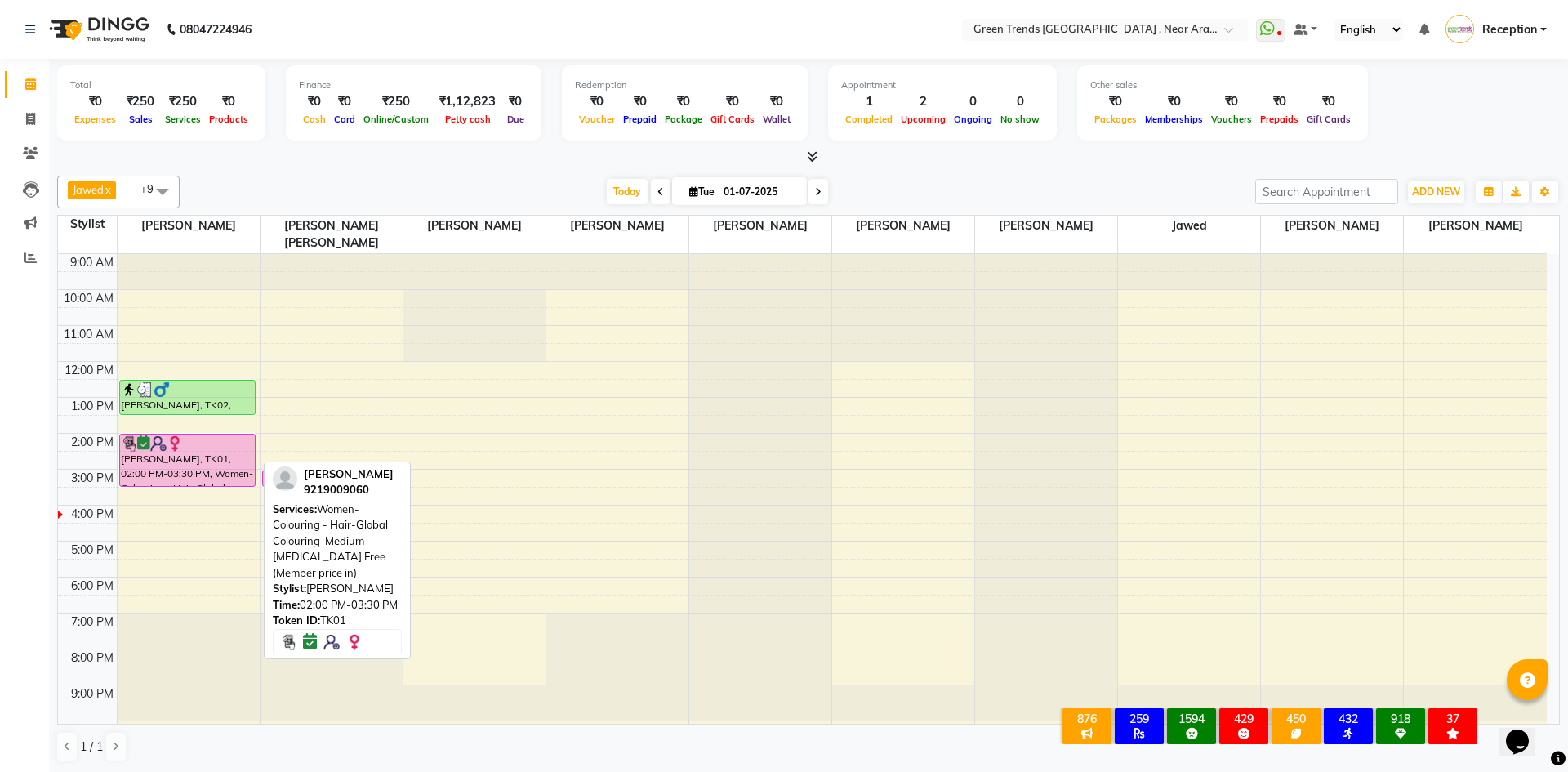 select on "6" 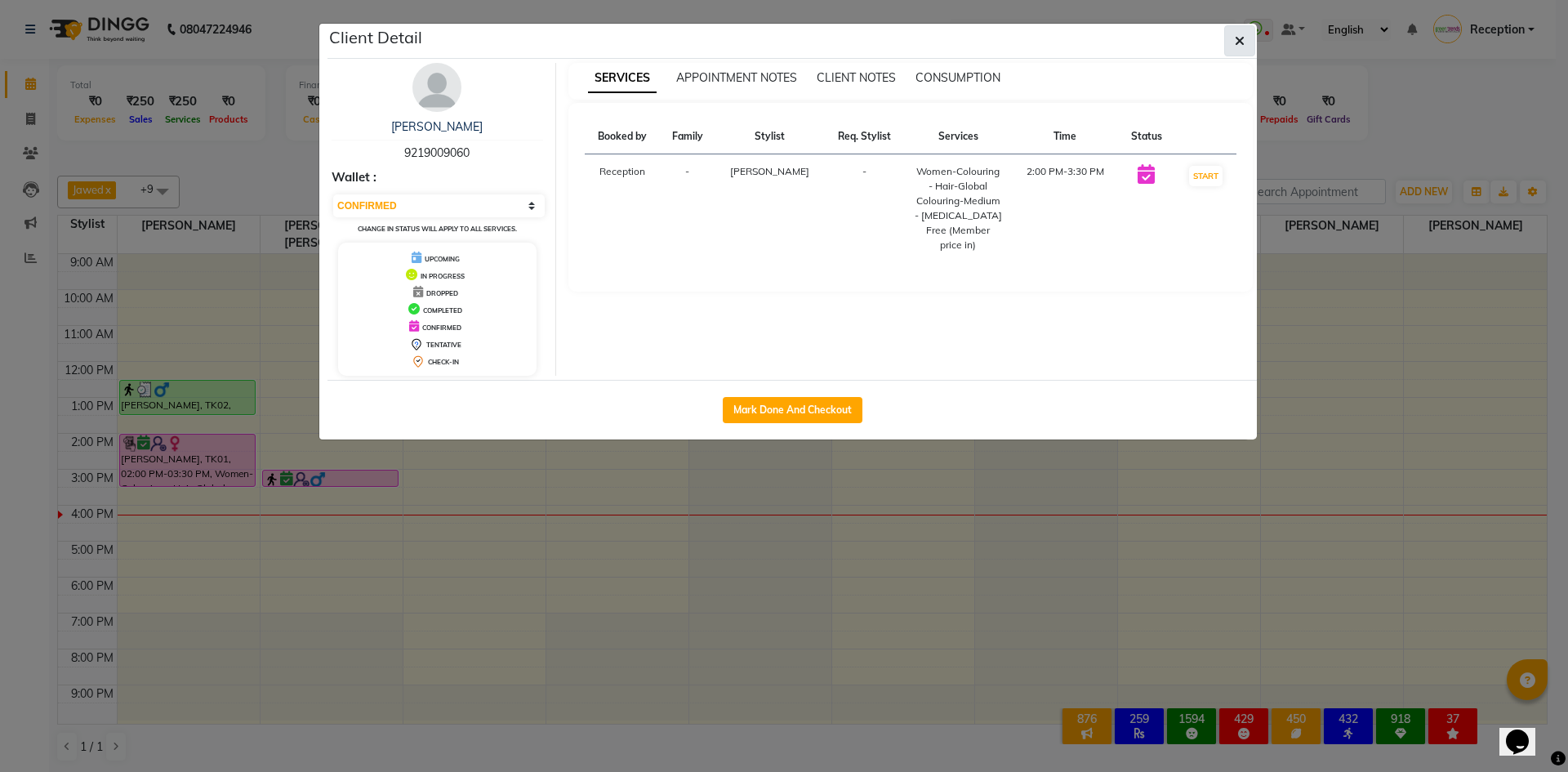 click 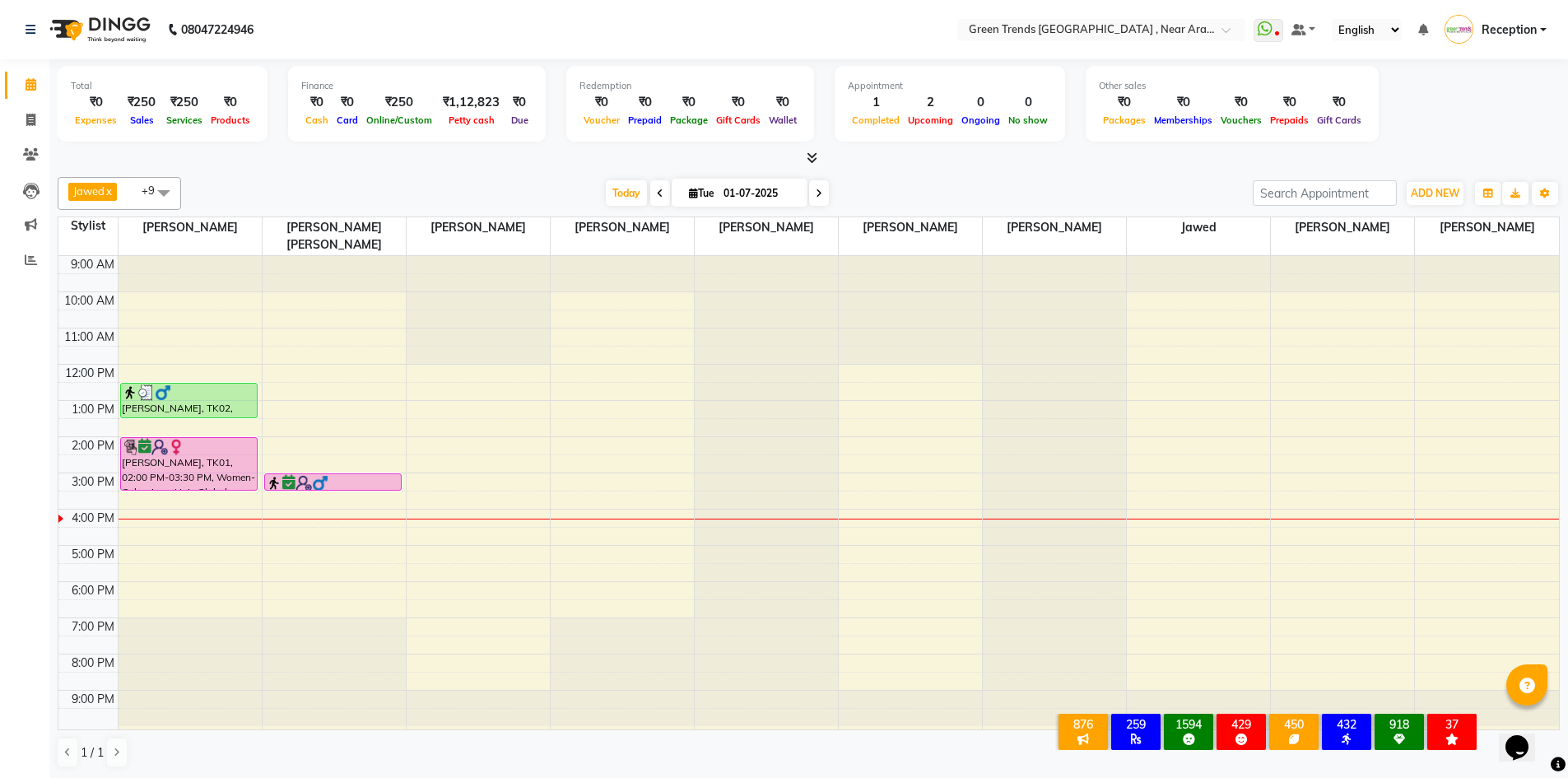 click at bounding box center [838, 608] 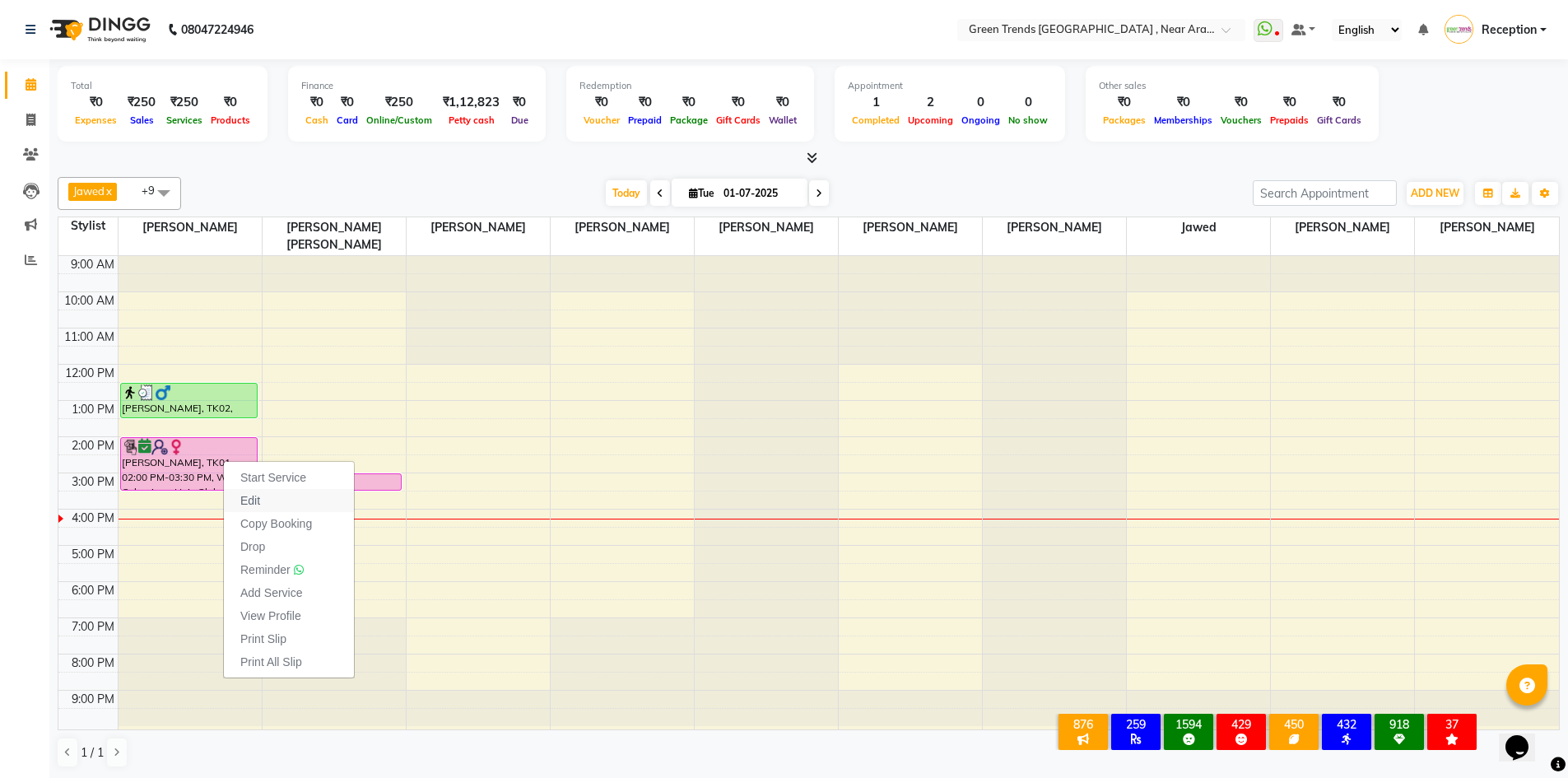 click on "Edit" at bounding box center [289, 501] 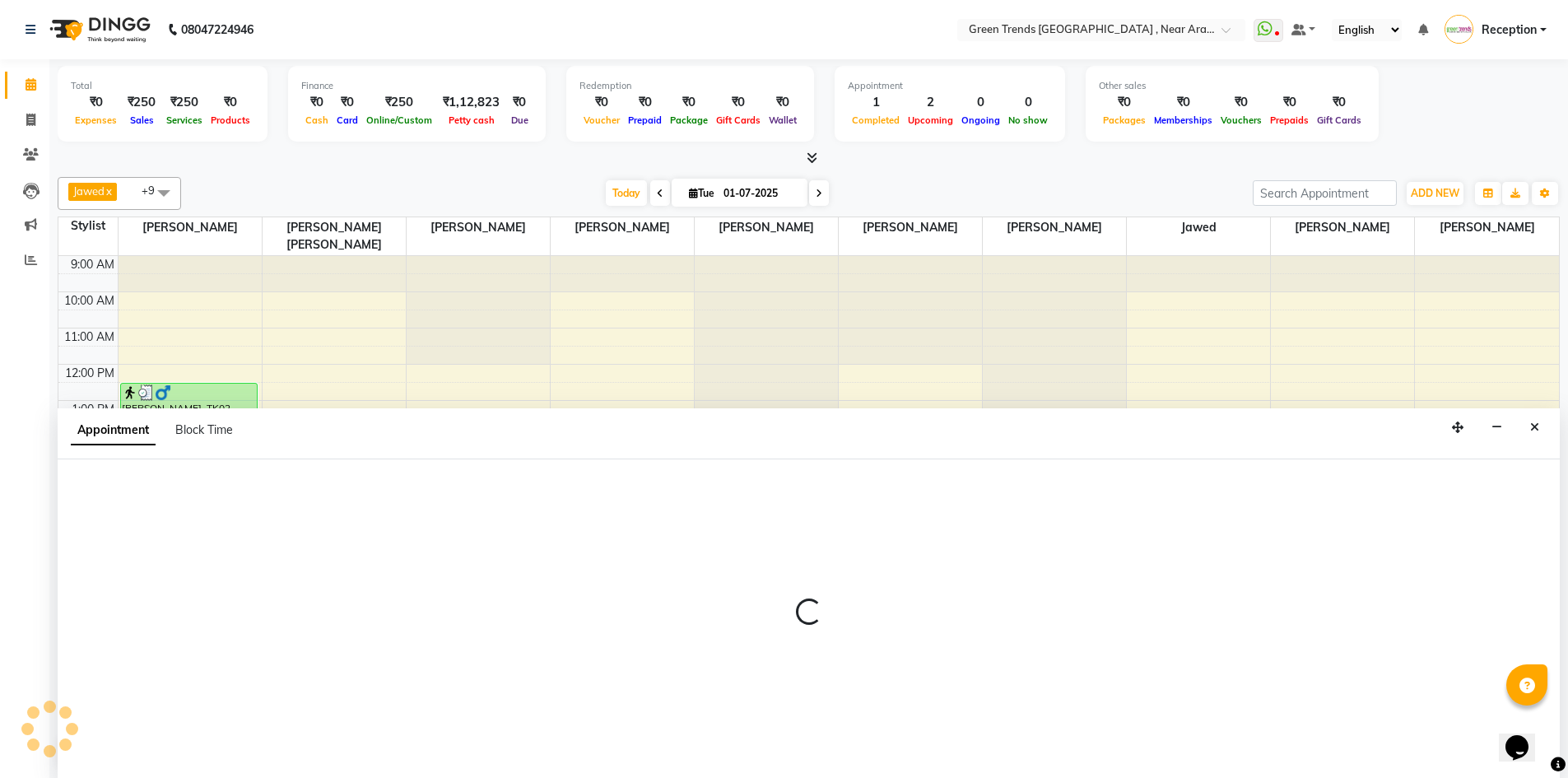 scroll, scrollTop: 1, scrollLeft: 0, axis: vertical 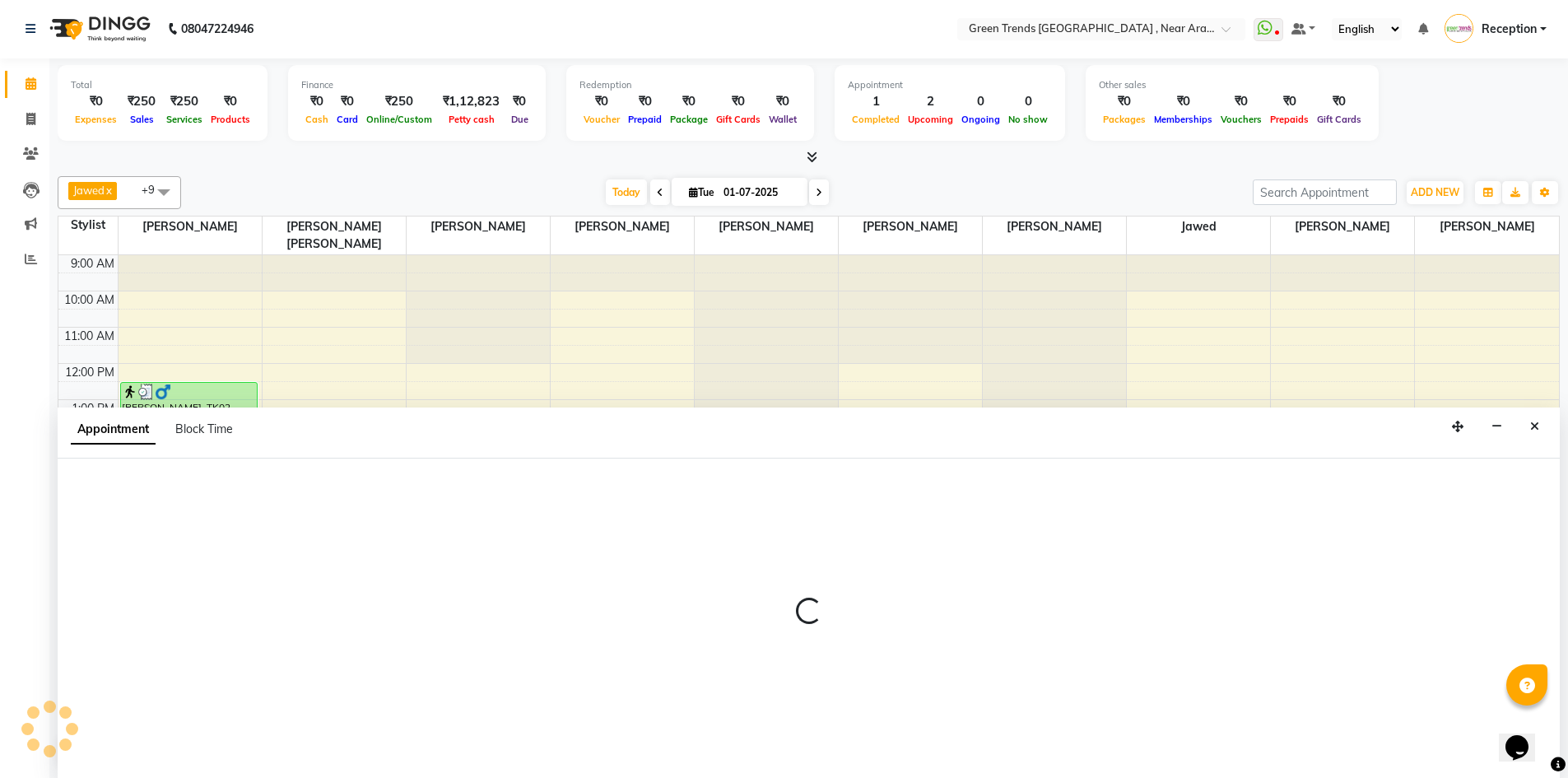 select on "tentative" 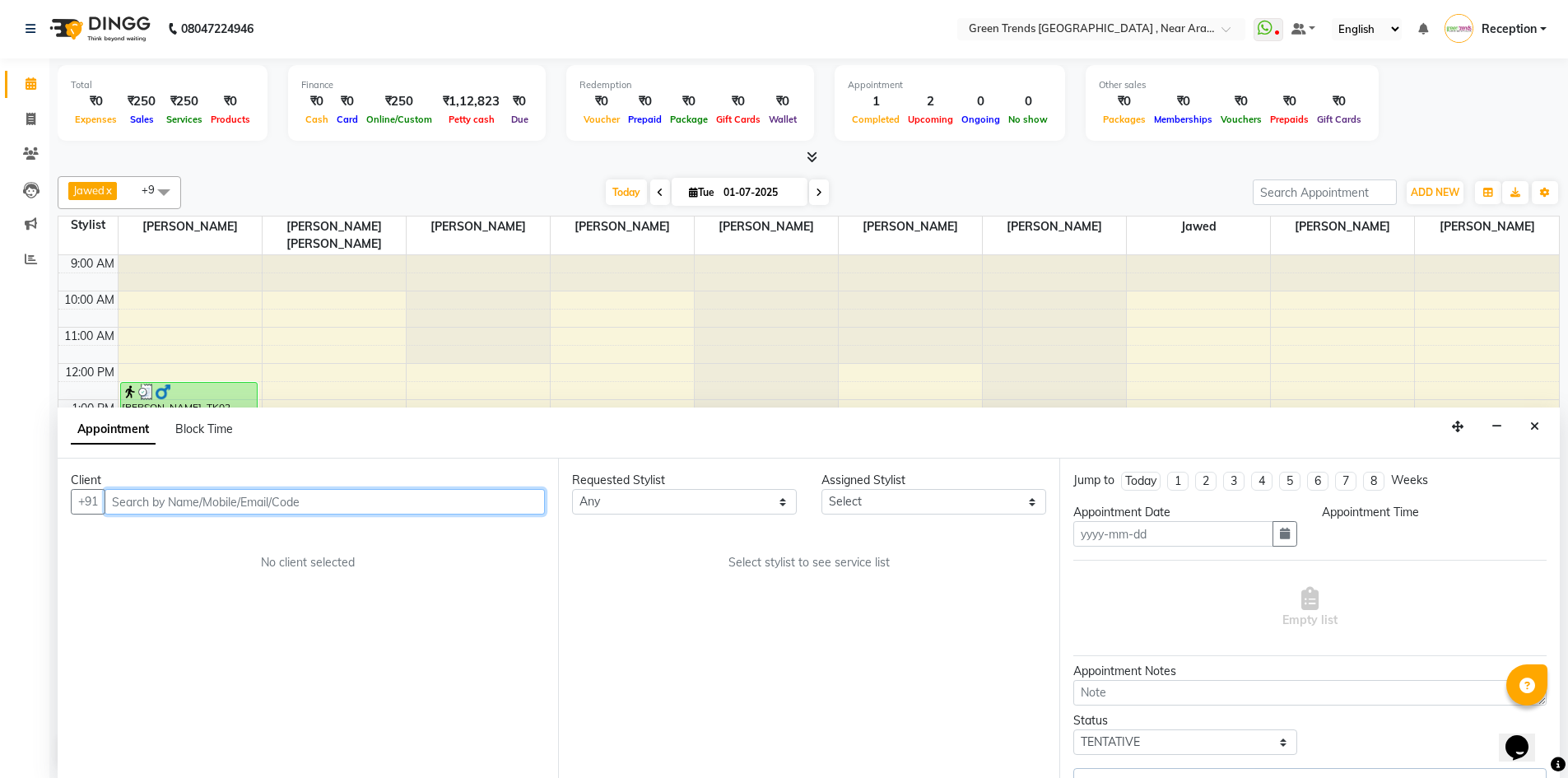 type on "01-07-2025" 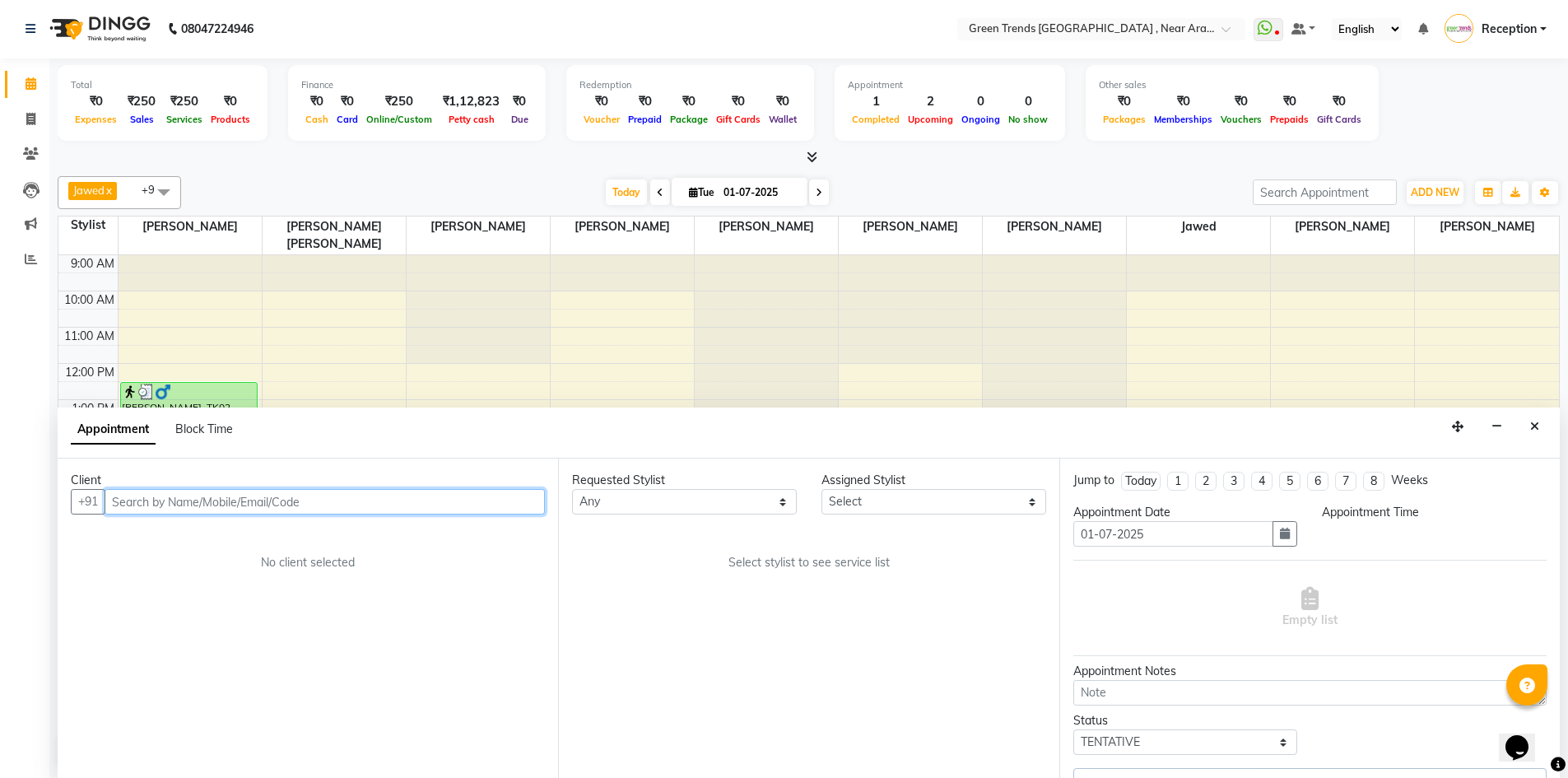 select on "confirm booking" 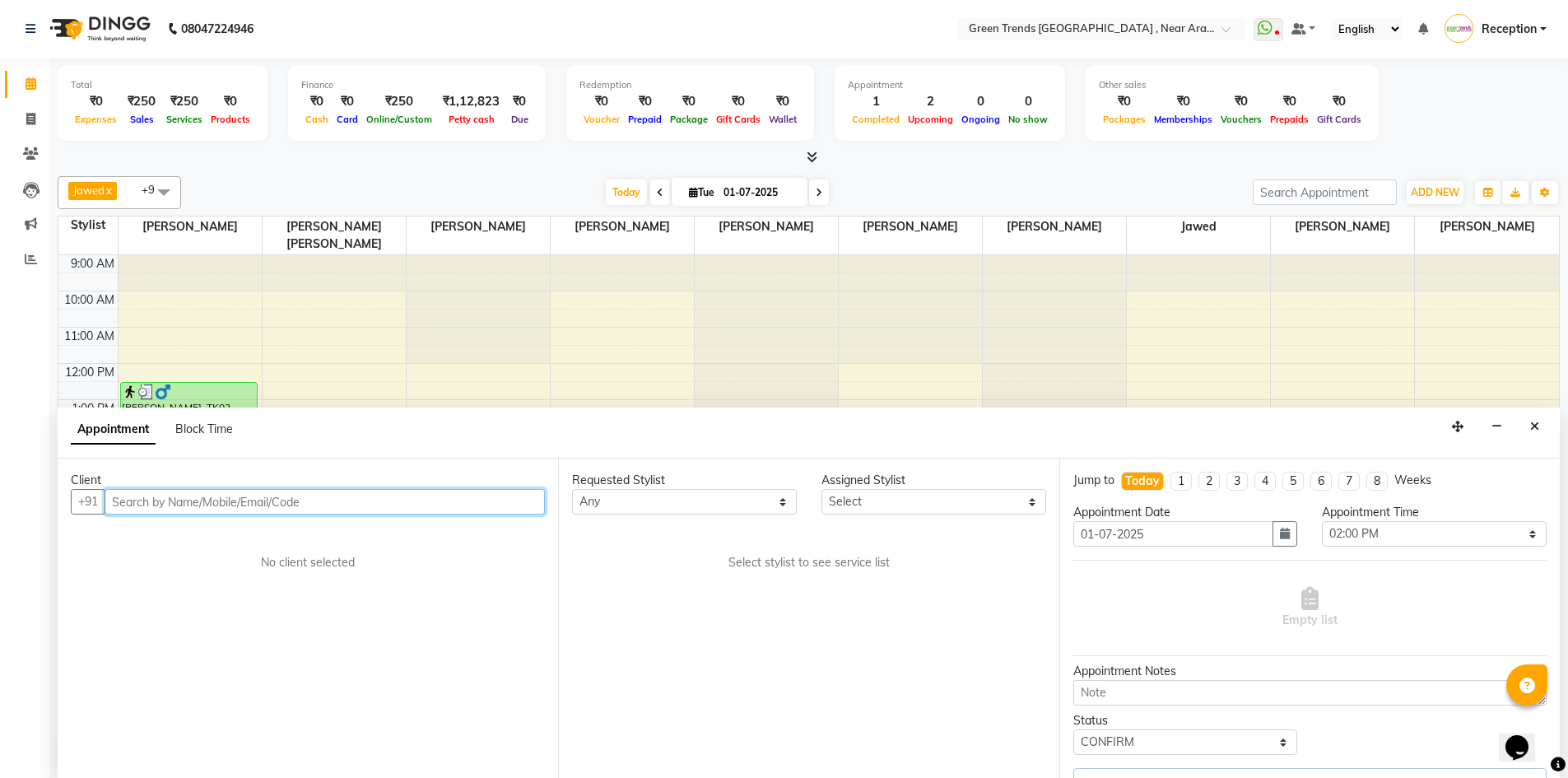 select on "57687" 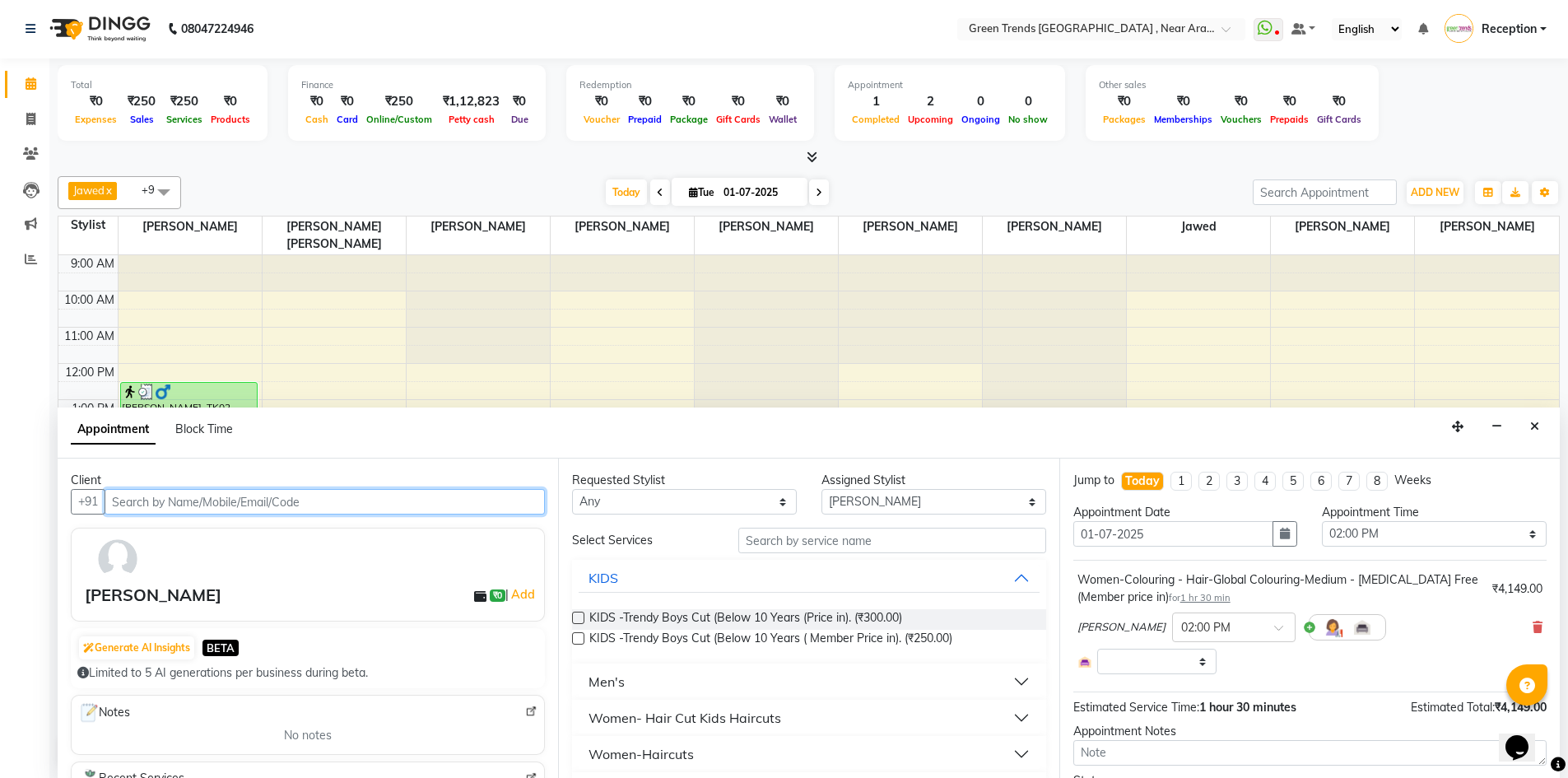 select on "3509" 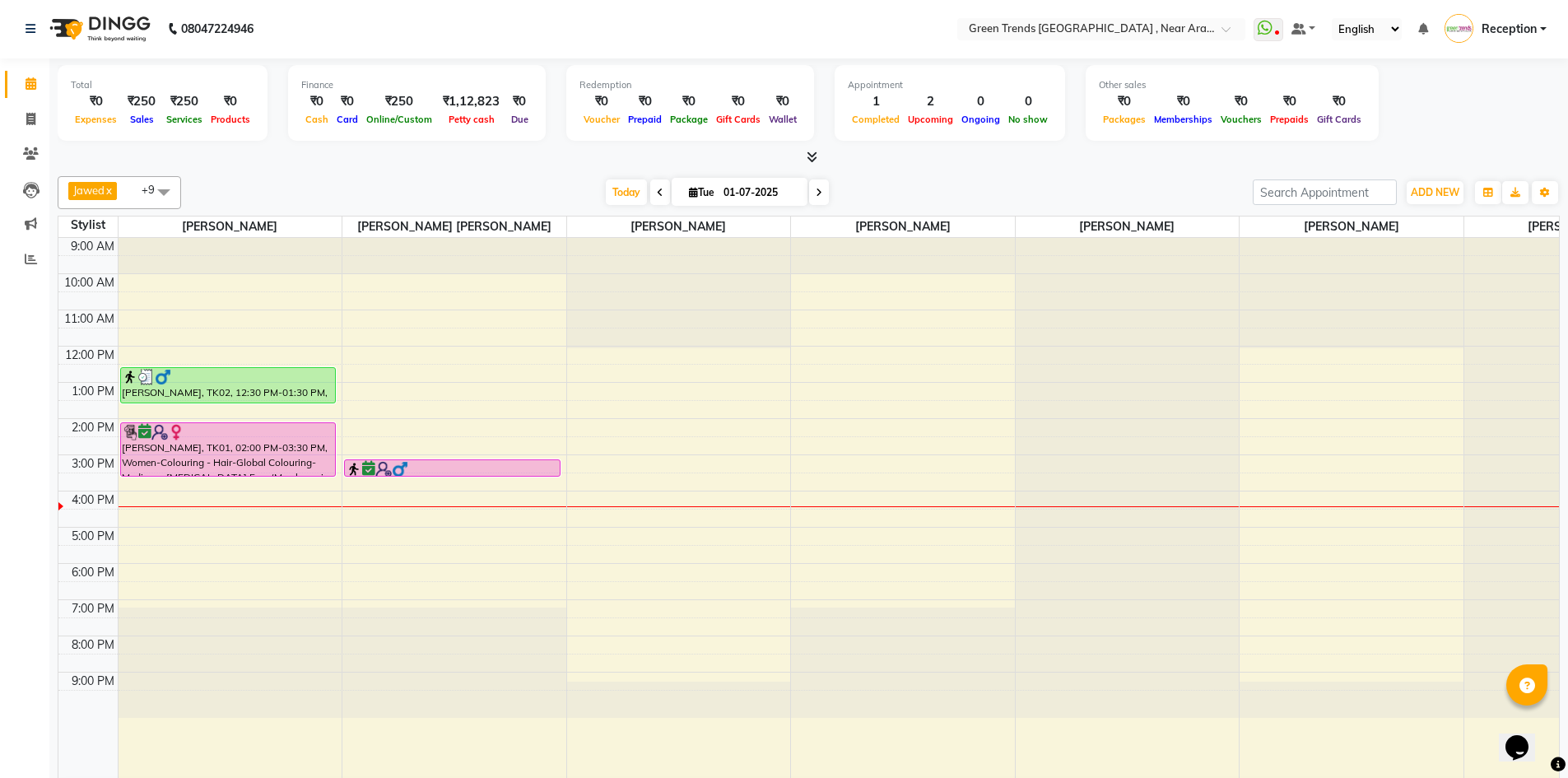 scroll, scrollTop: 0, scrollLeft: 0, axis: both 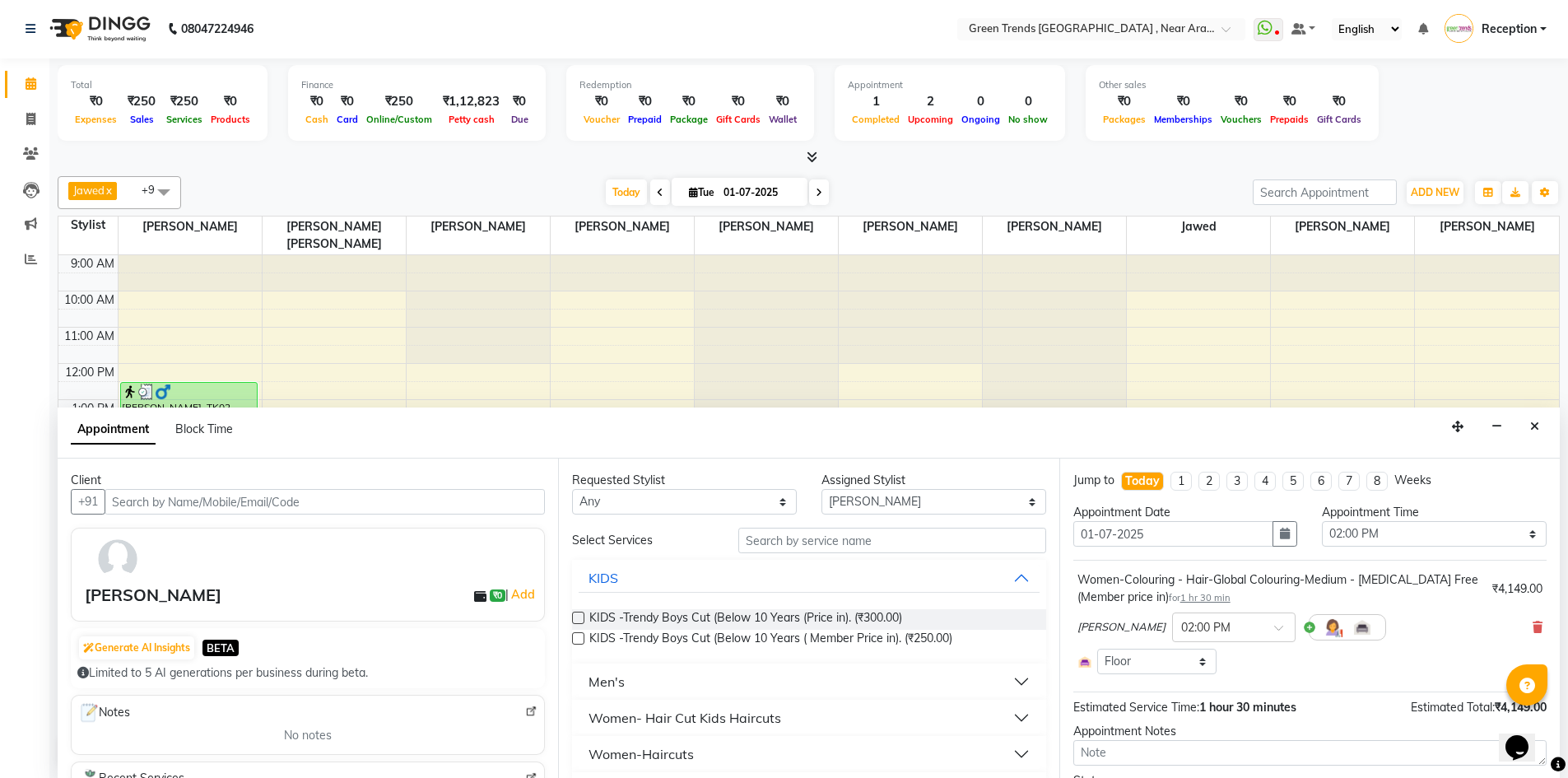 click at bounding box center [1558, 765] 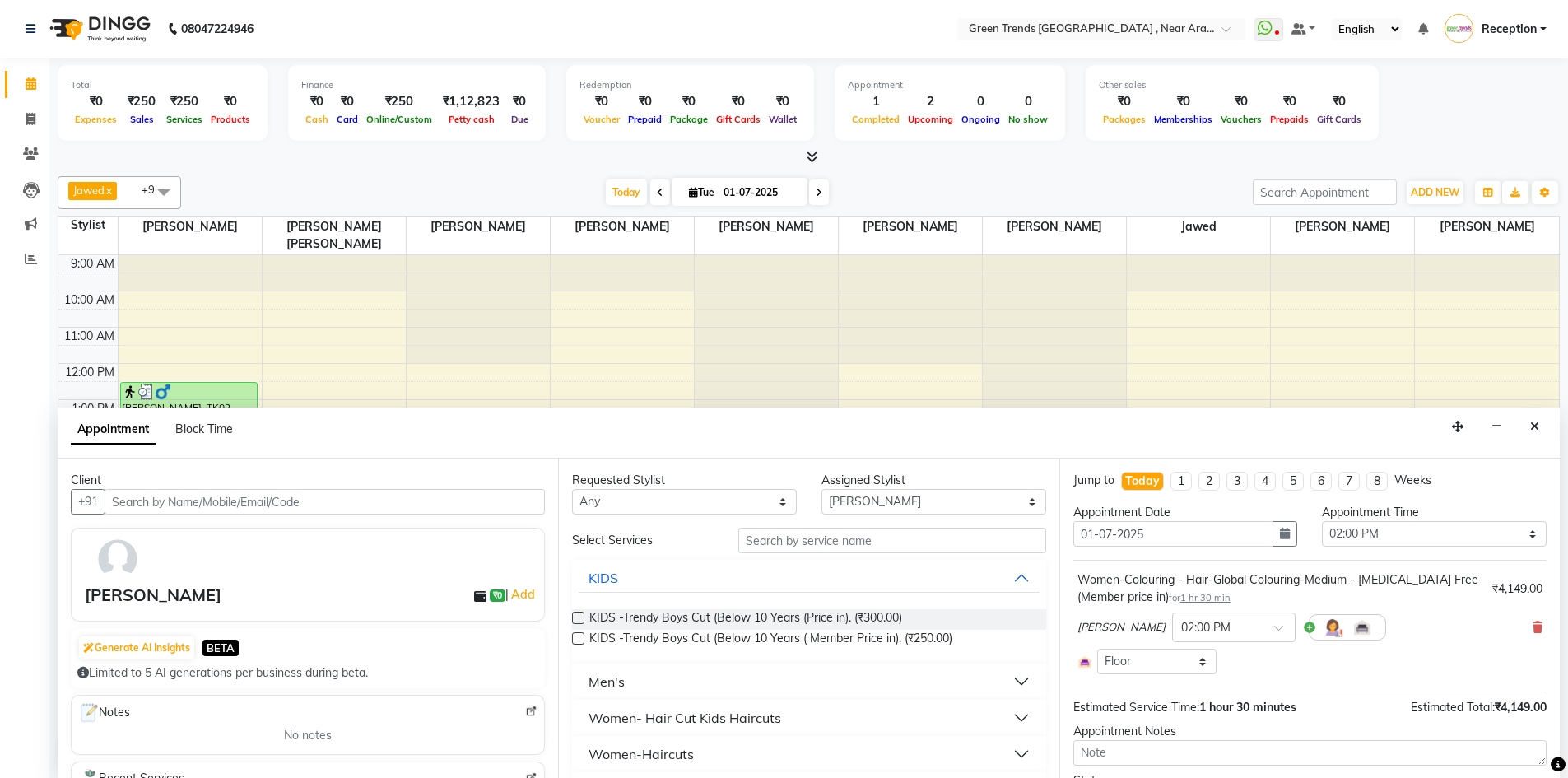 click at bounding box center (1558, 765) 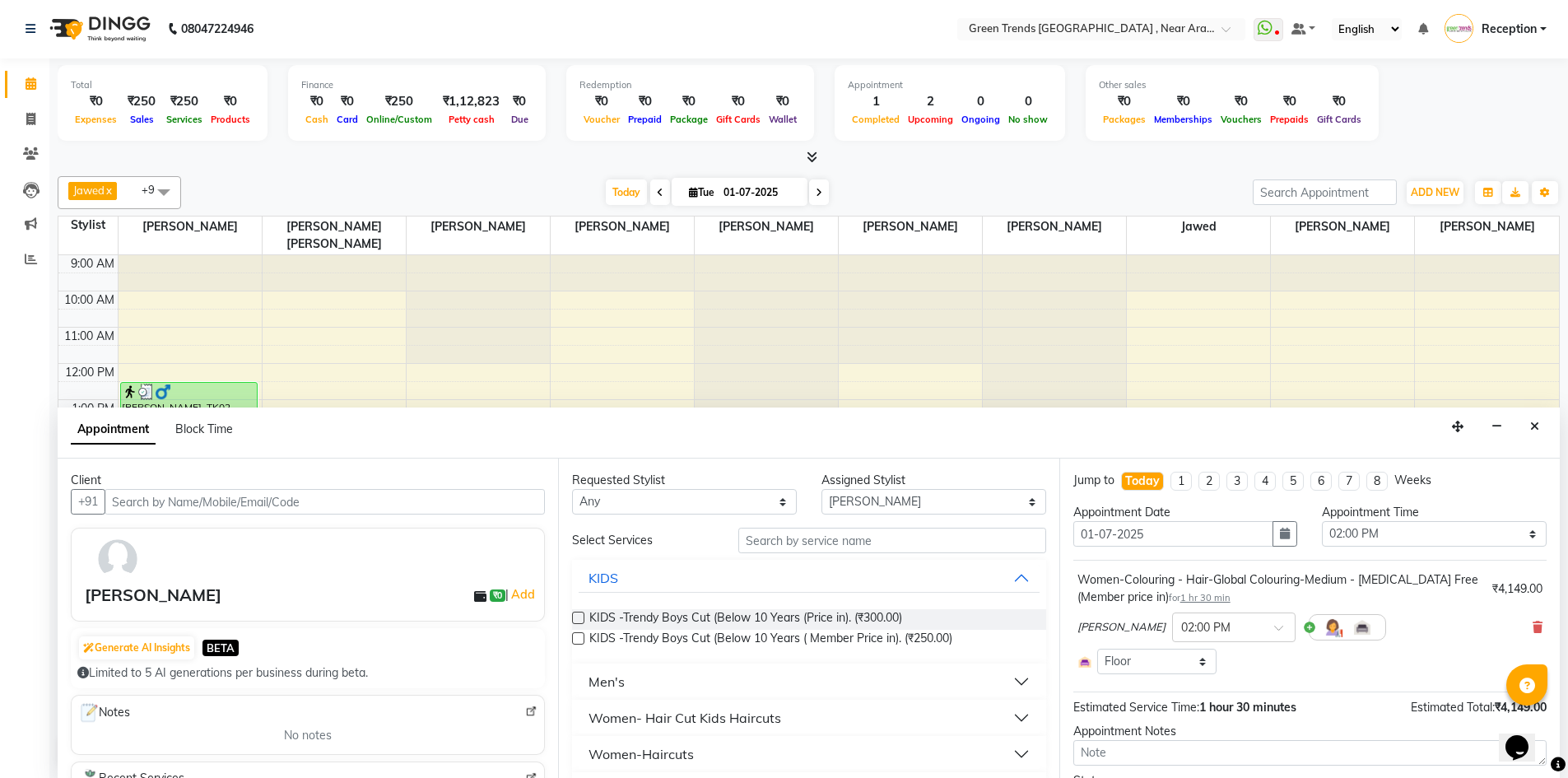 click at bounding box center [1558, 764] 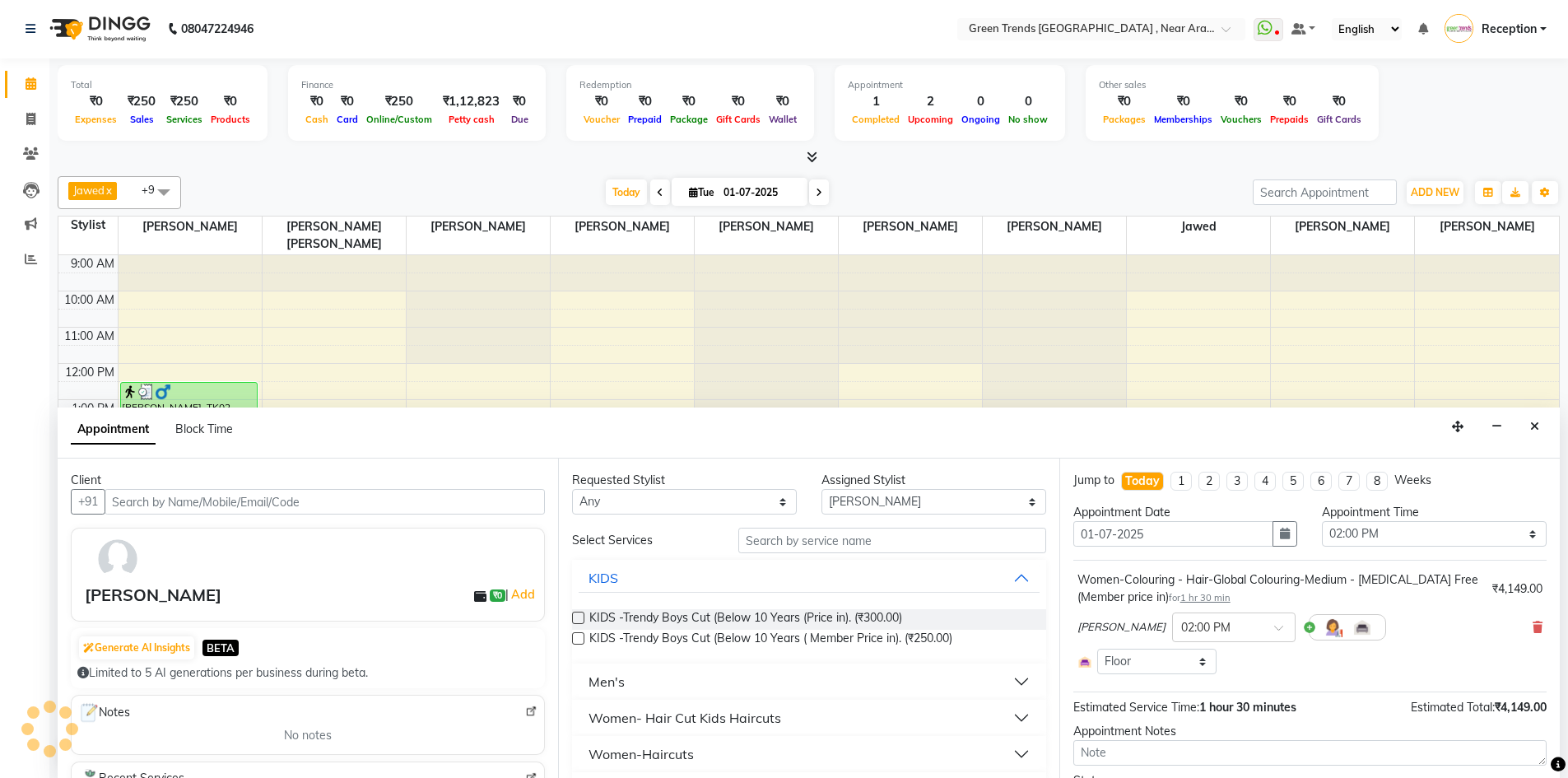click at bounding box center [1558, 764] 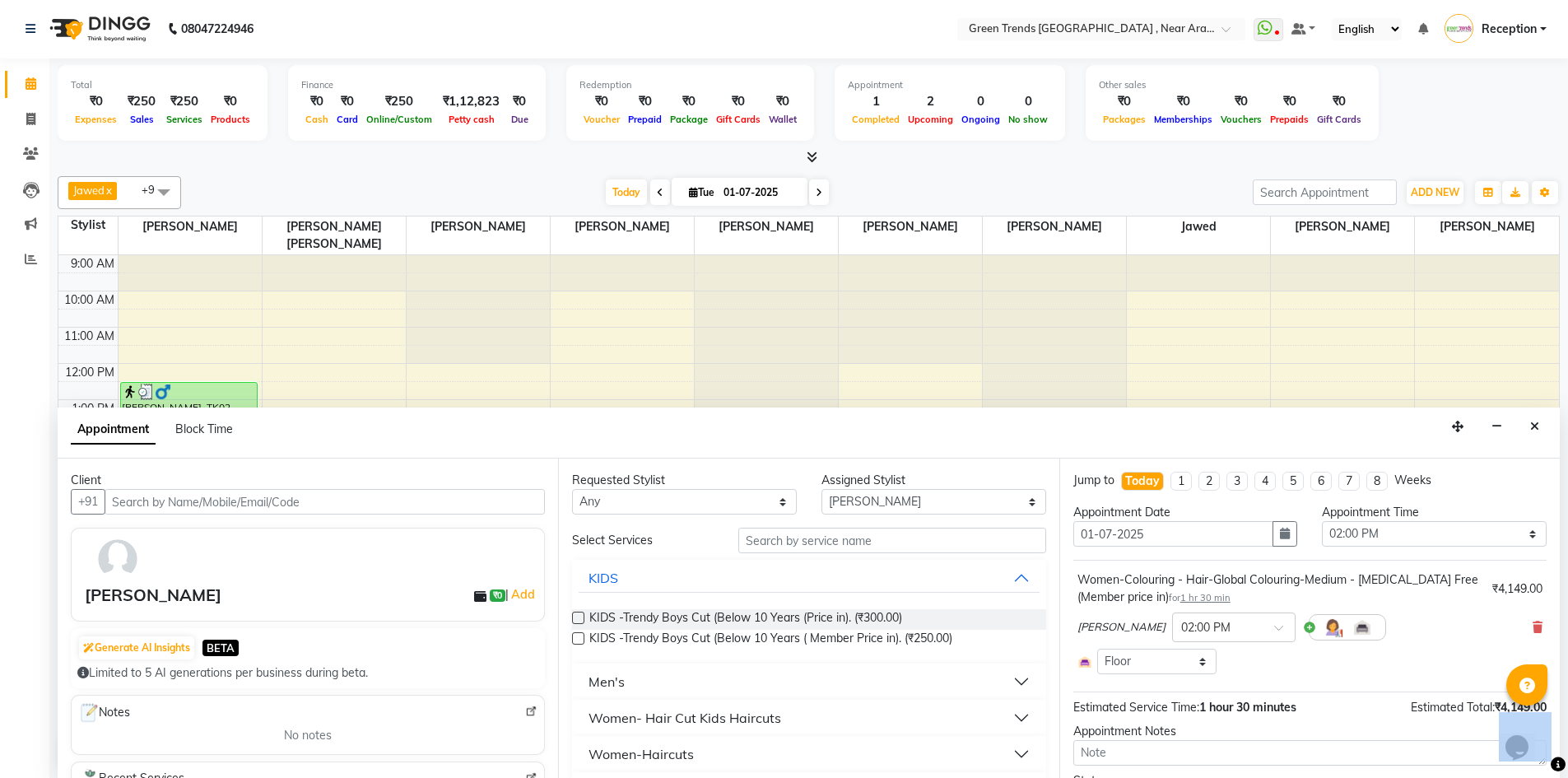 click at bounding box center (1558, 764) 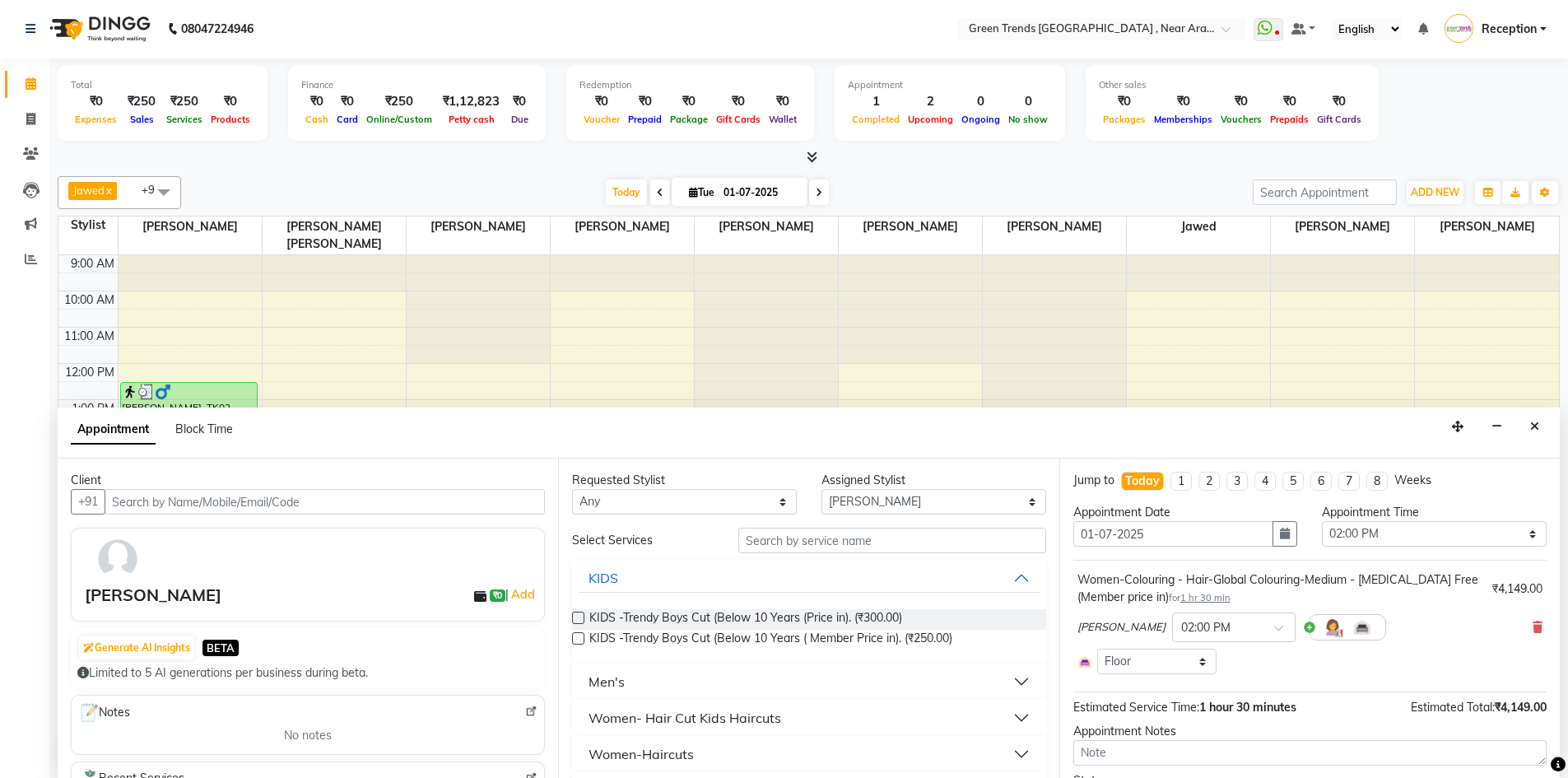 click at bounding box center [1558, 764] 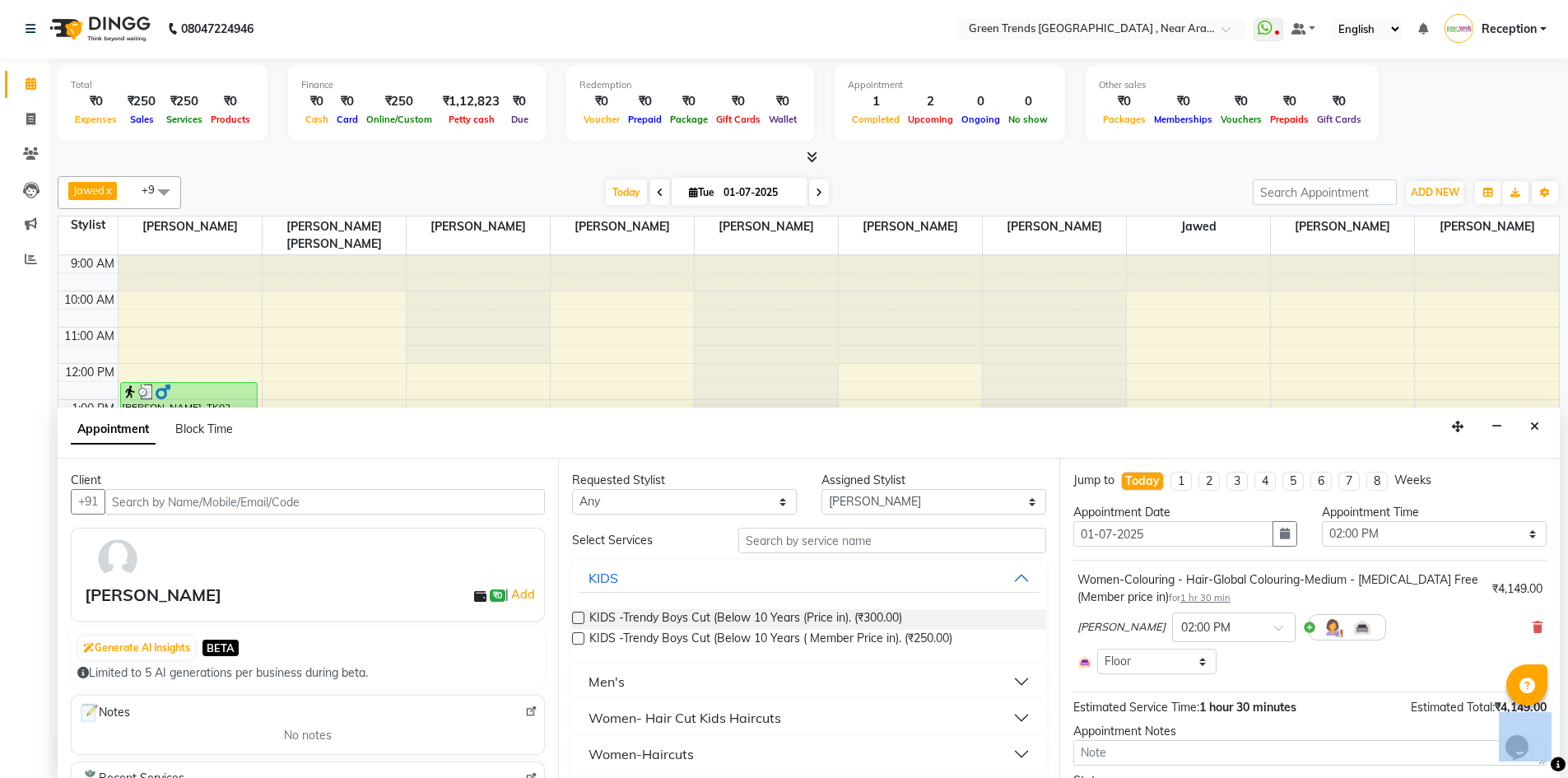 click at bounding box center [1558, 764] 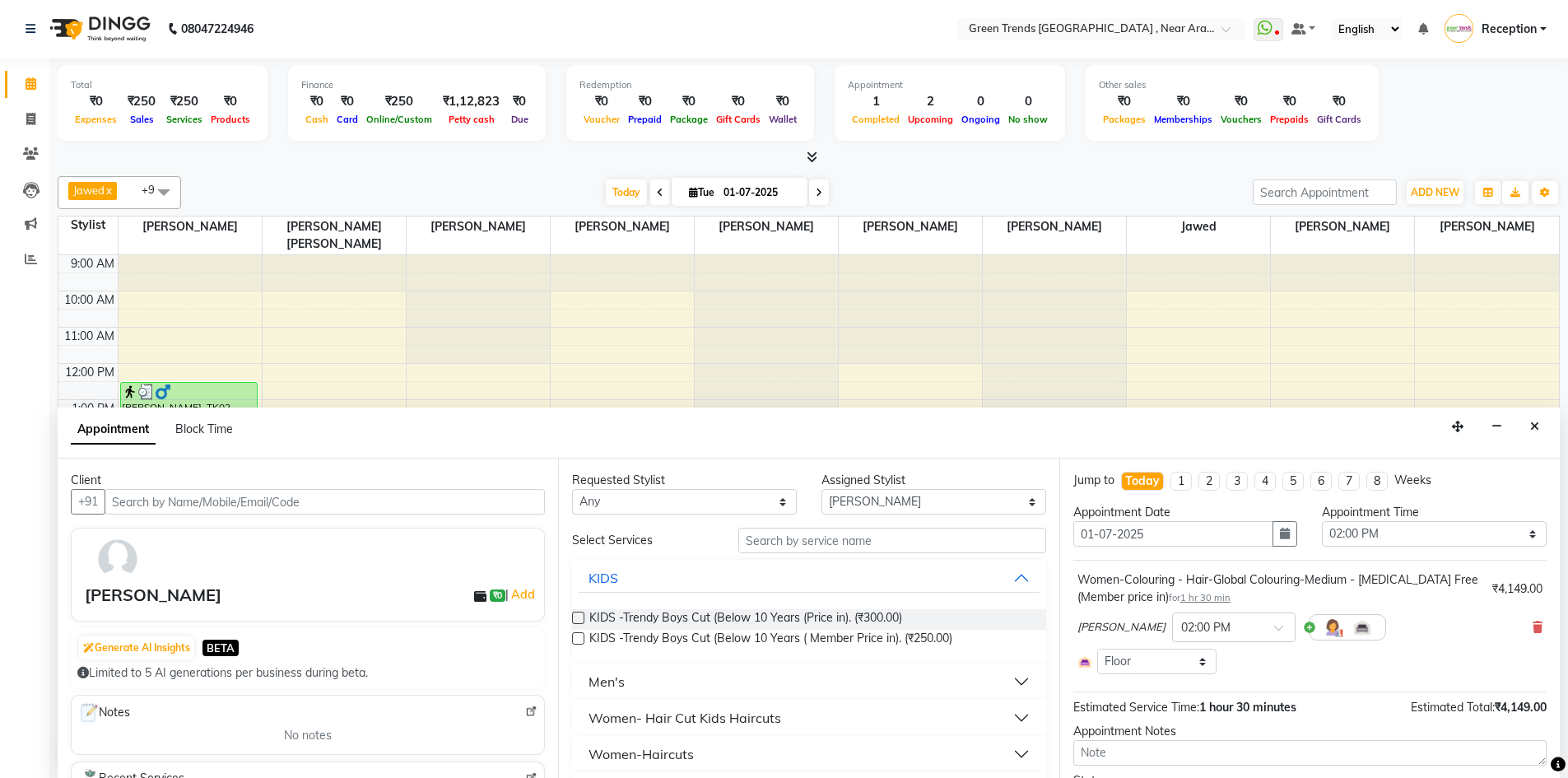 click at bounding box center (1558, 764) 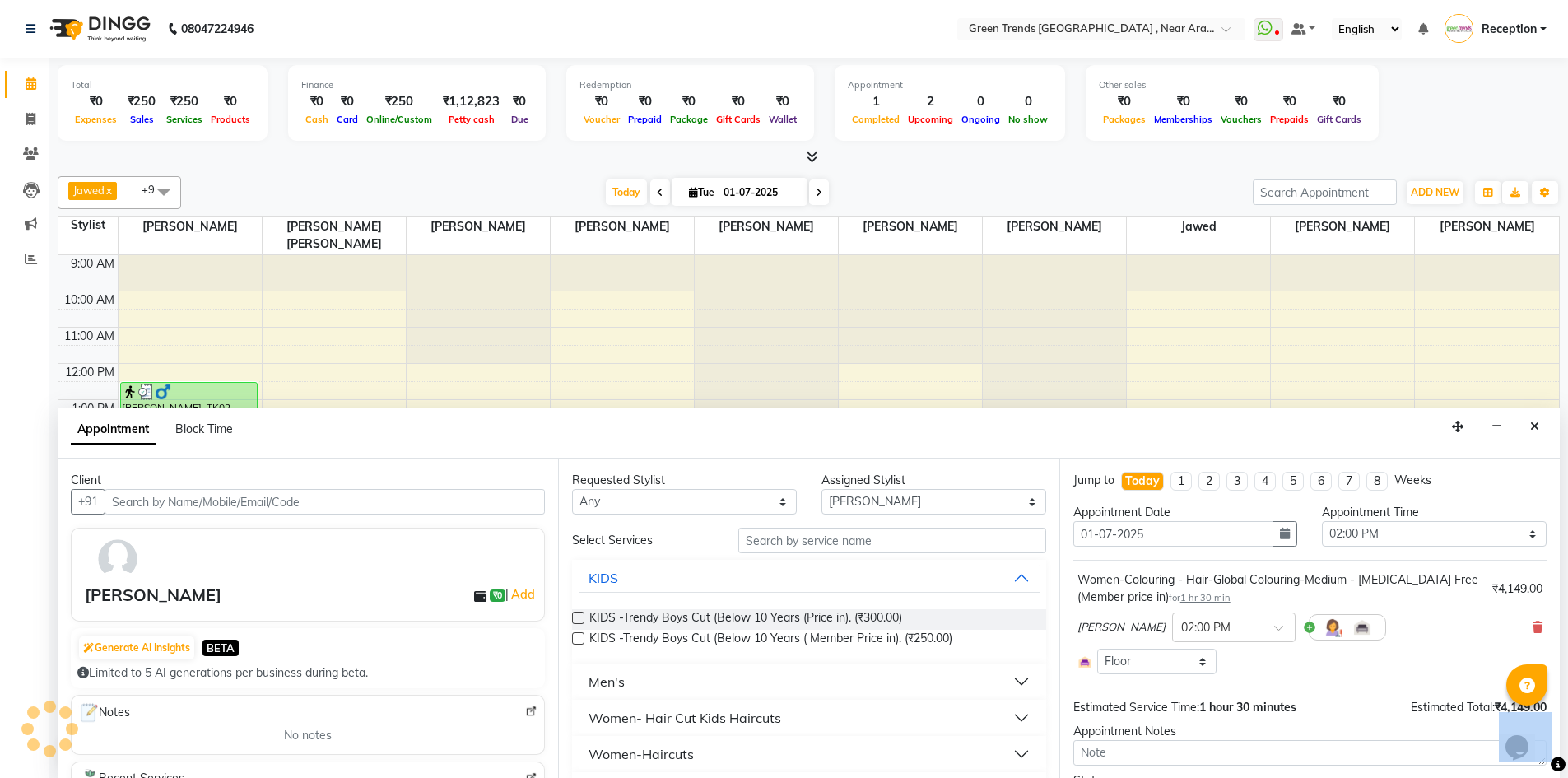 click at bounding box center [1558, 764] 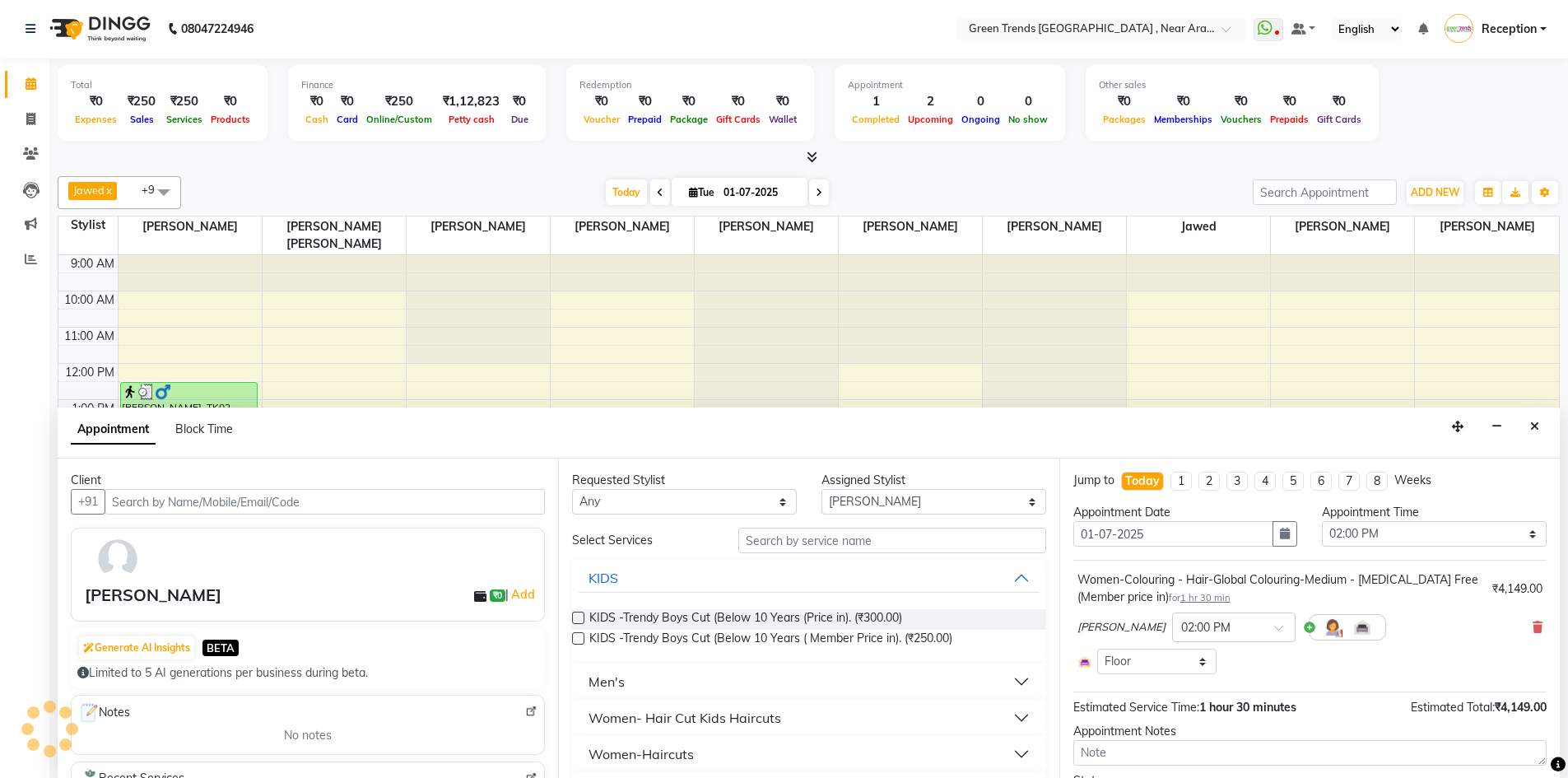 click at bounding box center [1558, 764] 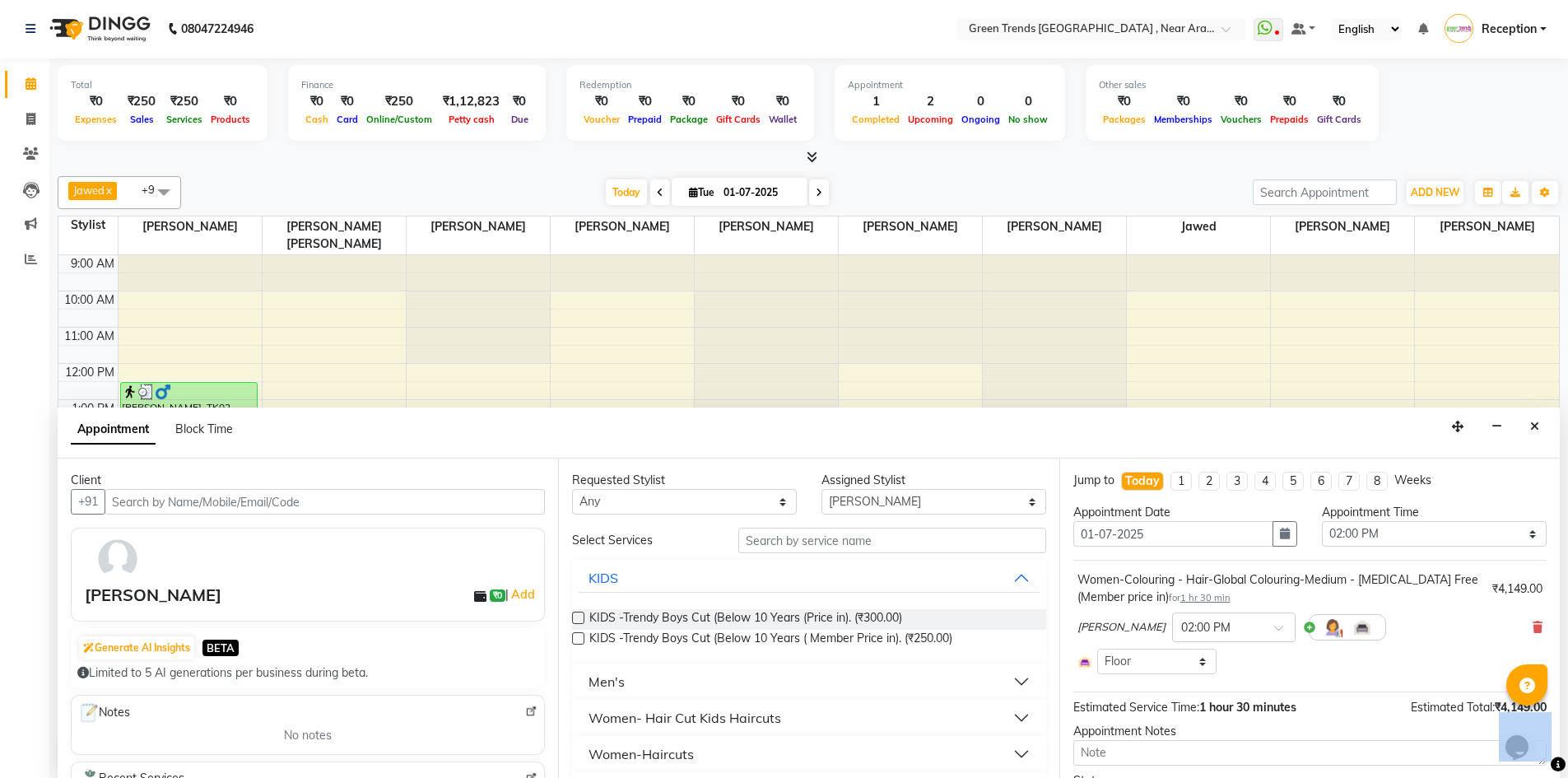 scroll, scrollTop: 93, scrollLeft: 0, axis: vertical 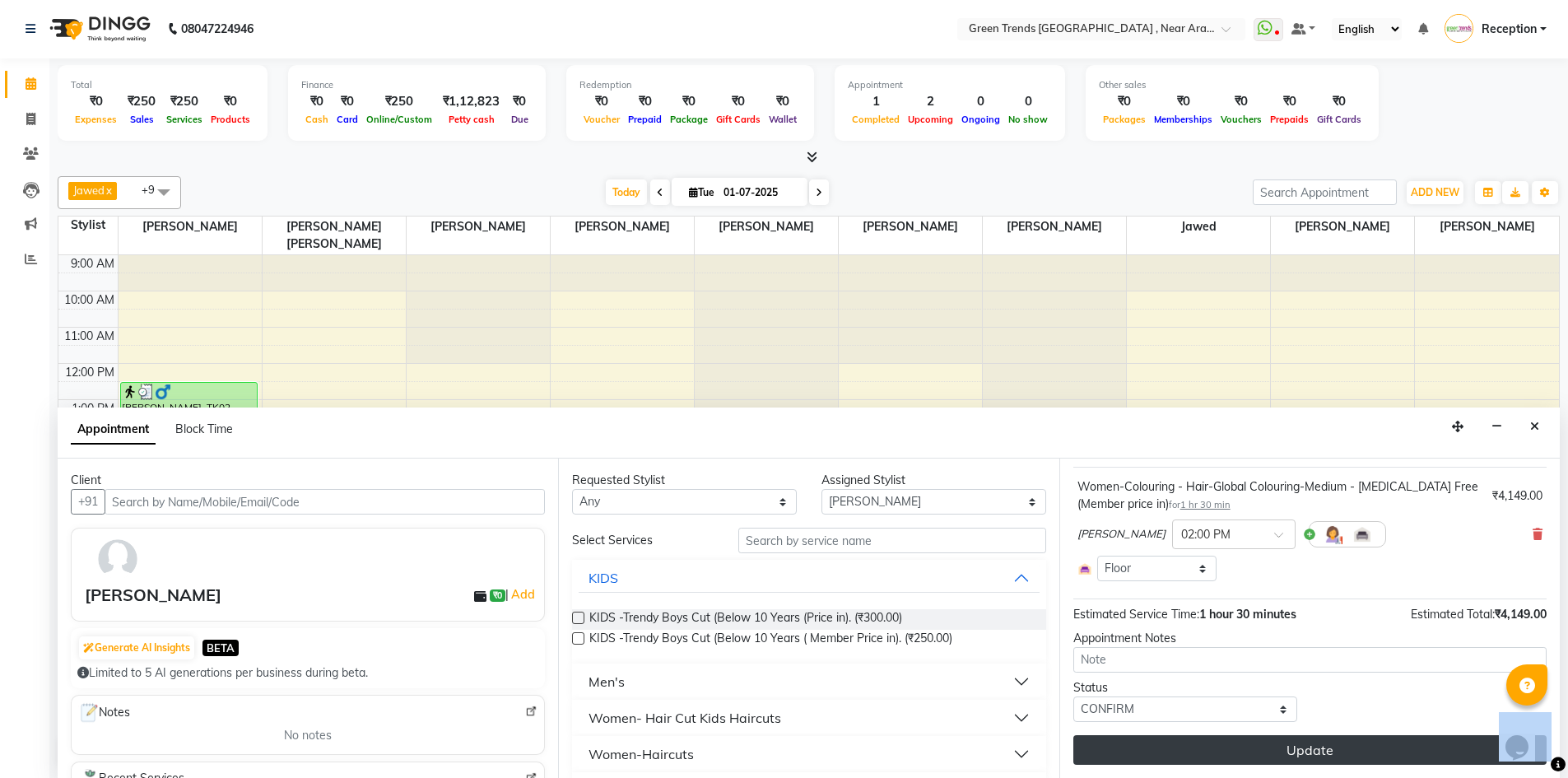 click on "Update" at bounding box center [1310, 750] 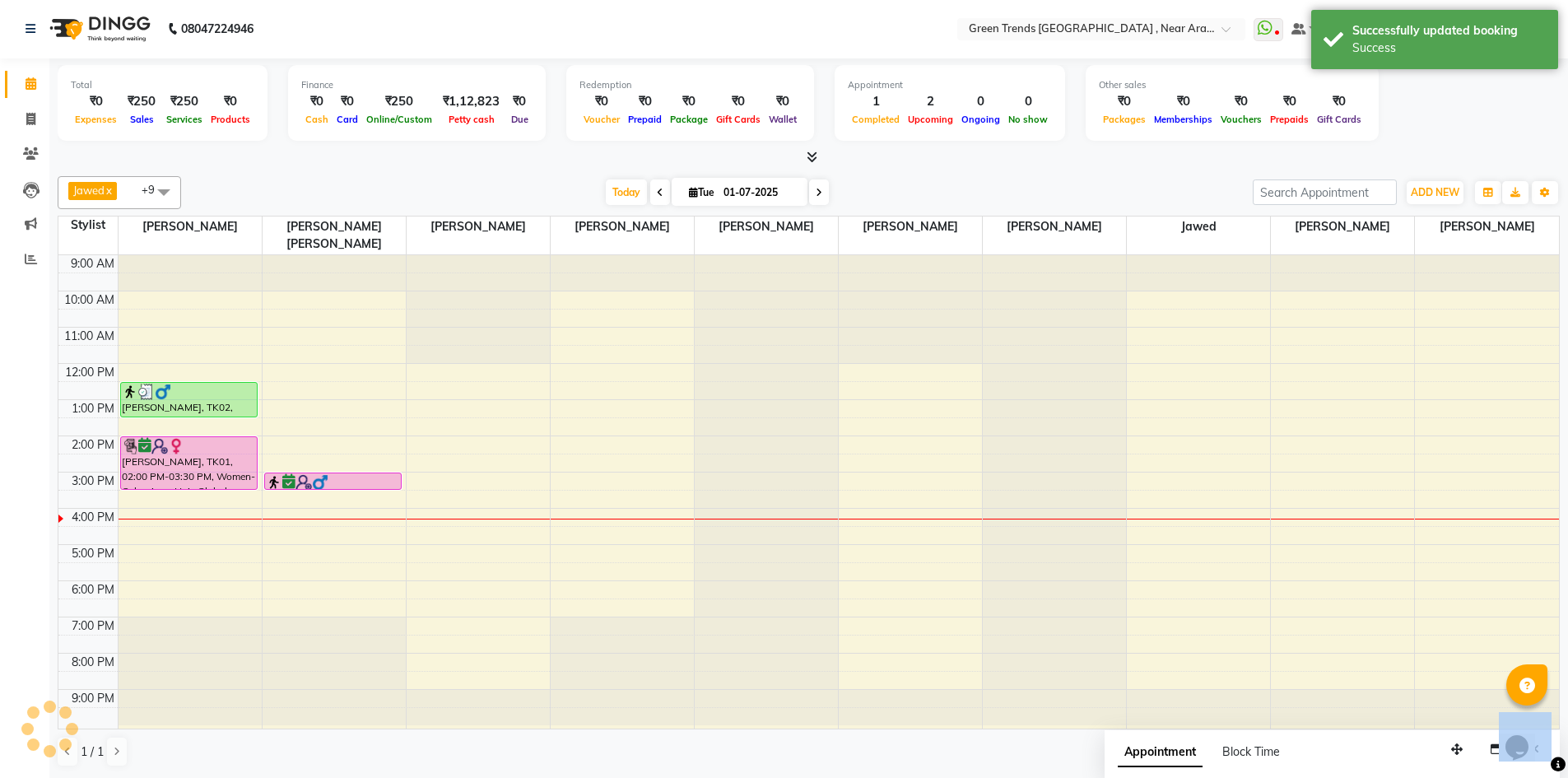 scroll, scrollTop: 0, scrollLeft: 0, axis: both 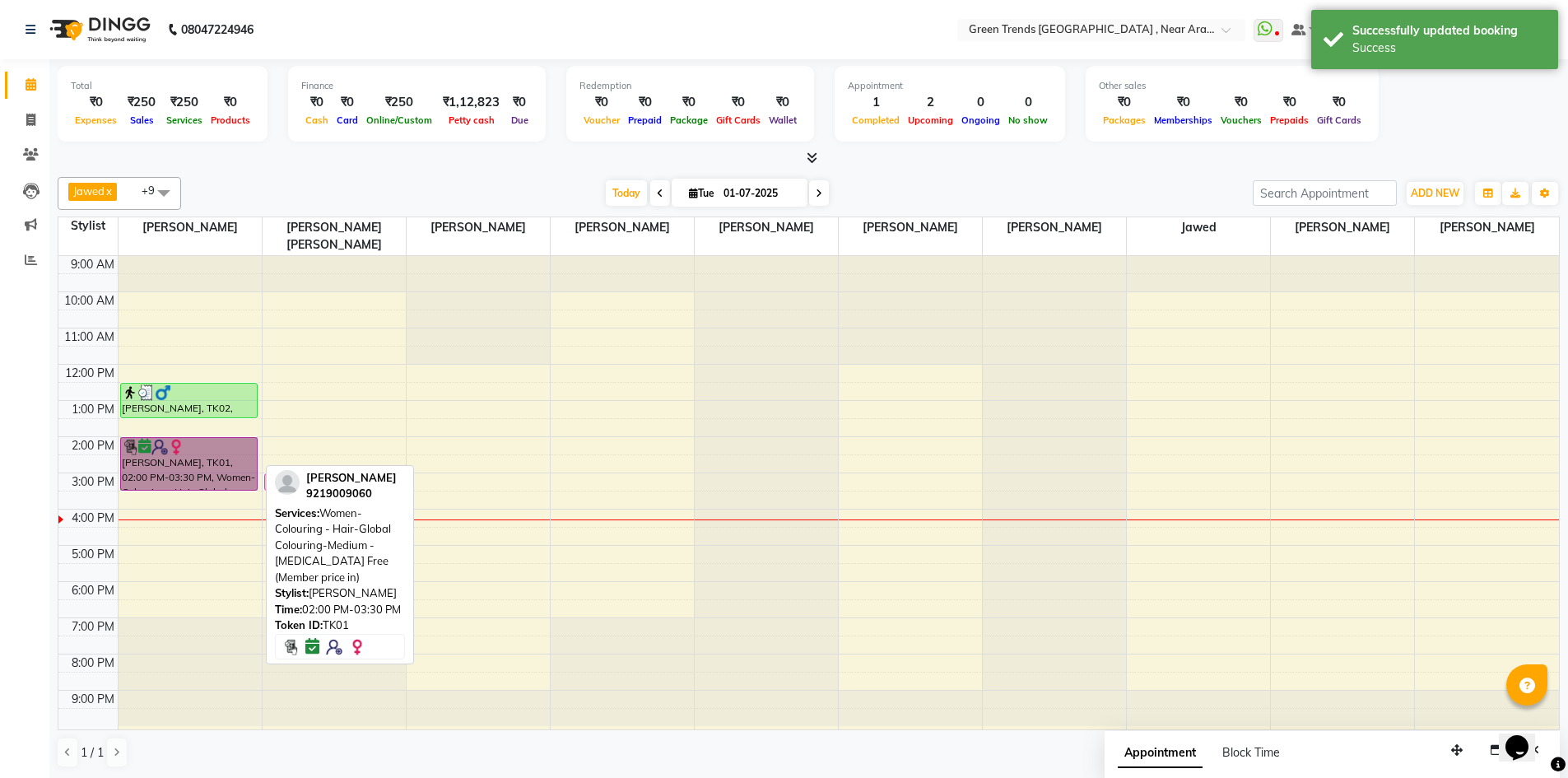click on "[PERSON_NAME], TK01, 02:00 PM-03:30 PM, Women-Colouring - Hair-Global Colouring-Medium - [MEDICAL_DATA] Free (Member price in)" at bounding box center (189, 464) 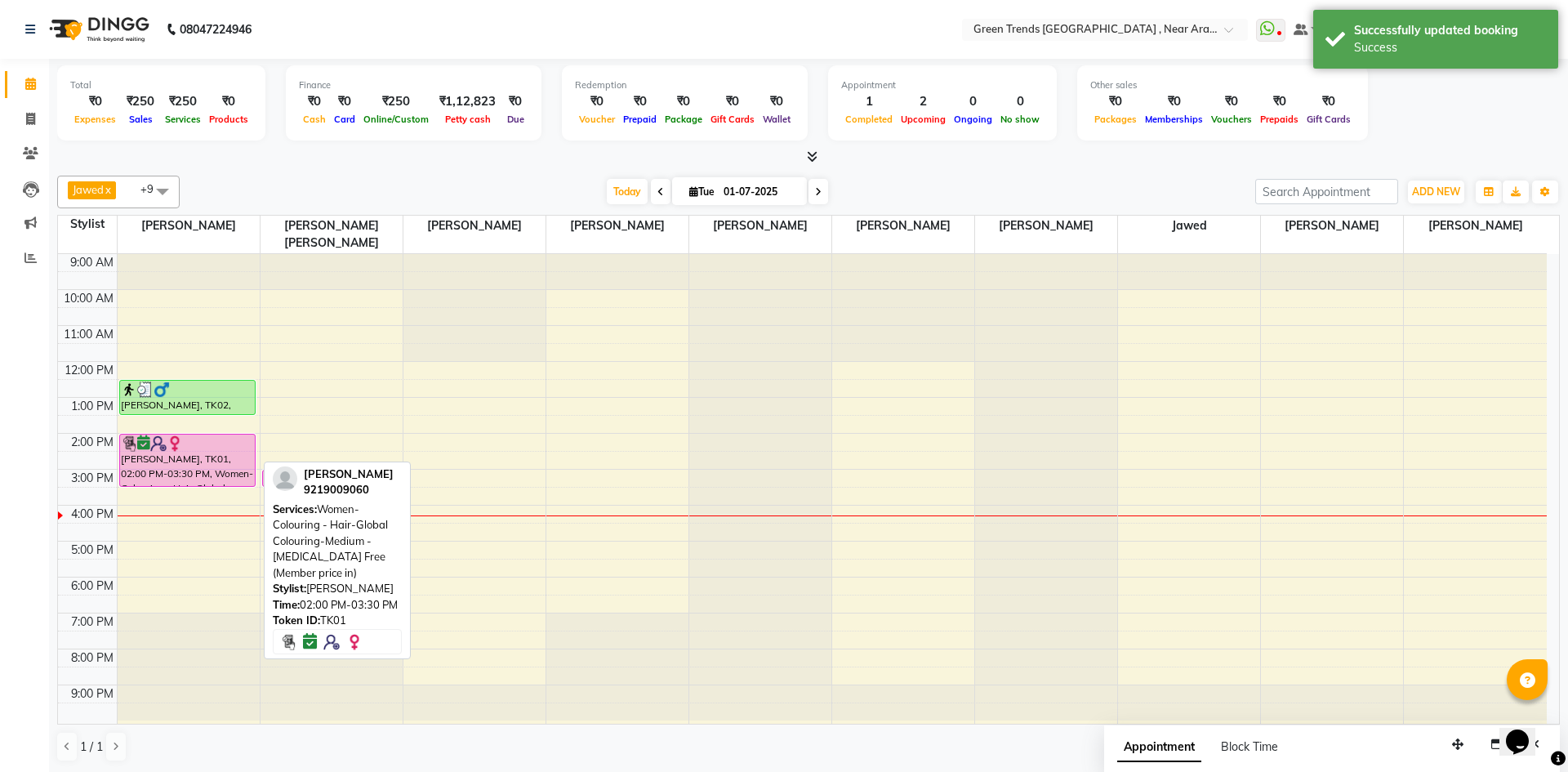 select on "6" 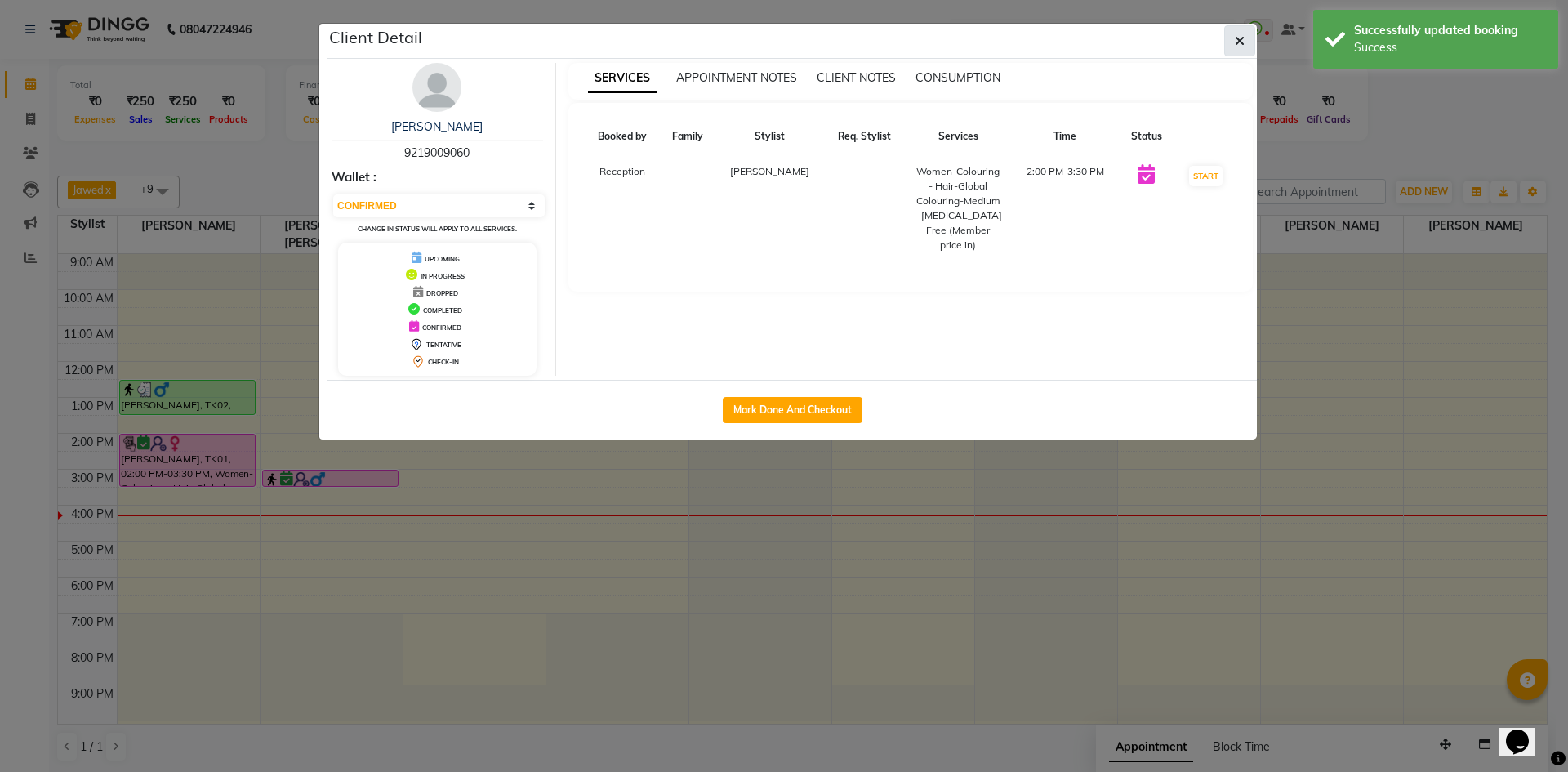 click 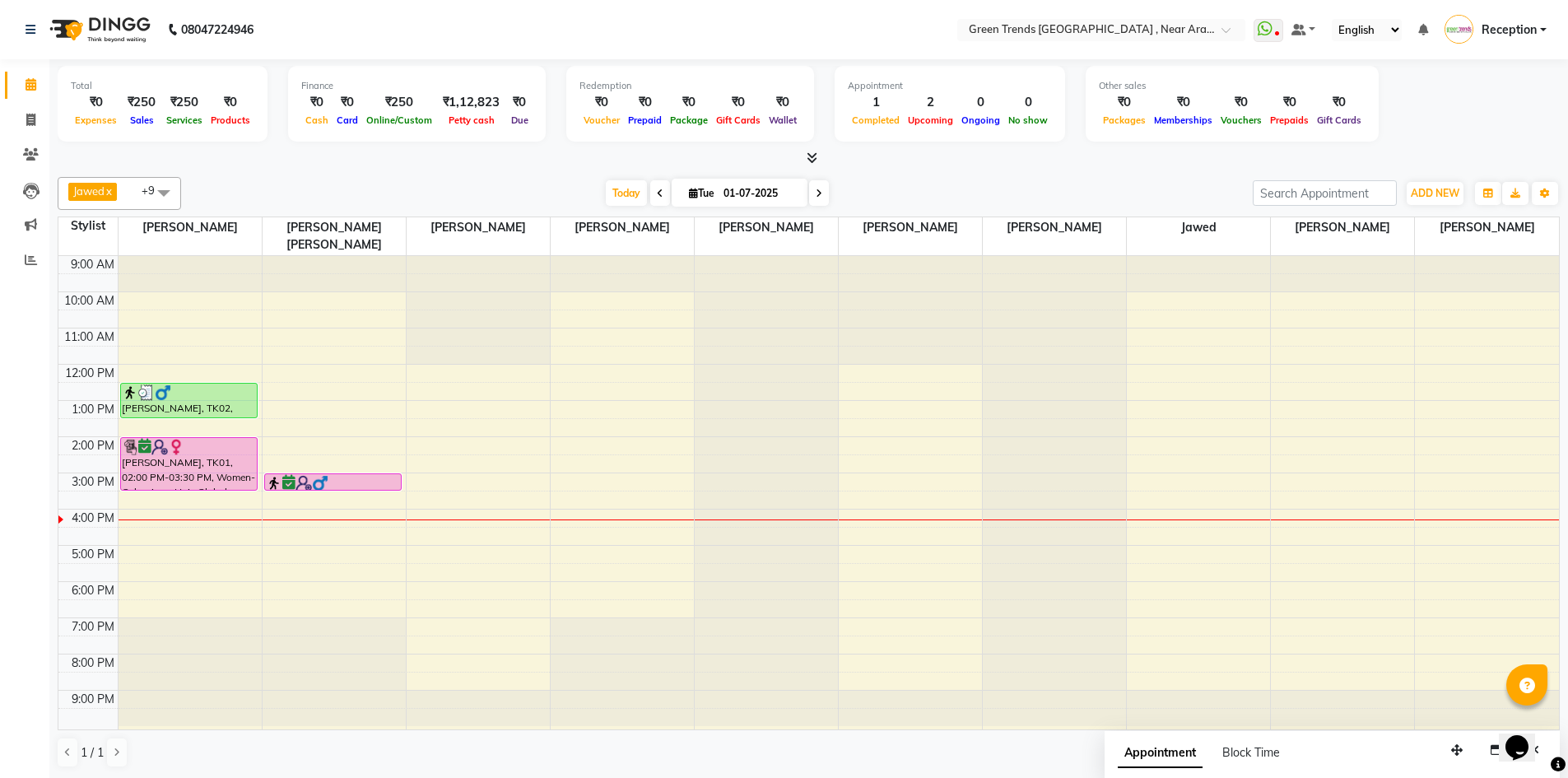 click at bounding box center [838, 427] 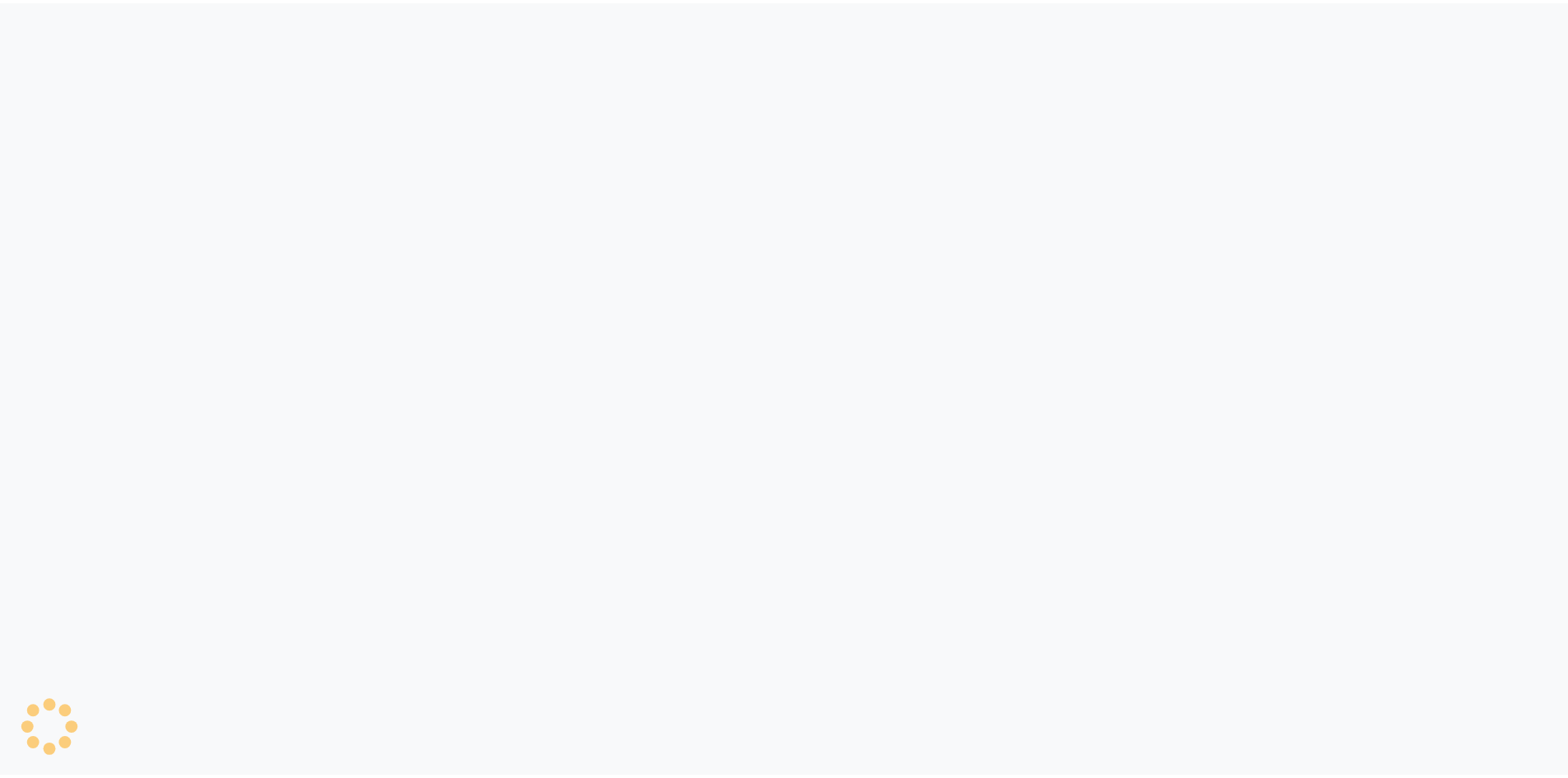 scroll, scrollTop: 0, scrollLeft: 0, axis: both 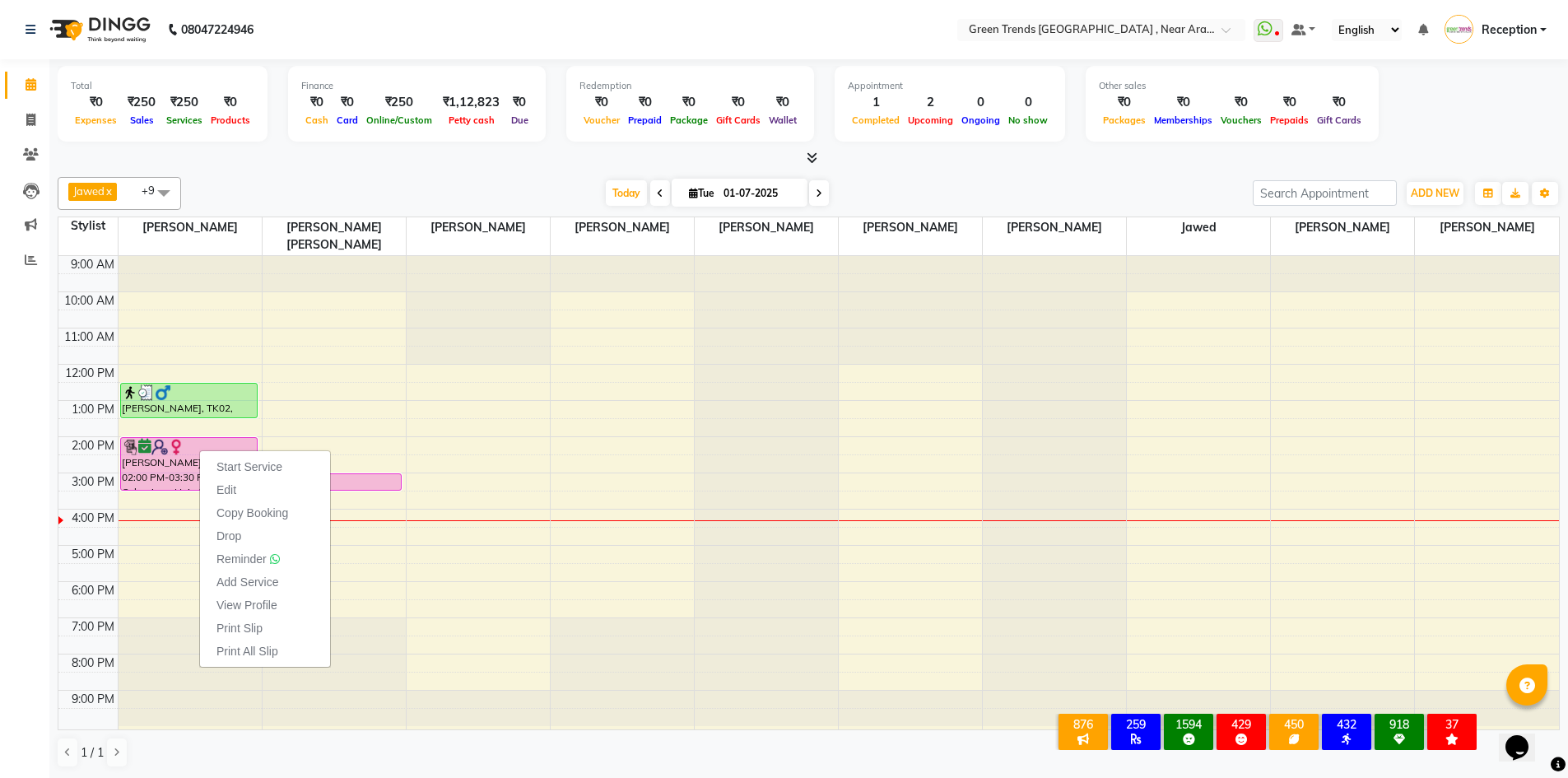 click at bounding box center [838, 464] 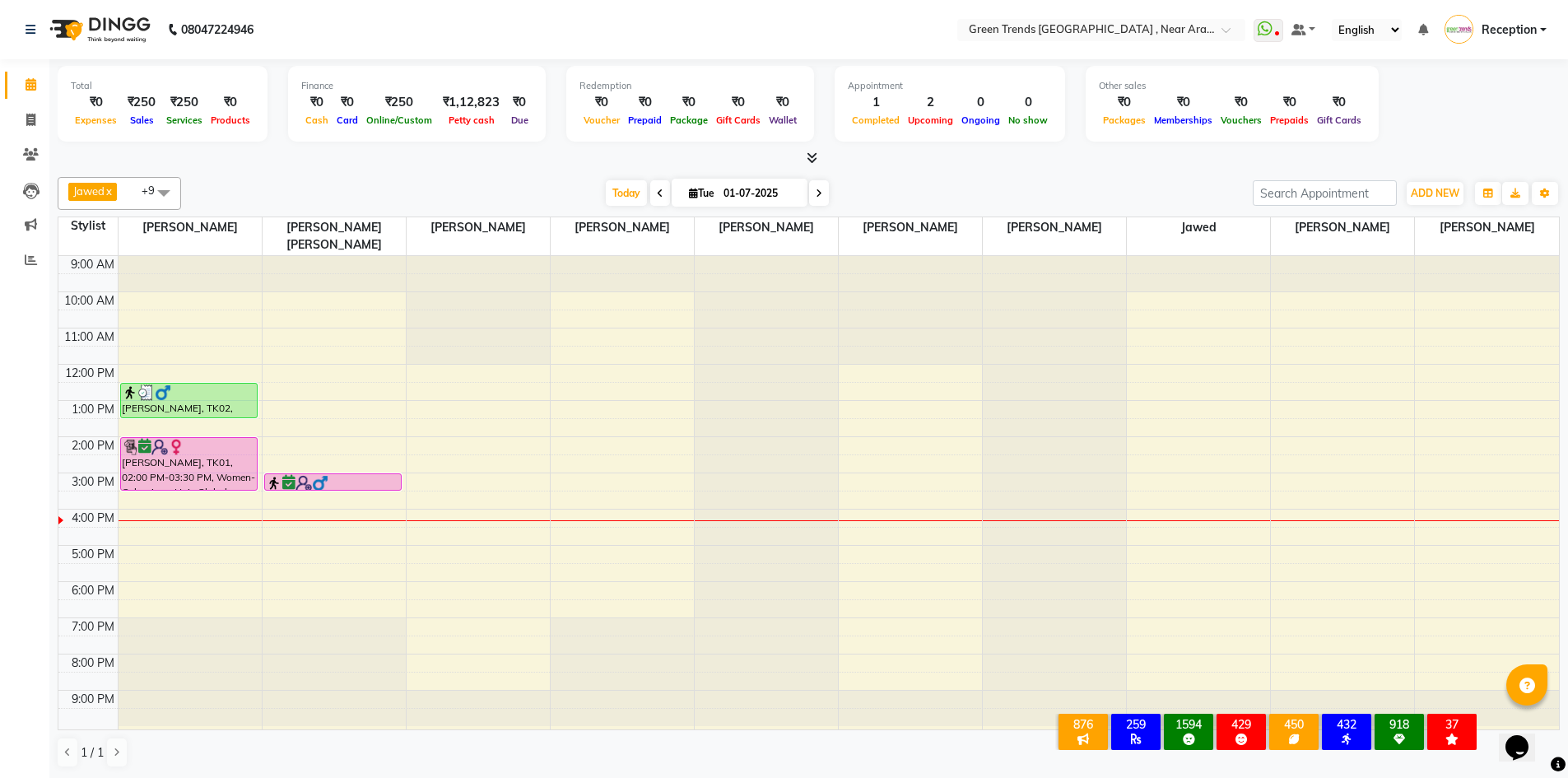 click at bounding box center [766, 491] 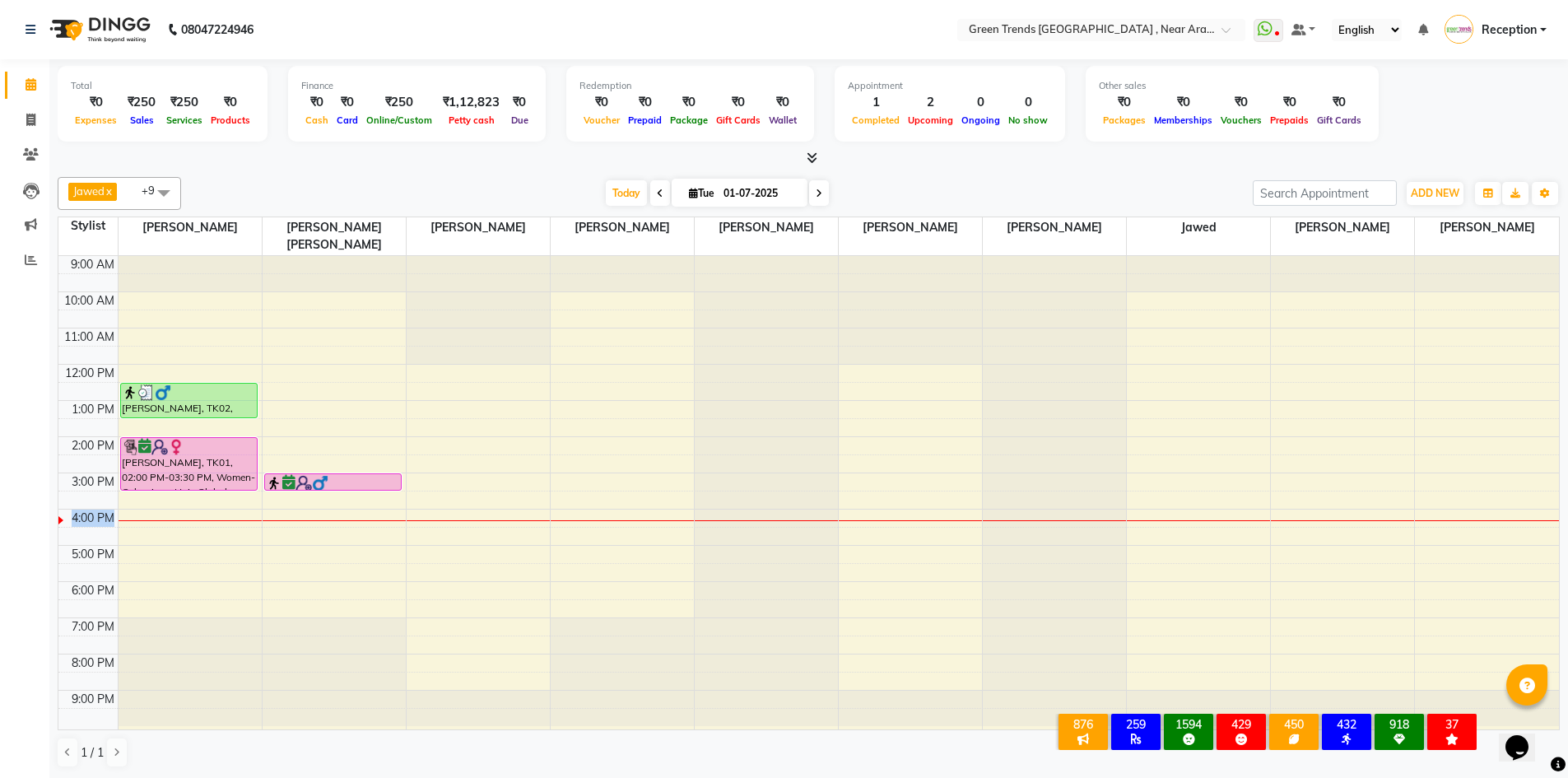 click on "9:00 AM 10:00 AM 11:00 AM 12:00 PM 1:00 PM 2:00 PM 3:00 PM 4:00 PM 5:00 PM 6:00 PM 7:00 PM 8:00 PM 9:00 PM" at bounding box center [808, 491] 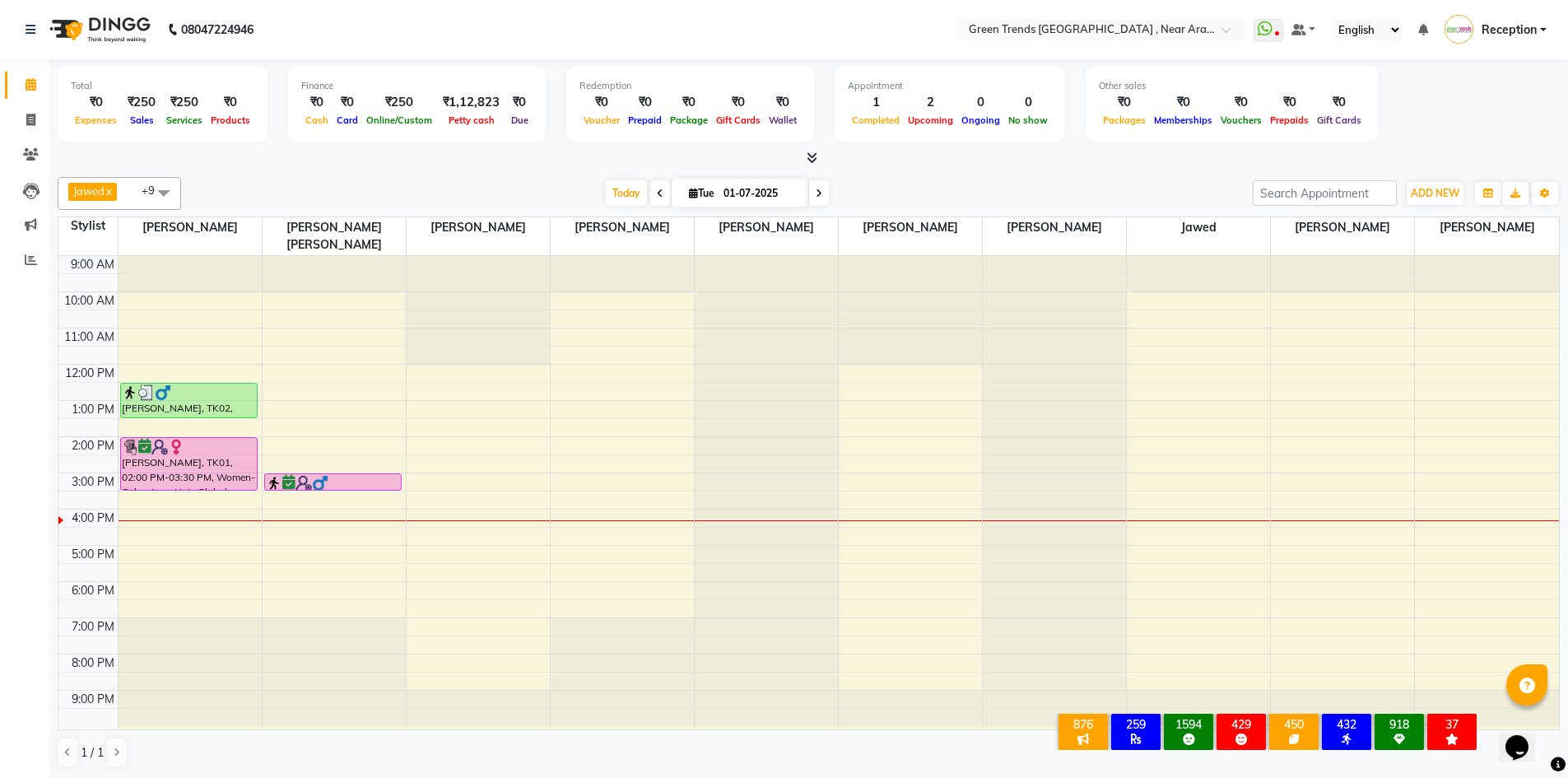 click at bounding box center (838, 482) 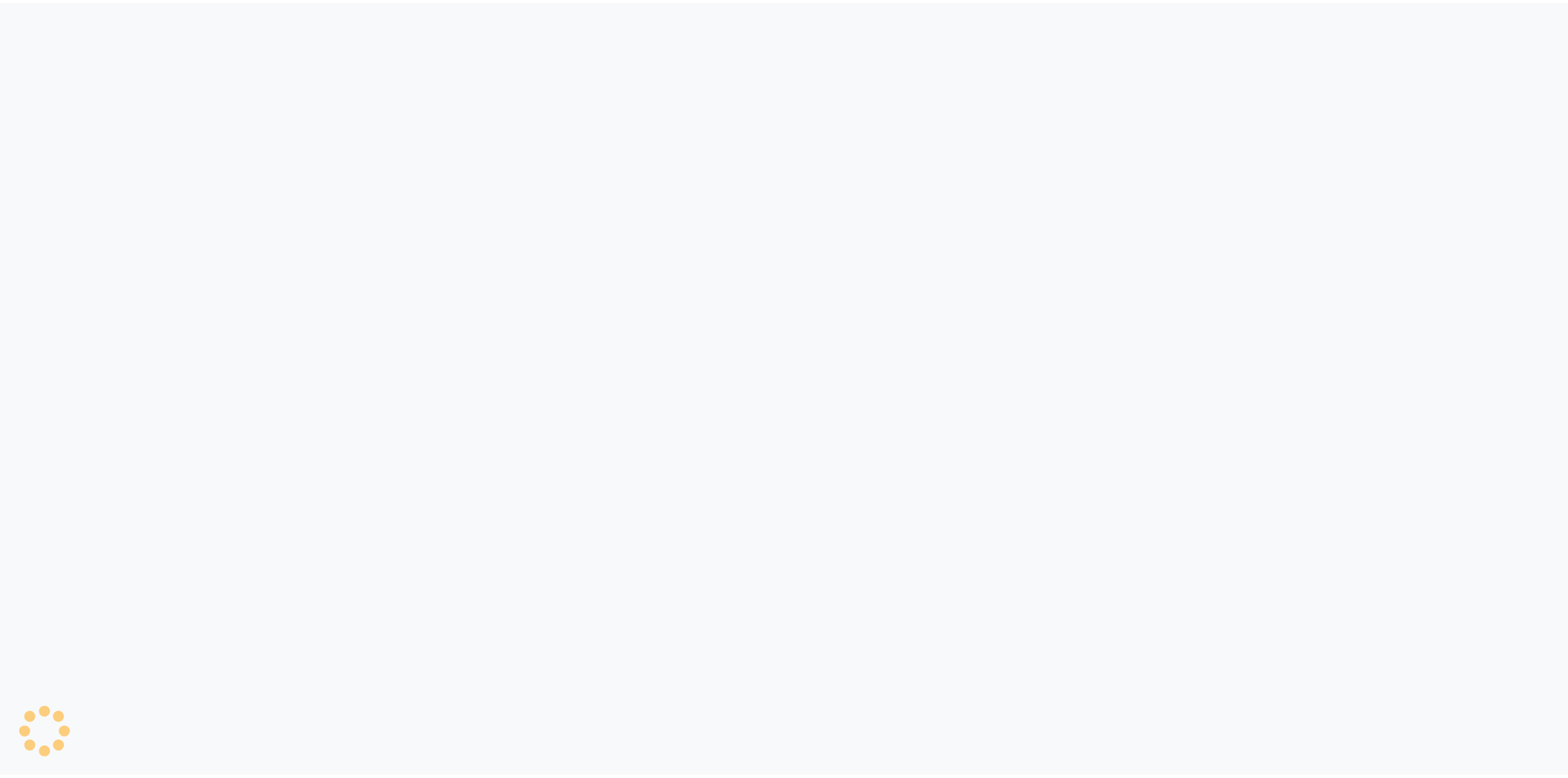 scroll, scrollTop: 0, scrollLeft: 0, axis: both 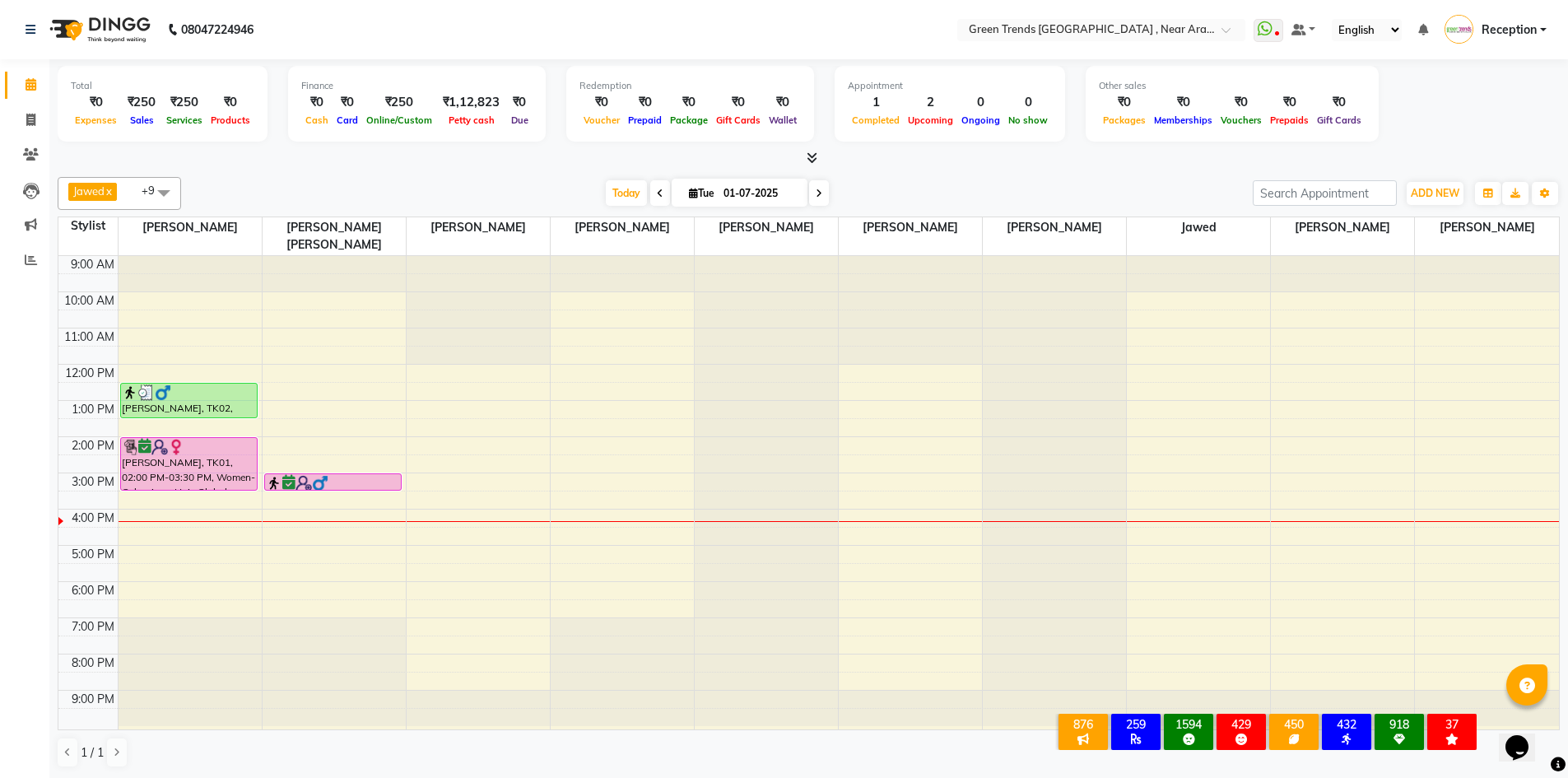 click at bounding box center [838, 572] 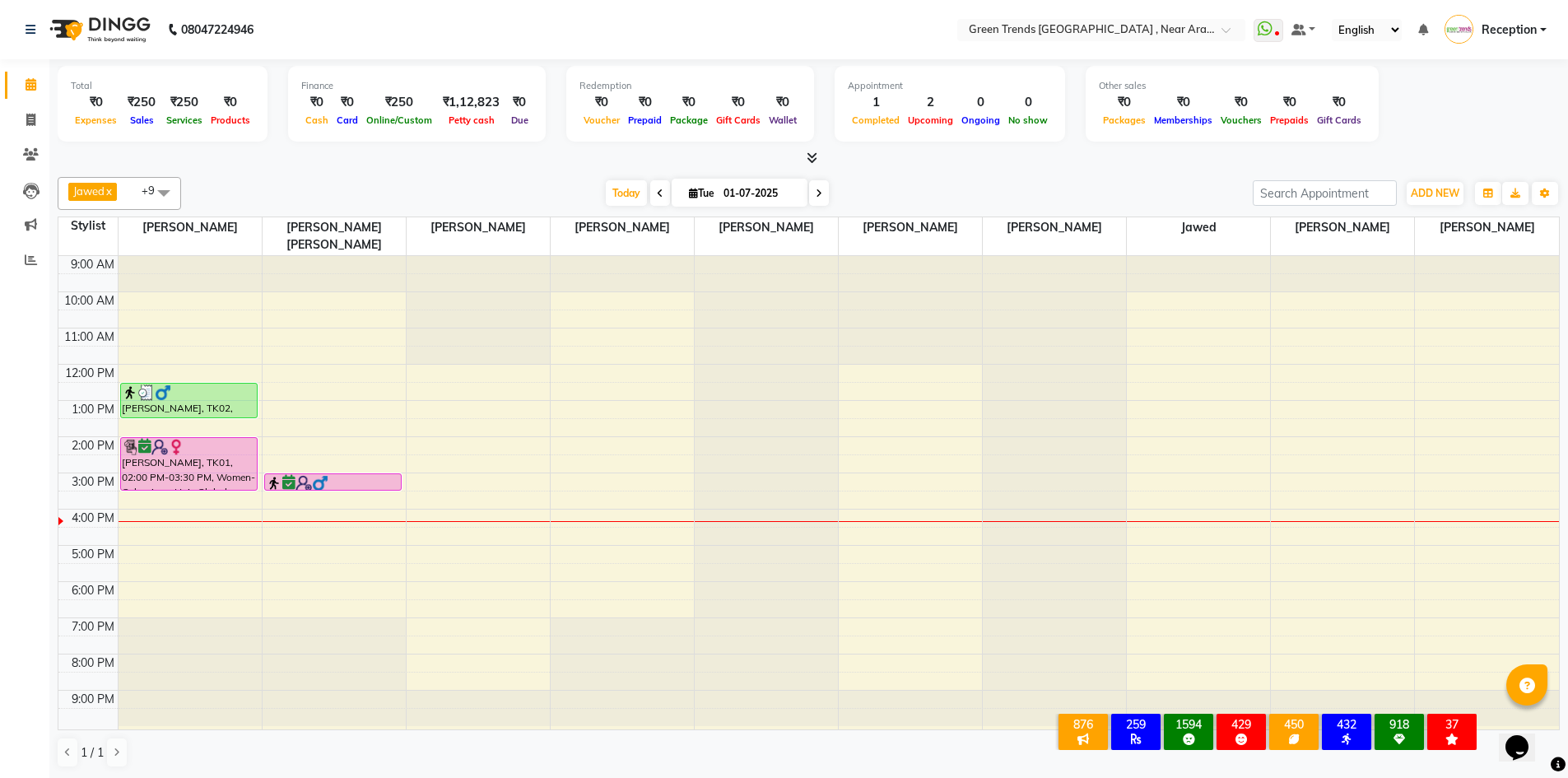 click at bounding box center [1054, 491] 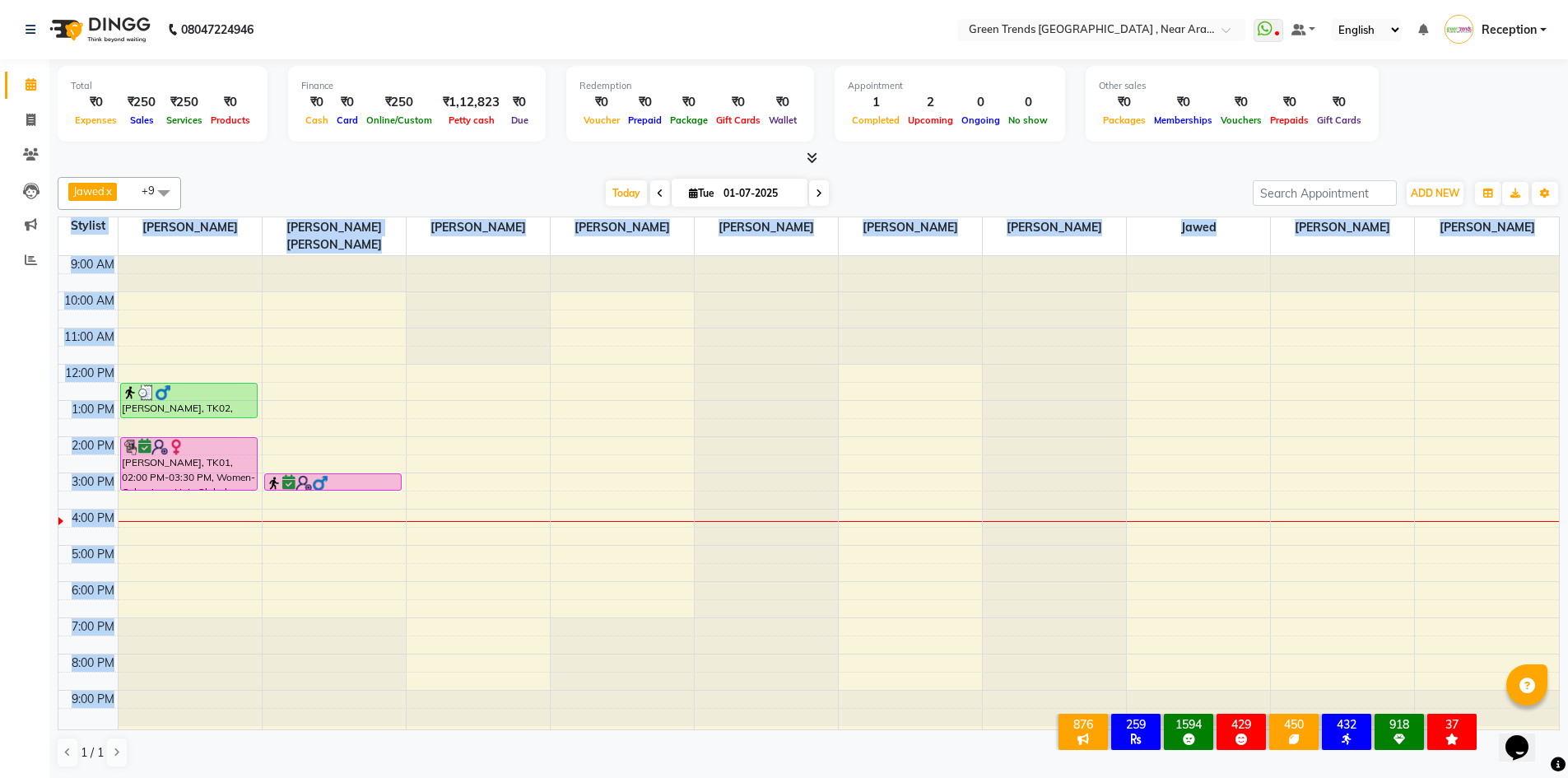 drag, startPoint x: 60, startPoint y: 501, endPoint x: 56, endPoint y: 515, distance: 14.56022 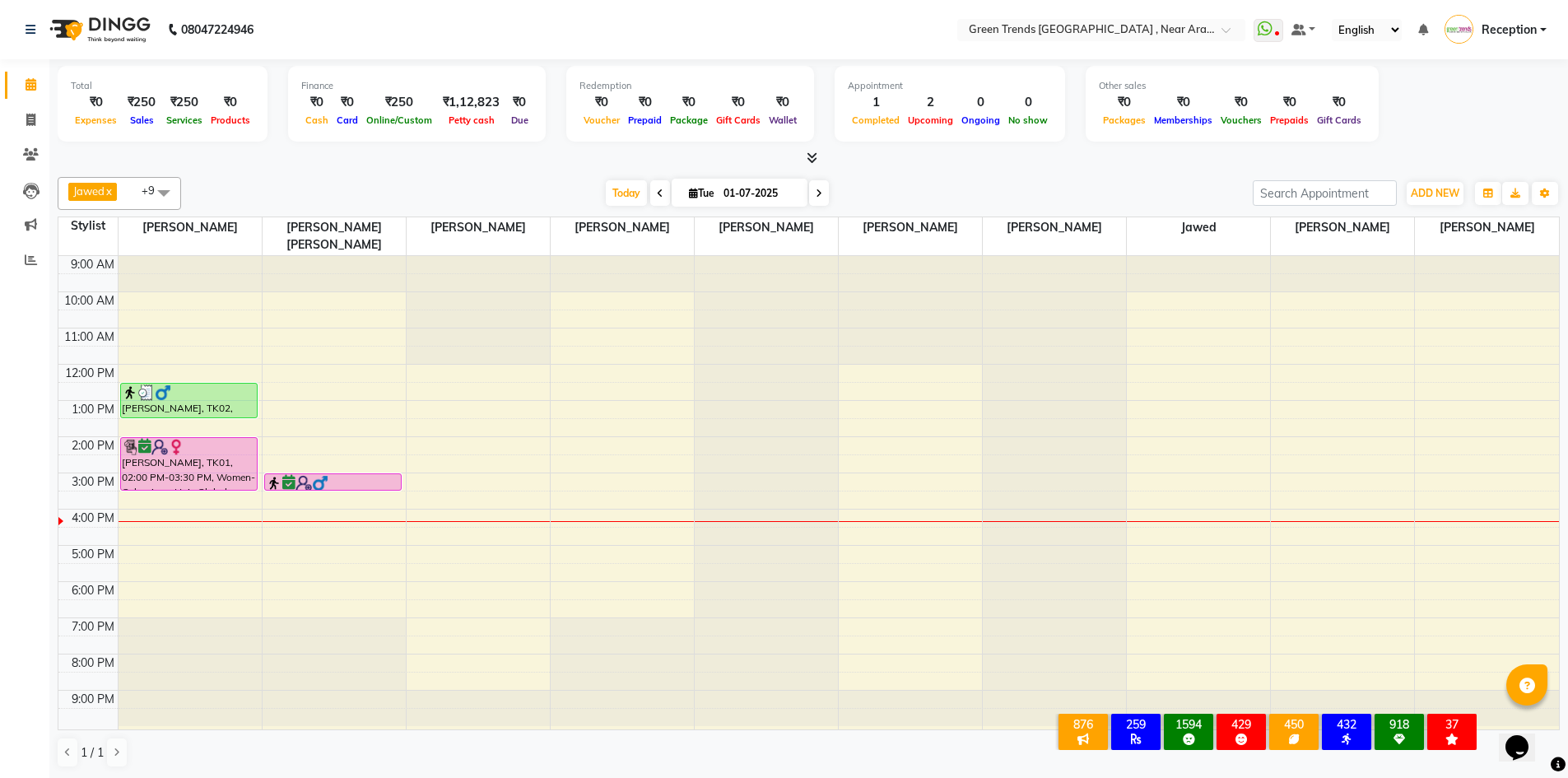 click on "Jawed  x Mohd Shuaib  x Mohd. Fuzail  x Naeem Sheikh  x Prince Singh  x Saif  x Suman Yadav  x Sunaina  x Shikha Prajapati  x Anjali Thakur  x +9 Select All Anjali Thakur Jawed Mandavi Singh Mohd Shuaib Mohd. Fuzail Naeem Sheikh Prince Singh Saif Shikha Prajapati Suman Yadav Sunaina Today  Tue 01-07-2025 Toggle Dropdown Add Appointment Add Invoice Add Attendance Add Client Add Transaction Toggle Dropdown Add Appointment Add Invoice Add Attendance Add Client ADD NEW Toggle Dropdown Add Appointment Add Invoice Add Attendance Add Client Add Transaction Jawed  x Mohd Shuaib  x Mohd. Fuzail  x Naeem Sheikh  x Prince Singh  x Saif  x Suman Yadav  x Sunaina  x Shikha Prajapati  x Anjali Thakur  x +9 Select All Anjali Thakur Jawed Mandavi Singh Mohd Shuaib Mohd. Fuzail Naeem Sheikh Prince Singh Saif Shikha Prajapati Suman Yadav Sunaina Group By  Staff View   Room View  View as Vertical  Vertical - Week View  Horizontal  Horizontal - Week View  List  Toggle Dropdown Calendar Settings Manage Tags" 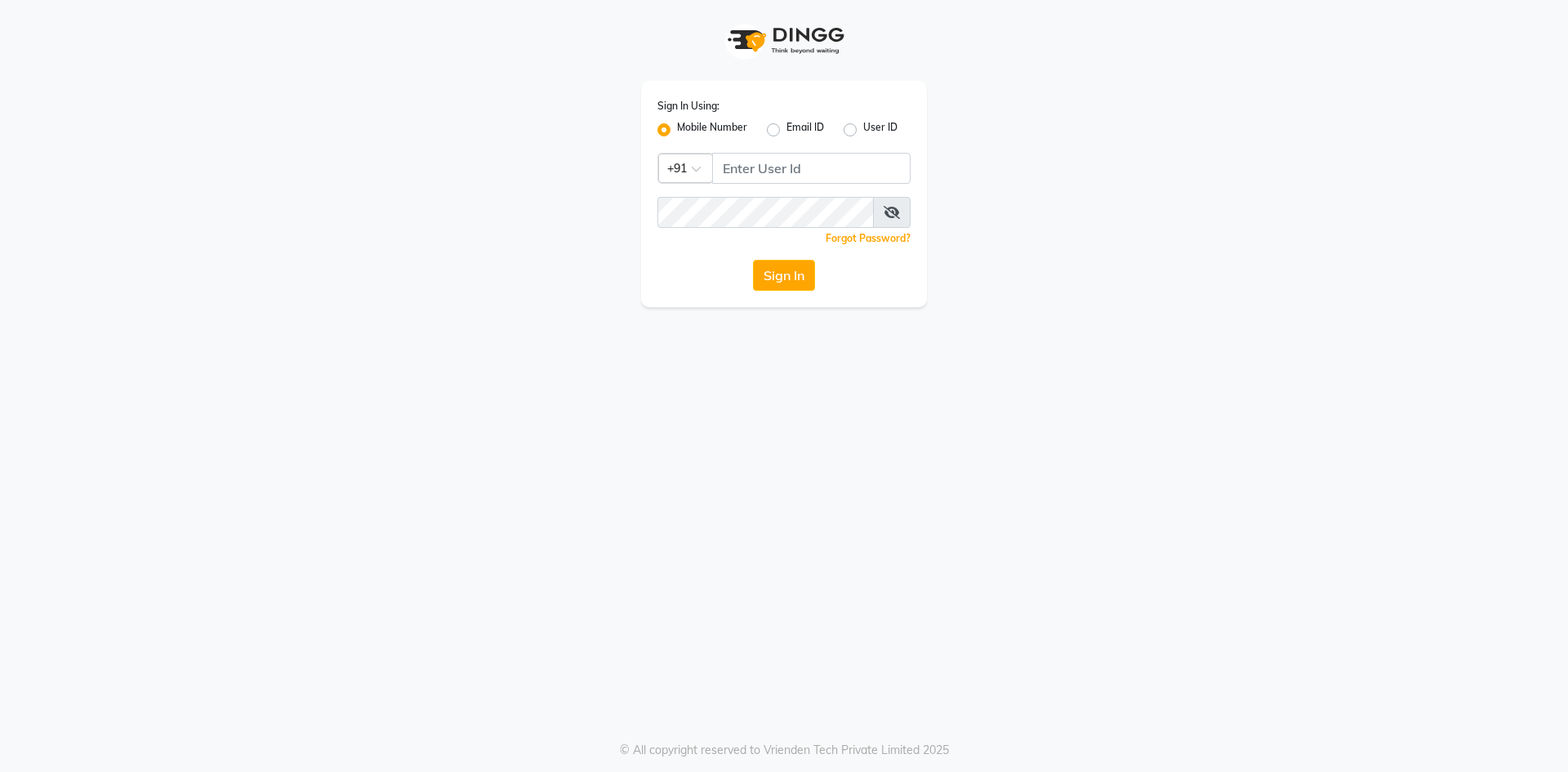 scroll, scrollTop: 0, scrollLeft: 0, axis: both 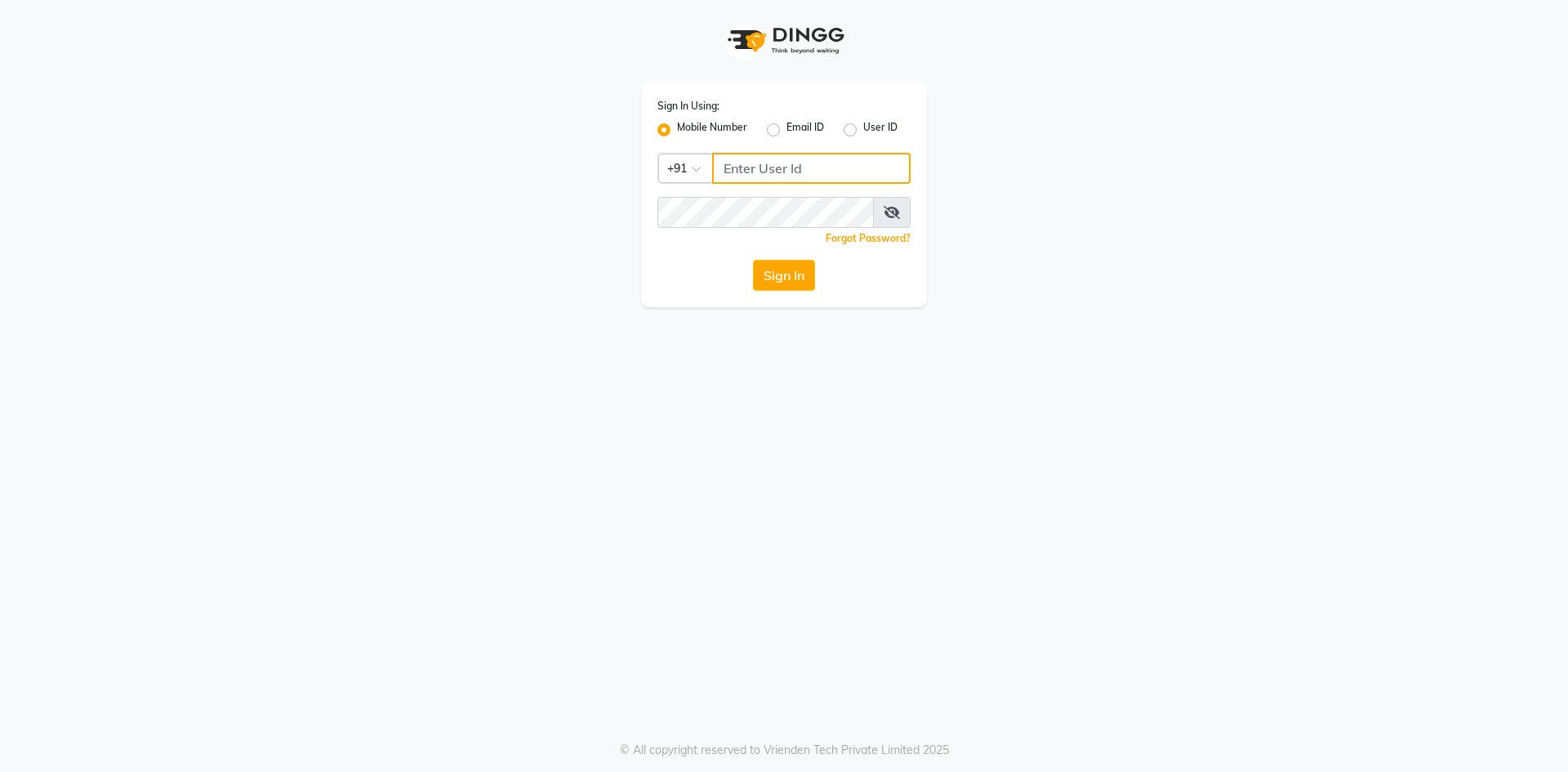 click 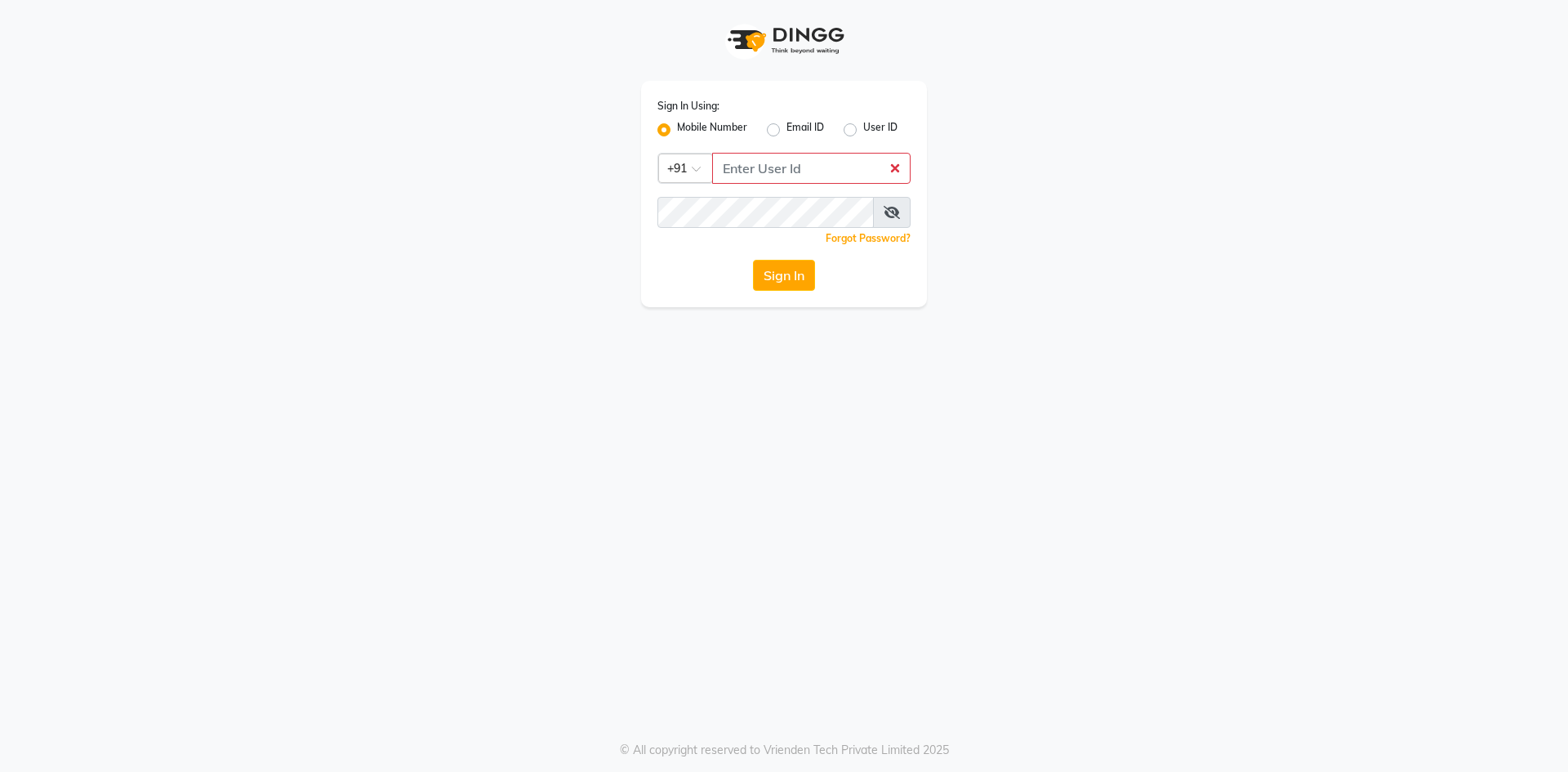 click on "User ID" 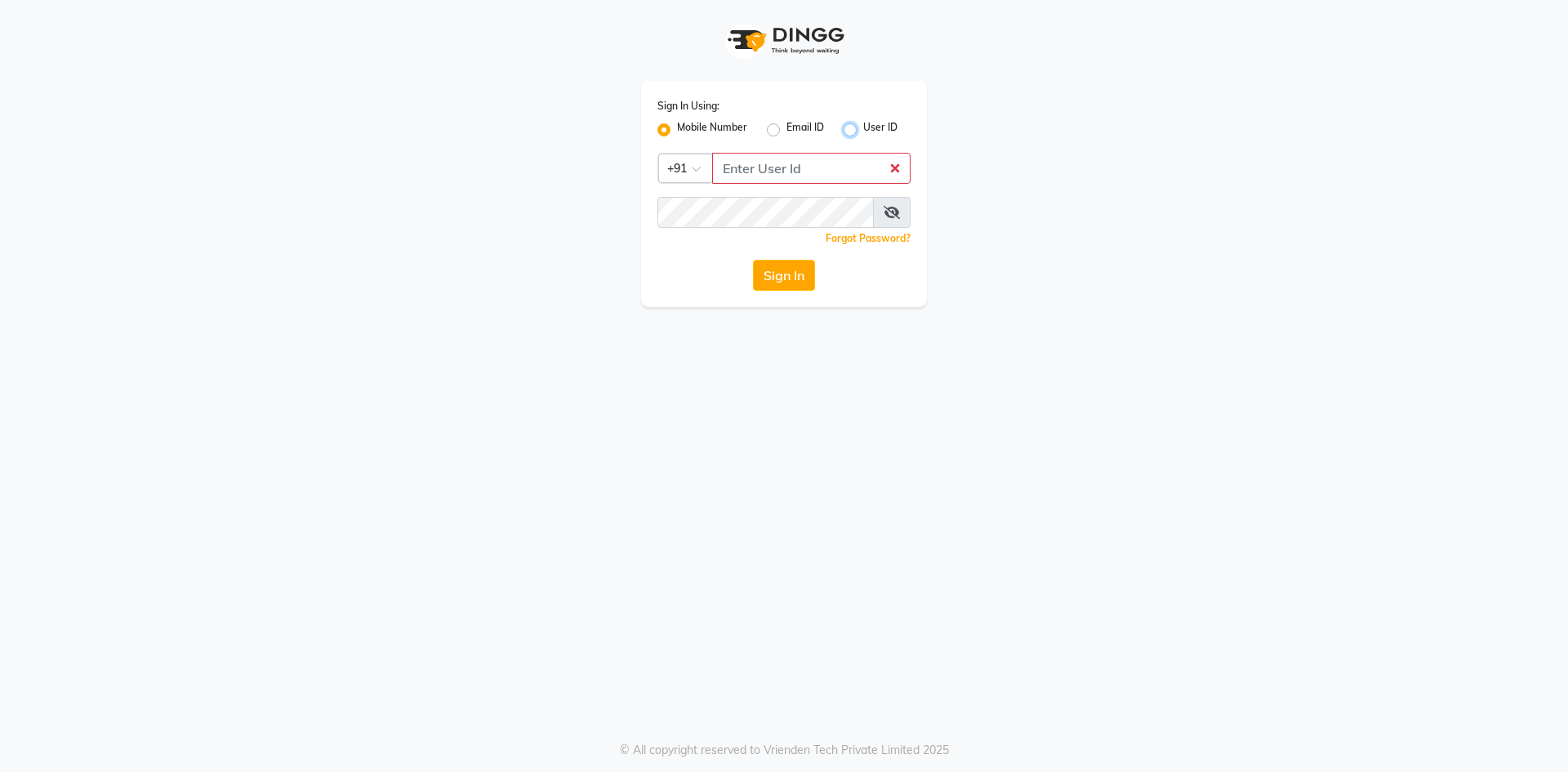 click on "User ID" at bounding box center (868, 125) 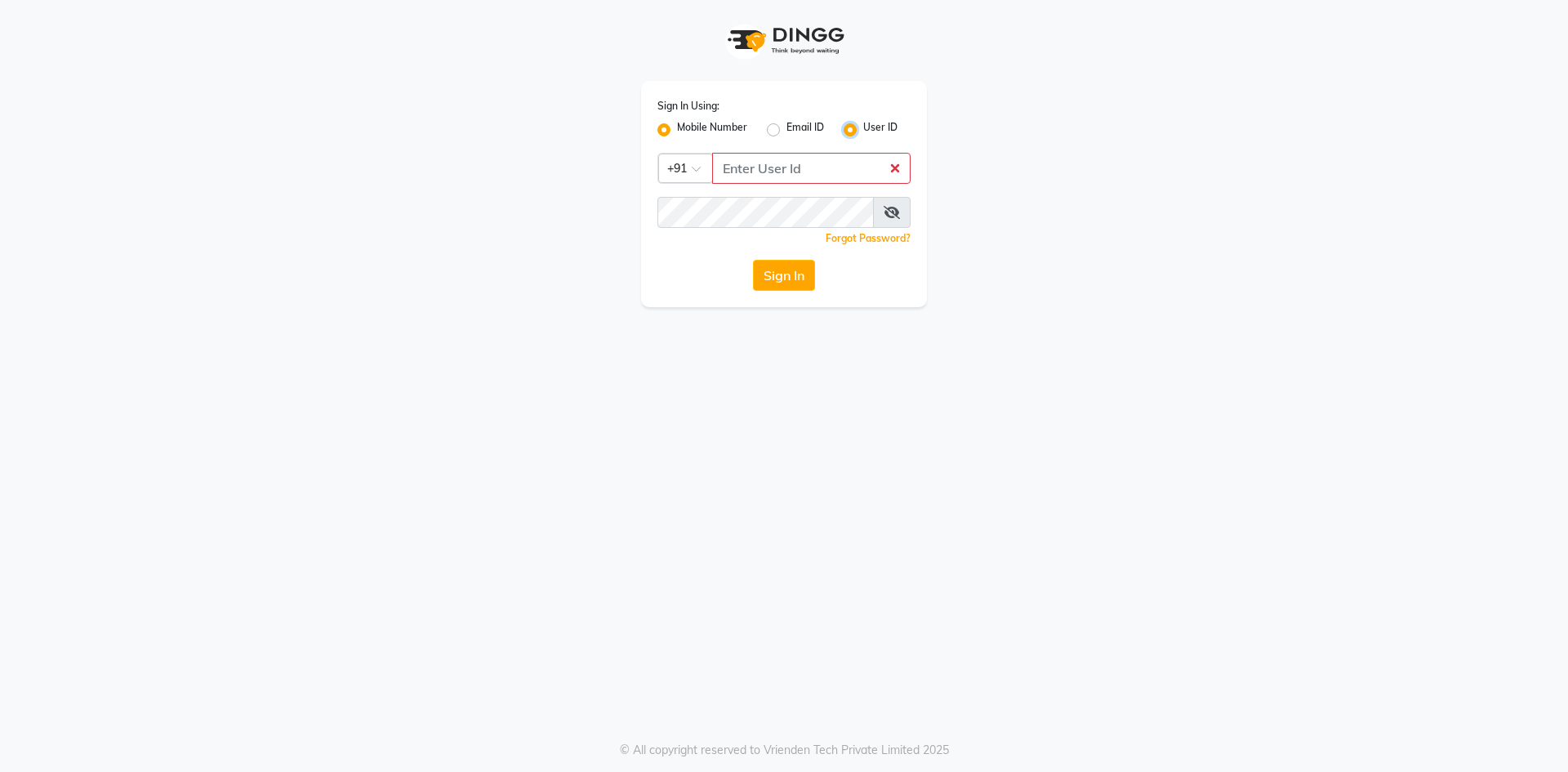 radio on "false" 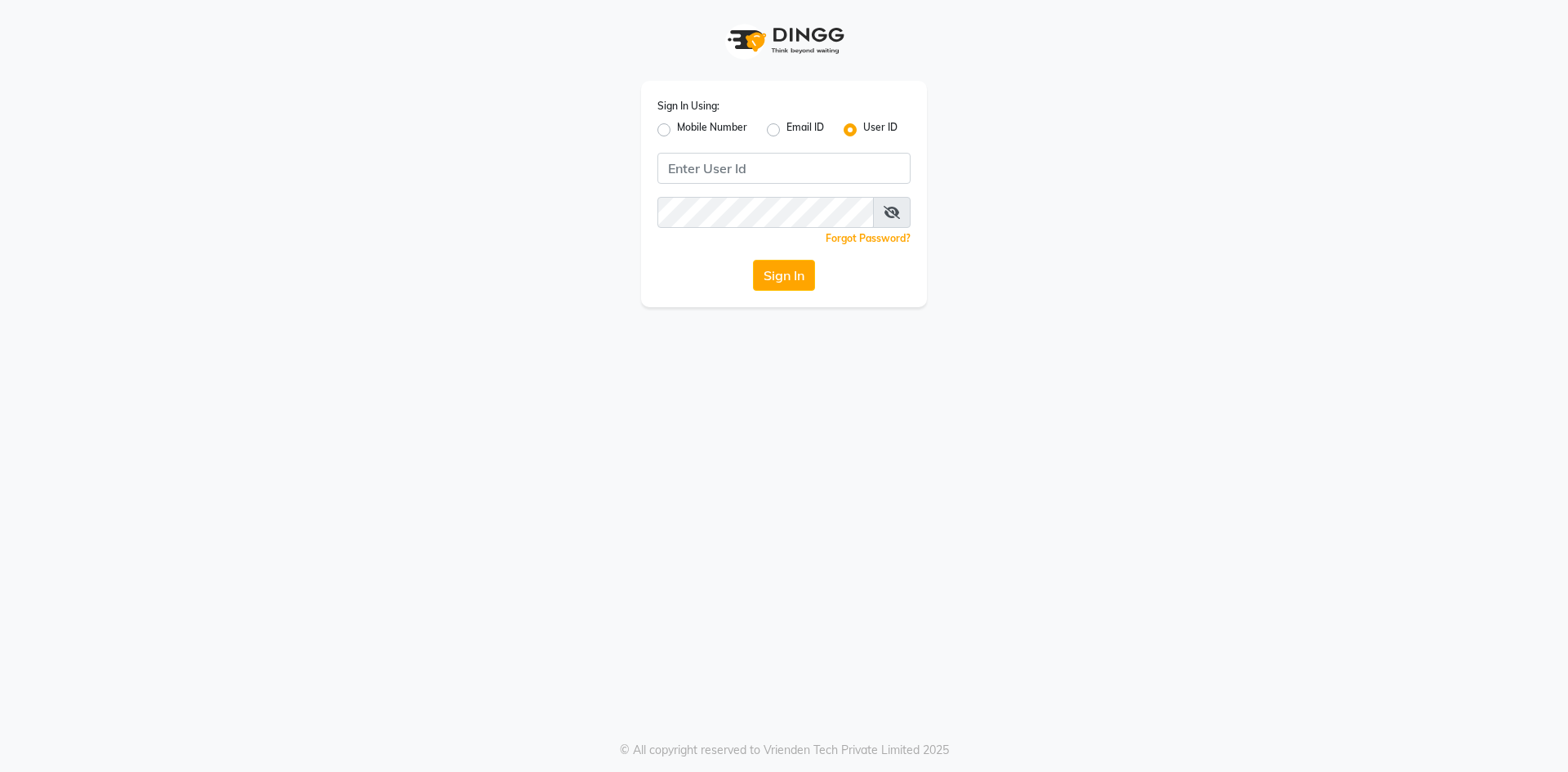 click on "Email ID" 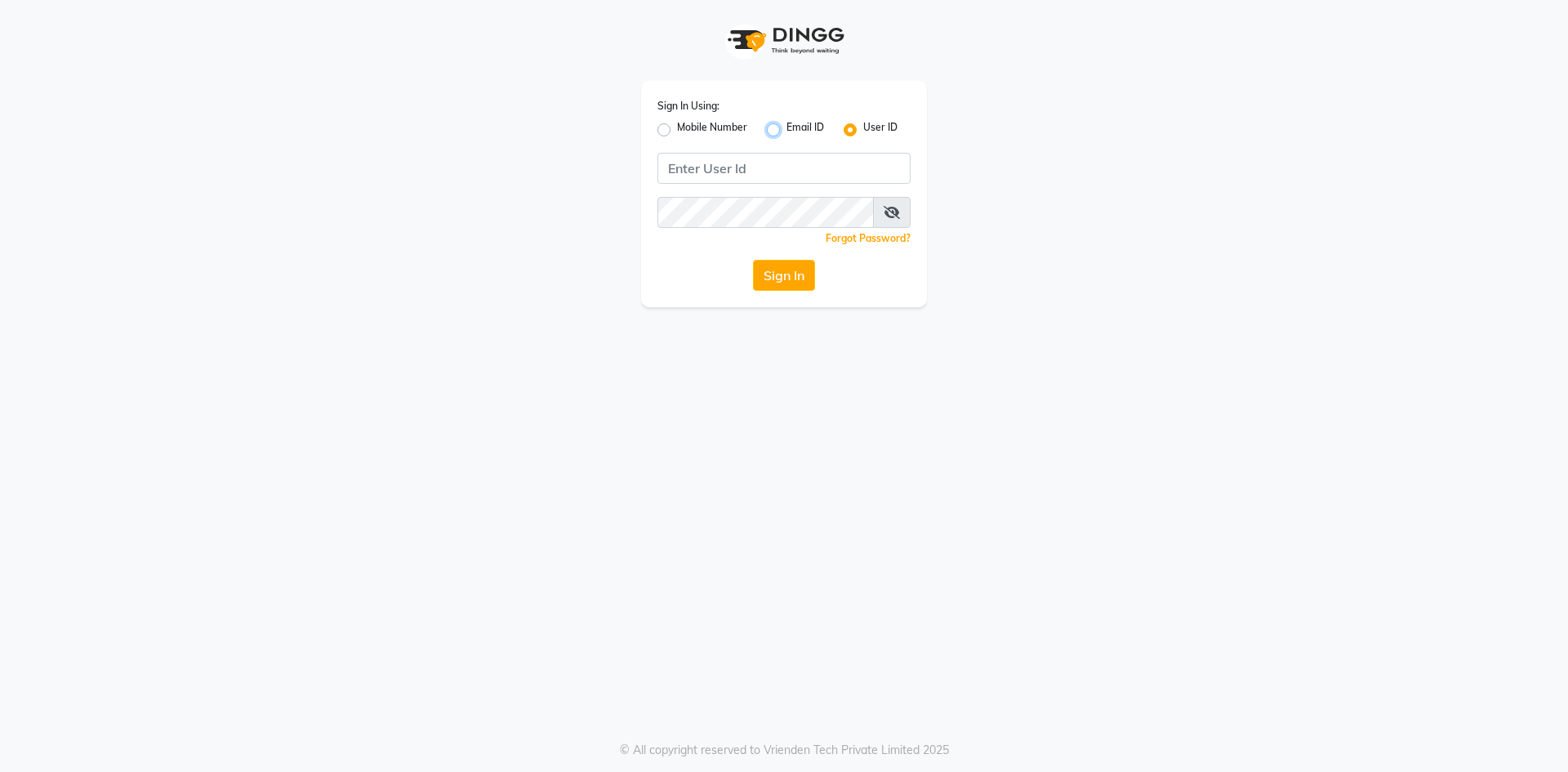 click on "Email ID" at bounding box center (791, 125) 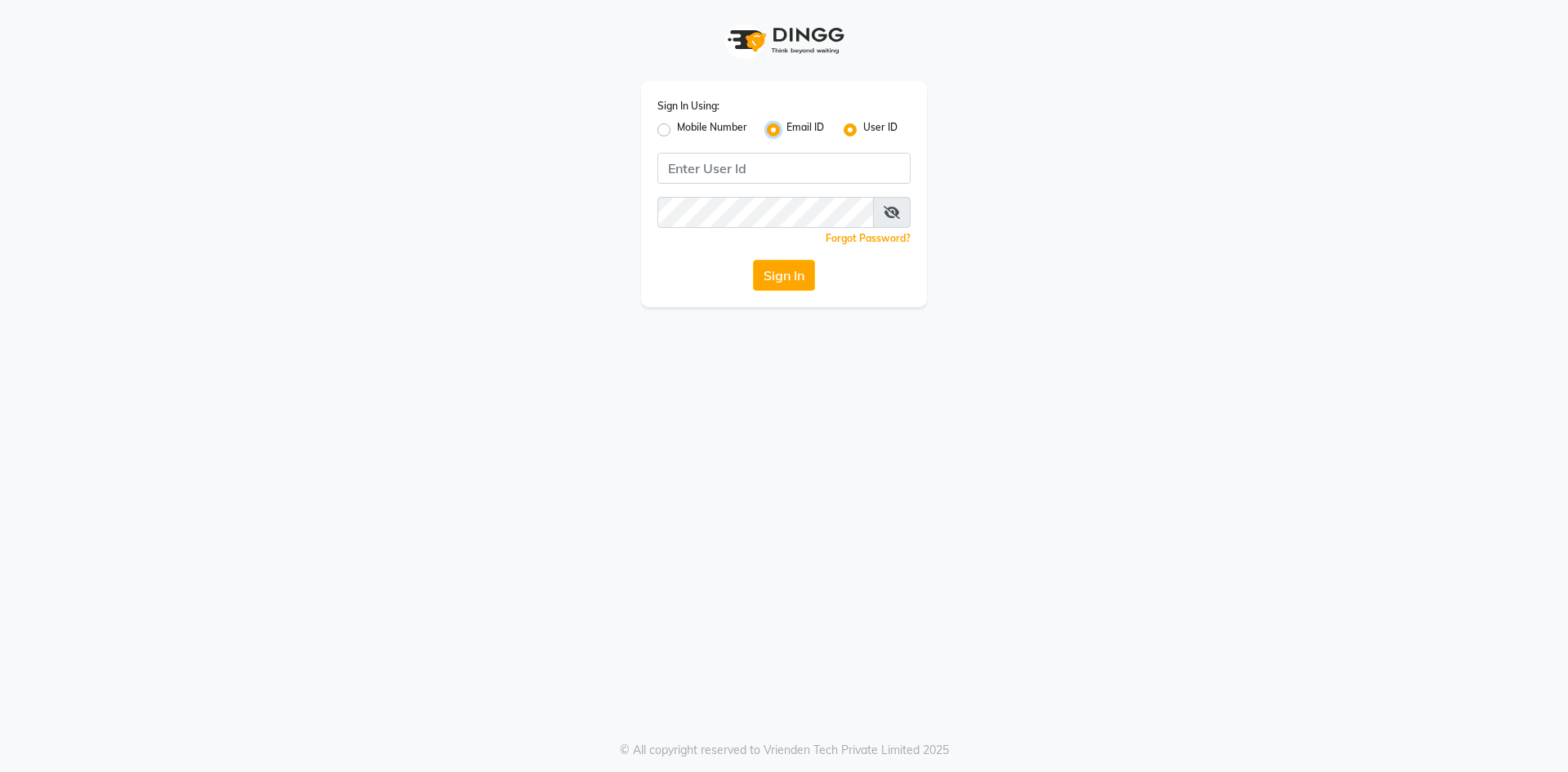 radio on "false" 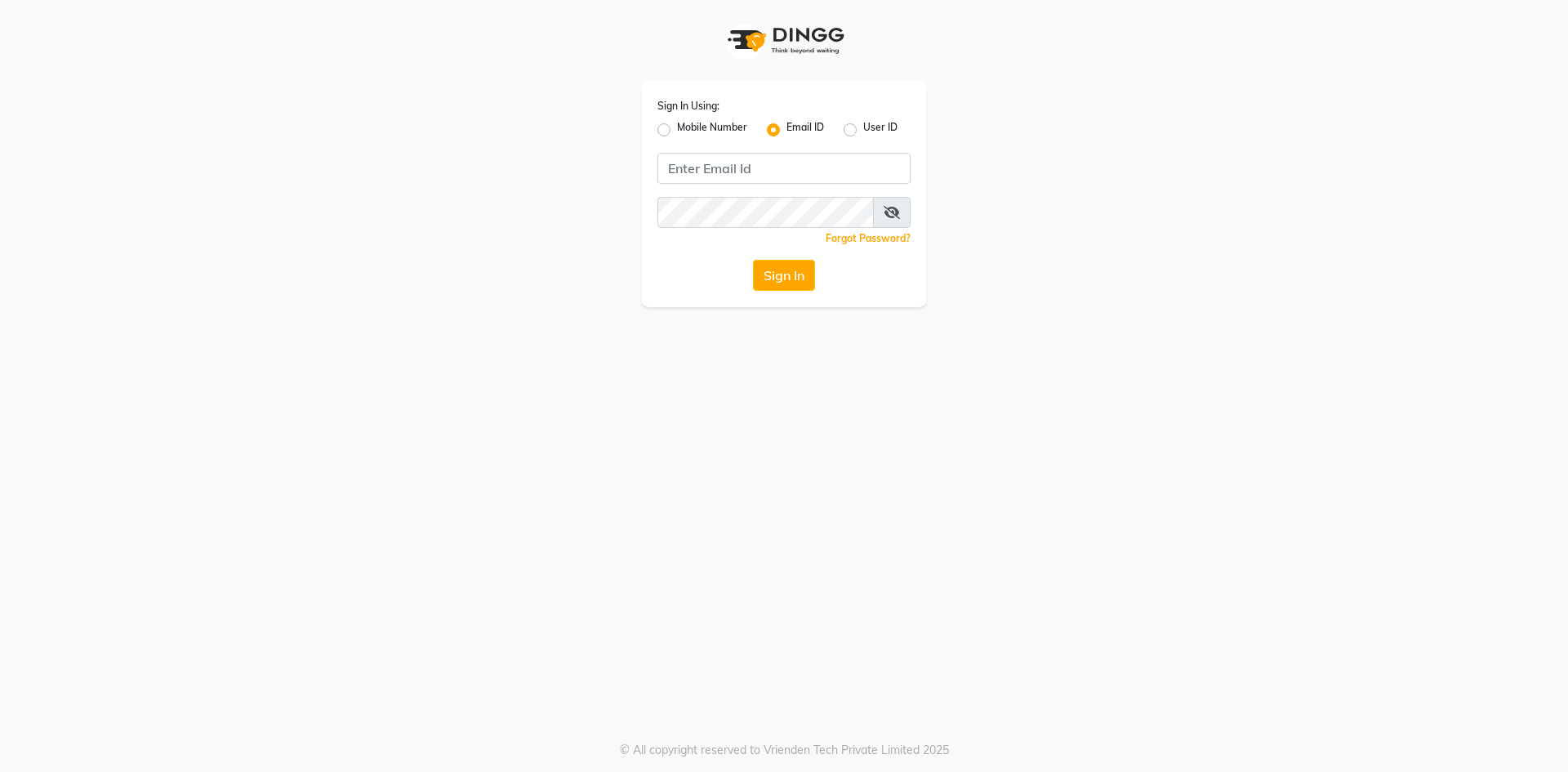 click on "Mobile Number" 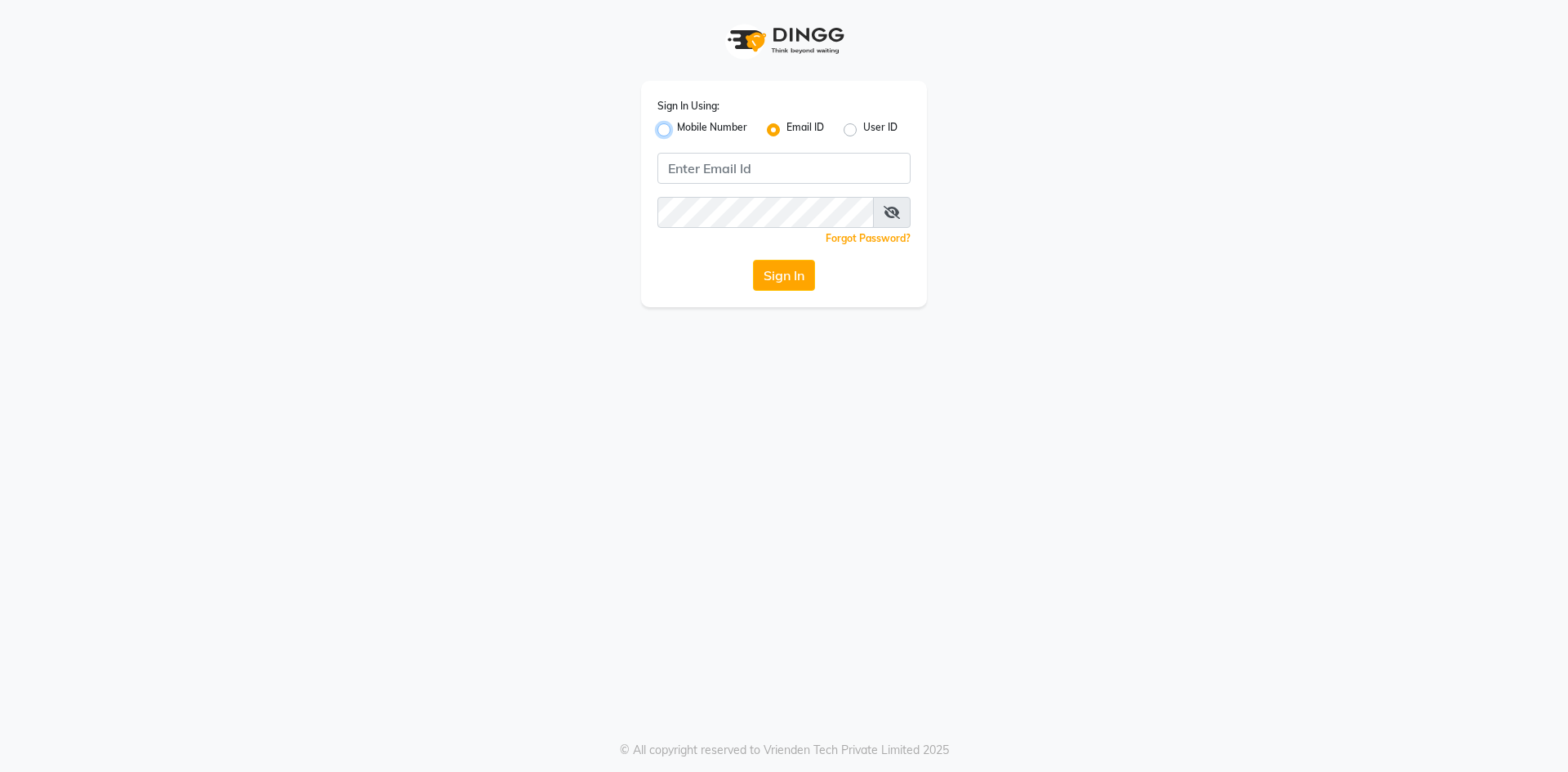 click on "Mobile Number" at bounding box center [682, 125] 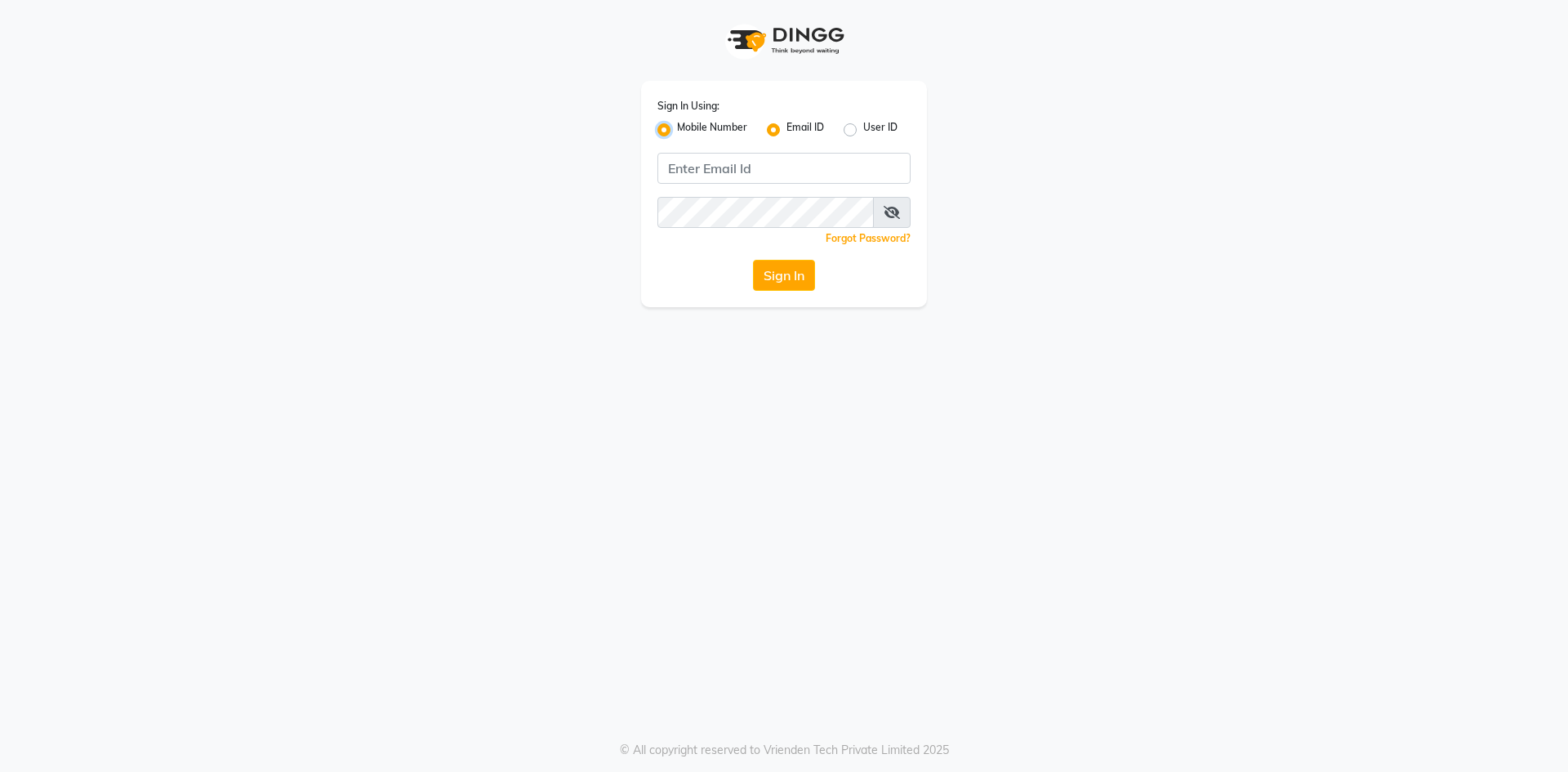 radio on "false" 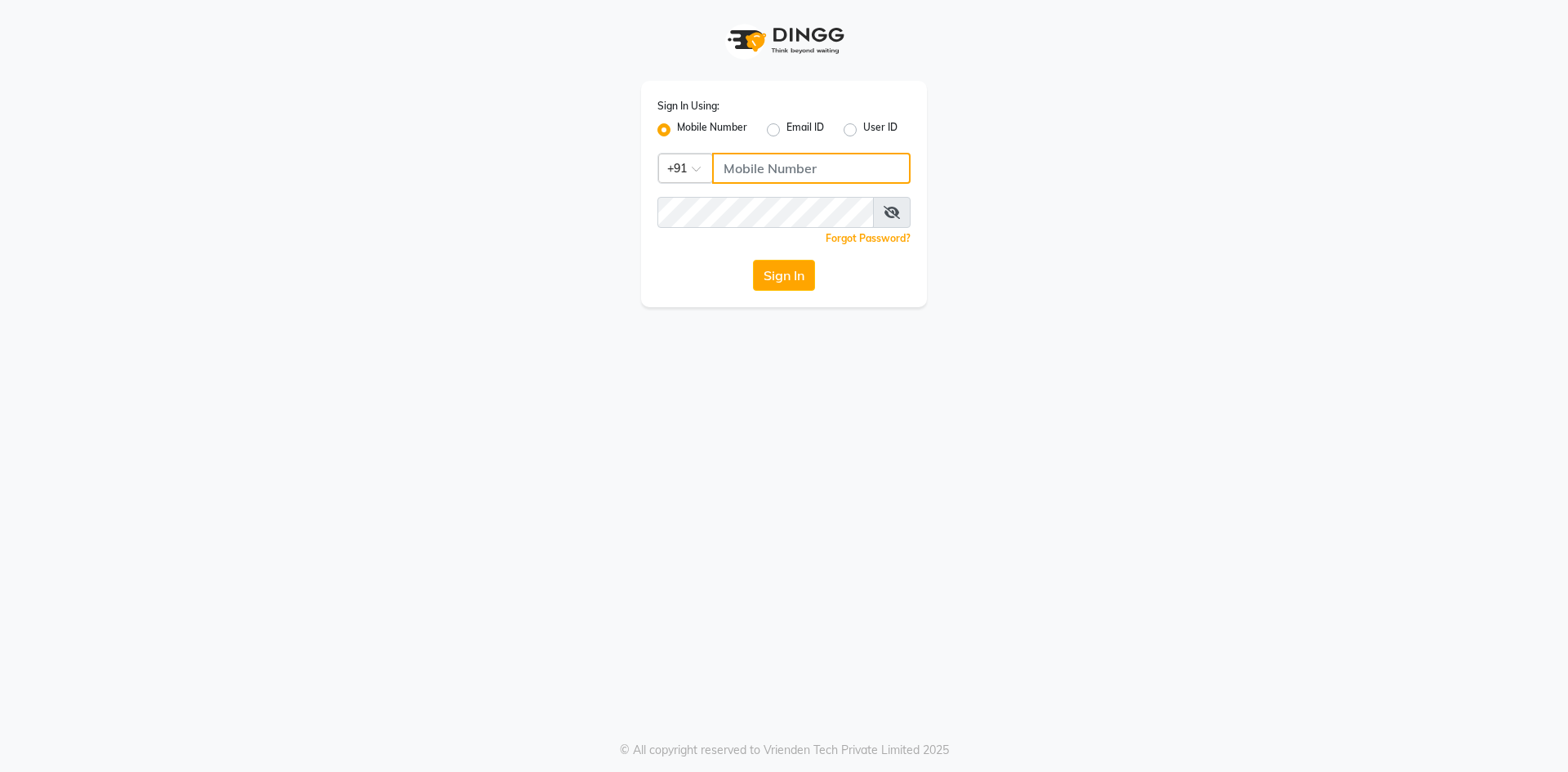 click 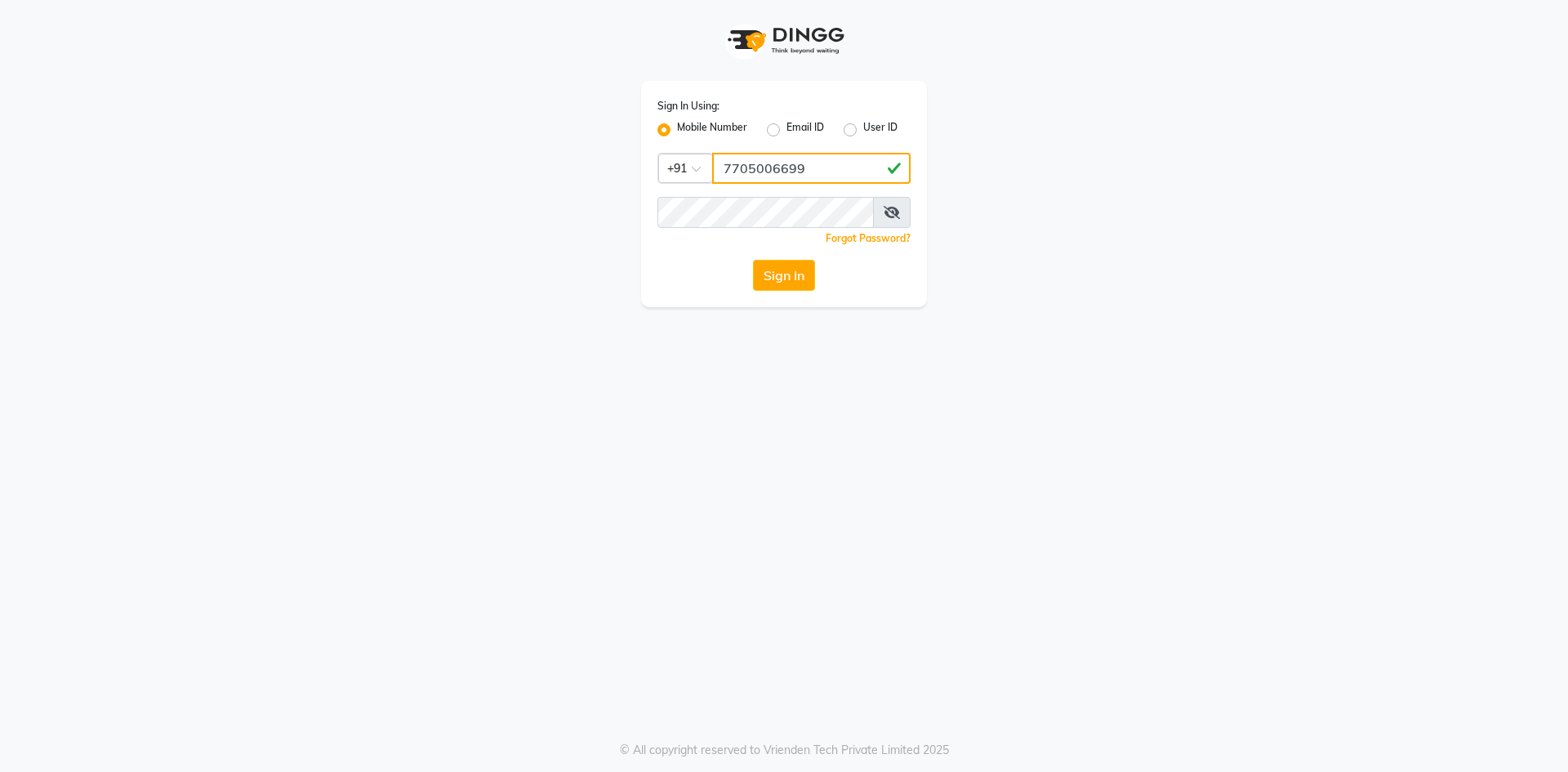 type on "7705006699" 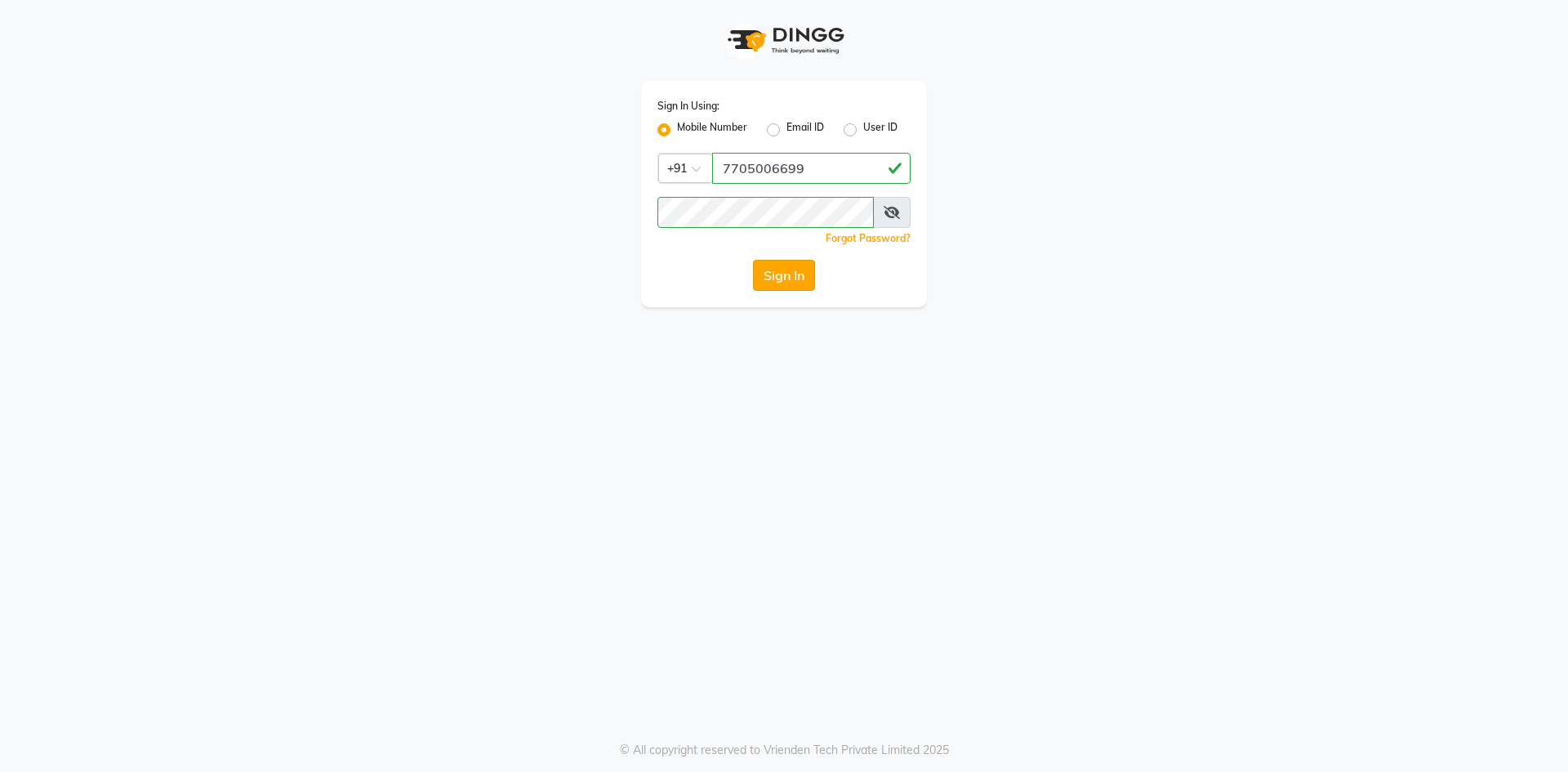 click on "Sign In" 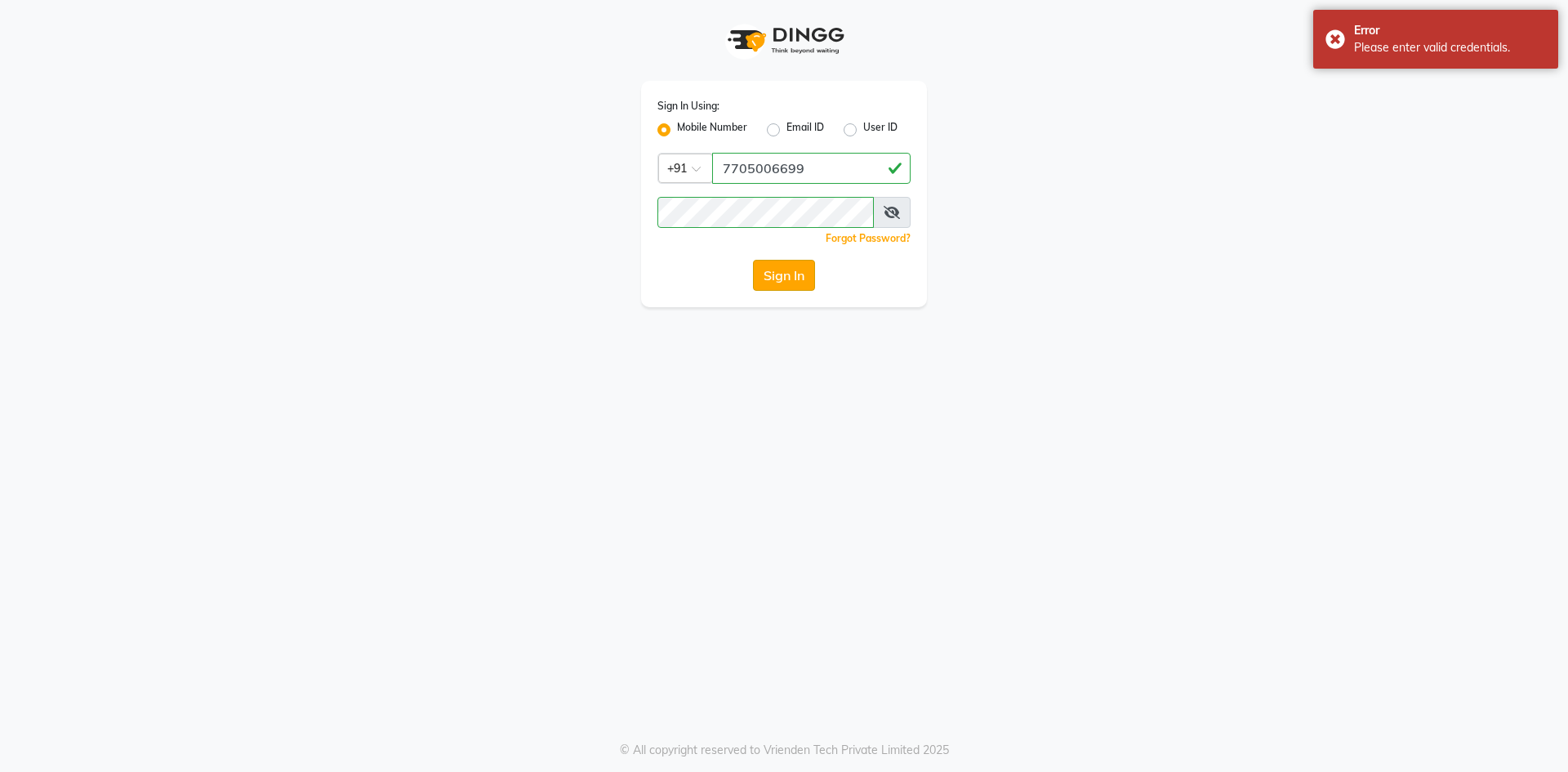 click on "Sign In" 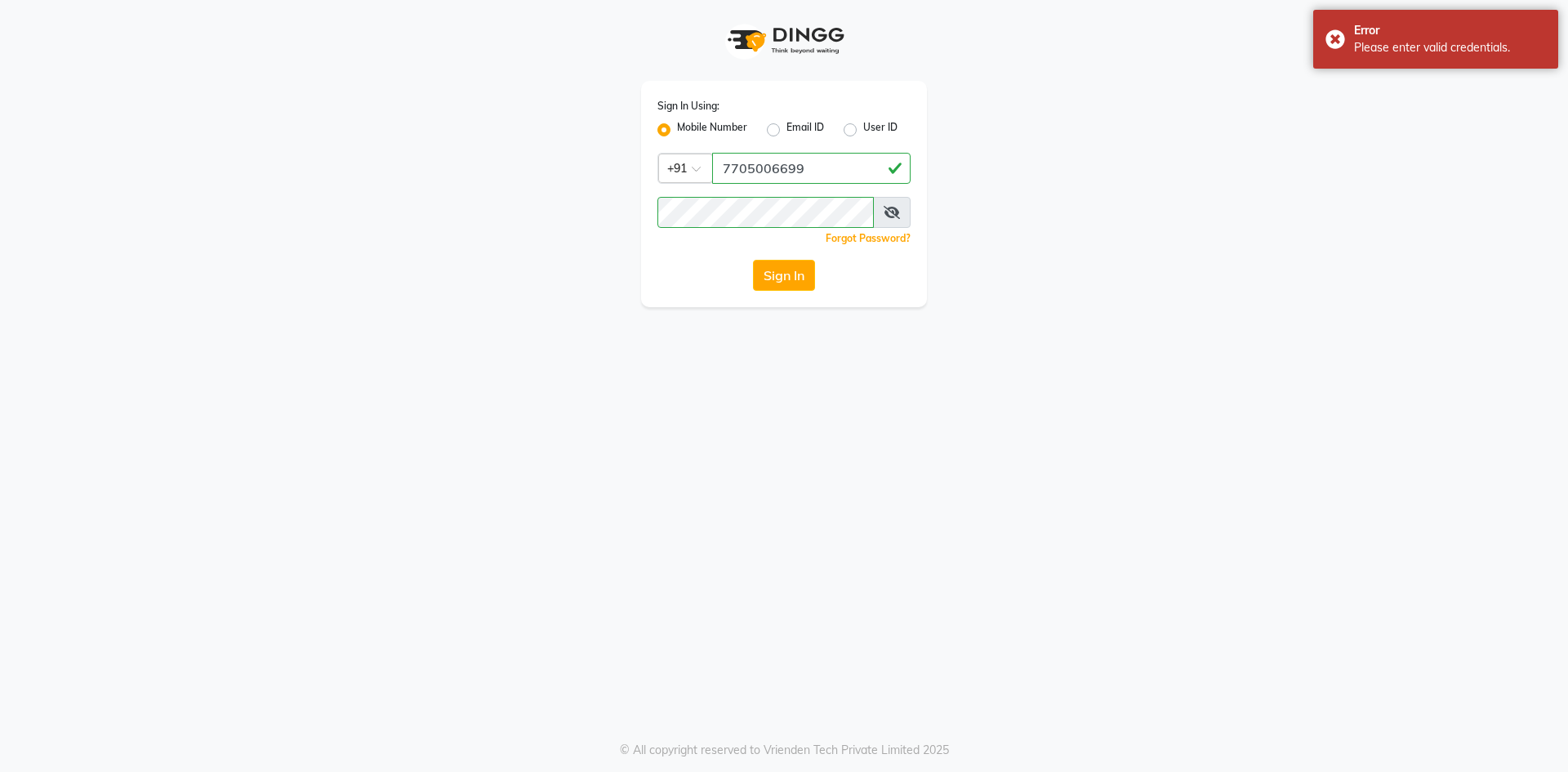 click at bounding box center (892, 212) 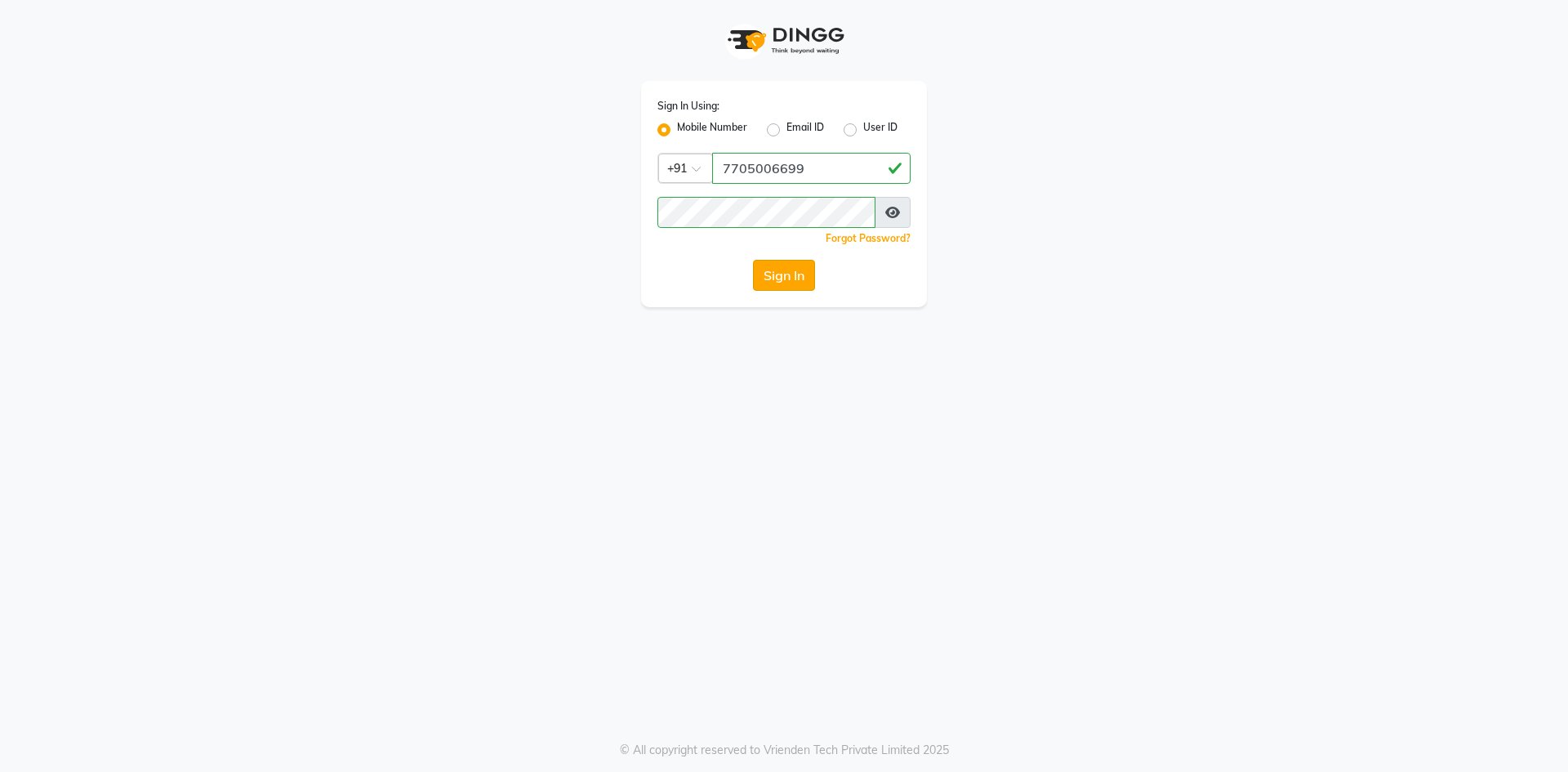 click on "Sign In" 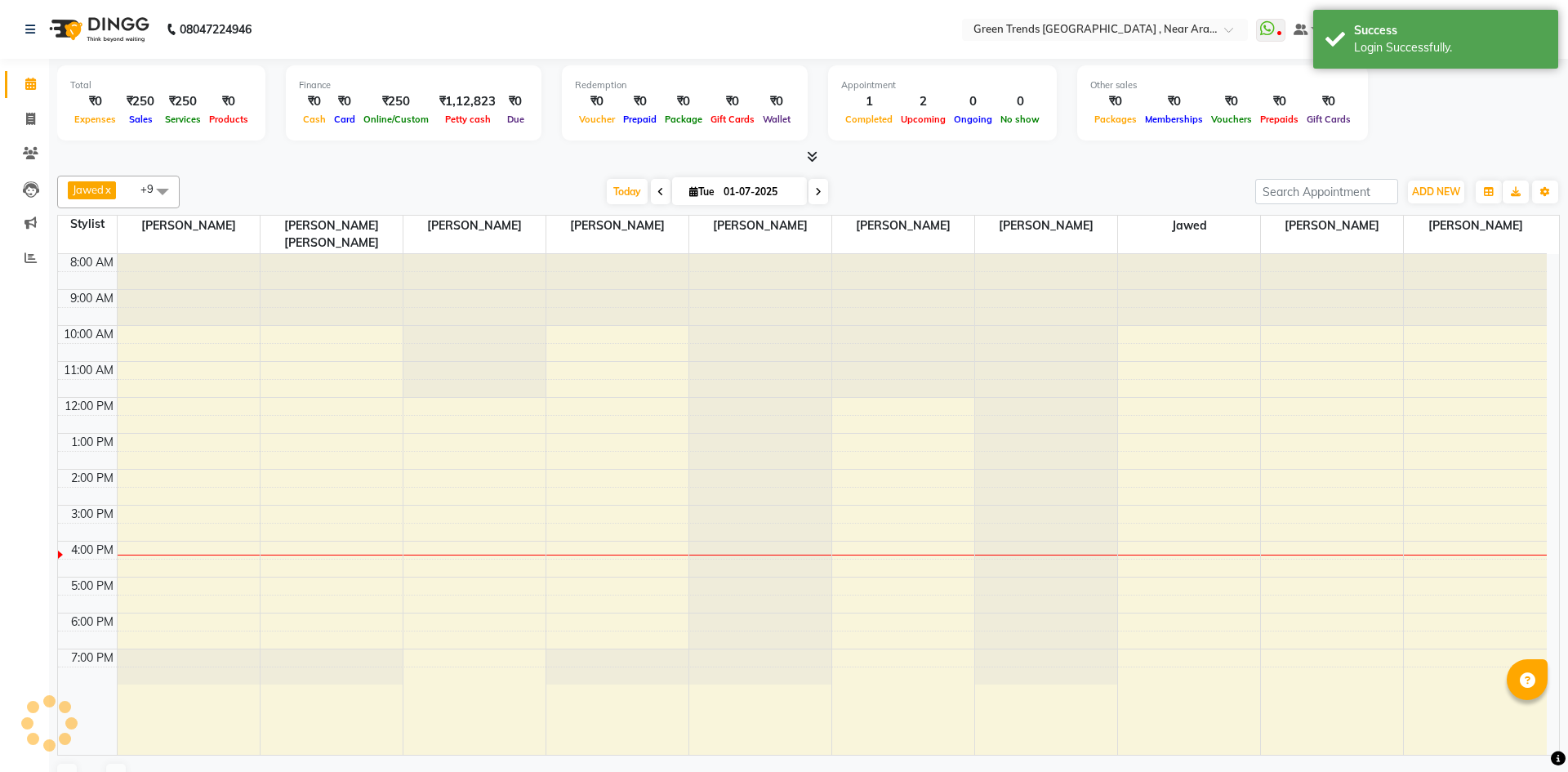 select on "en" 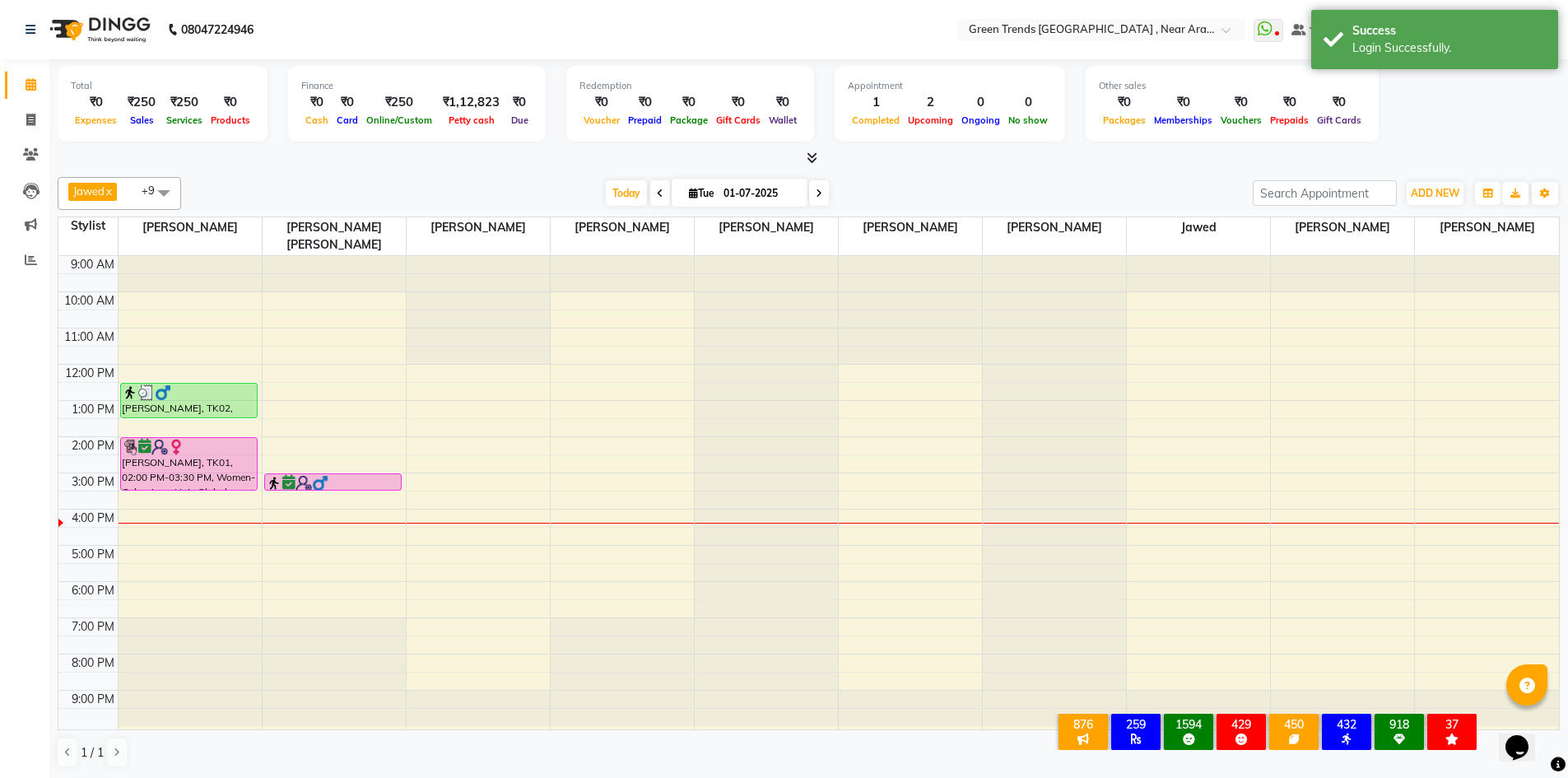 scroll, scrollTop: 0, scrollLeft: 0, axis: both 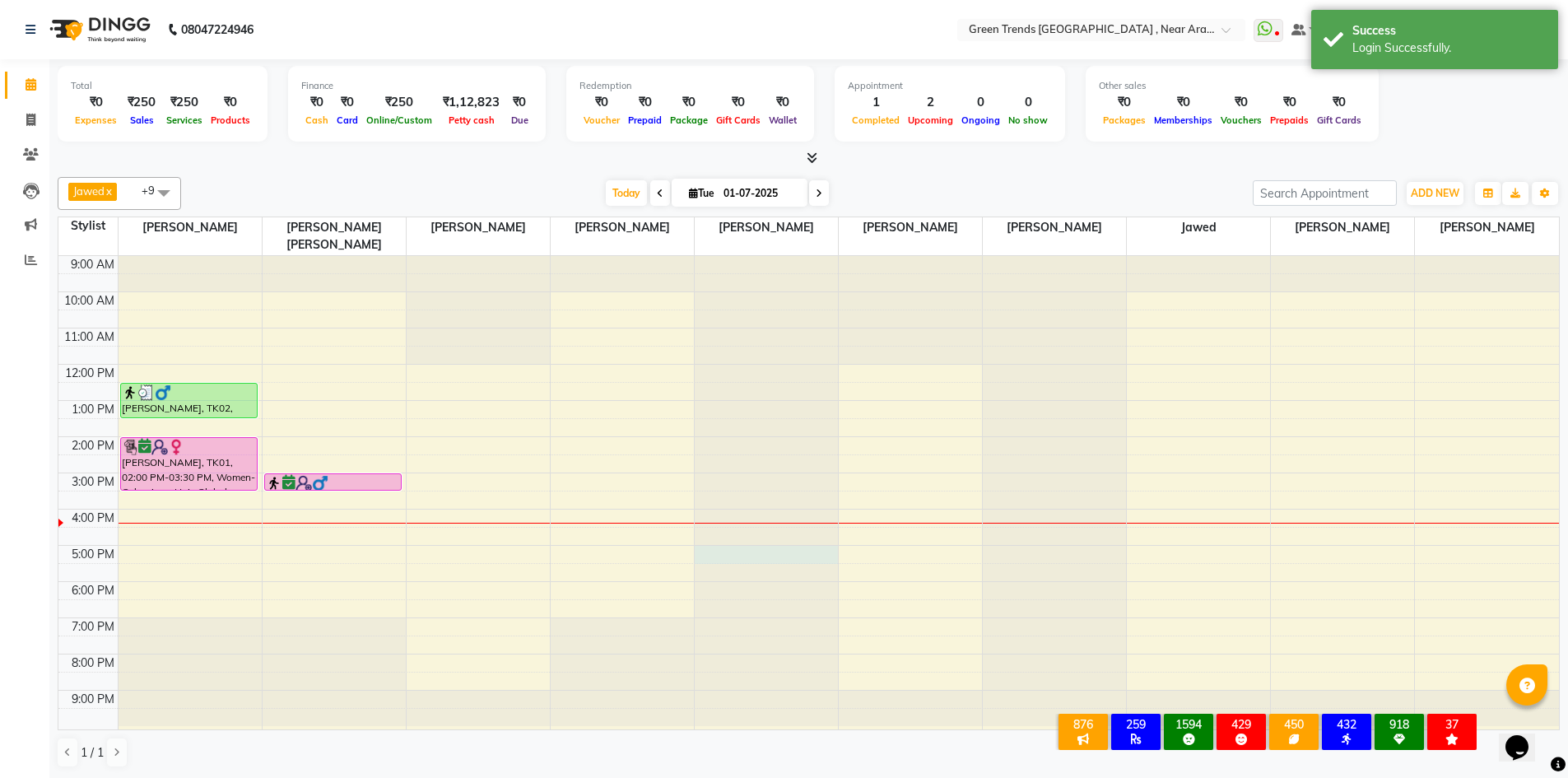 click at bounding box center (766, 256) 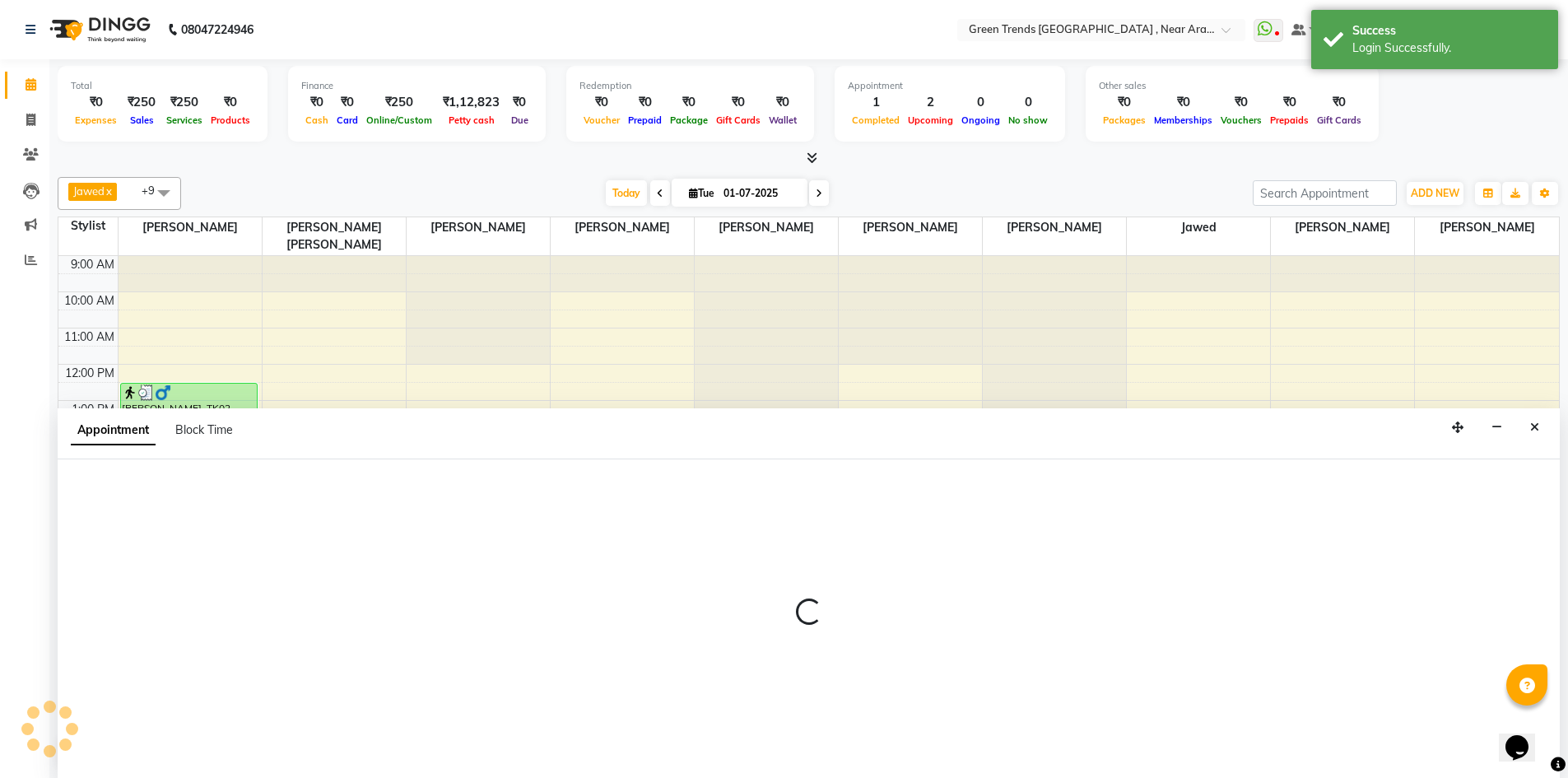 scroll, scrollTop: 1, scrollLeft: 0, axis: vertical 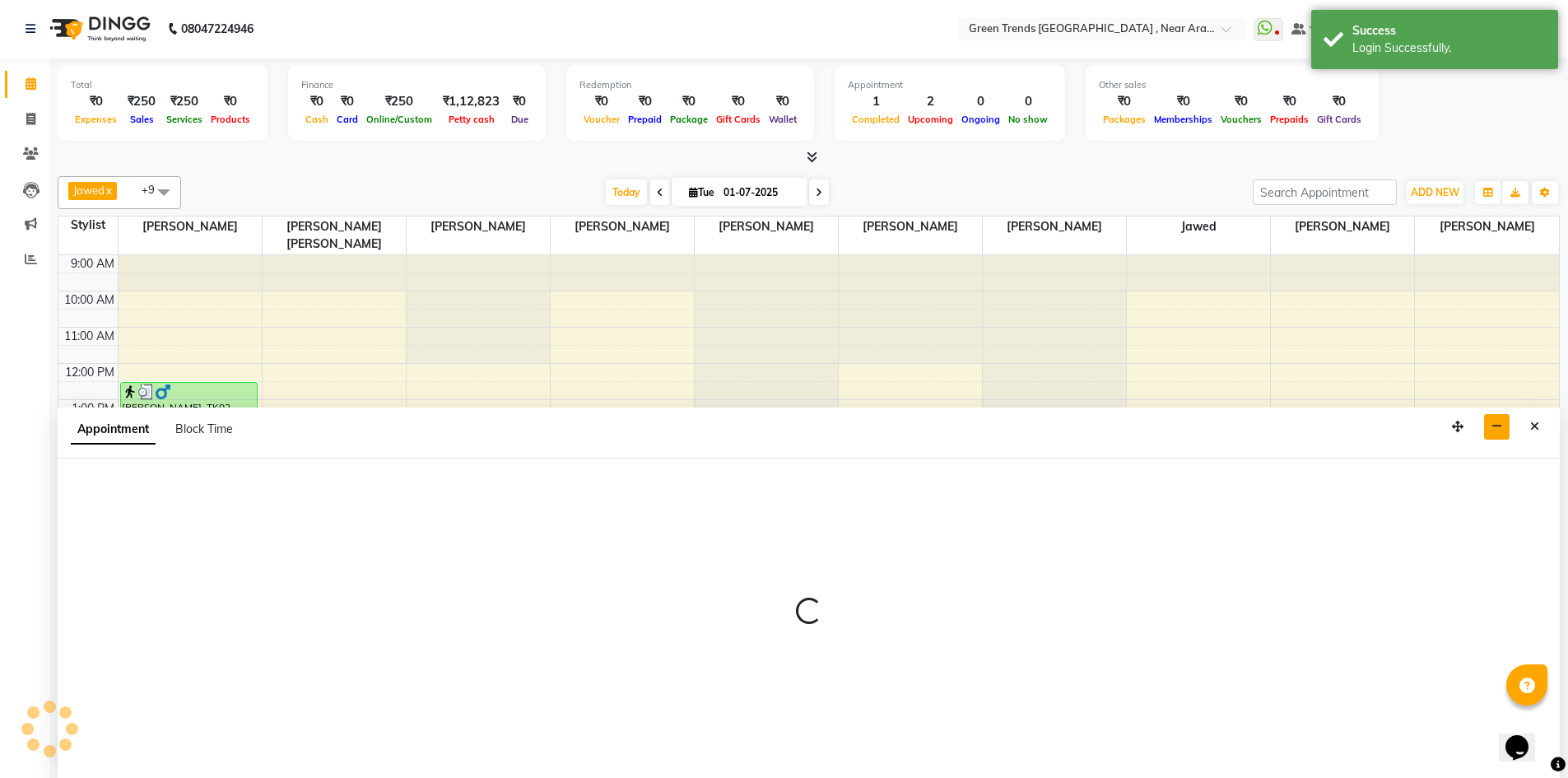 select on "57706" 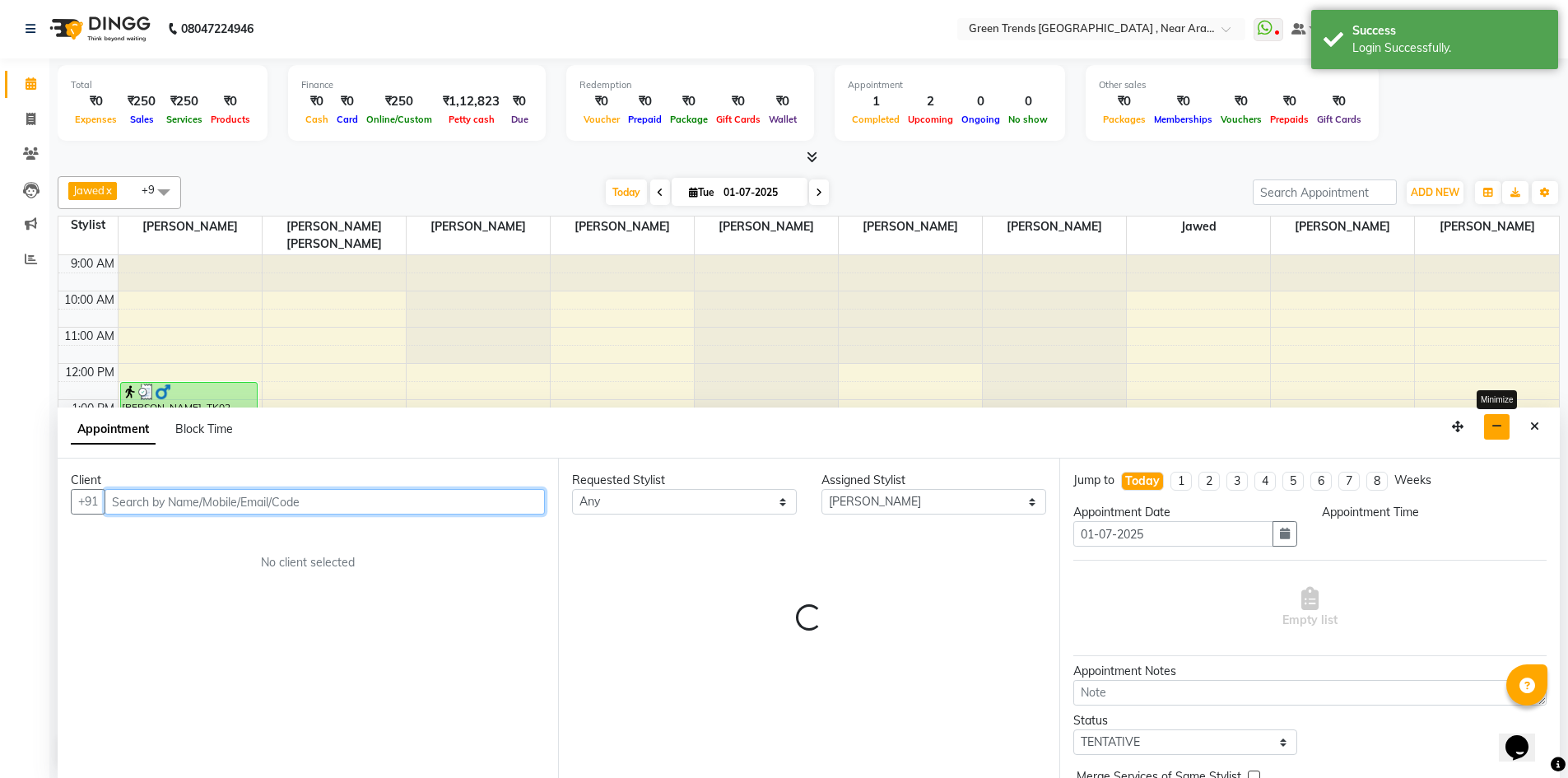 select on "1020" 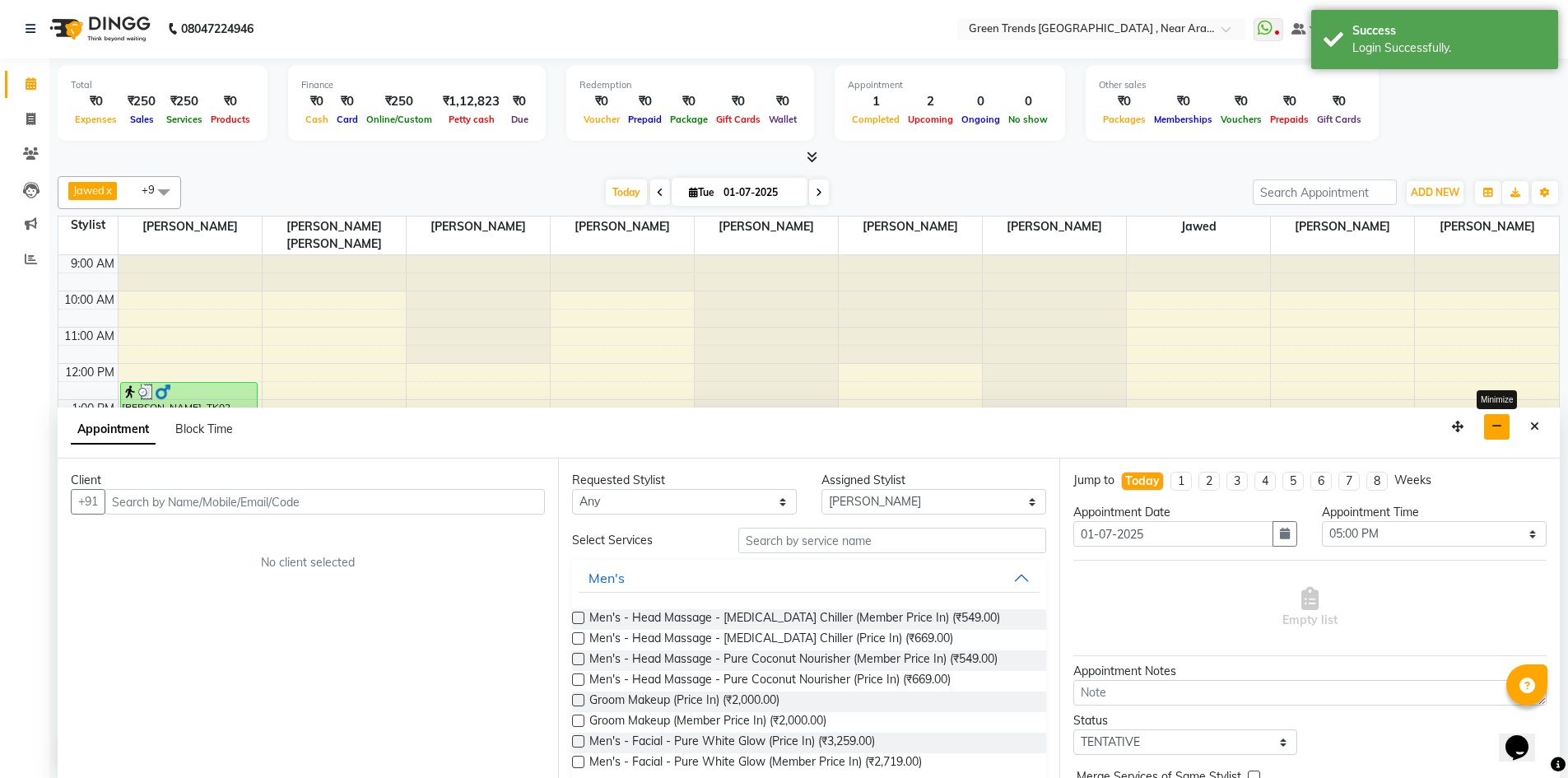 click at bounding box center [1496, 426] 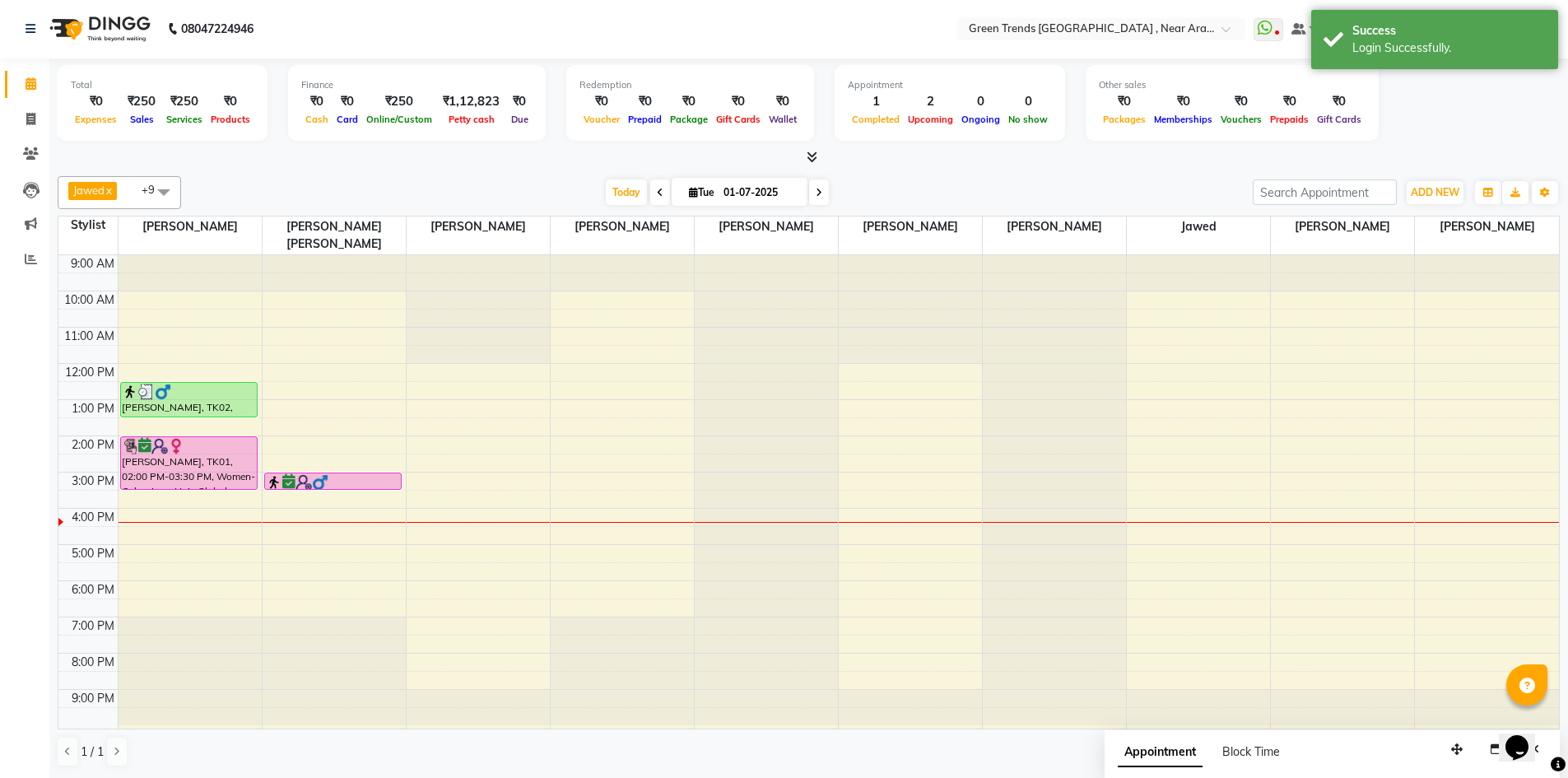 click at bounding box center (819, 193) 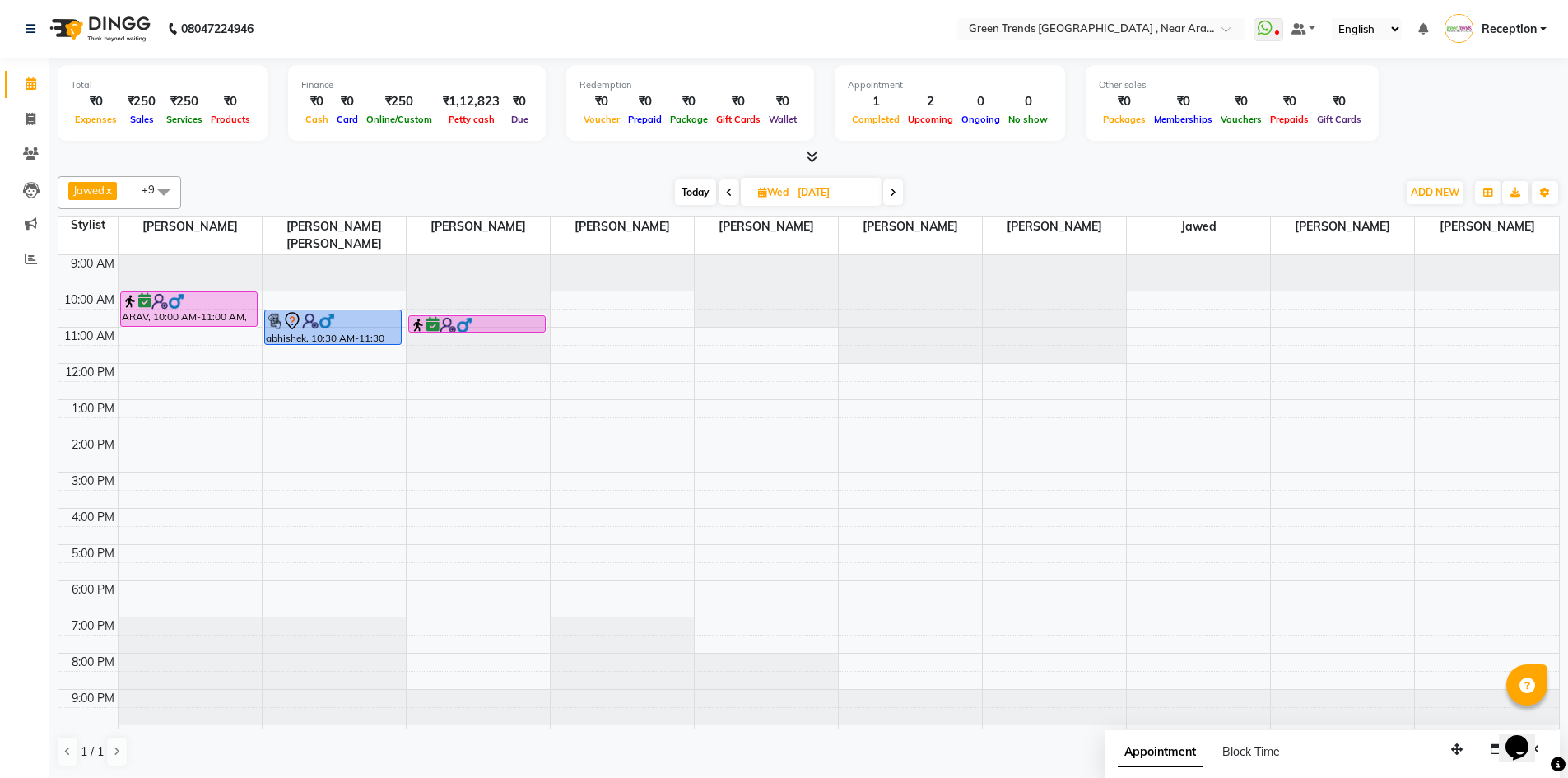 click at bounding box center (729, 193) 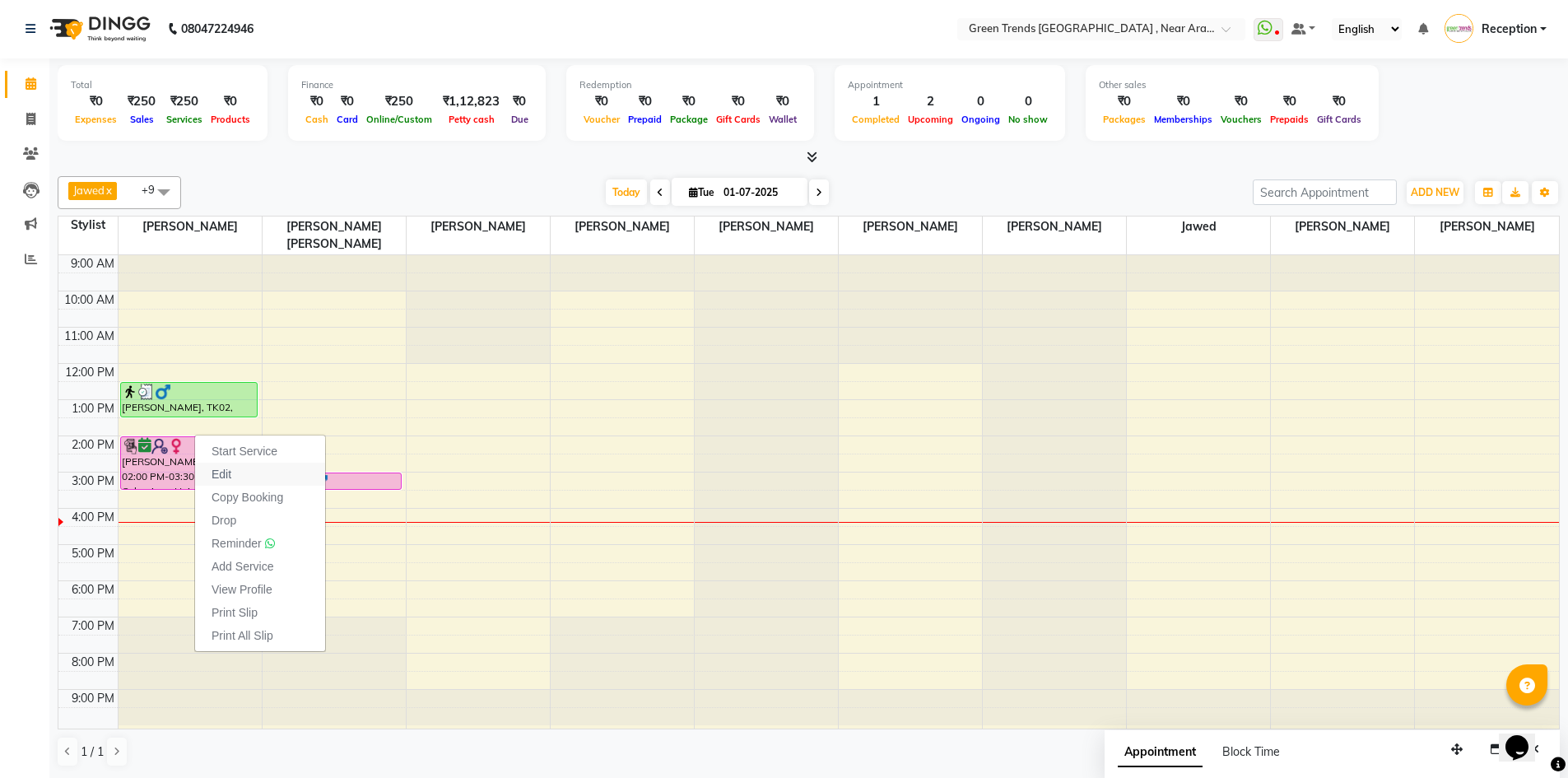 click on "Edit" at bounding box center (221, 474) 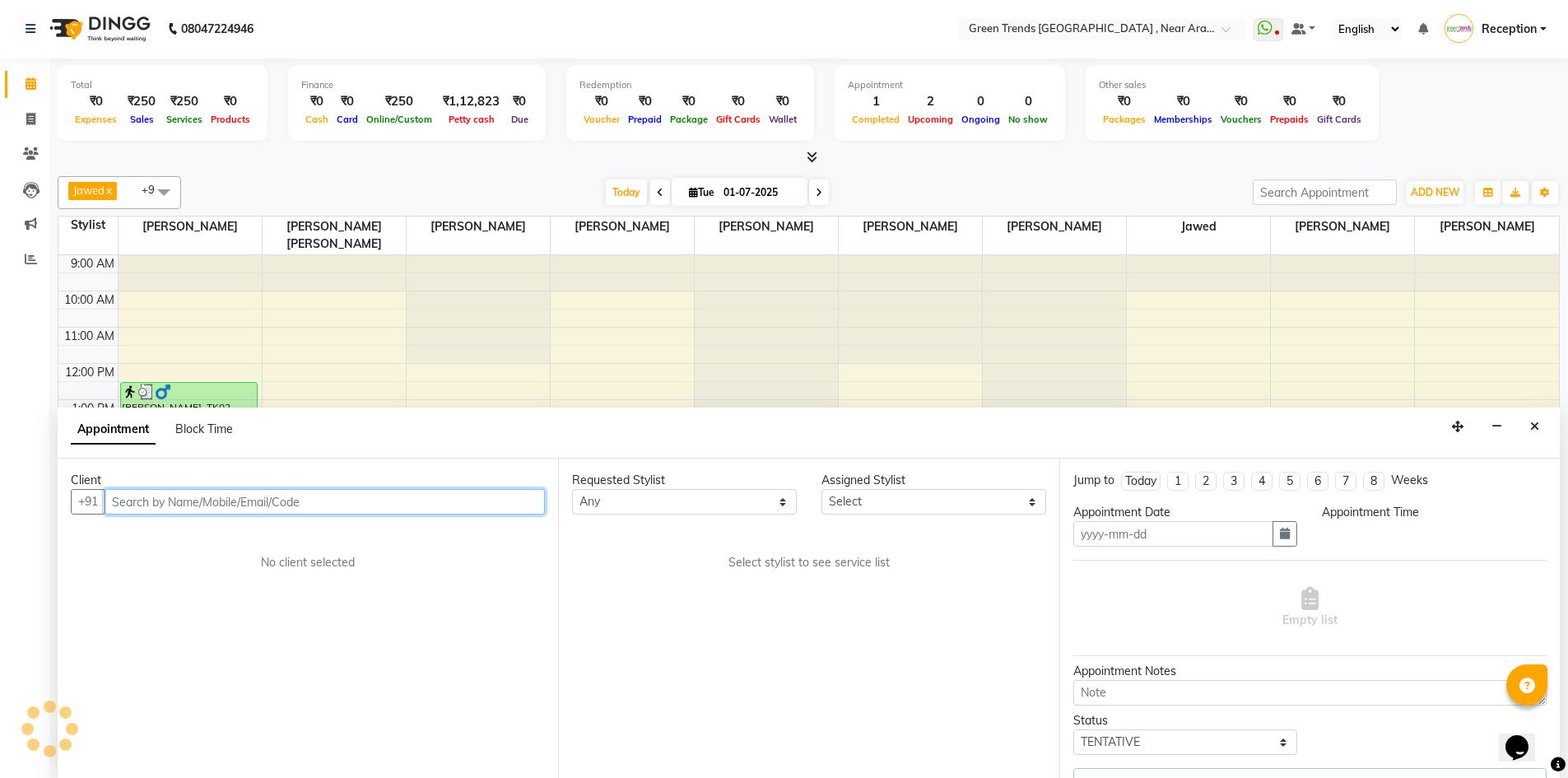 type on "01-07-2025" 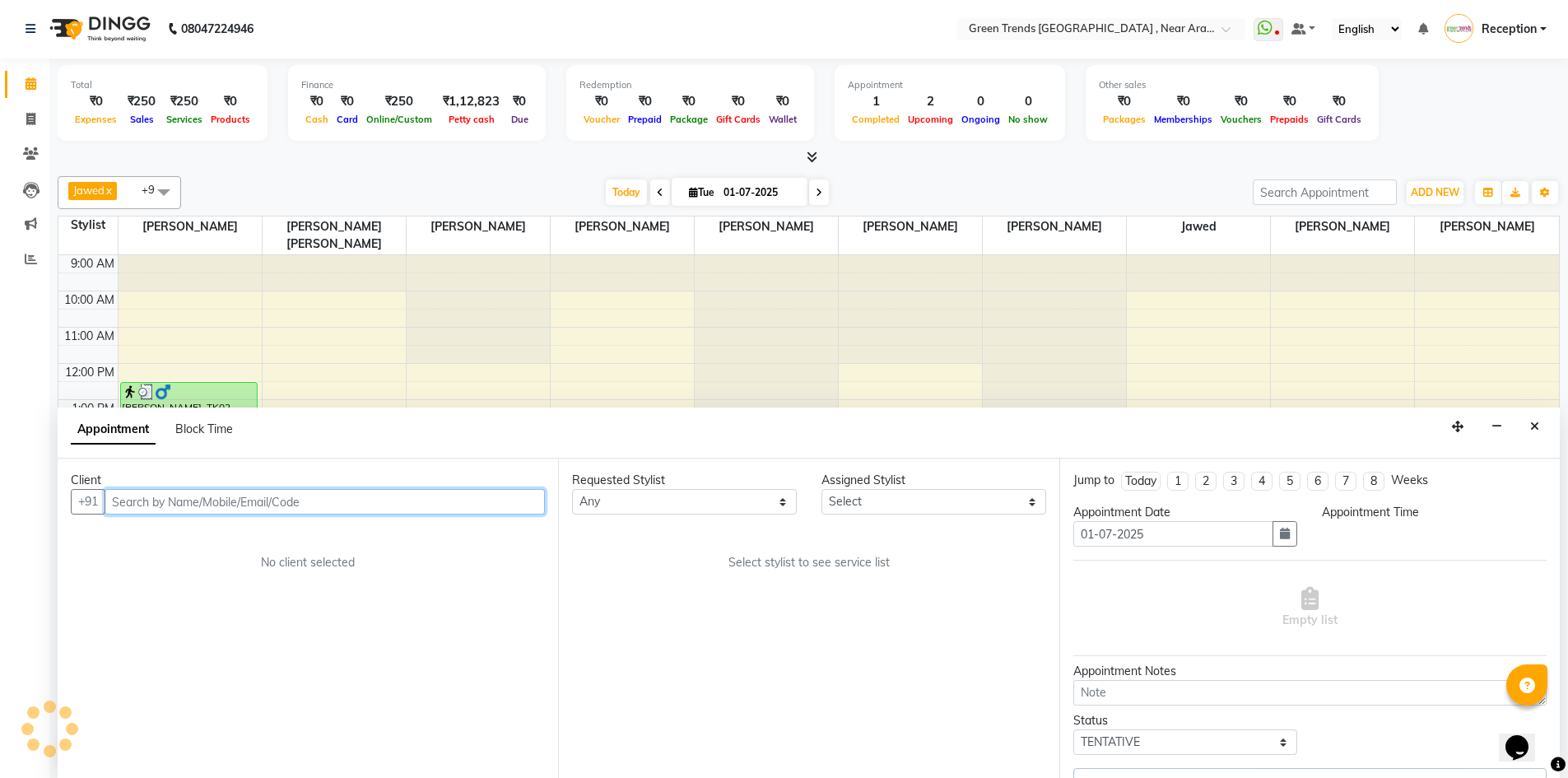 select on "confirm booking" 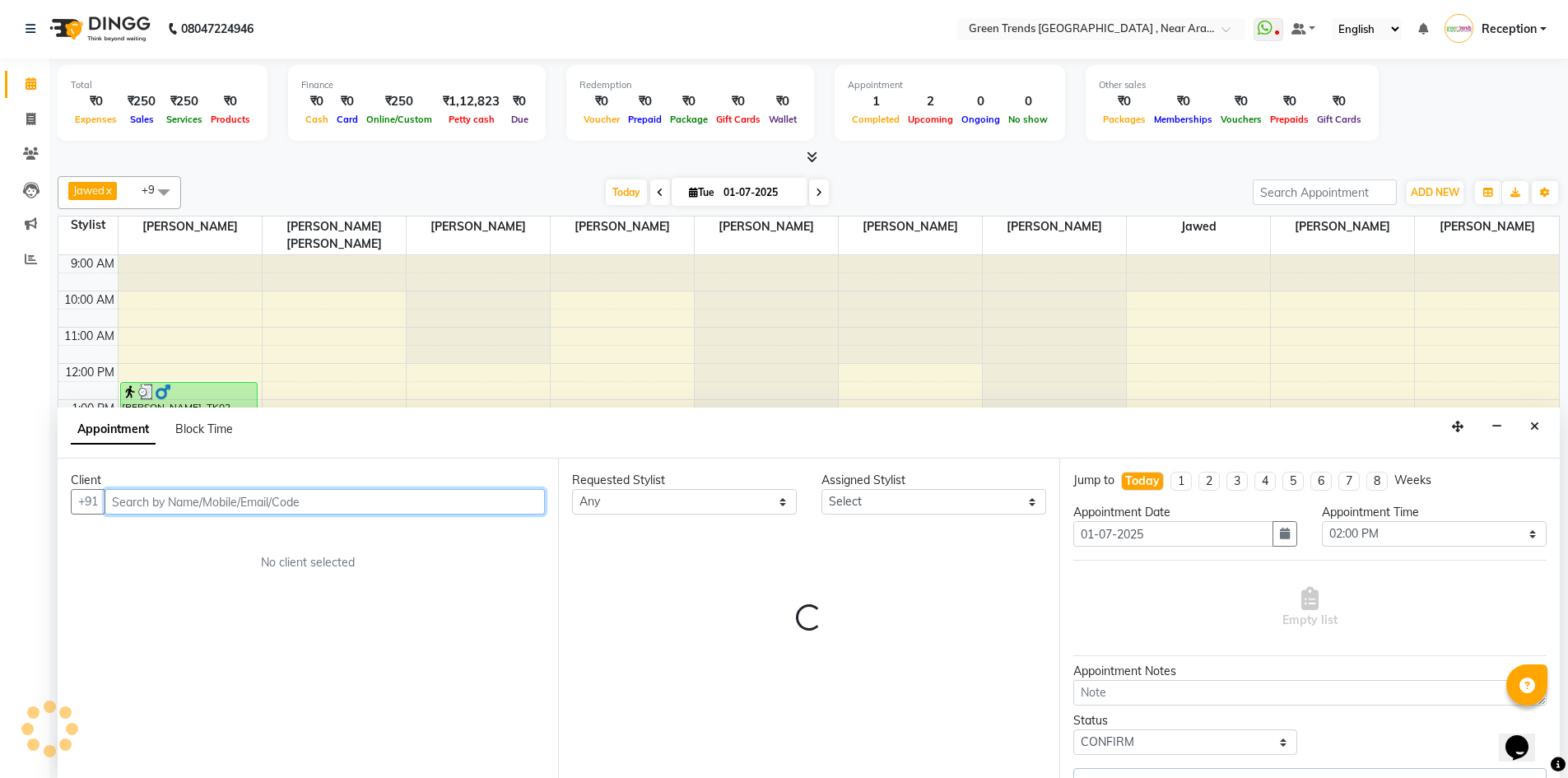 select on "57687" 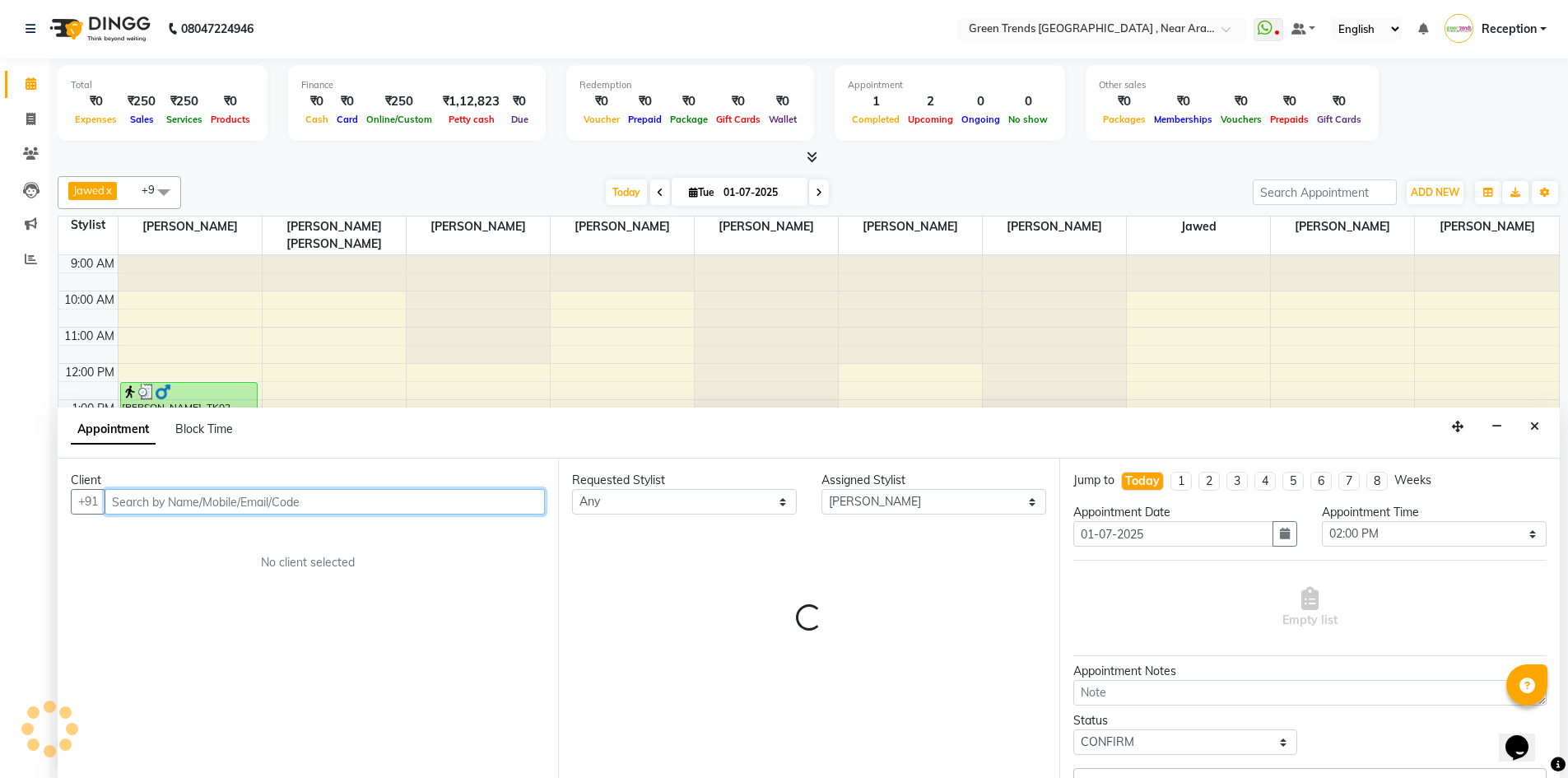 select on "3509" 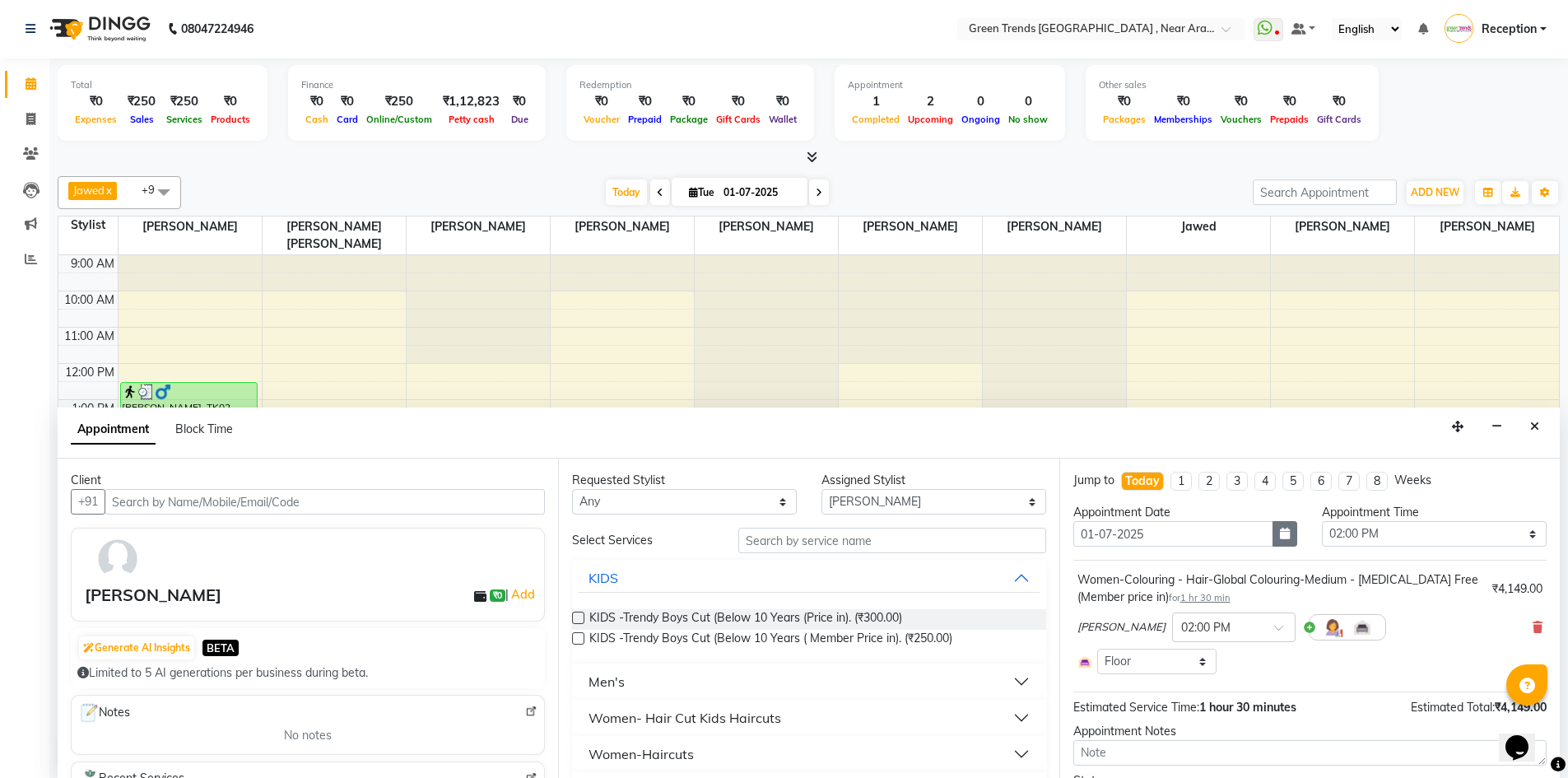click at bounding box center (1285, 533) 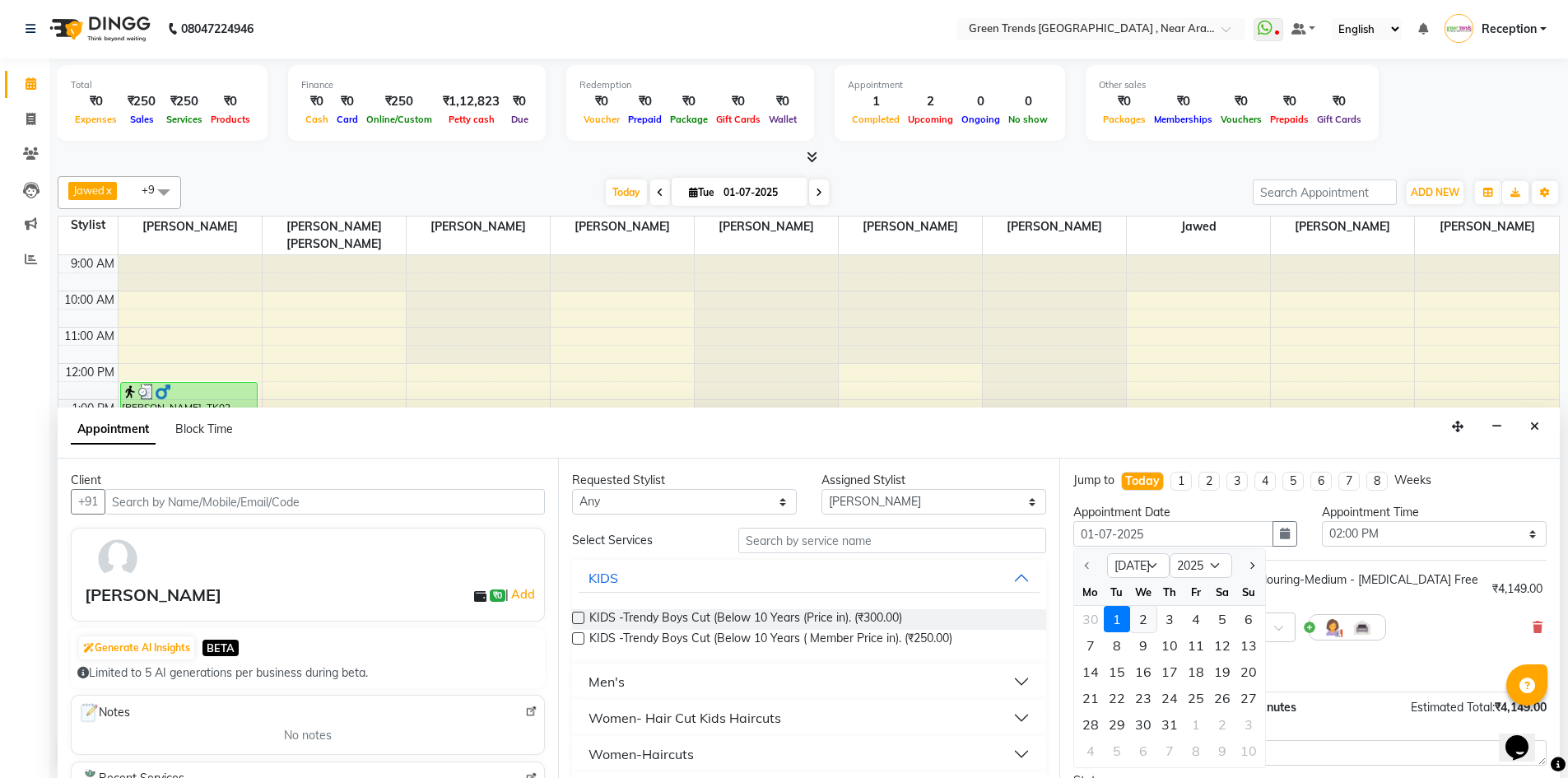 click on "2" at bounding box center [1143, 619] 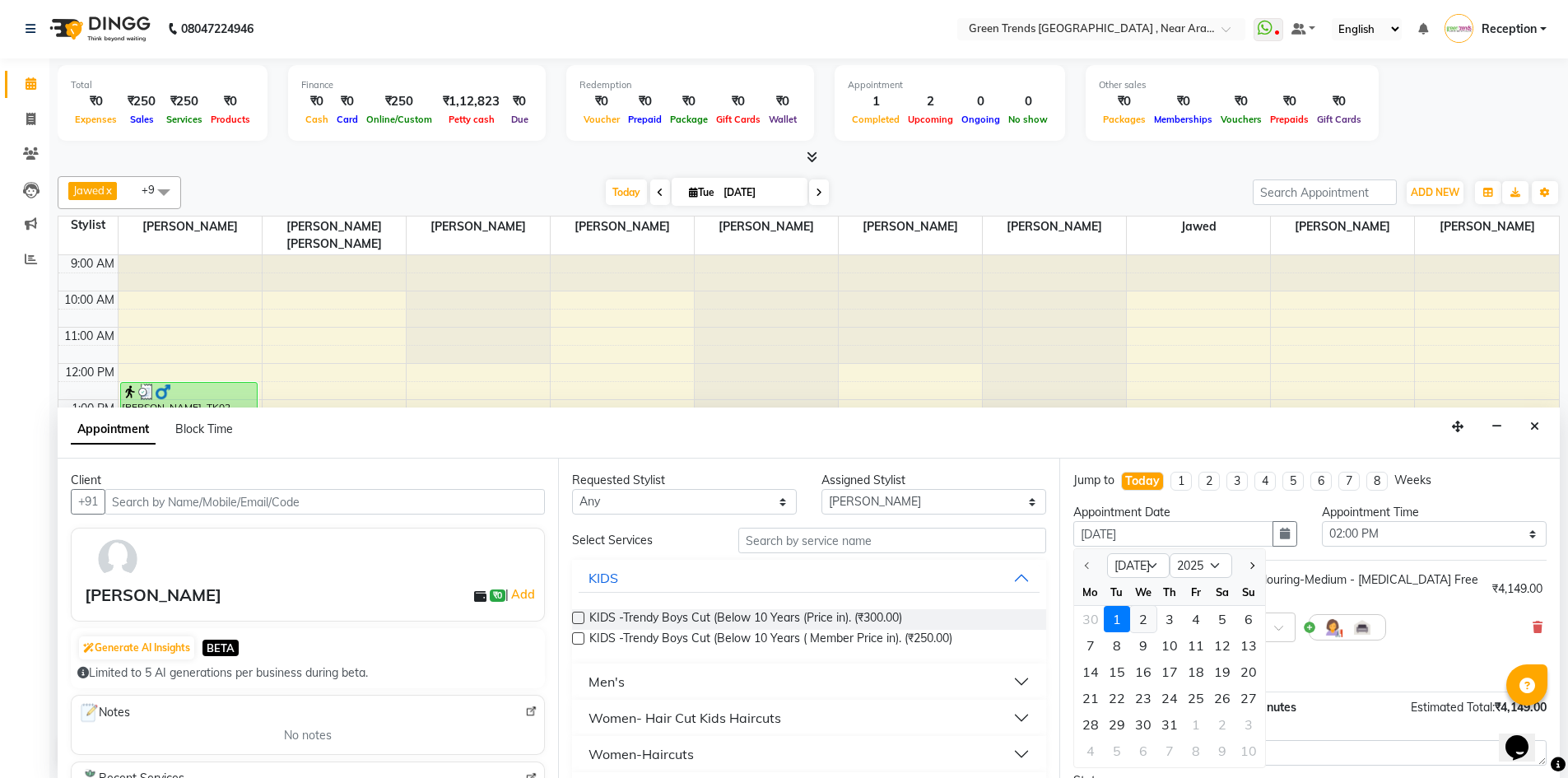 select on "840" 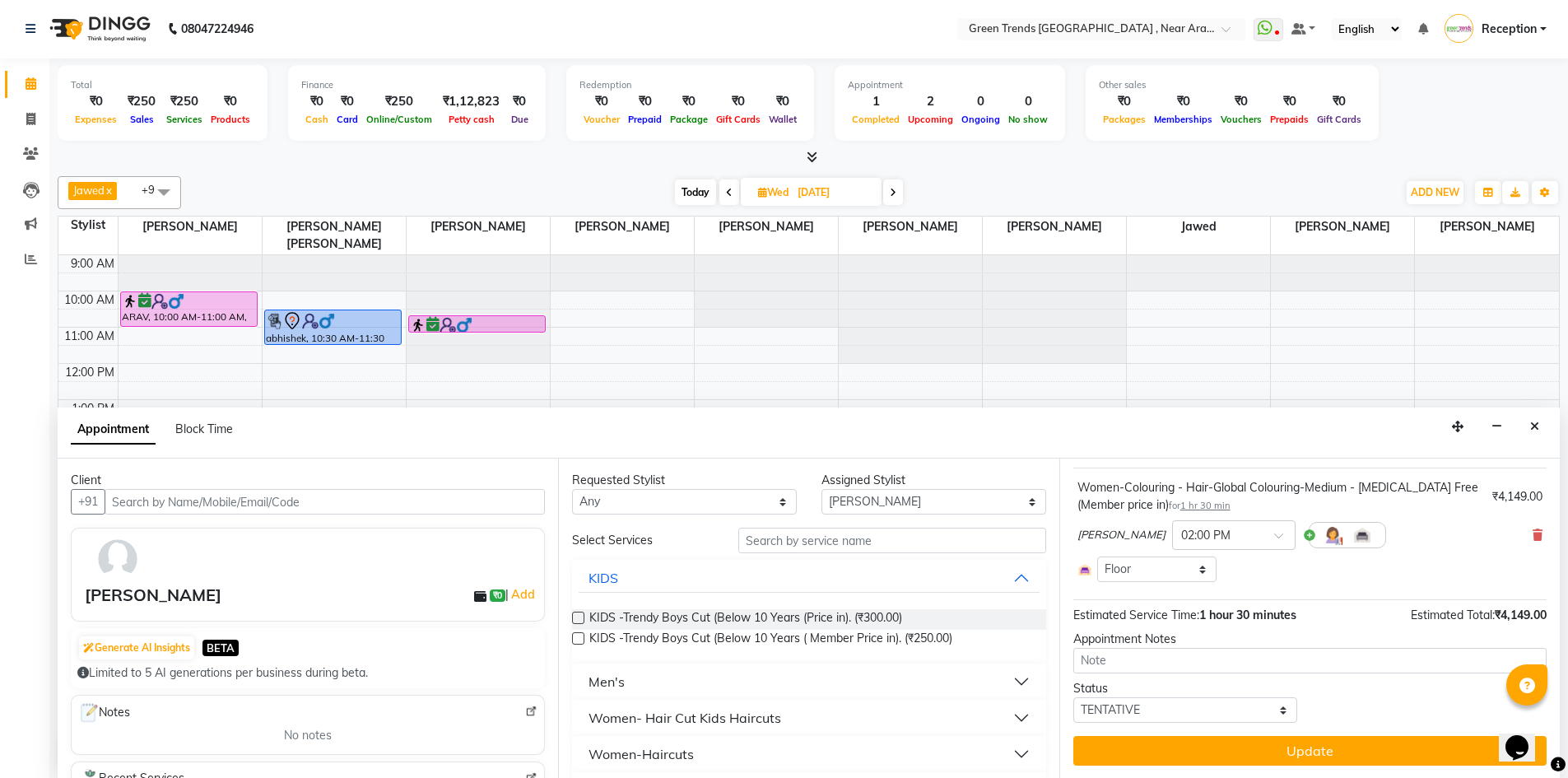 scroll, scrollTop: 93, scrollLeft: 0, axis: vertical 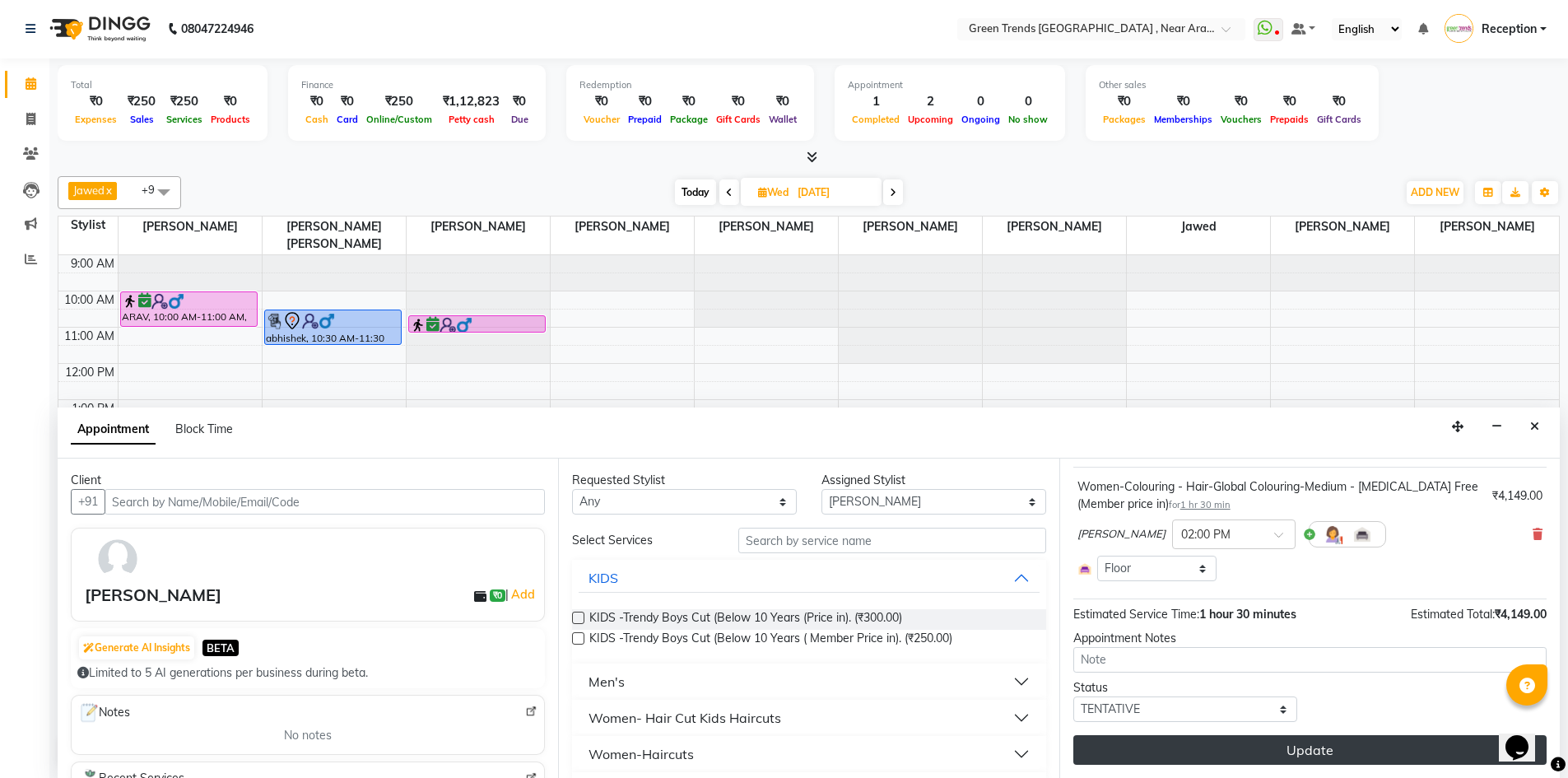 click on "Update" at bounding box center [1310, 750] 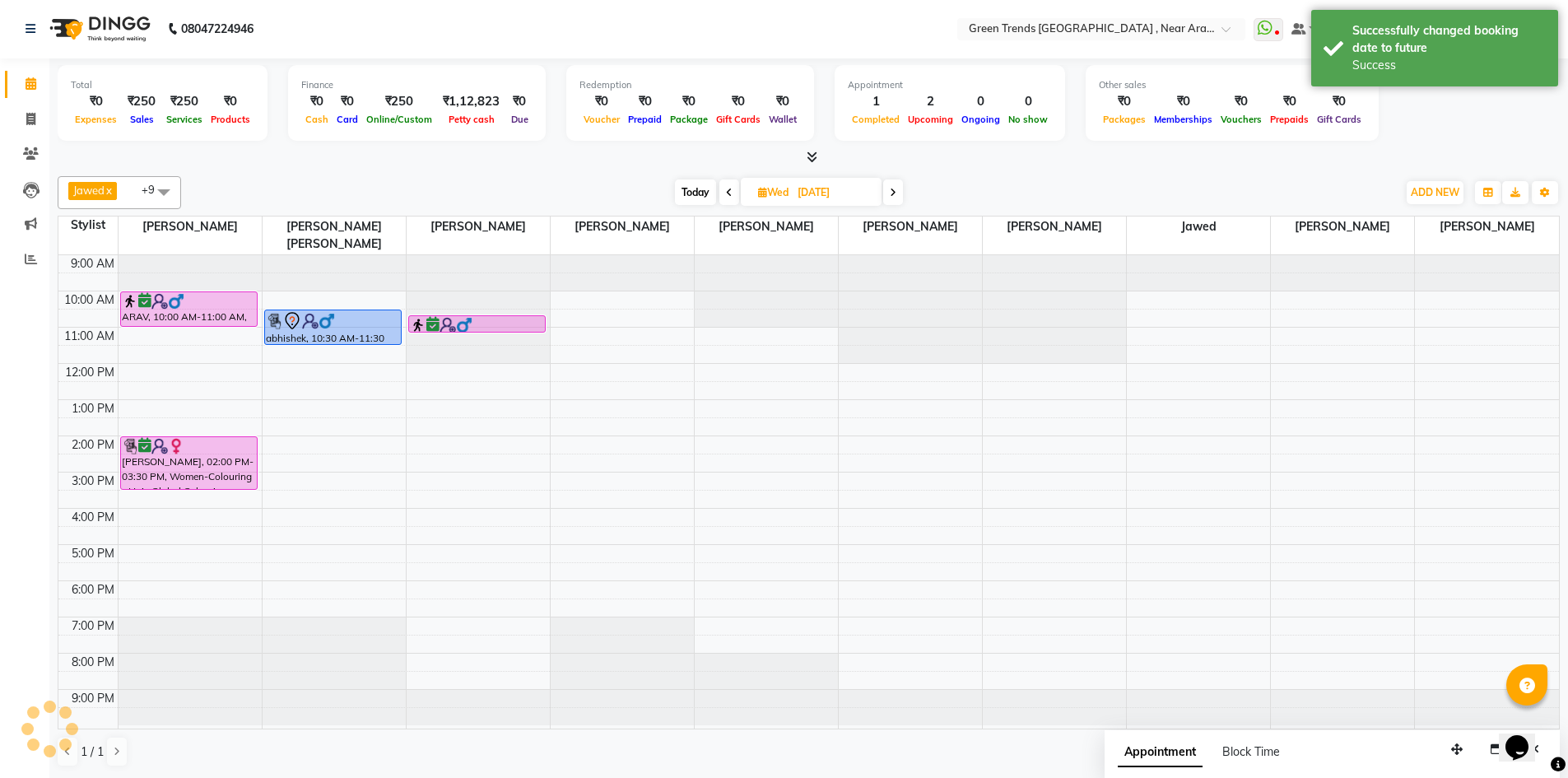 scroll, scrollTop: 0, scrollLeft: 0, axis: both 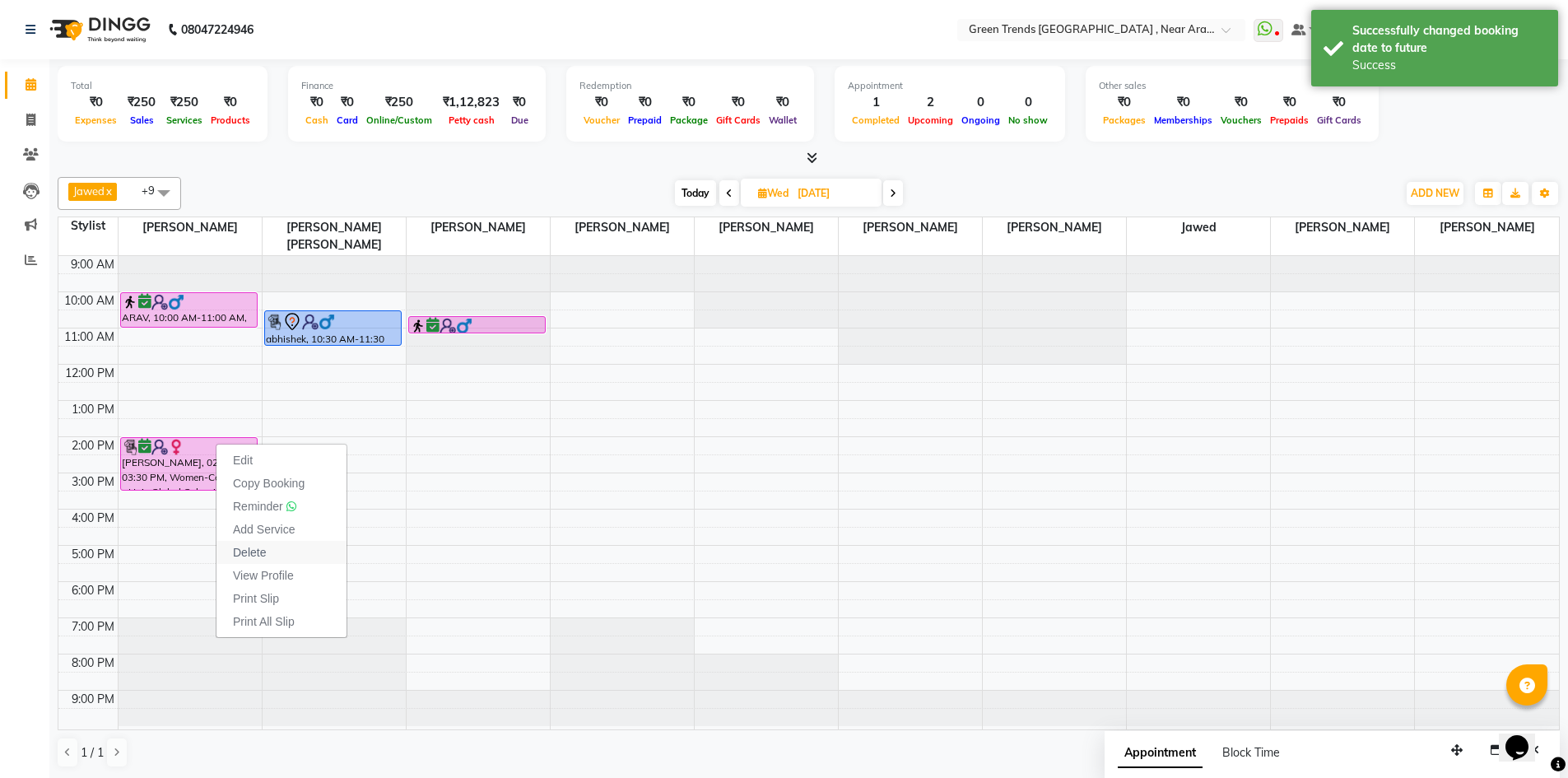 click on "Delete" at bounding box center [249, 552] 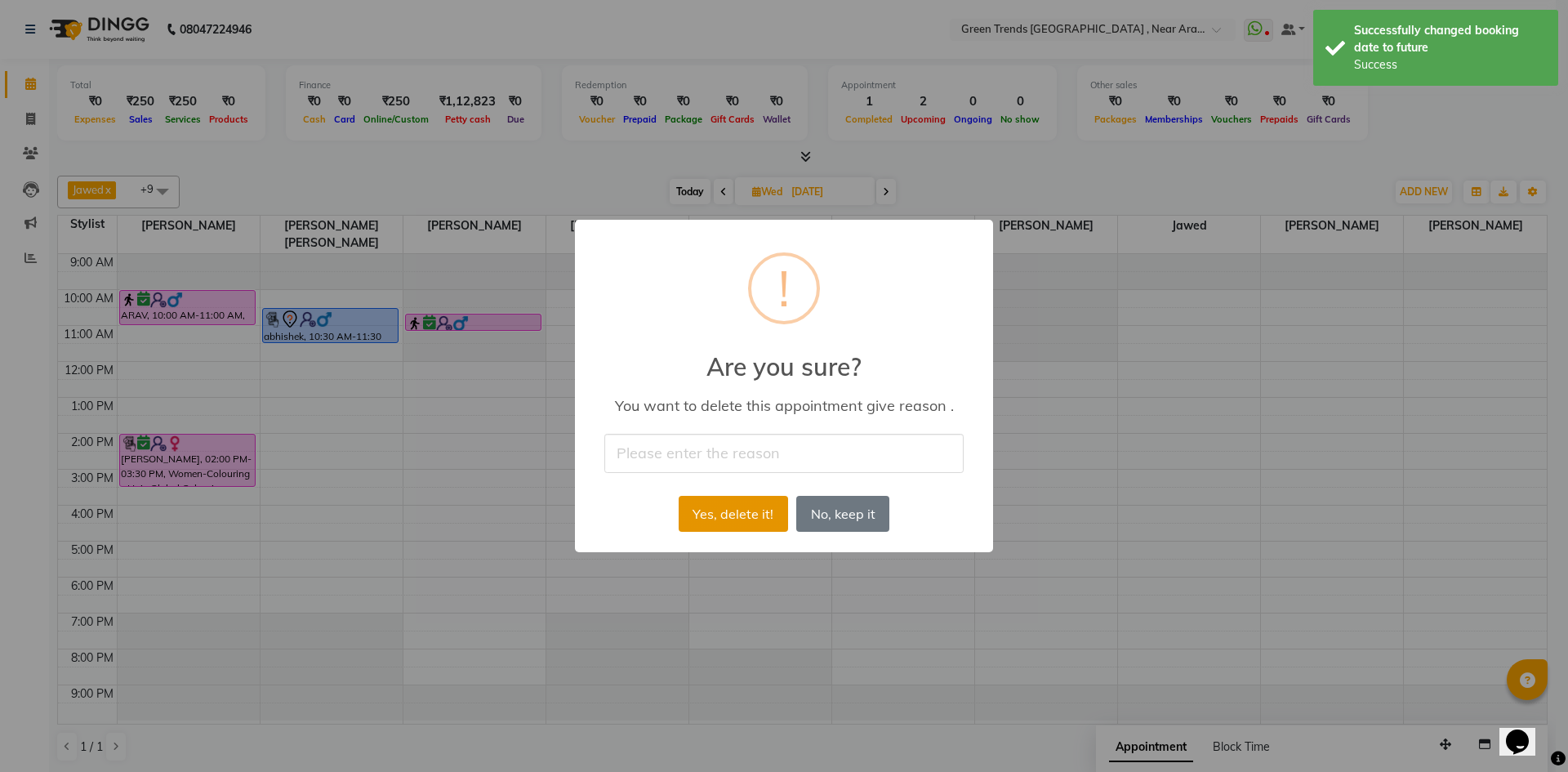 click on "Yes, delete it!" at bounding box center [733, 514] 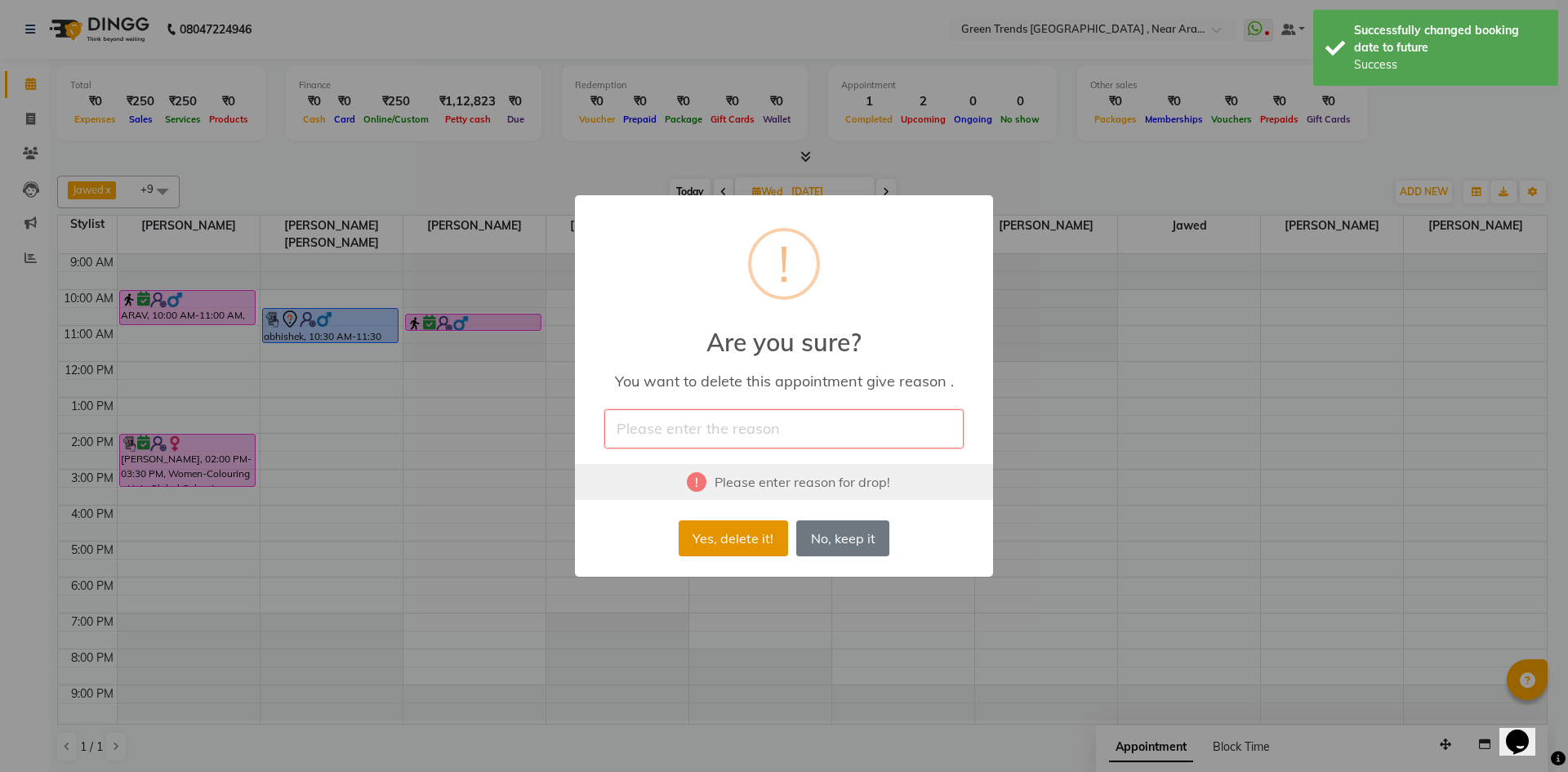 click on "Yes, delete it!" at bounding box center (733, 538) 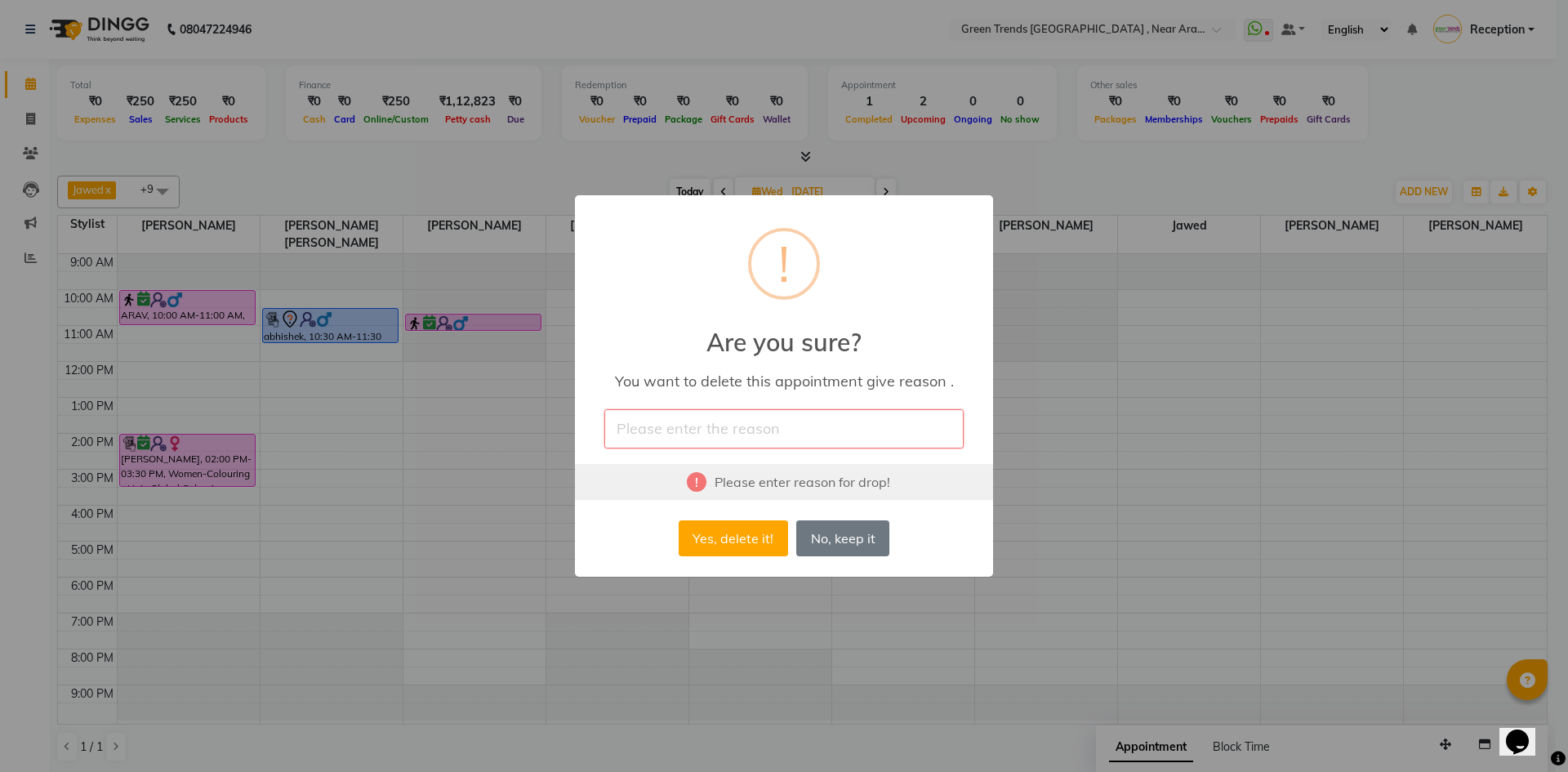 click at bounding box center (784, 428) 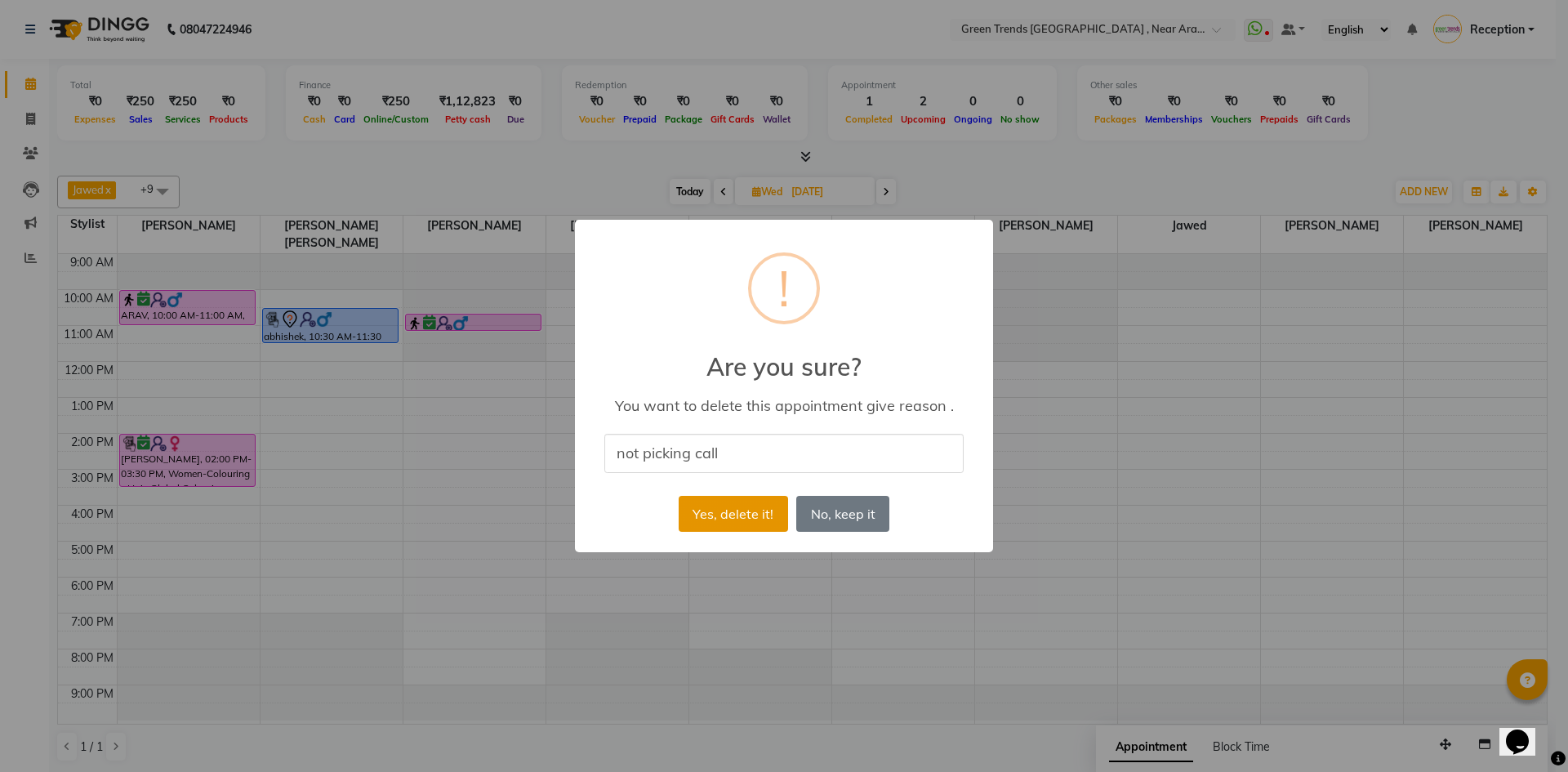 click on "Yes, delete it!" at bounding box center [733, 514] 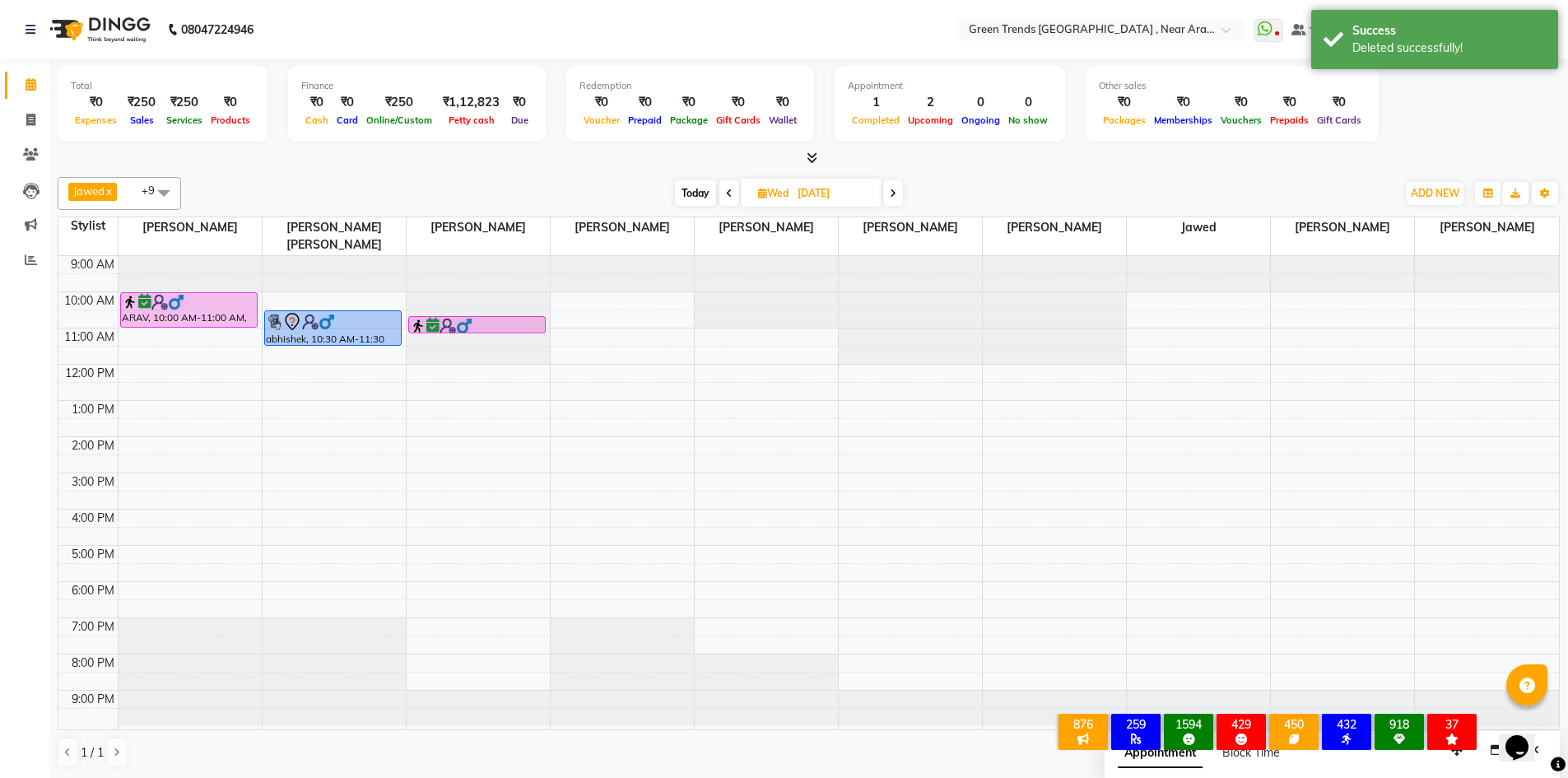click on "Today" at bounding box center (696, 193) 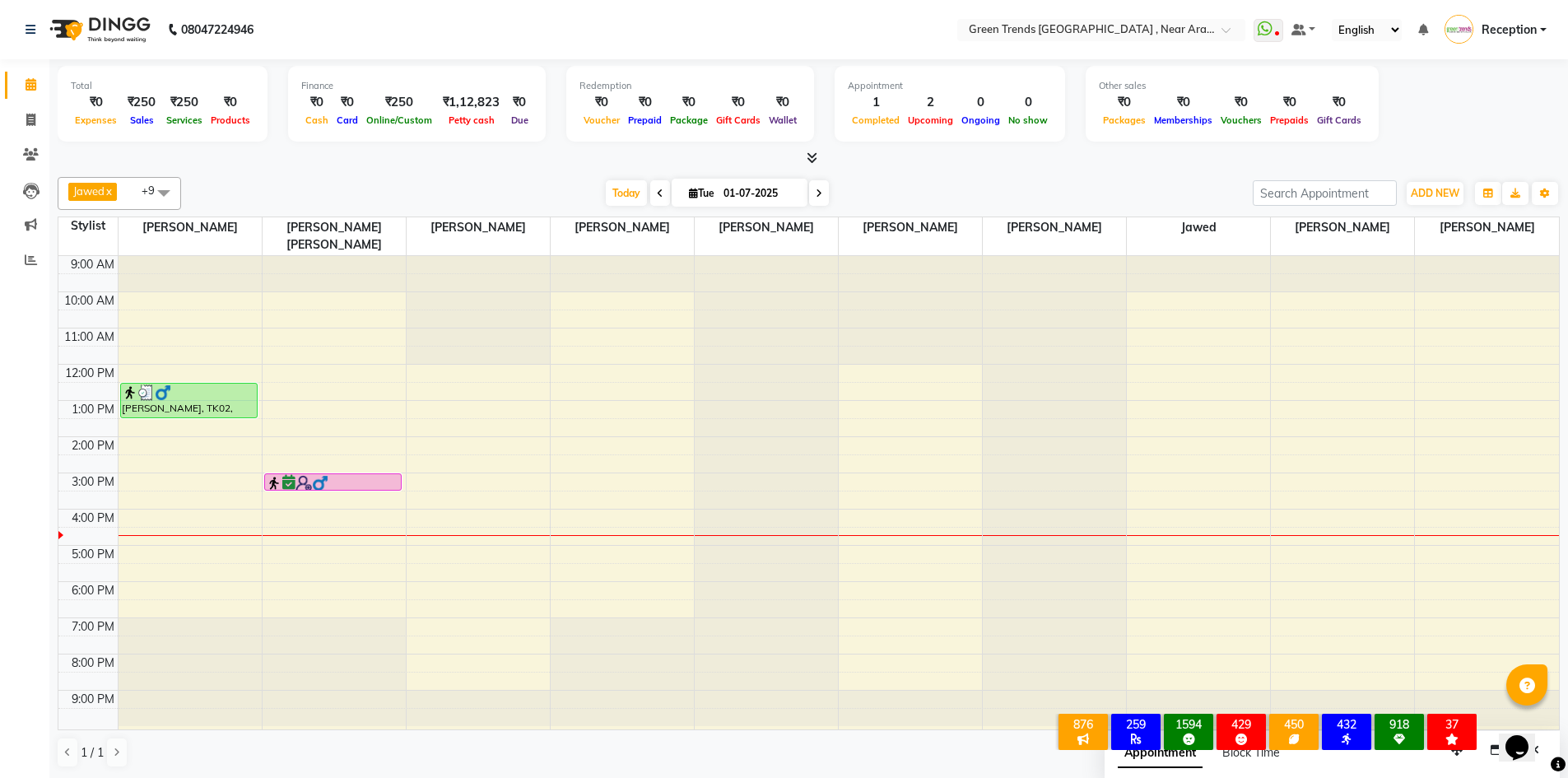 click at bounding box center (622, 492) 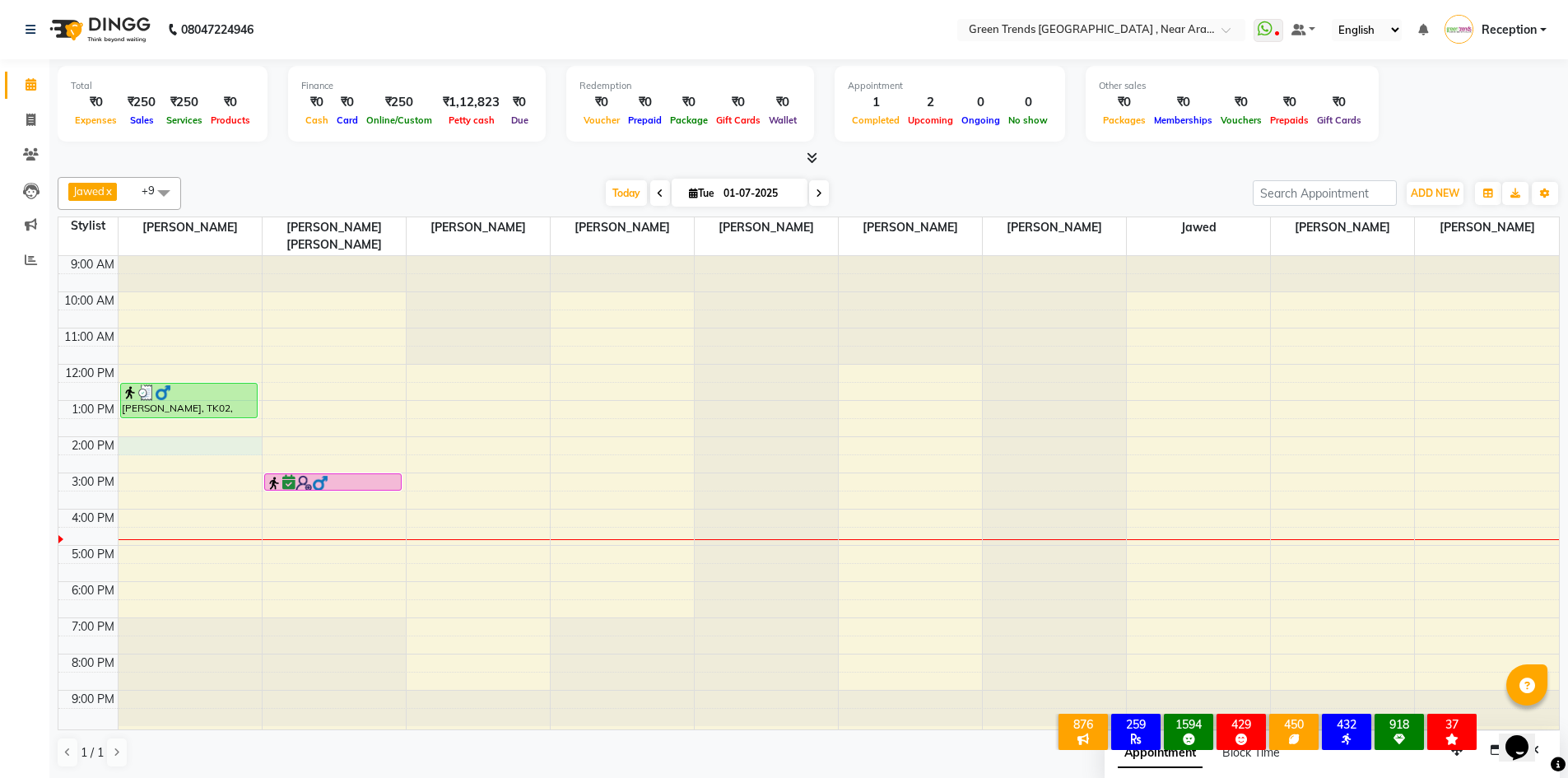 click on "9:00 AM 10:00 AM 11:00 AM 12:00 PM 1:00 PM 2:00 PM 3:00 PM 4:00 PM 5:00 PM 6:00 PM 7:00 PM 8:00 PM 9:00 PM     sashwat singh, TK02, 12:30 PM-01:30 PM, Men's -Haircut Basic (Member Price in )     ARSAD, TK03, 03:00 PM-03:30 PM, Men's -Haircut Basic (Price in )" at bounding box center [808, 492] 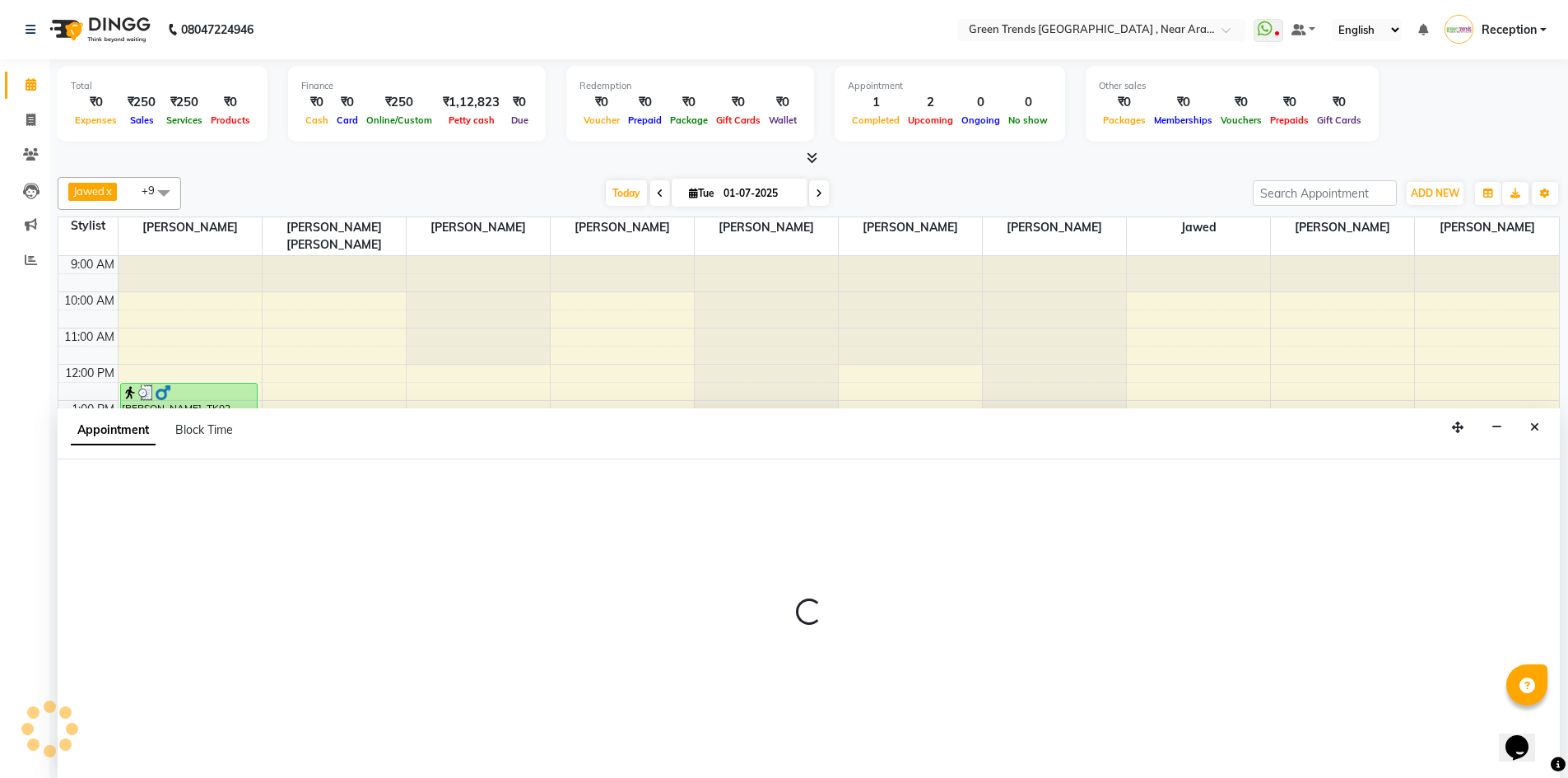 scroll, scrollTop: 1, scrollLeft: 0, axis: vertical 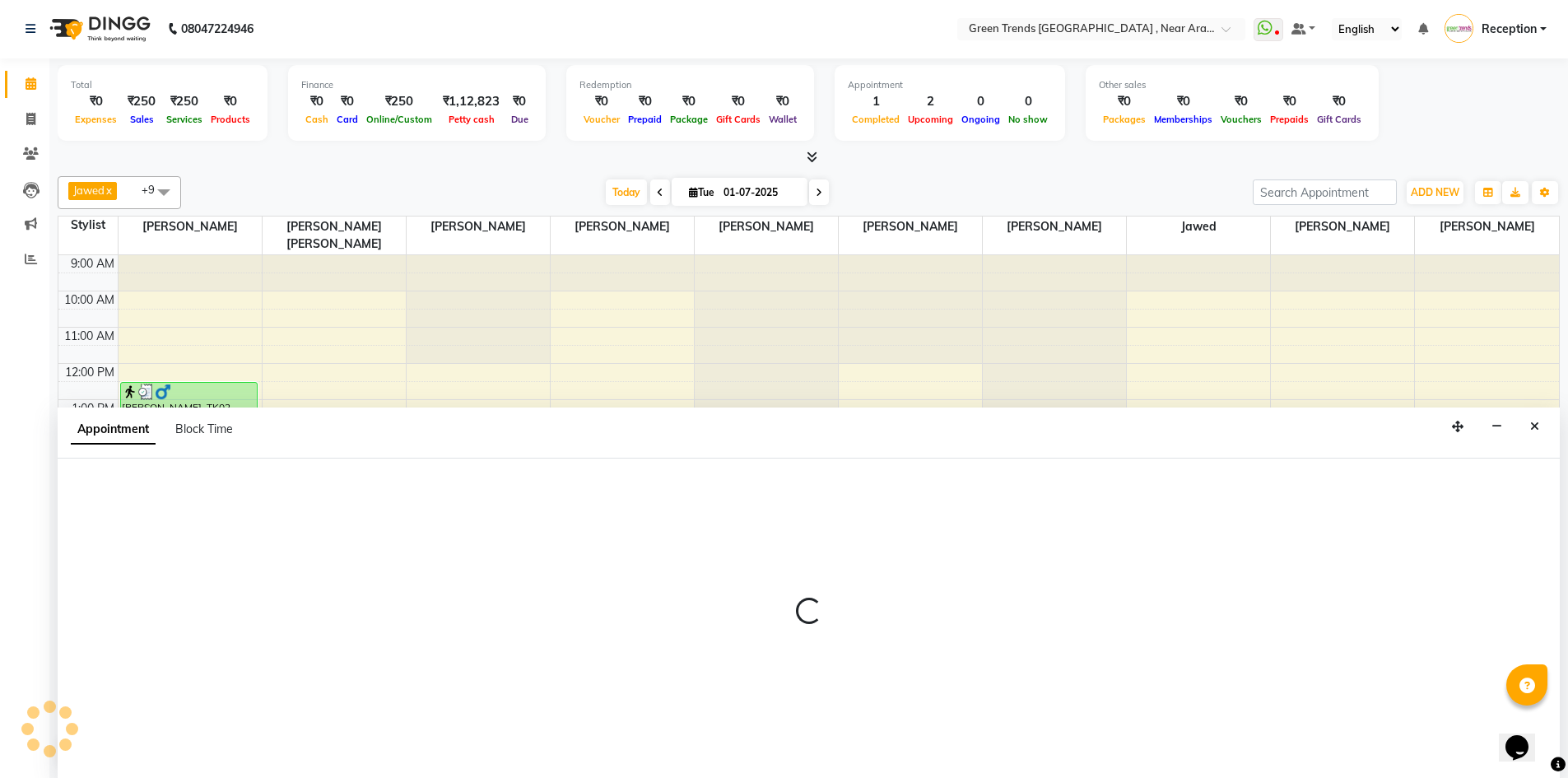 select on "57687" 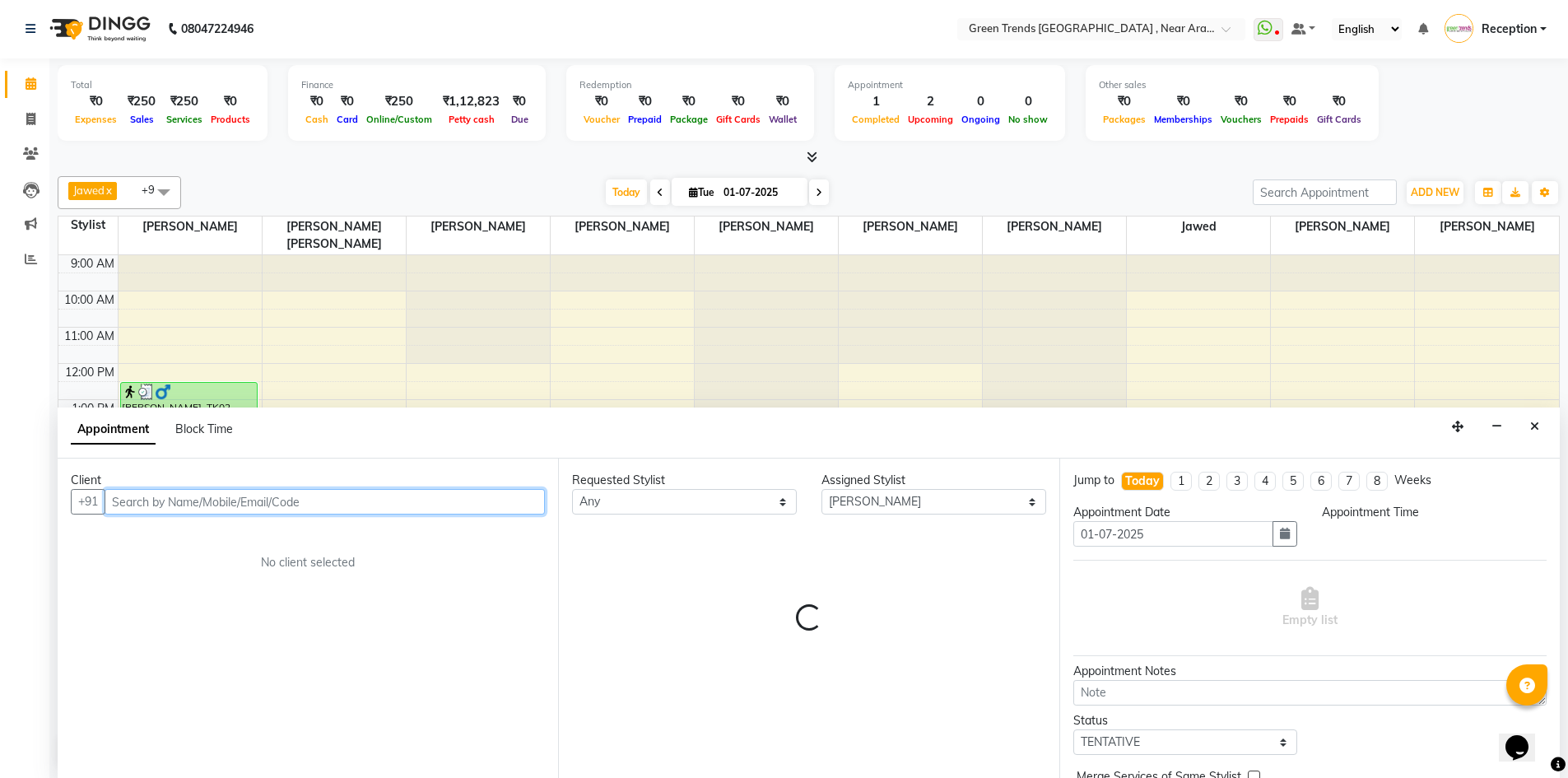 select on "840" 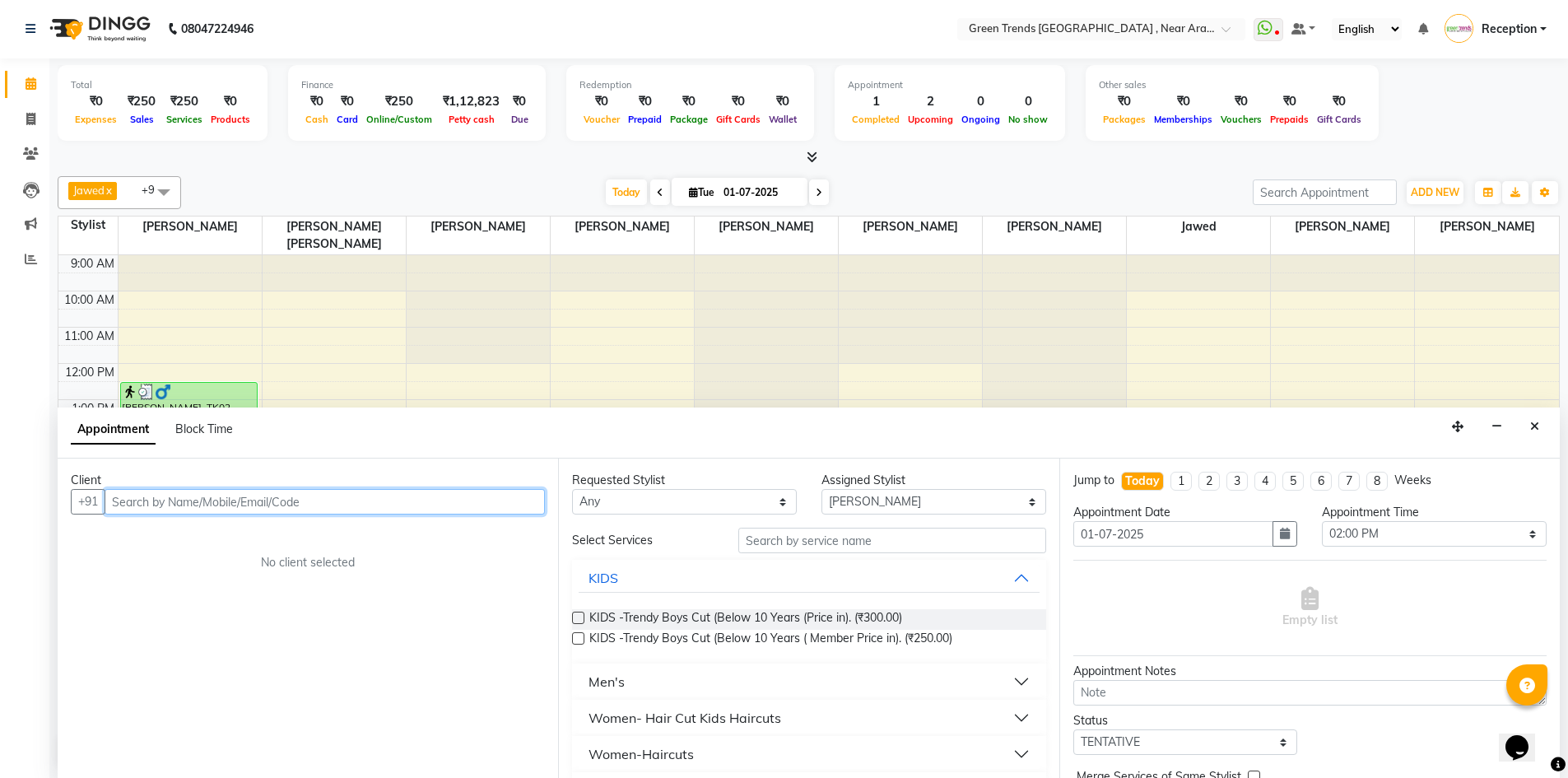 click at bounding box center (324, 501) 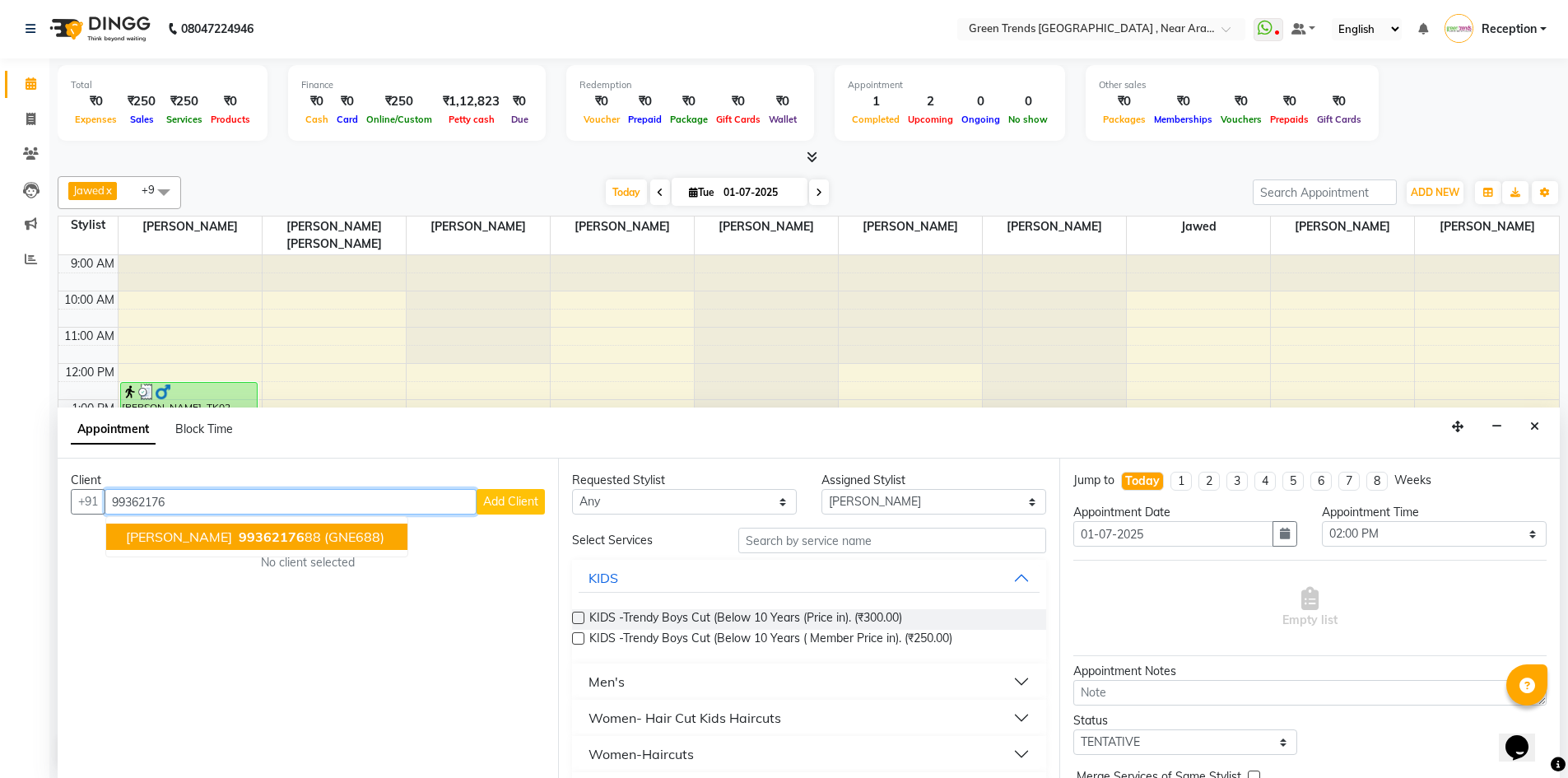 click on "99362176" at bounding box center [272, 537] 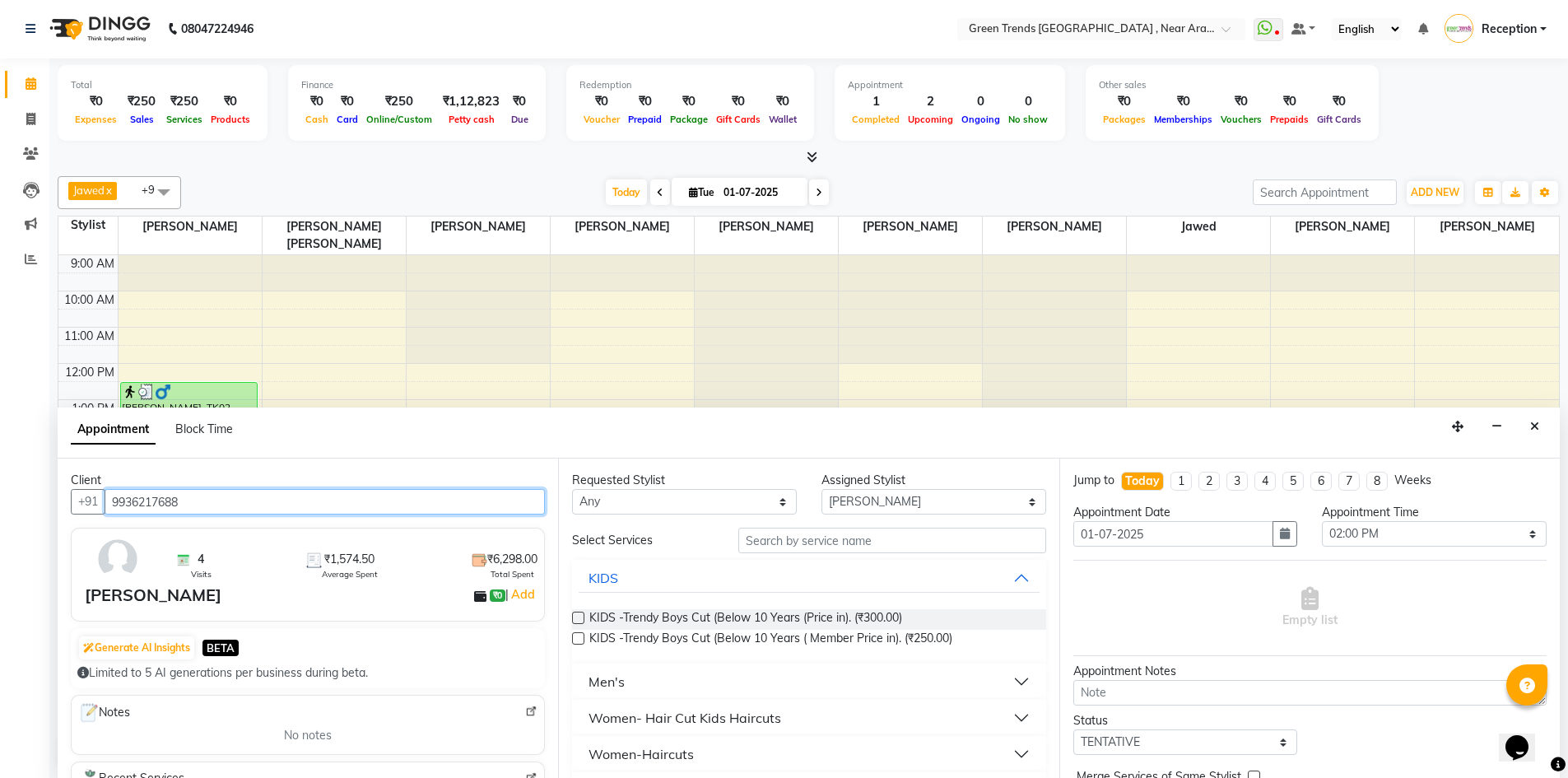 type on "9936217688" 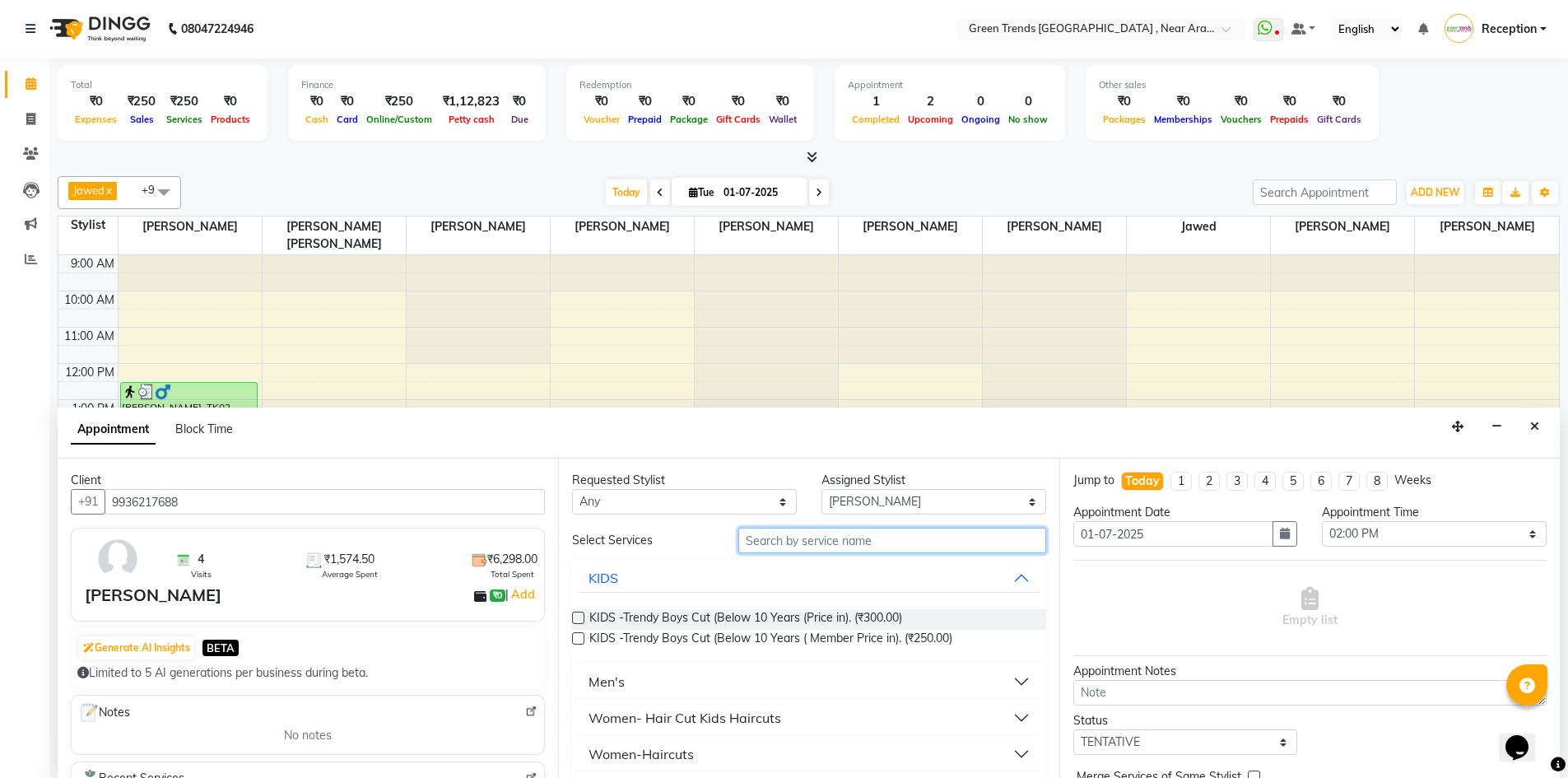 click at bounding box center (892, 540) 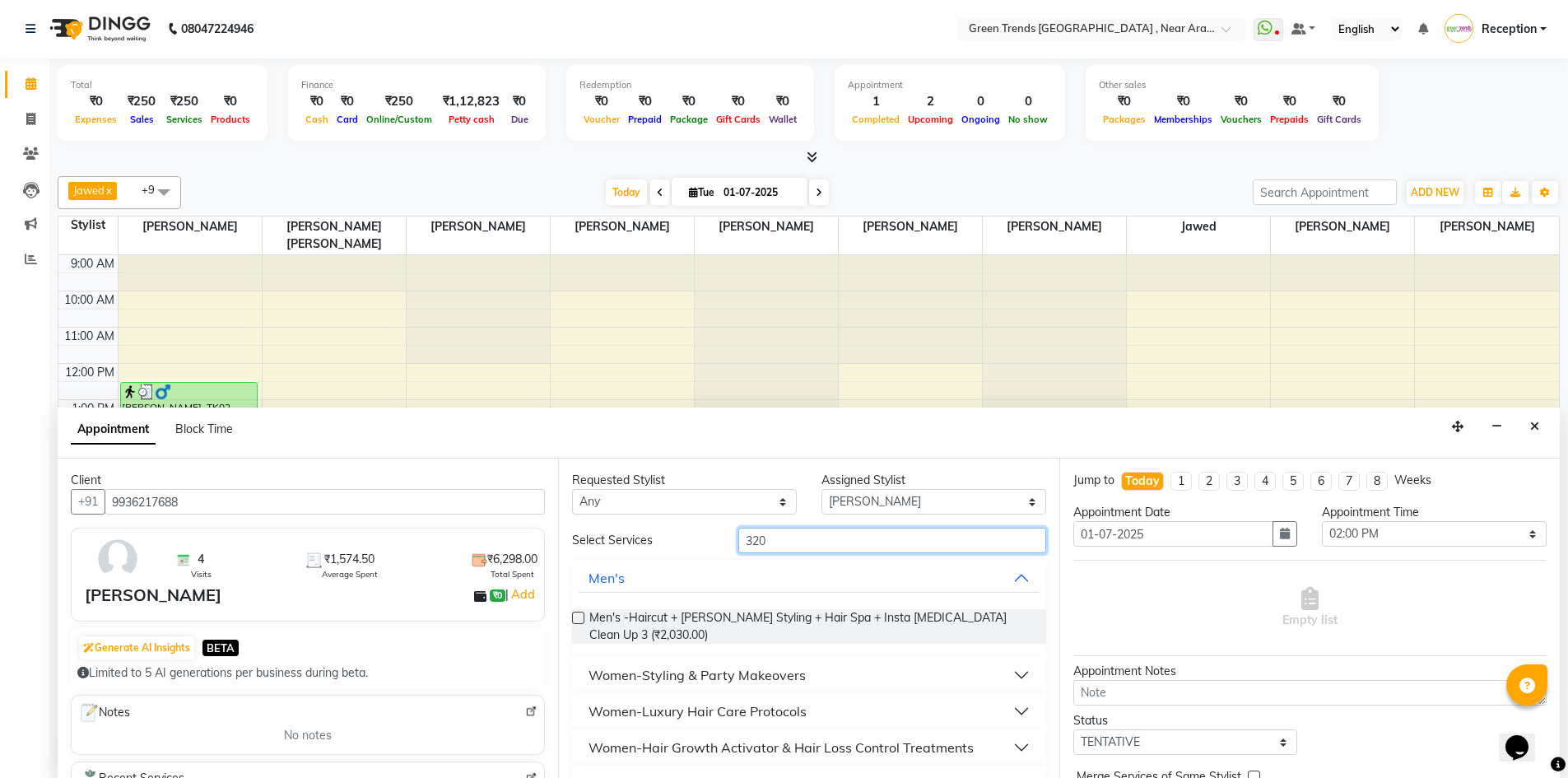 type on "320" 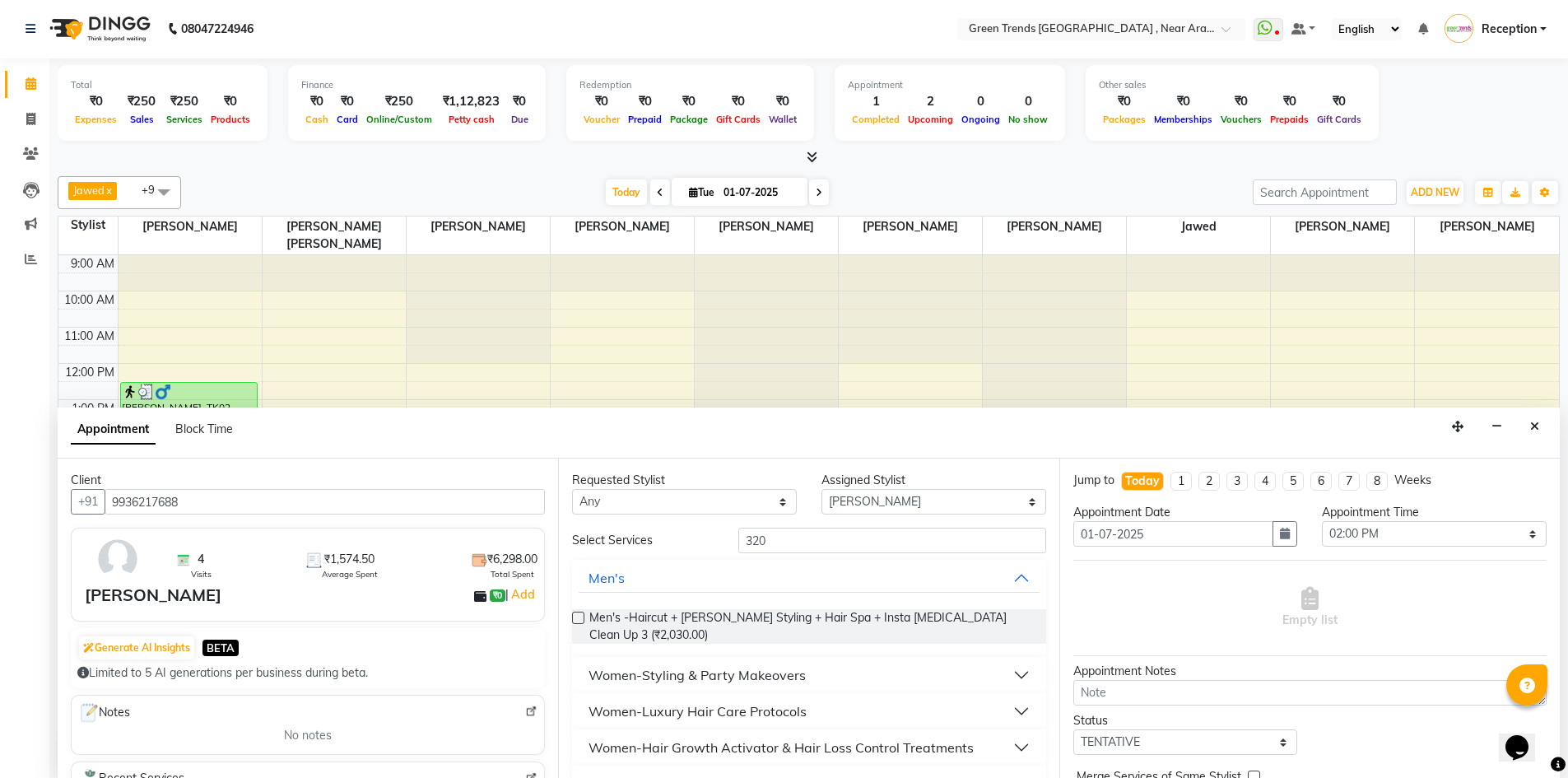 click on "Women-Styling & Party Makeovers" at bounding box center [808, 675] 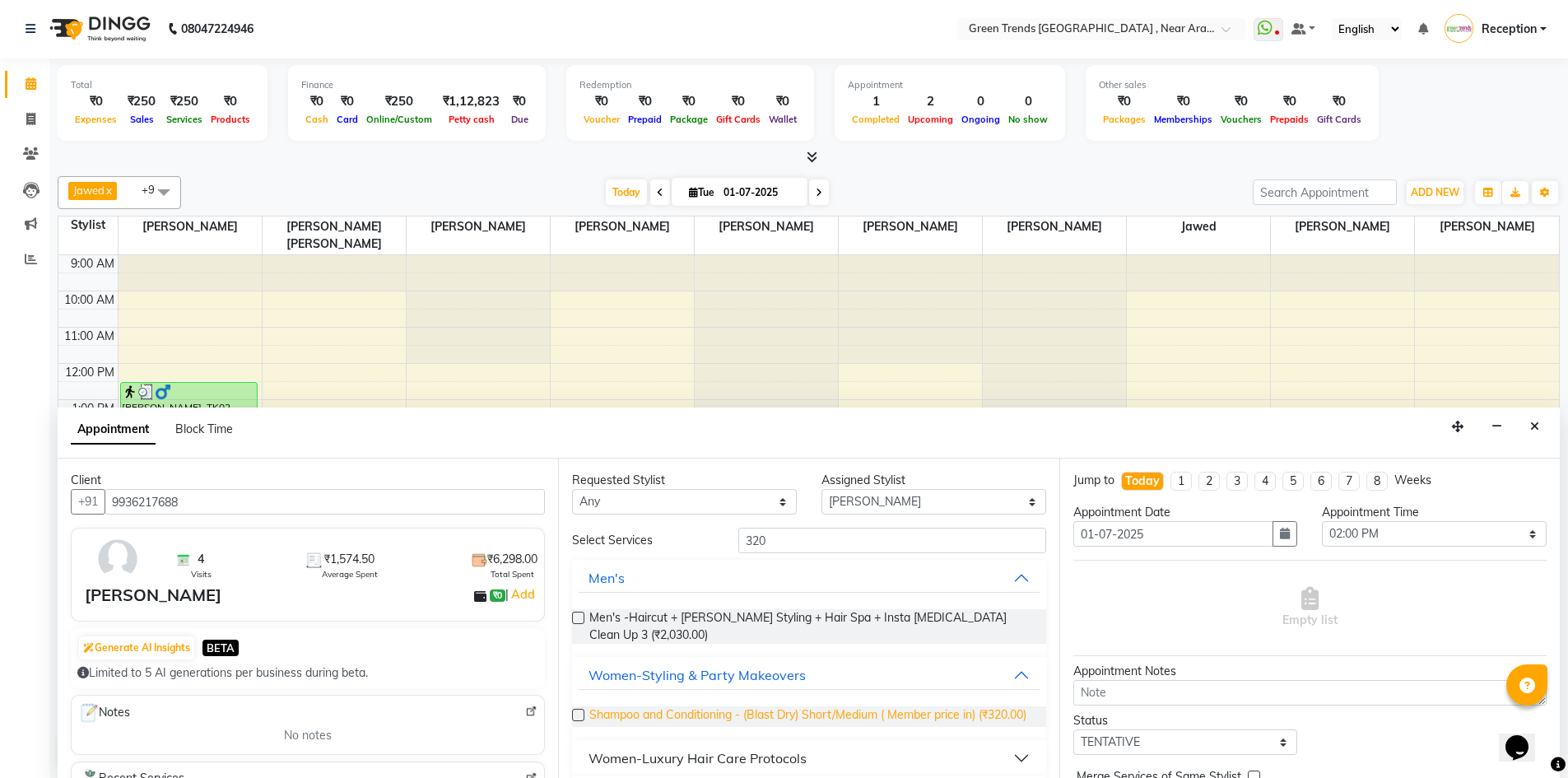 click on "Shampoo and Conditioning - (Blast Dry) Short/Medium  ( Member price in) (₹320.00)" at bounding box center (807, 716) 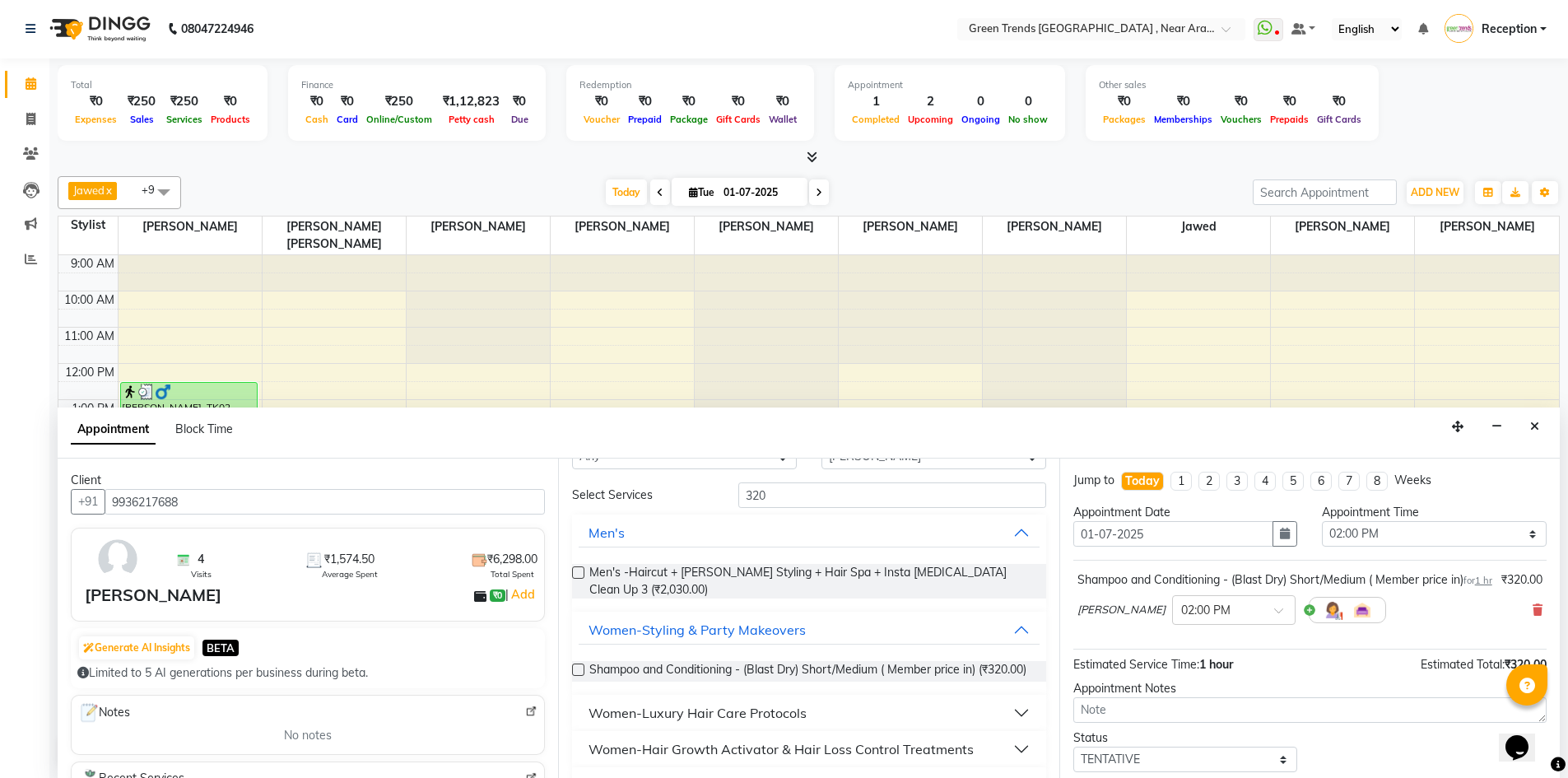 scroll, scrollTop: 82, scrollLeft: 0, axis: vertical 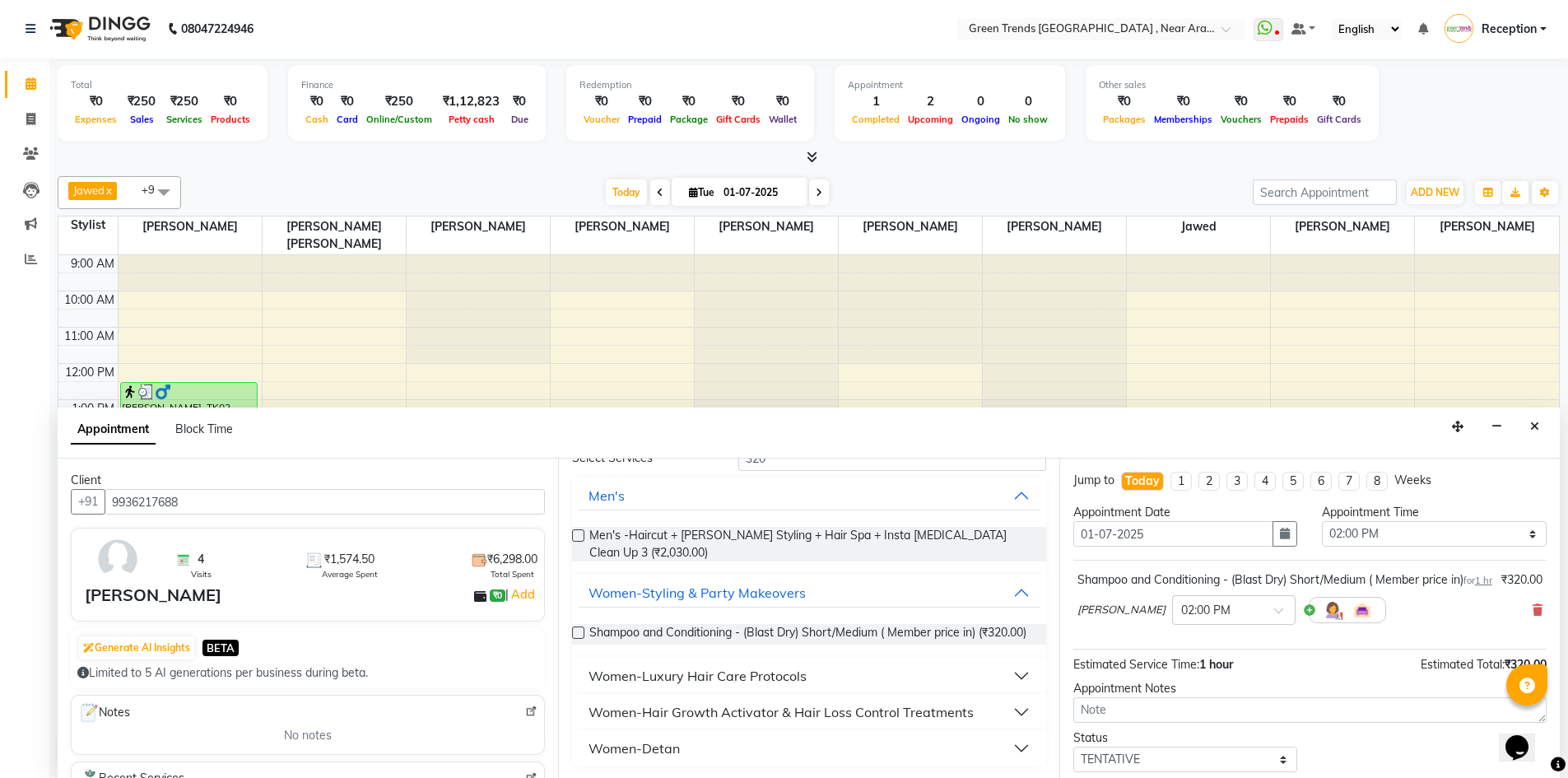 click on "Women-Luxury Hair Care Protocols" at bounding box center [808, 676] 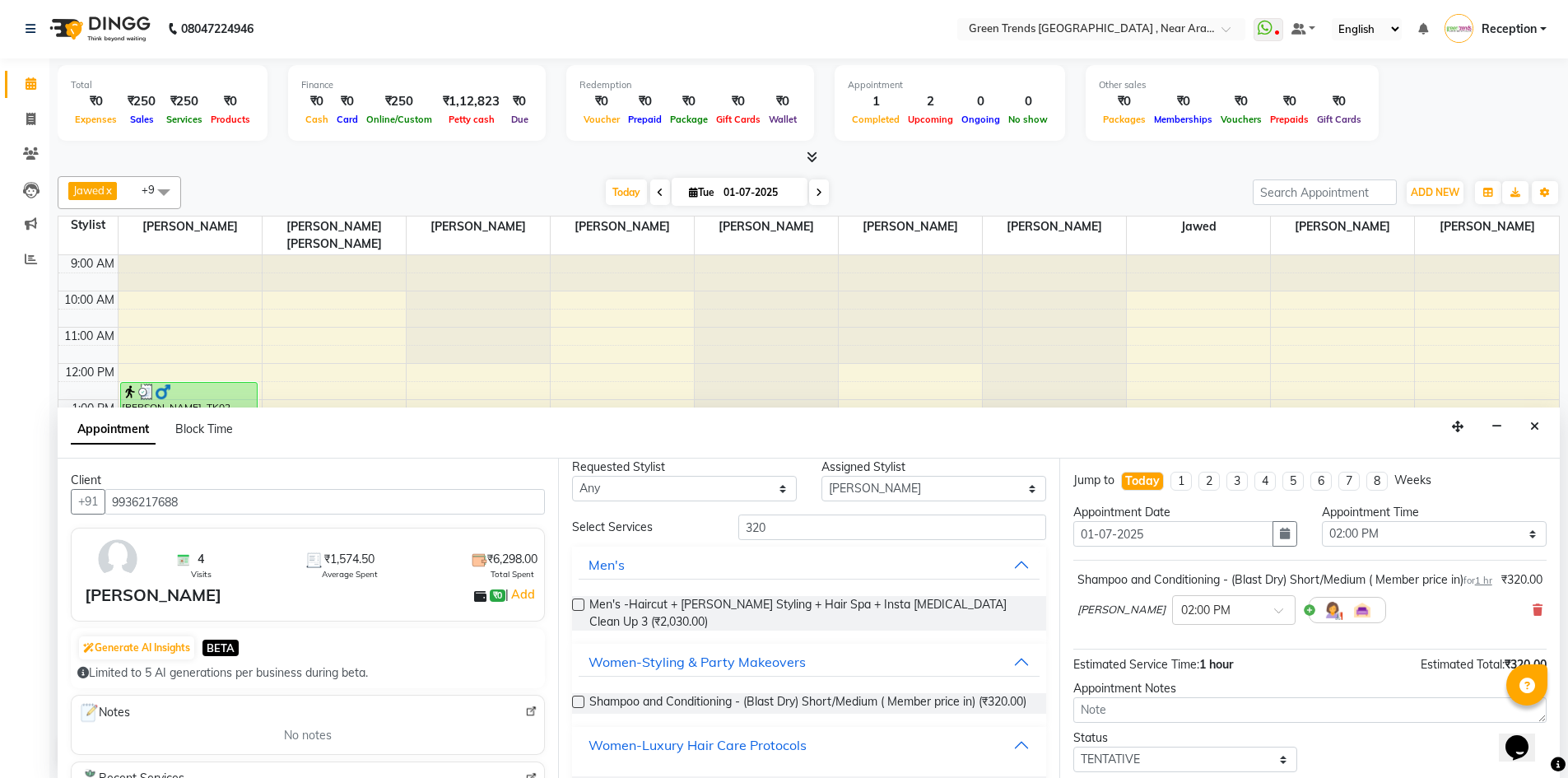 scroll, scrollTop: 0, scrollLeft: 0, axis: both 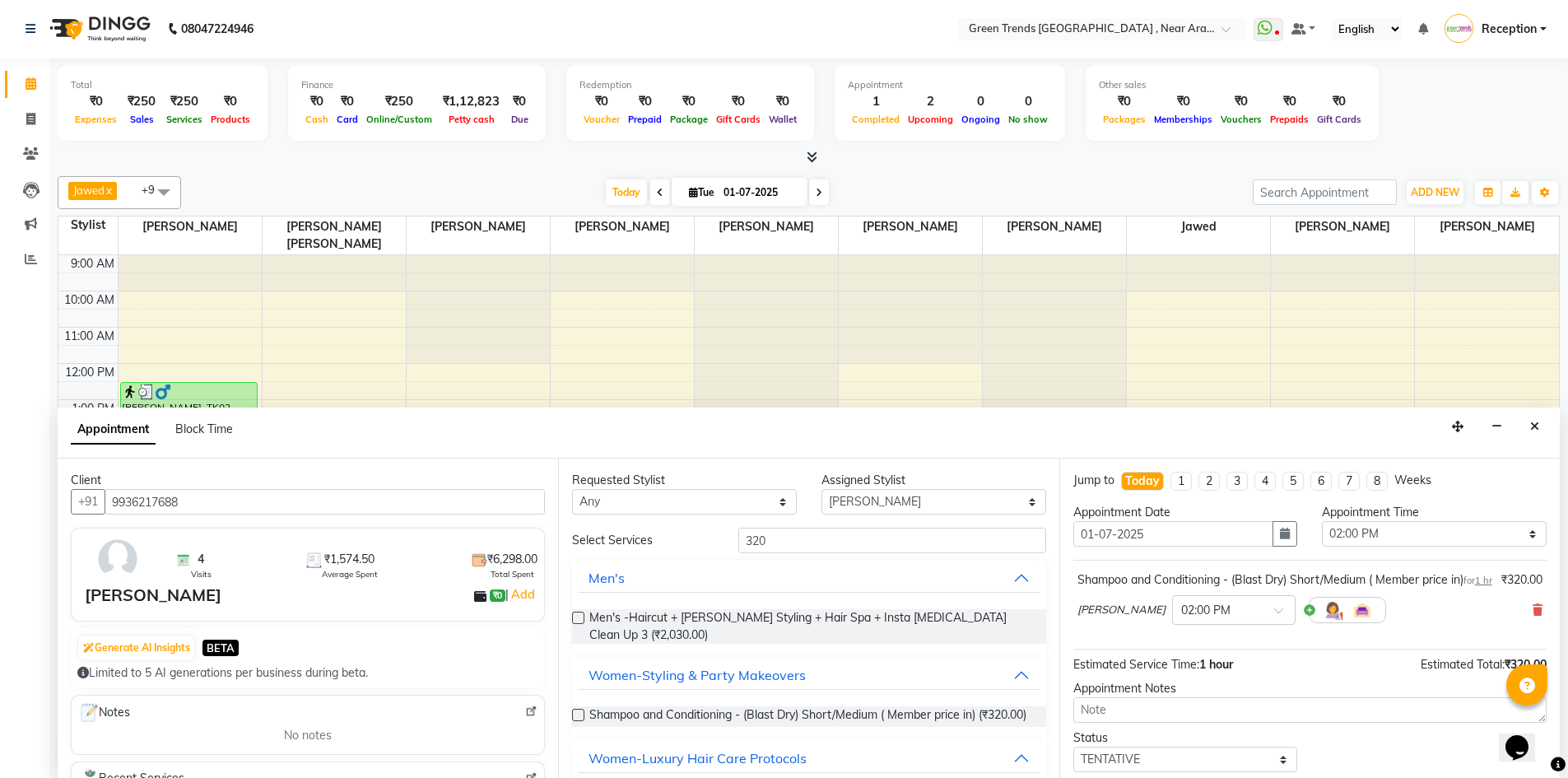 click at bounding box center [578, 715] 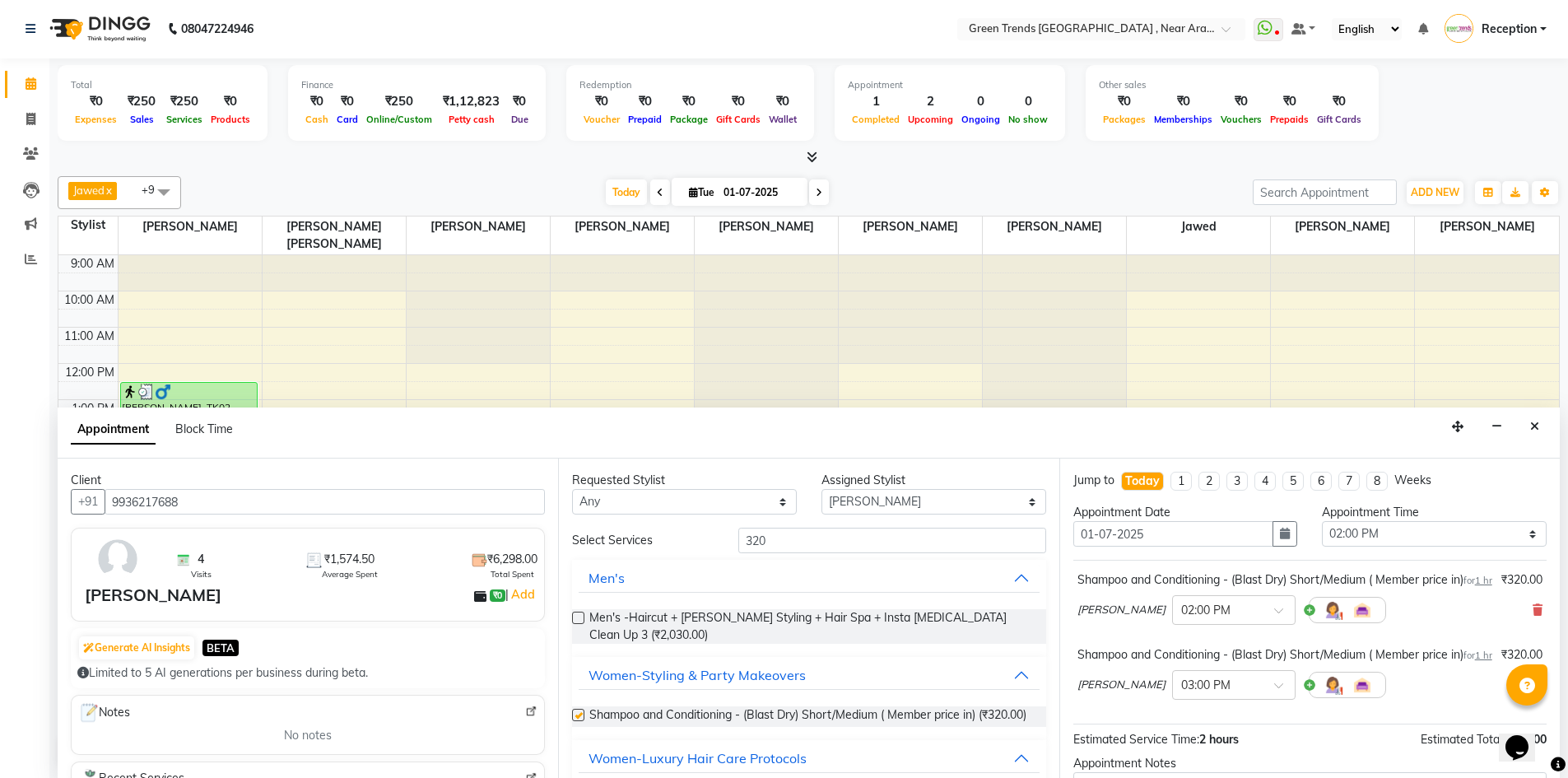 checkbox on "false" 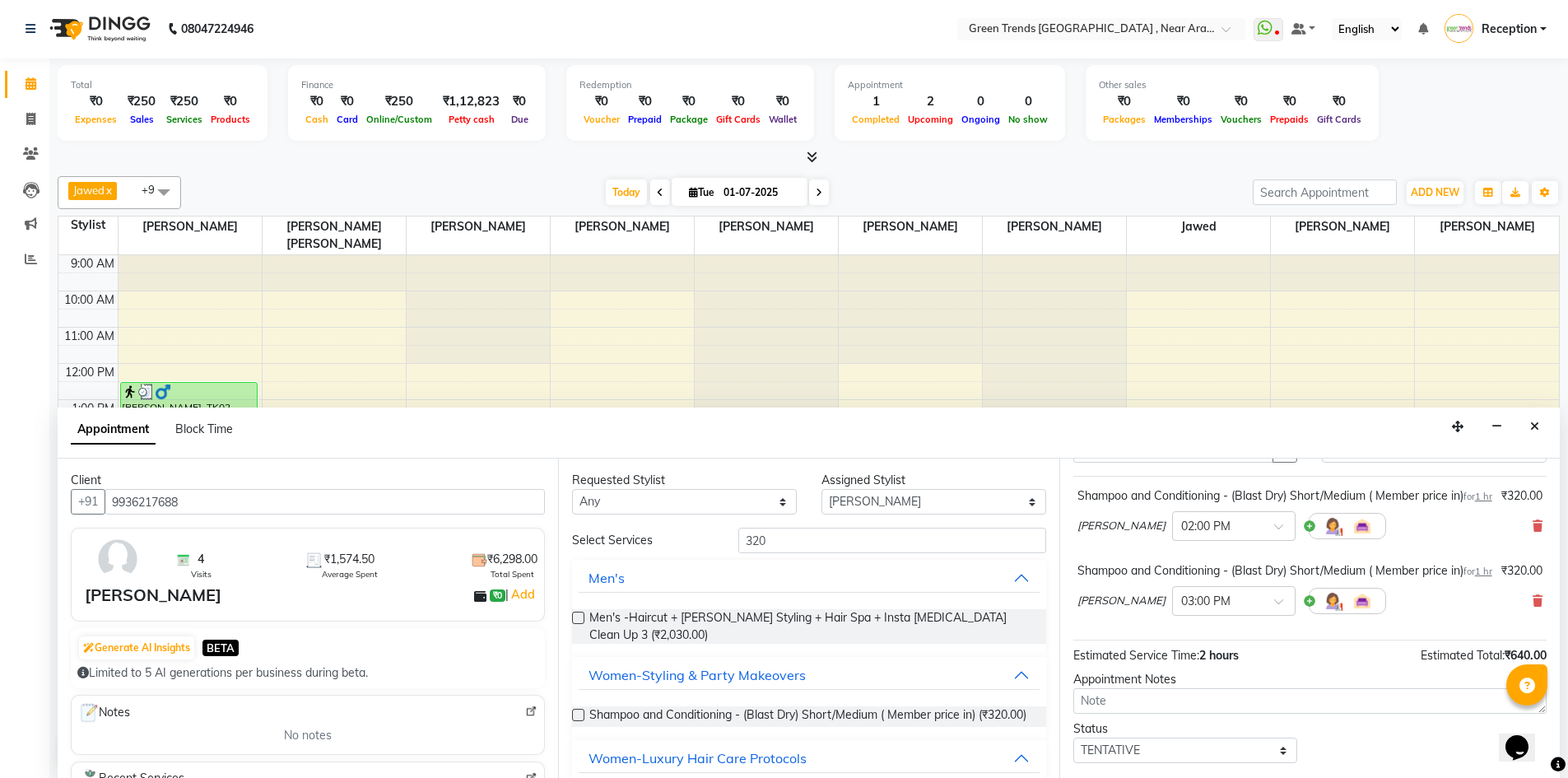 scroll, scrollTop: 0, scrollLeft: 0, axis: both 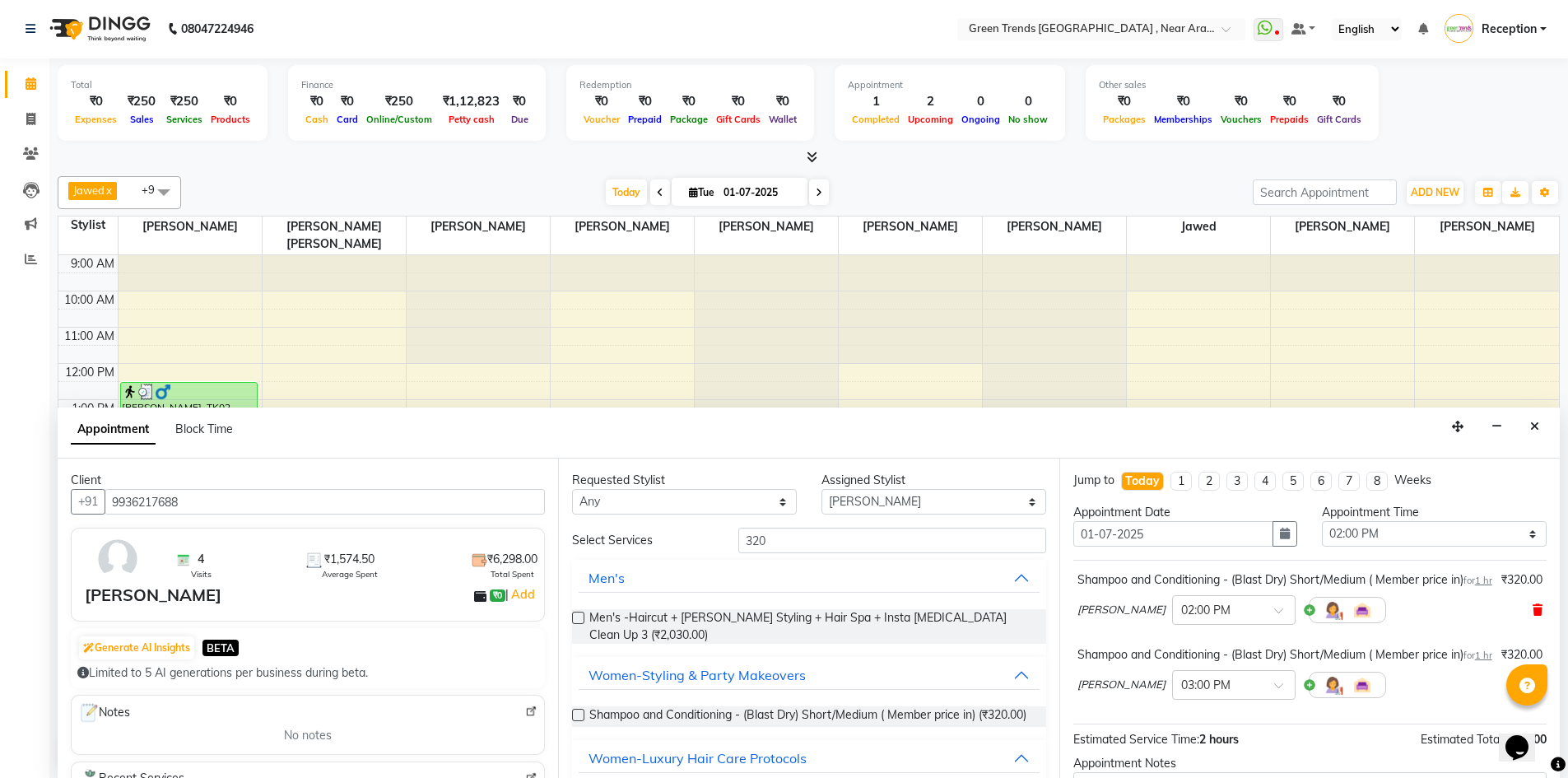 click at bounding box center [1538, 610] 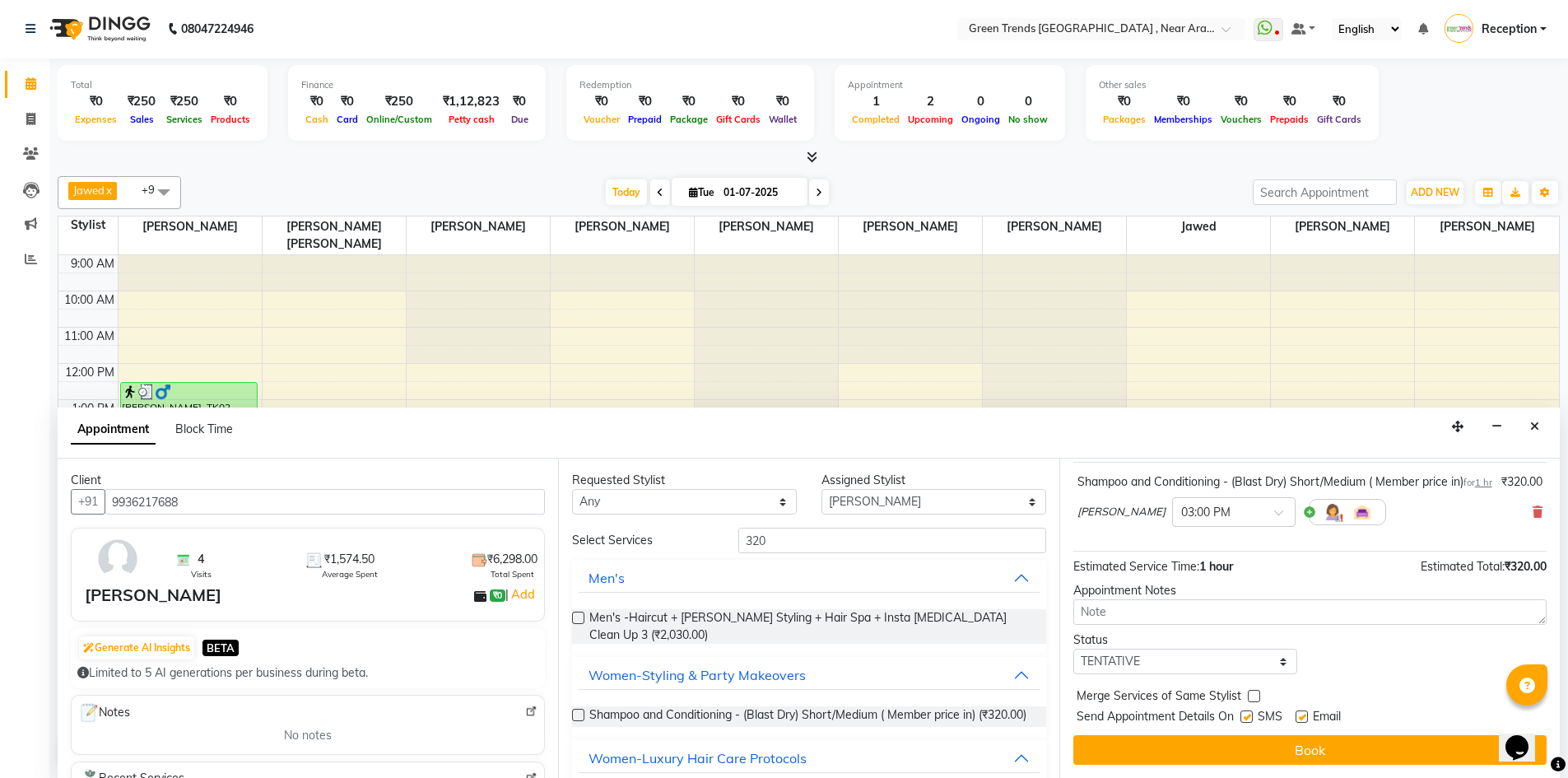 scroll, scrollTop: 115, scrollLeft: 0, axis: vertical 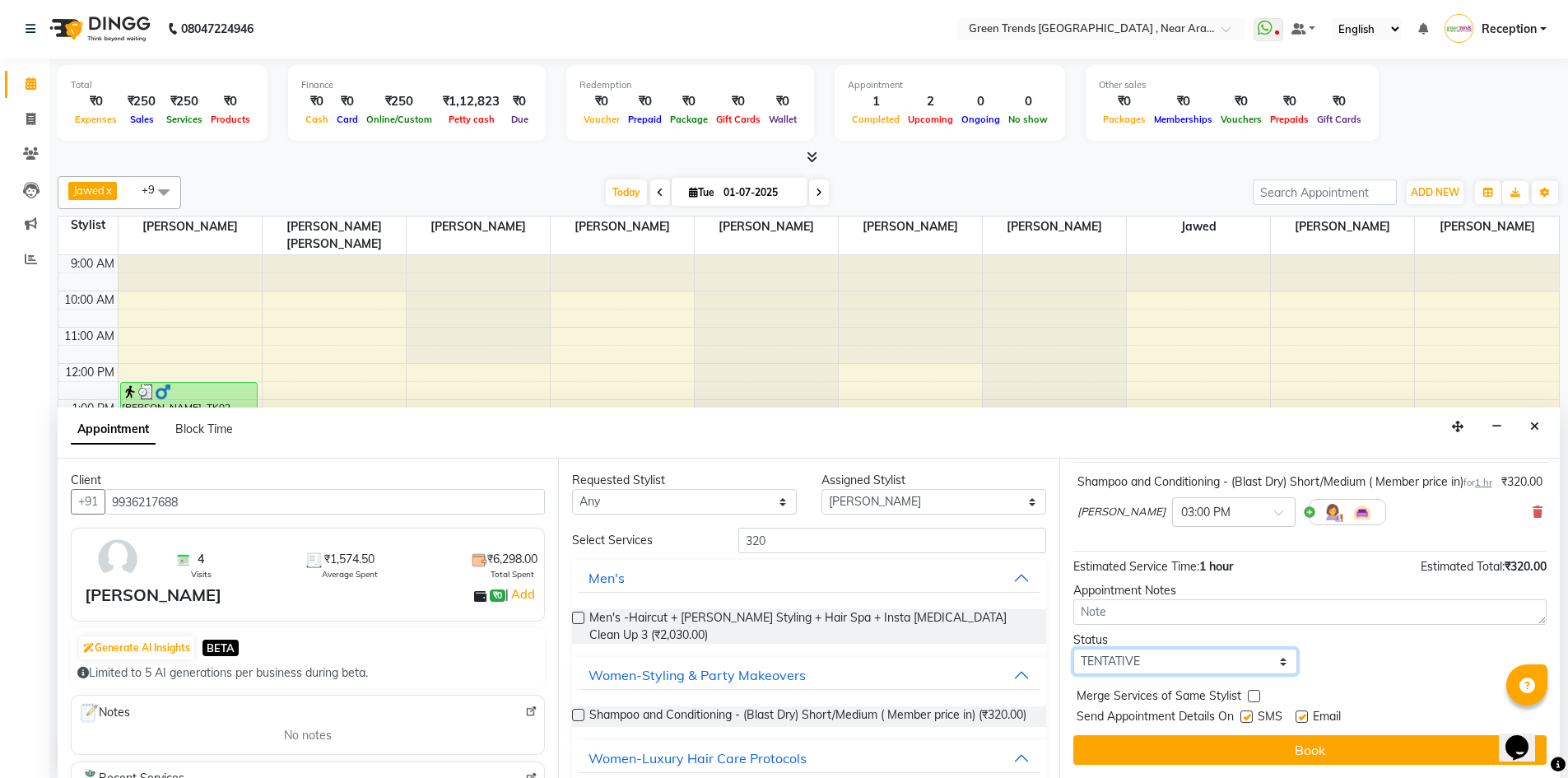 click on "Select TENTATIVE CONFIRM CHECK-IN UPCOMING" at bounding box center (1185, 661) 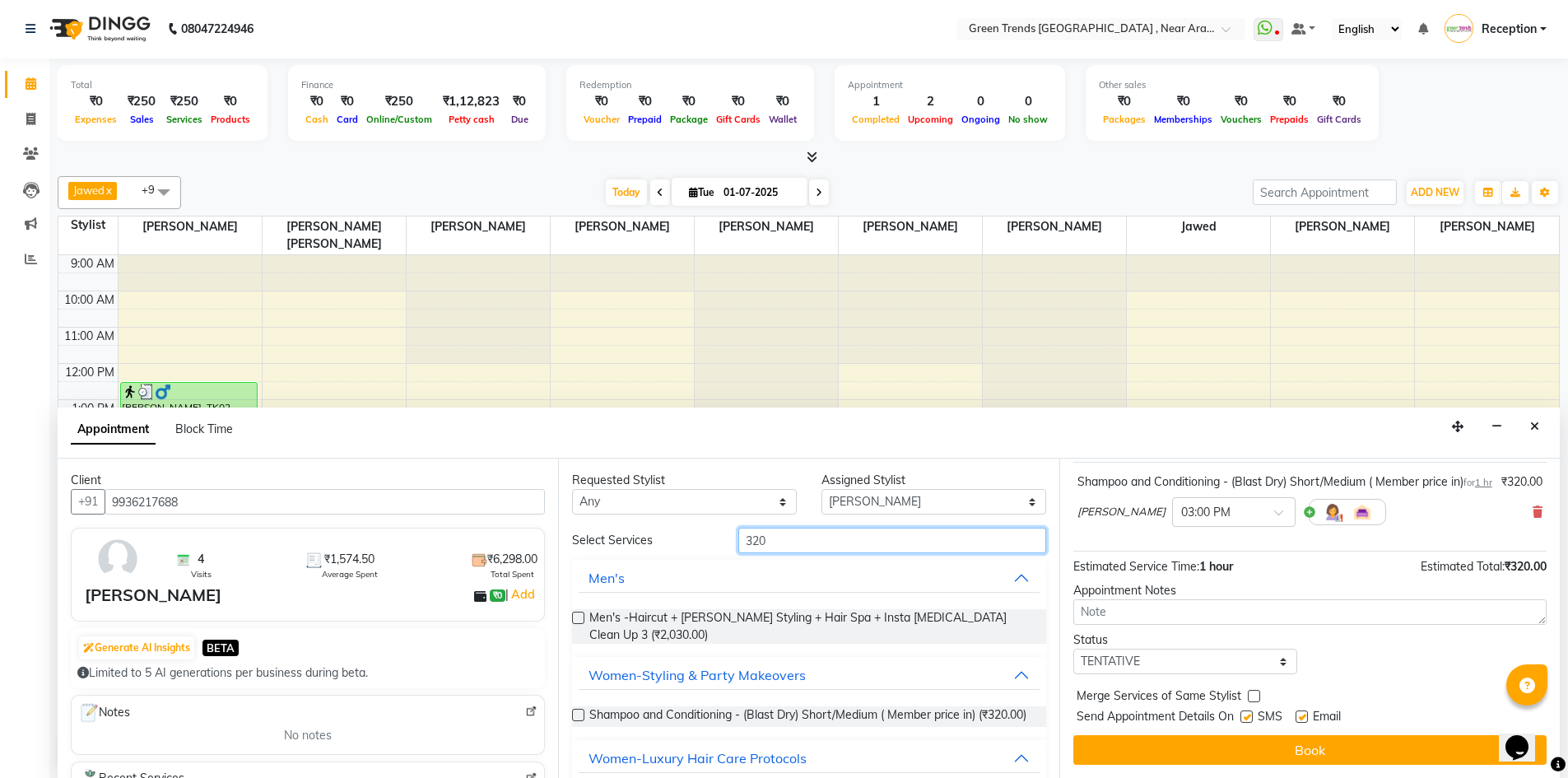 click on "320" at bounding box center [892, 540] 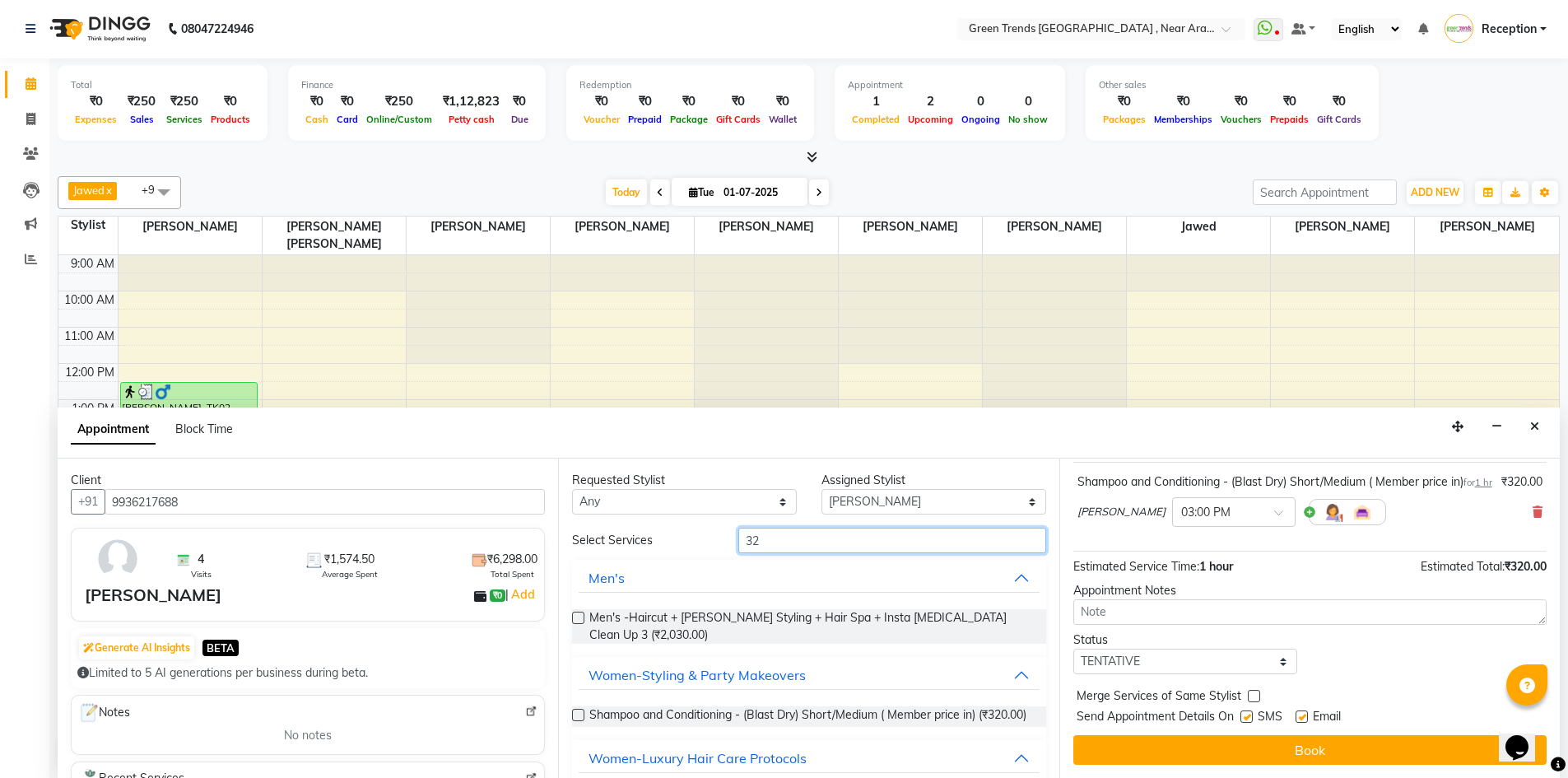 type on "3" 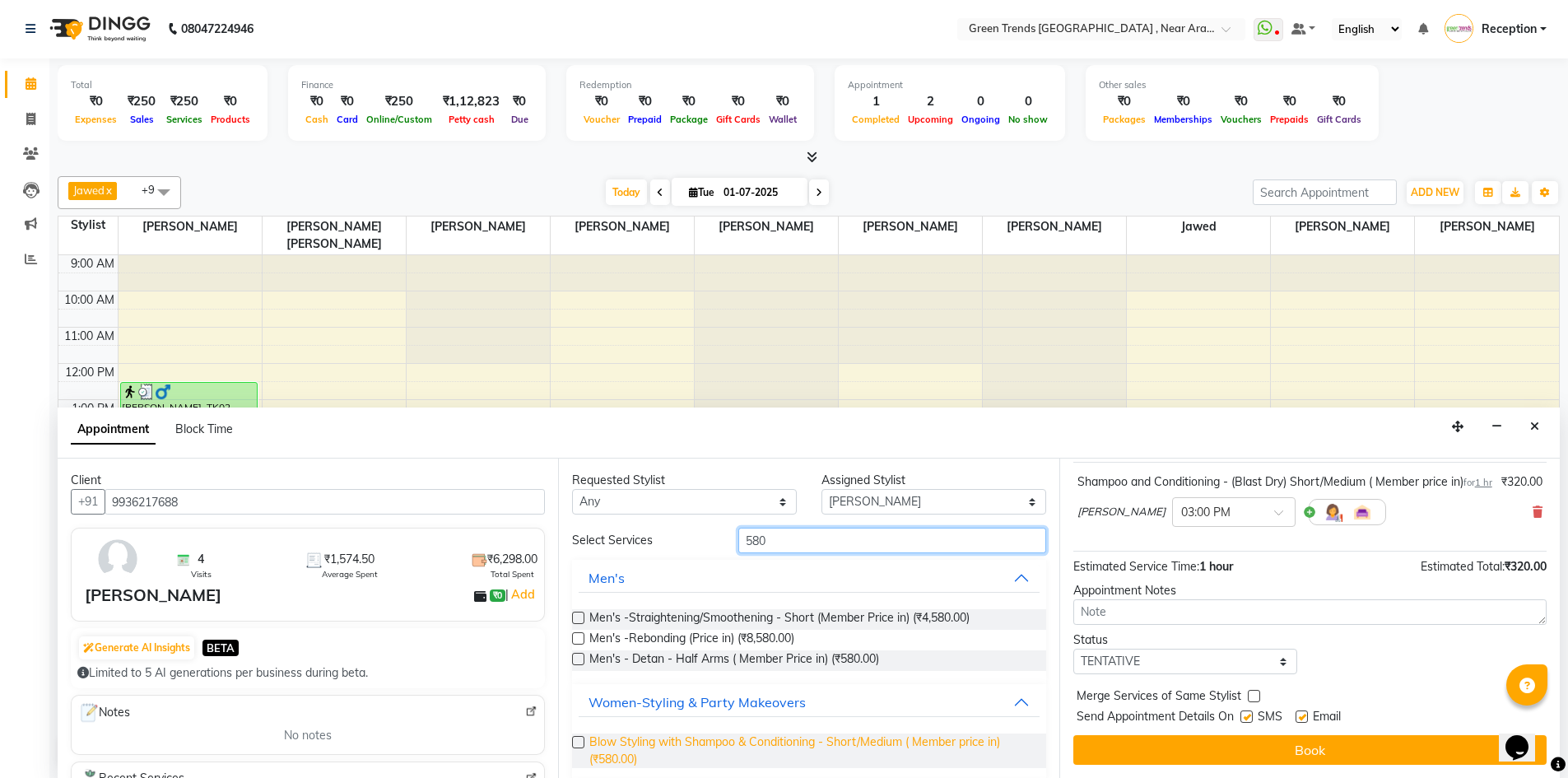 type on "580" 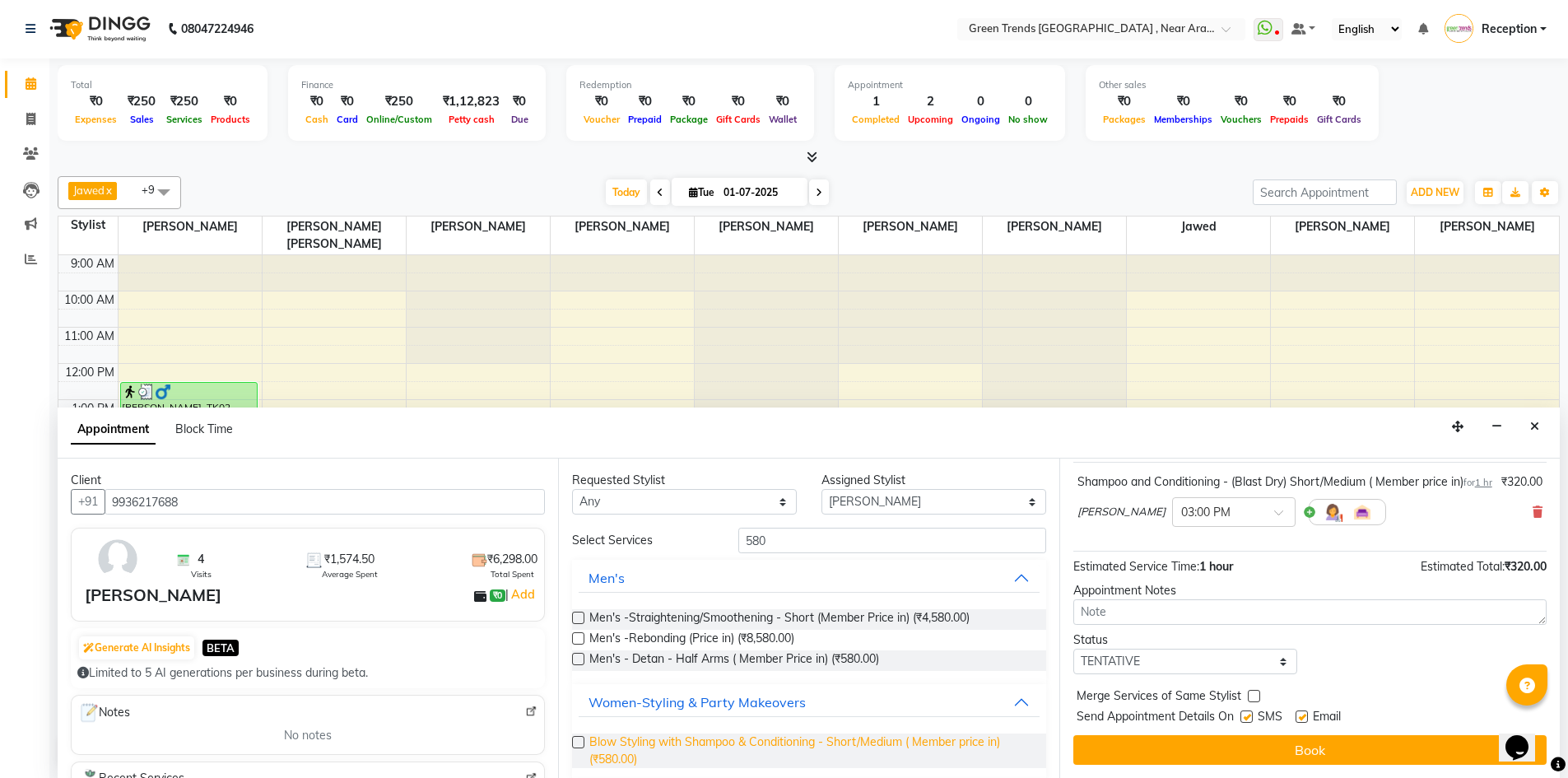 click on "Blow Styling with Shampoo & Conditioning - Short/Medium  ( Member price in) (₹580.00)" at bounding box center [811, 751] 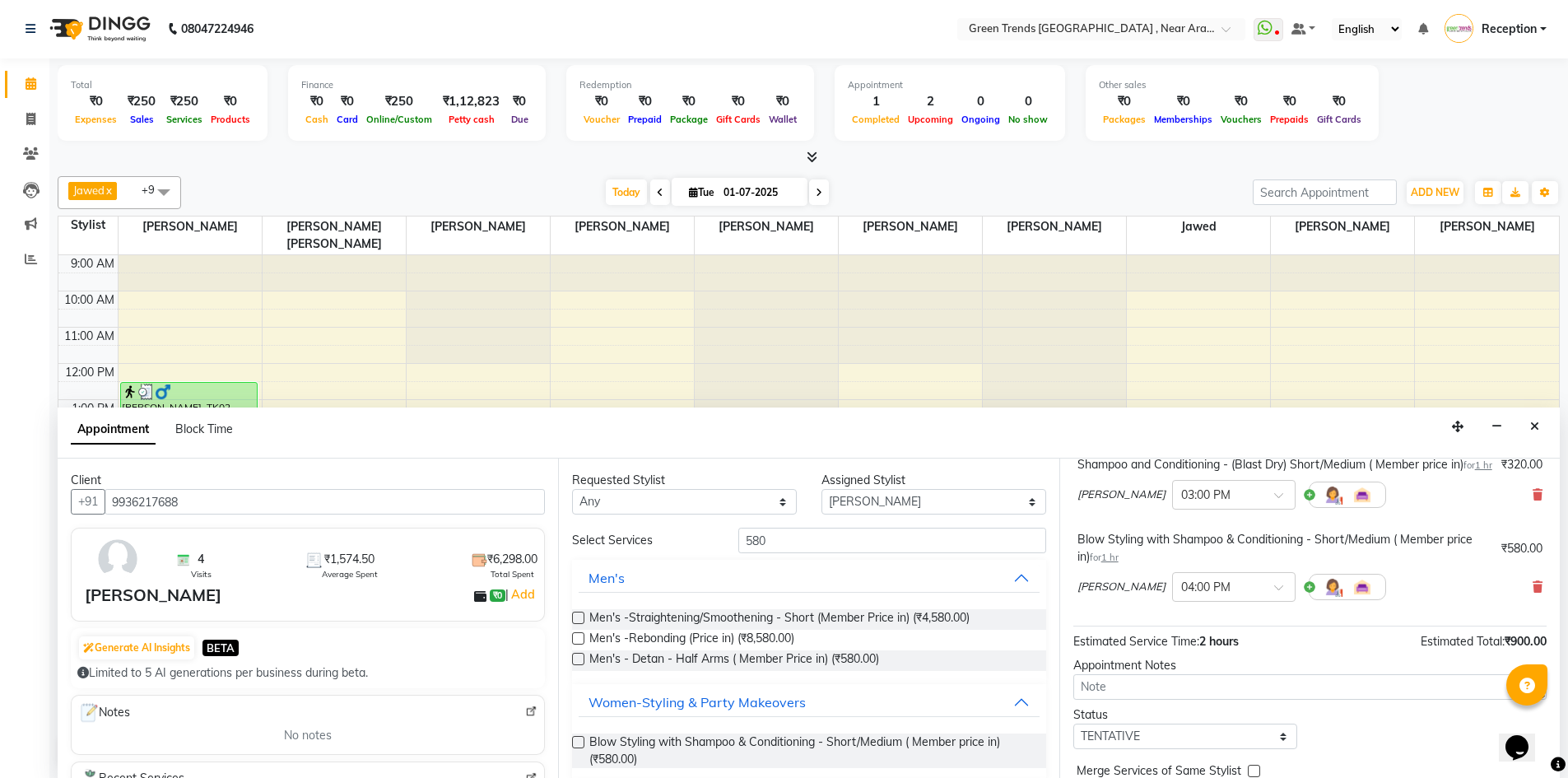 click at bounding box center (578, 742) 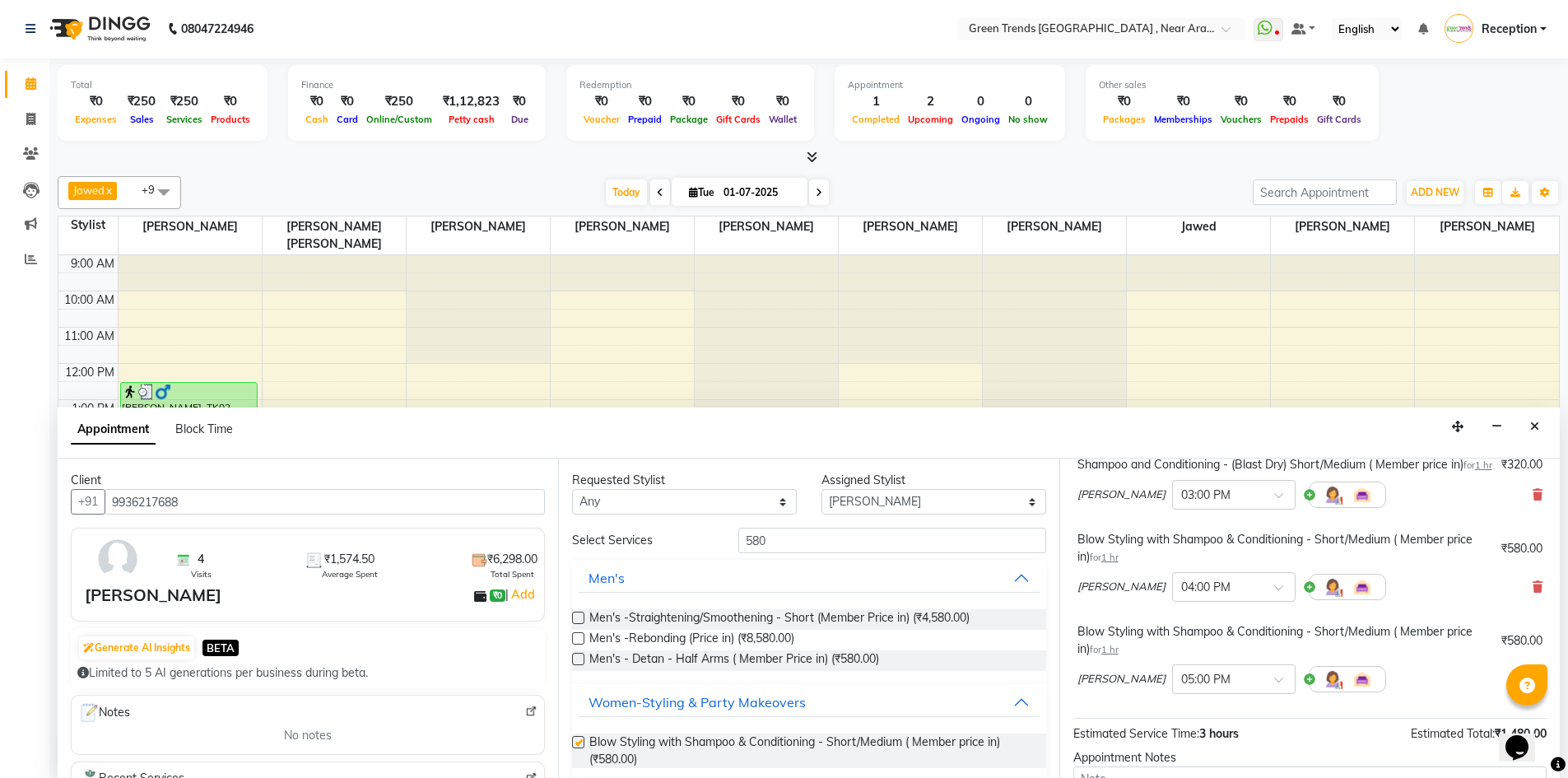 checkbox on "false" 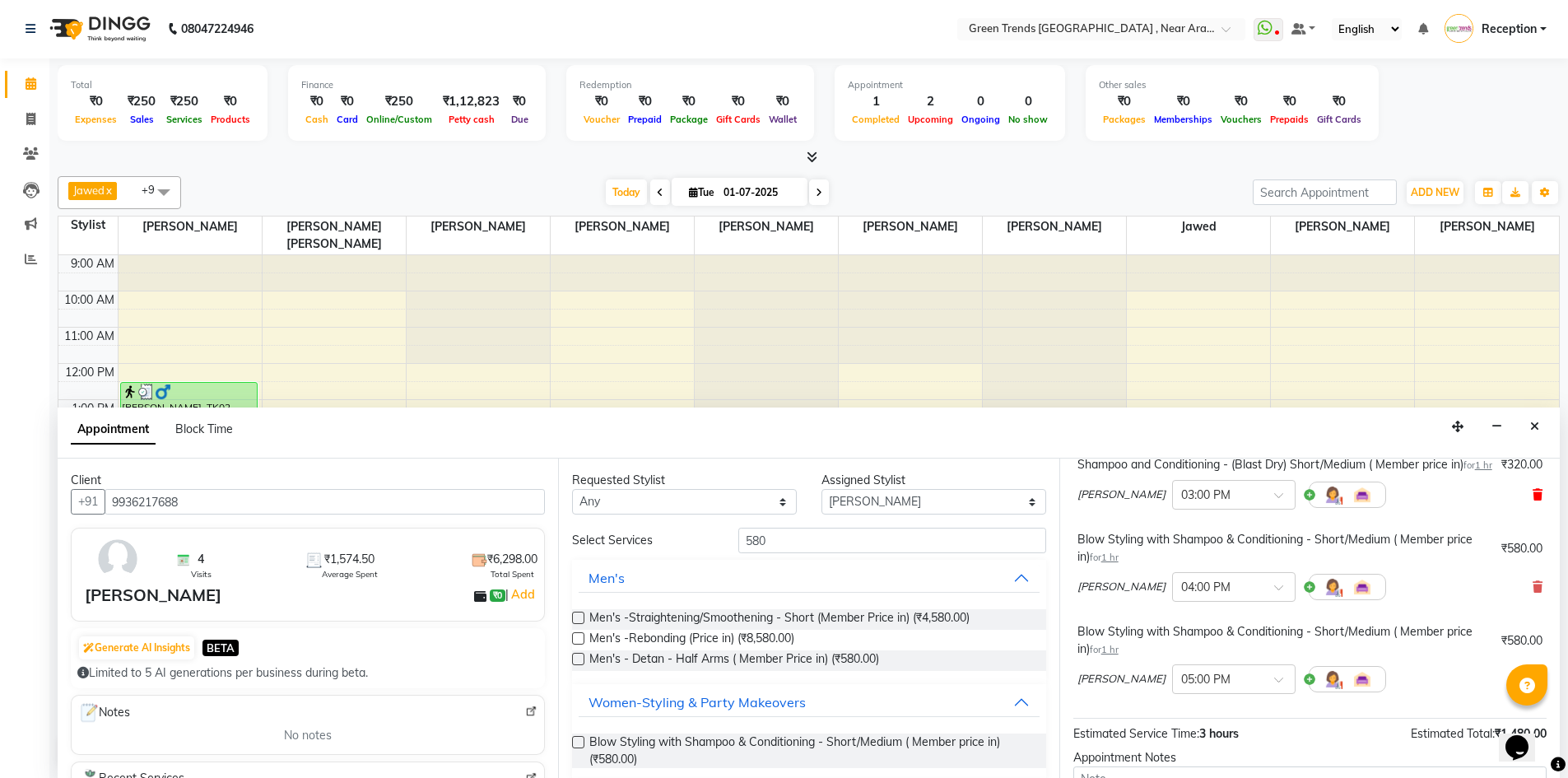 click at bounding box center (1538, 495) 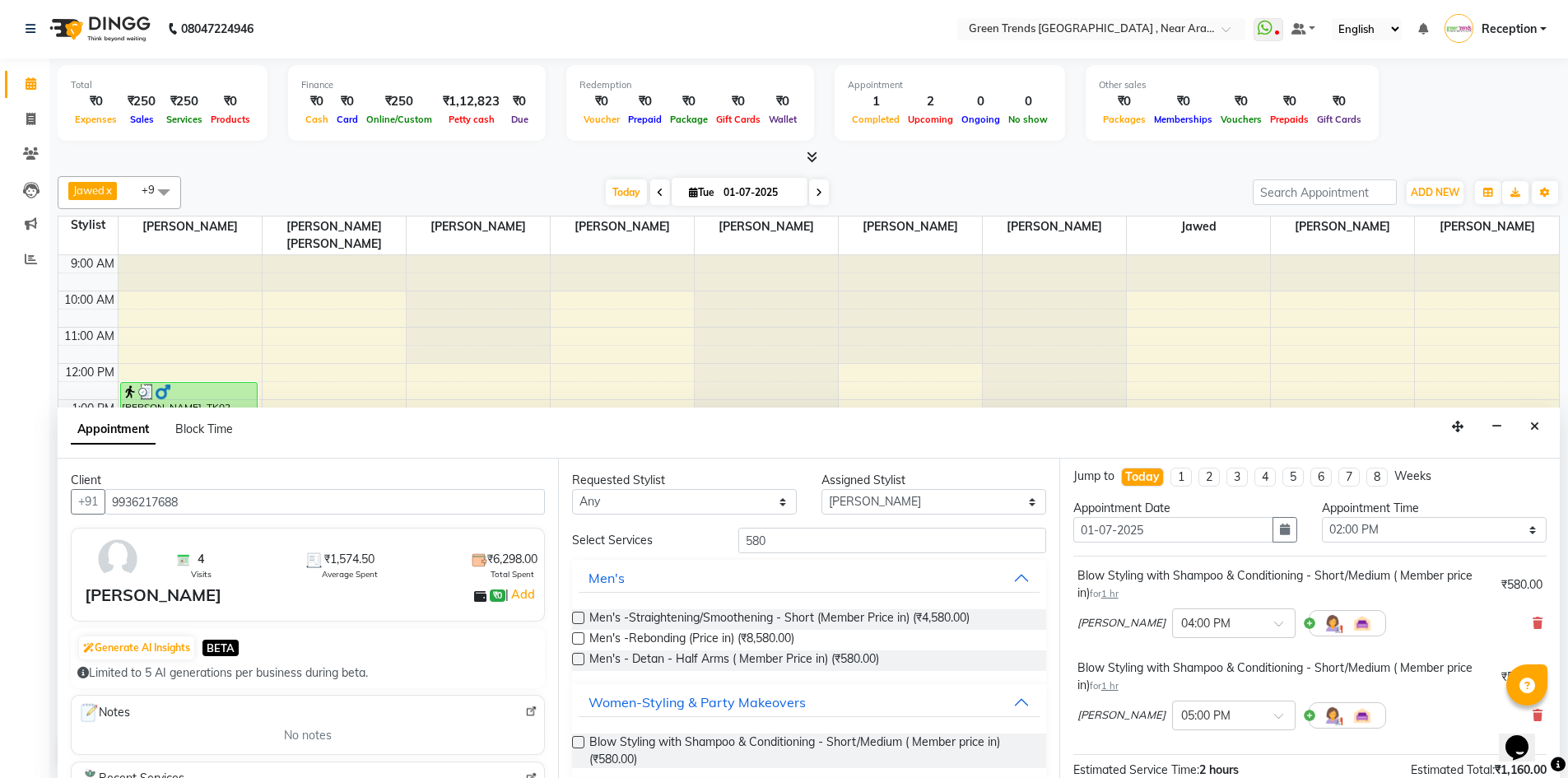 scroll, scrollTop: 0, scrollLeft: 0, axis: both 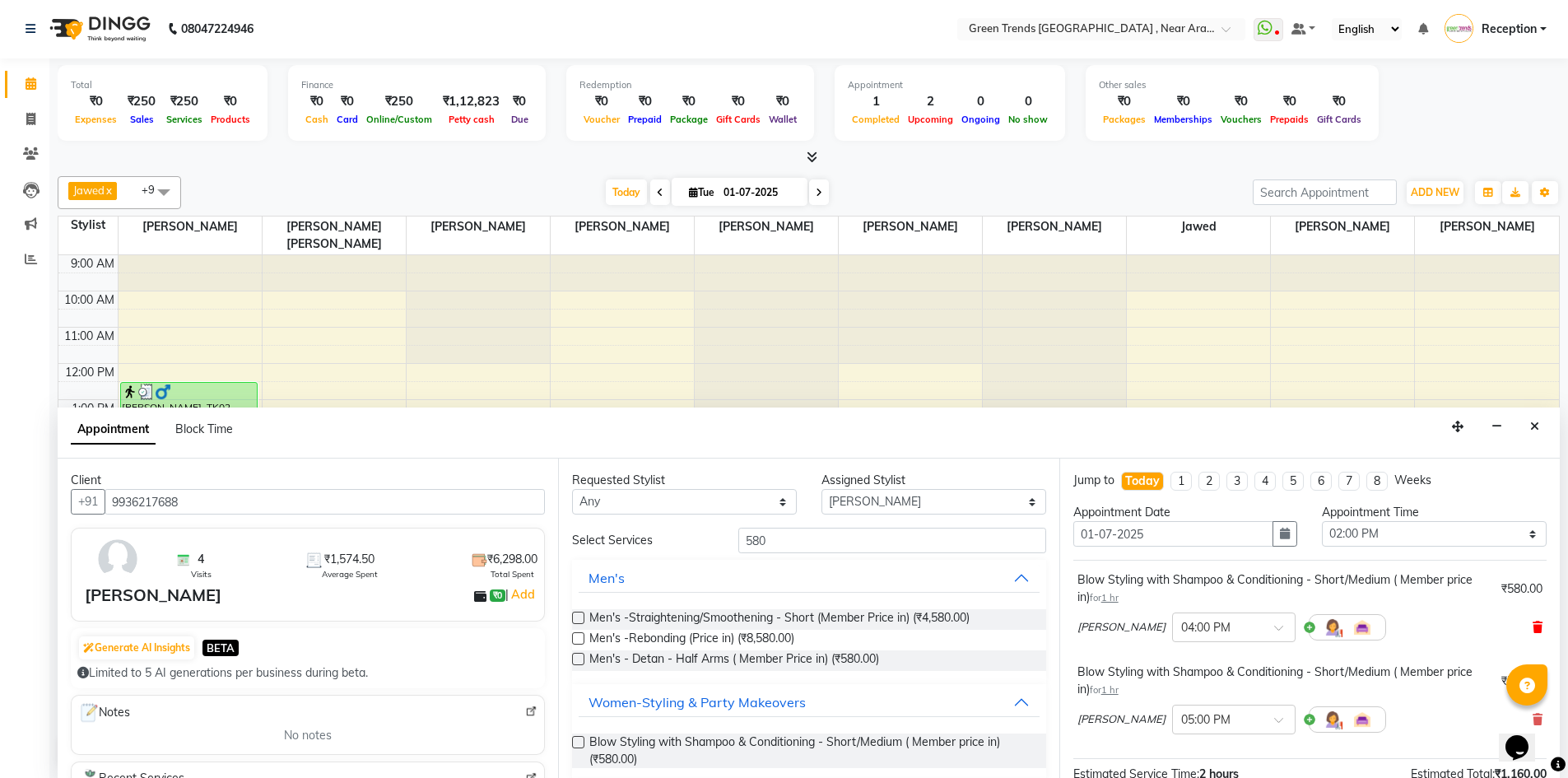click at bounding box center [1538, 627] 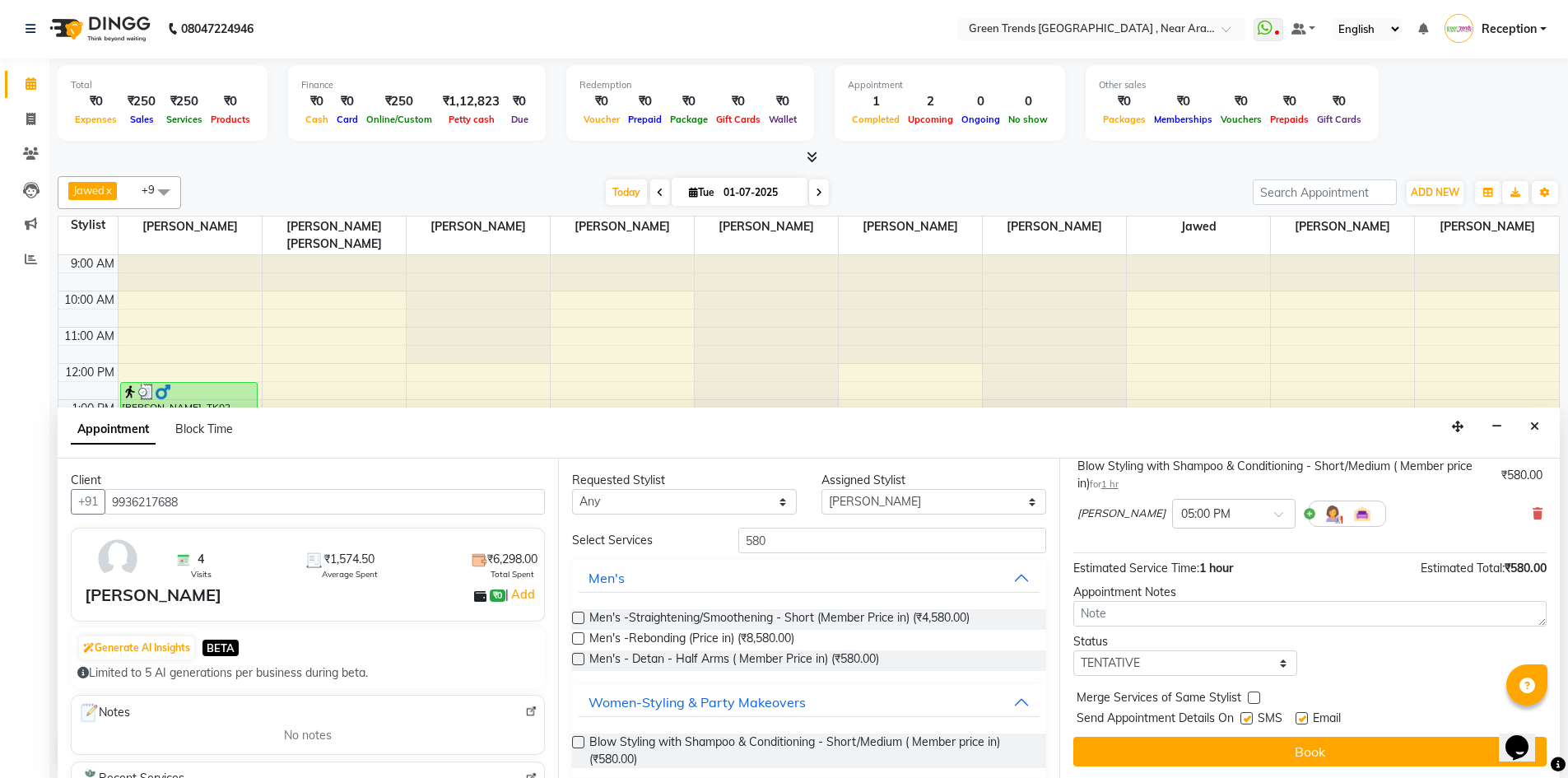 scroll, scrollTop: 115, scrollLeft: 0, axis: vertical 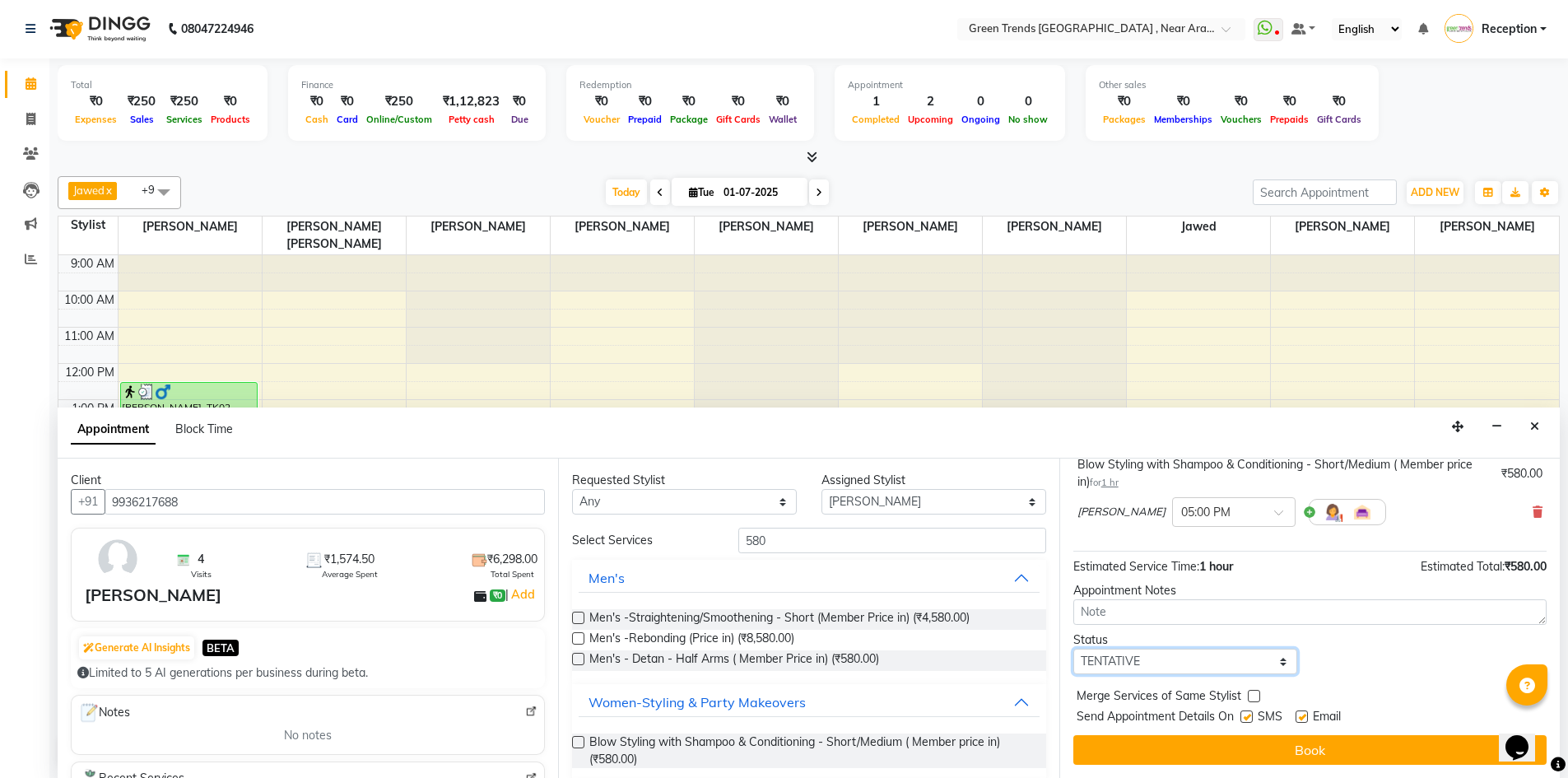click on "Select TENTATIVE CONFIRM CHECK-IN UPCOMING" at bounding box center [1185, 661] 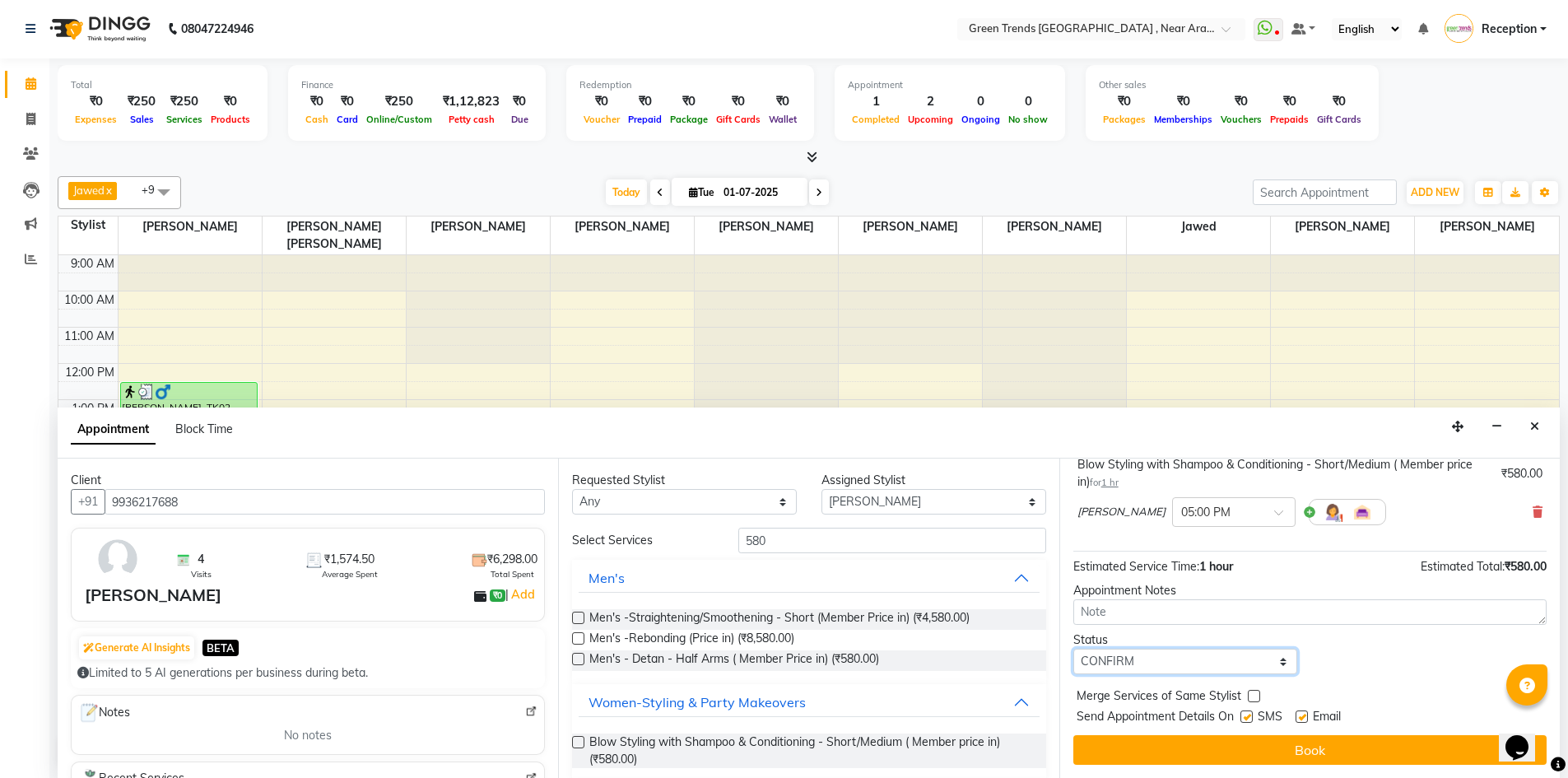 click on "Select TENTATIVE CONFIRM CHECK-IN UPCOMING" at bounding box center (1185, 661) 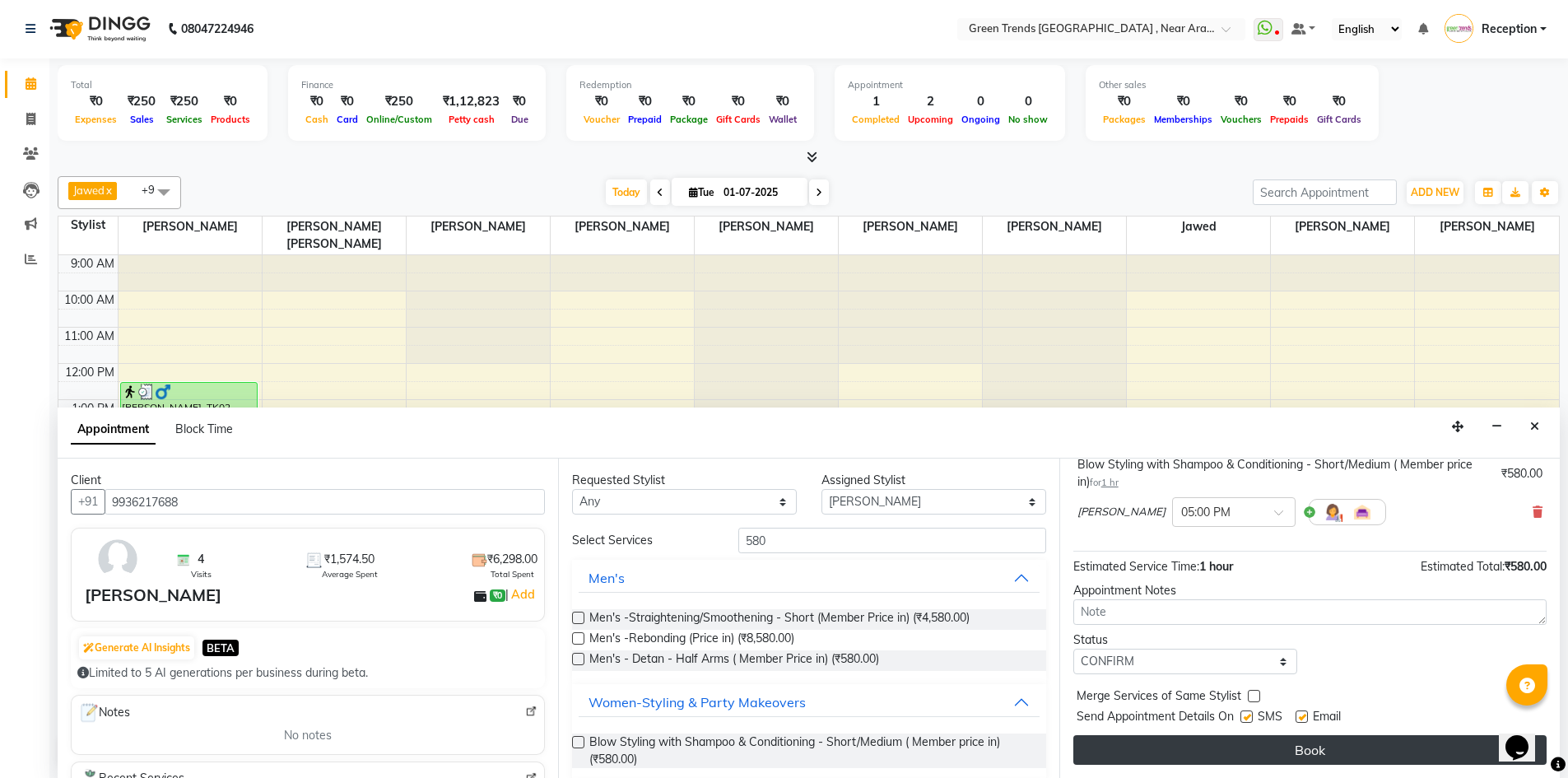 click on "Book" at bounding box center [1310, 750] 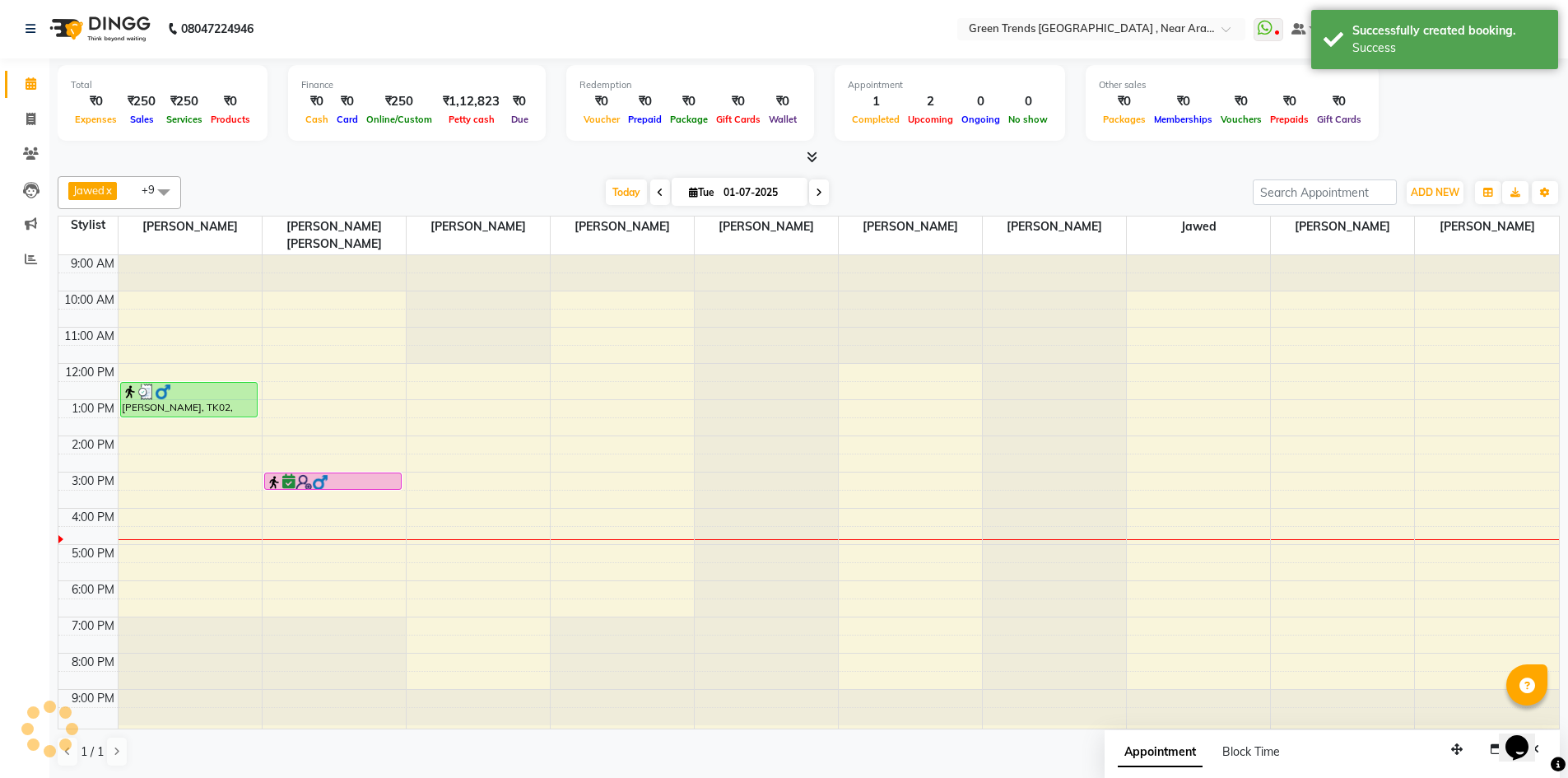 scroll, scrollTop: 0, scrollLeft: 0, axis: both 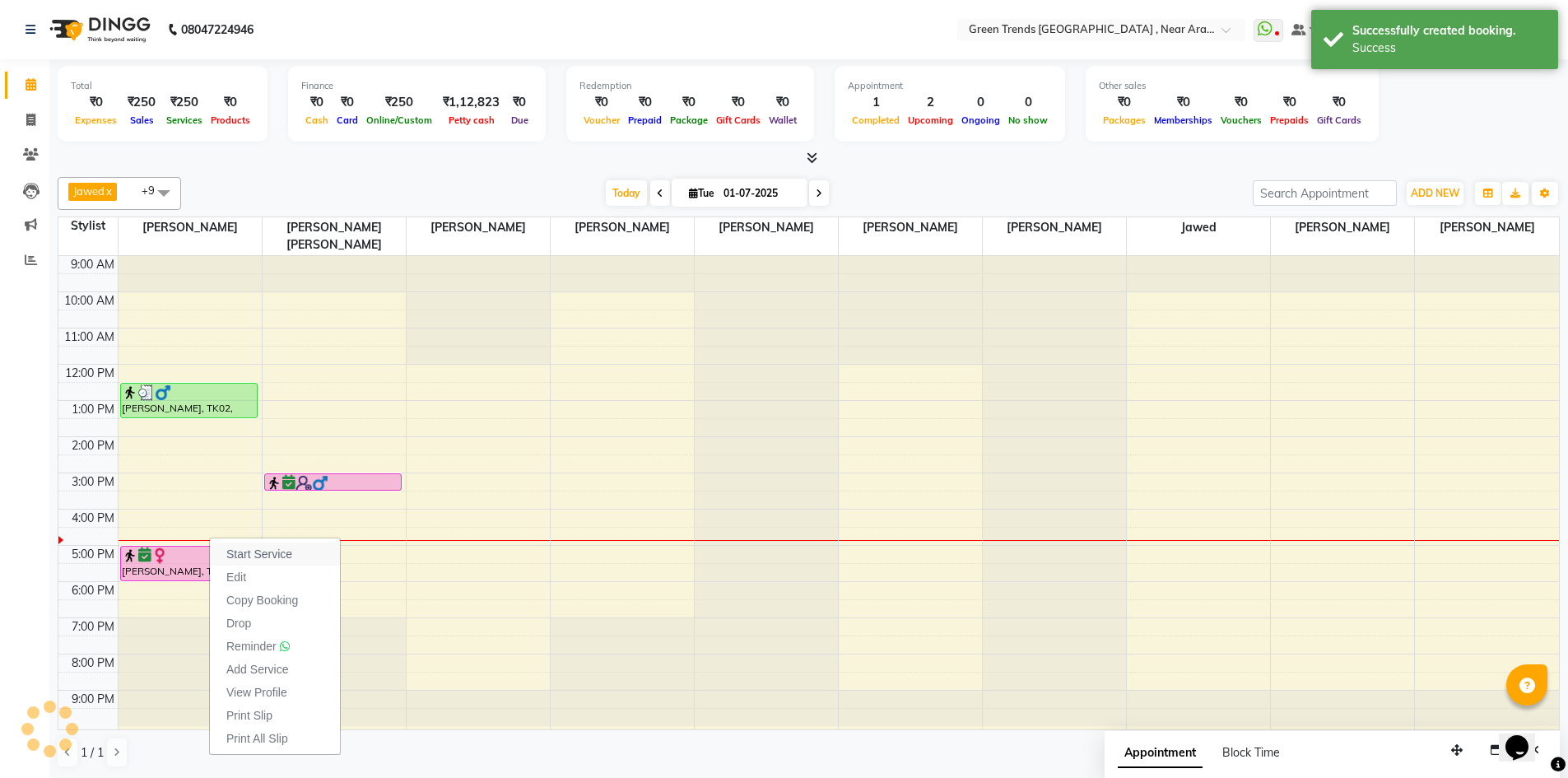 click on "Start Service" at bounding box center (259, 554) 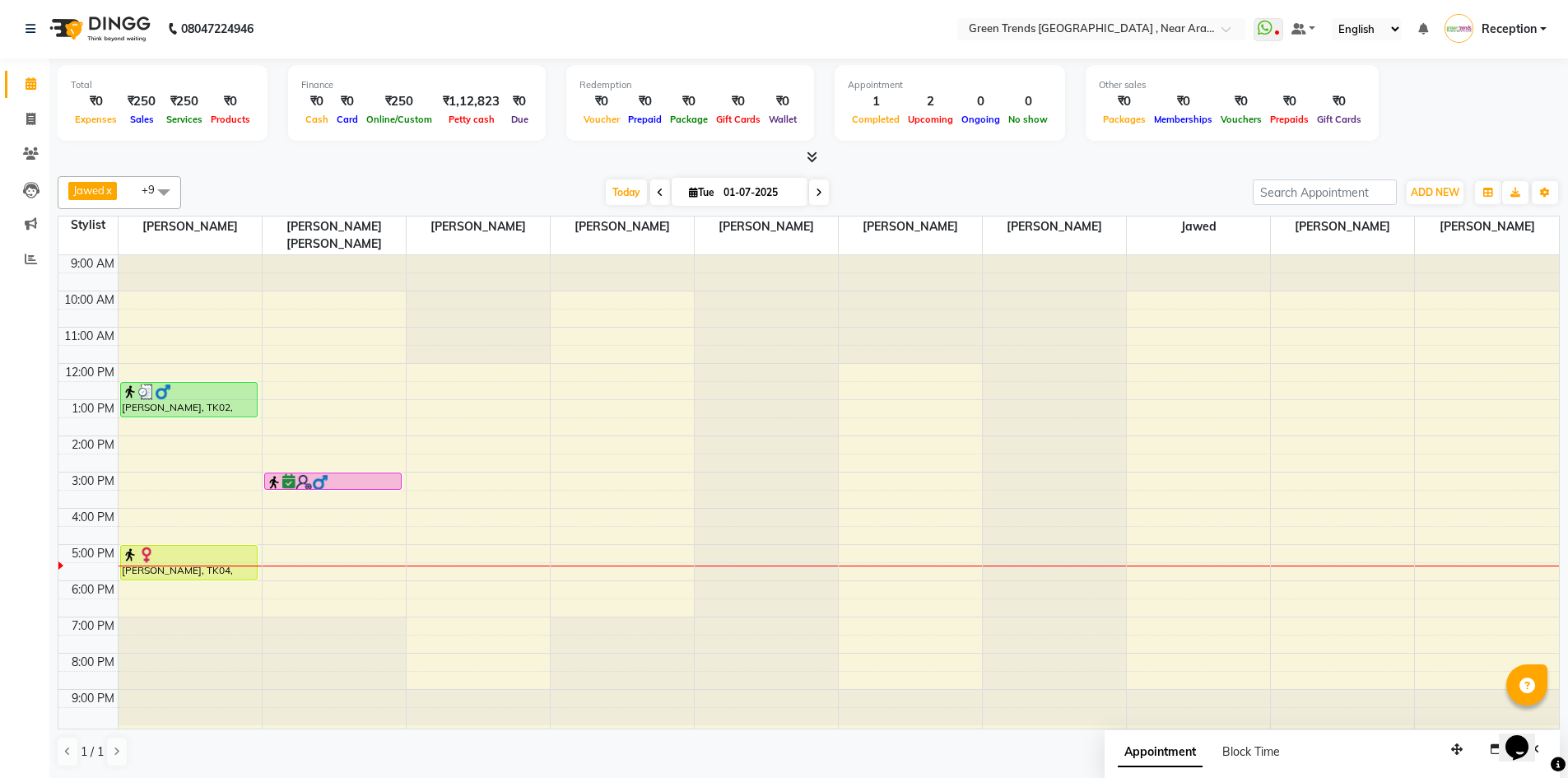 scroll, scrollTop: 0, scrollLeft: 0, axis: both 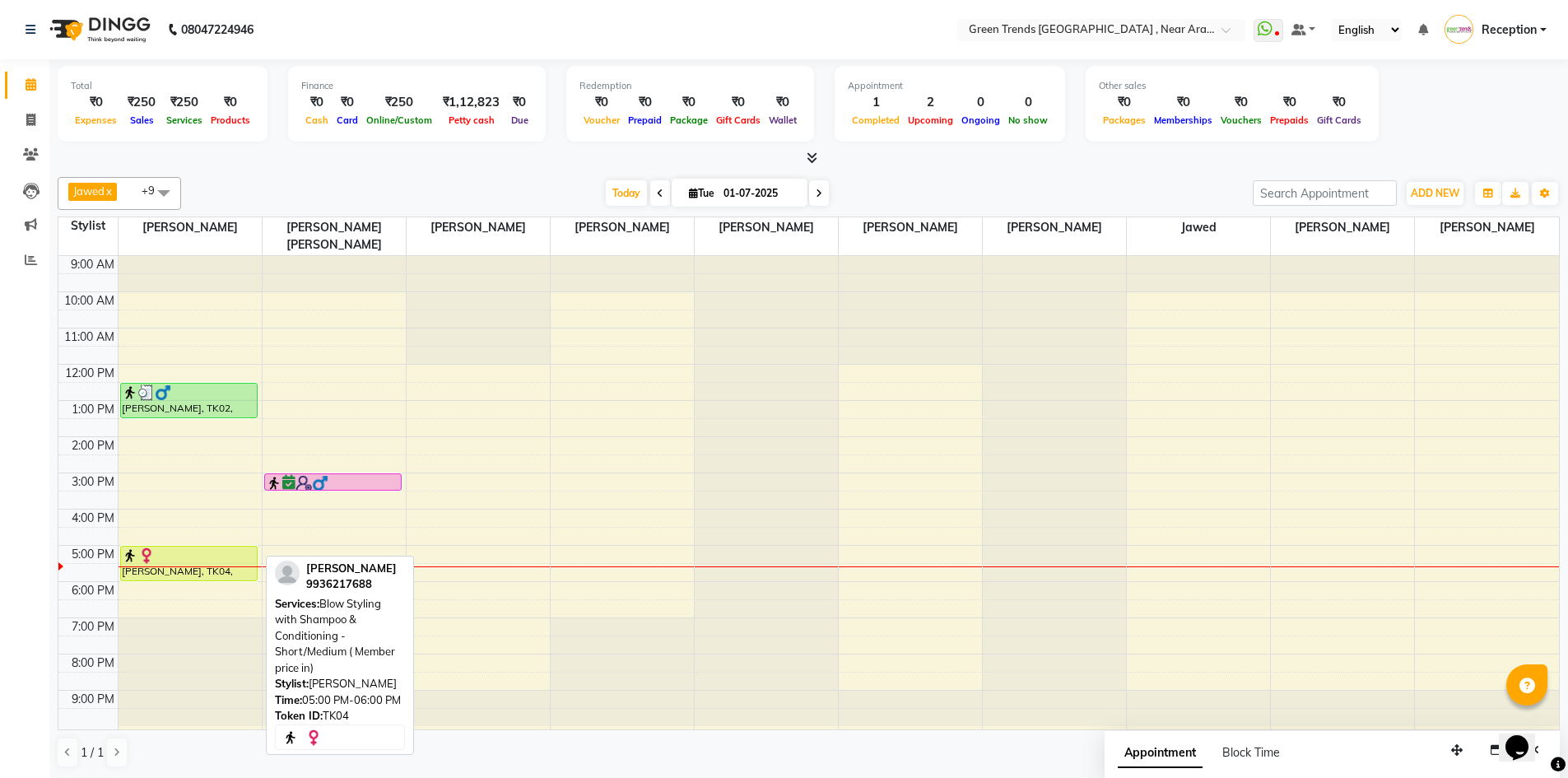 click at bounding box center [189, 556] 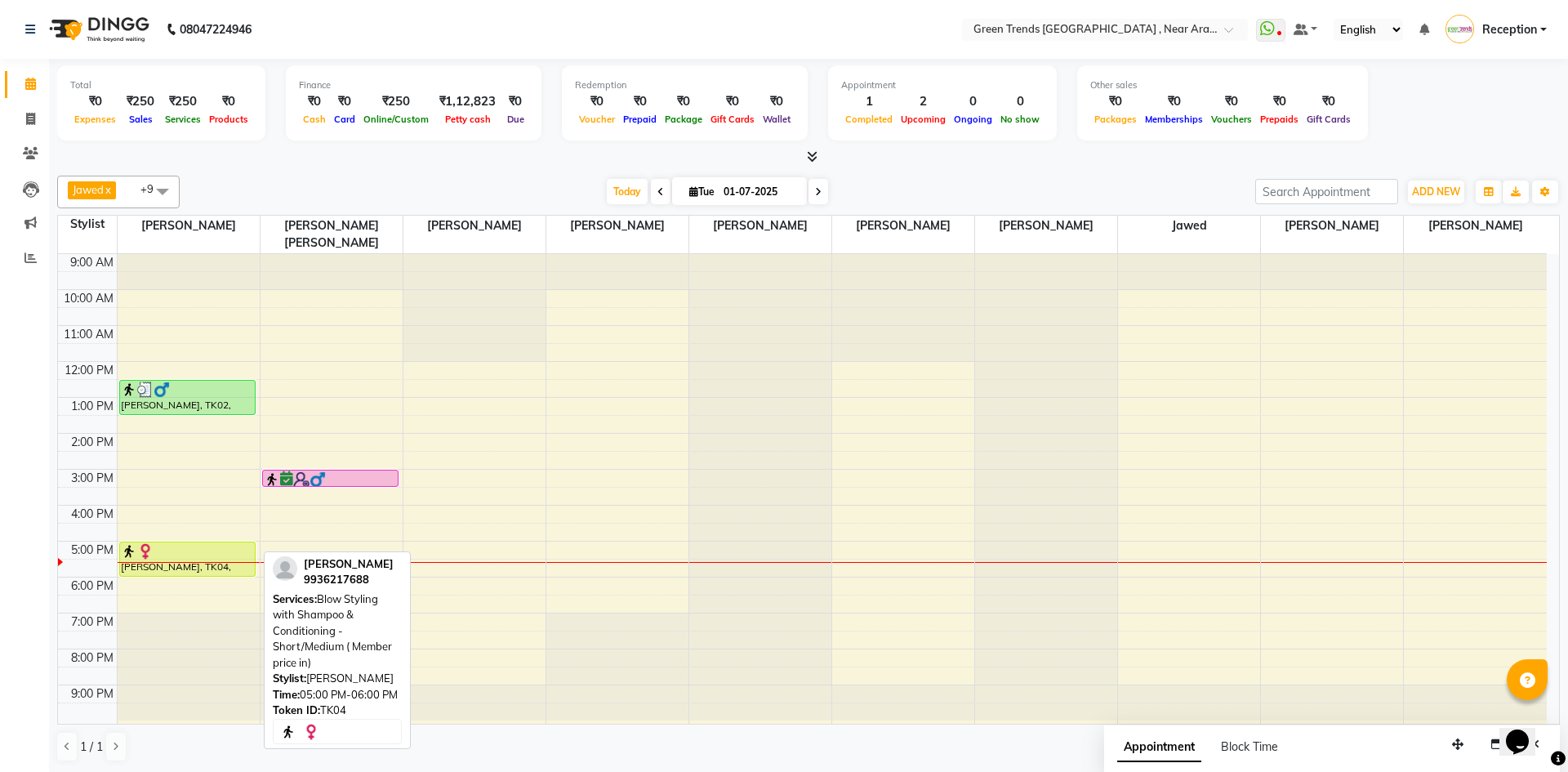 select on "1" 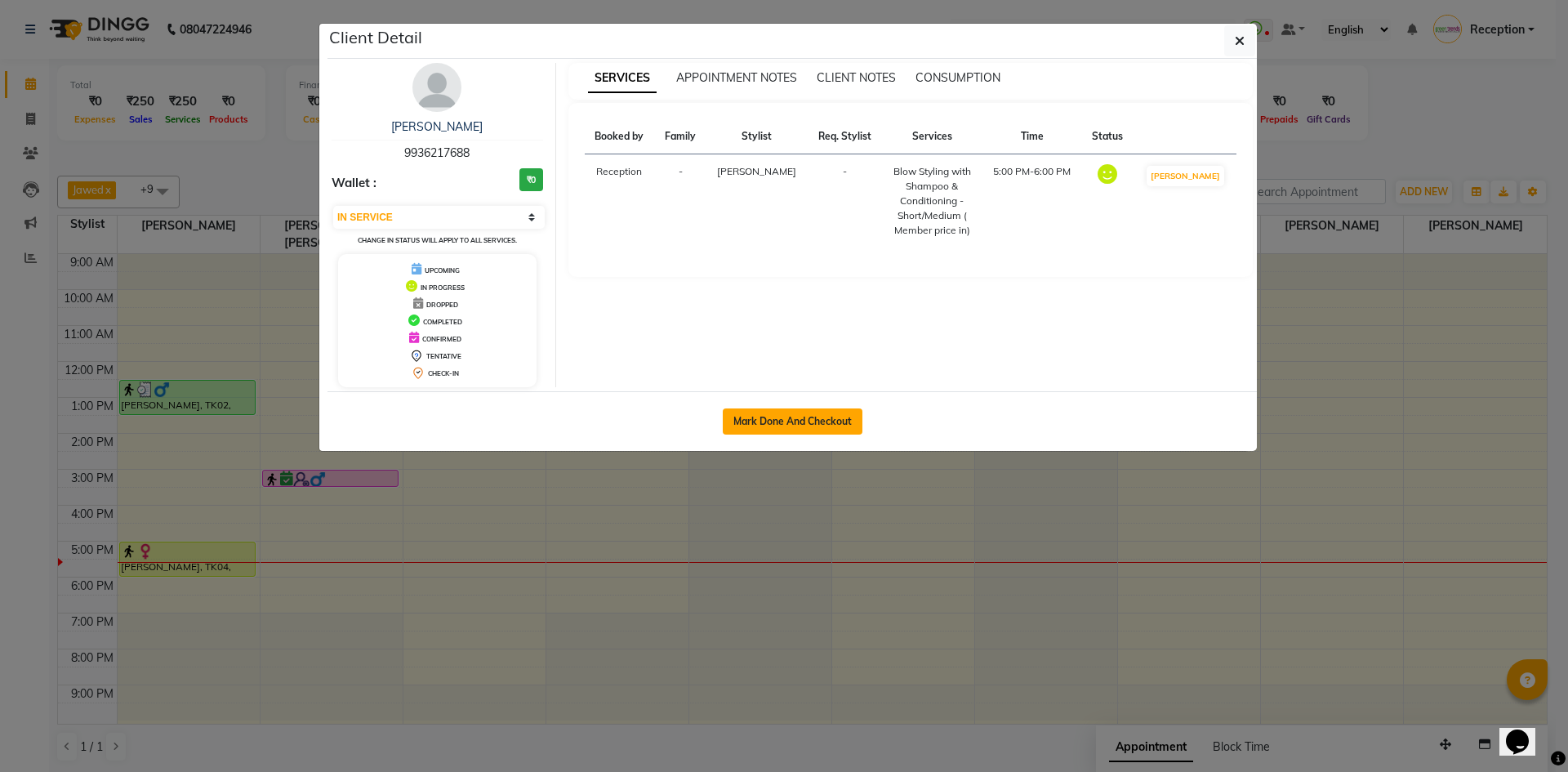 click on "Mark Done And Checkout" 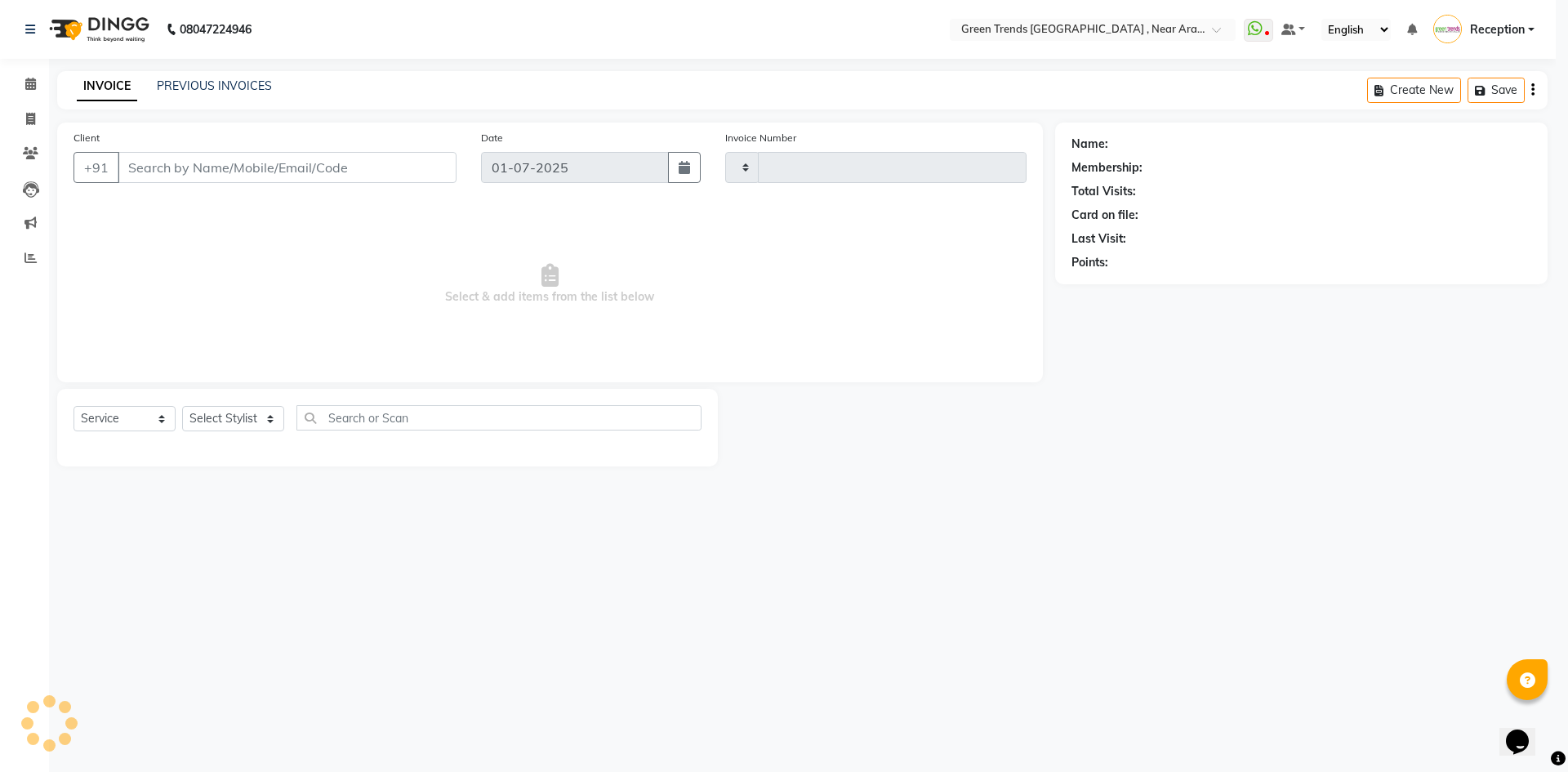 type on "1572" 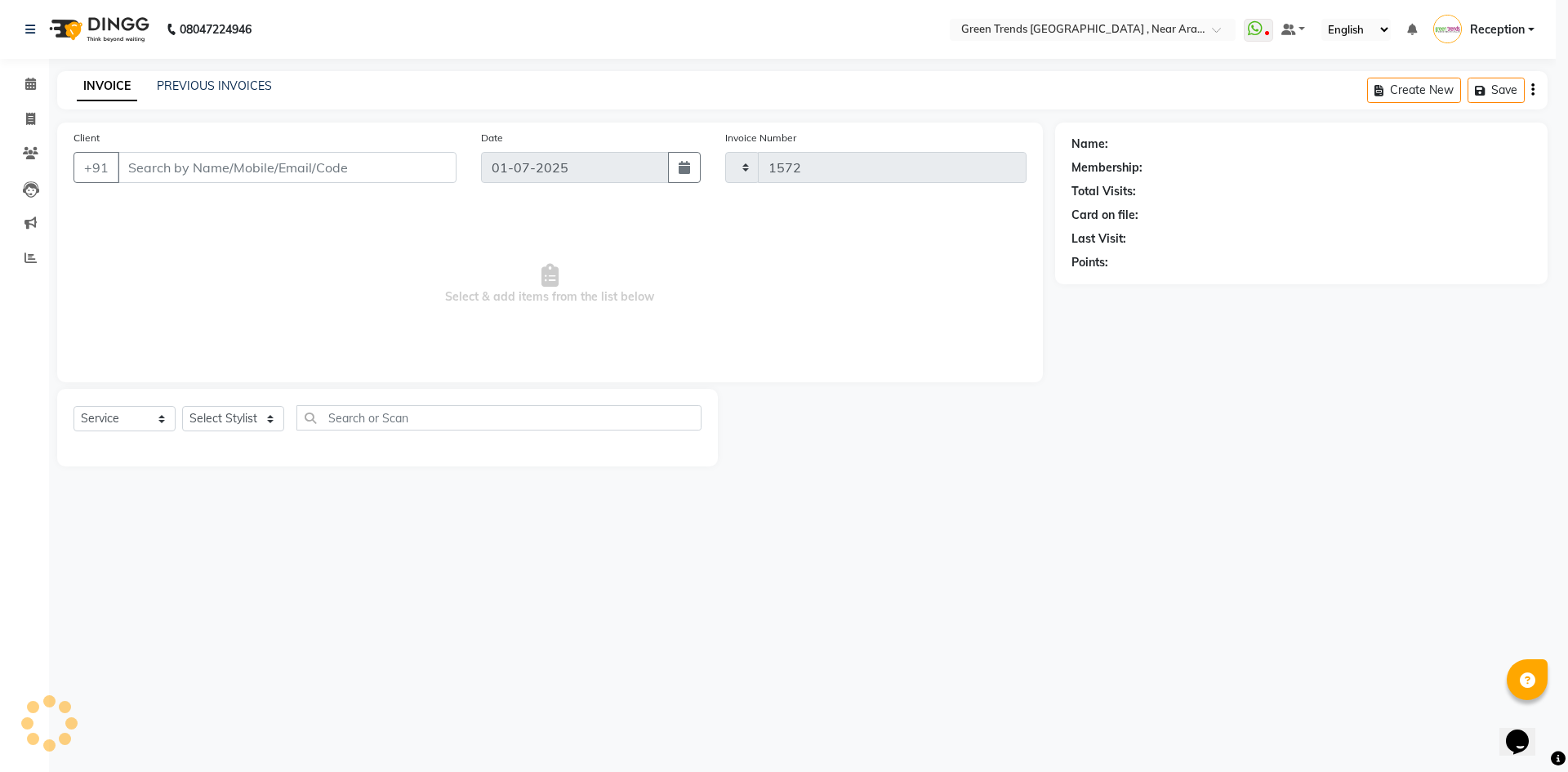 select on "7005" 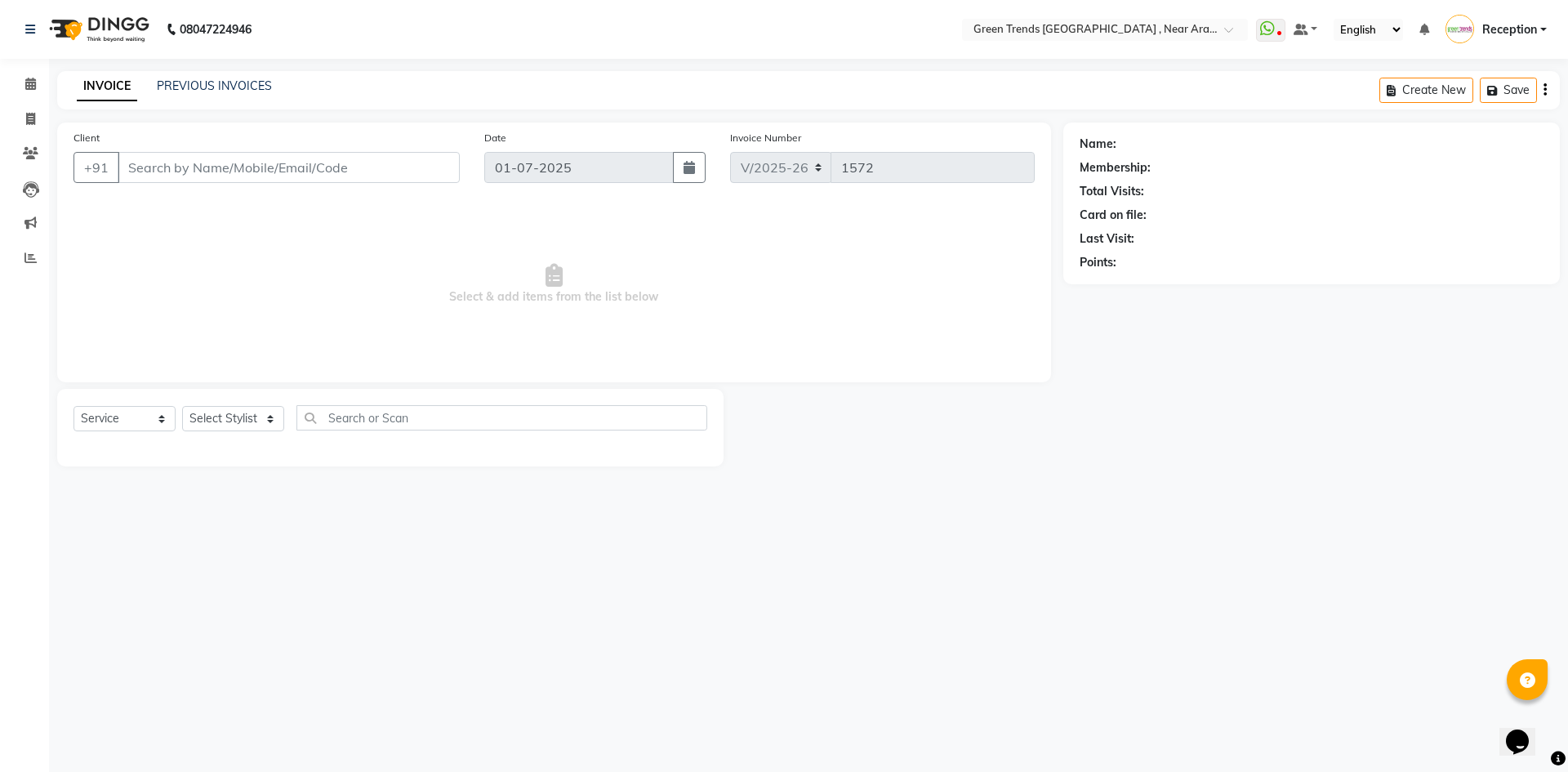 type on "9936217688" 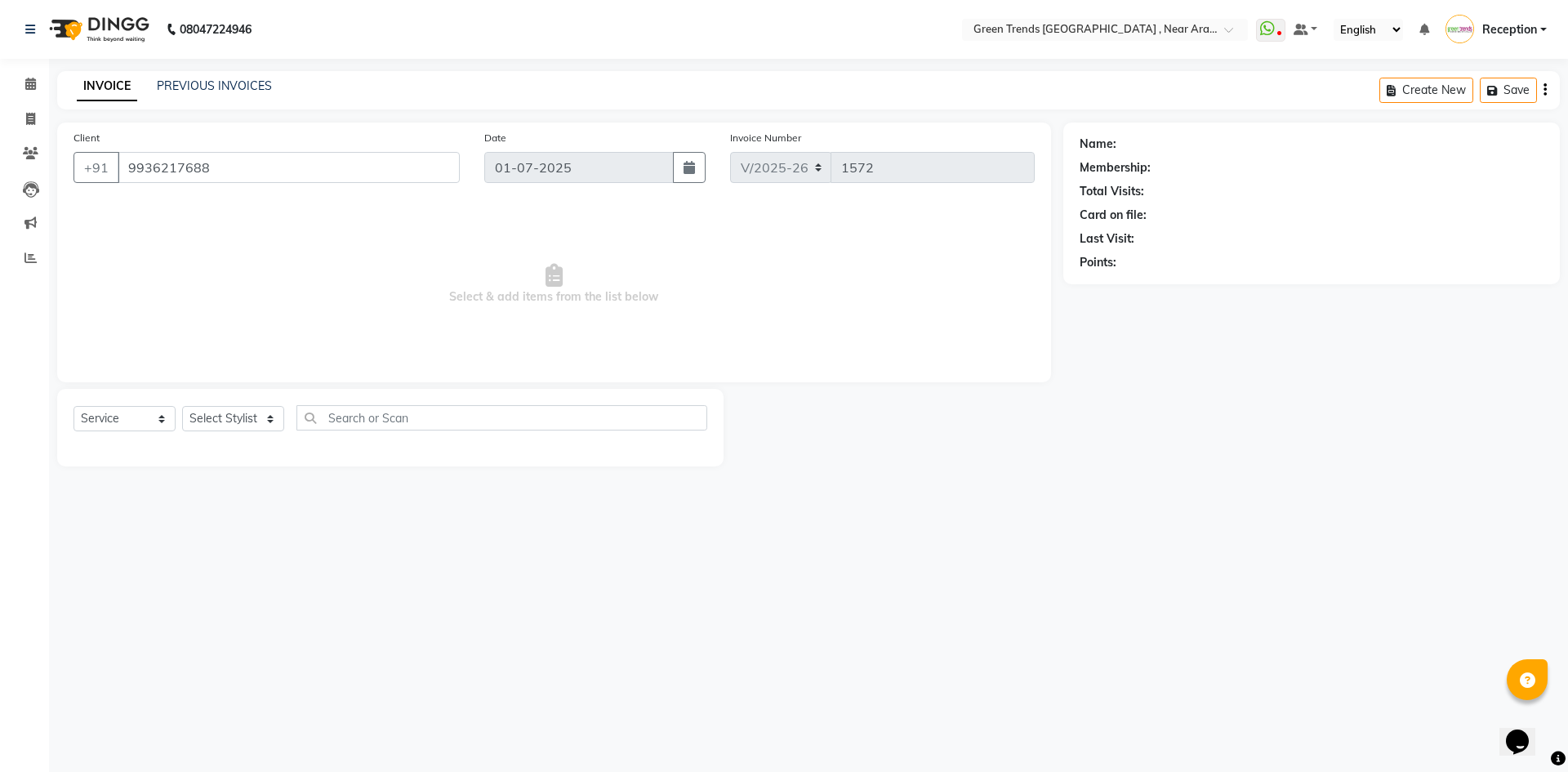select on "57687" 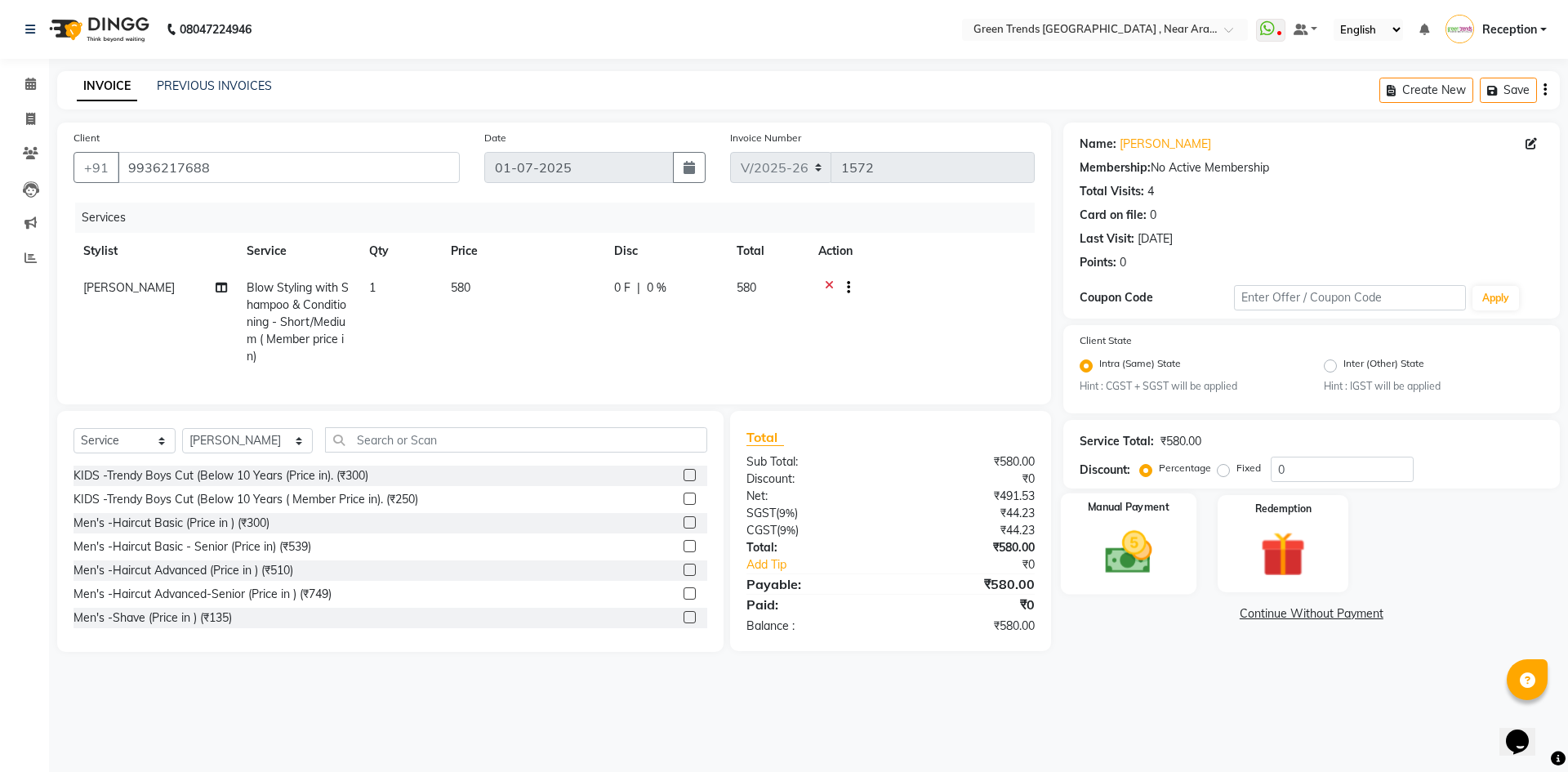 click 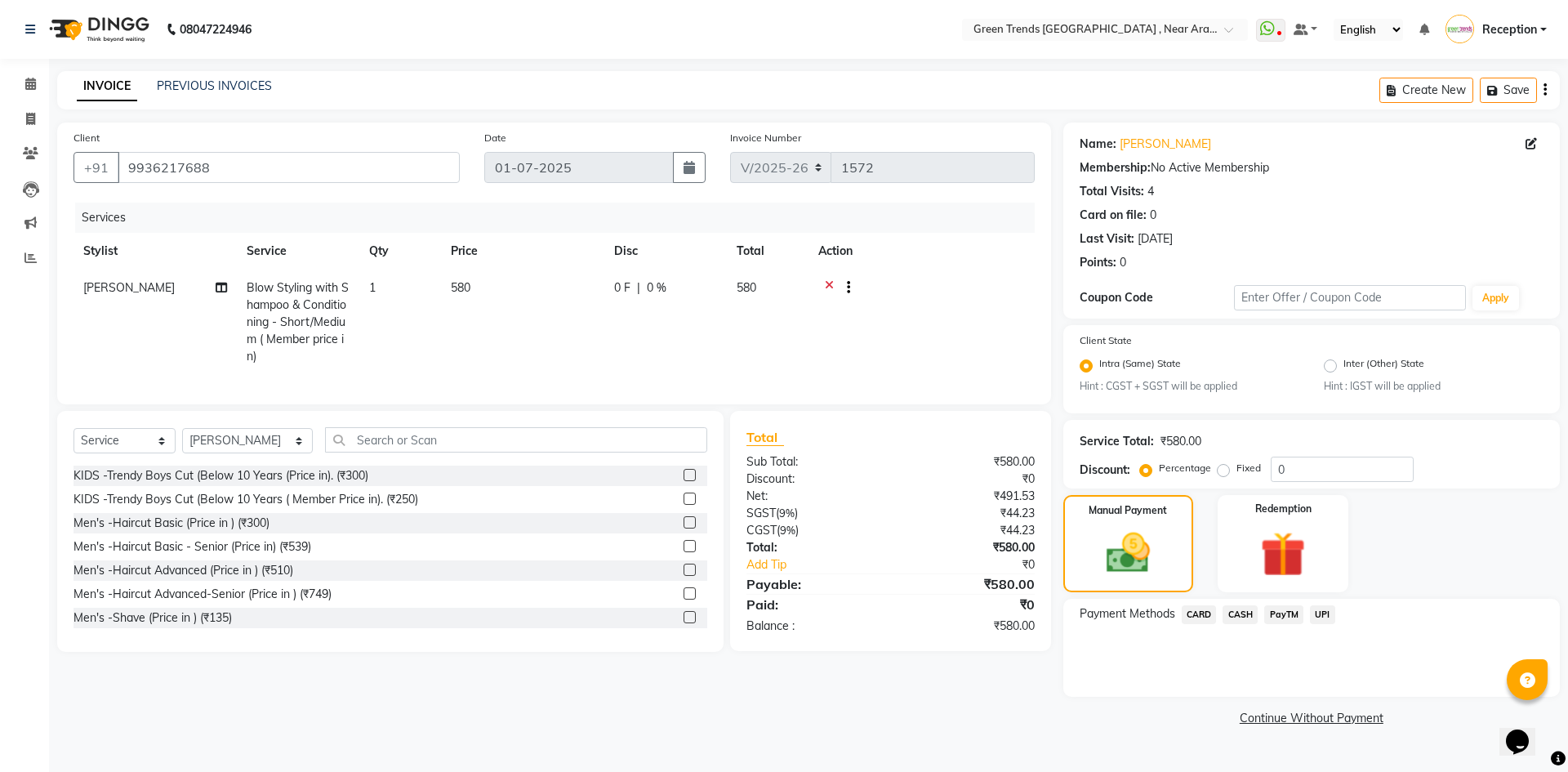 click on "CASH" 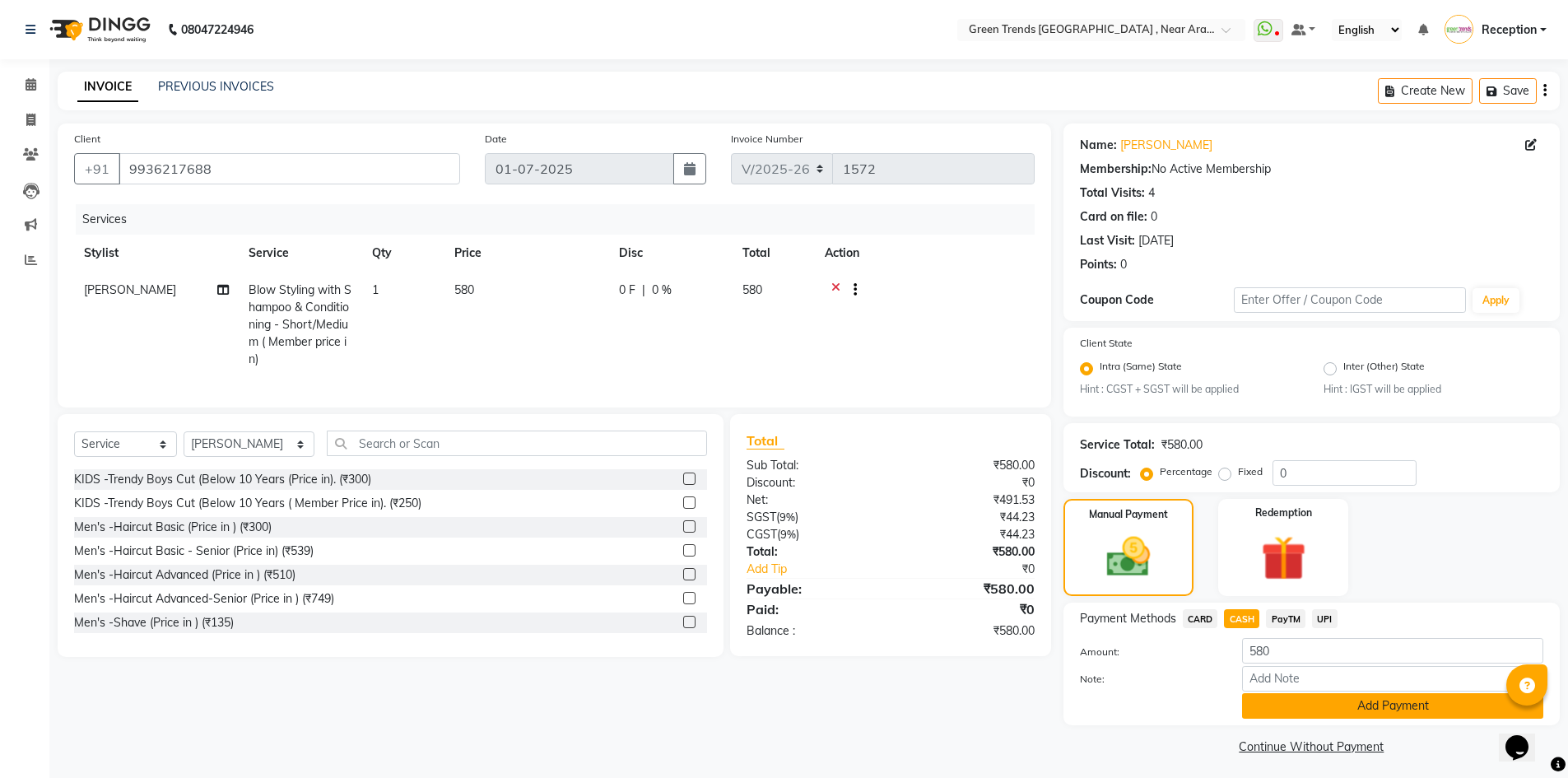 click on "Add Payment" 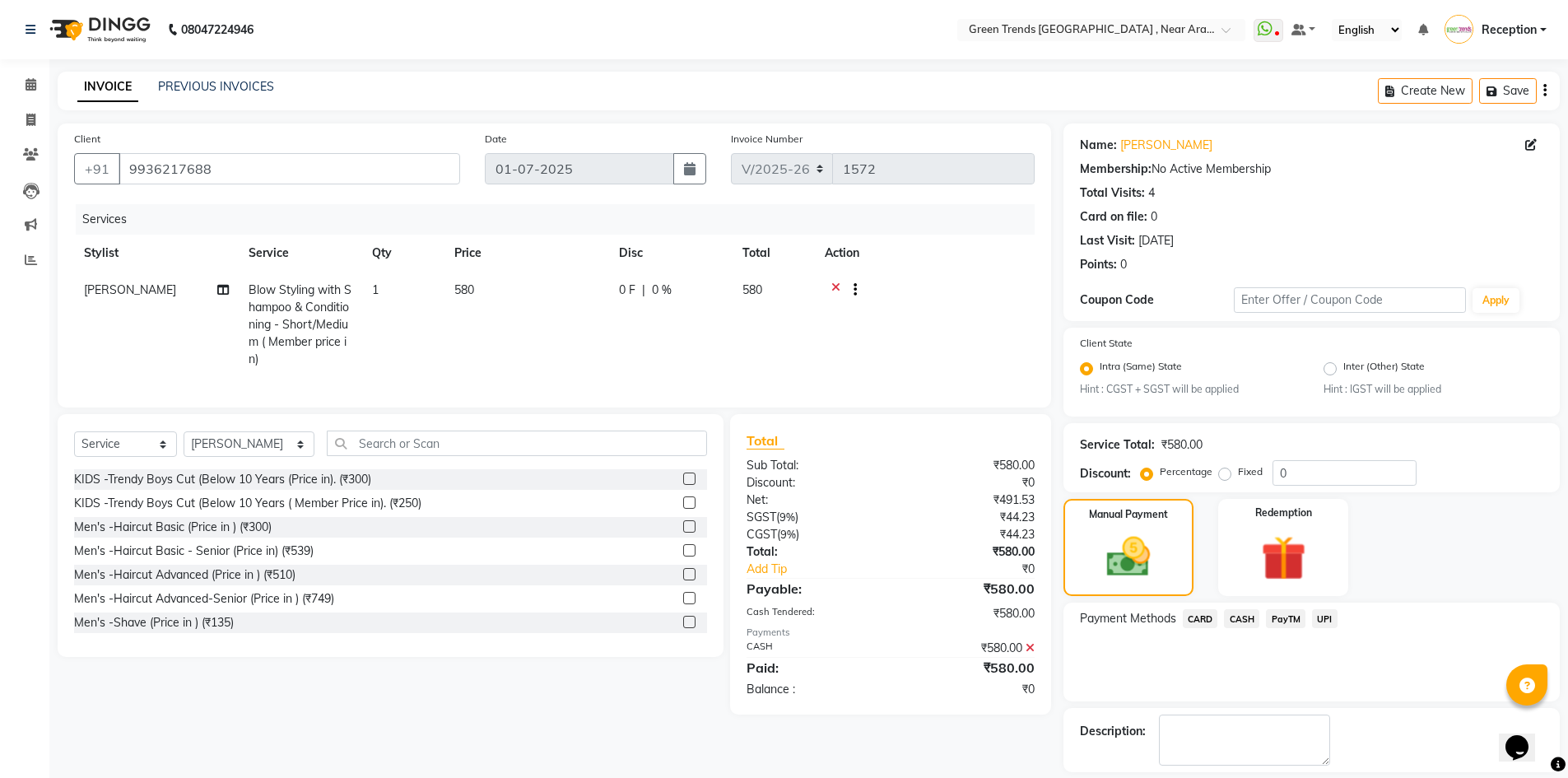 scroll, scrollTop: 75, scrollLeft: 0, axis: vertical 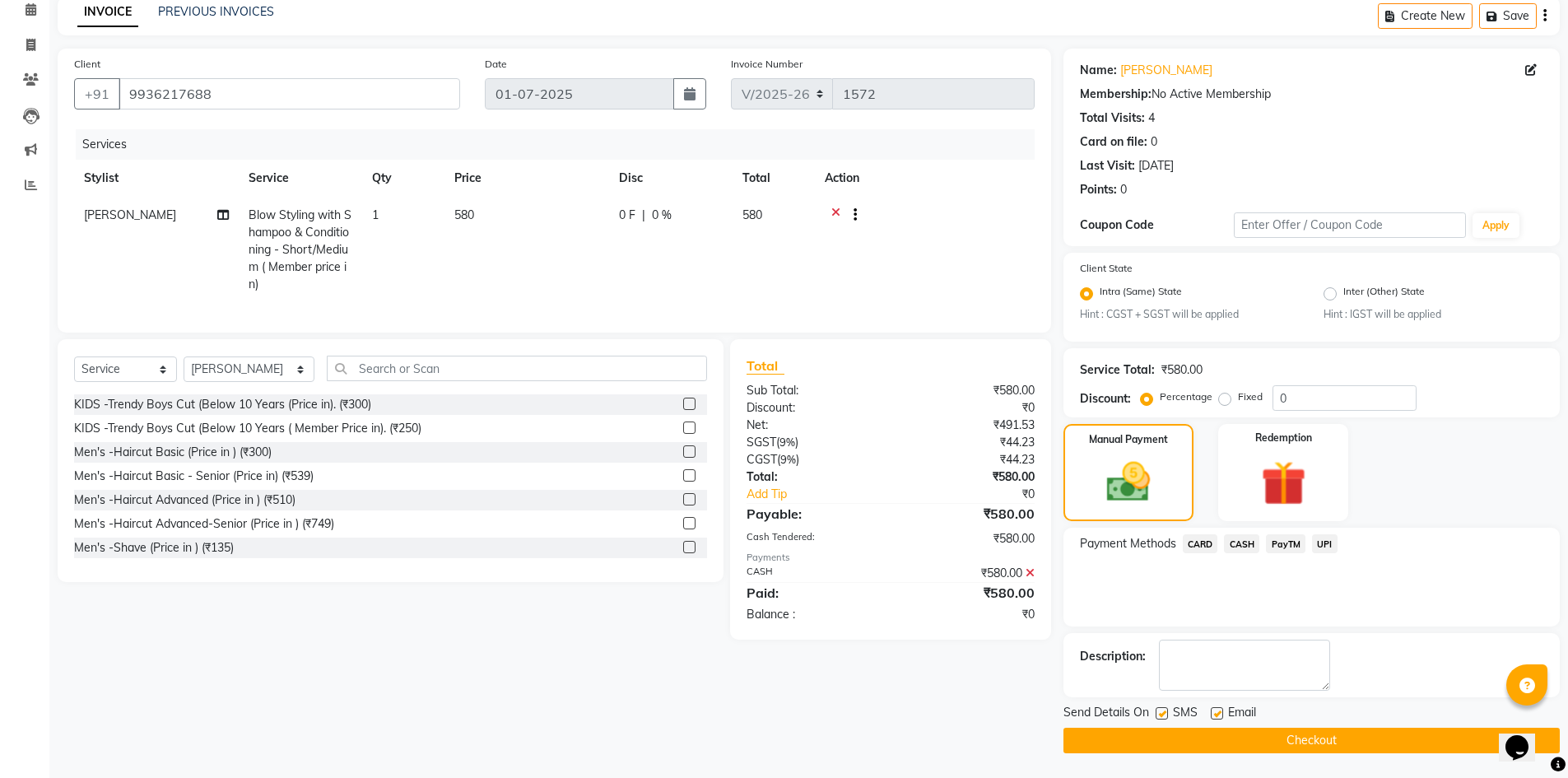 click on "Checkout" 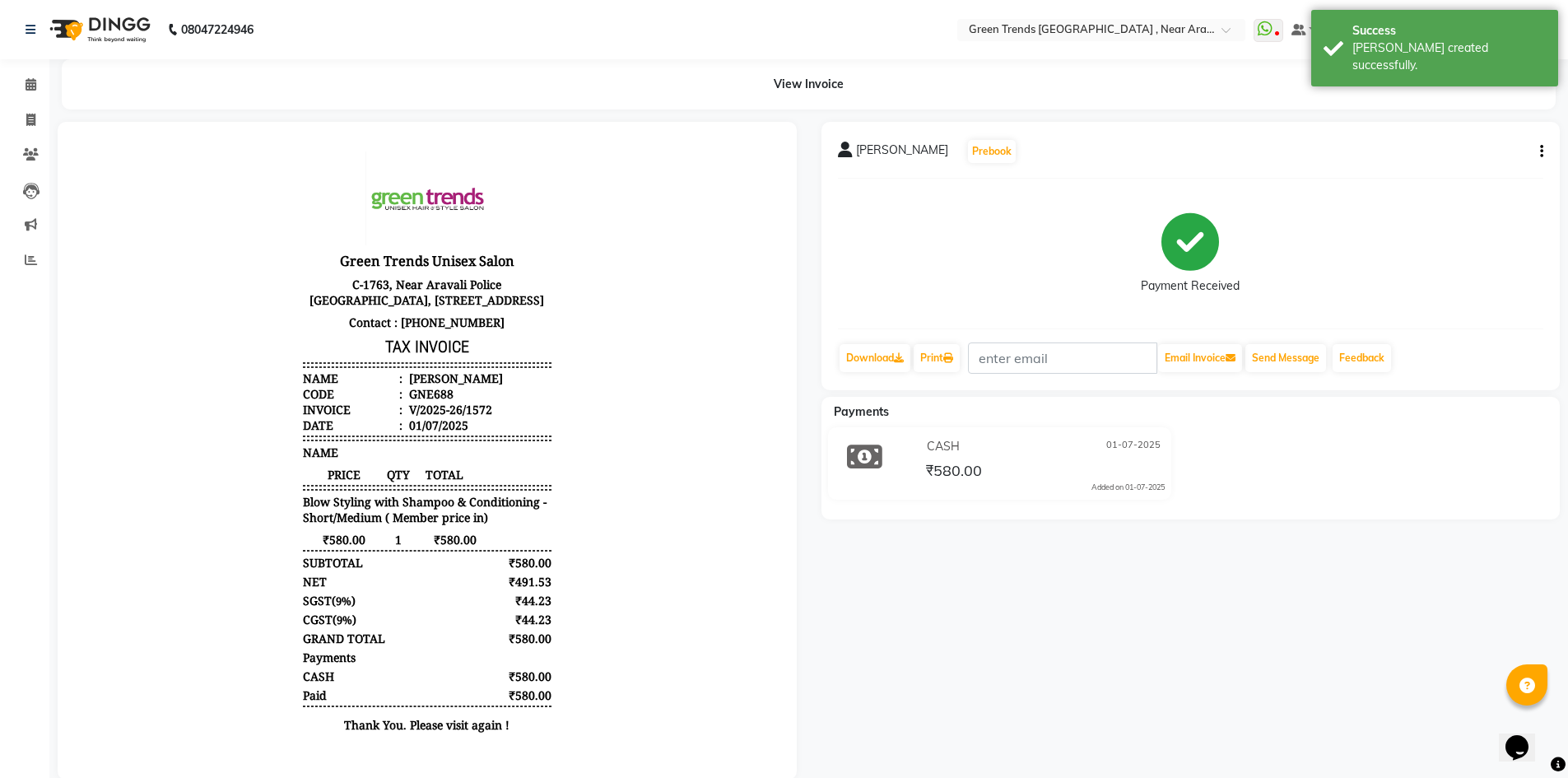 scroll, scrollTop: 0, scrollLeft: 0, axis: both 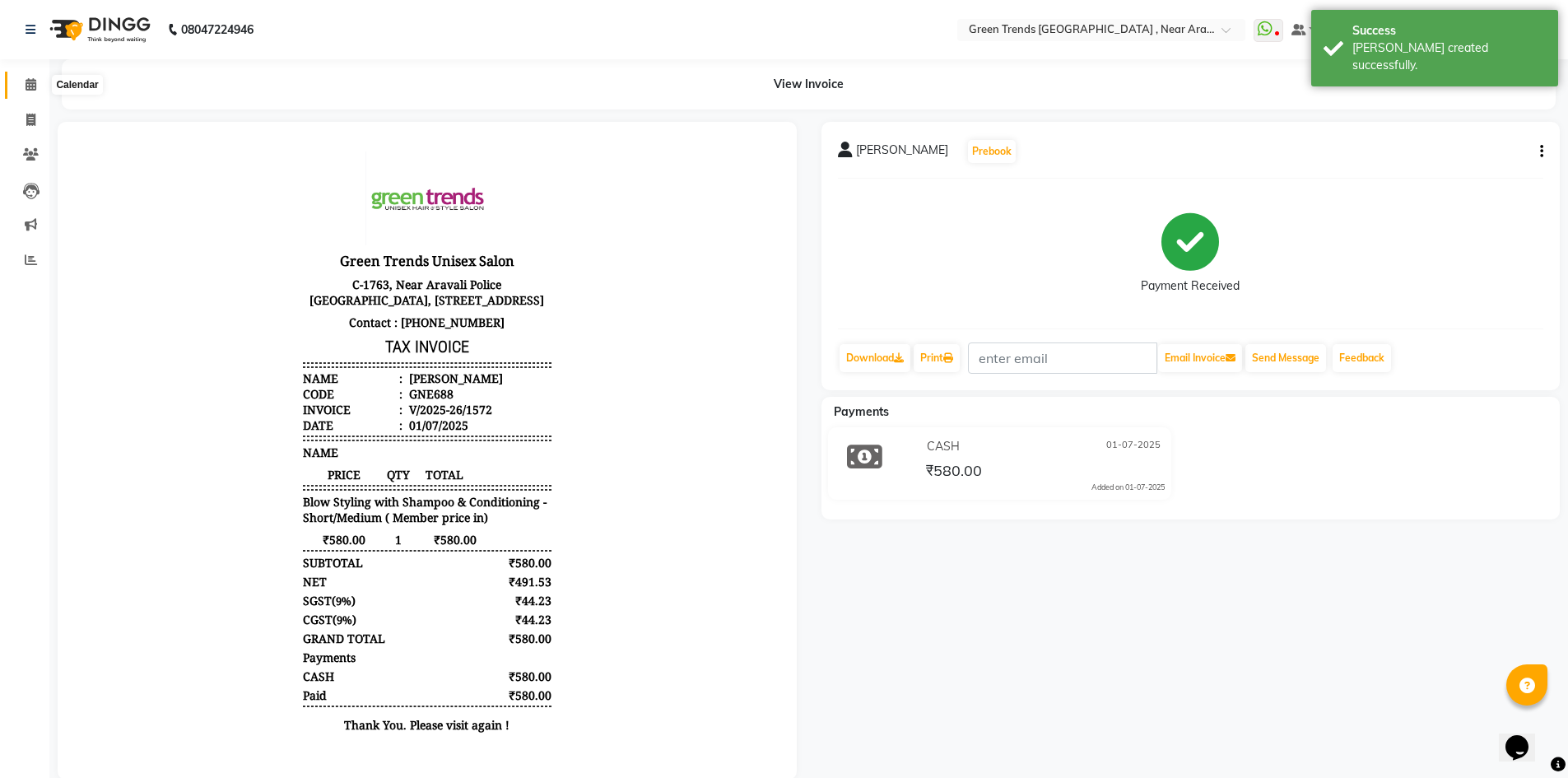 click 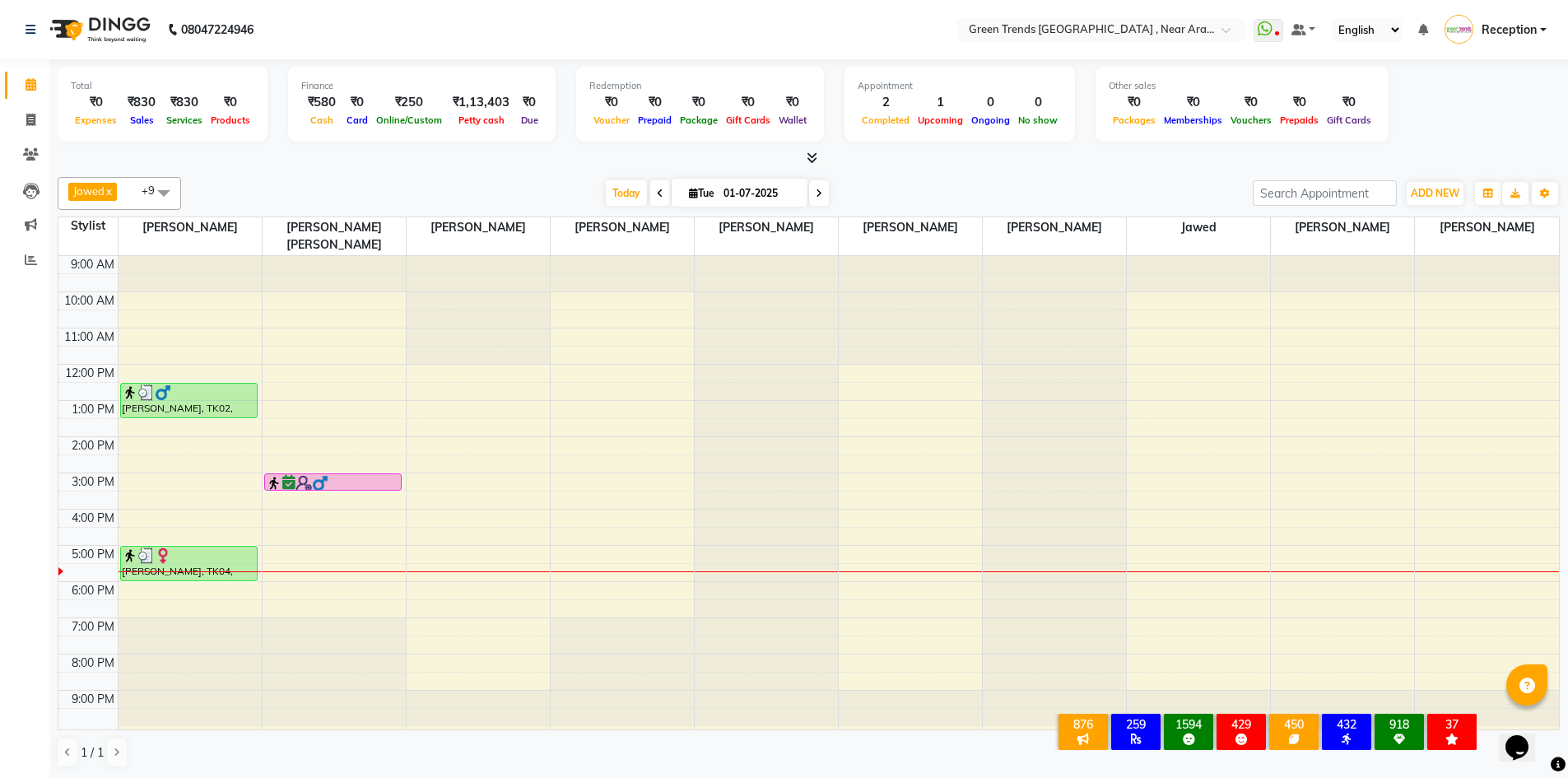 click at bounding box center (819, 193) 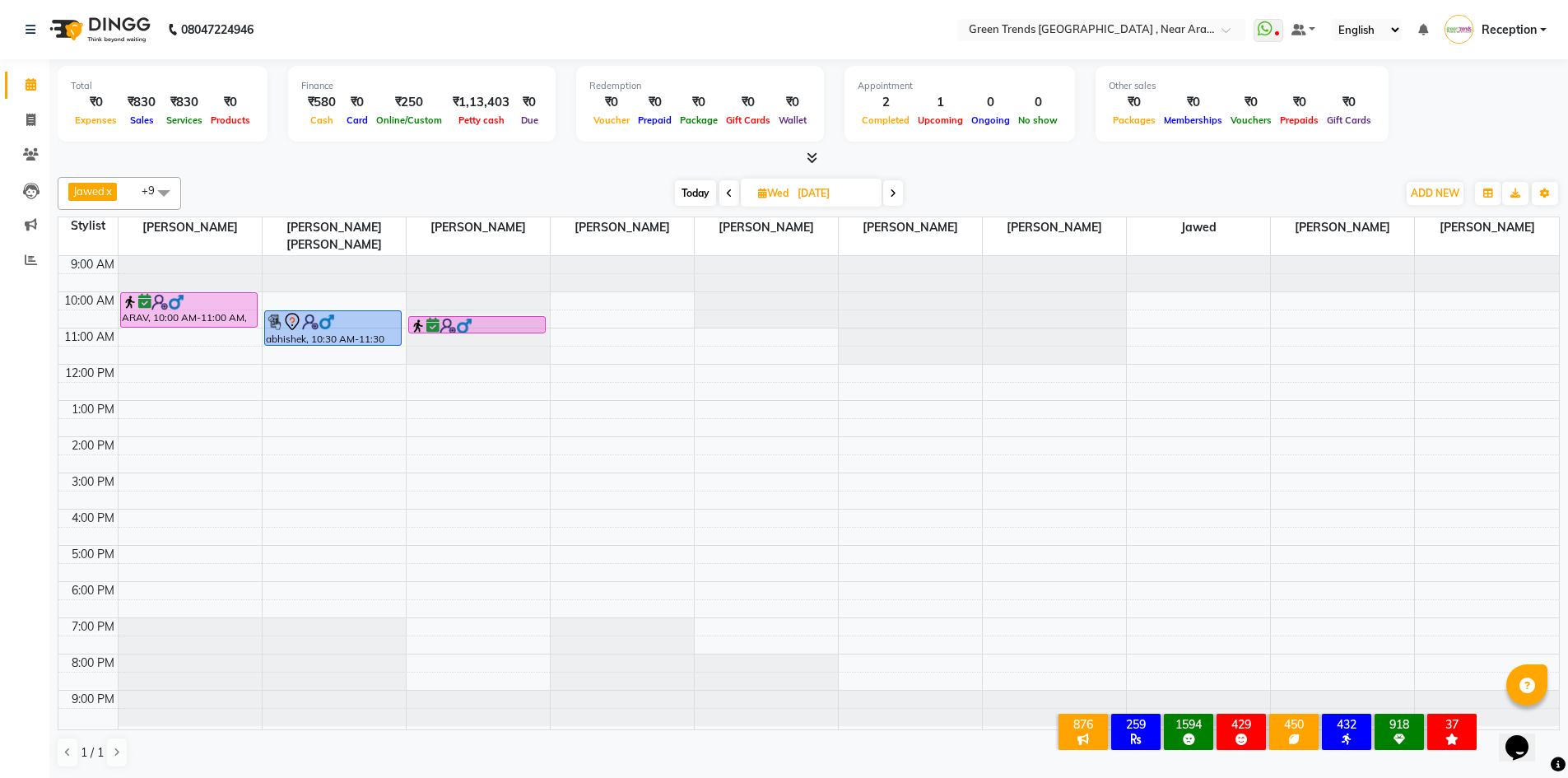 click on "9:00 AM 10:00 AM 11:00 AM 12:00 PM 1:00 PM 2:00 PM 3:00 PM 4:00 PM 5:00 PM 6:00 PM 7:00 PM 8:00 PM 9:00 PM     ARAV, 10:00 AM-11:00 AM, Men's -Haircut Basic (Member Price in )             abhishek, 10:30 AM-11:30 AM, Men's -Haircut Basic (Member Price in )     VAIBHAV, 10:40 AM-11:10 AM, Men's -Haircut Basic (Price in )" at bounding box center [808, 492] 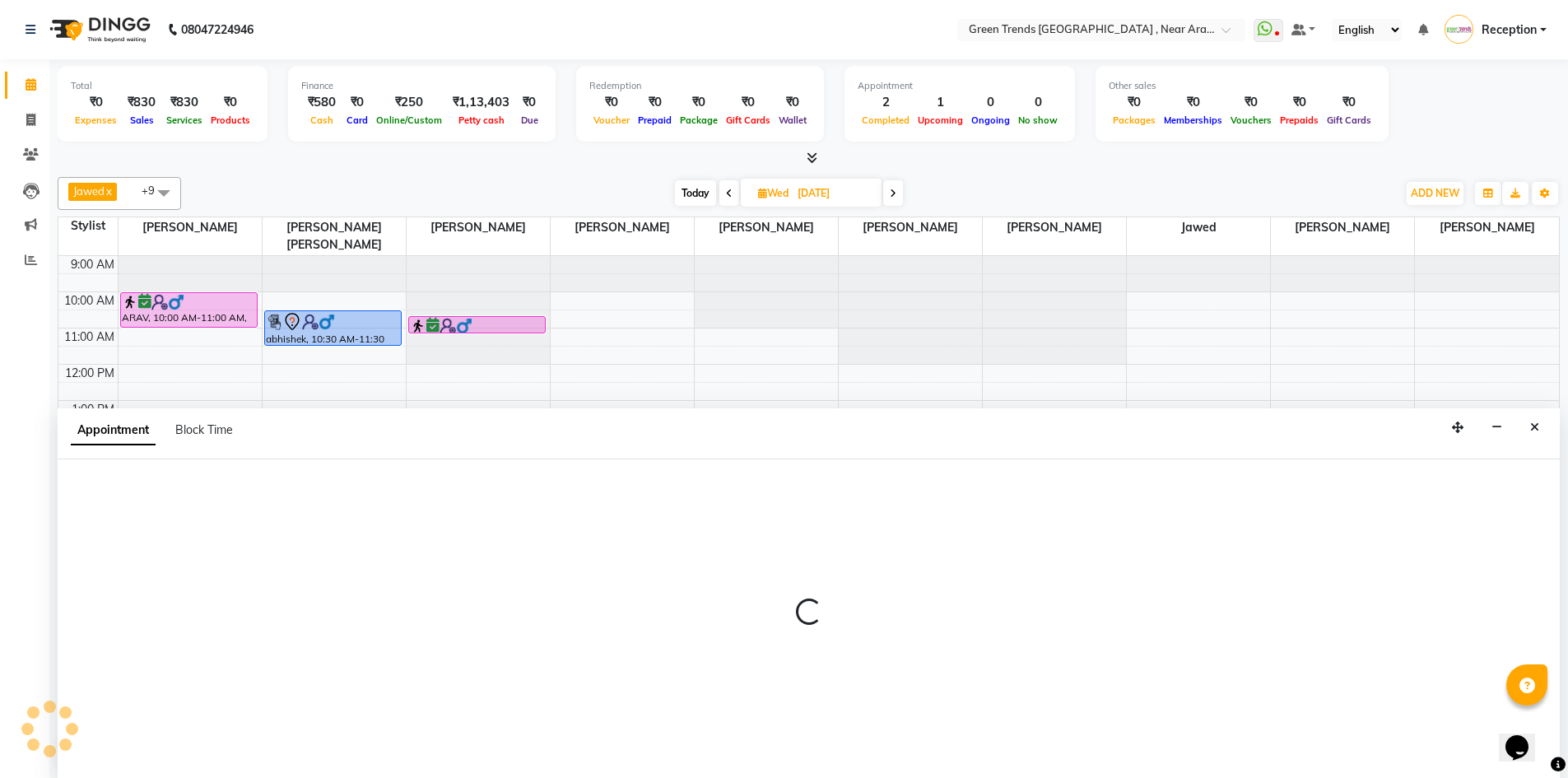 scroll, scrollTop: 1, scrollLeft: 0, axis: vertical 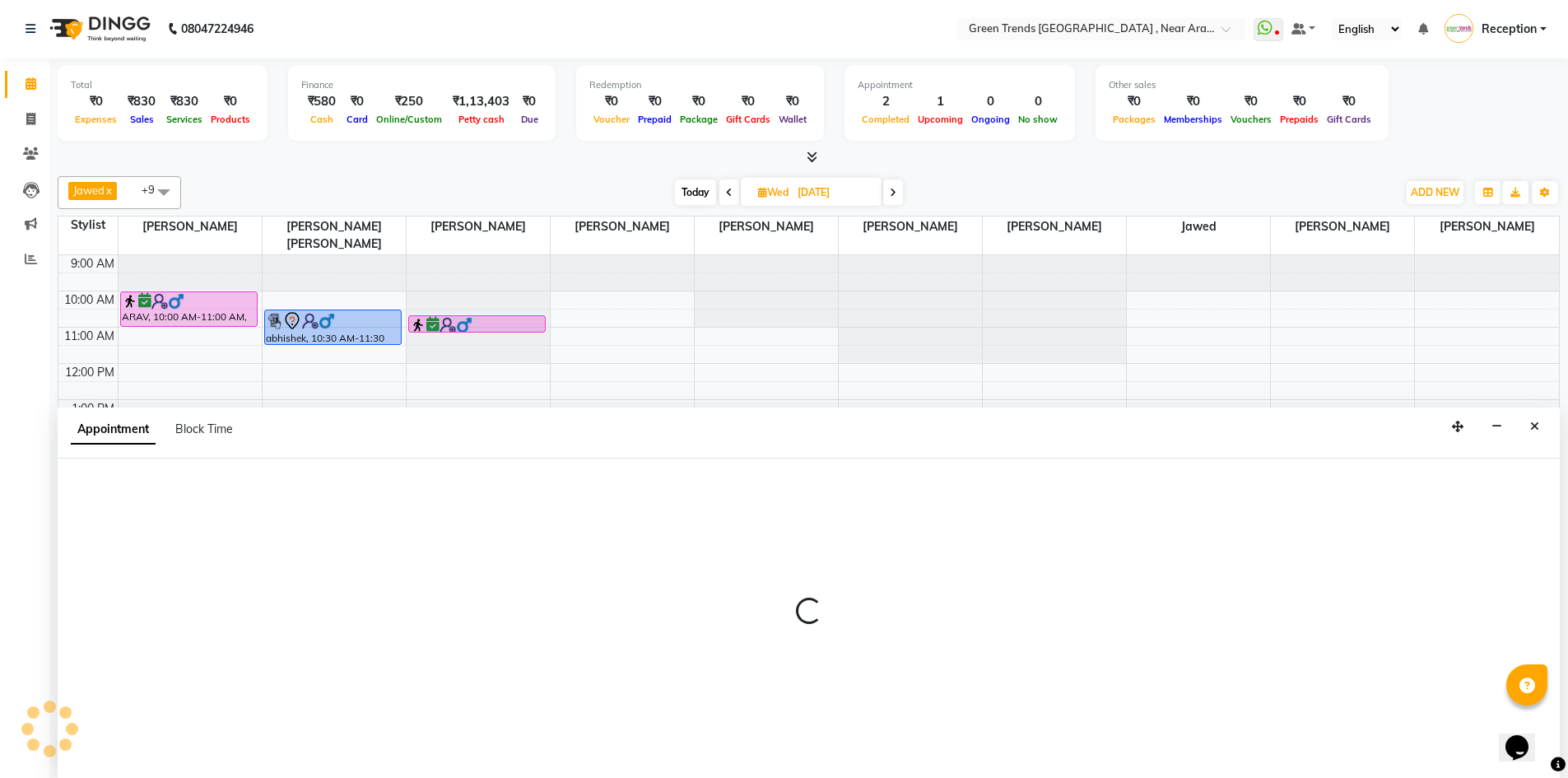 select on "57687" 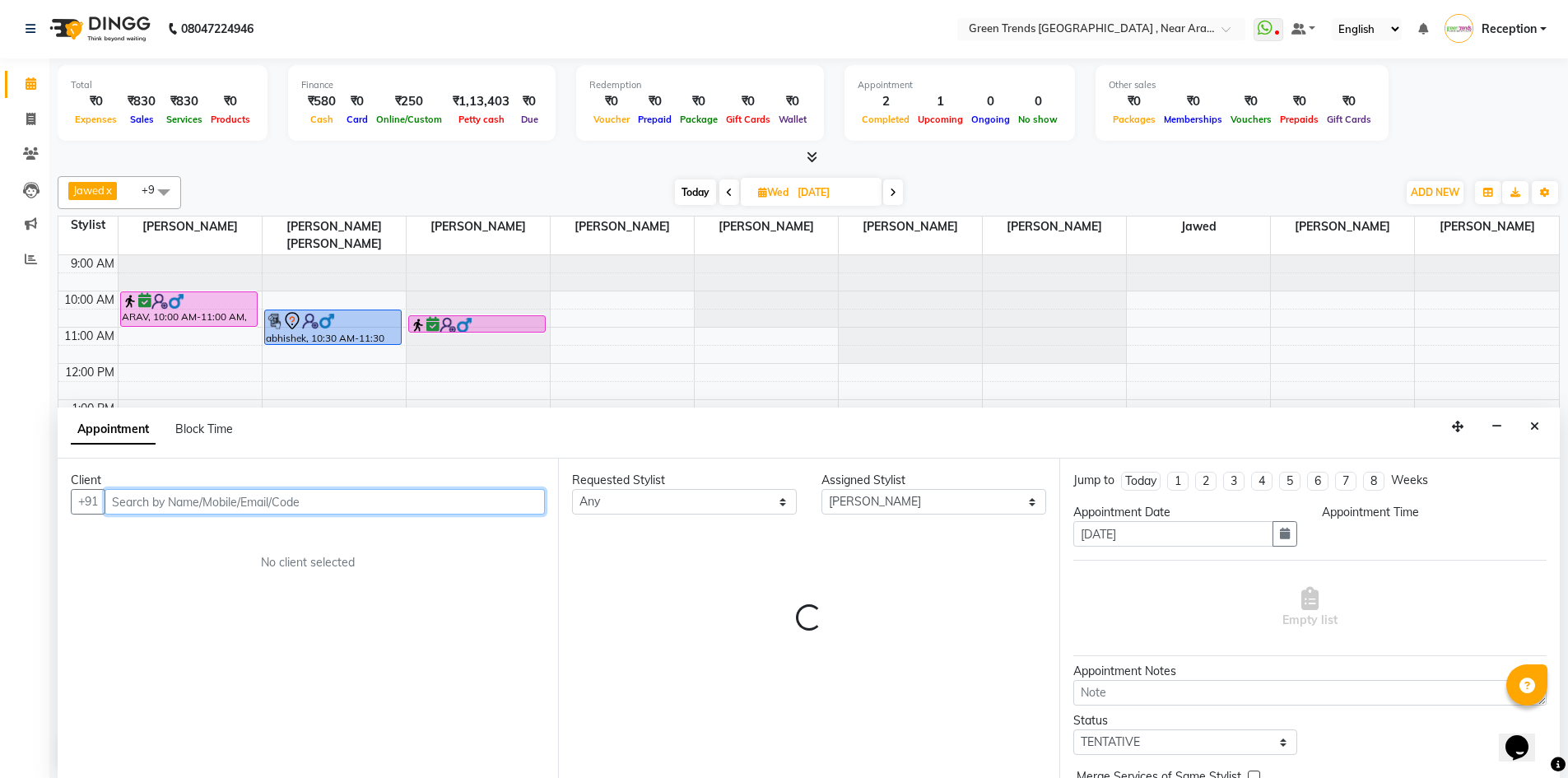 select on "960" 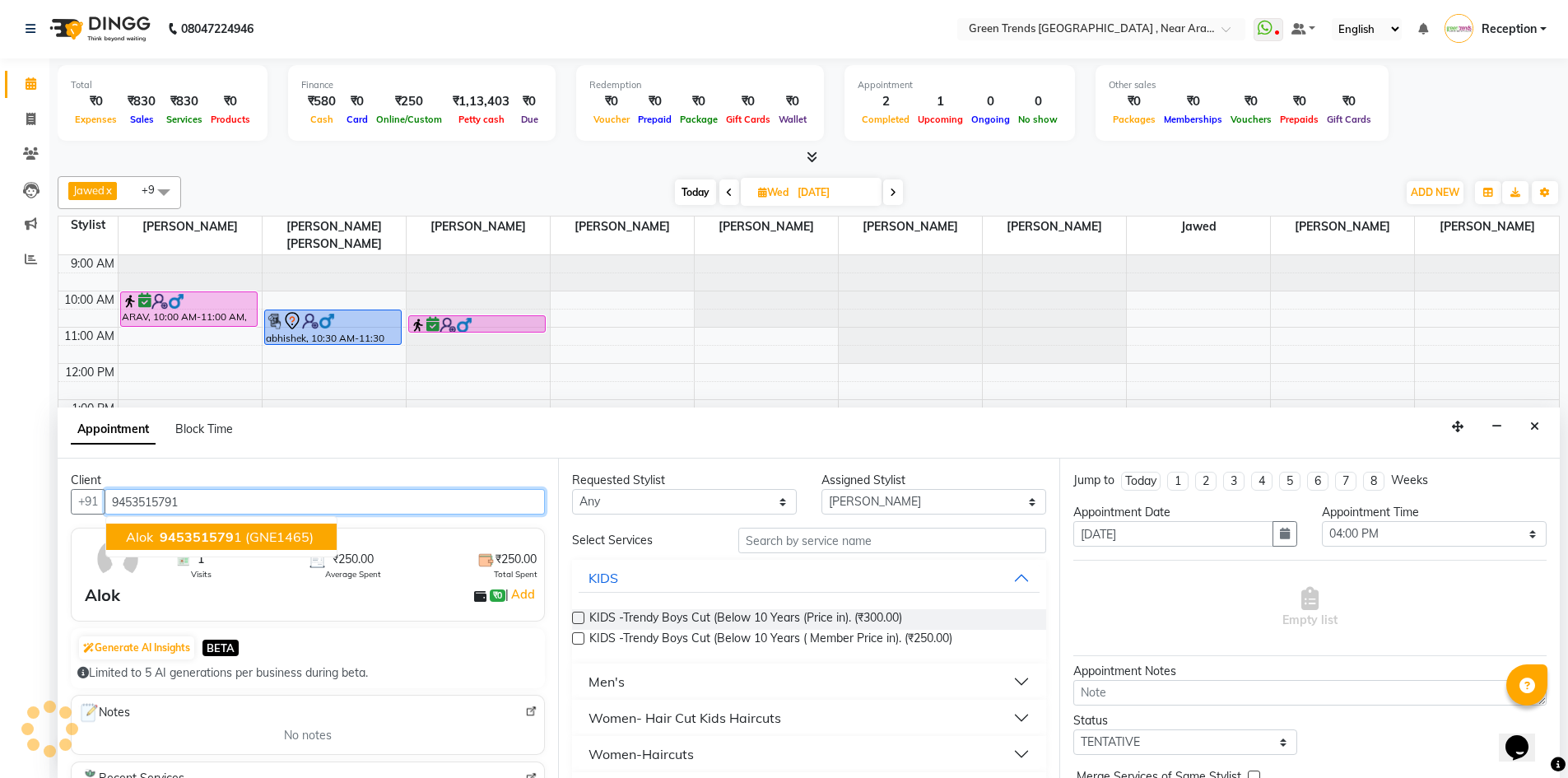 click on "(GNE1465)" at bounding box center [279, 537] 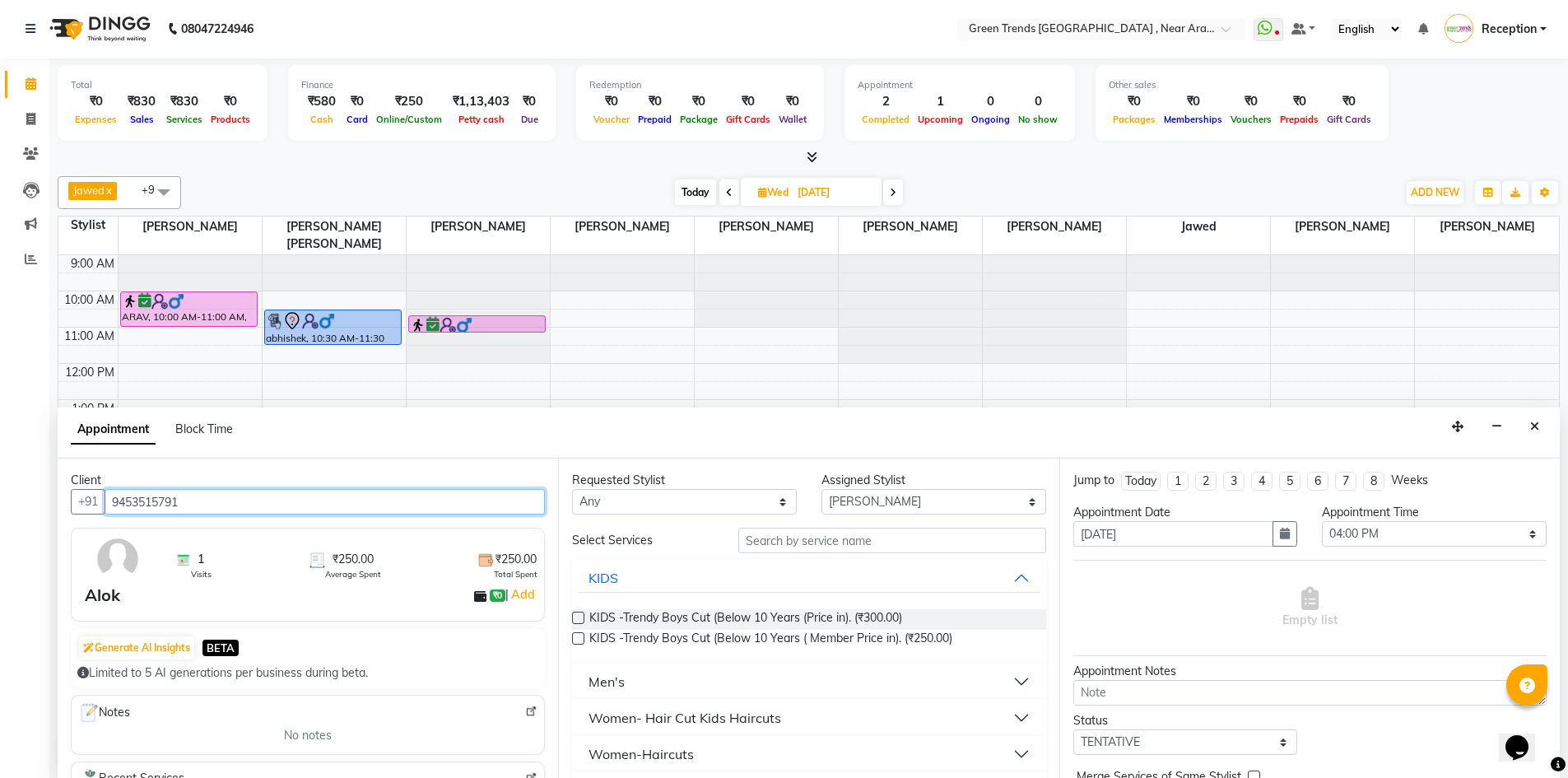 type on "9453515791" 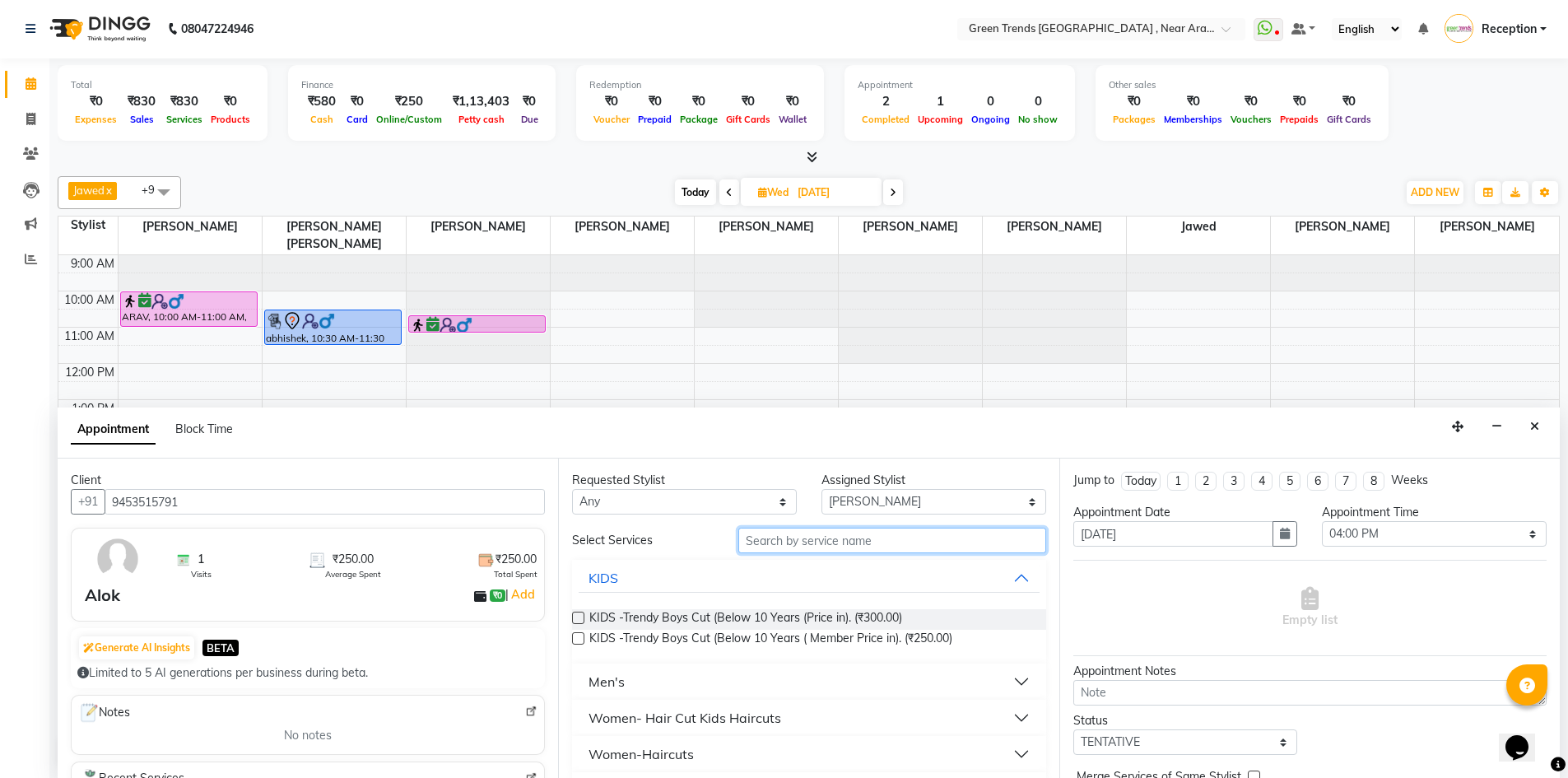 click at bounding box center (892, 540) 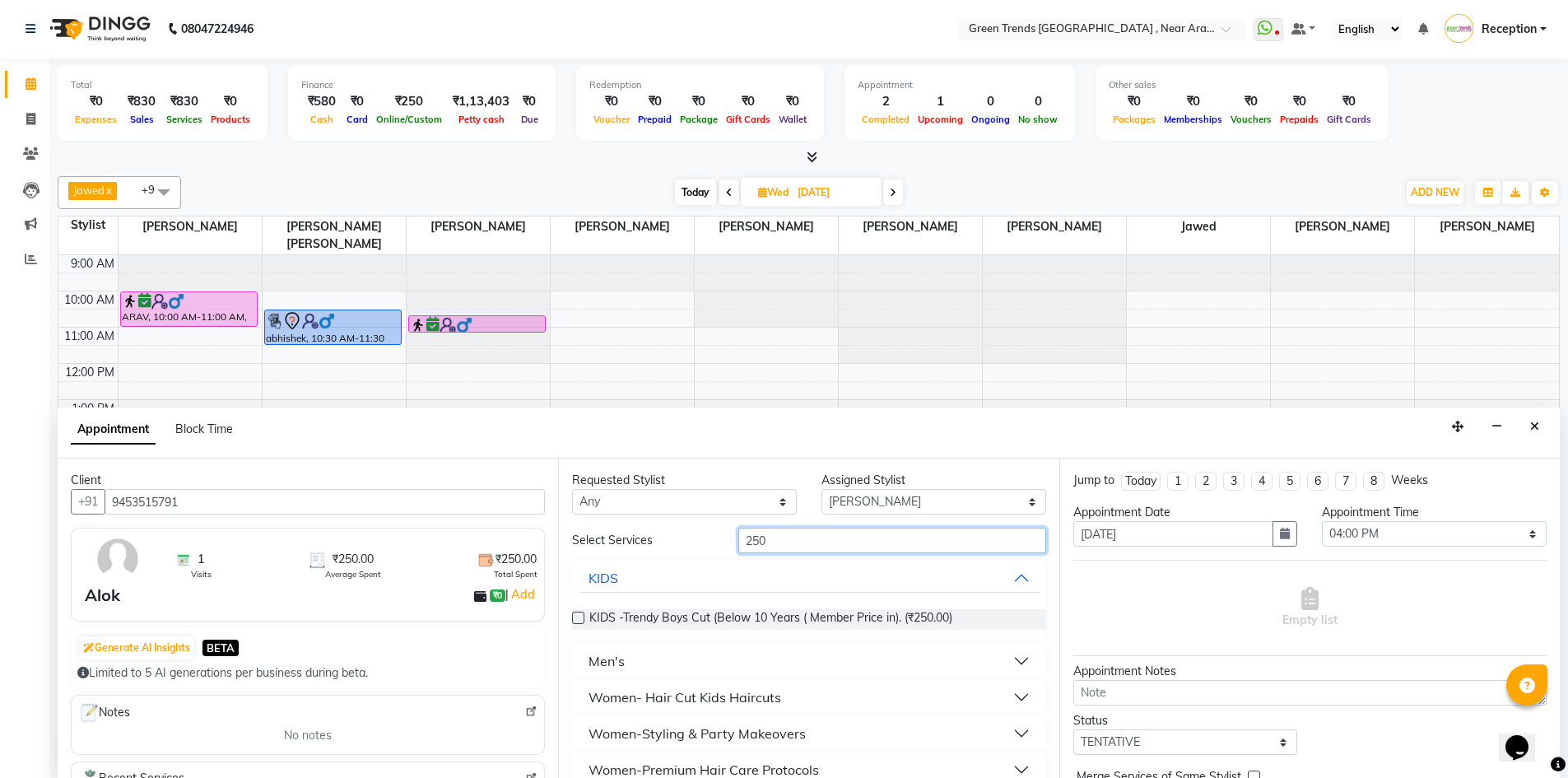 type on "250" 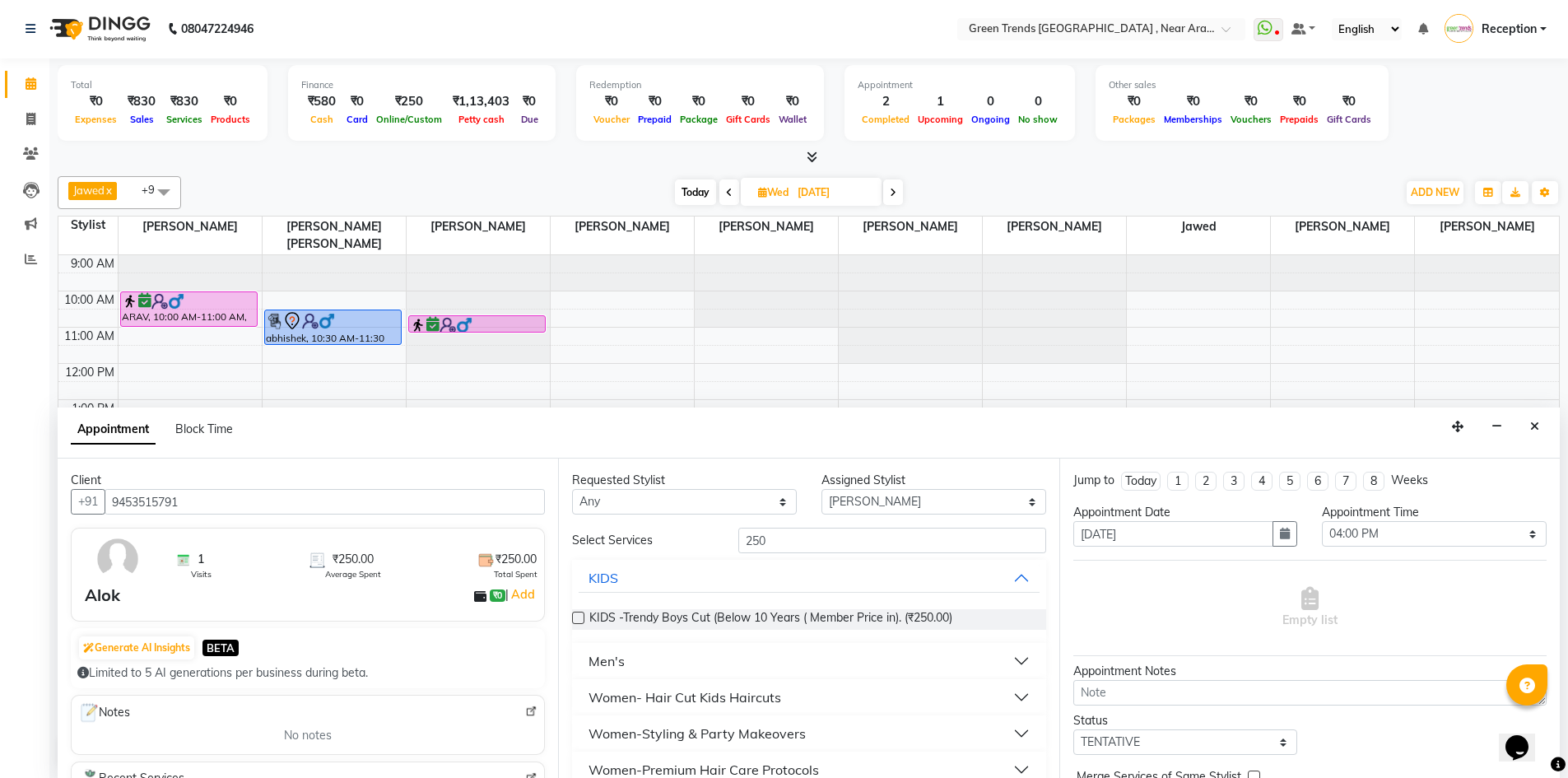 click on "Men's" at bounding box center [808, 661] 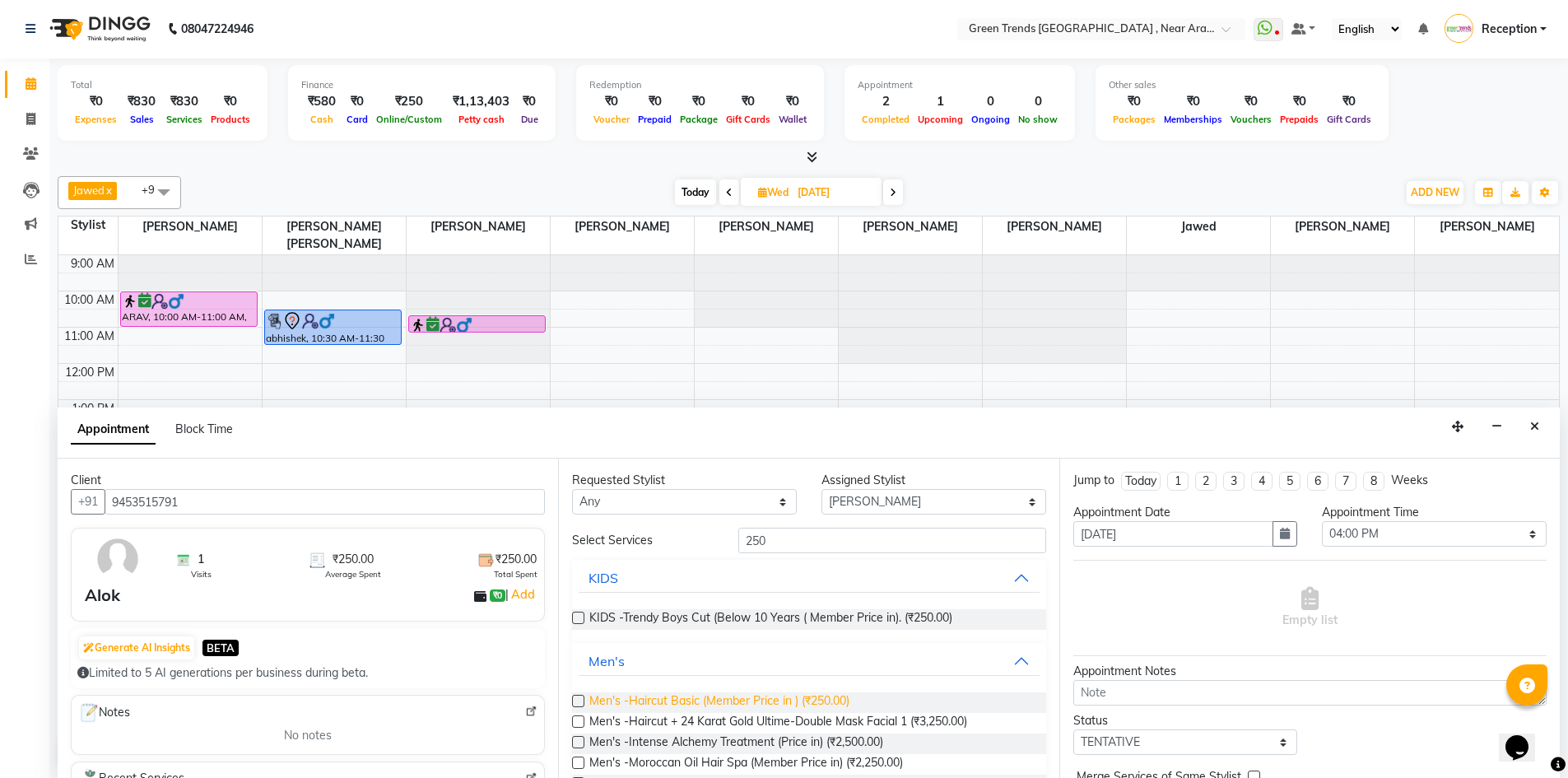 click on "Men's -Haircut Basic (Member Price in ) (₹250.00)" at bounding box center [719, 702] 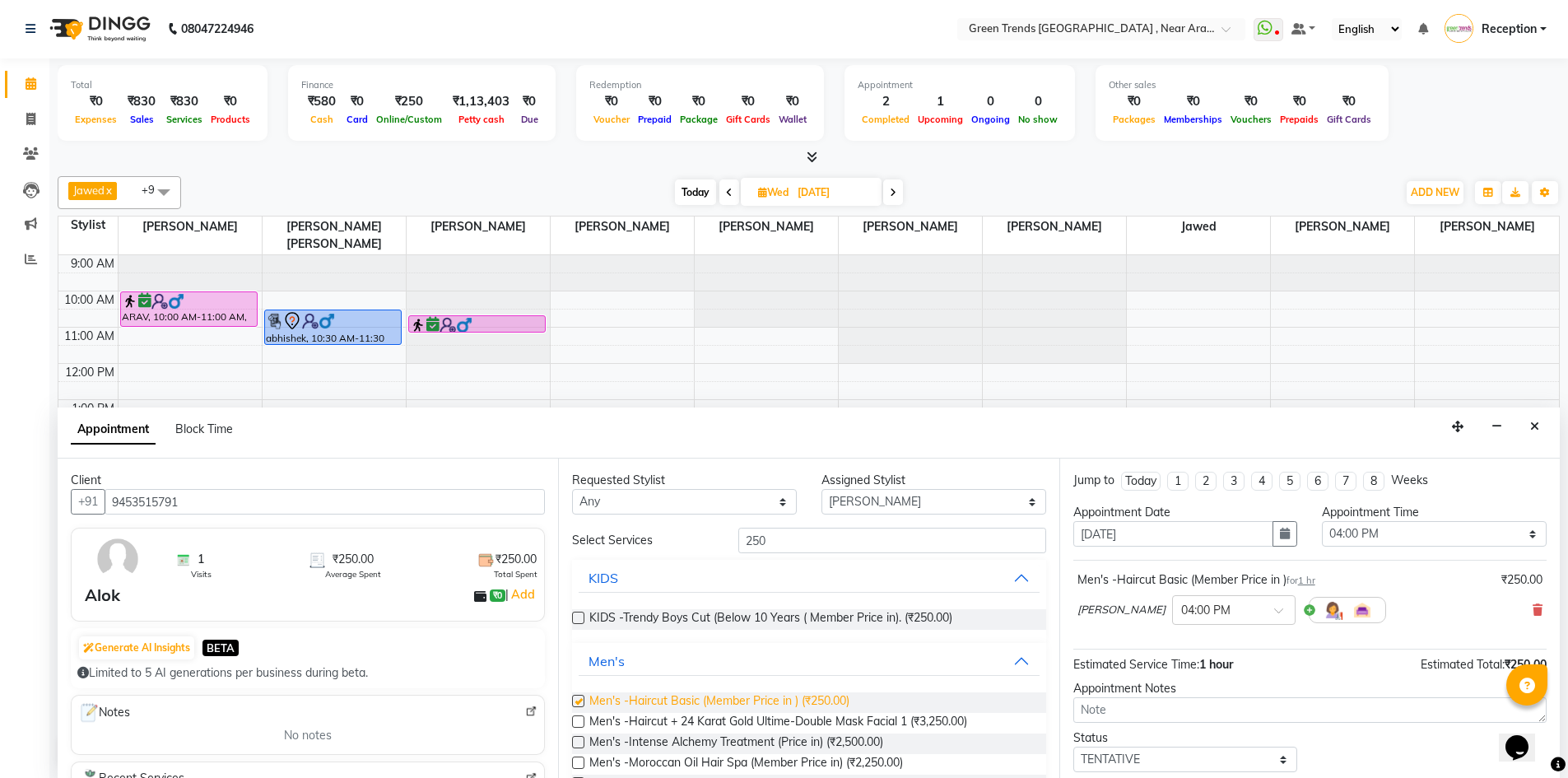 checkbox on "false" 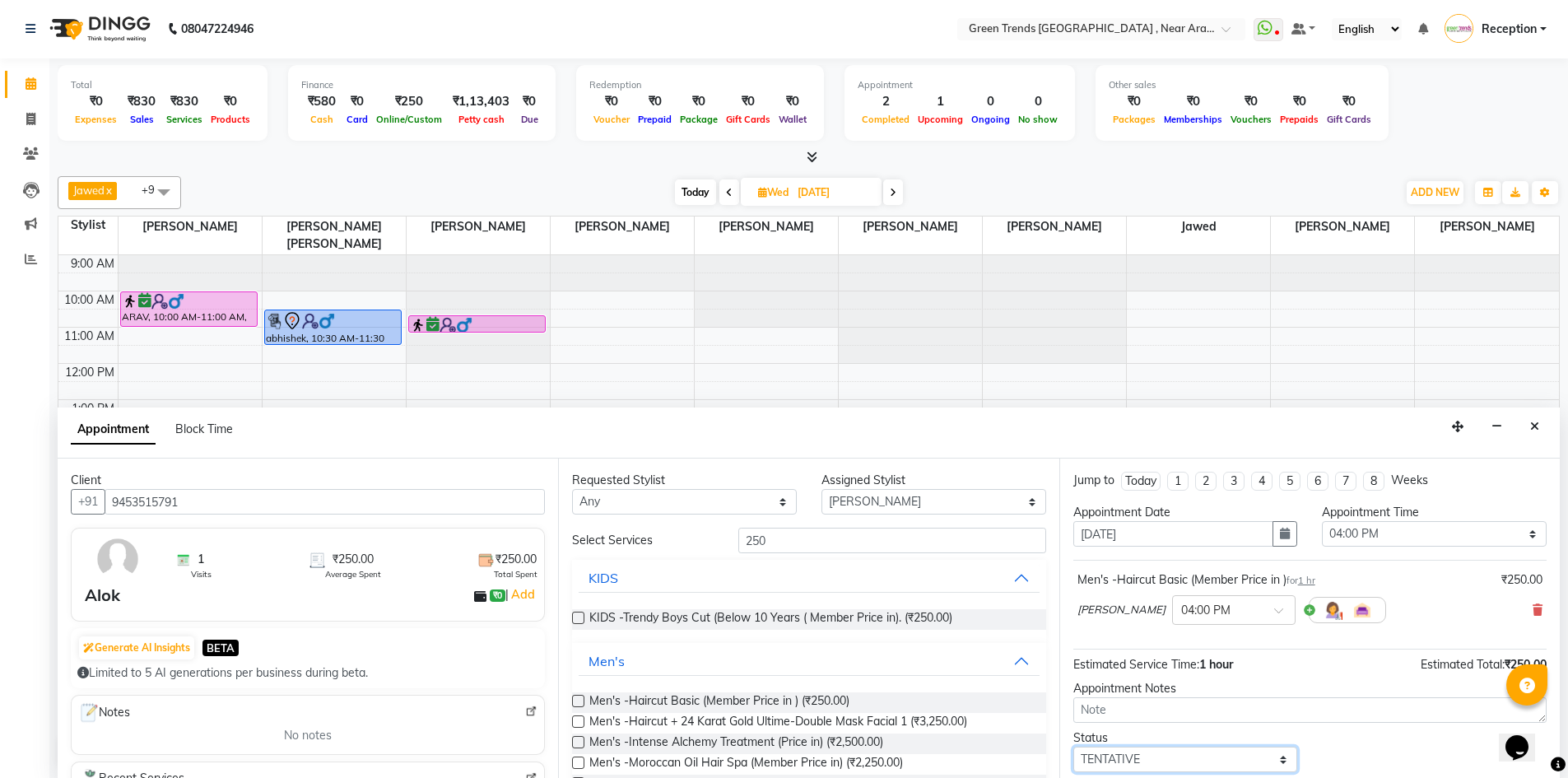 click on "Select TENTATIVE CONFIRM UPCOMING" at bounding box center (1185, 759) 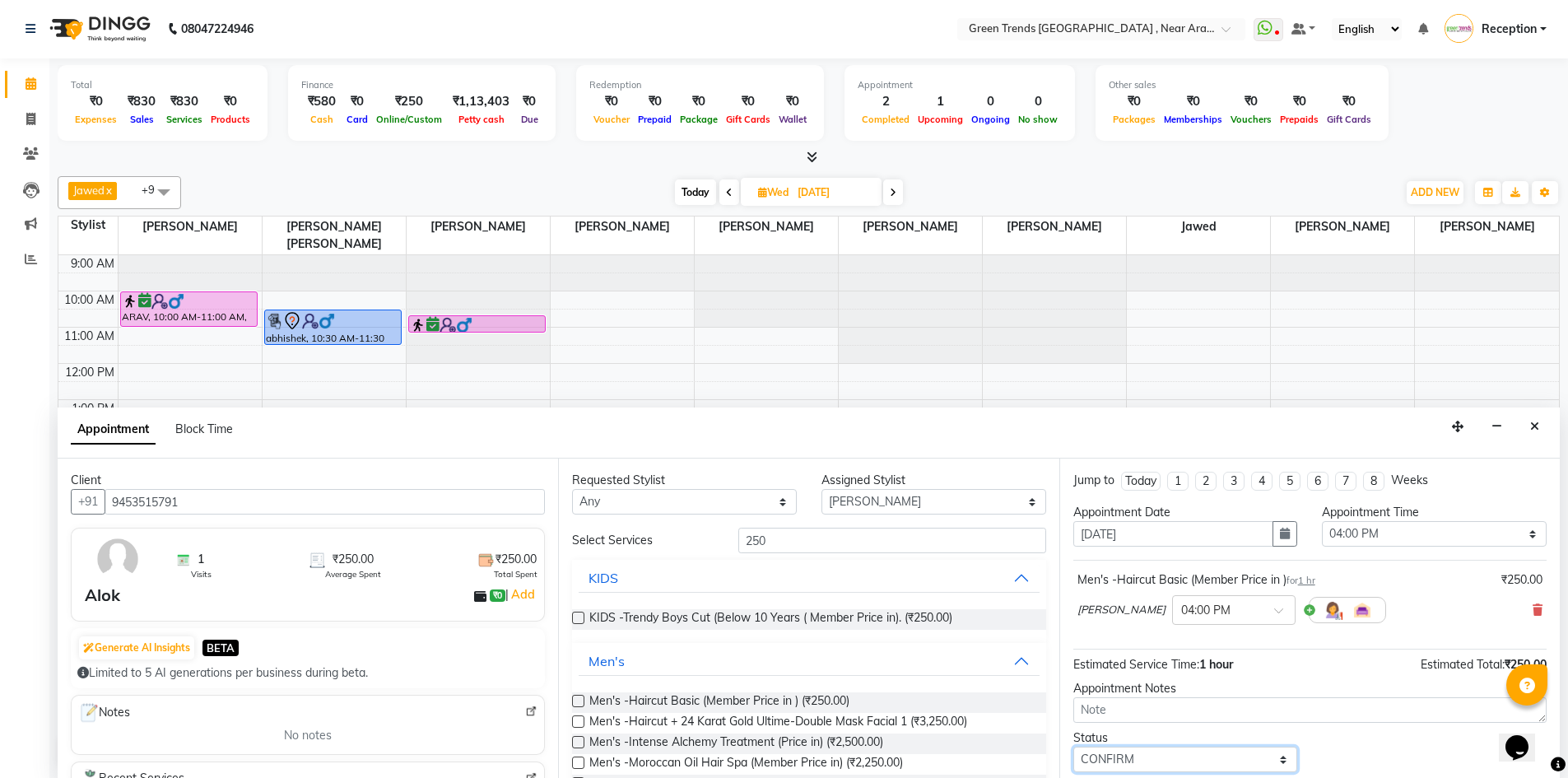 click on "Select TENTATIVE CONFIRM UPCOMING" at bounding box center [1185, 759] 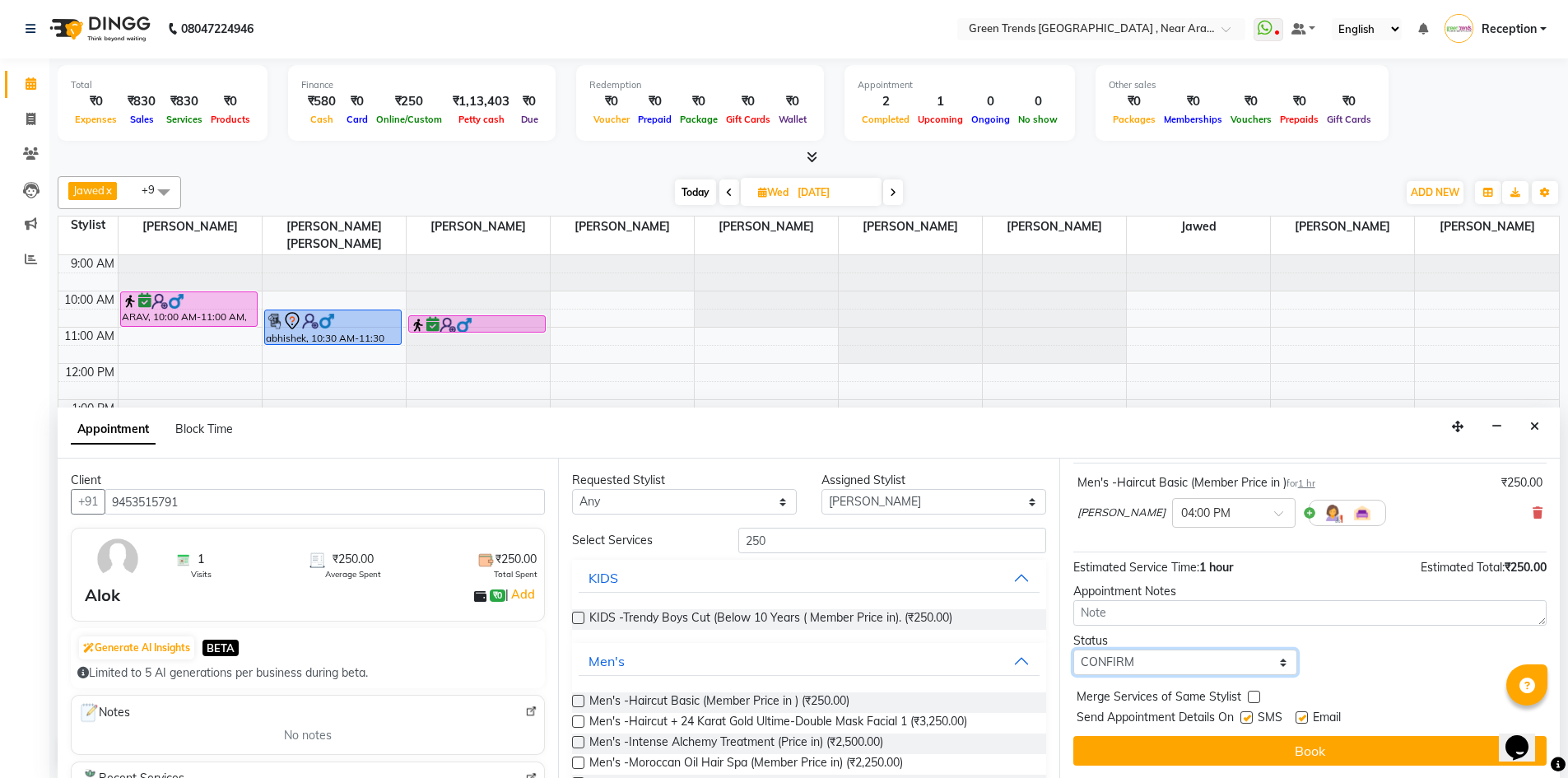 scroll, scrollTop: 98, scrollLeft: 0, axis: vertical 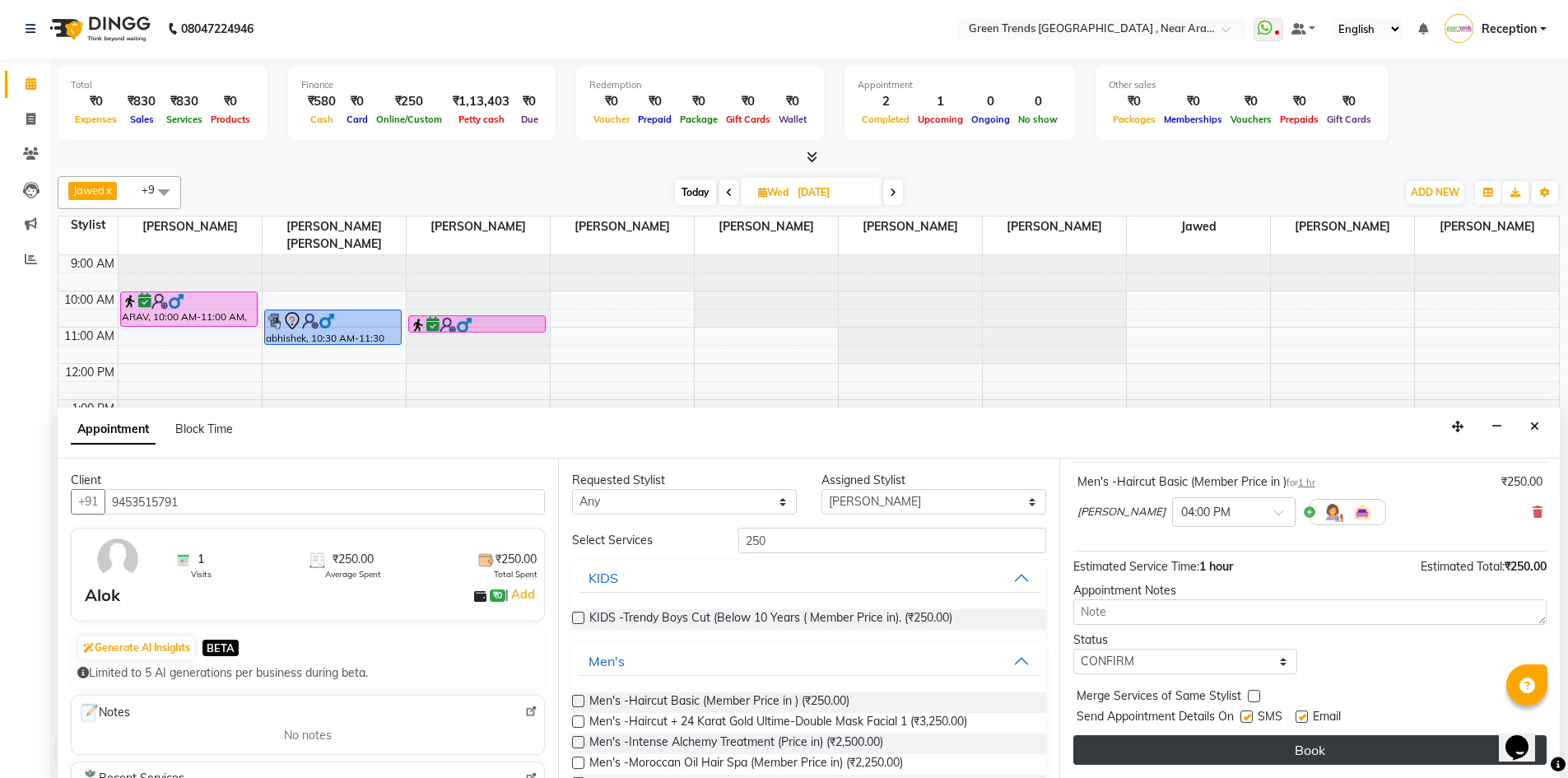 click on "Book" at bounding box center [1310, 750] 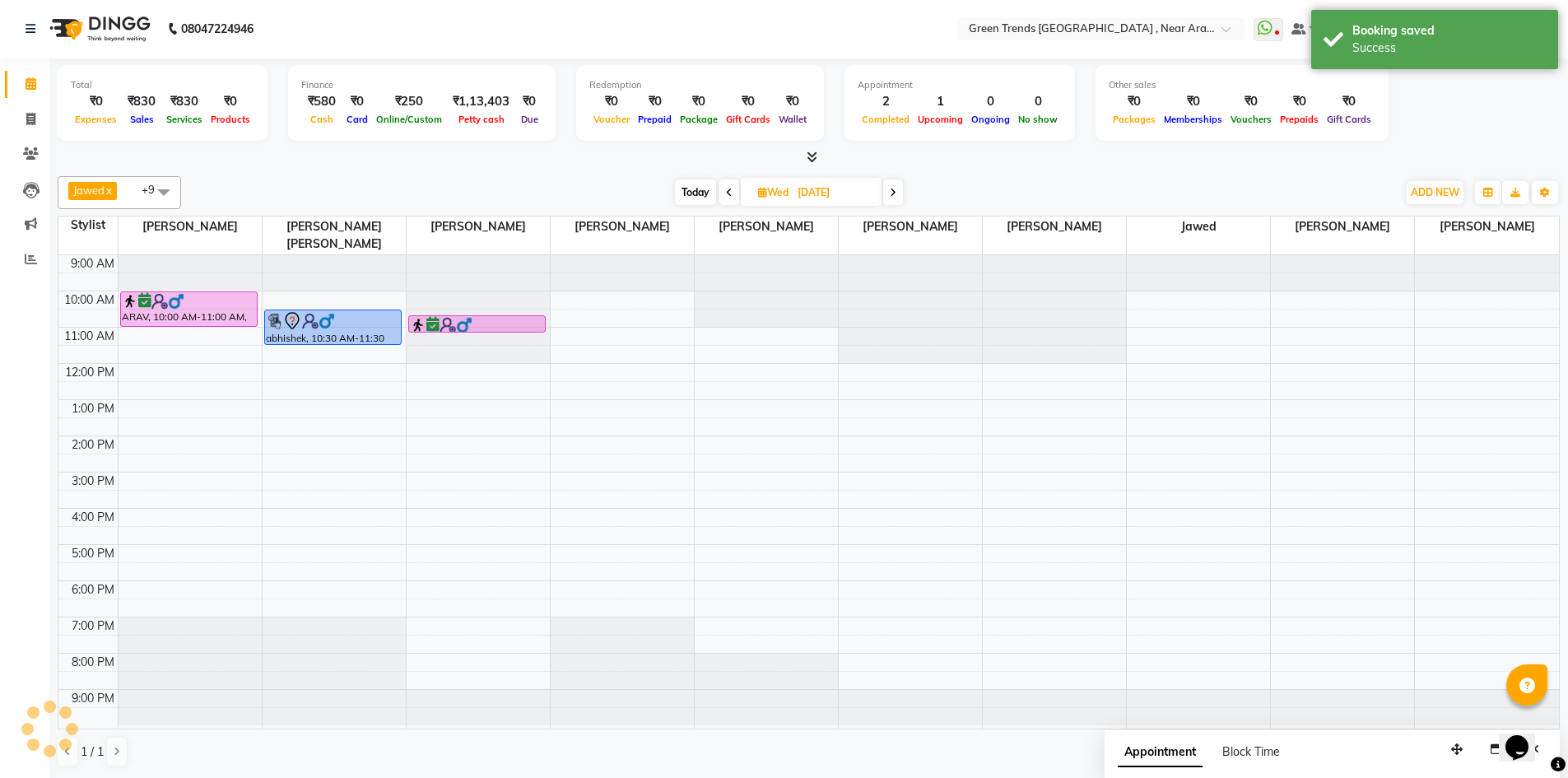 scroll, scrollTop: 0, scrollLeft: 0, axis: both 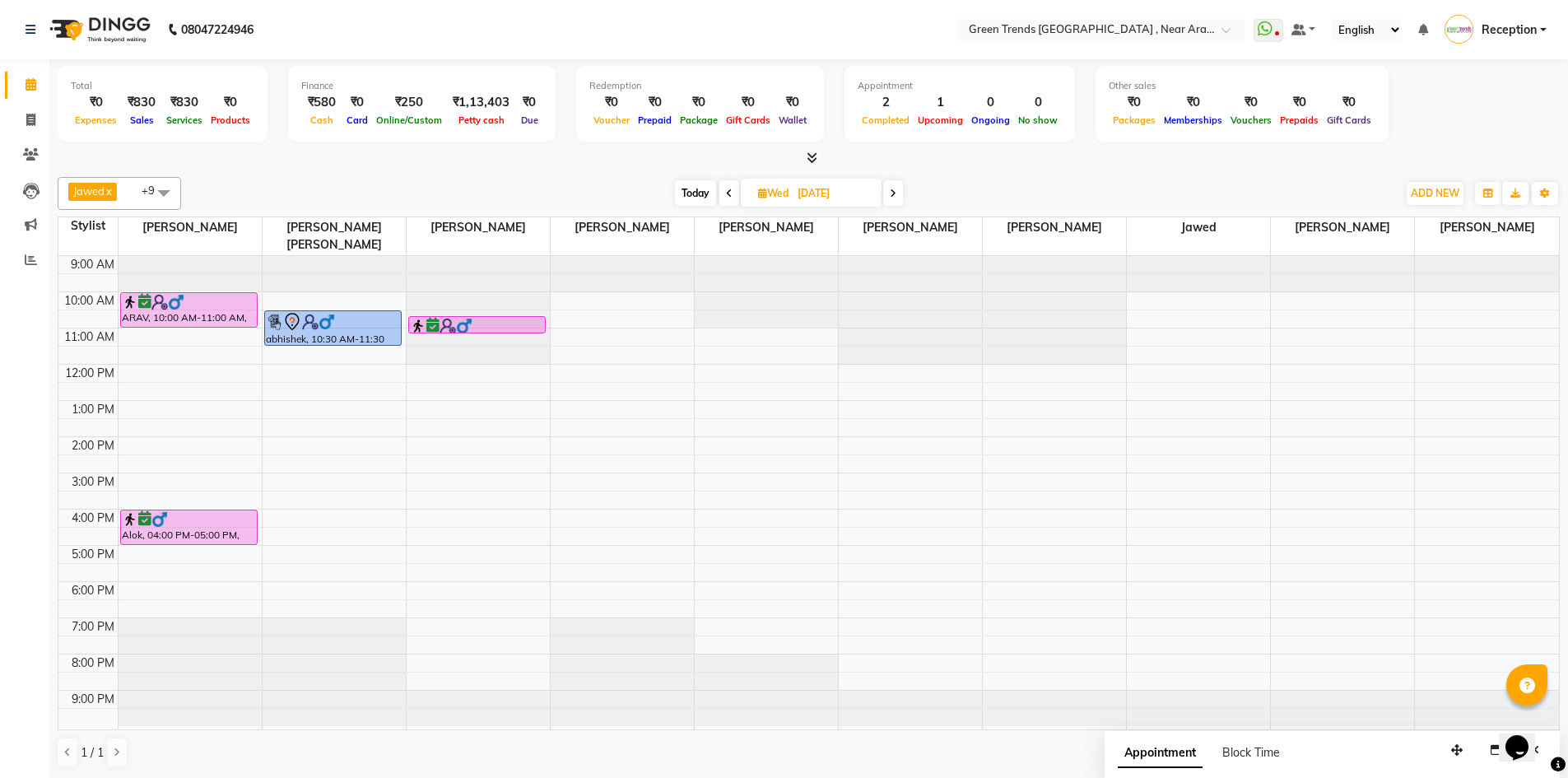 click on "Today" at bounding box center [696, 193] 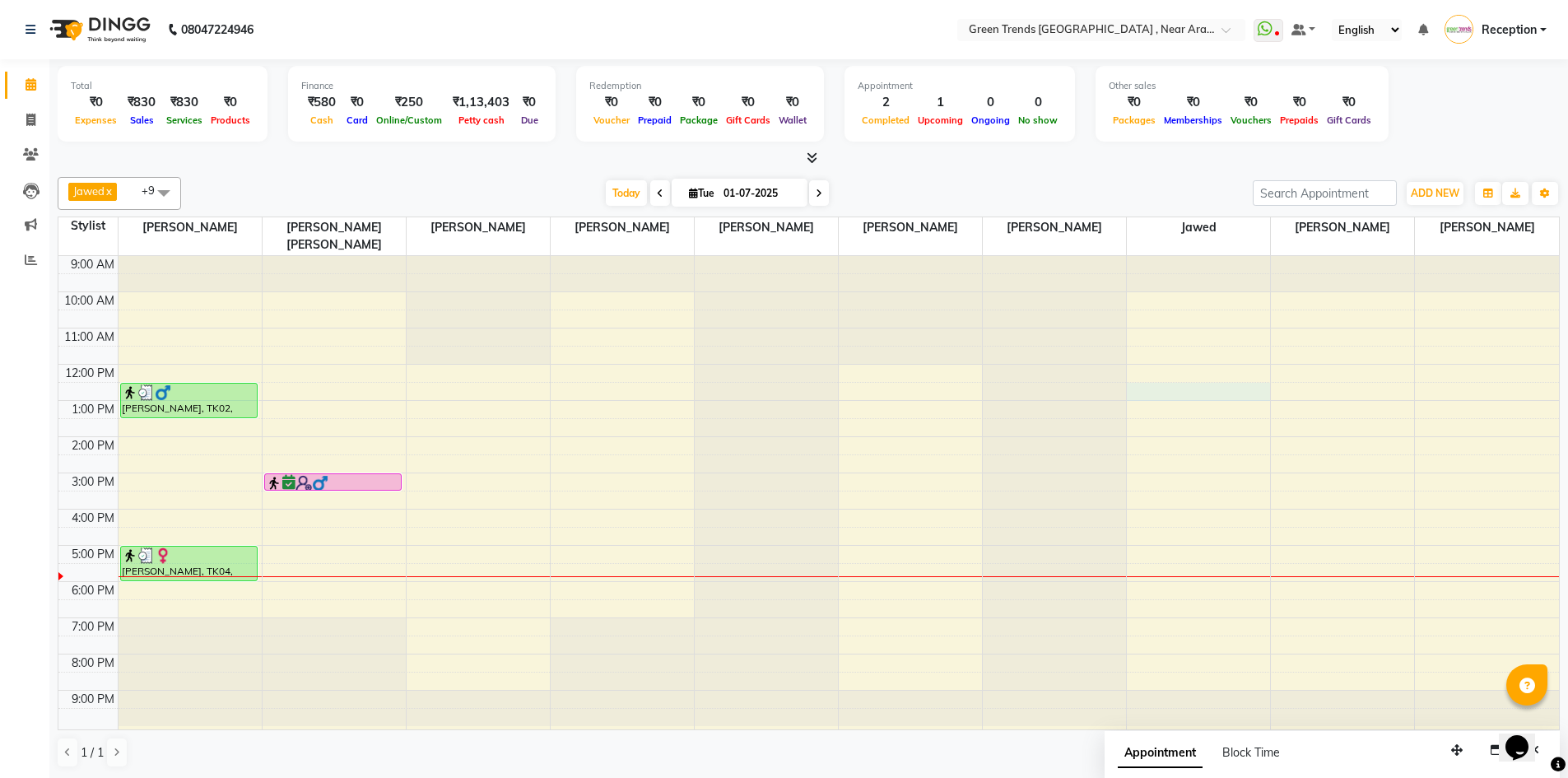 click on "9:00 AM 10:00 AM 11:00 AM 12:00 PM 1:00 PM 2:00 PM 3:00 PM 4:00 PM 5:00 PM 6:00 PM 7:00 PM 8:00 PM 9:00 PM     sashwat singh, TK02, 12:30 PM-01:30 PM, Men's -Haircut Basic (Member Price in )     Vertika, TK04, 05:00 PM-06:00 PM, Blow Styling with Shampoo & Conditioning - Short/Medium  ( Member price in)     ARSAD, TK03, 03:00 PM-03:30 PM, Men's -Haircut Basic (Price in )" at bounding box center (808, 492) 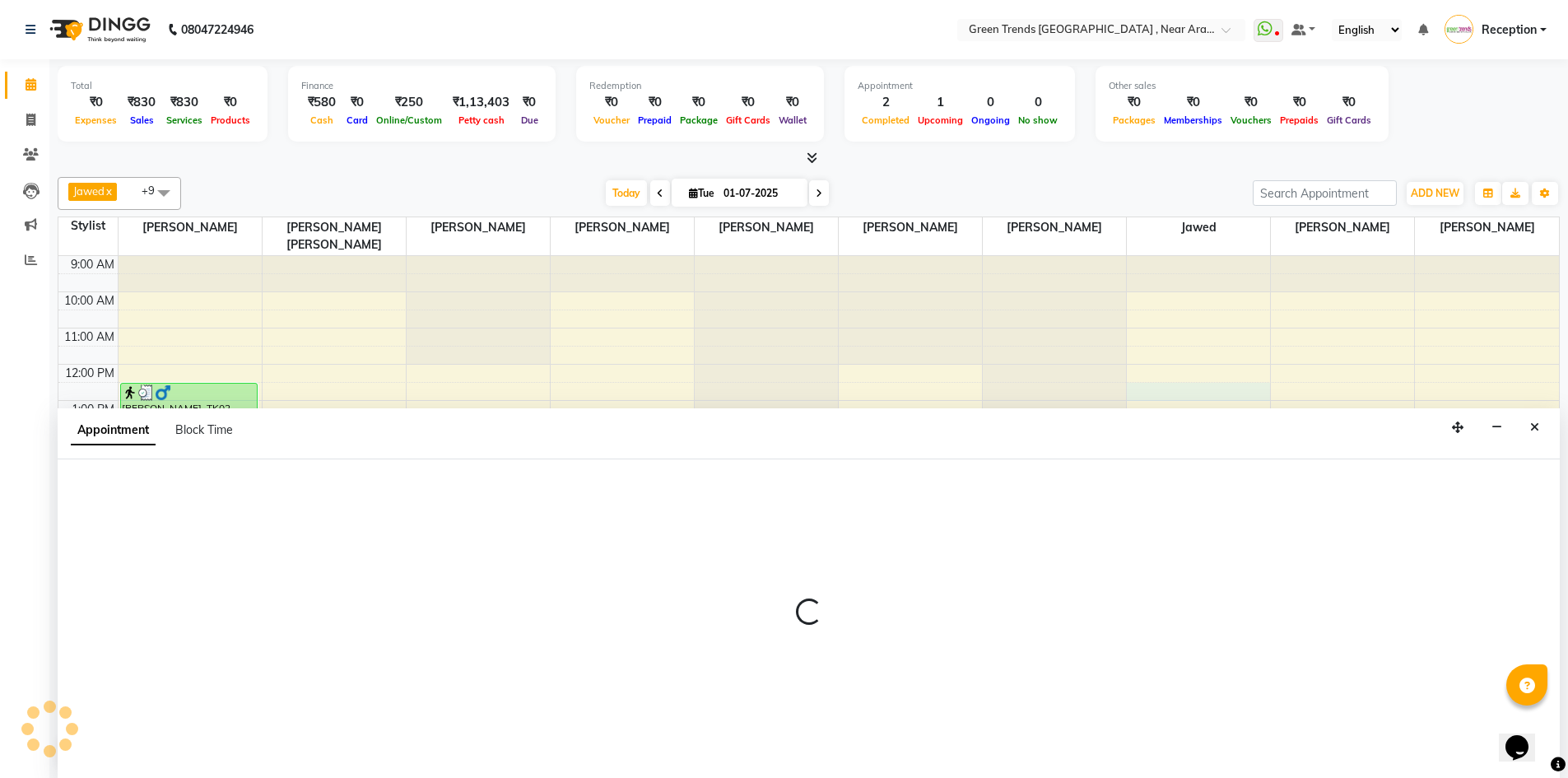 scroll, scrollTop: 1, scrollLeft: 0, axis: vertical 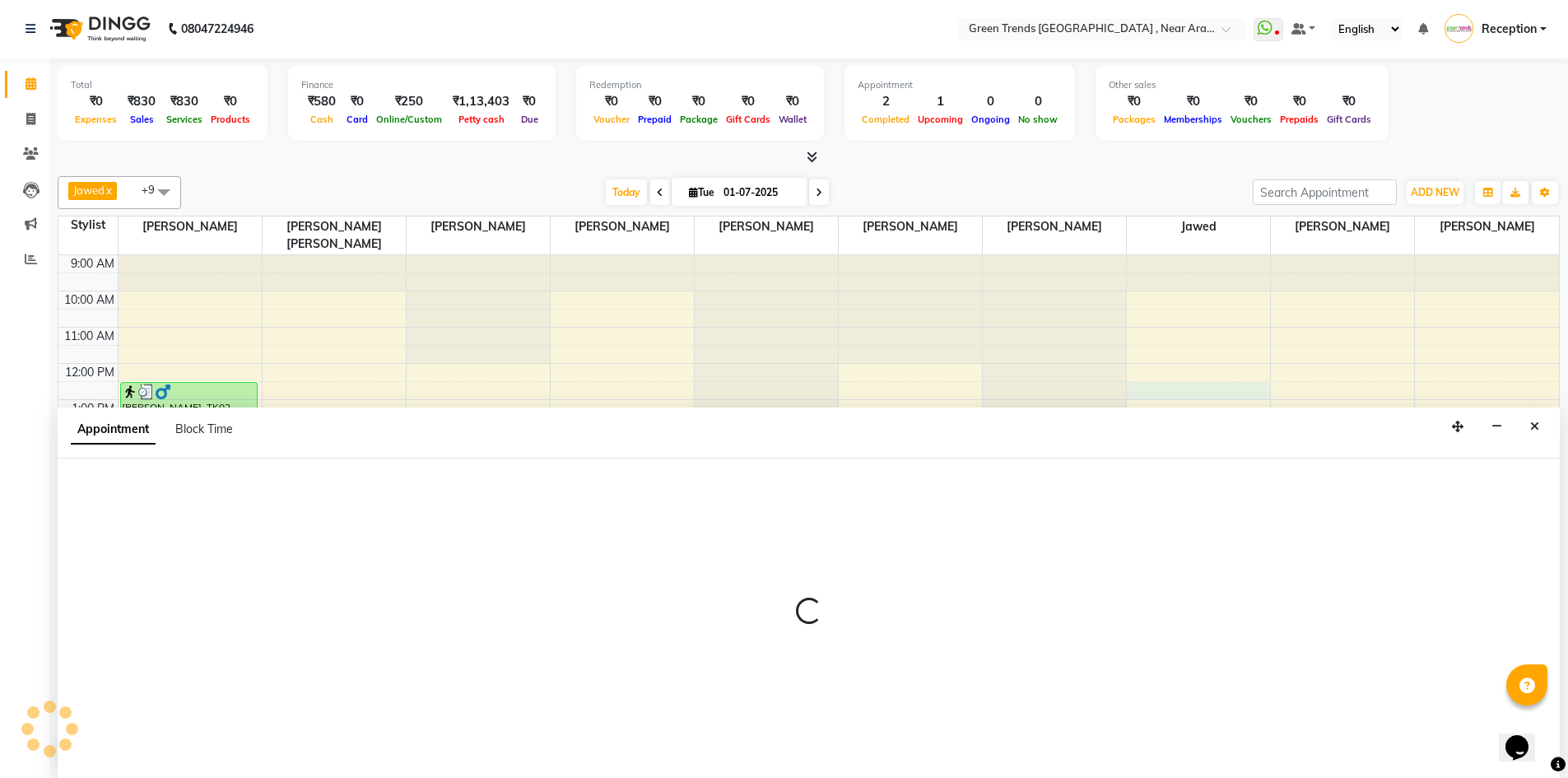 select on "82690" 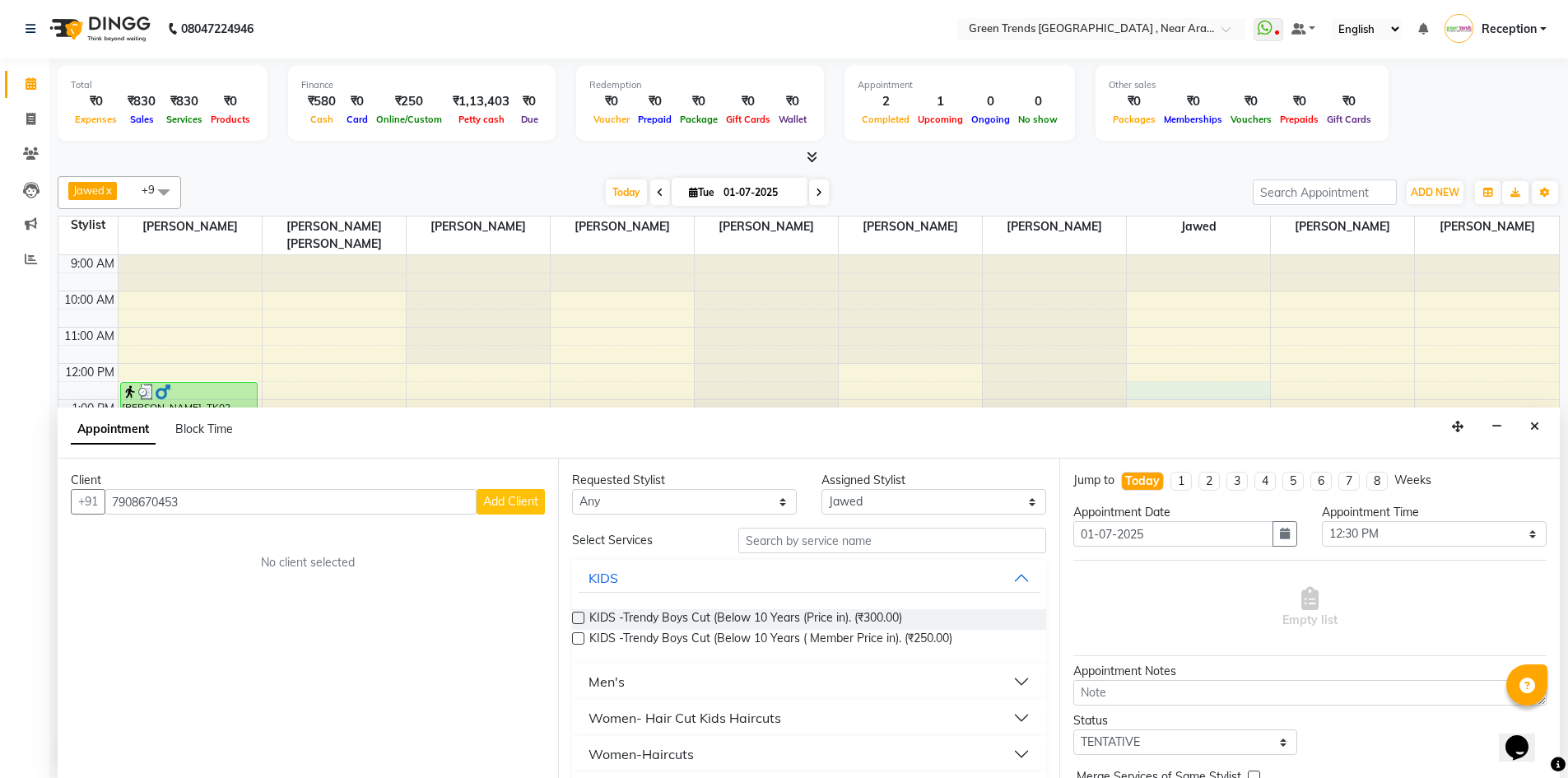 type on "7908670453" 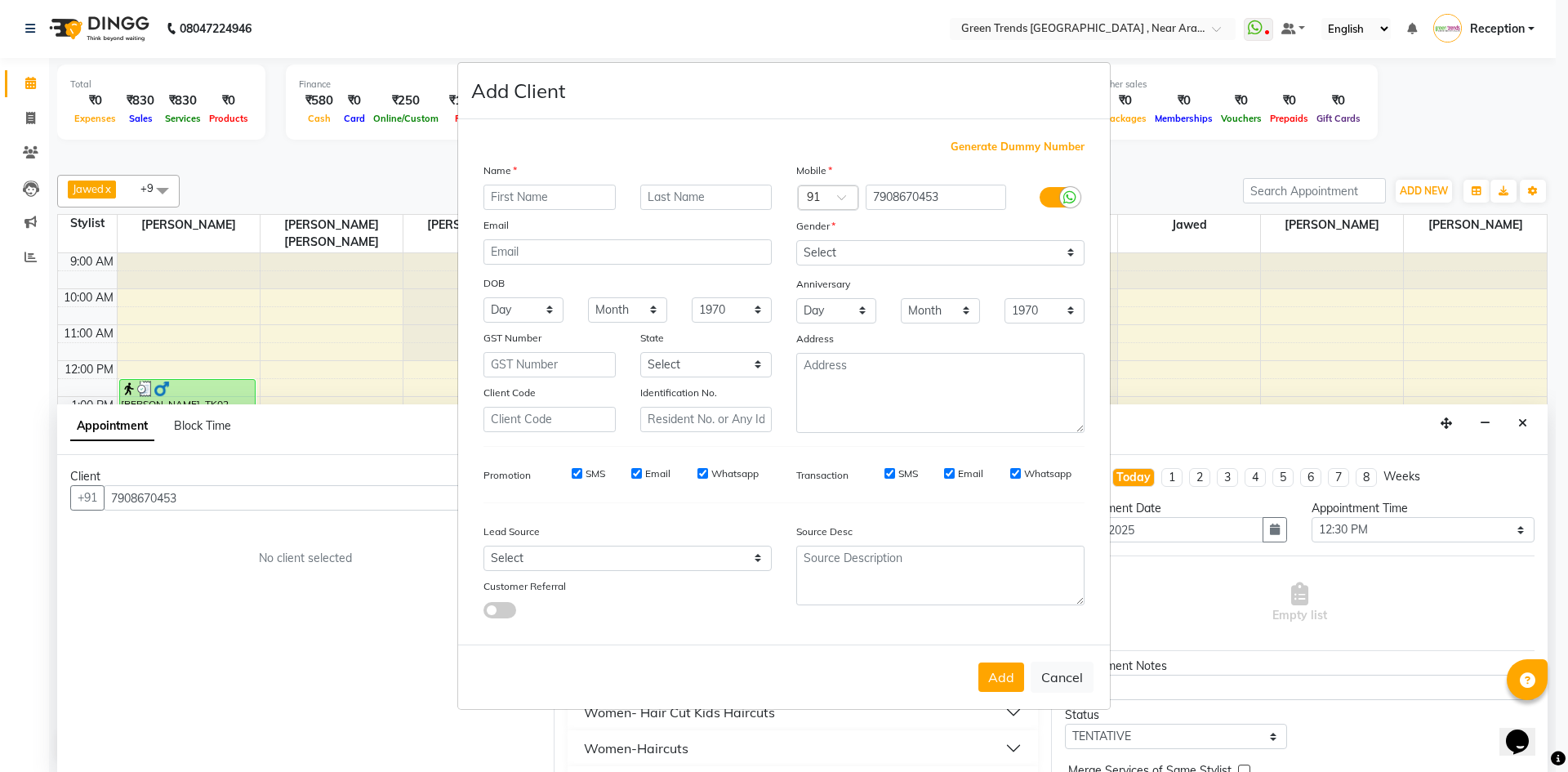 click at bounding box center [550, 197] 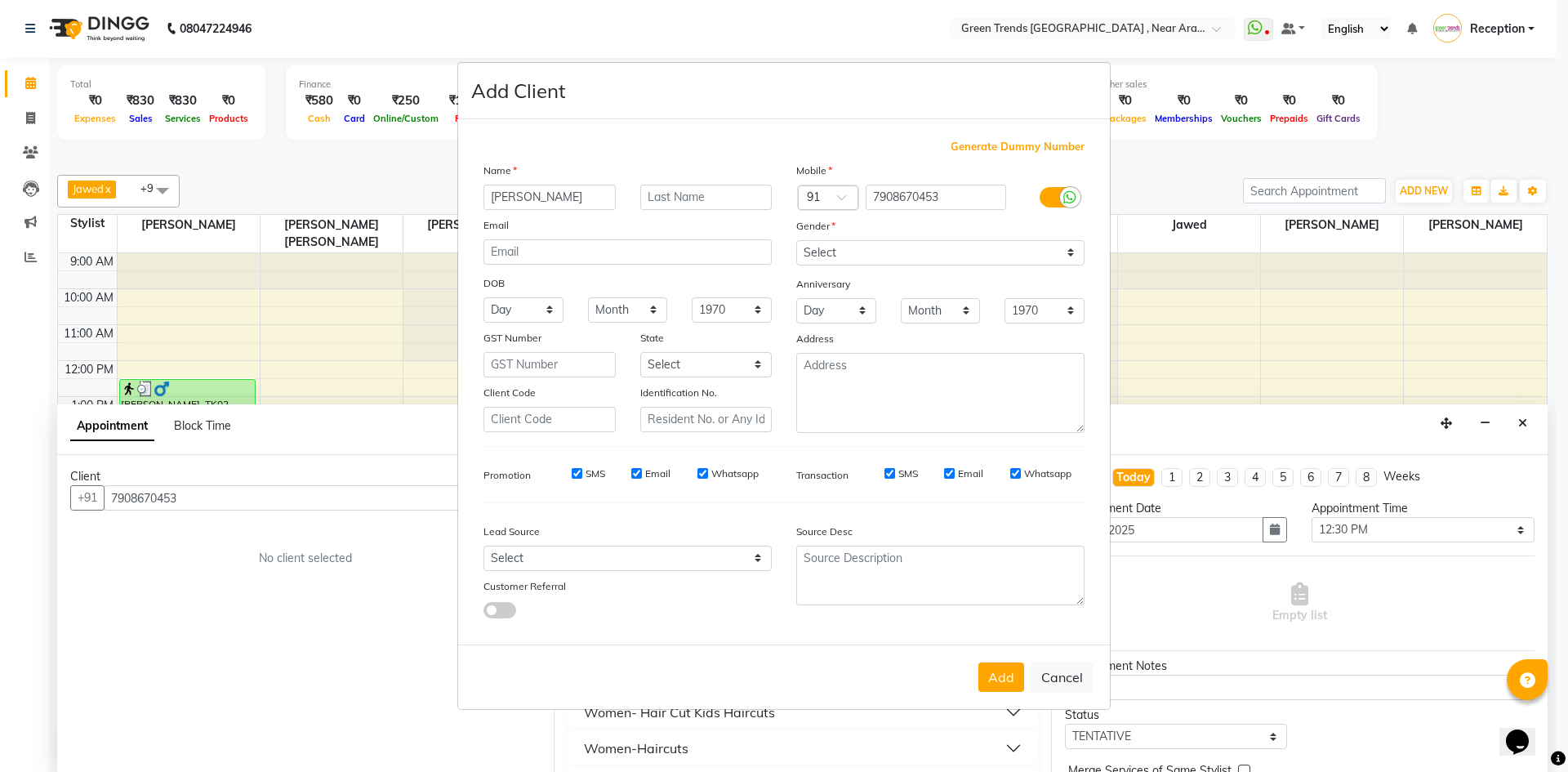 type on "SHUBHAM" 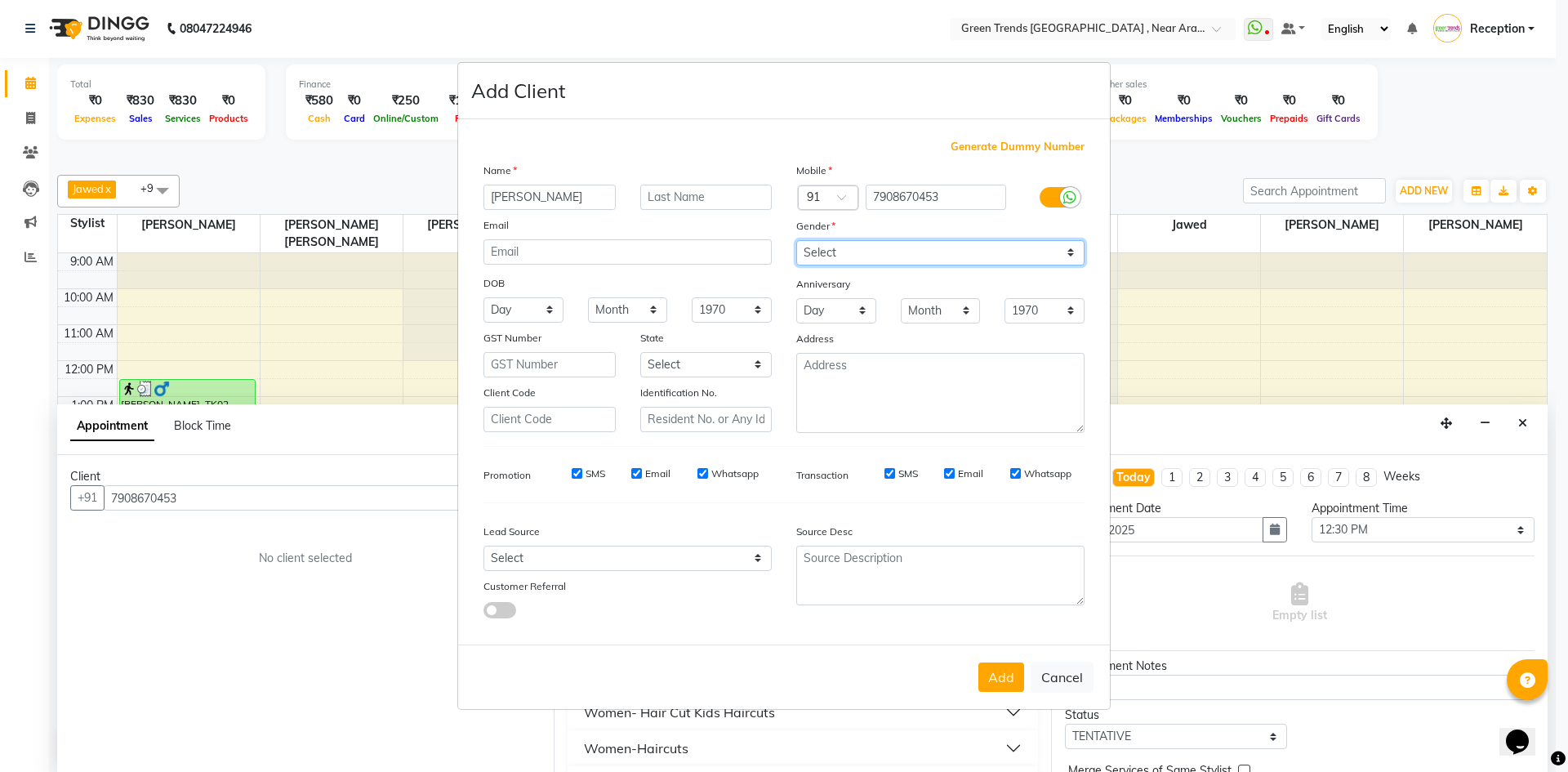 click on "Select Male Female Other Prefer Not To Say" at bounding box center (940, 252) 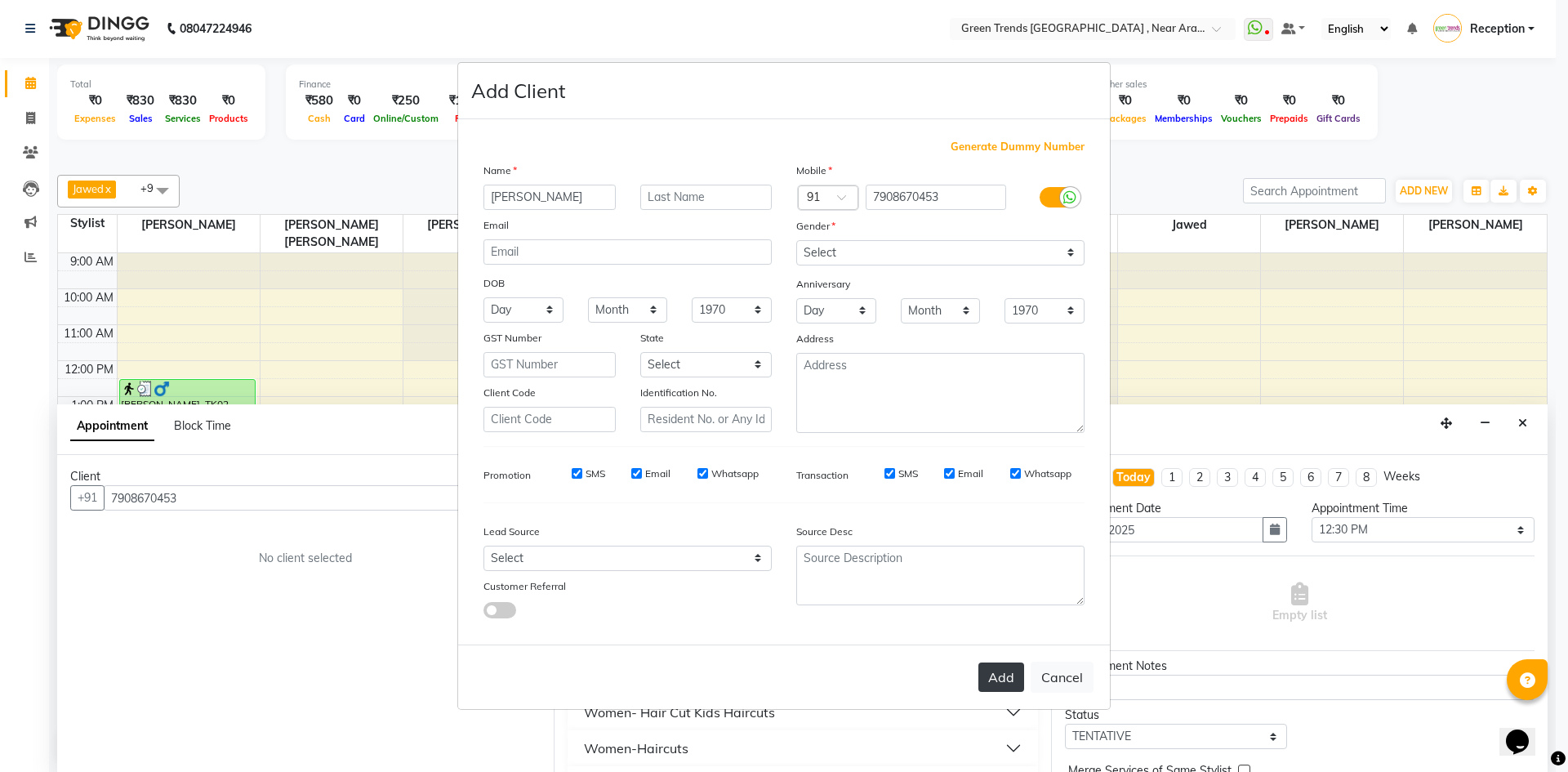 click on "Add" at bounding box center (1001, 677) 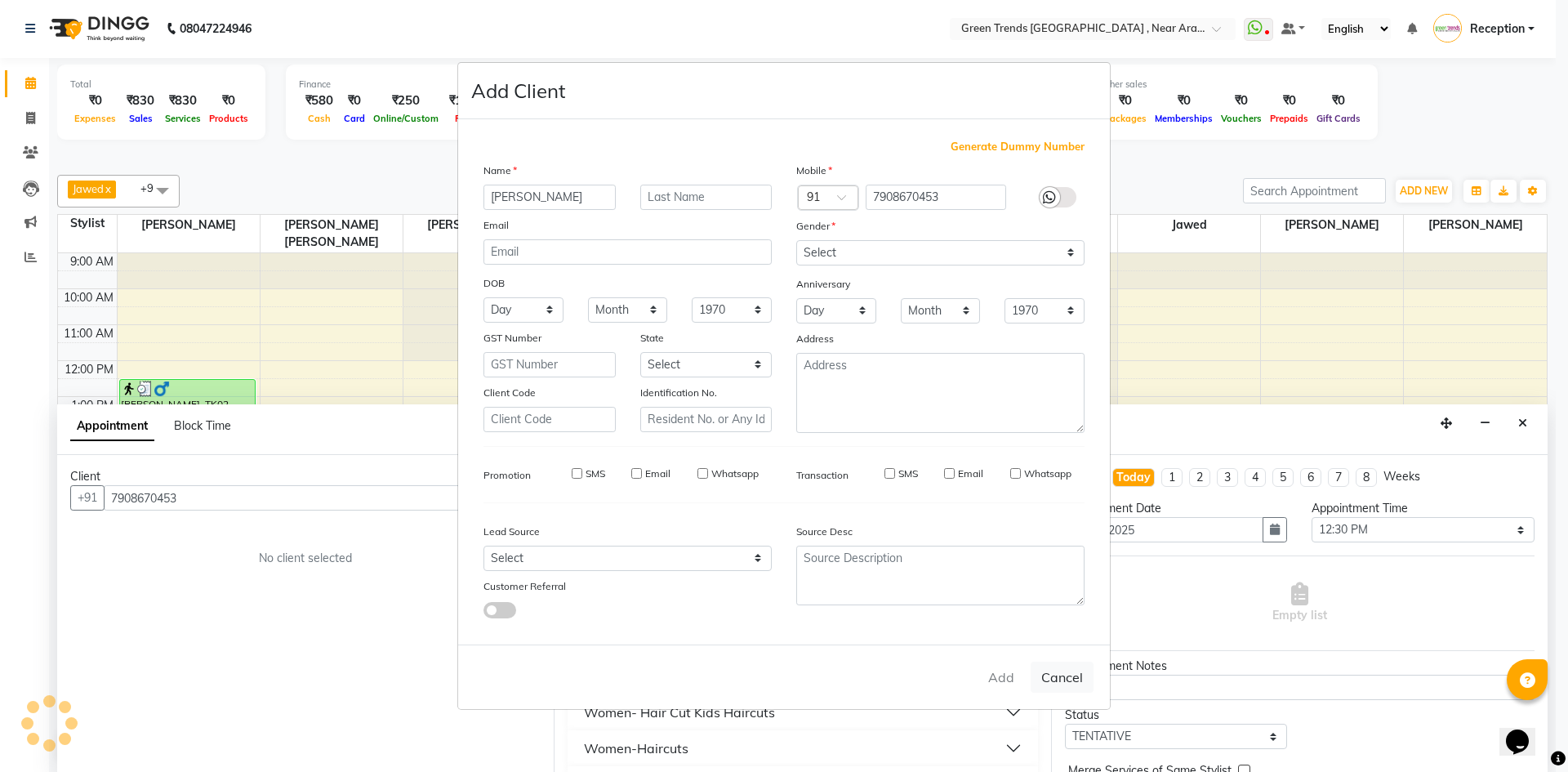 type 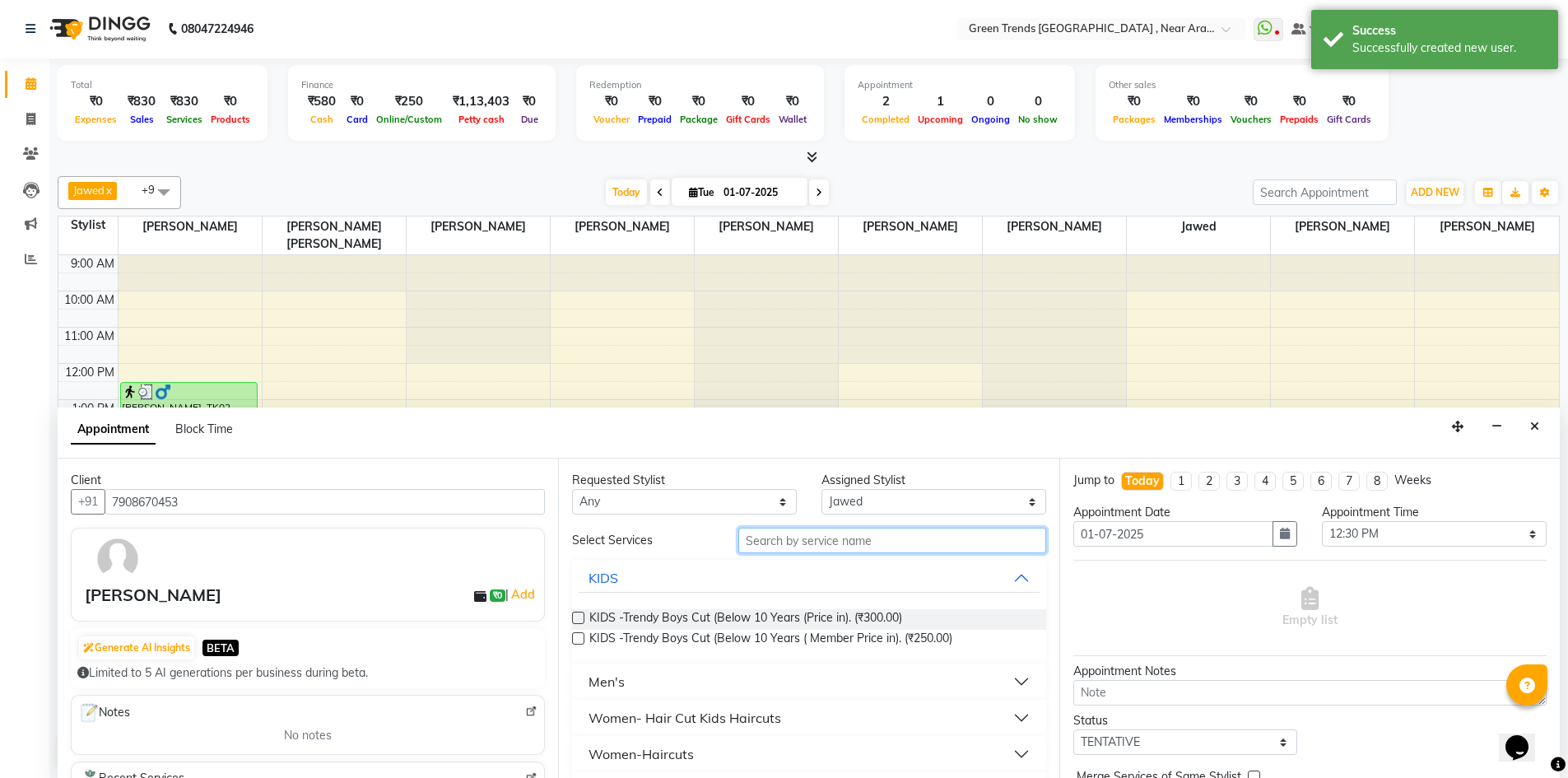 click at bounding box center [892, 540] 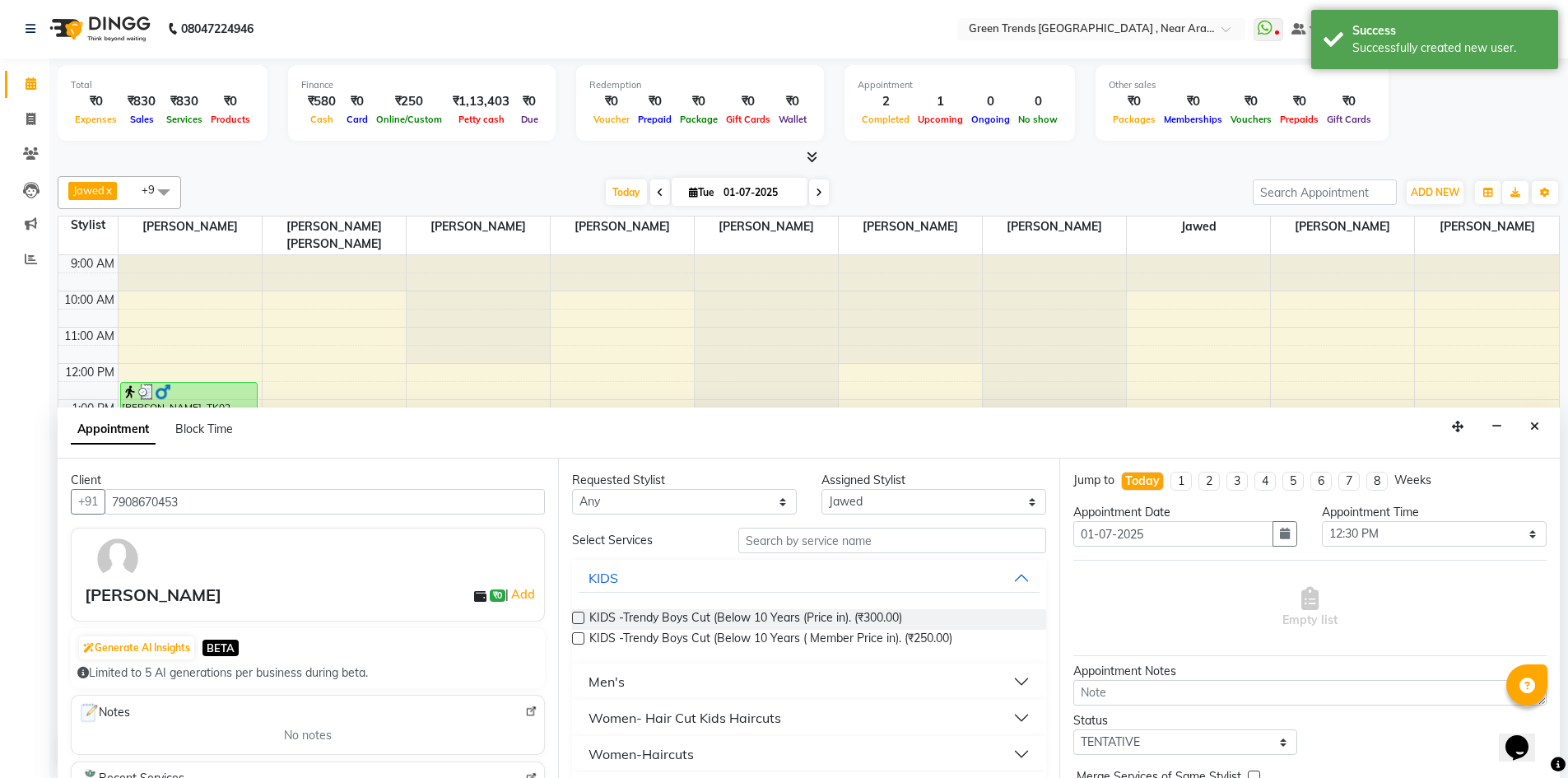 click on "Men's" at bounding box center [808, 682] 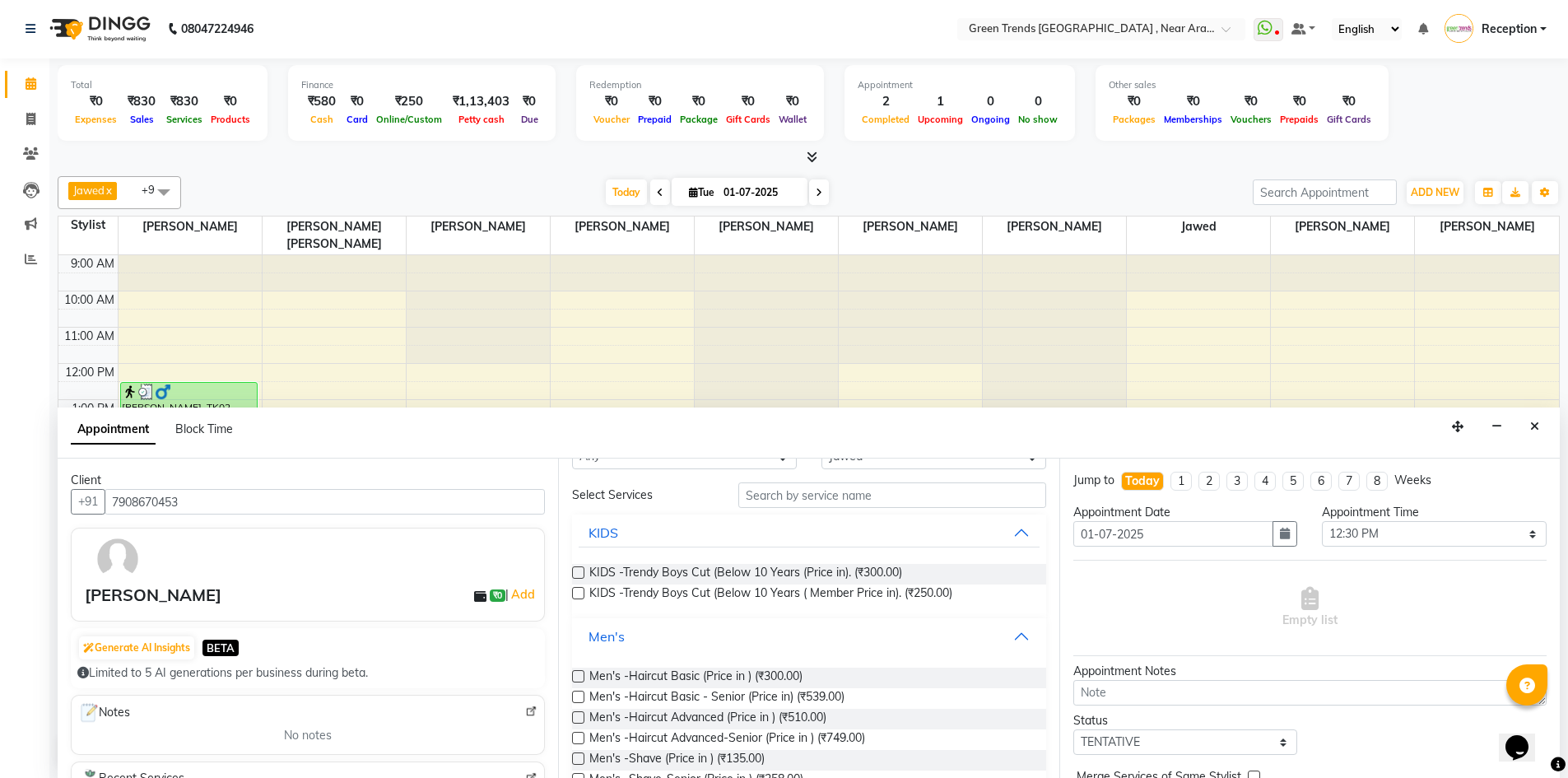 scroll, scrollTop: 82, scrollLeft: 0, axis: vertical 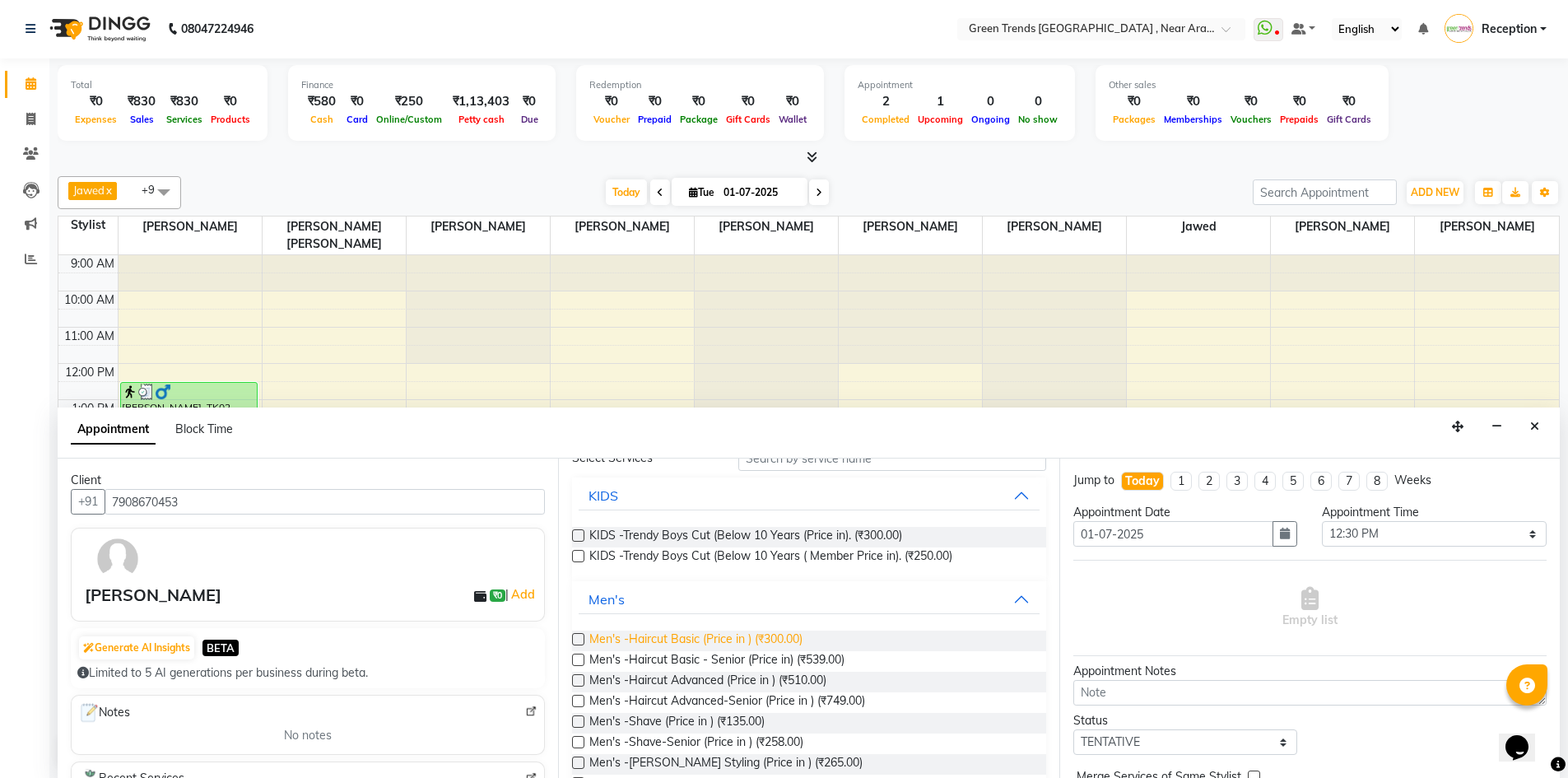 click on "Men's -Haircut Basic (Price in ) (₹300.00)" at bounding box center [696, 641] 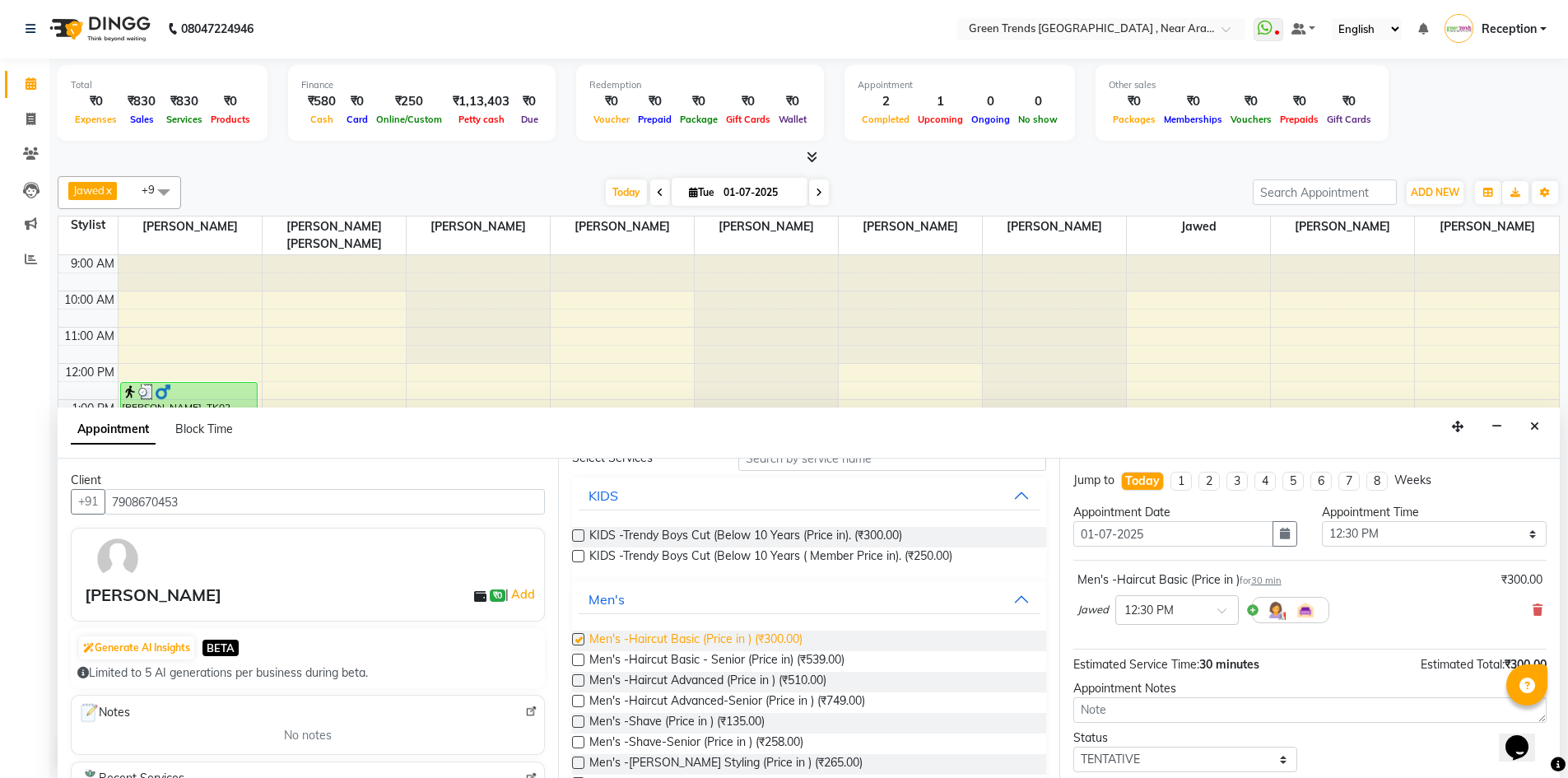 checkbox on "false" 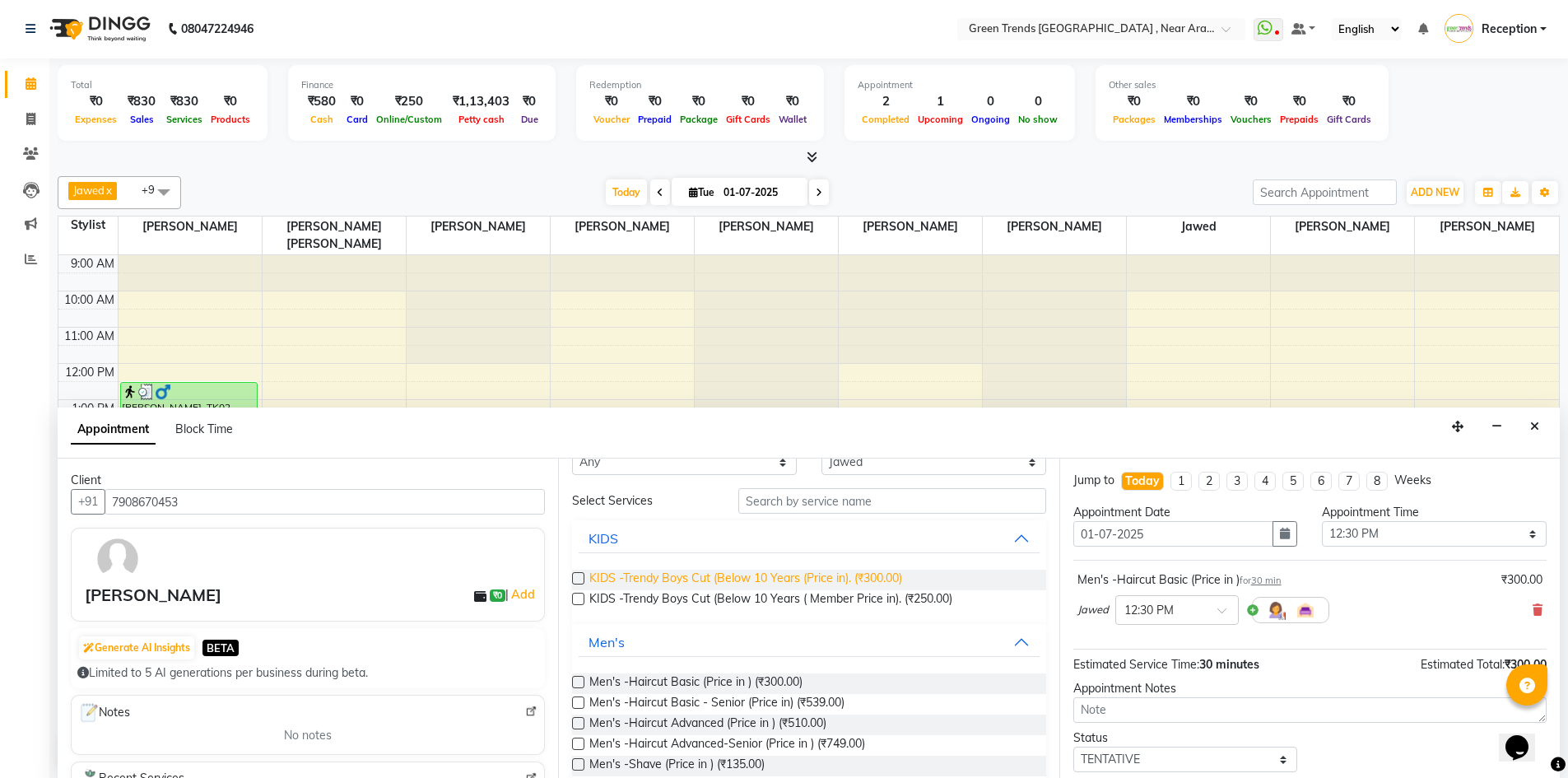 scroll, scrollTop: 0, scrollLeft: 0, axis: both 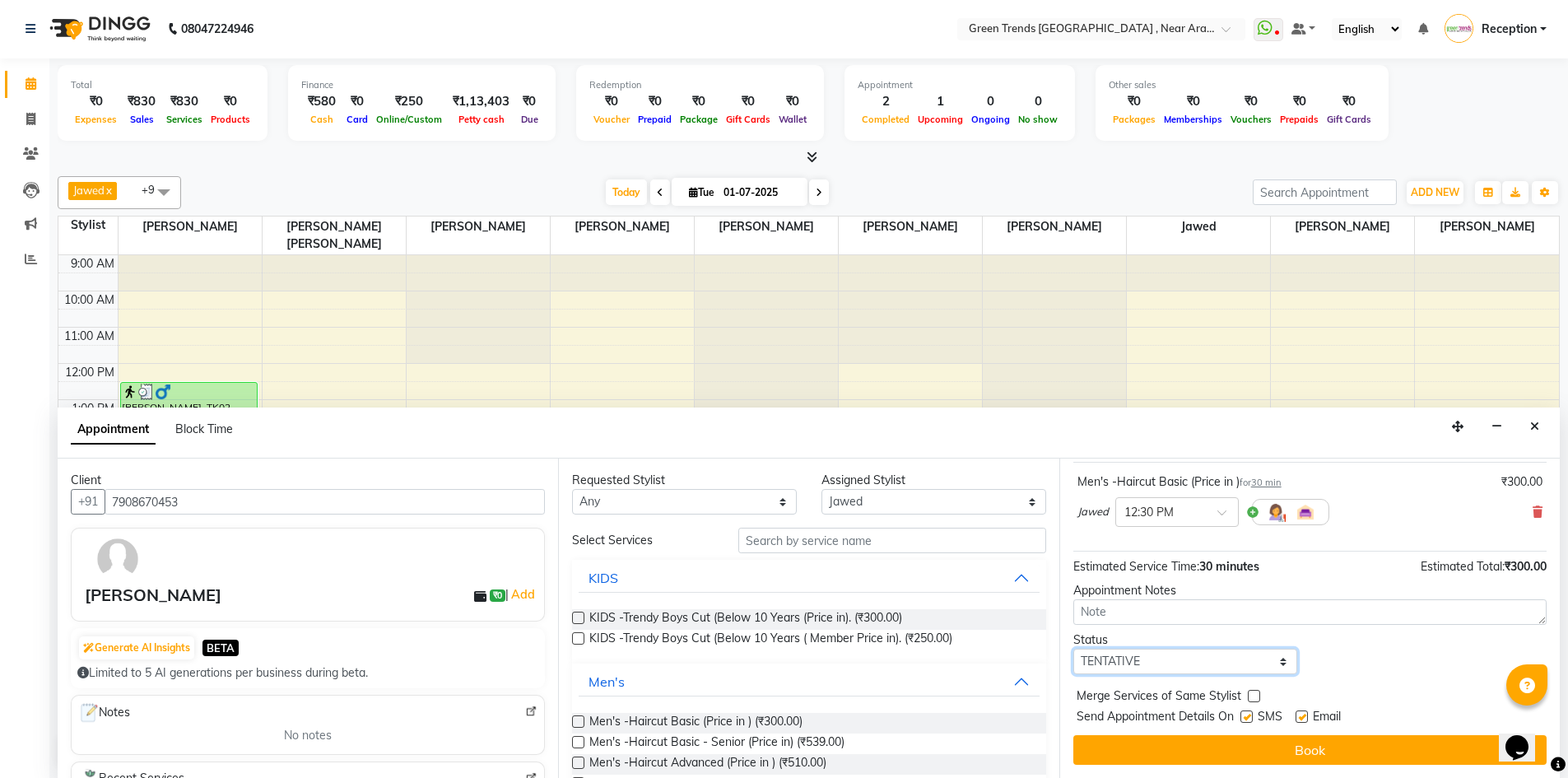 click on "Select TENTATIVE CONFIRM CHECK-IN UPCOMING" at bounding box center [1185, 661] 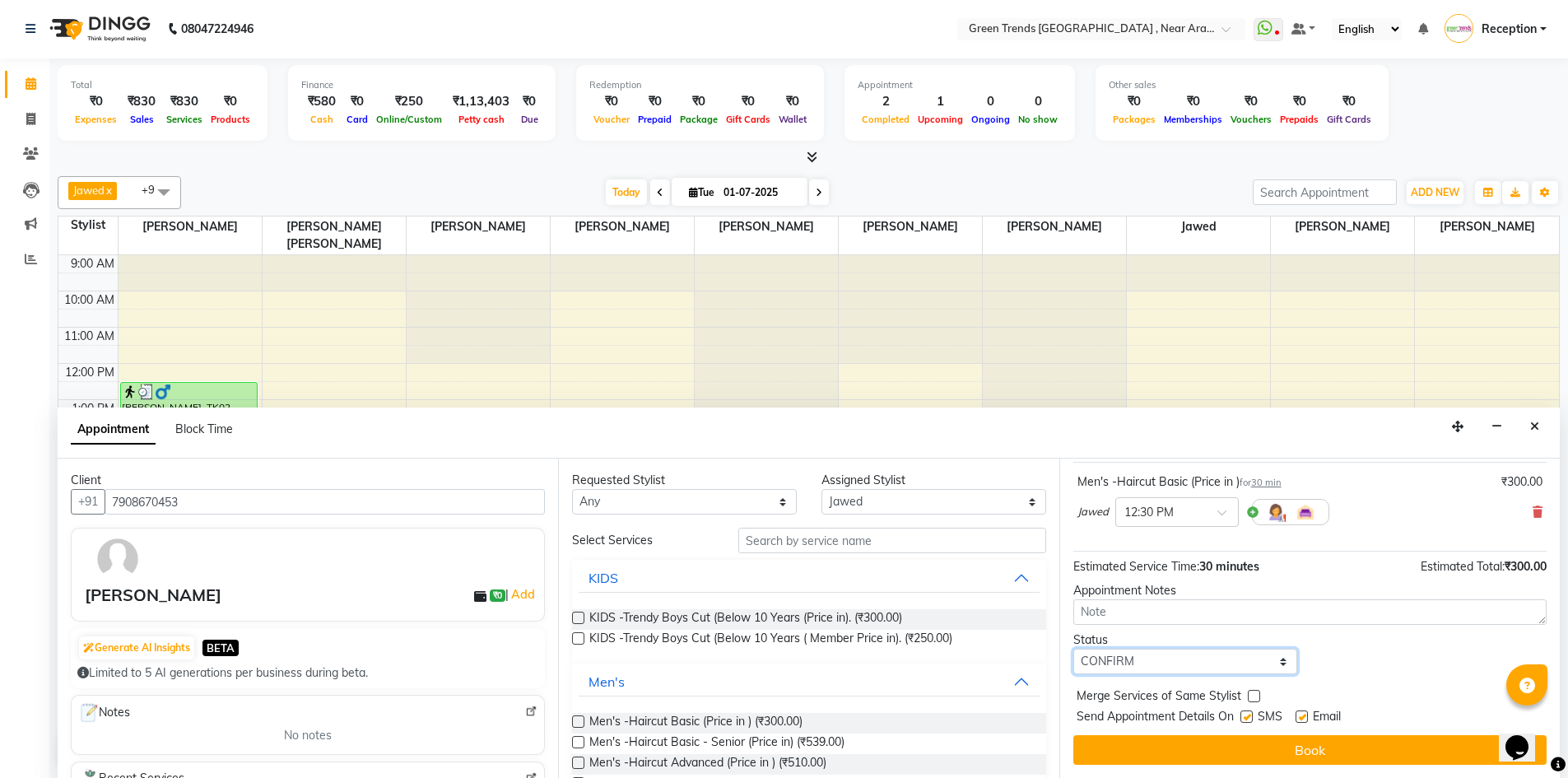 click on "Select TENTATIVE CONFIRM CHECK-IN UPCOMING" at bounding box center [1185, 661] 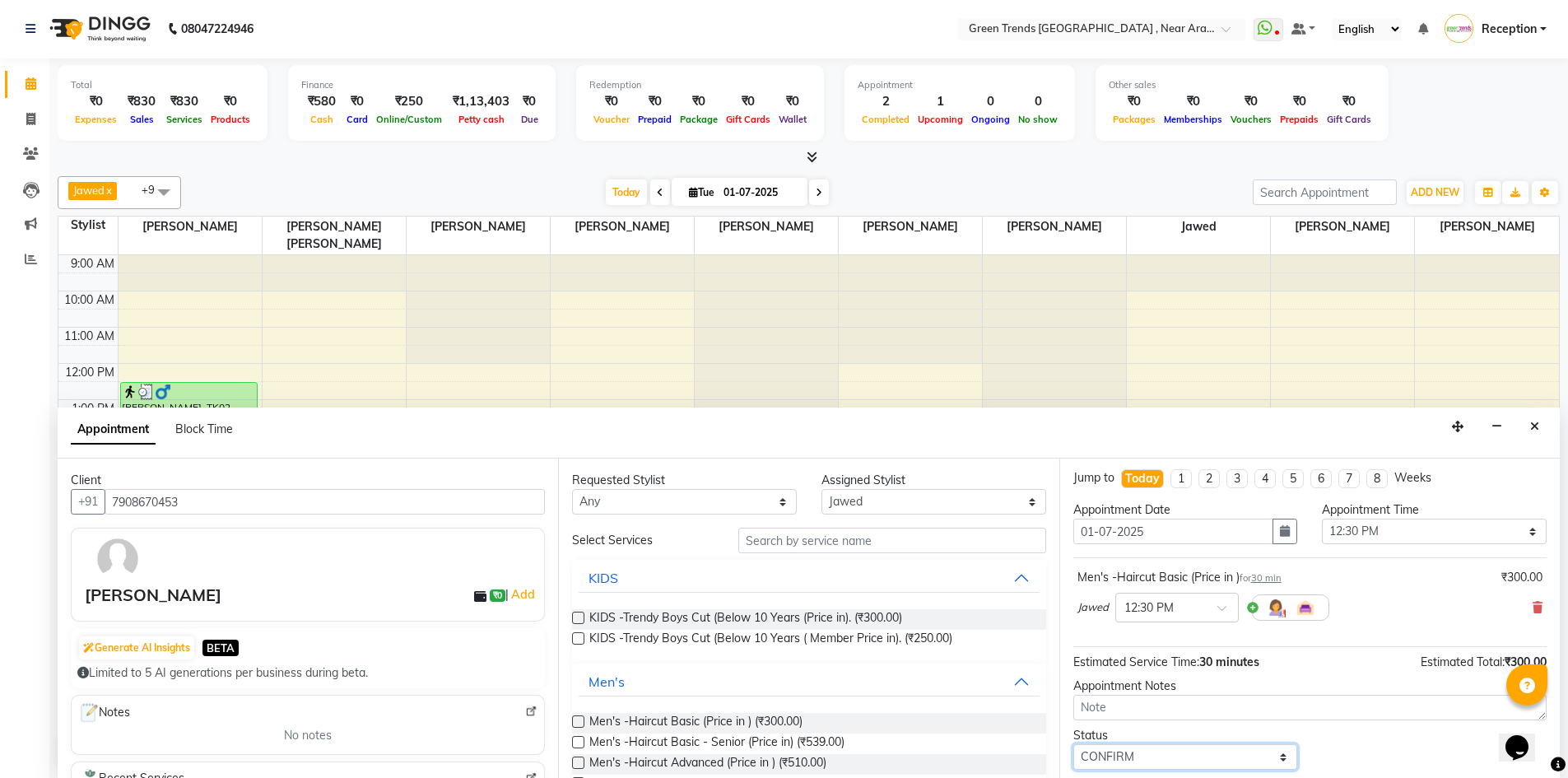 scroll, scrollTop: 0, scrollLeft: 0, axis: both 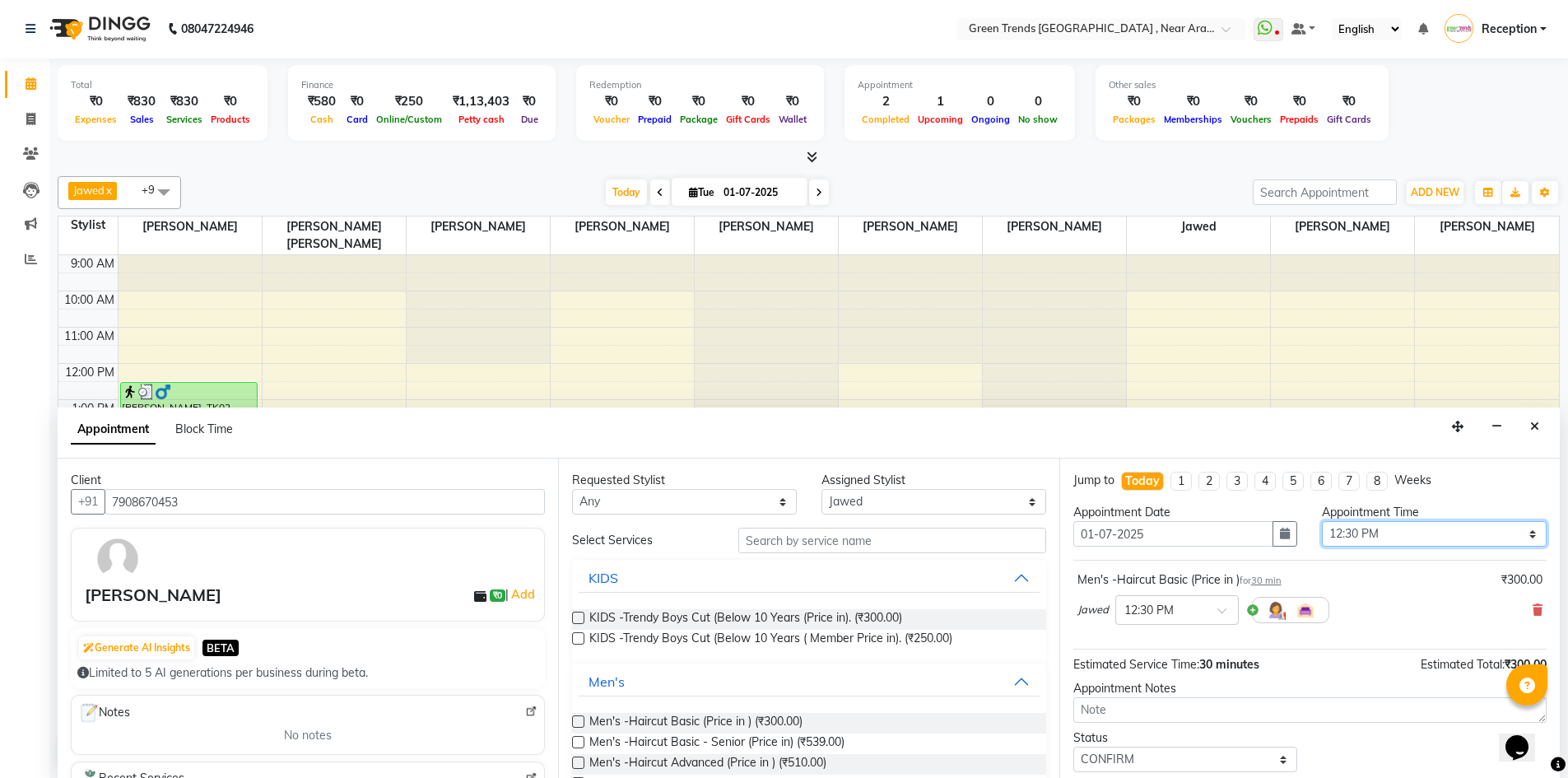 click on "Select 10:00 AM 10:05 AM 10:10 AM 10:15 AM 10:20 AM 10:25 AM 10:30 AM 10:35 AM 10:40 AM 10:45 AM 10:50 AM 10:55 AM 11:00 AM 11:05 AM 11:10 AM 11:15 AM 11:20 AM 11:25 AM 11:30 AM 11:35 AM 11:40 AM 11:45 AM 11:50 AM 11:55 AM 12:00 PM 12:05 PM 12:10 PM 12:15 PM 12:20 PM 12:25 PM 12:30 PM 12:35 PM 12:40 PM 12:45 PM 12:50 PM 12:55 PM 01:00 PM 01:05 PM 01:10 PM 01:15 PM 01:20 PM 01:25 PM 01:30 PM 01:35 PM 01:40 PM 01:45 PM 01:50 PM 01:55 PM 02:00 PM 02:05 PM 02:10 PM 02:15 PM 02:20 PM 02:25 PM 02:30 PM 02:35 PM 02:40 PM 02:45 PM 02:50 PM 02:55 PM 03:00 PM 03:05 PM 03:10 PM 03:15 PM 03:20 PM 03:25 PM 03:30 PM 03:35 PM 03:40 PM 03:45 PM 03:50 PM 03:55 PM 04:00 PM 04:05 PM 04:10 PM 04:15 PM 04:20 PM 04:25 PM 04:30 PM 04:35 PM 04:40 PM 04:45 PM 04:50 PM 04:55 PM 05:00 PM 05:05 PM 05:10 PM 05:15 PM 05:20 PM 05:25 PM 05:30 PM 05:35 PM 05:40 PM 05:45 PM 05:50 PM 05:55 PM 06:00 PM 06:05 PM 06:10 PM 06:15 PM 06:20 PM 06:25 PM 06:30 PM 06:35 PM 06:40 PM 06:45 PM 06:50 PM 06:55 PM 07:00 PM 07:05 PM 07:10 PM 07:15 PM 07:20 PM" at bounding box center (1434, 533) 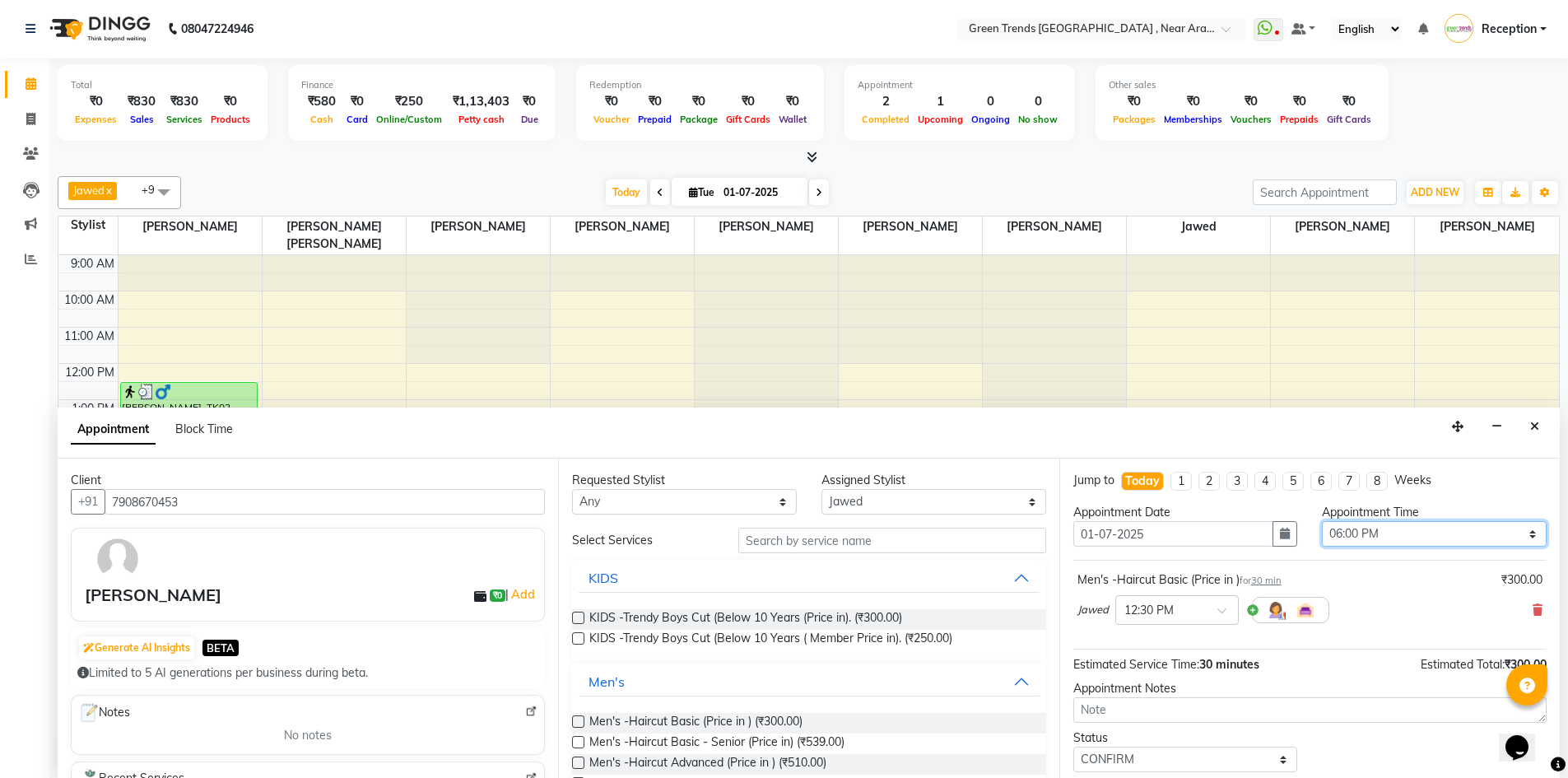 click on "Select 10:00 AM 10:05 AM 10:10 AM 10:15 AM 10:20 AM 10:25 AM 10:30 AM 10:35 AM 10:40 AM 10:45 AM 10:50 AM 10:55 AM 11:00 AM 11:05 AM 11:10 AM 11:15 AM 11:20 AM 11:25 AM 11:30 AM 11:35 AM 11:40 AM 11:45 AM 11:50 AM 11:55 AM 12:00 PM 12:05 PM 12:10 PM 12:15 PM 12:20 PM 12:25 PM 12:30 PM 12:35 PM 12:40 PM 12:45 PM 12:50 PM 12:55 PM 01:00 PM 01:05 PM 01:10 PM 01:15 PM 01:20 PM 01:25 PM 01:30 PM 01:35 PM 01:40 PM 01:45 PM 01:50 PM 01:55 PM 02:00 PM 02:05 PM 02:10 PM 02:15 PM 02:20 PM 02:25 PM 02:30 PM 02:35 PM 02:40 PM 02:45 PM 02:50 PM 02:55 PM 03:00 PM 03:05 PM 03:10 PM 03:15 PM 03:20 PM 03:25 PM 03:30 PM 03:35 PM 03:40 PM 03:45 PM 03:50 PM 03:55 PM 04:00 PM 04:05 PM 04:10 PM 04:15 PM 04:20 PM 04:25 PM 04:30 PM 04:35 PM 04:40 PM 04:45 PM 04:50 PM 04:55 PM 05:00 PM 05:05 PM 05:10 PM 05:15 PM 05:20 PM 05:25 PM 05:30 PM 05:35 PM 05:40 PM 05:45 PM 05:50 PM 05:55 PM 06:00 PM 06:05 PM 06:10 PM 06:15 PM 06:20 PM 06:25 PM 06:30 PM 06:35 PM 06:40 PM 06:45 PM 06:50 PM 06:55 PM 07:00 PM 07:05 PM 07:10 PM 07:15 PM 07:20 PM" at bounding box center (1434, 533) 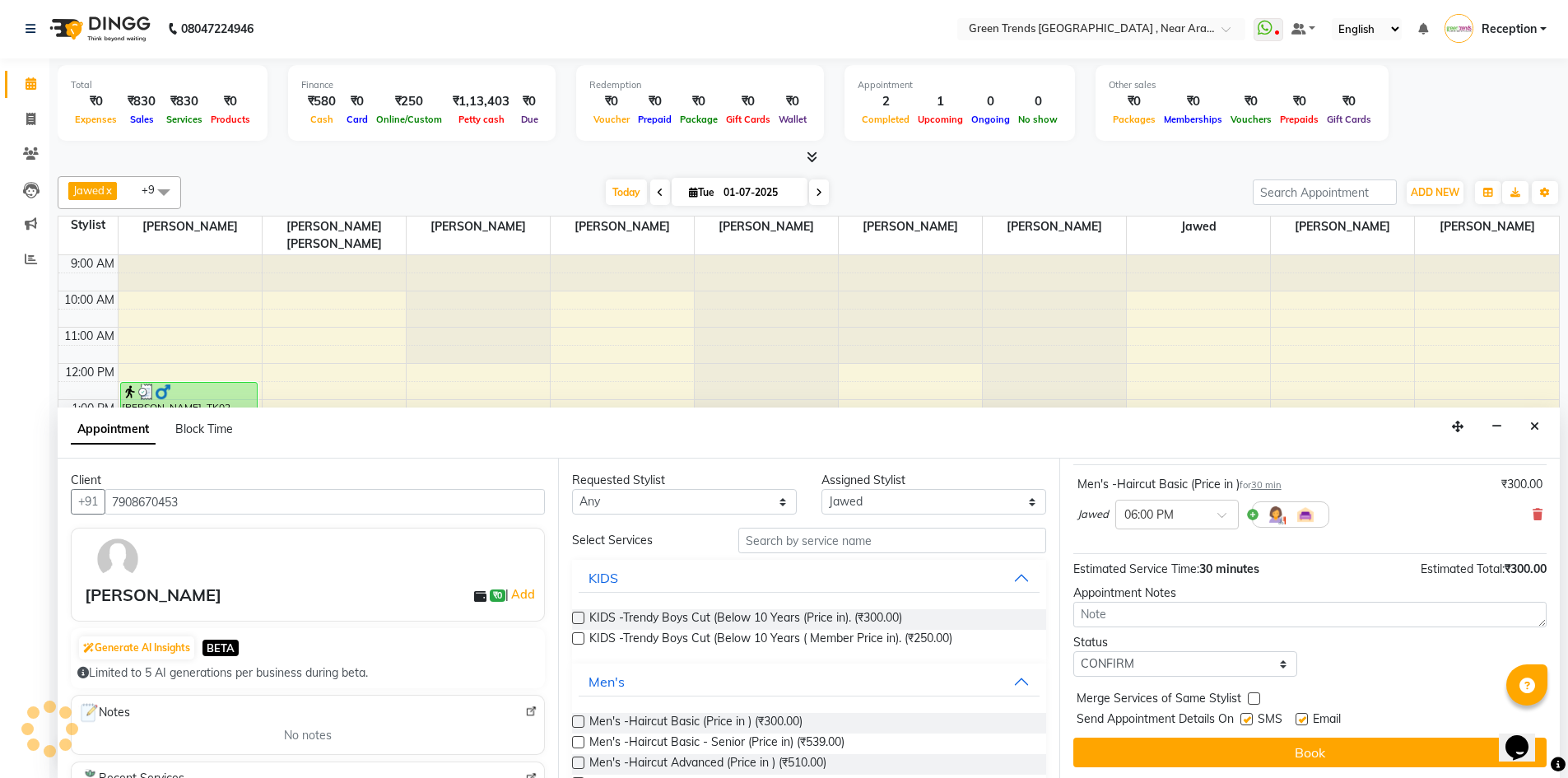 scroll, scrollTop: 98, scrollLeft: 0, axis: vertical 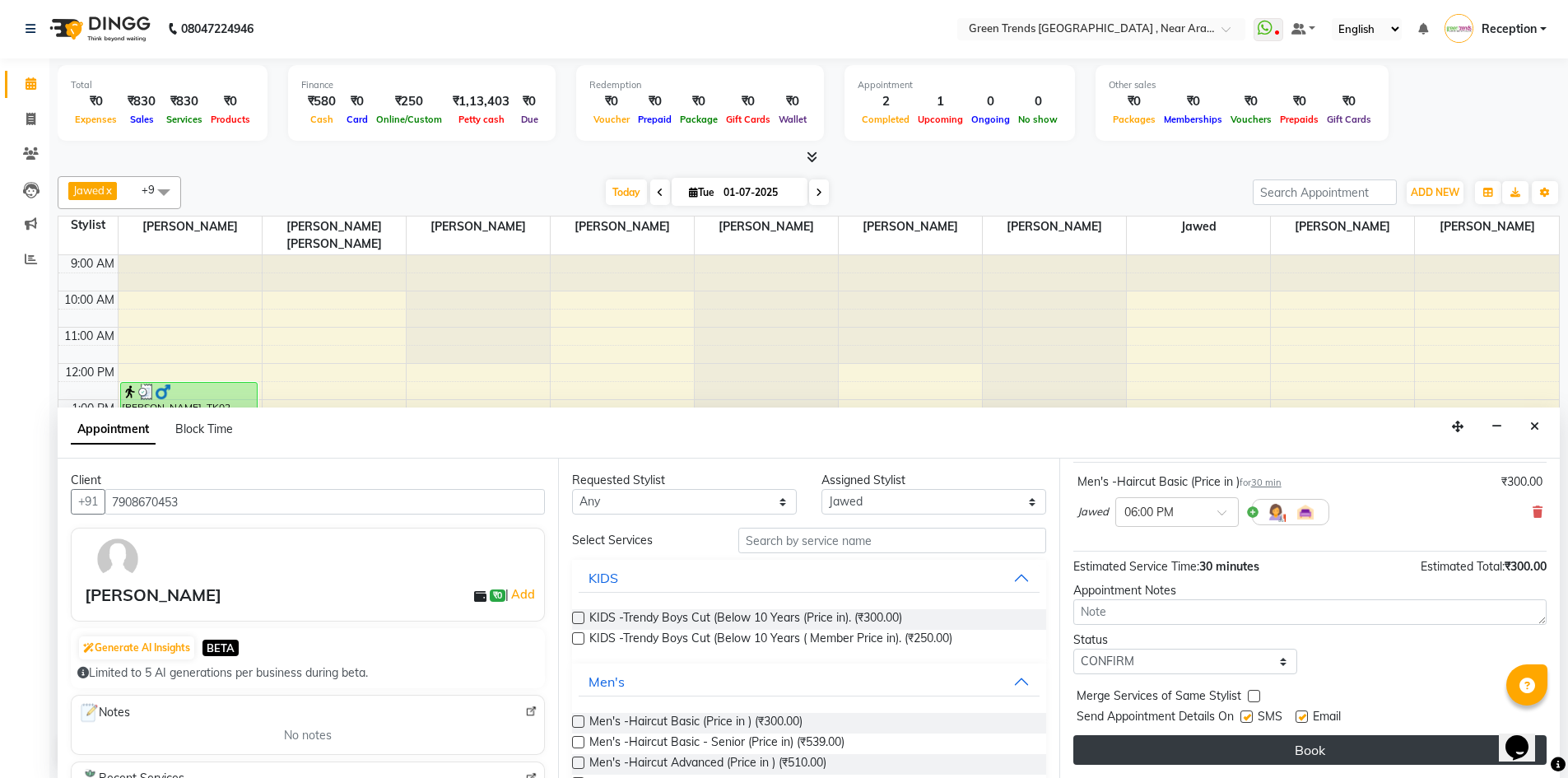 click on "Book" at bounding box center [1310, 750] 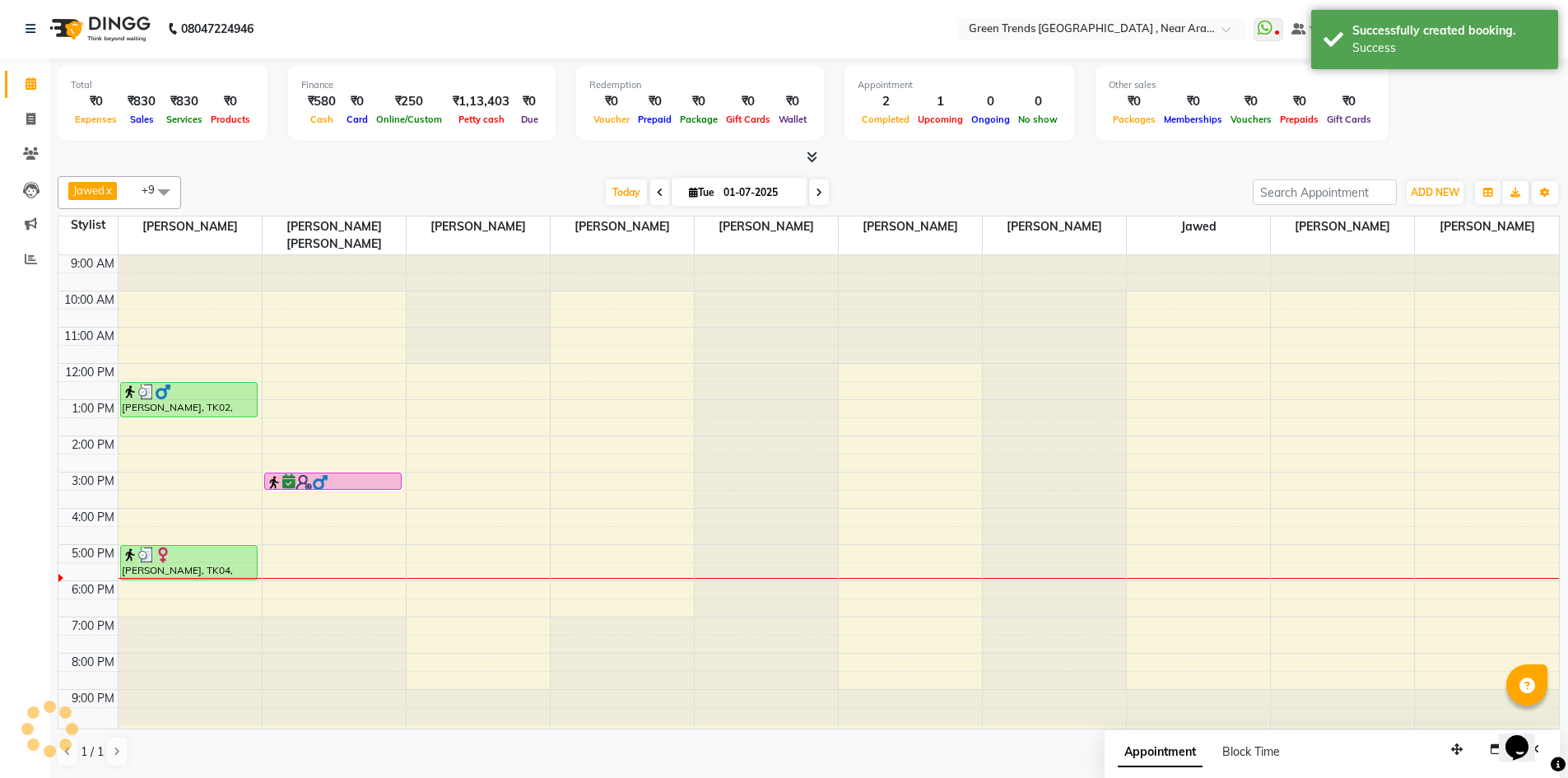 scroll, scrollTop: 0, scrollLeft: 0, axis: both 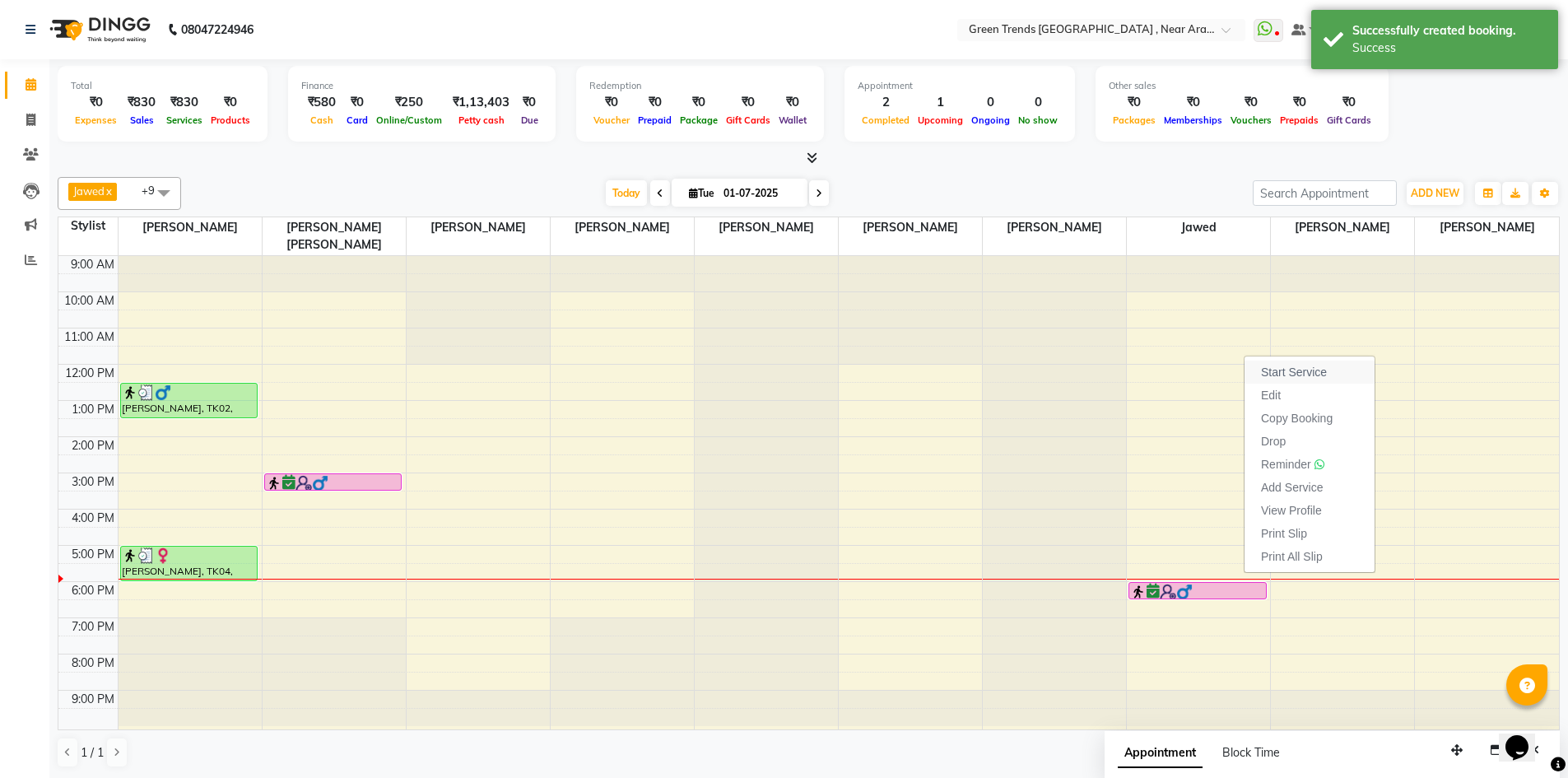 click on "Start Service" at bounding box center [1294, 372] 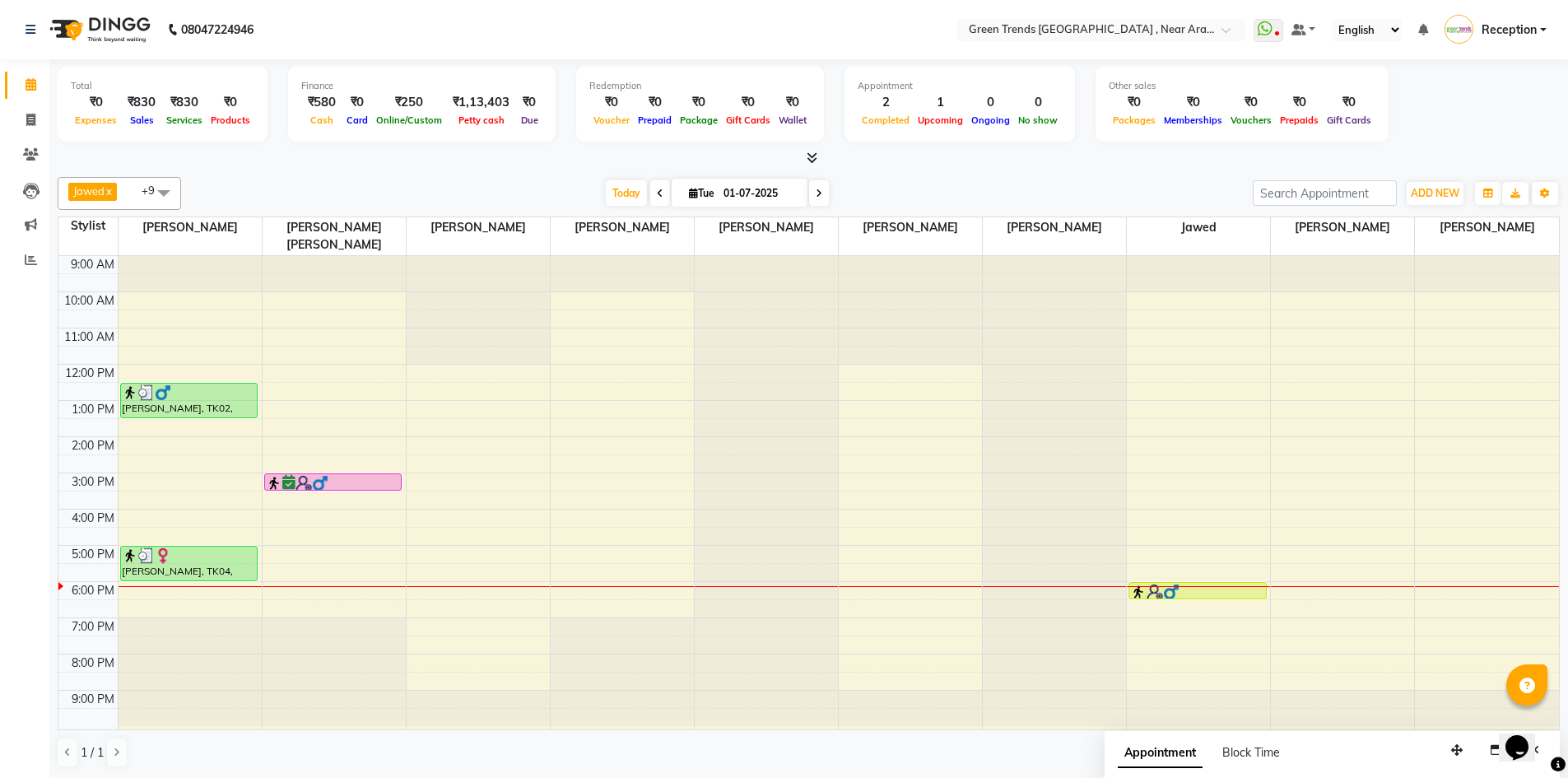 click at bounding box center [1054, 256] 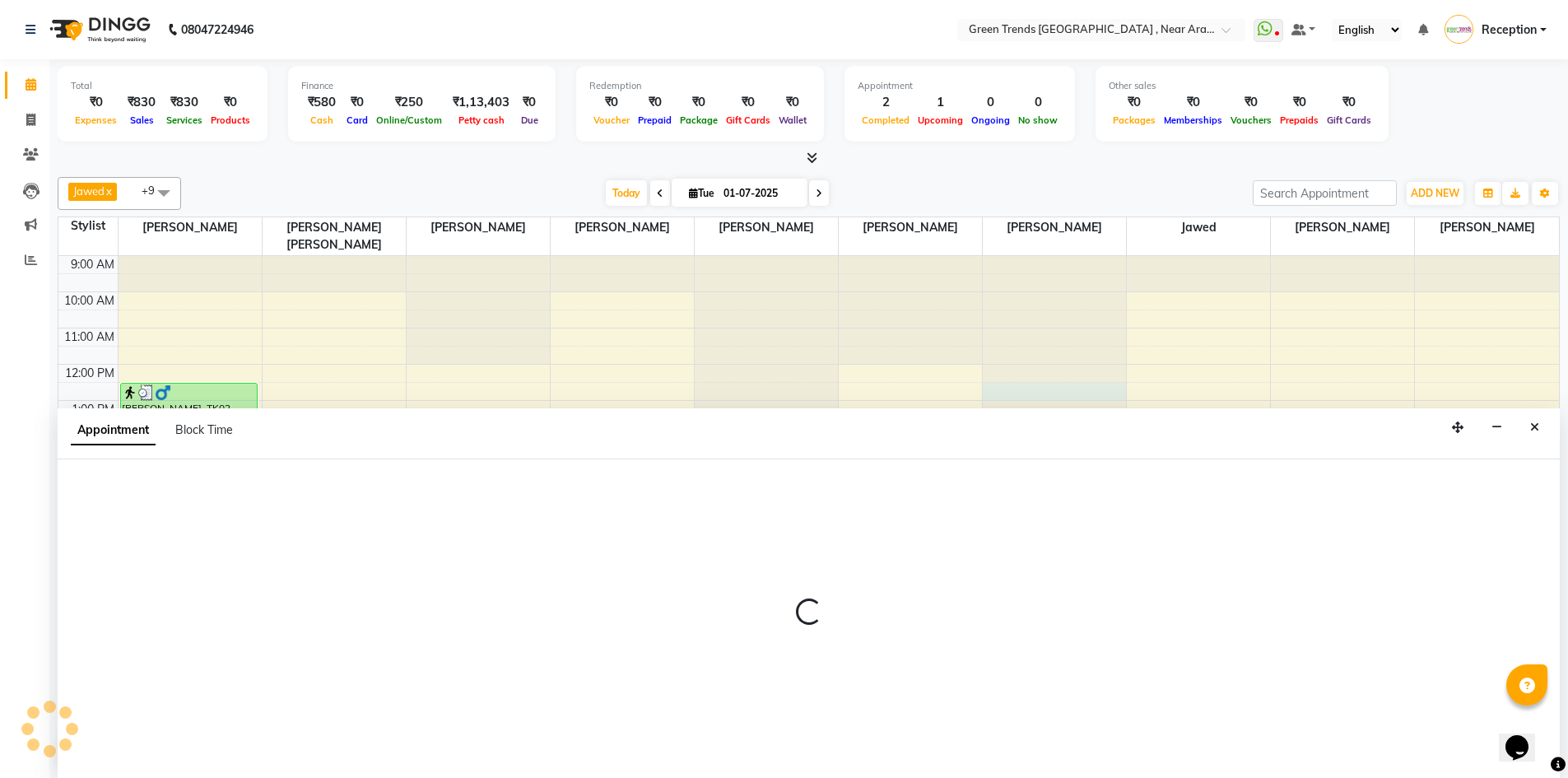 scroll, scrollTop: 1, scrollLeft: 0, axis: vertical 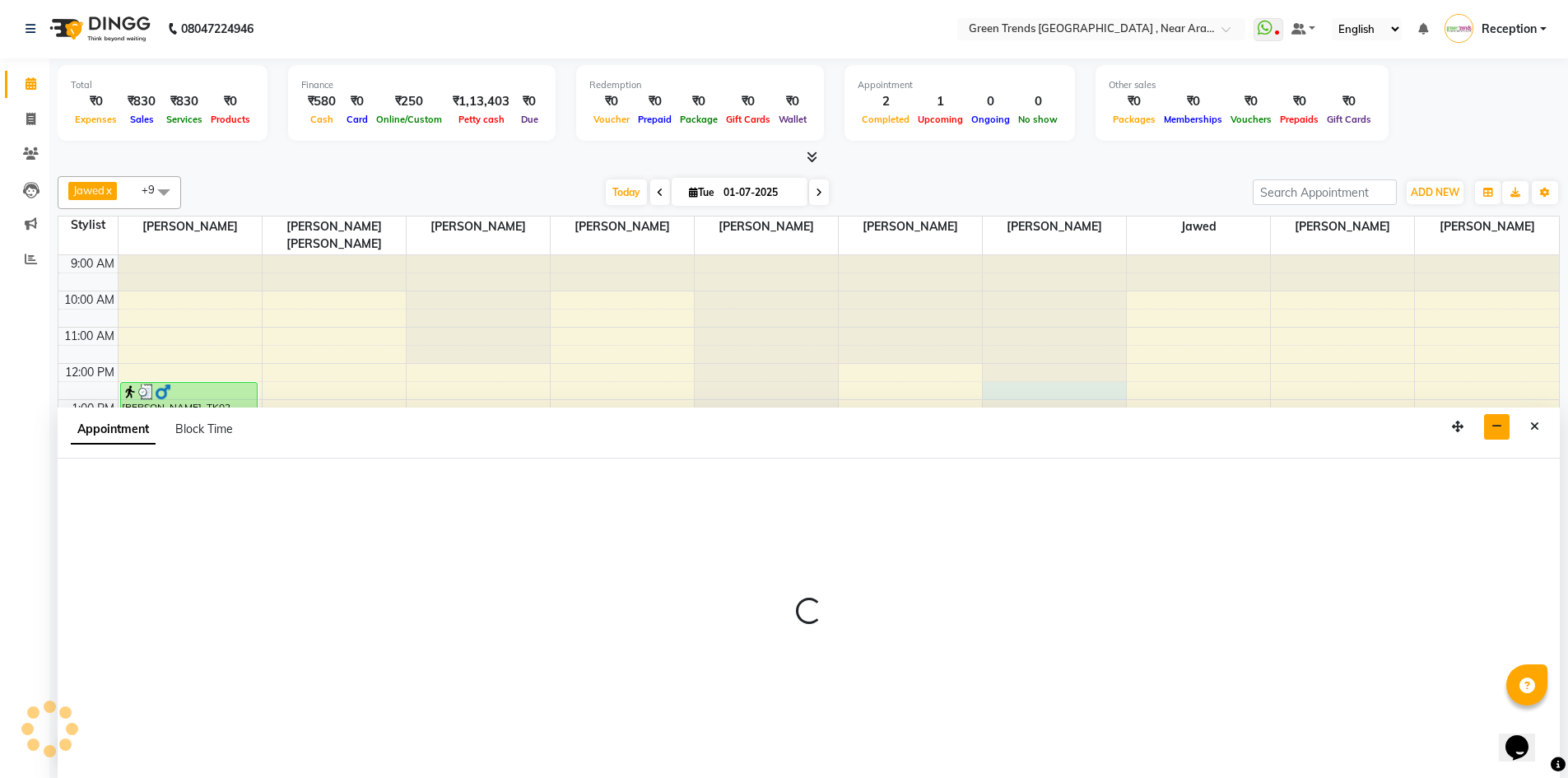 select on "67775" 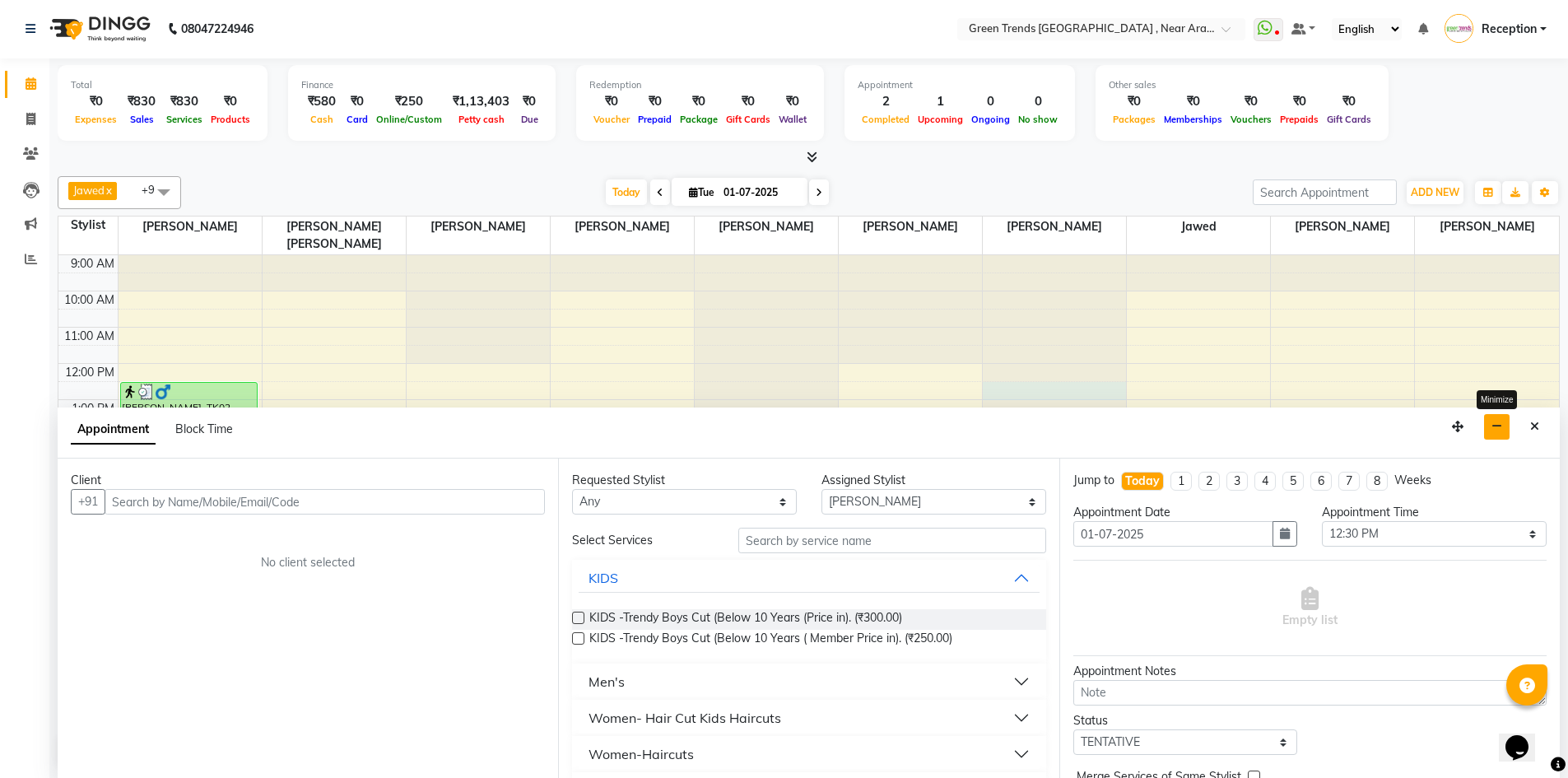 click at bounding box center (1496, 426) 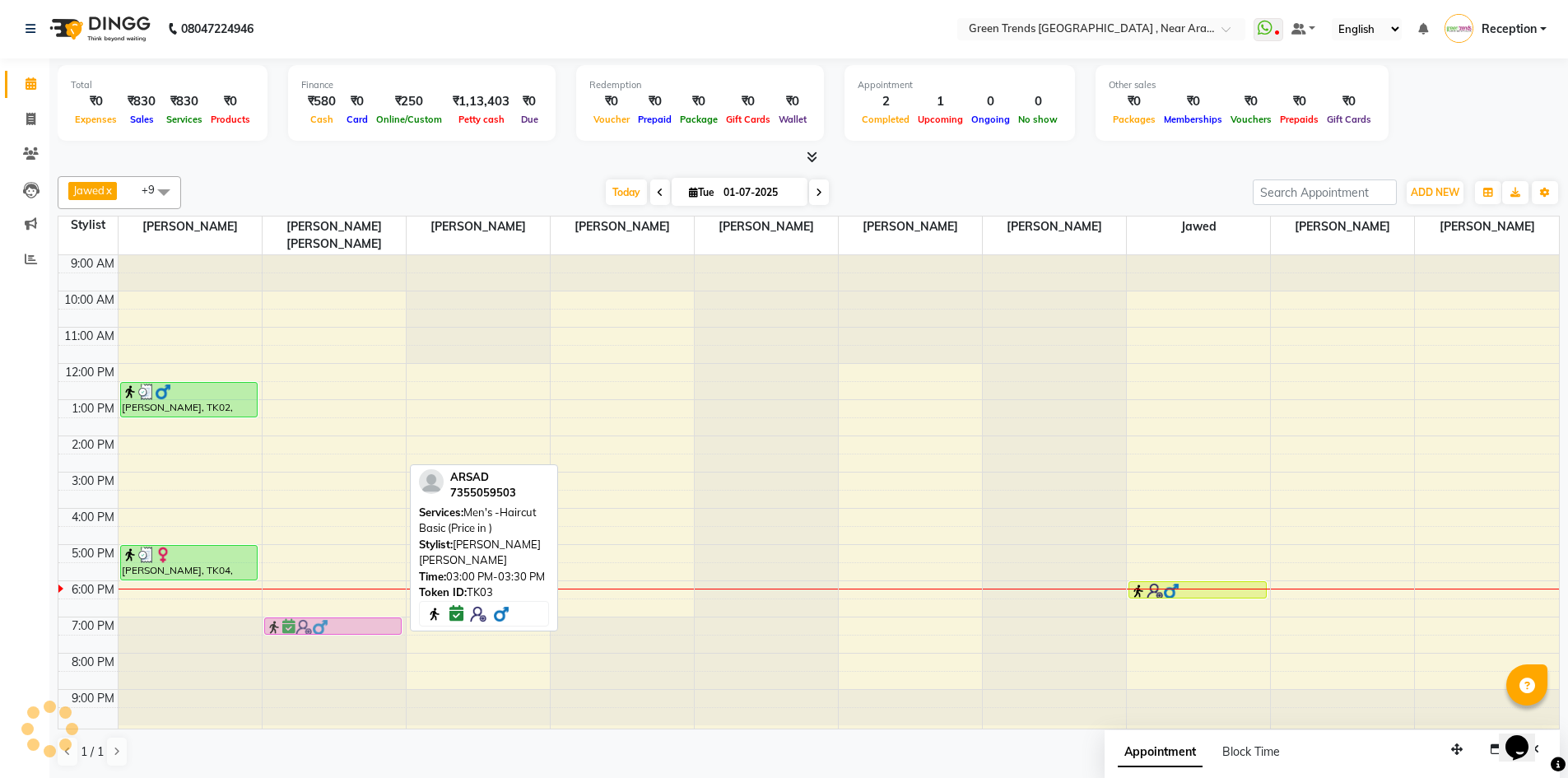 drag, startPoint x: 328, startPoint y: 458, endPoint x: 349, endPoint y: 605, distance: 148.49242 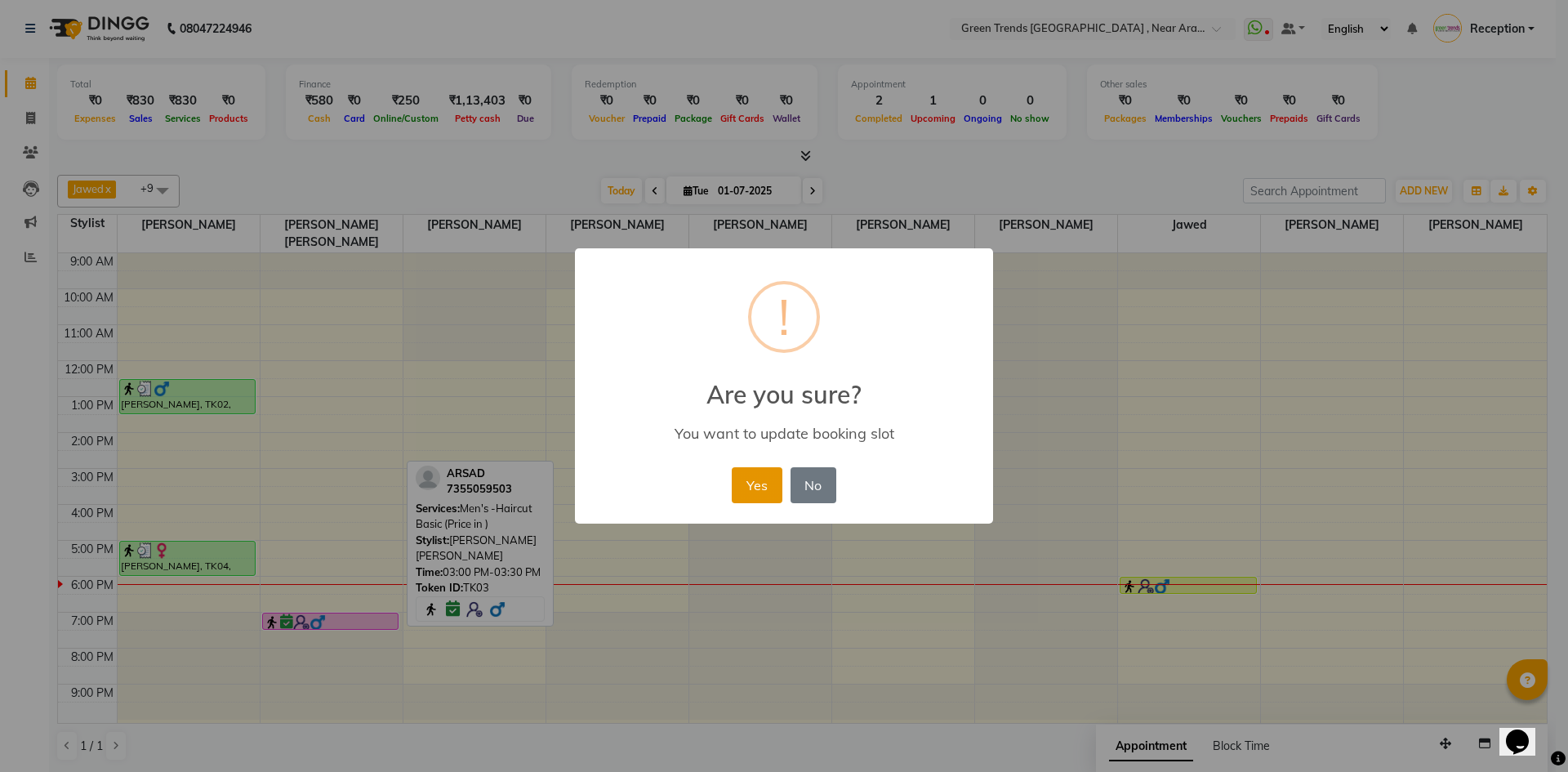 click on "Yes" at bounding box center (756, 485) 